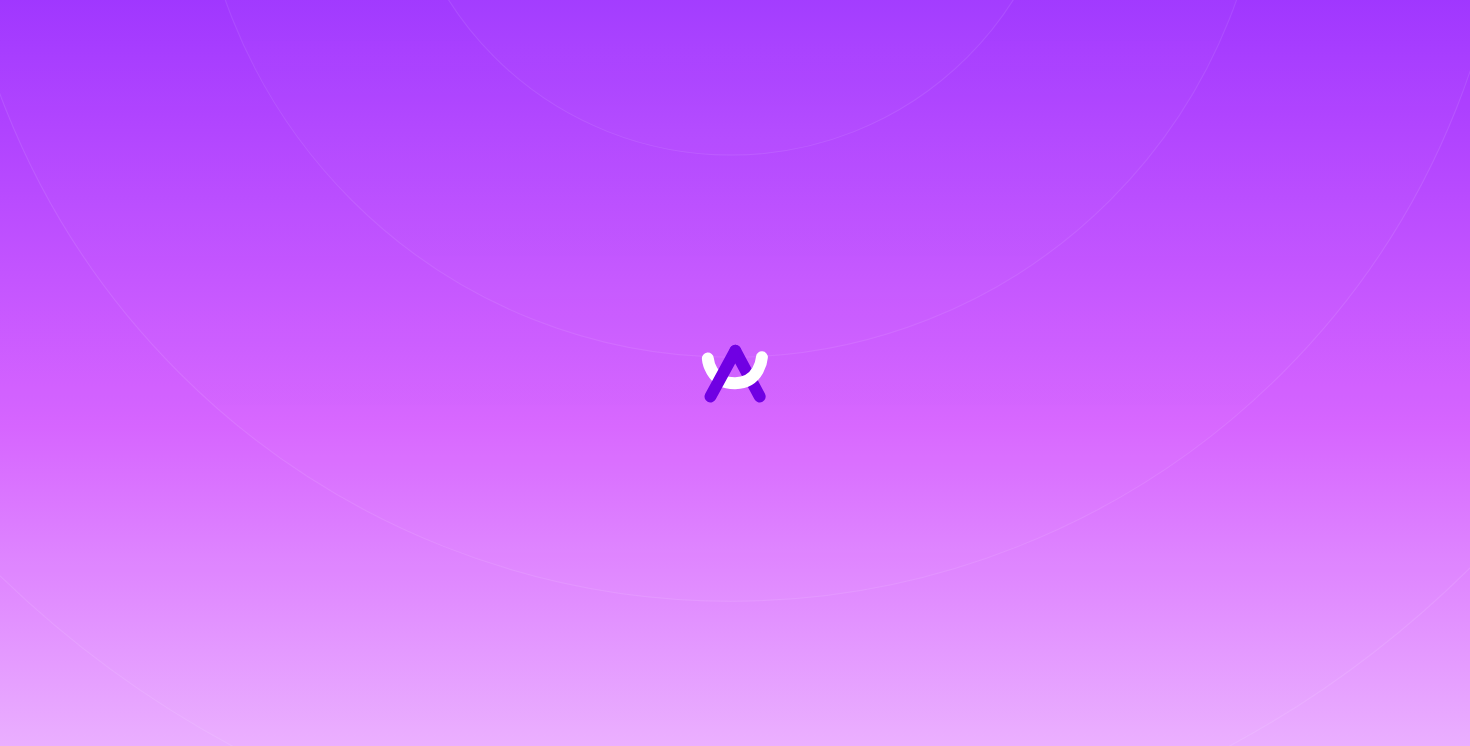 scroll, scrollTop: 0, scrollLeft: 0, axis: both 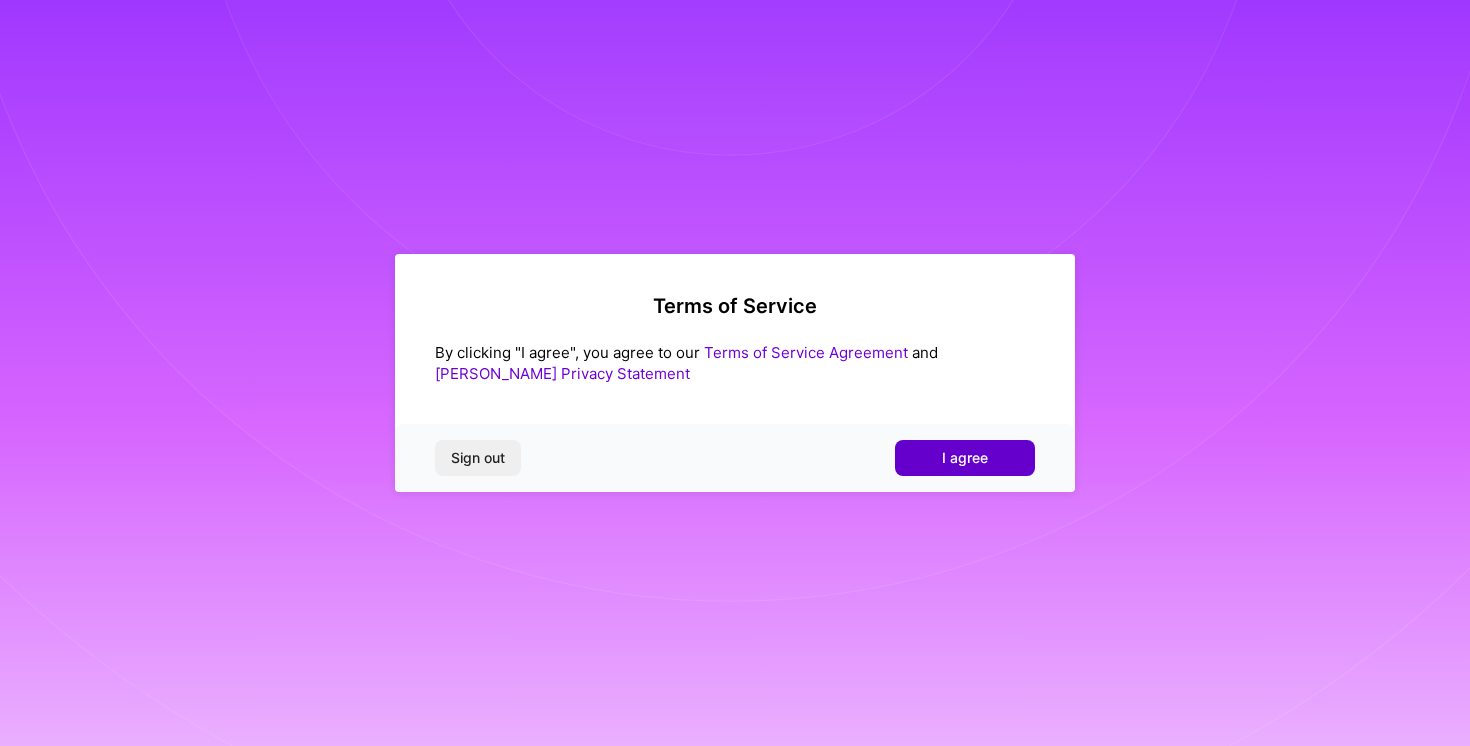 click on "I agree" at bounding box center [965, 458] 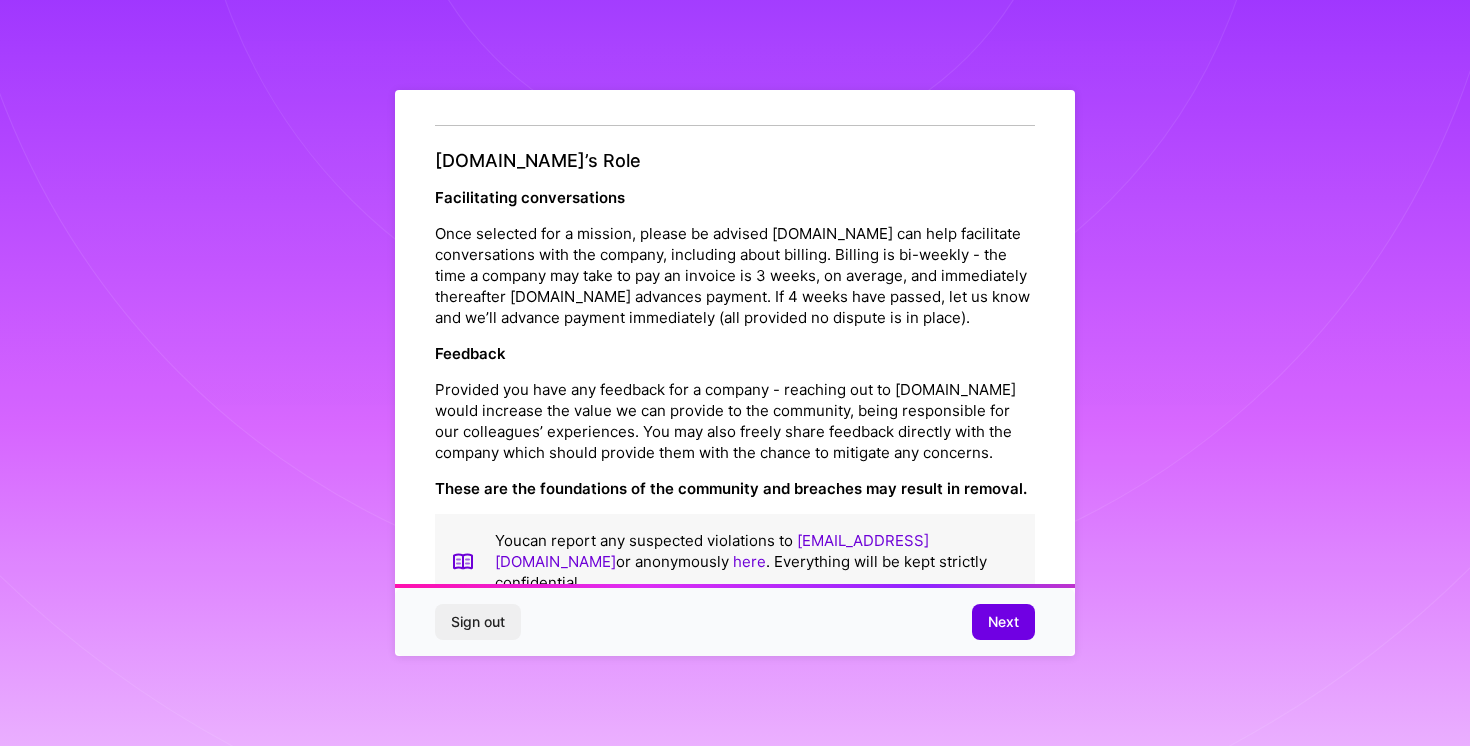 scroll, scrollTop: 2185, scrollLeft: 0, axis: vertical 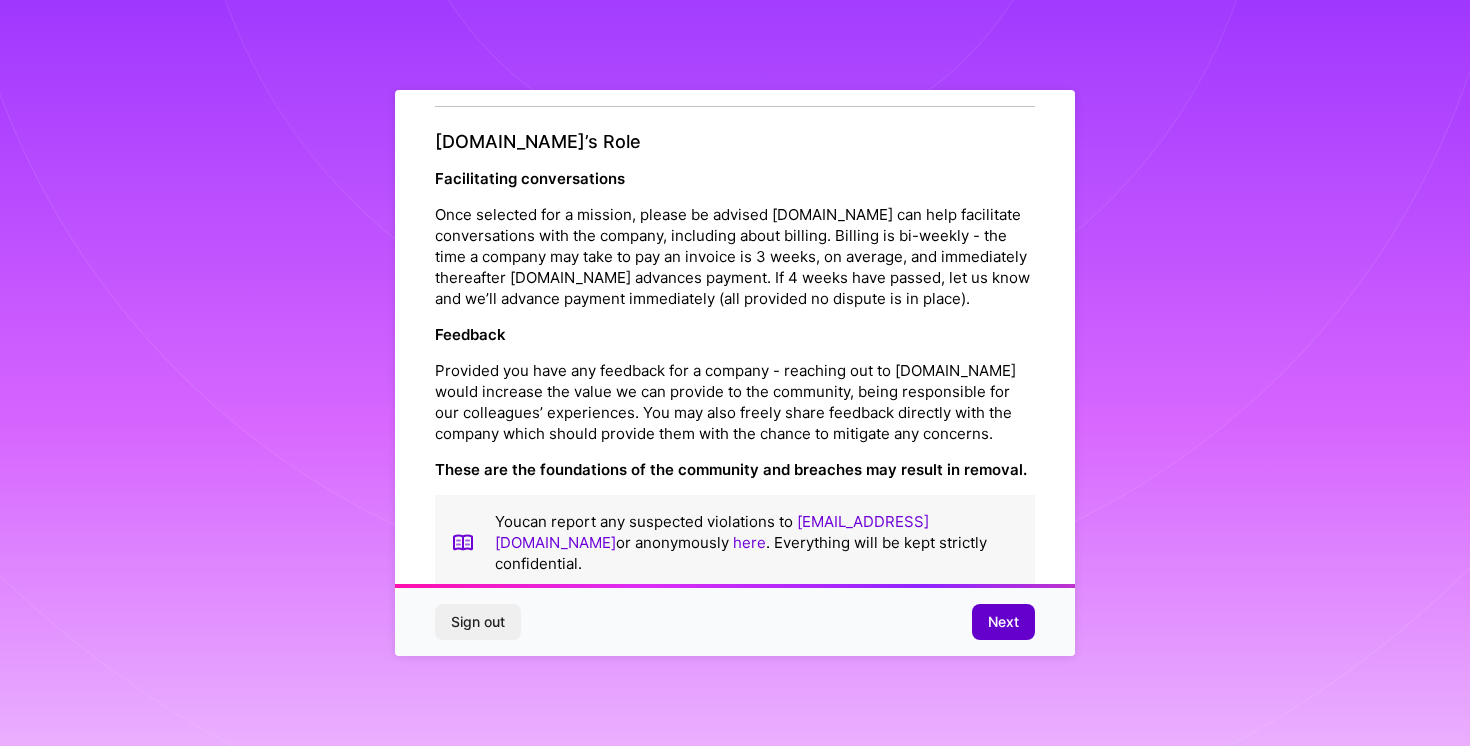 click on "Next" at bounding box center (1003, 622) 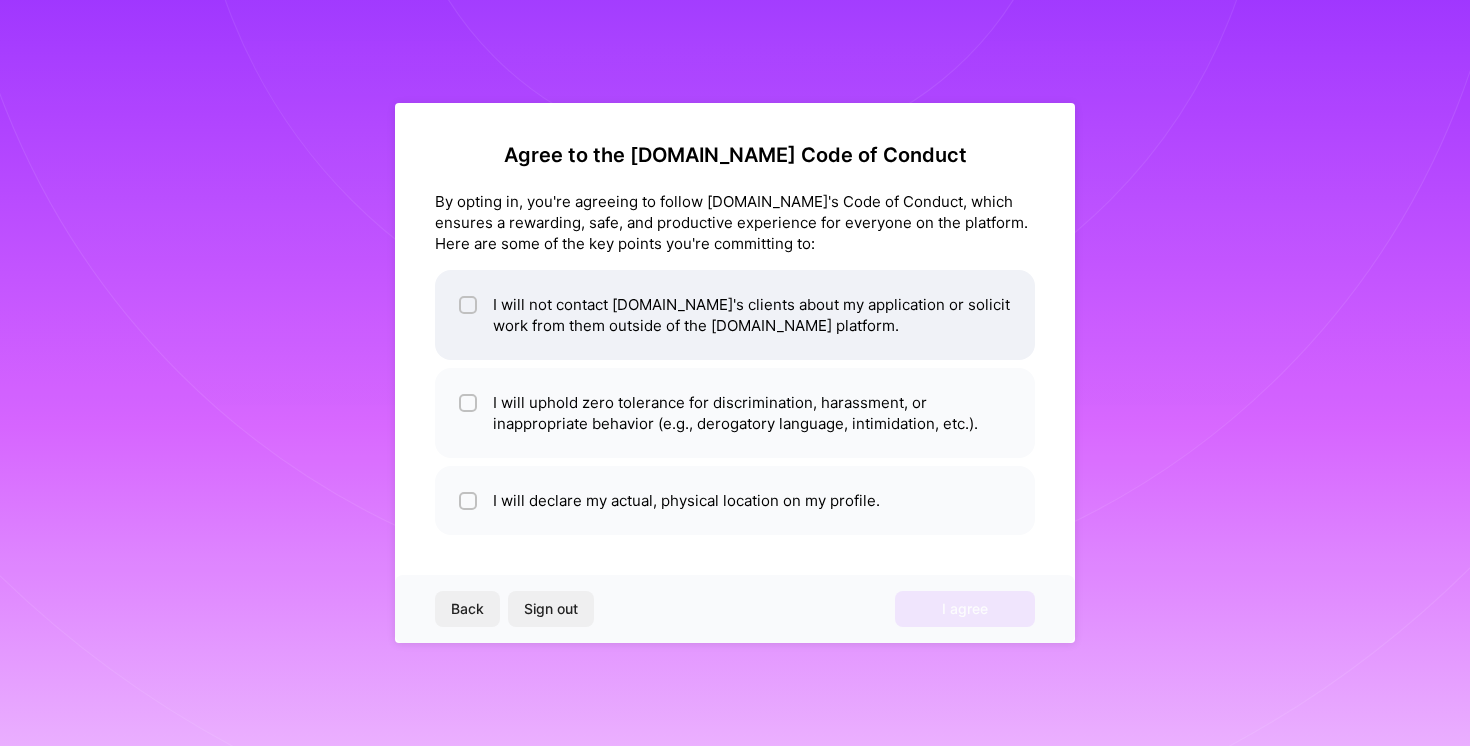 click at bounding box center (468, 305) 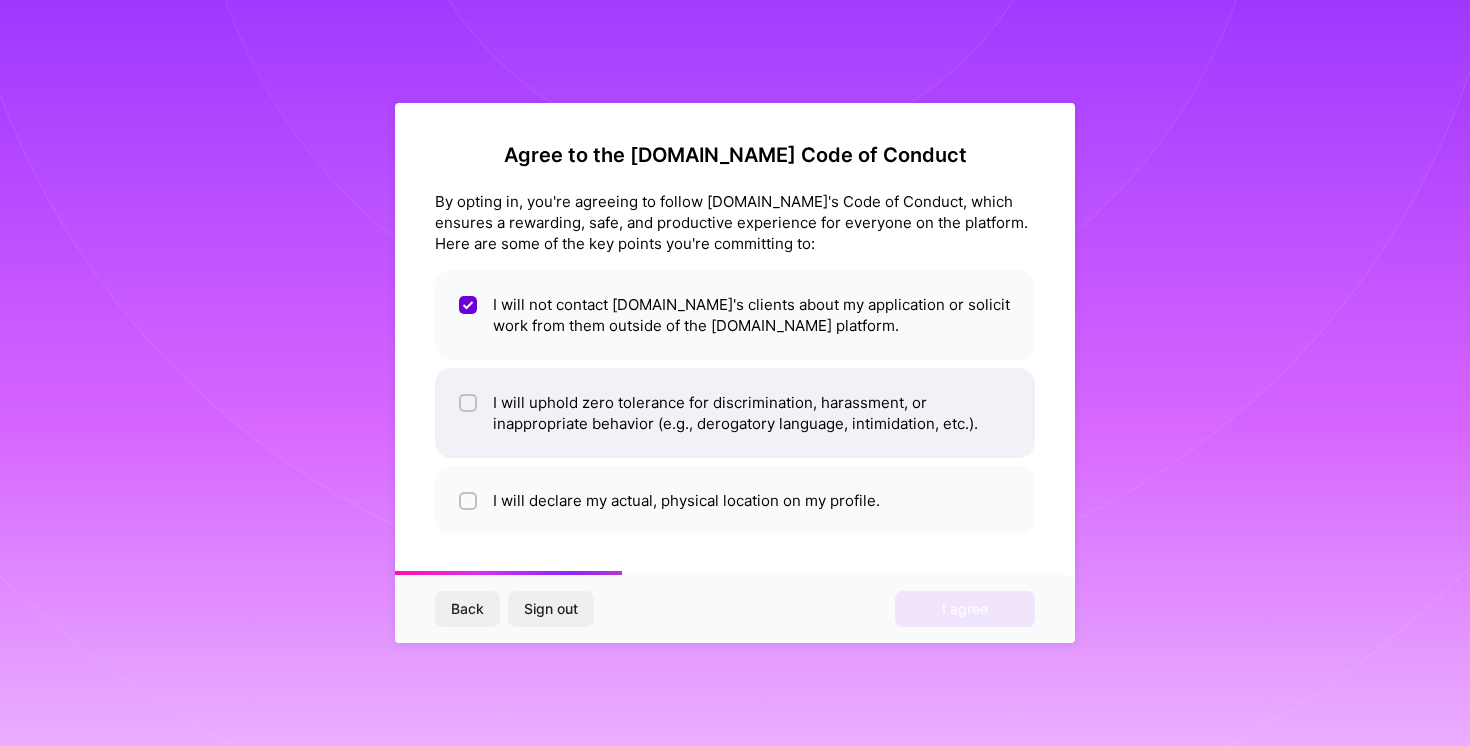 click at bounding box center (470, 404) 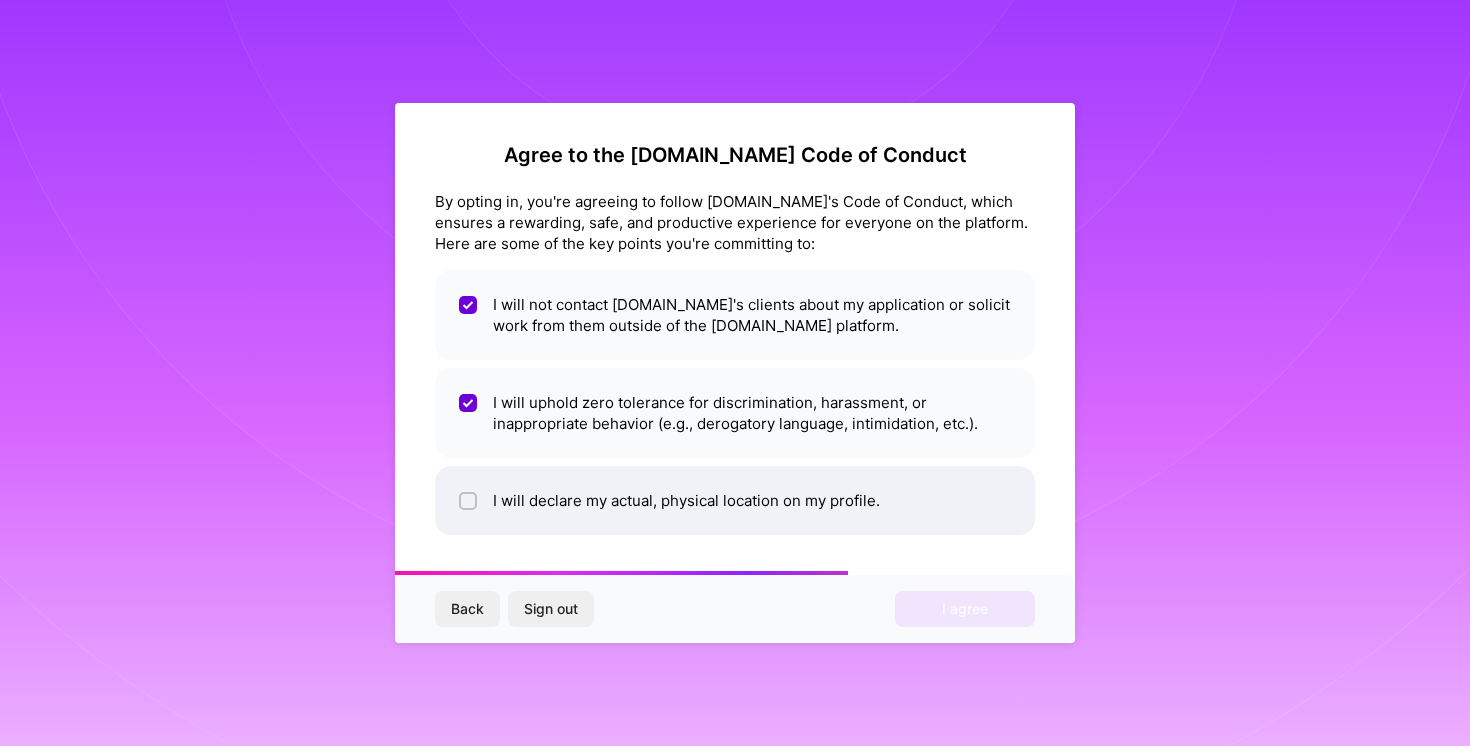 click at bounding box center [470, 502] 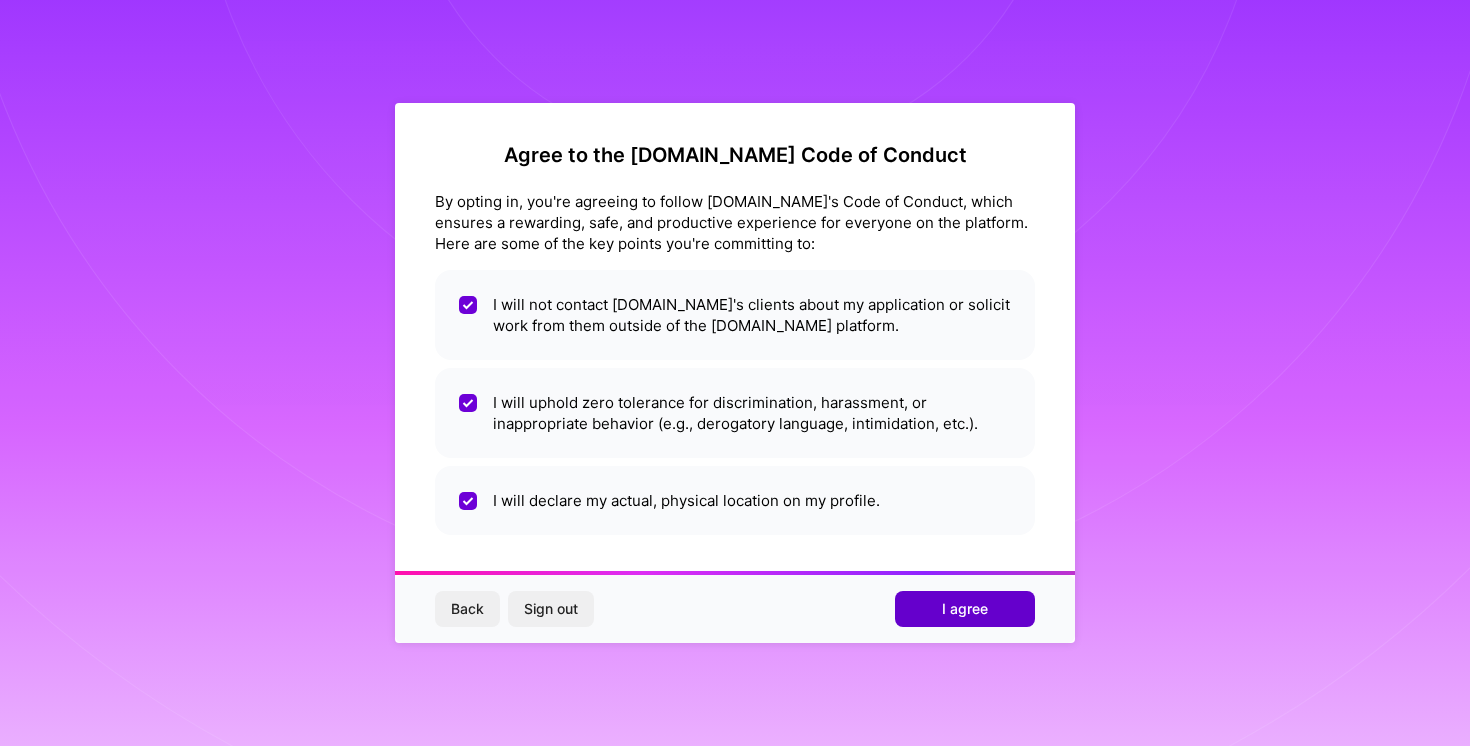 click on "I agree" at bounding box center [965, 609] 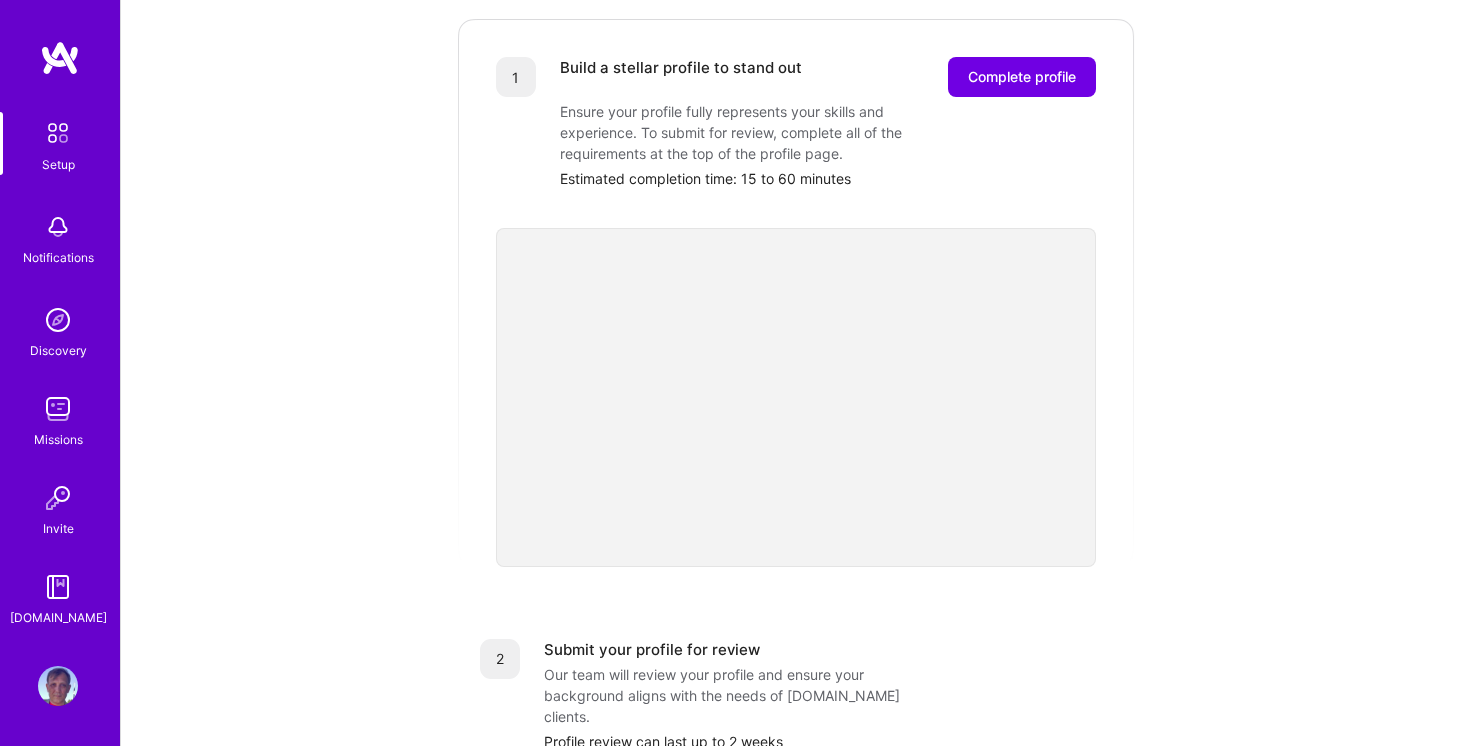 scroll, scrollTop: 251, scrollLeft: 0, axis: vertical 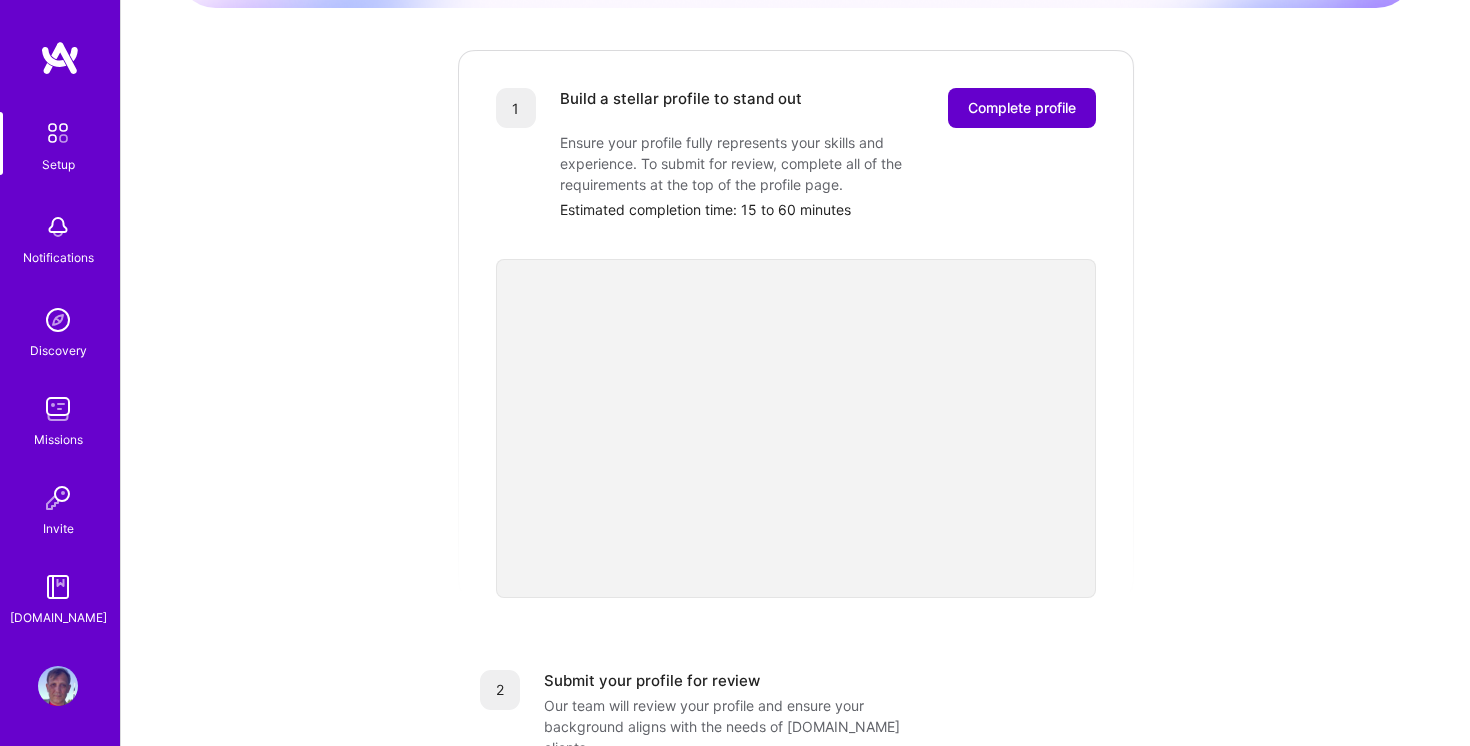 click on "Complete profile" at bounding box center (1022, 108) 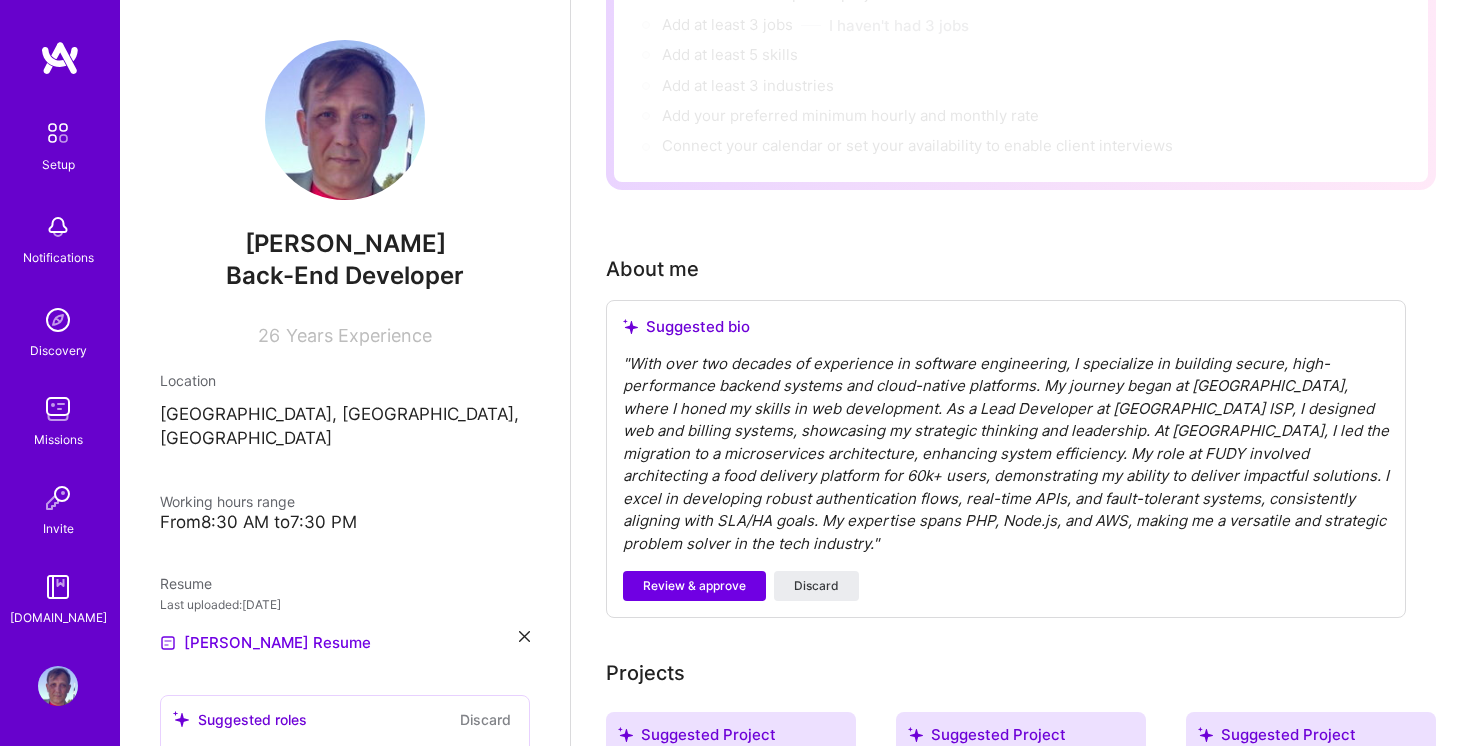scroll, scrollTop: 313, scrollLeft: 0, axis: vertical 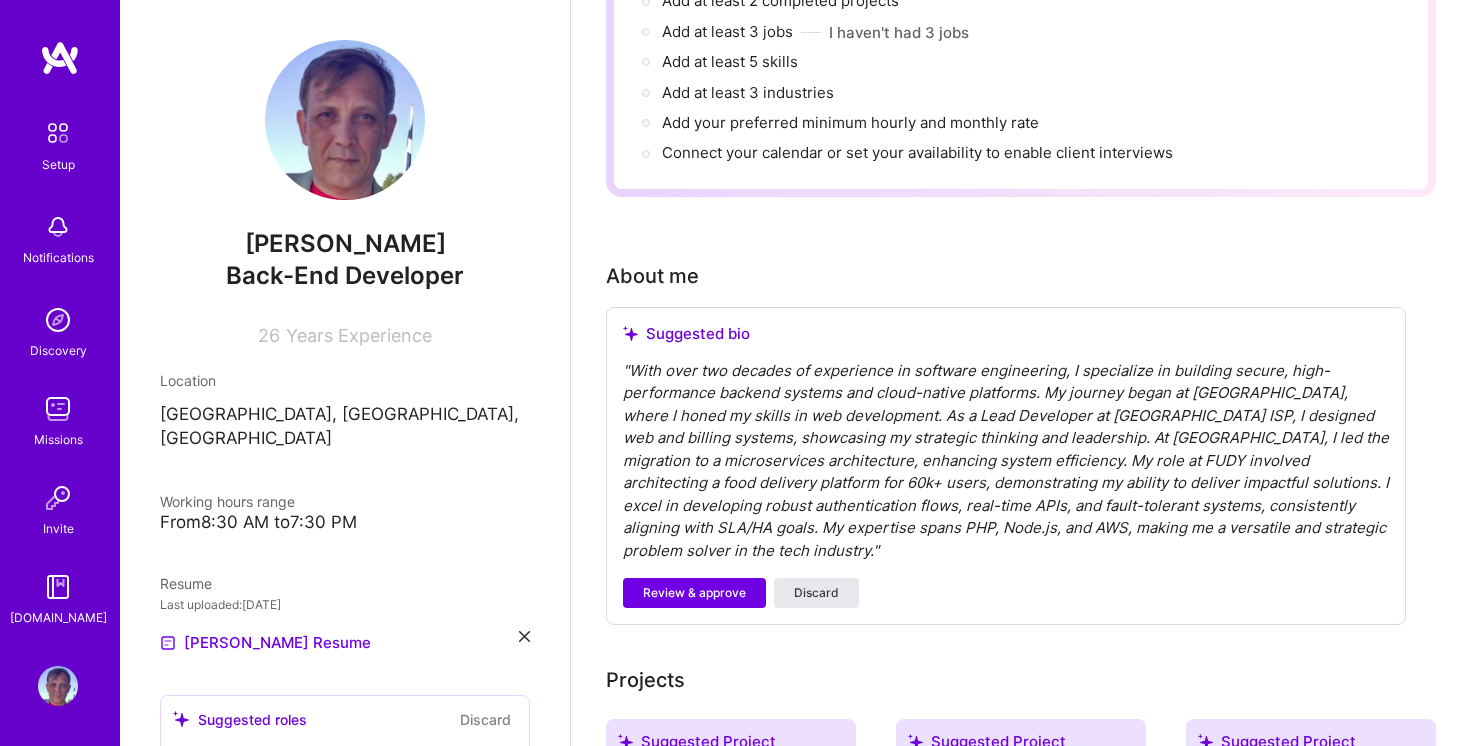 click on "Discard" at bounding box center (816, 593) 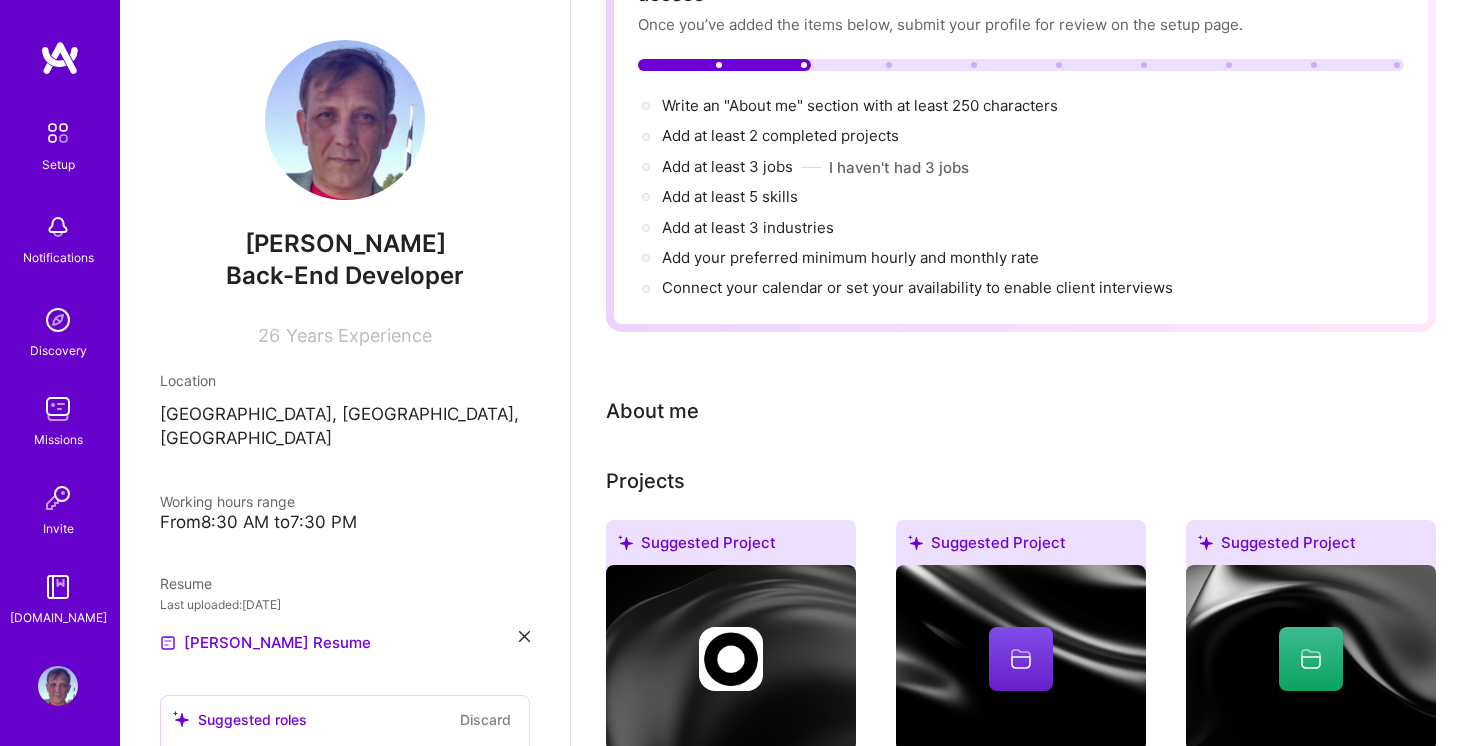 scroll, scrollTop: 0, scrollLeft: 0, axis: both 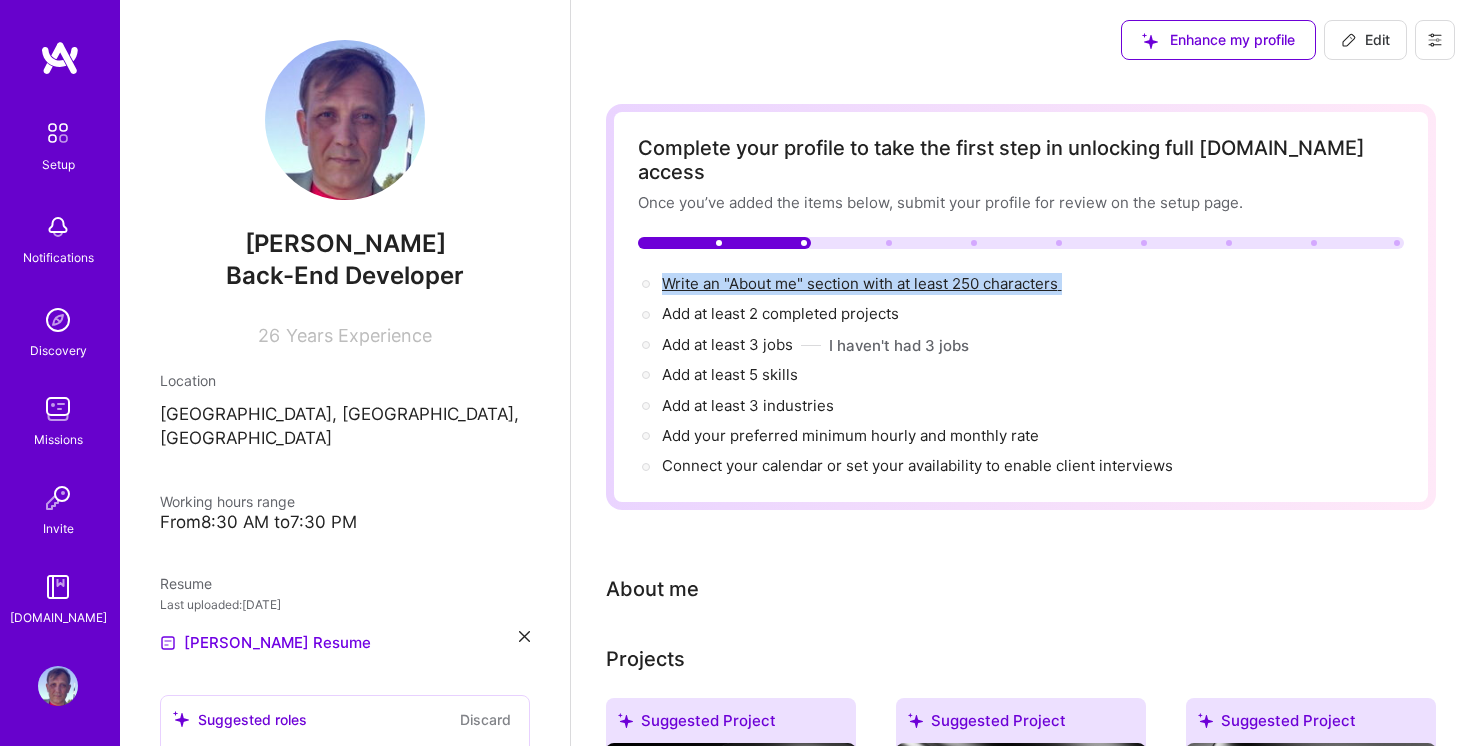 drag, startPoint x: 1091, startPoint y: 260, endPoint x: 664, endPoint y: 249, distance: 427.14166 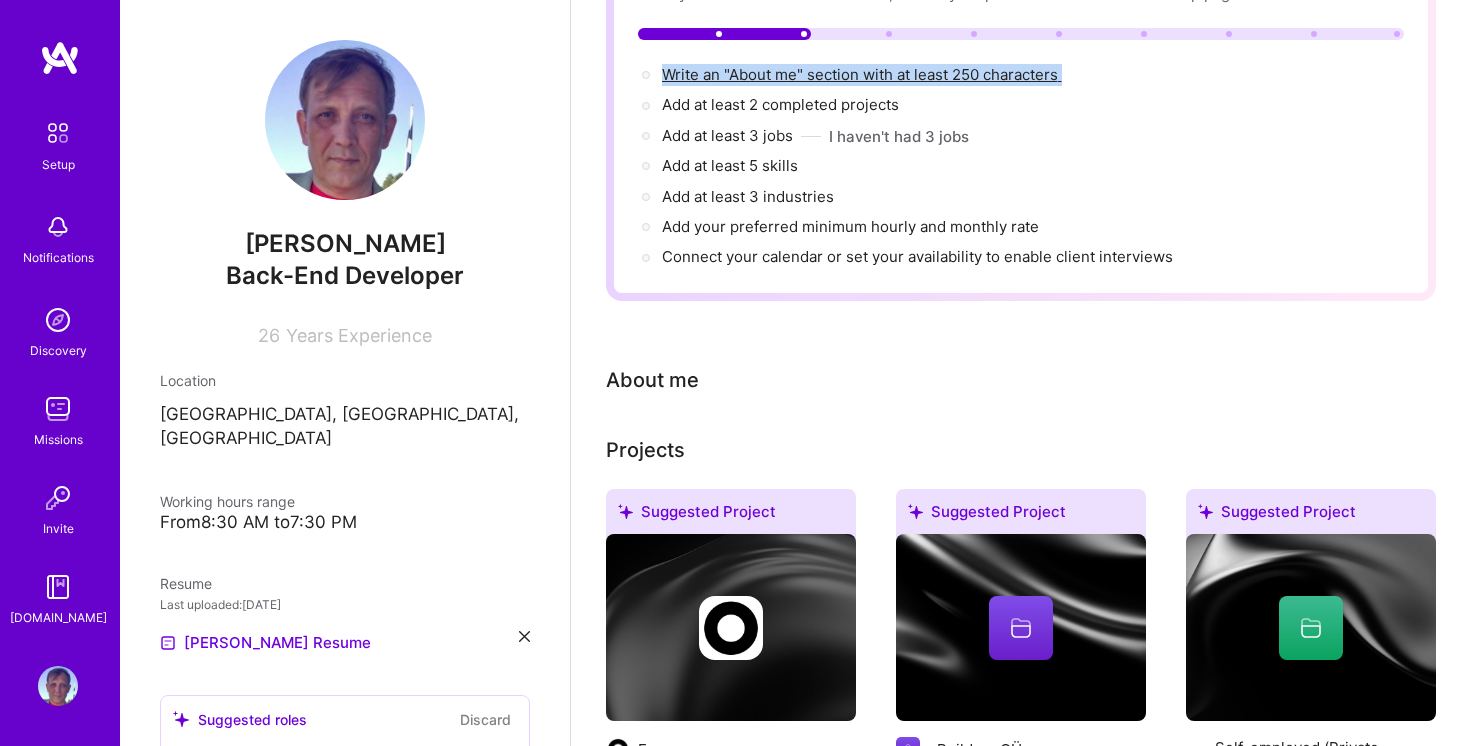 scroll, scrollTop: 0, scrollLeft: 0, axis: both 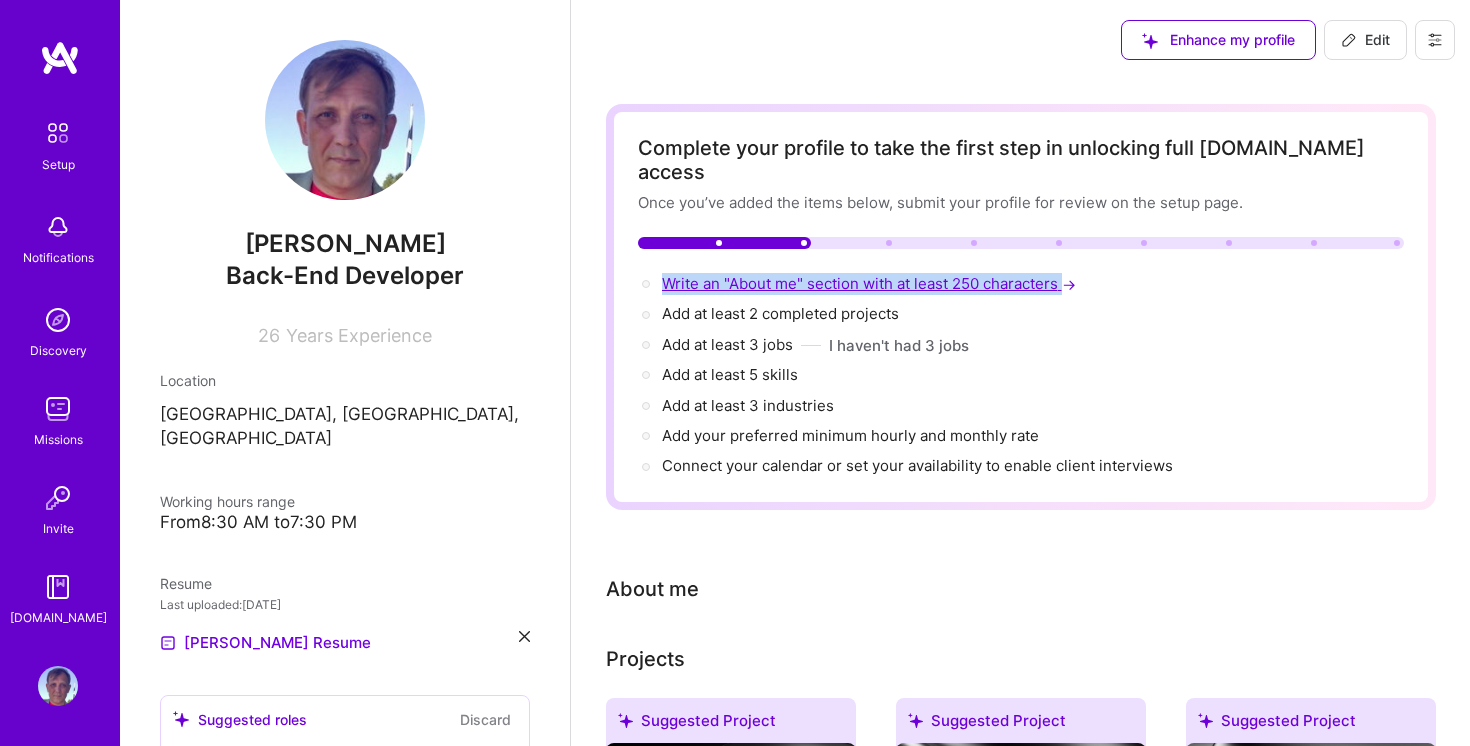 click on "Write an "About me" section with at least 250 characters   →" at bounding box center (871, 283) 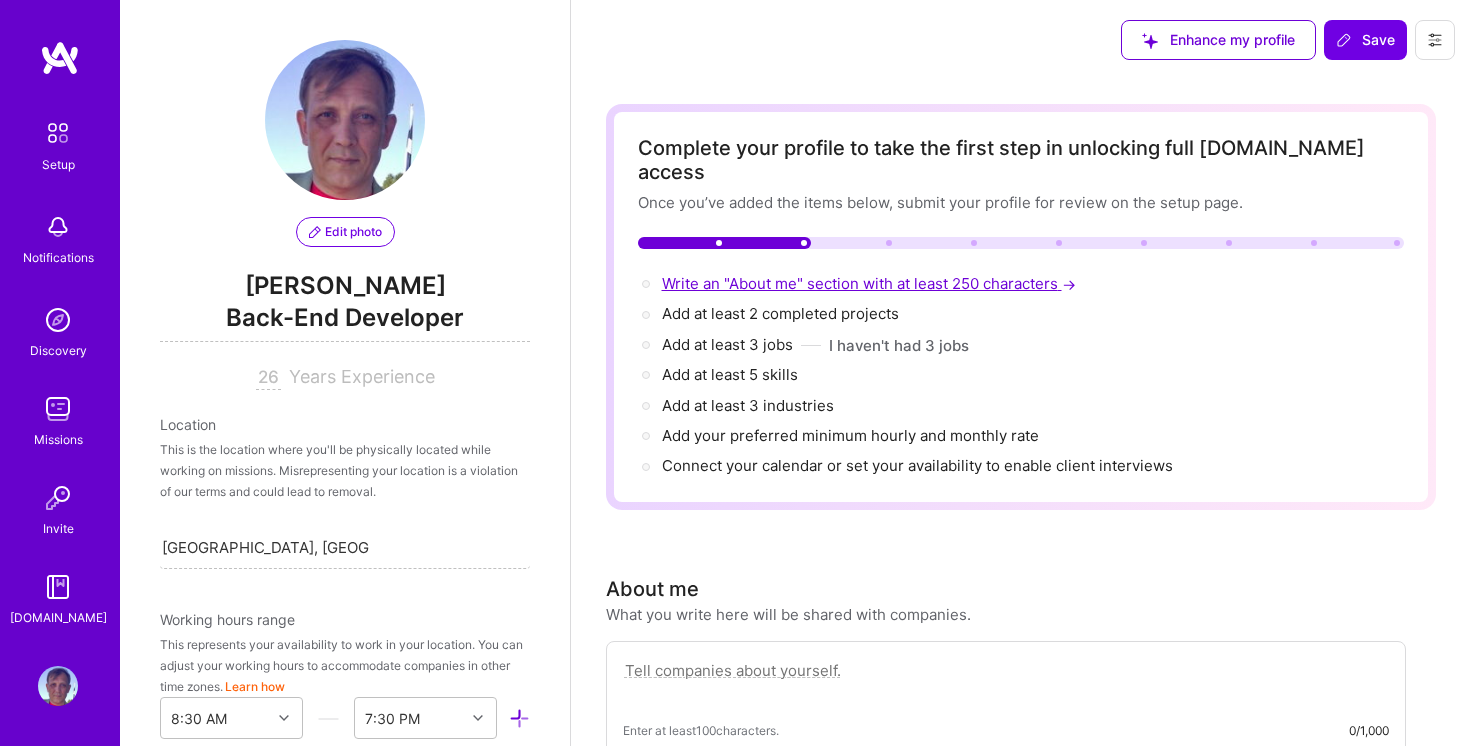 scroll, scrollTop: 797, scrollLeft: 0, axis: vertical 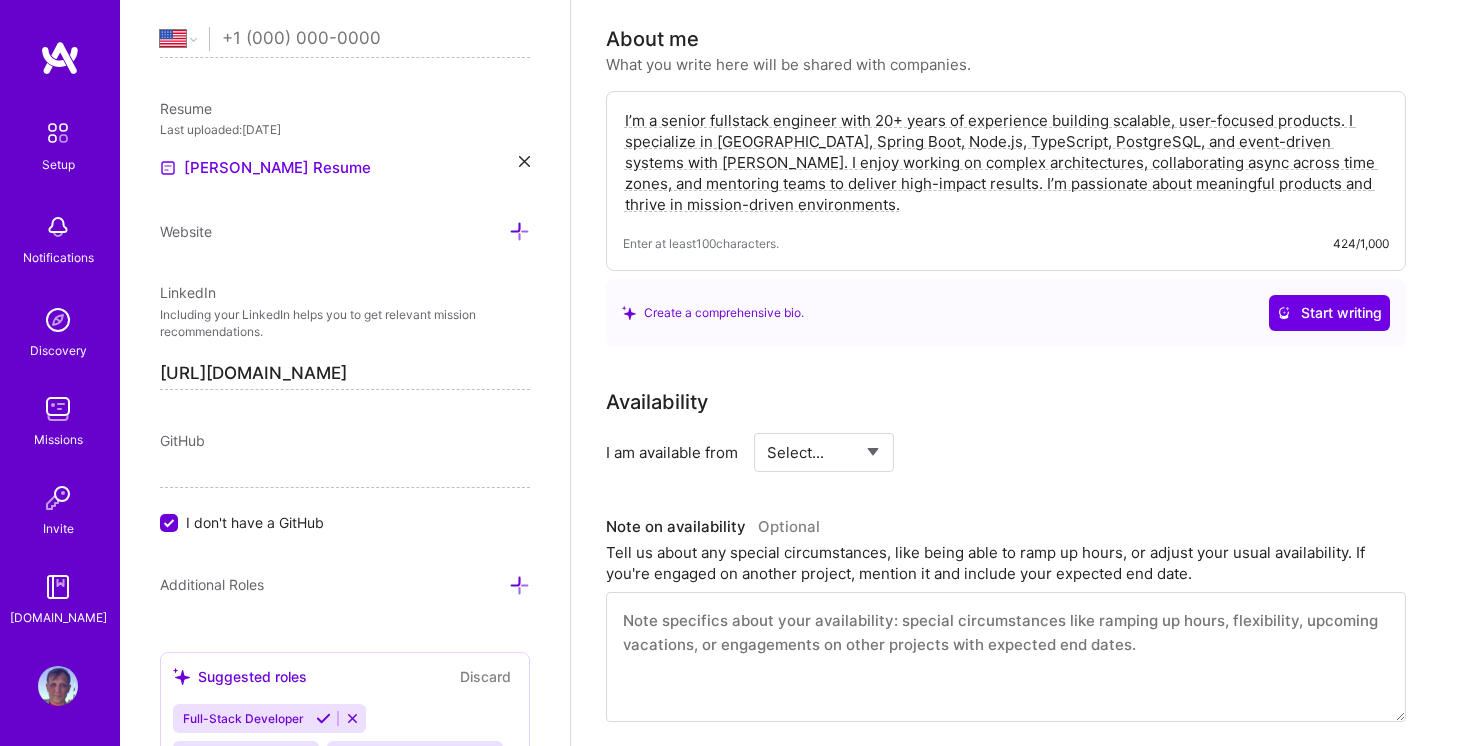 drag, startPoint x: 849, startPoint y: 114, endPoint x: 905, endPoint y: 114, distance: 56 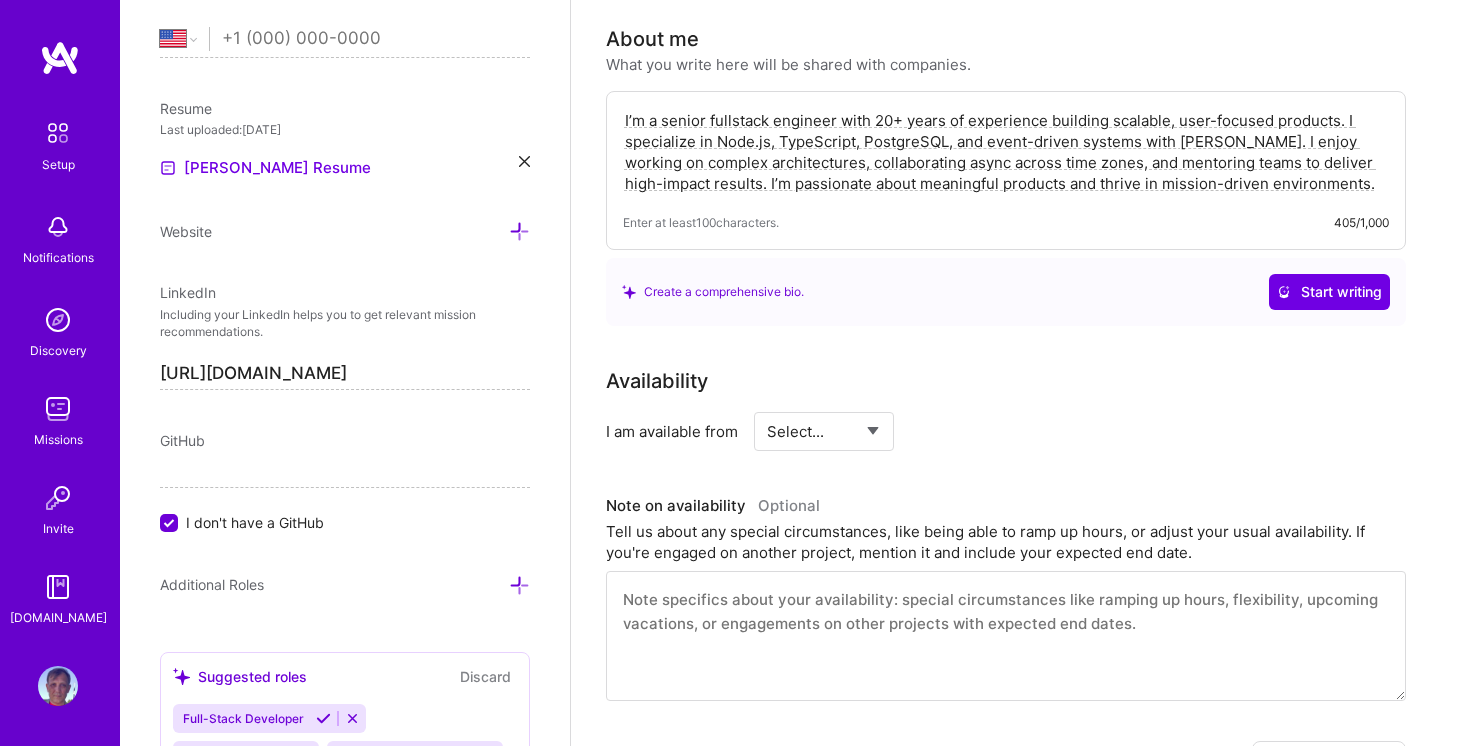 click on "I’m a senior fullstack engineer with 20+ years of experience building scalable, user-focused products. I specialize in Node.js, TypeScript, PostgreSQL, and event-driven systems with [PERSON_NAME]. I enjoy working on complex architectures, collaborating async across time zones, and mentoring teams to deliver high-impact results. I’m passionate about meaningful products and thrive in mission-driven environments." at bounding box center [1006, 152] 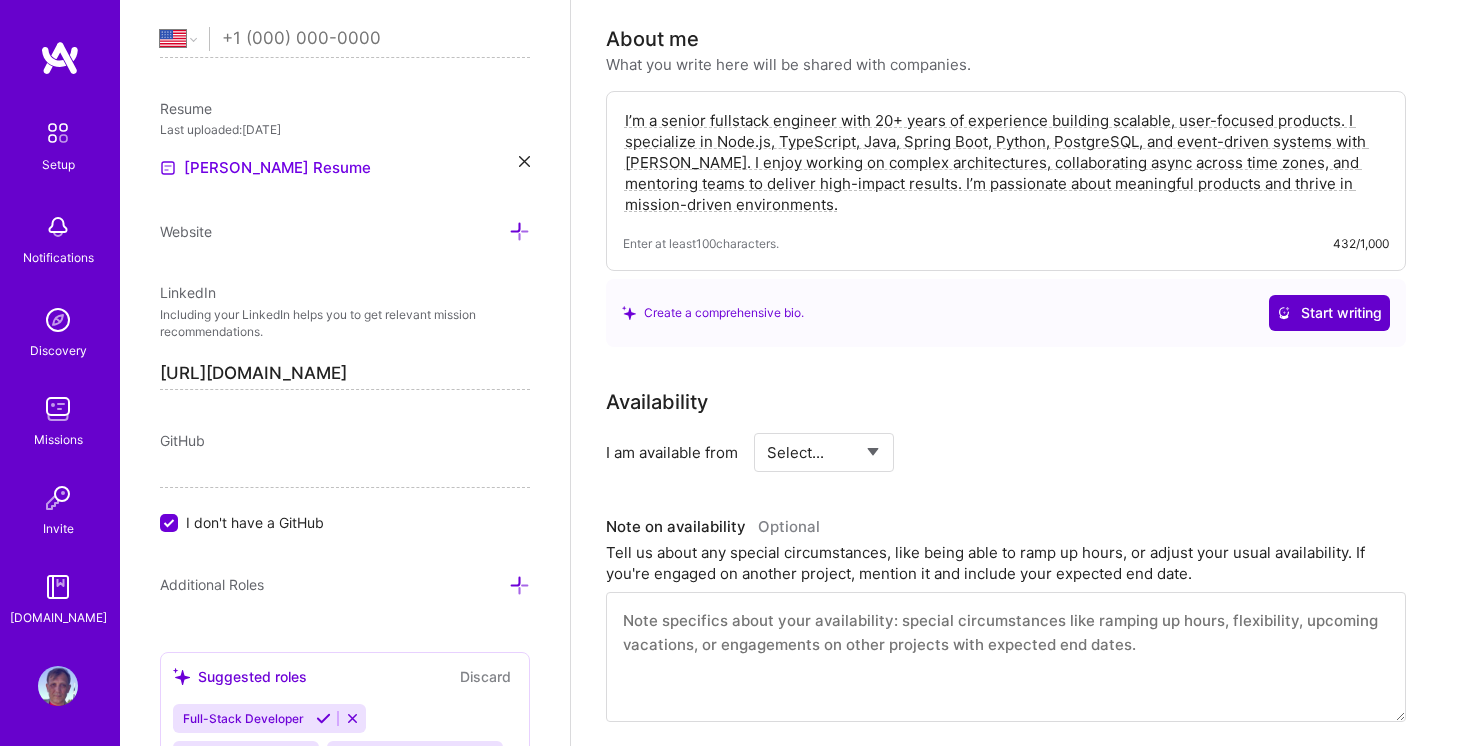 type on "I’m a senior fullstack engineer with 20+ years of experience building scalable, user-focused products. I specialize in Node.js, TypeScript, Java, Spring Boot, Python, PostgreSQL, and event-driven systems with [PERSON_NAME]. I enjoy working on complex architectures, collaborating async across time zones, and mentoring teams to deliver high-impact results. I’m passionate about meaningful products and thrive in mission-driven environments." 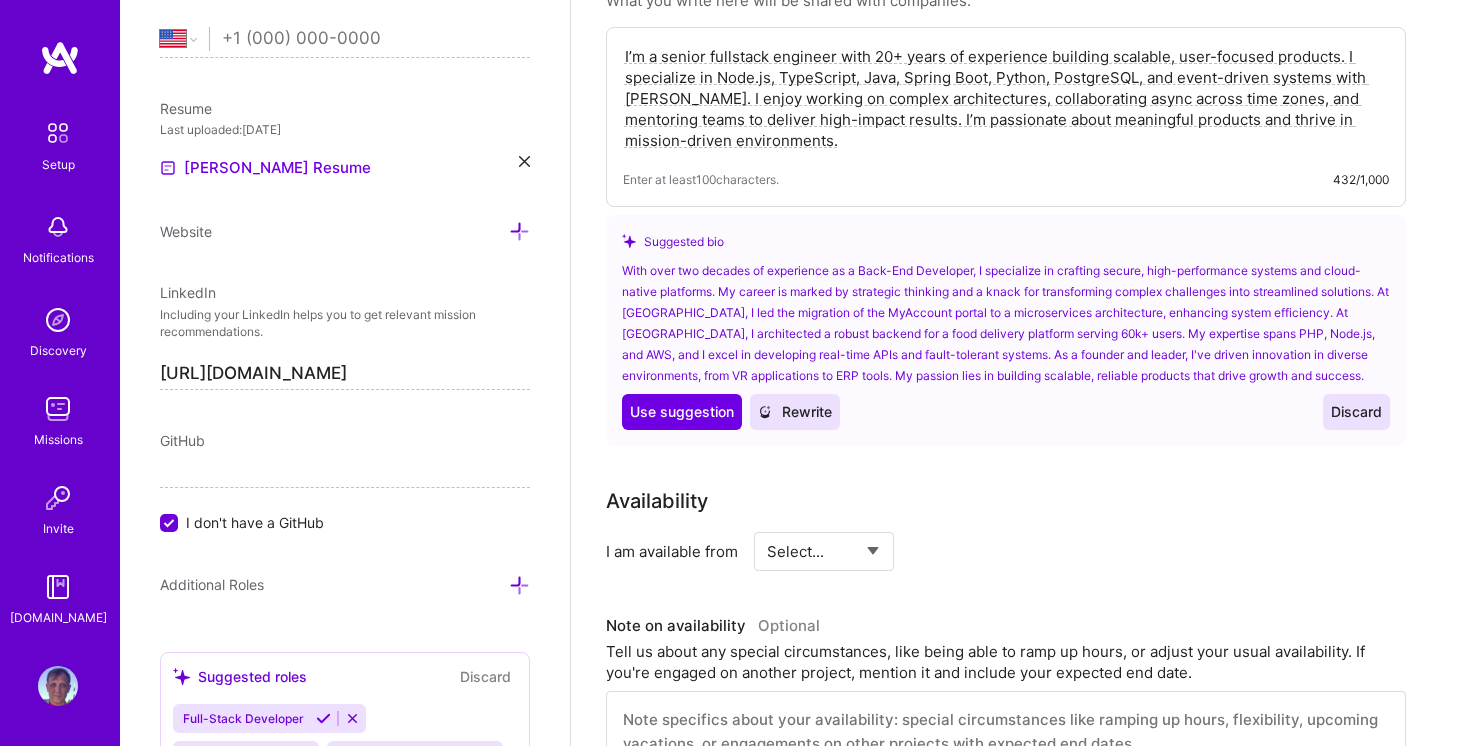 scroll, scrollTop: 611, scrollLeft: 0, axis: vertical 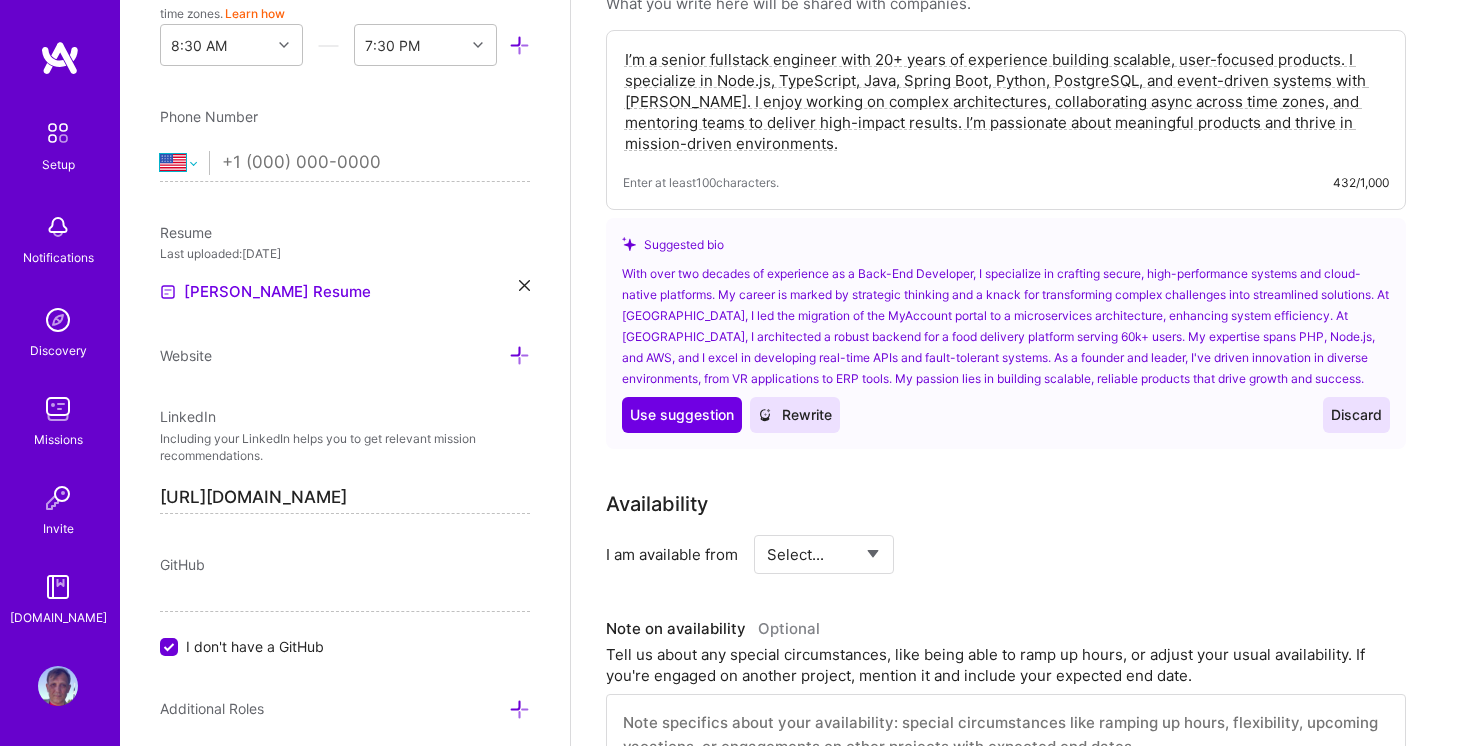 click on "[GEOGRAPHIC_DATA] [GEOGRAPHIC_DATA] [GEOGRAPHIC_DATA] [GEOGRAPHIC_DATA] [US_STATE] [GEOGRAPHIC_DATA] [GEOGRAPHIC_DATA] [GEOGRAPHIC_DATA] [GEOGRAPHIC_DATA] [GEOGRAPHIC_DATA] [GEOGRAPHIC_DATA] [GEOGRAPHIC_DATA] [DATE][GEOGRAPHIC_DATA] [GEOGRAPHIC_DATA] [GEOGRAPHIC_DATA] [GEOGRAPHIC_DATA] [GEOGRAPHIC_DATA] [GEOGRAPHIC_DATA] [GEOGRAPHIC_DATA] [GEOGRAPHIC_DATA] [GEOGRAPHIC_DATA] [GEOGRAPHIC_DATA] [GEOGRAPHIC_DATA] [GEOGRAPHIC_DATA] [GEOGRAPHIC_DATA] [GEOGRAPHIC_DATA] [GEOGRAPHIC_DATA] [GEOGRAPHIC_DATA], [GEOGRAPHIC_DATA] [GEOGRAPHIC_DATA] [GEOGRAPHIC_DATA] [GEOGRAPHIC_DATA] [GEOGRAPHIC_DATA] [GEOGRAPHIC_DATA] [GEOGRAPHIC_DATA] [GEOGRAPHIC_DATA] [GEOGRAPHIC_DATA] [GEOGRAPHIC_DATA] [GEOGRAPHIC_DATA] [GEOGRAPHIC_DATA] [GEOGRAPHIC_DATA] [GEOGRAPHIC_DATA] [GEOGRAPHIC_DATA] [GEOGRAPHIC_DATA] [GEOGRAPHIC_DATA] [GEOGRAPHIC_DATA] [GEOGRAPHIC_DATA] [GEOGRAPHIC_DATA] [GEOGRAPHIC_DATA] [GEOGRAPHIC_DATA] [GEOGRAPHIC_DATA] [GEOGRAPHIC_DATA], [GEOGRAPHIC_DATA] [GEOGRAPHIC_DATA] [GEOGRAPHIC_DATA] d'Ivoire [GEOGRAPHIC_DATA] [GEOGRAPHIC_DATA] [GEOGRAPHIC_DATA] [GEOGRAPHIC_DATA] [GEOGRAPHIC_DATA] [GEOGRAPHIC_DATA] [GEOGRAPHIC_DATA] [GEOGRAPHIC_DATA] [GEOGRAPHIC_DATA] [GEOGRAPHIC_DATA] [GEOGRAPHIC_DATA] [GEOGRAPHIC_DATA] [GEOGRAPHIC_DATA] [GEOGRAPHIC_DATA] [GEOGRAPHIC_DATA] [GEOGRAPHIC_DATA] [GEOGRAPHIC_DATA] [GEOGRAPHIC_DATA] [US_STATE] [GEOGRAPHIC_DATA] [GEOGRAPHIC_DATA] [GEOGRAPHIC_DATA] [GEOGRAPHIC_DATA] [GEOGRAPHIC_DATA] [GEOGRAPHIC_DATA] [GEOGRAPHIC_DATA] [US_STATE] [GEOGRAPHIC_DATA] [GEOGRAPHIC_DATA] [GEOGRAPHIC_DATA] [GEOGRAPHIC_DATA] [GEOGRAPHIC_DATA] [GEOGRAPHIC_DATA] [GEOGRAPHIC_DATA] [US_STATE] [GEOGRAPHIC_DATA] [GEOGRAPHIC_DATA] [GEOGRAPHIC_DATA]" at bounding box center (184, 163) 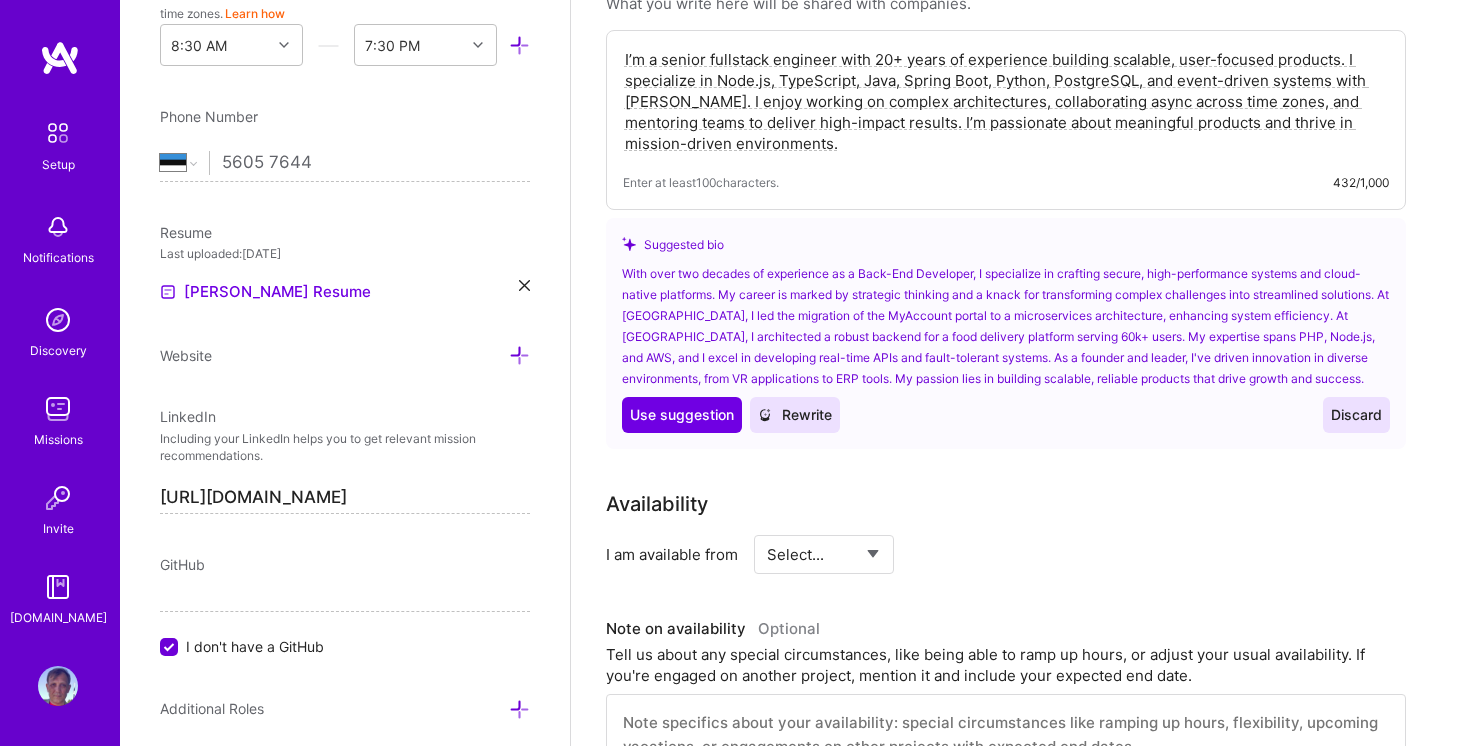type on "5605 7644" 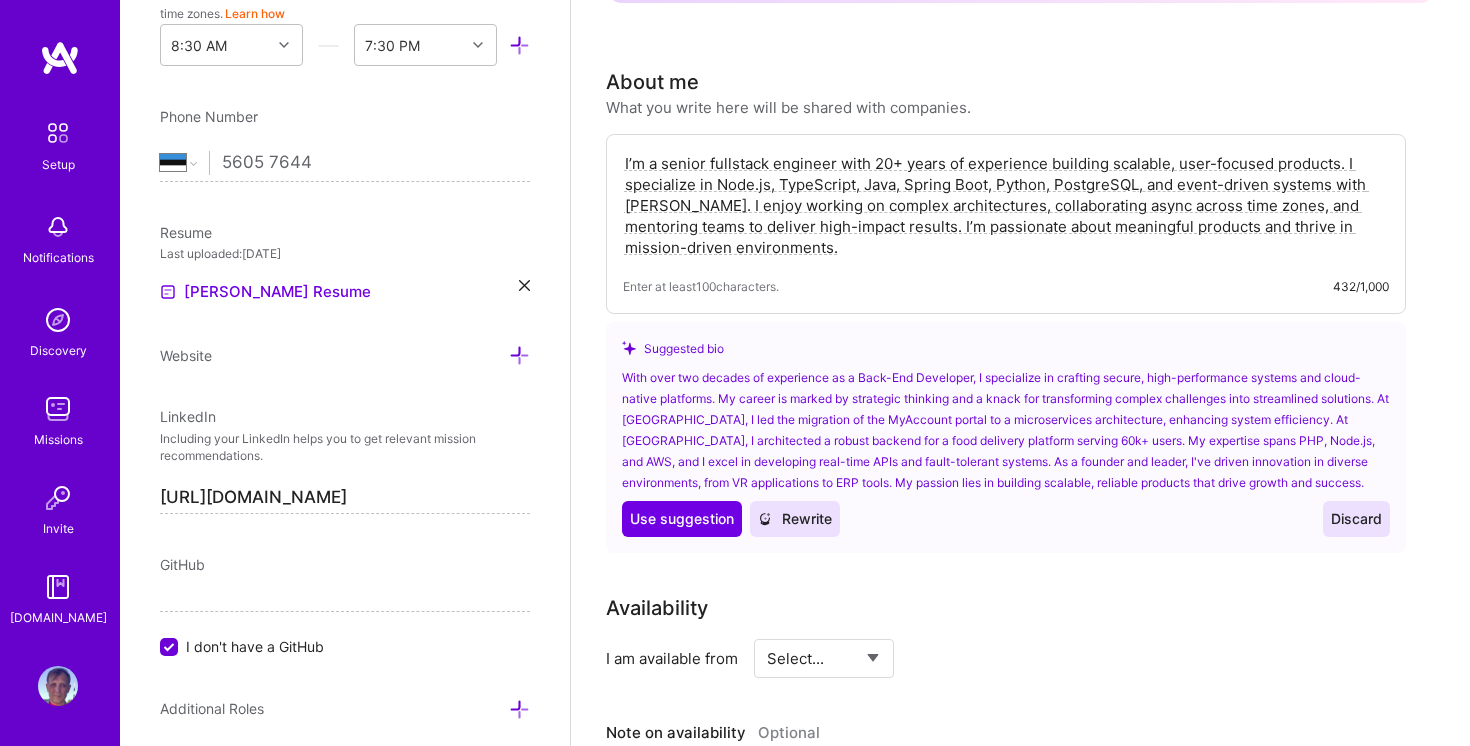 scroll, scrollTop: 501, scrollLeft: 0, axis: vertical 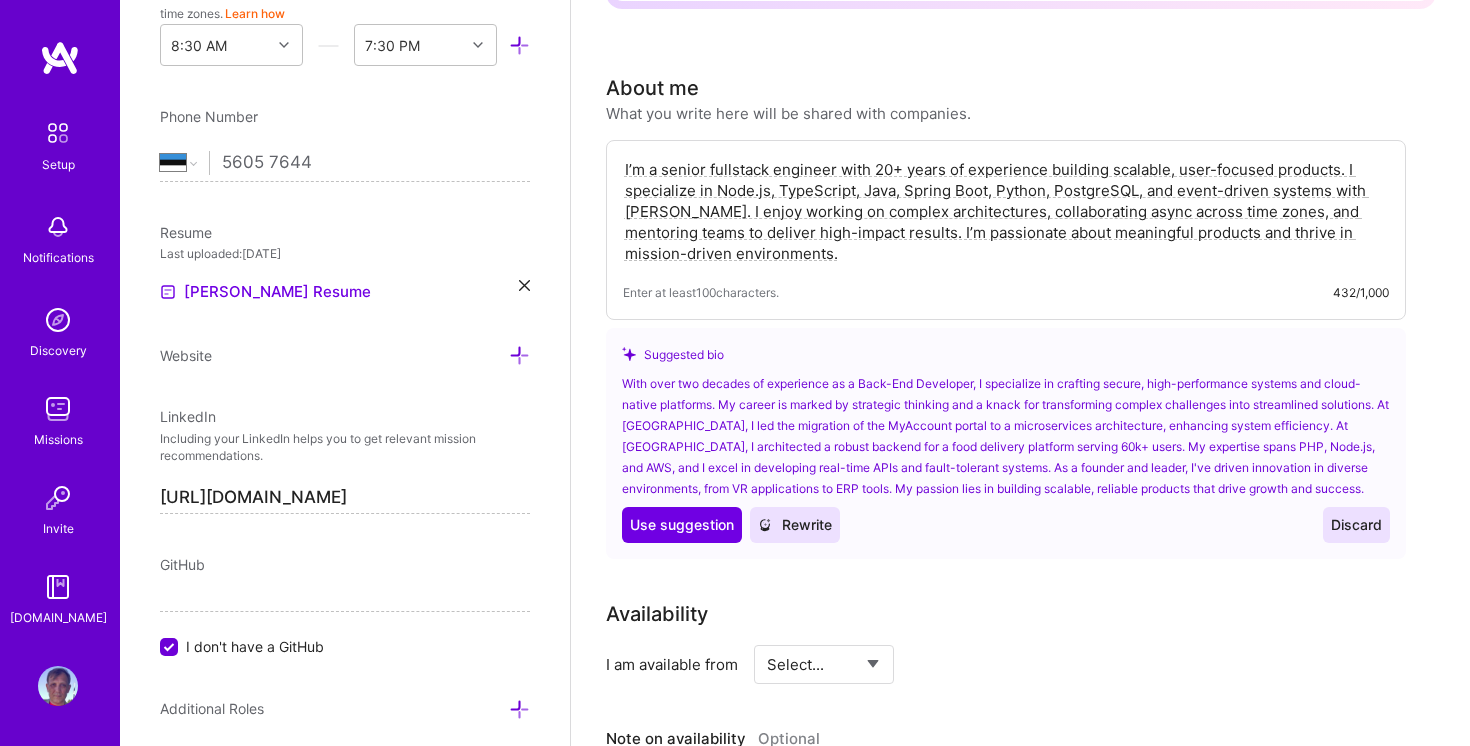 click on "Rewrite" at bounding box center (795, 525) 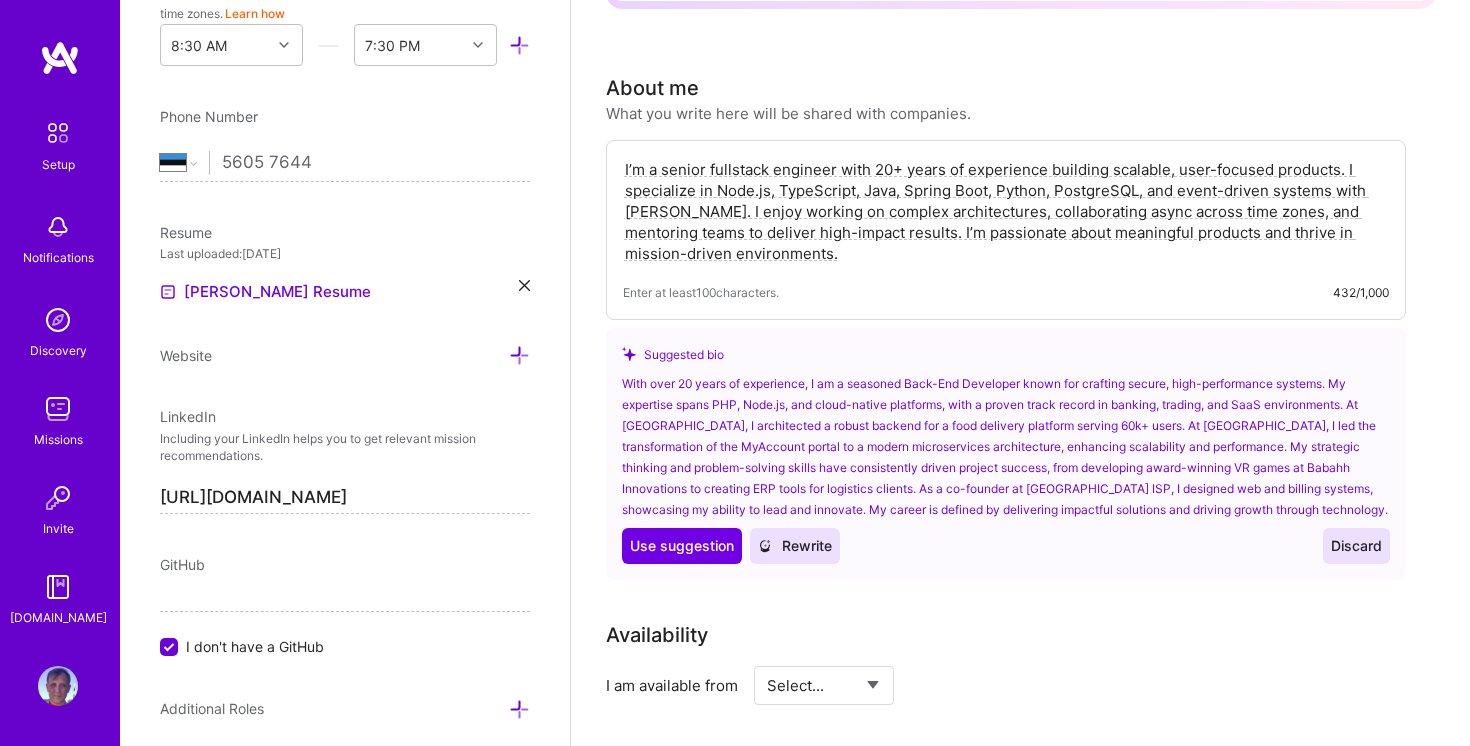 click on "Rewrite" at bounding box center [795, 546] 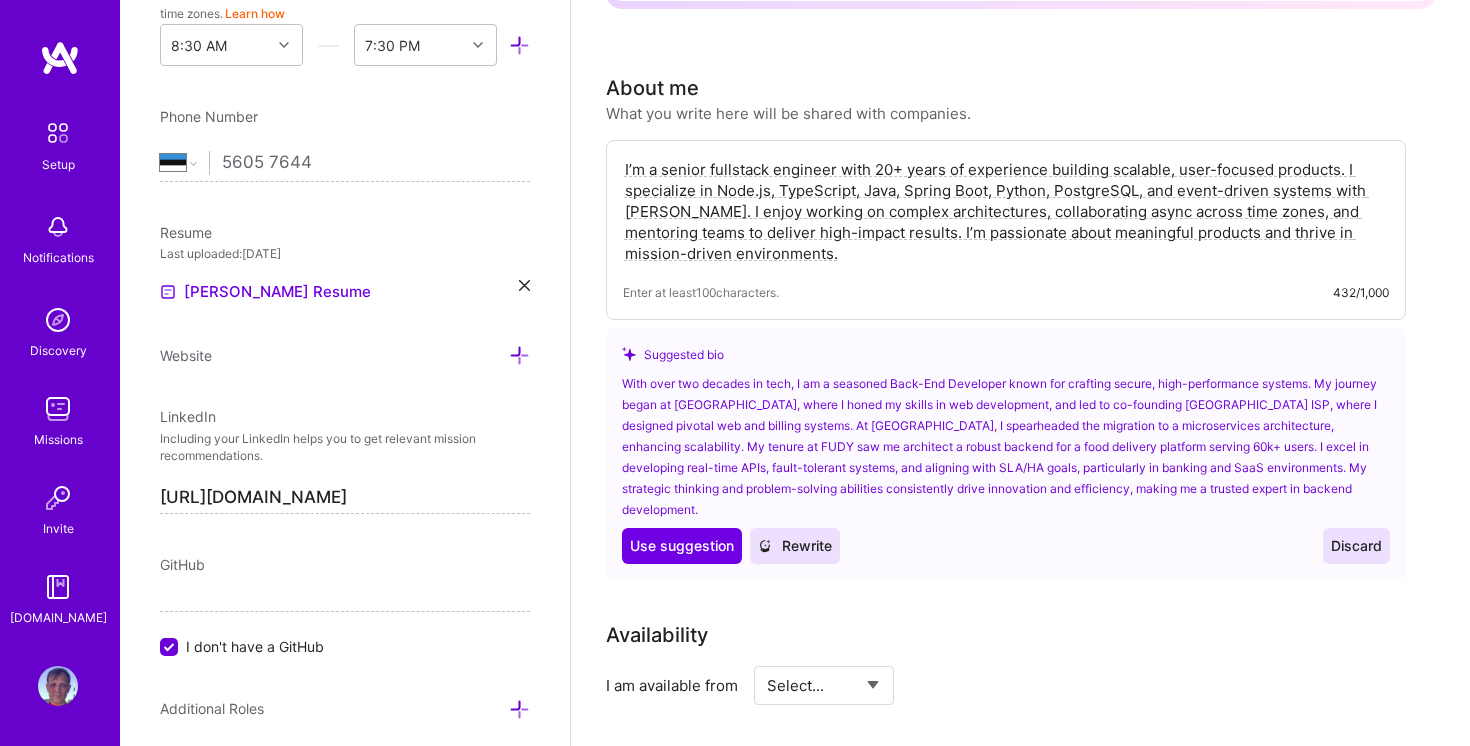 click on "Discard" at bounding box center [1356, 546] 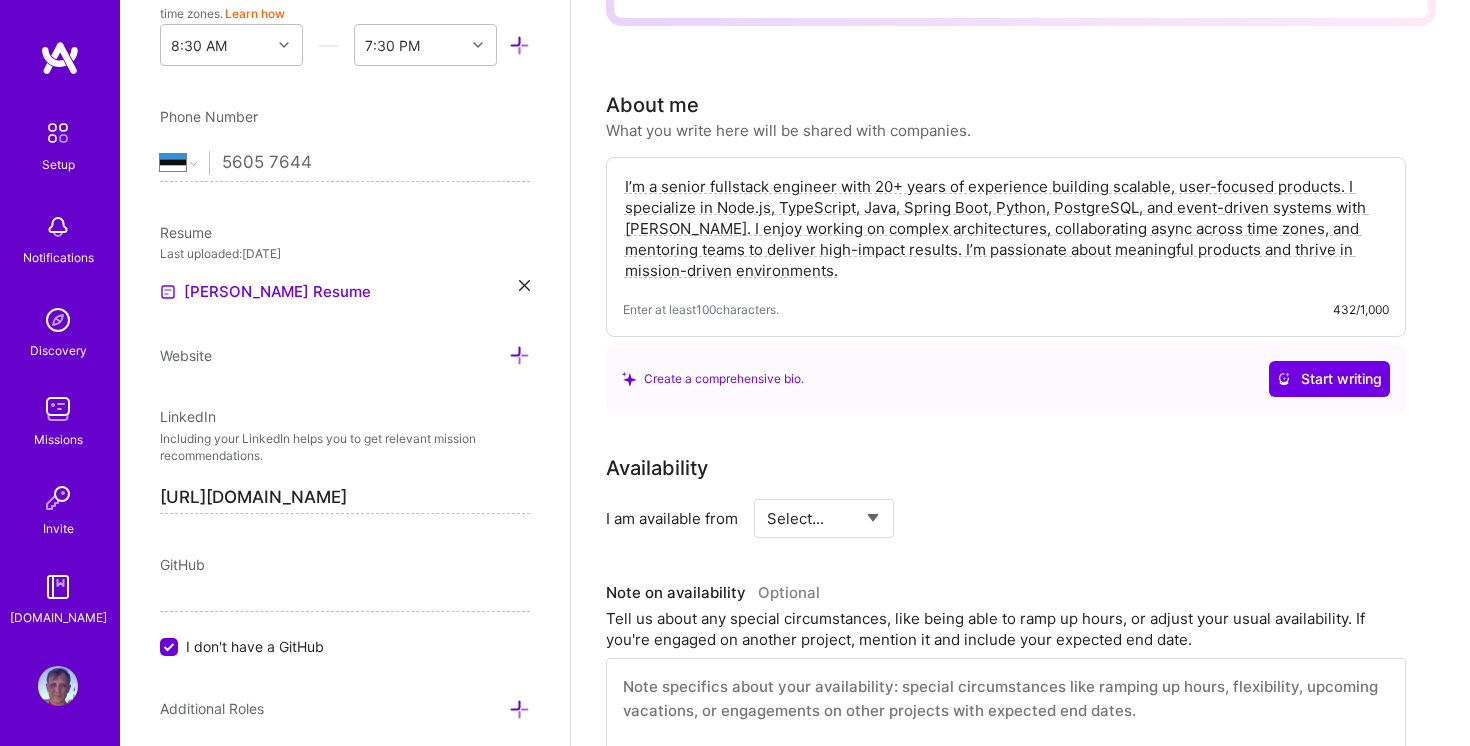 scroll, scrollTop: 485, scrollLeft: 0, axis: vertical 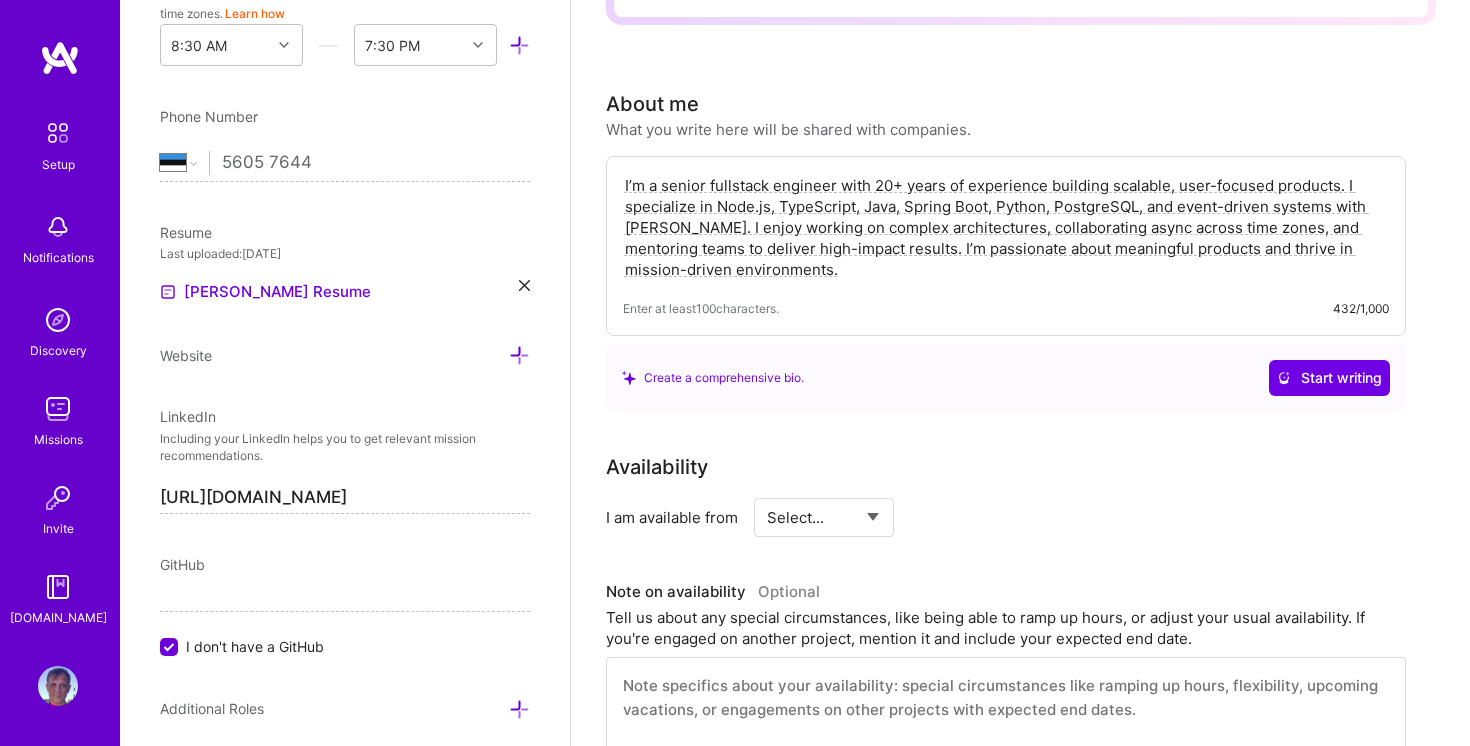 click on "I’m a senior fullstack engineer with 20+ years of experience building scalable, user-focused products. I specialize in Node.js, TypeScript, Java, Spring Boot, Python, PostgreSQL, and event-driven systems with [PERSON_NAME]. I enjoy working on complex architectures, collaborating async across time zones, and mentoring teams to deliver high-impact results. I’m passionate about meaningful products and thrive in mission-driven environments." at bounding box center [1006, 227] 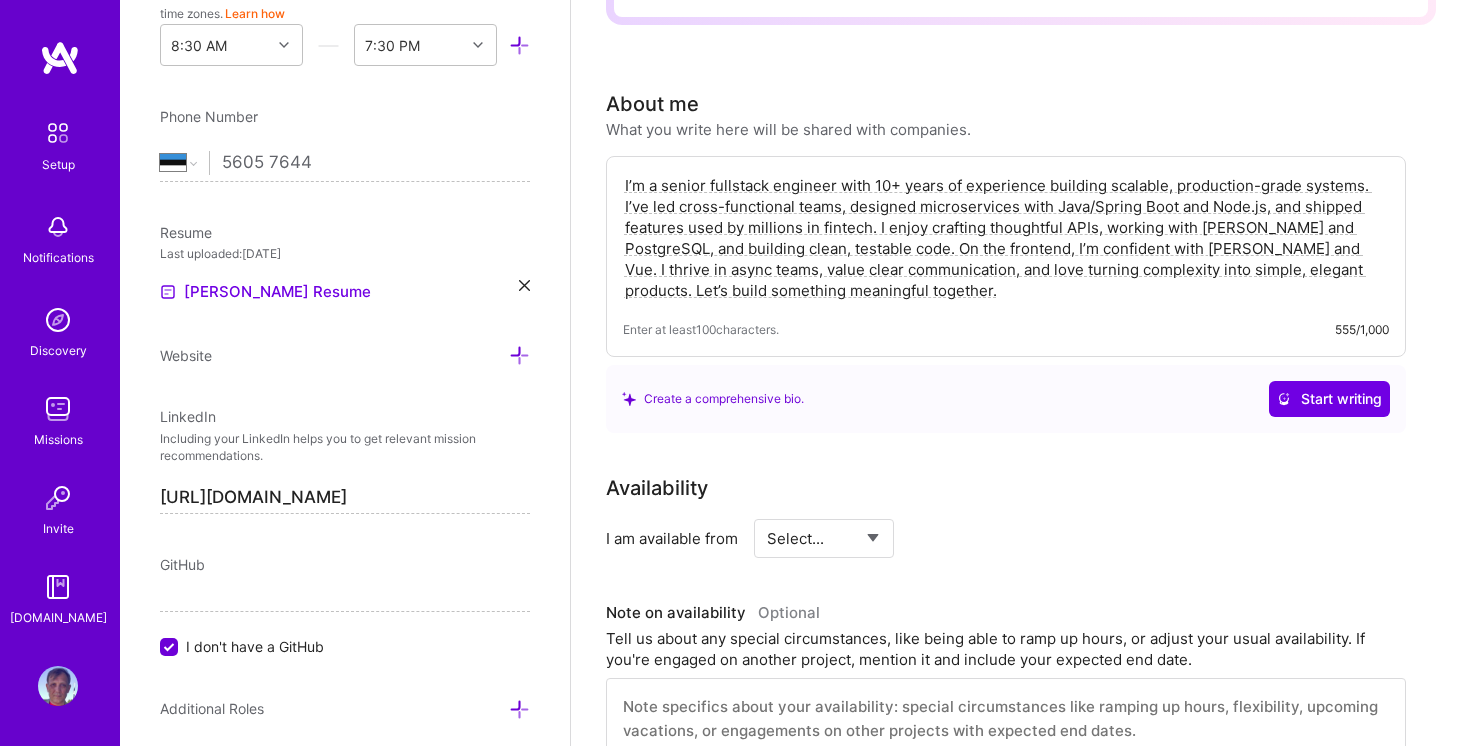 drag, startPoint x: 1212, startPoint y: 178, endPoint x: 1269, endPoint y: 178, distance: 57 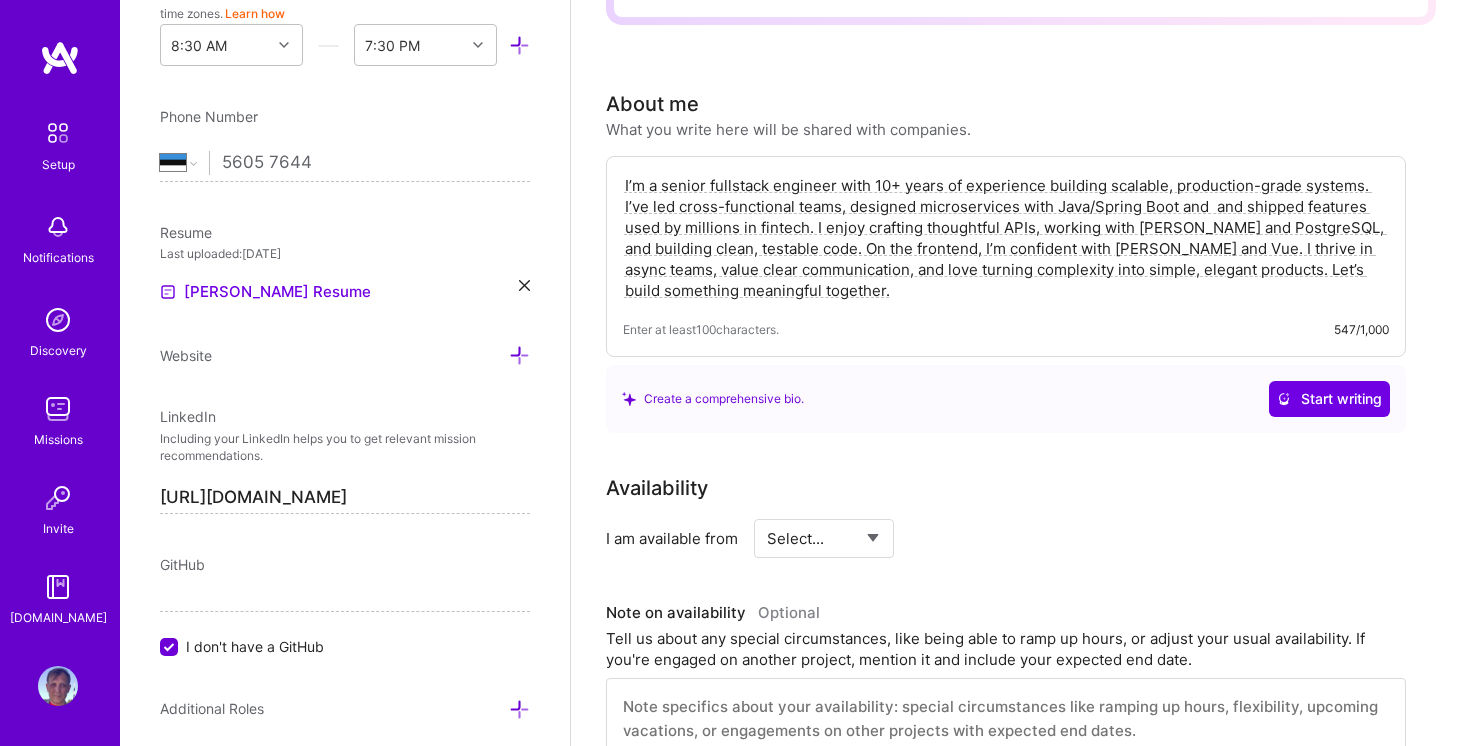 click on "I’m a senior fullstack engineer with 10+ years of experience building scalable, production-grade systems. I’ve led cross-functional teams, designed microservices with Java/Spring Boot and  and shipped features used by millions in fintech. I enjoy crafting thoughtful APIs, working with [PERSON_NAME] and PostgreSQL, and building clean, testable code. On the frontend, I’m confident with [PERSON_NAME] and Vue. I thrive in async teams, value clear communication, and love turning complexity into simple, elegant products. Let’s build something meaningful together." at bounding box center [1006, 238] 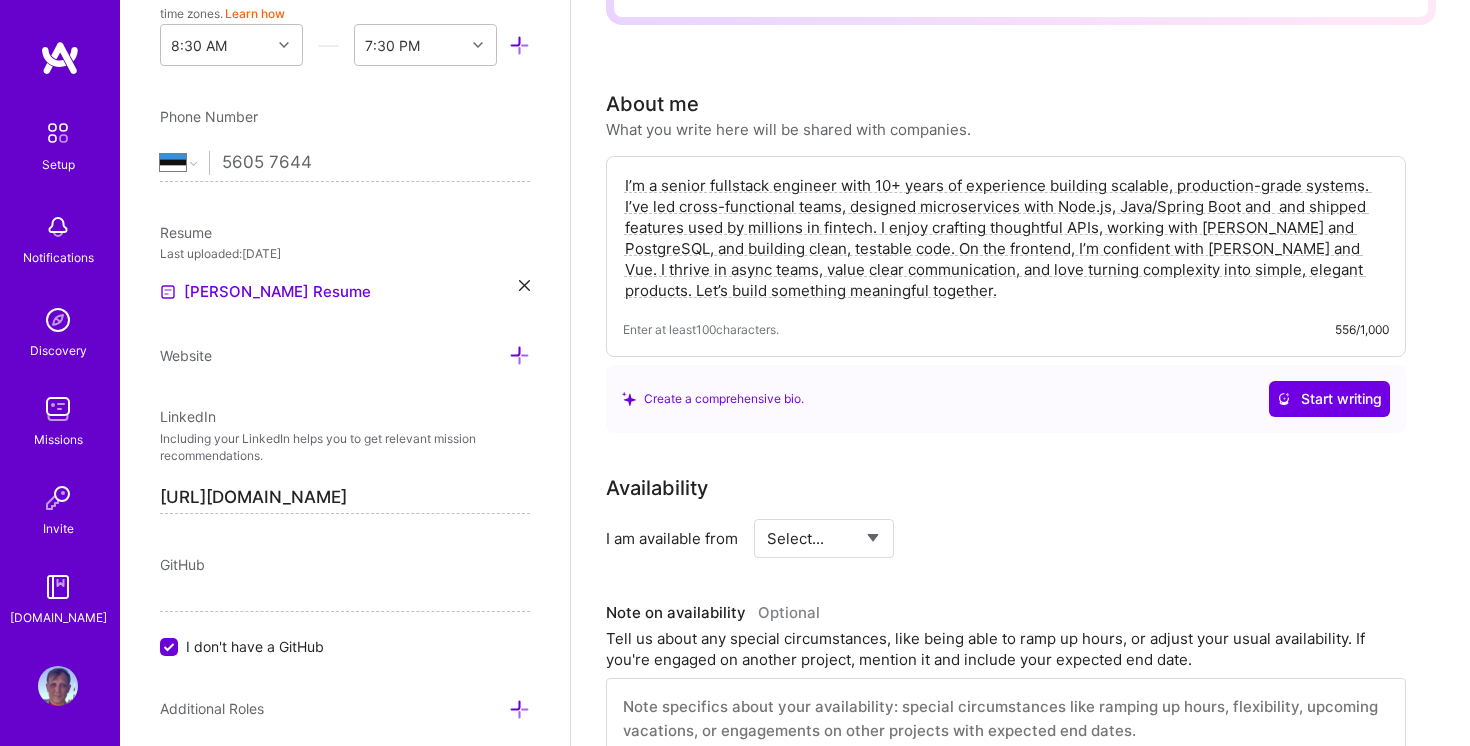 click on "I’m a senior fullstack engineer with 10+ years of experience building scalable, production-grade systems. I’ve led cross-functional teams, designed microservices with Node.js, Java/Spring Boot and  and shipped features used by millions in fintech. I enjoy crafting thoughtful APIs, working with [PERSON_NAME] and PostgreSQL, and building clean, testable code. On the frontend, I’m confident with [PERSON_NAME] and Vue. I thrive in async teams, value clear communication, and love turning complexity into simple, elegant products. Let’s build something meaningful together." at bounding box center (1006, 238) 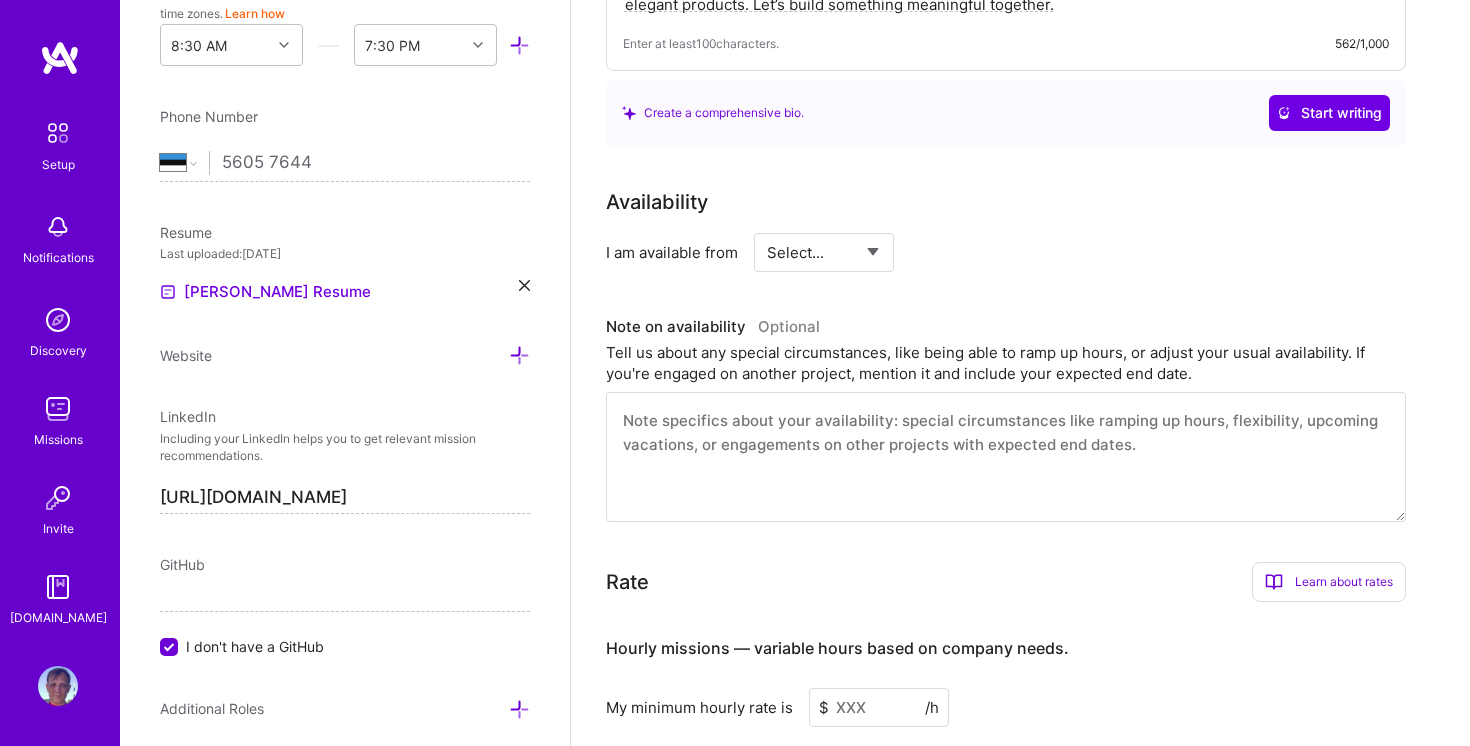 scroll, scrollTop: 777, scrollLeft: 0, axis: vertical 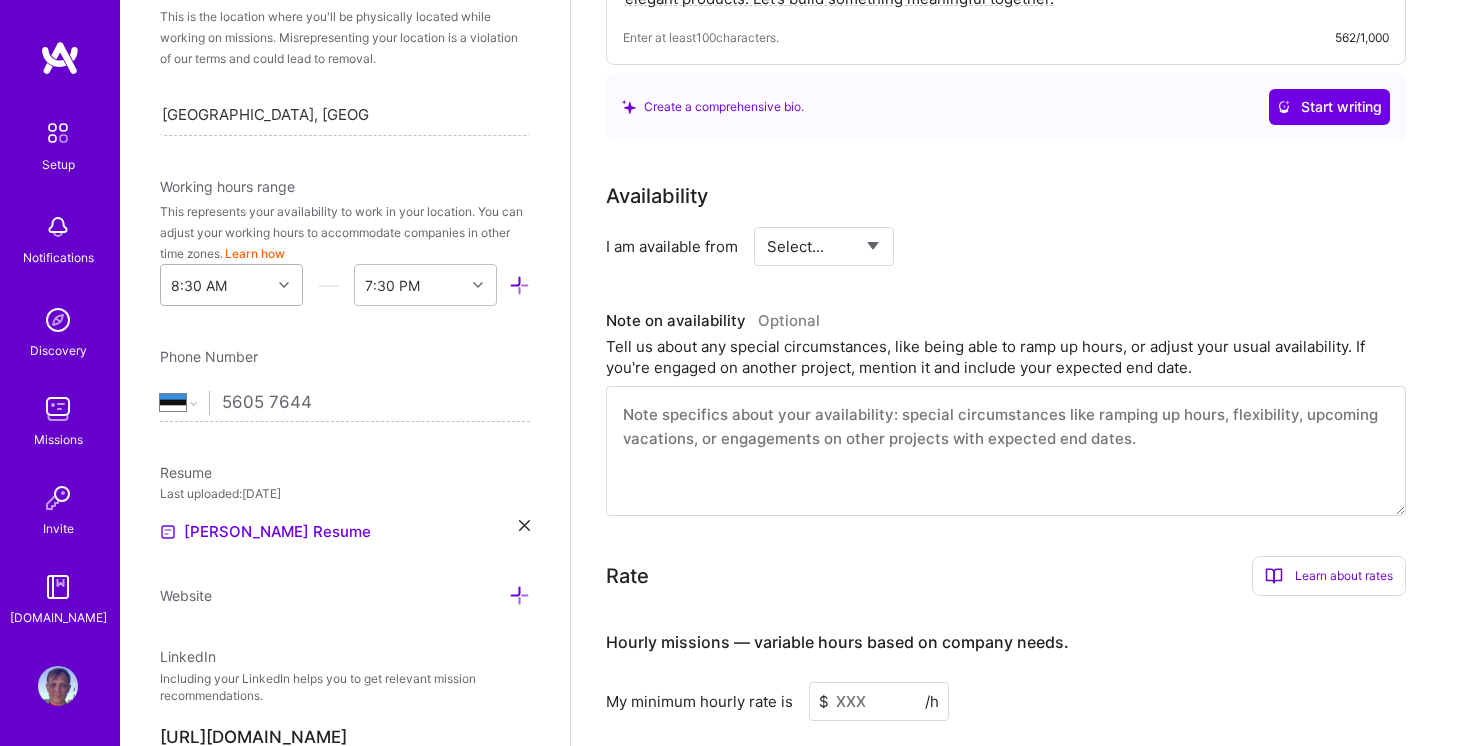 type on "I’m a senior fullstack engineer with 10+ years of experience building scalable, production-grade systems. I’ve led cross-functional teams, designed microservices with Node.js, Java/Spring Boot and Python and shipped features used by millions in fintech. I enjoy crafting thoughtful APIs, working with [PERSON_NAME] and PostgreSQL, and building clean, testable code. On the frontend, I’m confident with [PERSON_NAME] and Vue. I thrive in async teams, value clear communication, and love turning complexity into simple, elegant products. Let’s build something meaningful together." 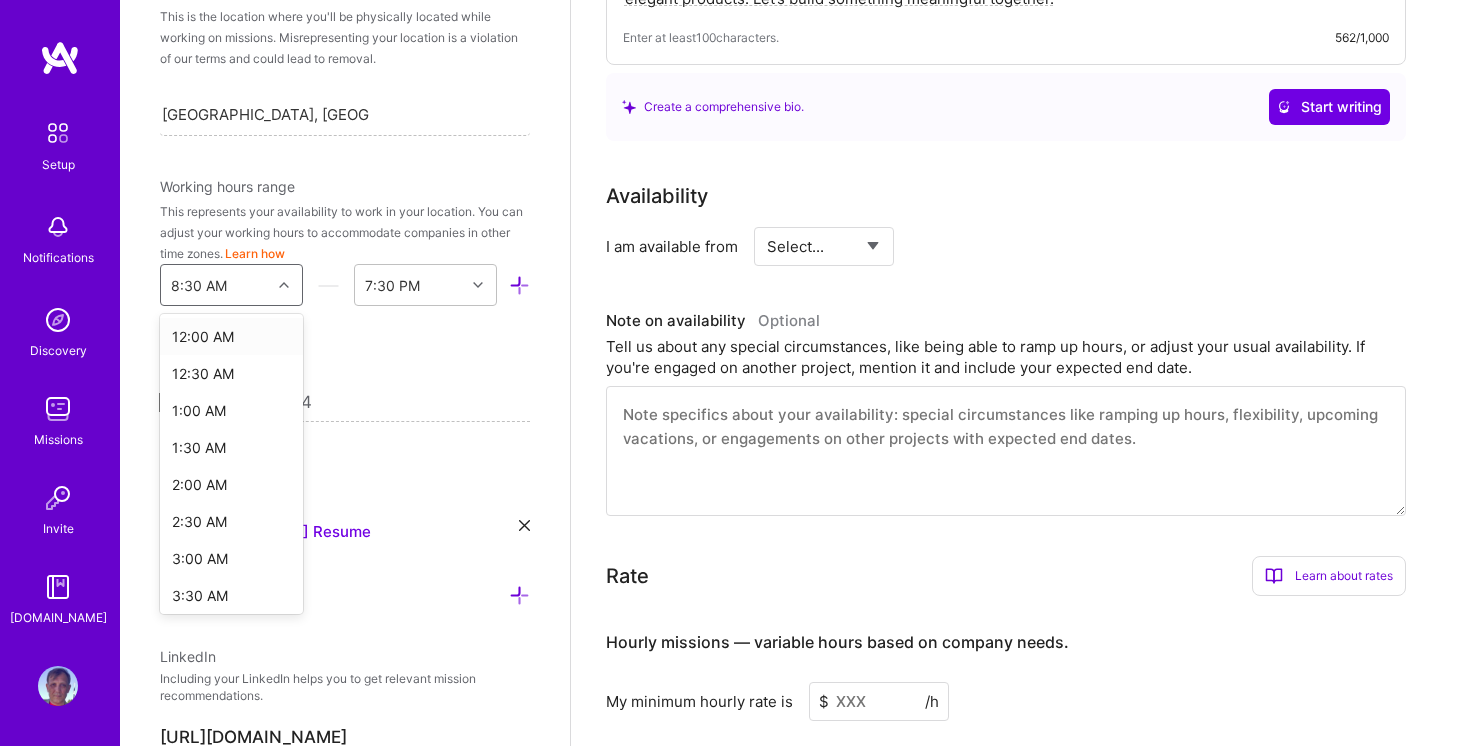 click at bounding box center (284, 285) 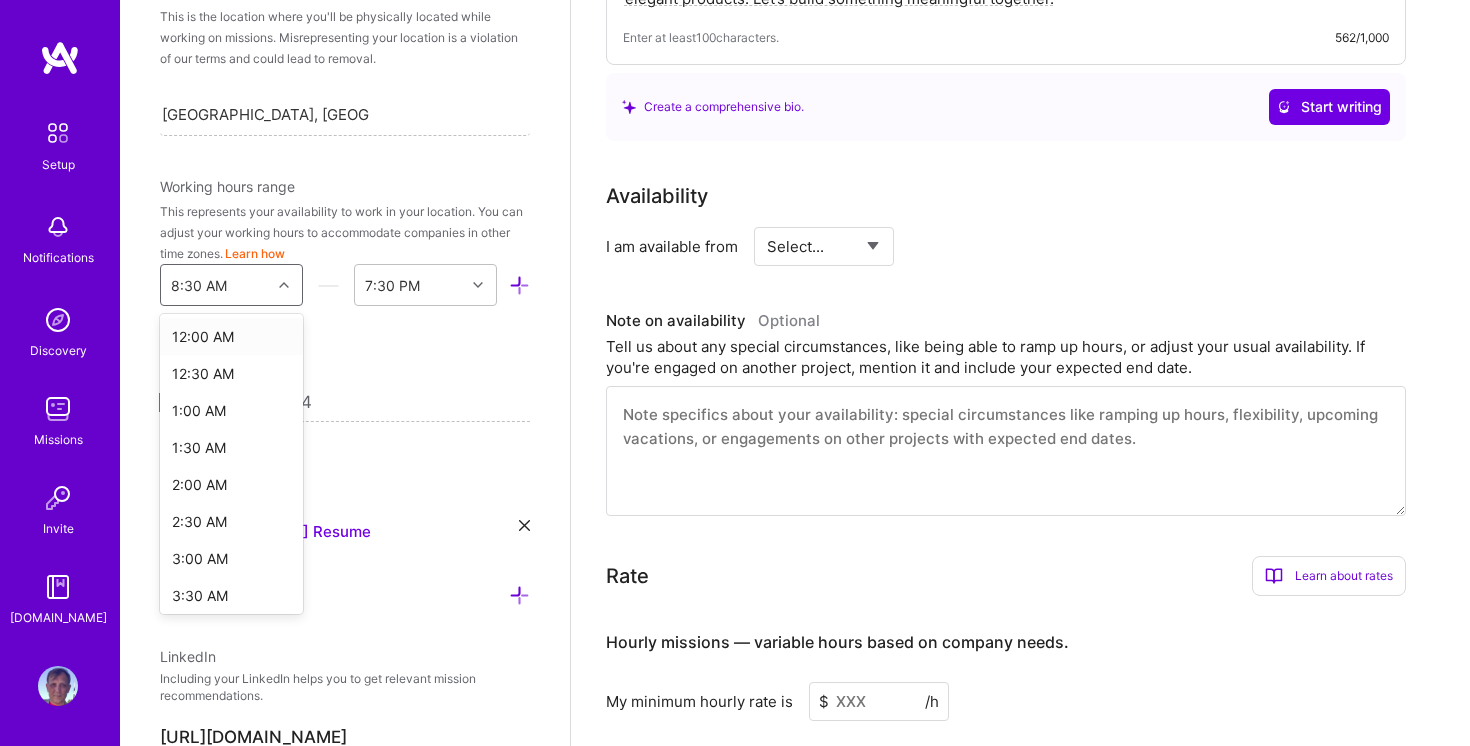click at bounding box center [284, 285] 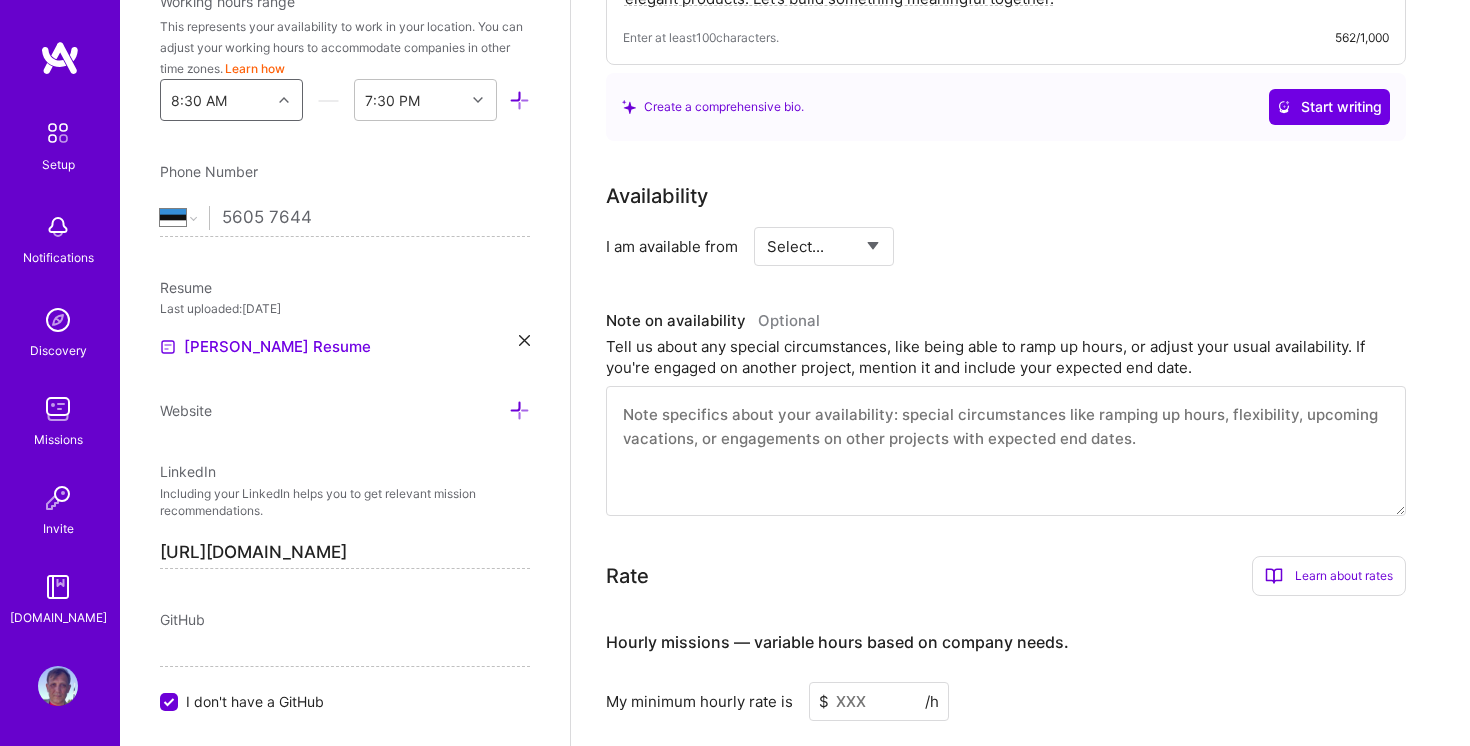 scroll, scrollTop: 616, scrollLeft: 0, axis: vertical 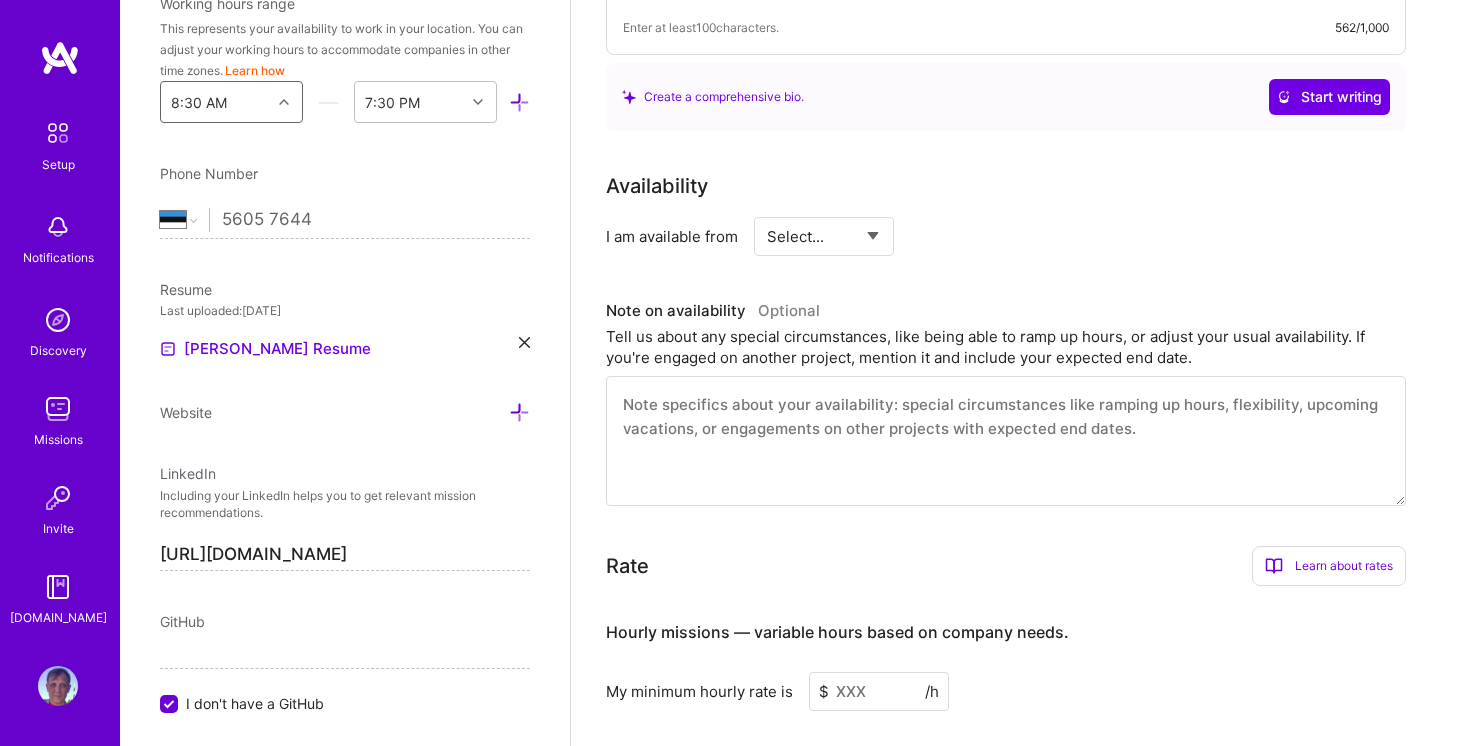 click on "Select... Right Now Future Date Not Available" at bounding box center (824, 236) 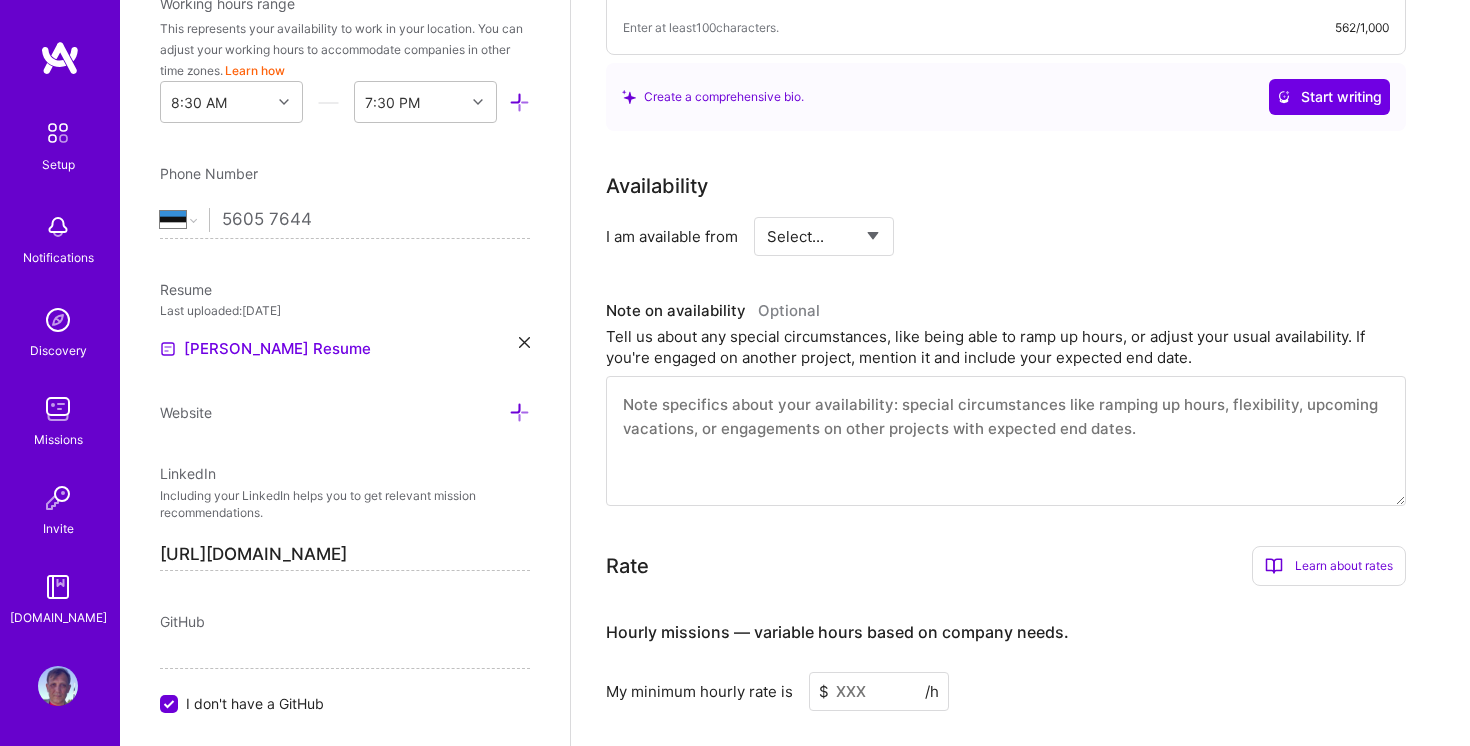 select on "Right Now" 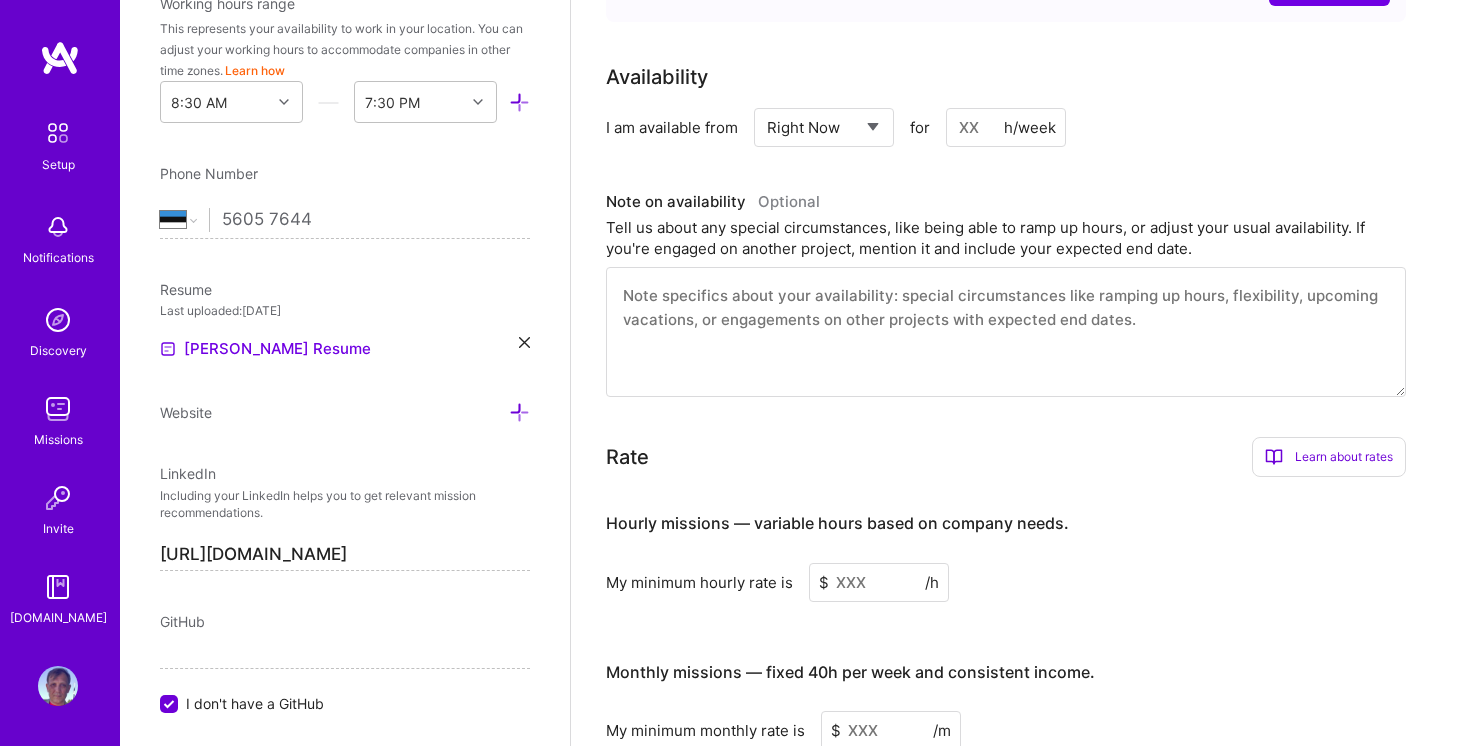 scroll, scrollTop: 904, scrollLeft: 0, axis: vertical 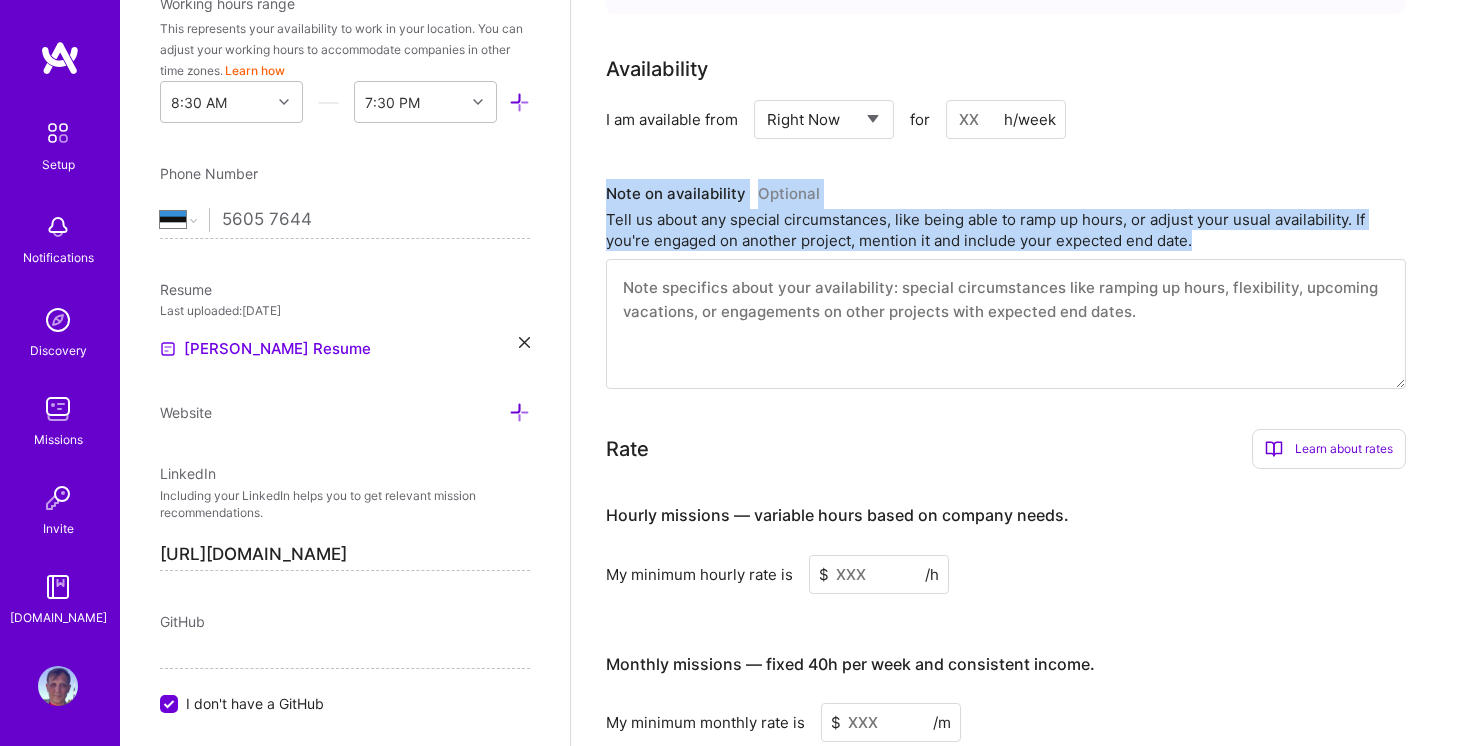 drag, startPoint x: 1216, startPoint y: 216, endPoint x: 589, endPoint y: 170, distance: 628.6851 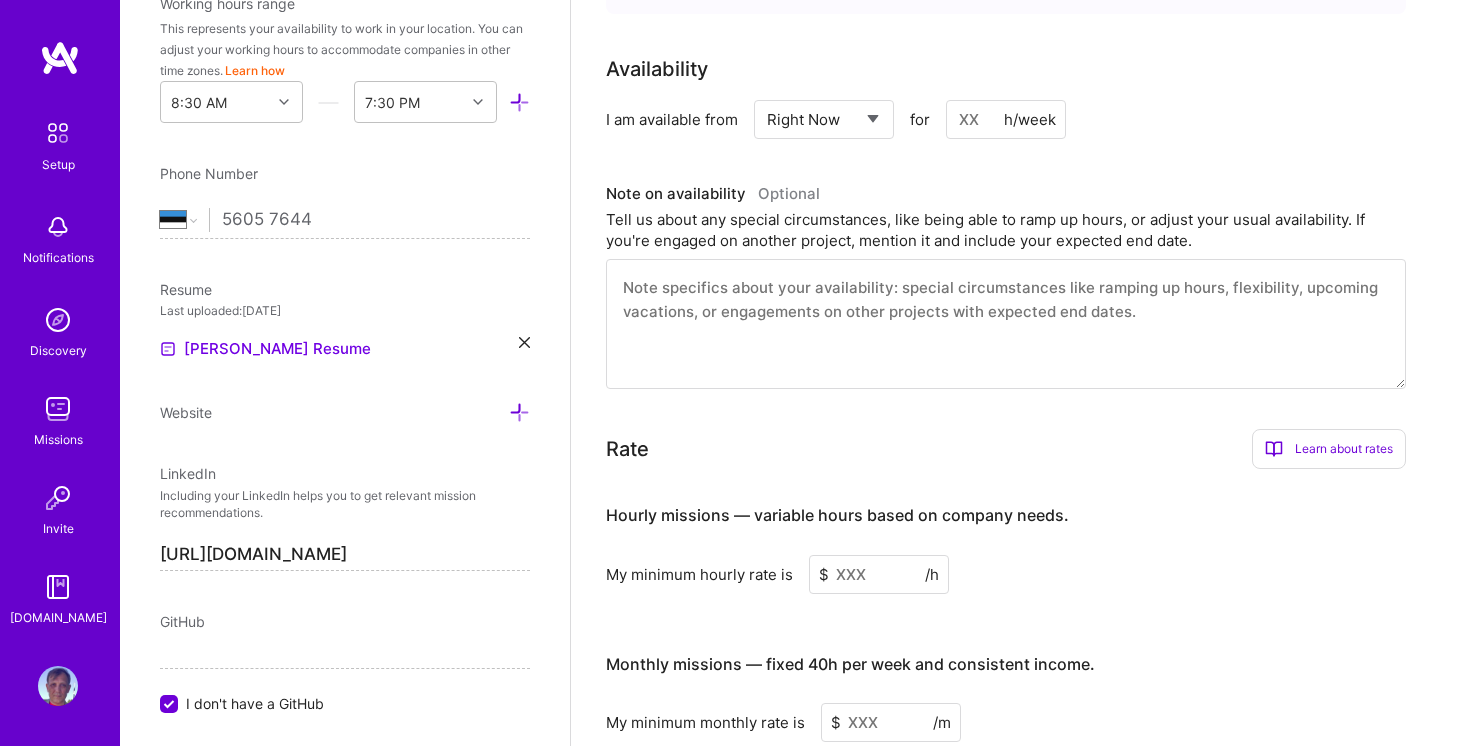 click on "Rate Learn about rates Hourly Rate What is hourly rate? This model involves payment for each hour worked, with the total hours varying based on the company's needs. It allows for a flexible schedule but results in fluctuating income, reflecting the actual hours worked in each pay period. Benefits You have the ability to work variable hours, which can be beneficial if you prefer a flexible schedule or have other commitments. Monthly Rate What is monthly rate? In this setup, you commit to a steady 40-hour work week and receive a consistent monthly salary. This offers predictability in both workload and earnings, ideal for those seeking regularity and financial stability. Benefits A fixed engagement ensures consistent income for easier financial planning and offers a stable, predictable workload for improved work-life balance and reduced stress. Learn how to set your rates Open [DOMAIN_NAME]" at bounding box center (1006, 449) 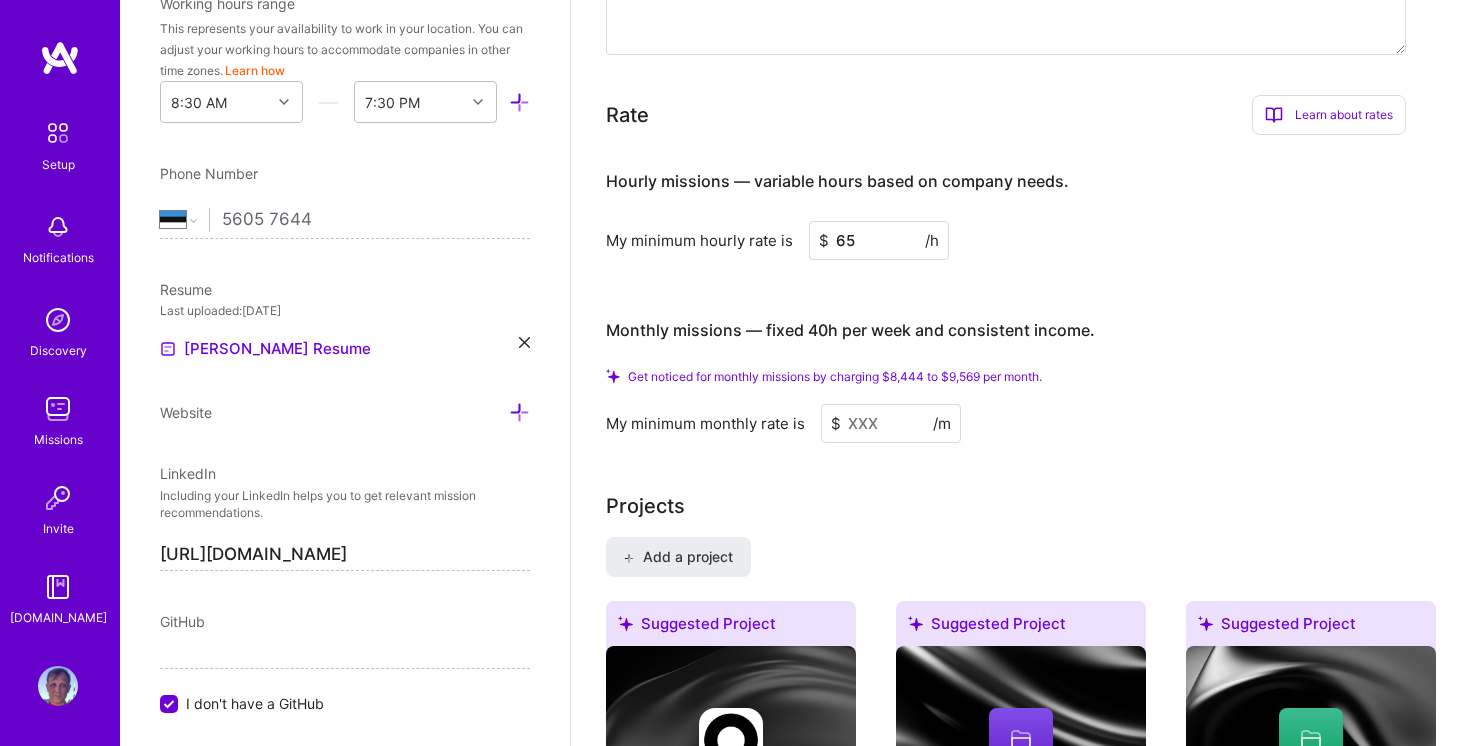 scroll, scrollTop: 1254, scrollLeft: 0, axis: vertical 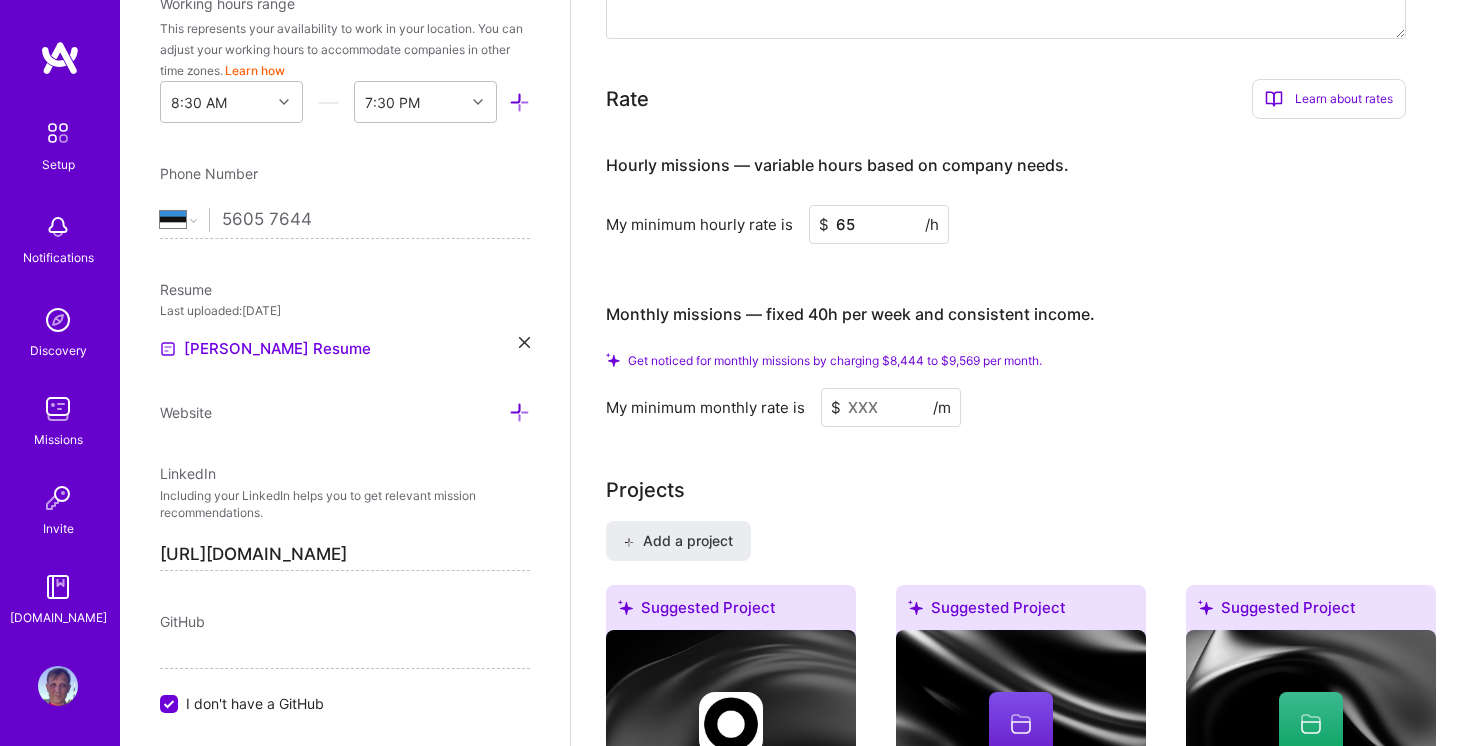 type on "6" 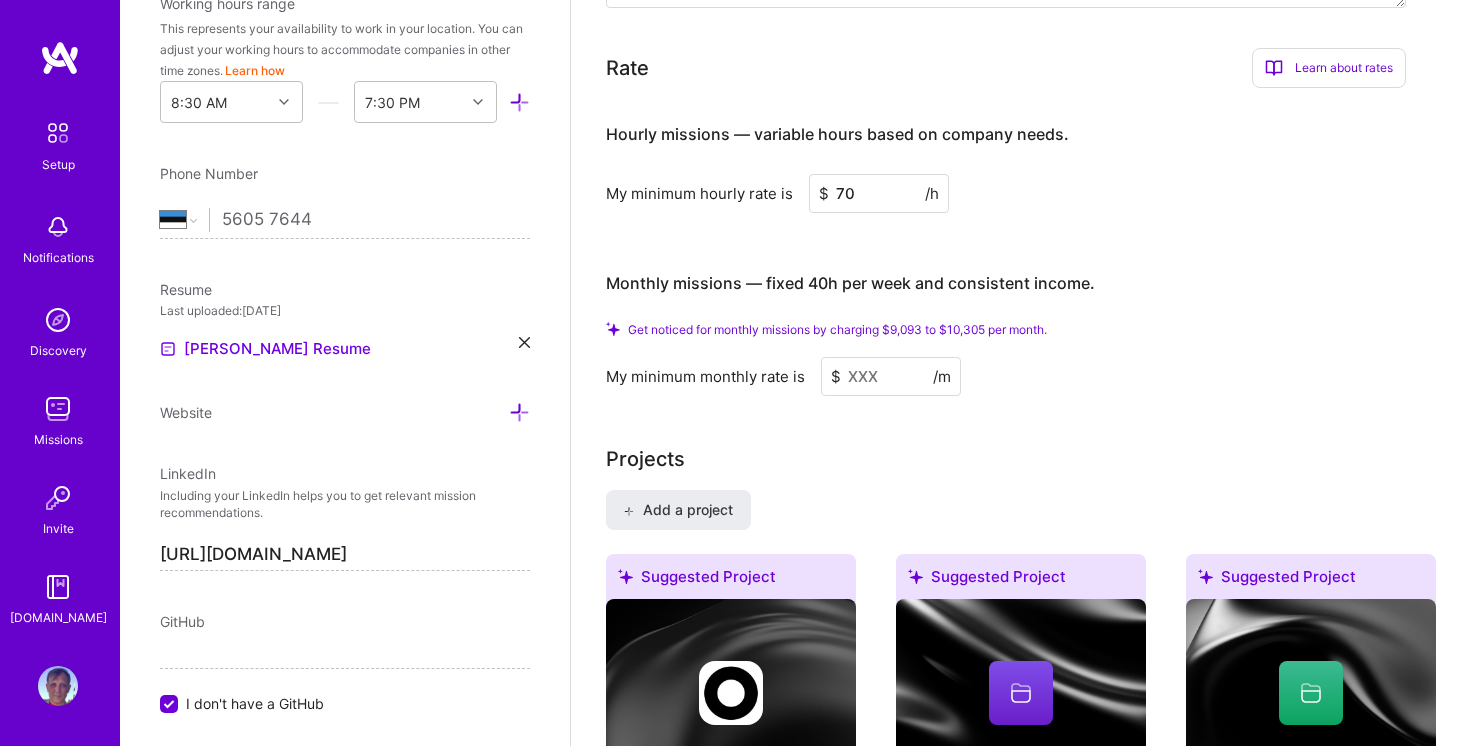 scroll, scrollTop: 1298, scrollLeft: 0, axis: vertical 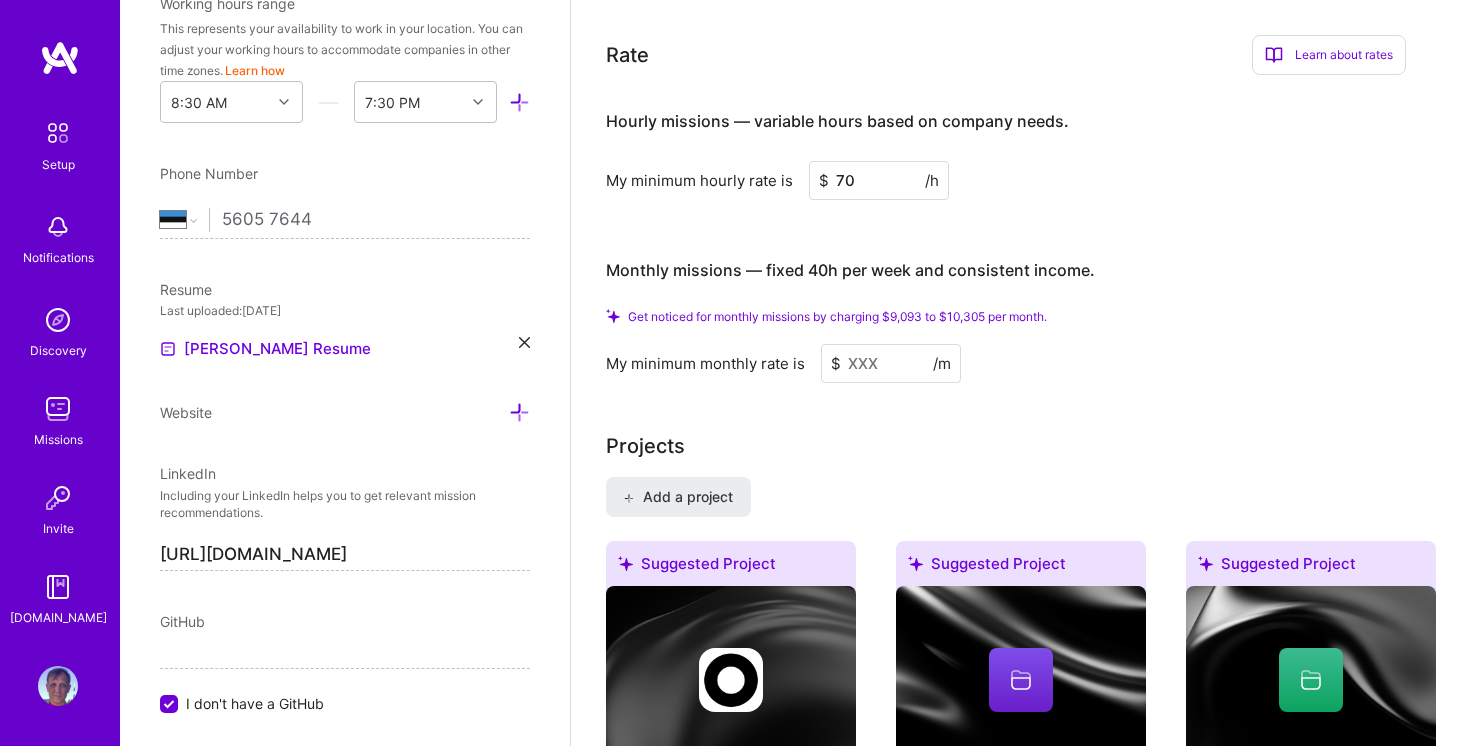 type on "70" 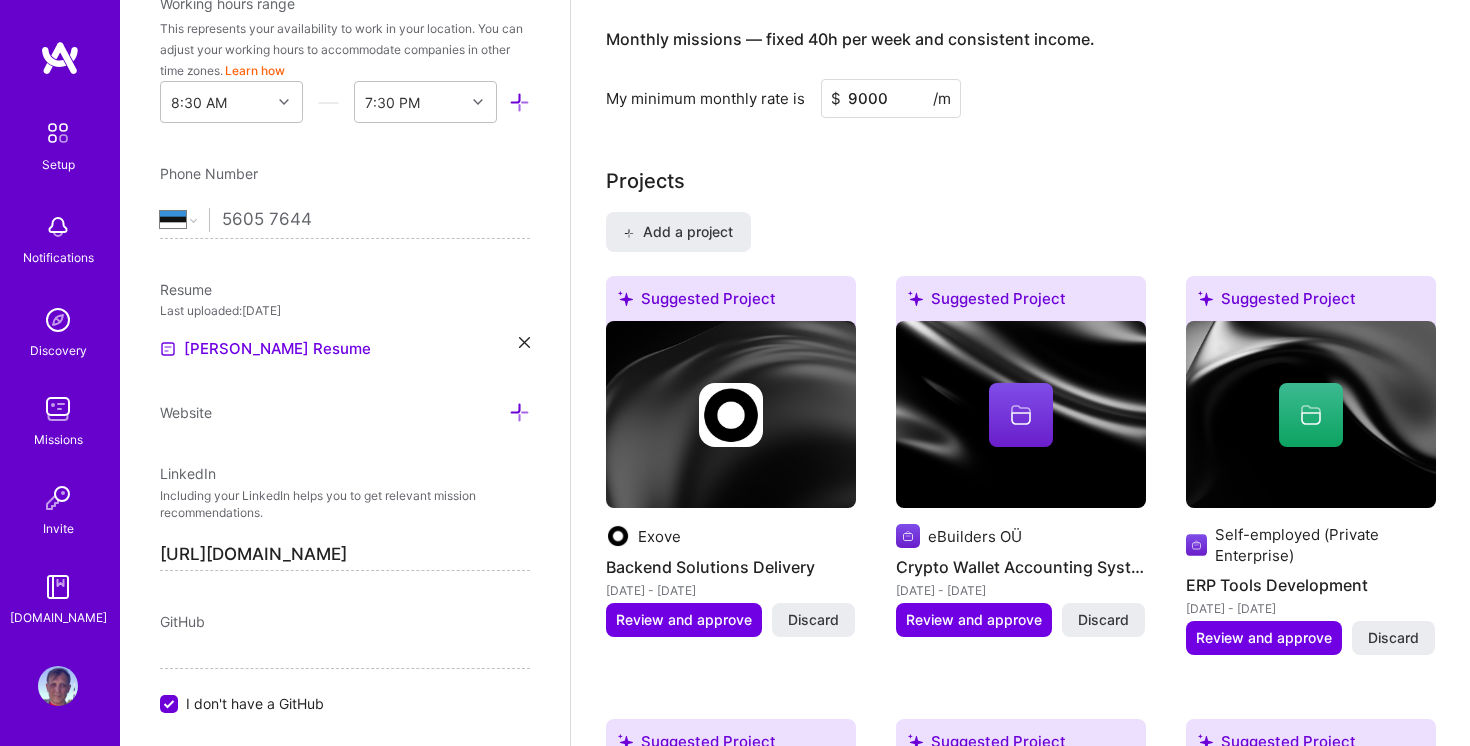scroll, scrollTop: 1503, scrollLeft: 0, axis: vertical 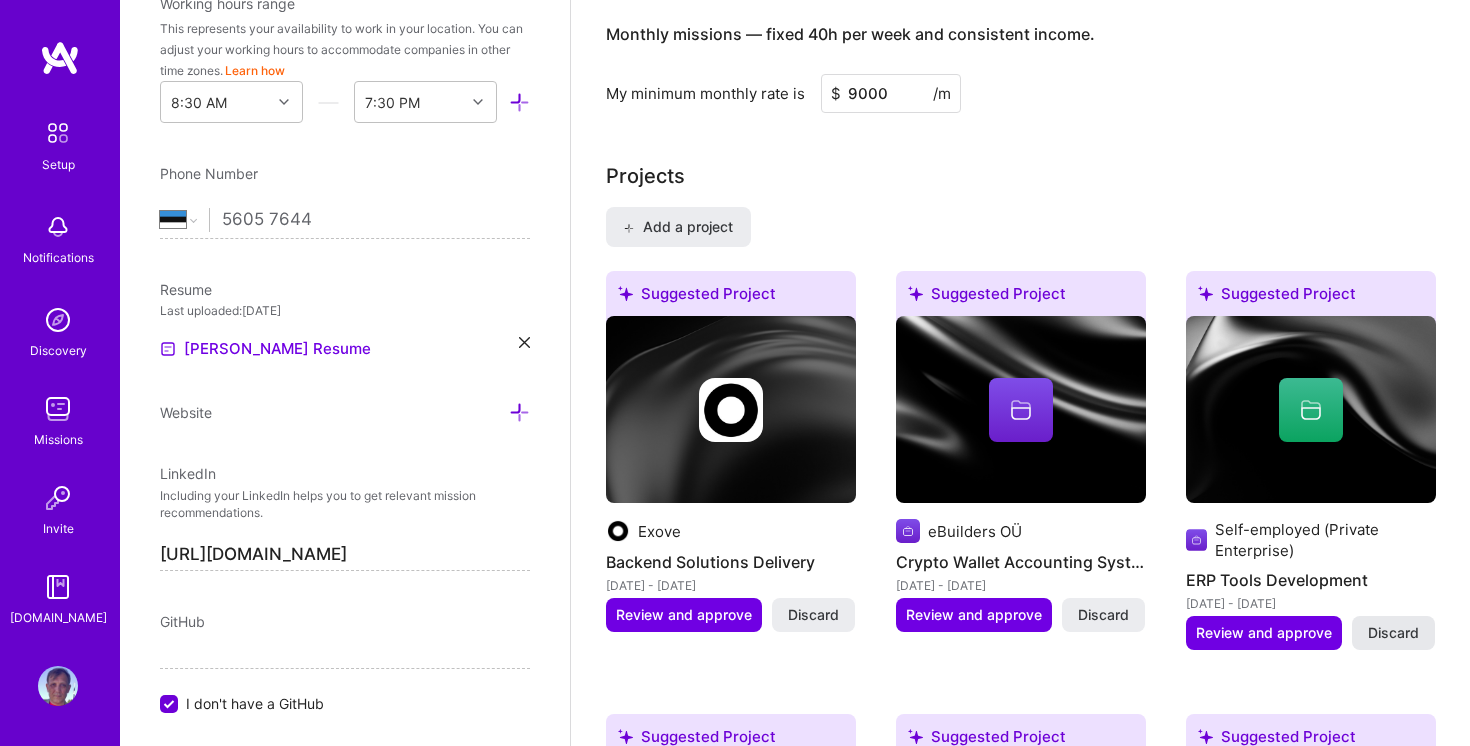 type on "9000" 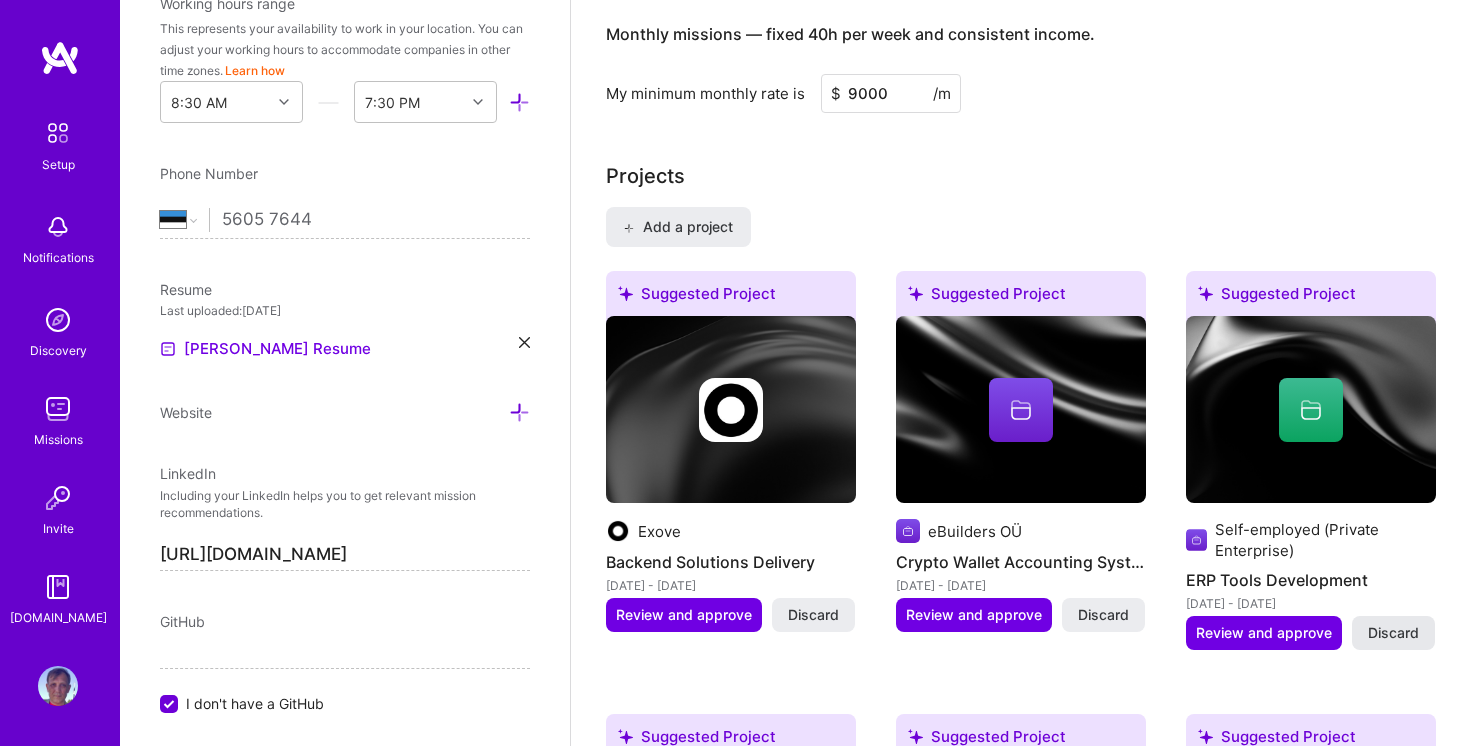 click on "Discard" at bounding box center [1393, 633] 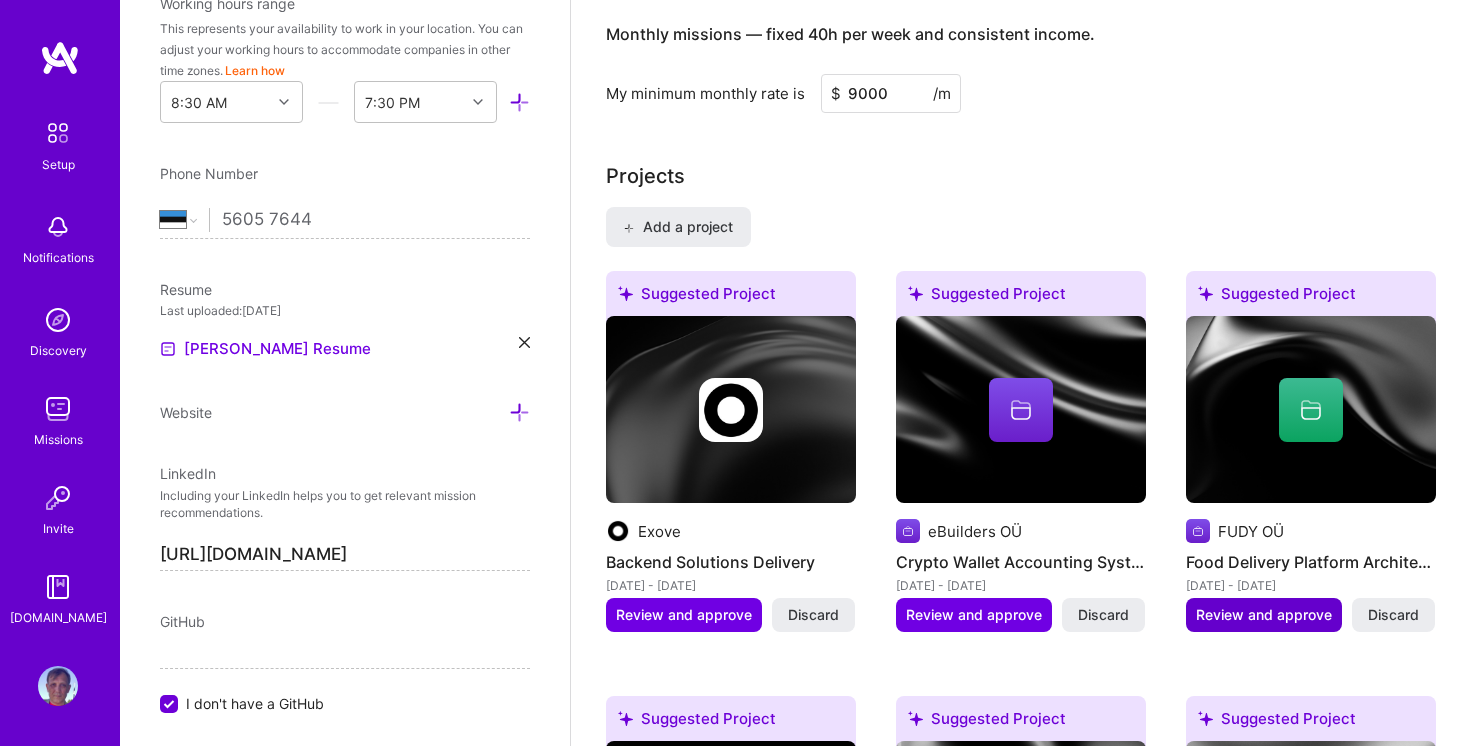 click on "Review and approve" at bounding box center (1264, 615) 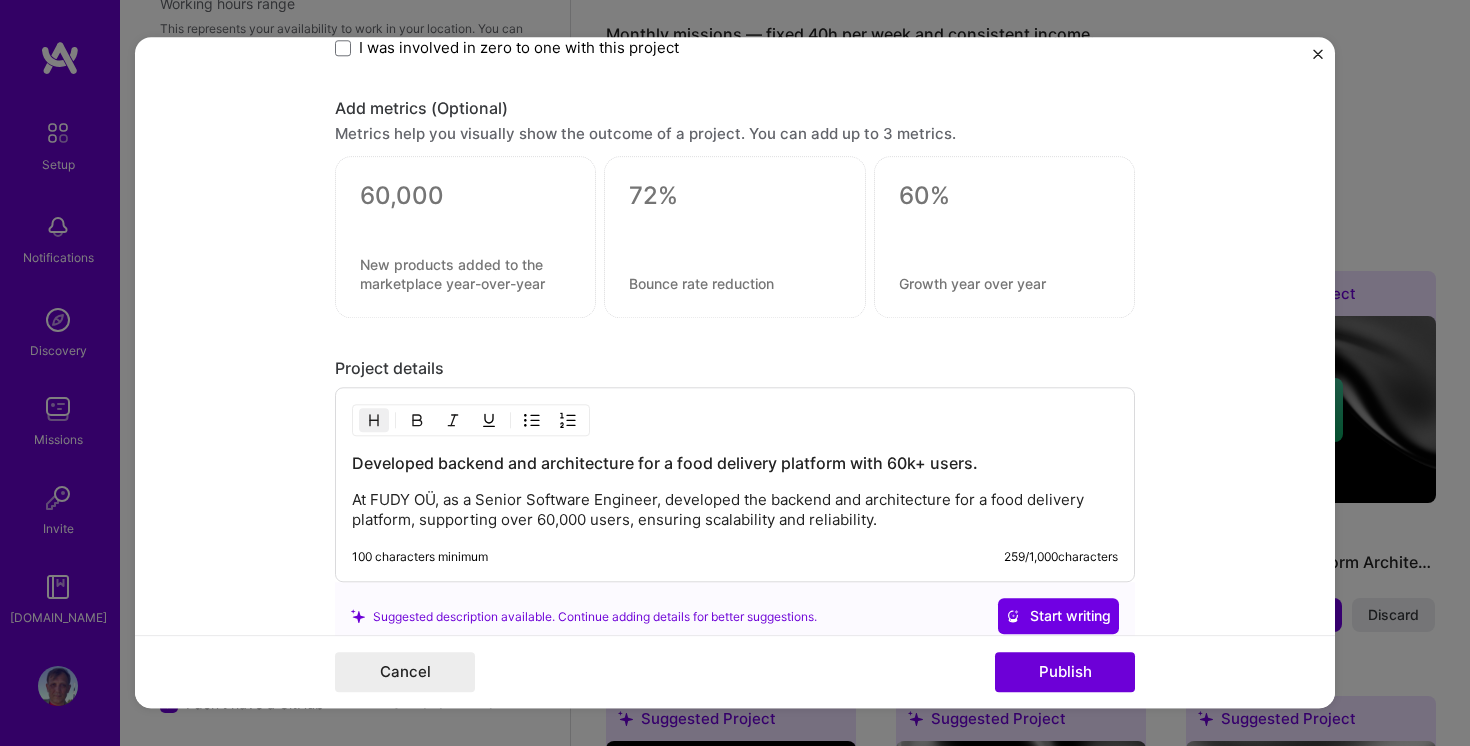 scroll, scrollTop: 1419, scrollLeft: 0, axis: vertical 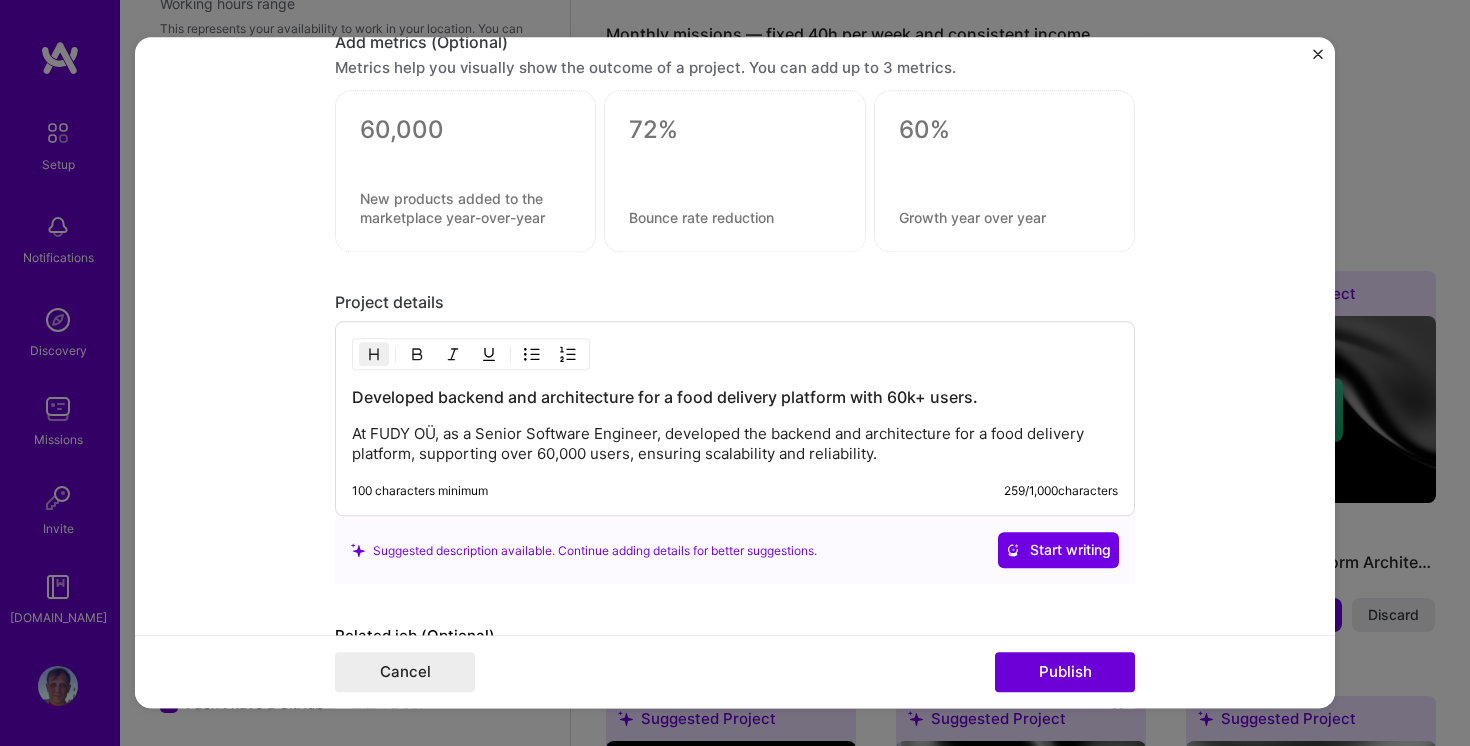 click on "At FUDY OÜ, as a Senior Software Engineer, developed the backend and architecture for a food delivery platform, supporting over 60,000 users, ensuring scalability and reliability." at bounding box center (735, 445) 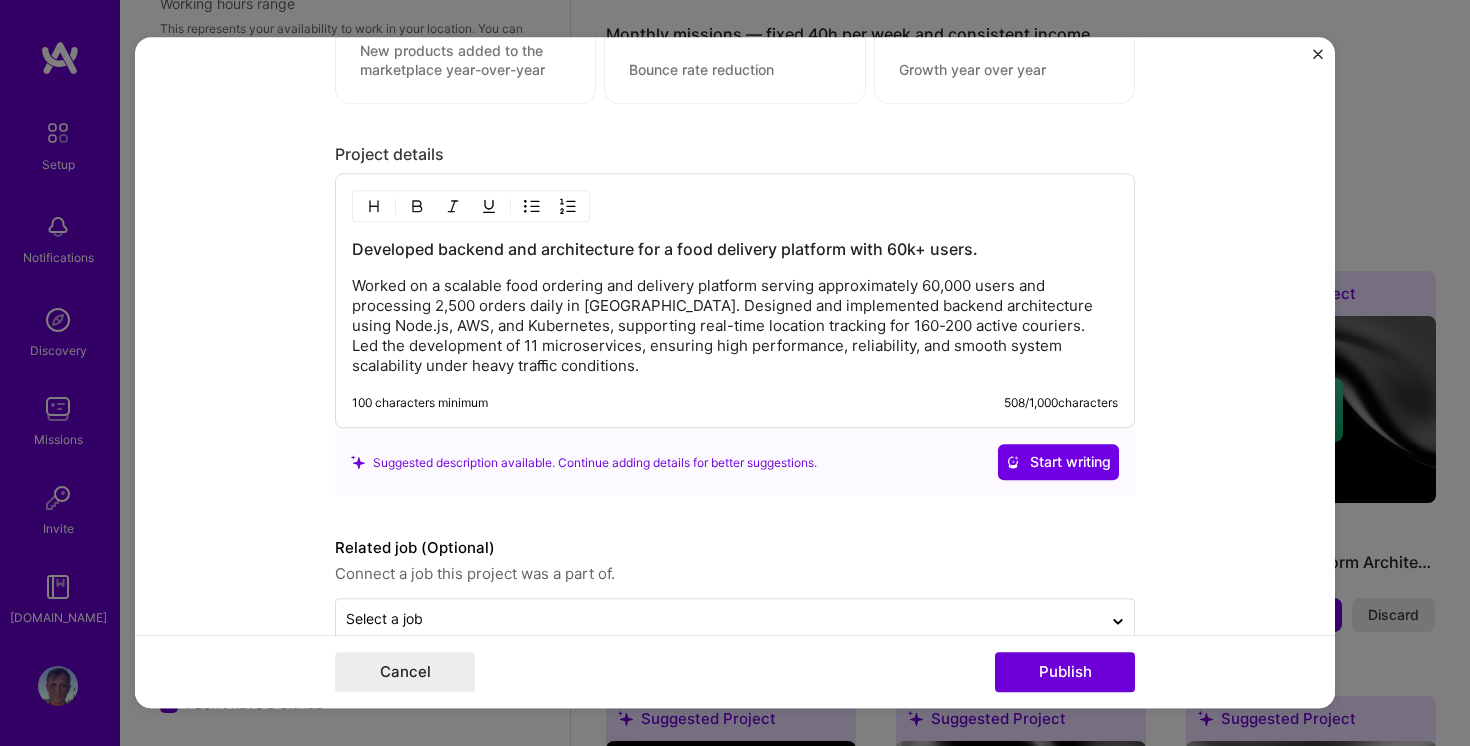 scroll, scrollTop: 1614, scrollLeft: 0, axis: vertical 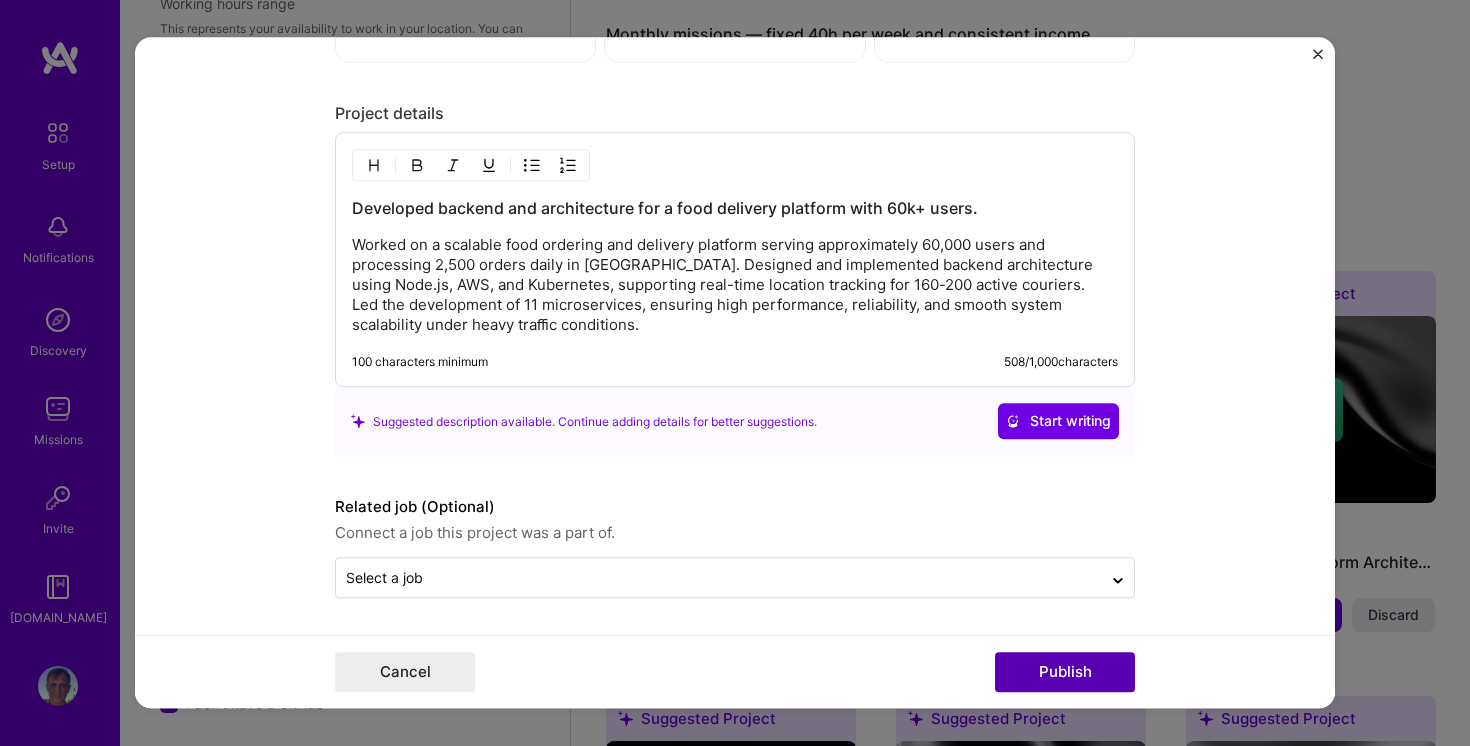 click on "Publish" at bounding box center (1065, 673) 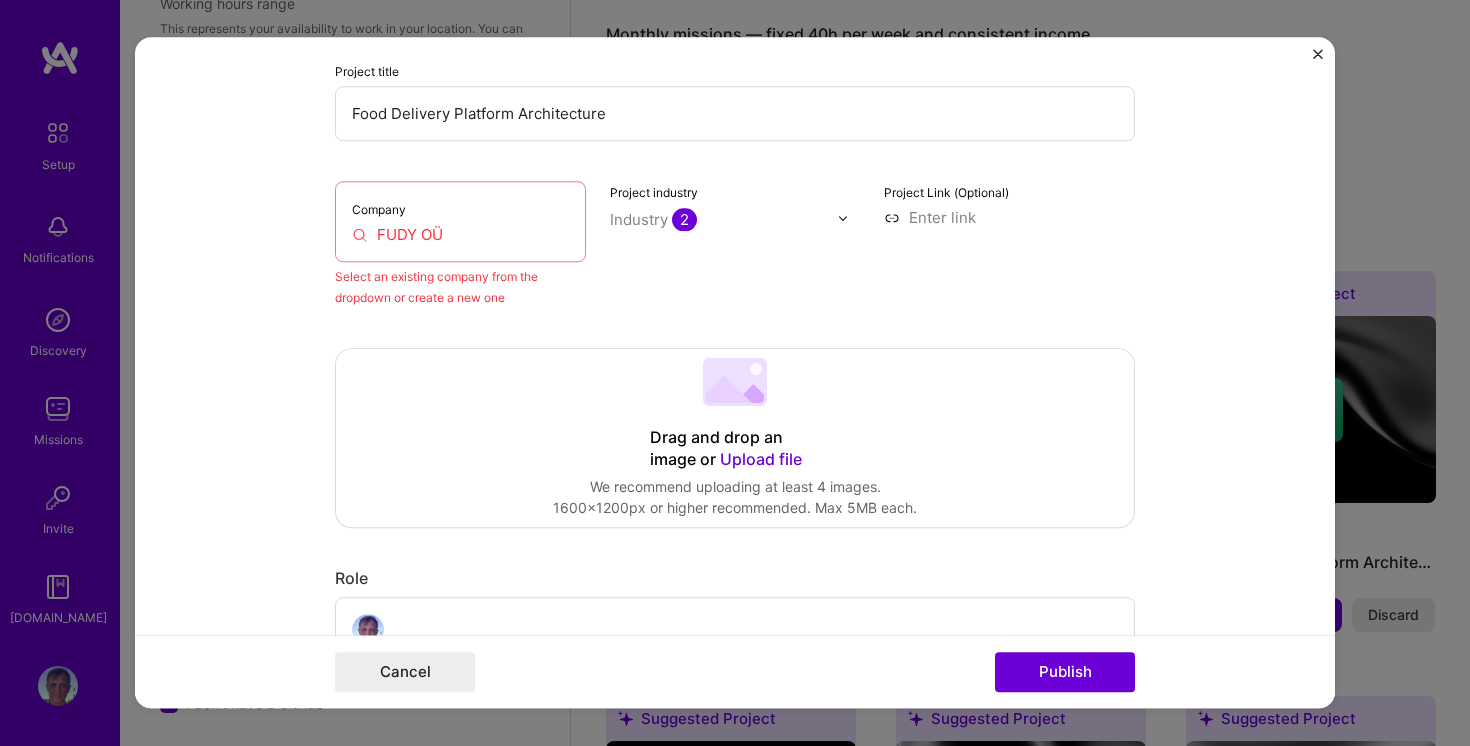 scroll, scrollTop: 131, scrollLeft: 0, axis: vertical 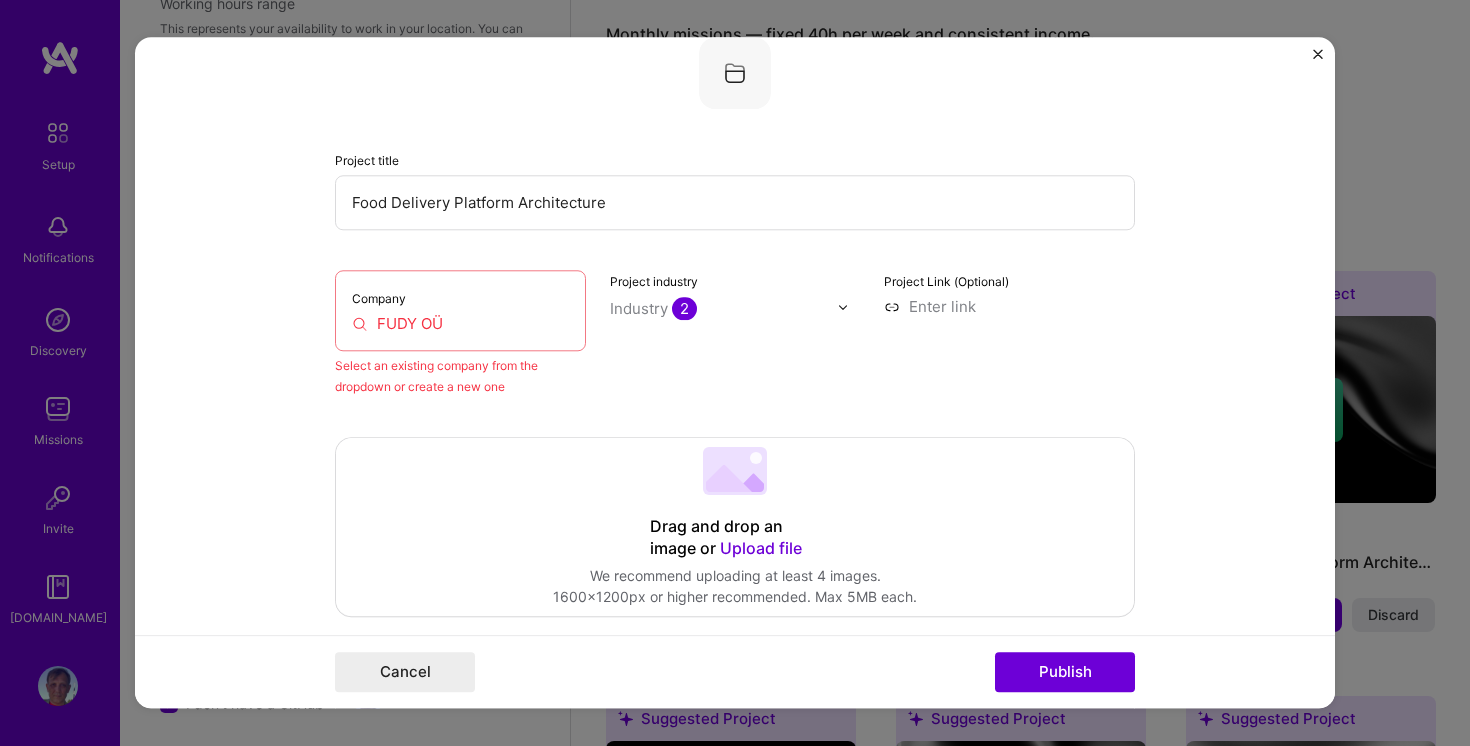 click on "FUDY OÜ" at bounding box center (460, 323) 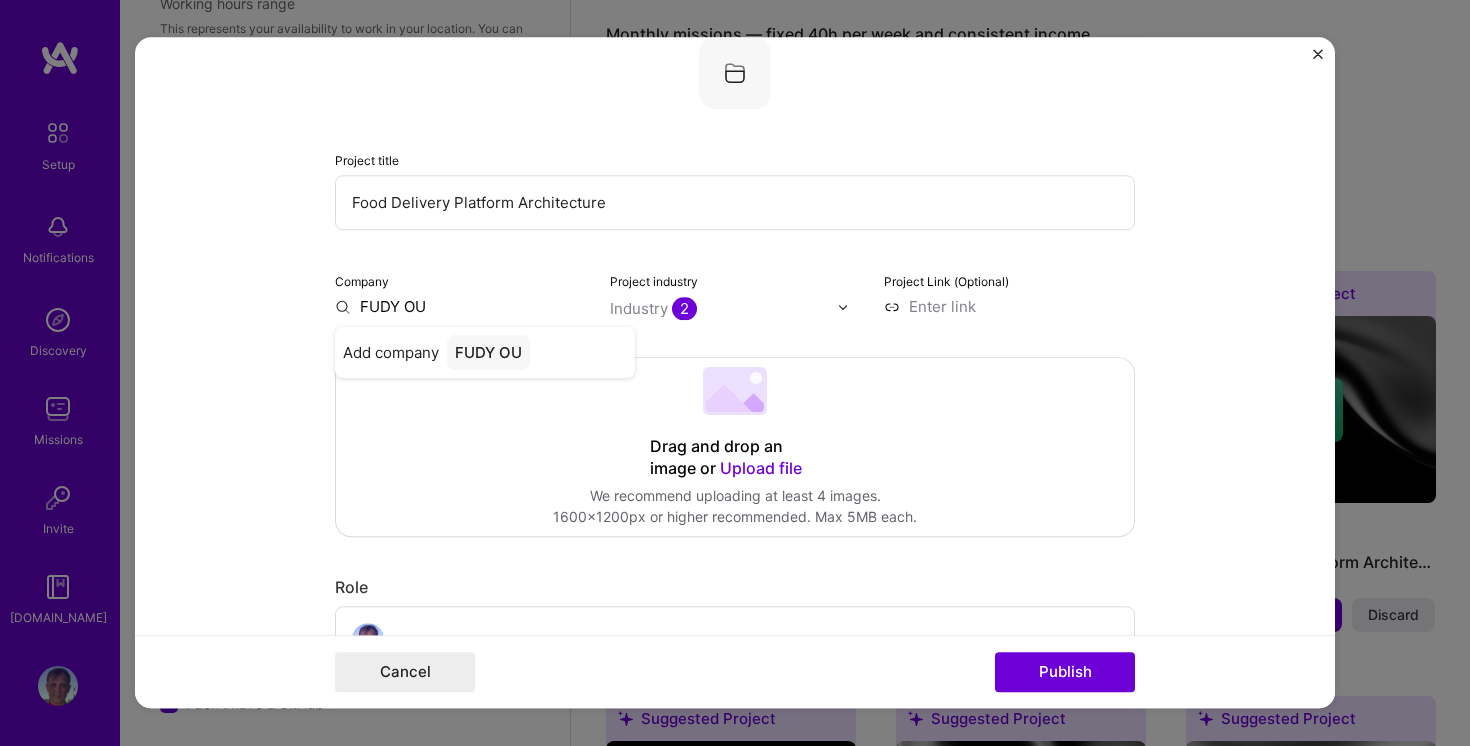 type on "FUDY OÜ" 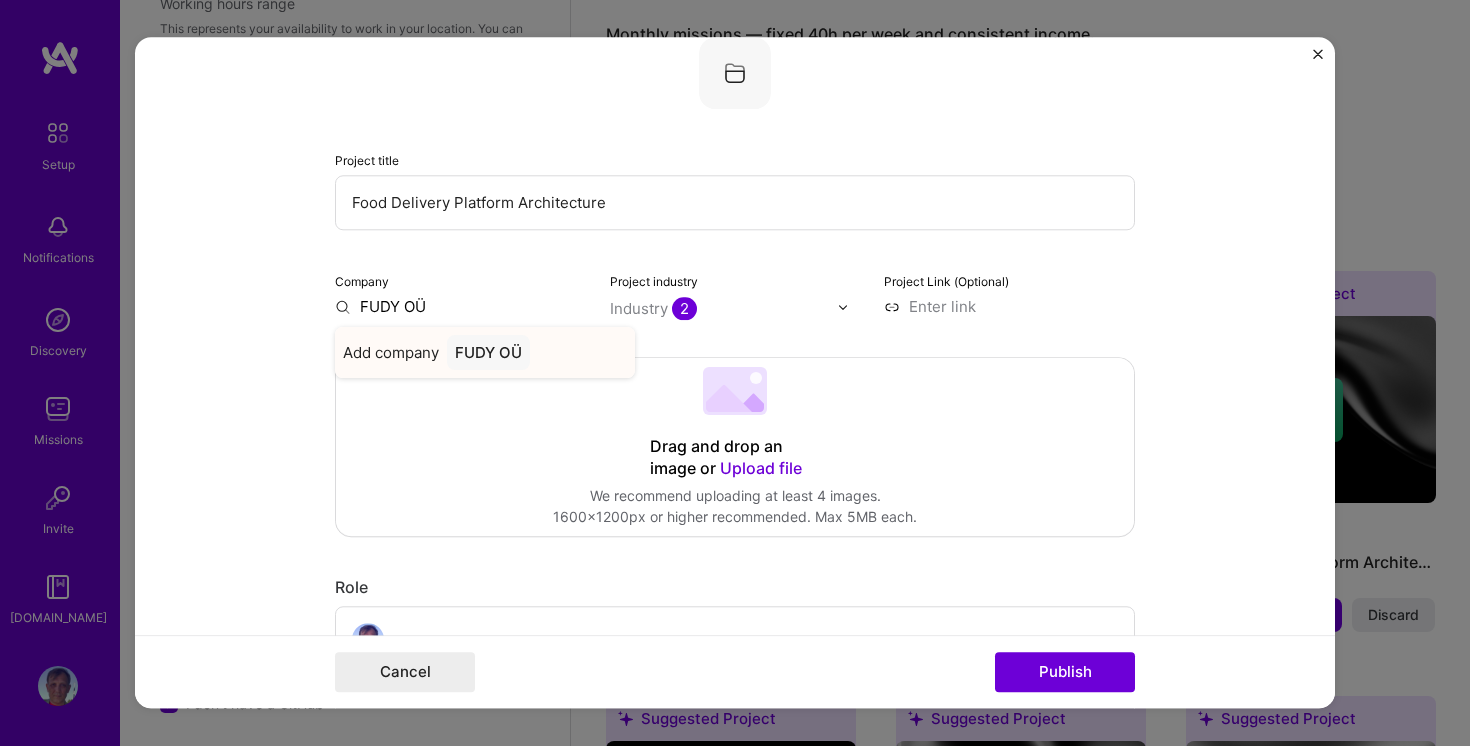 click on "Add company FUDY OÜ" at bounding box center (485, 352) 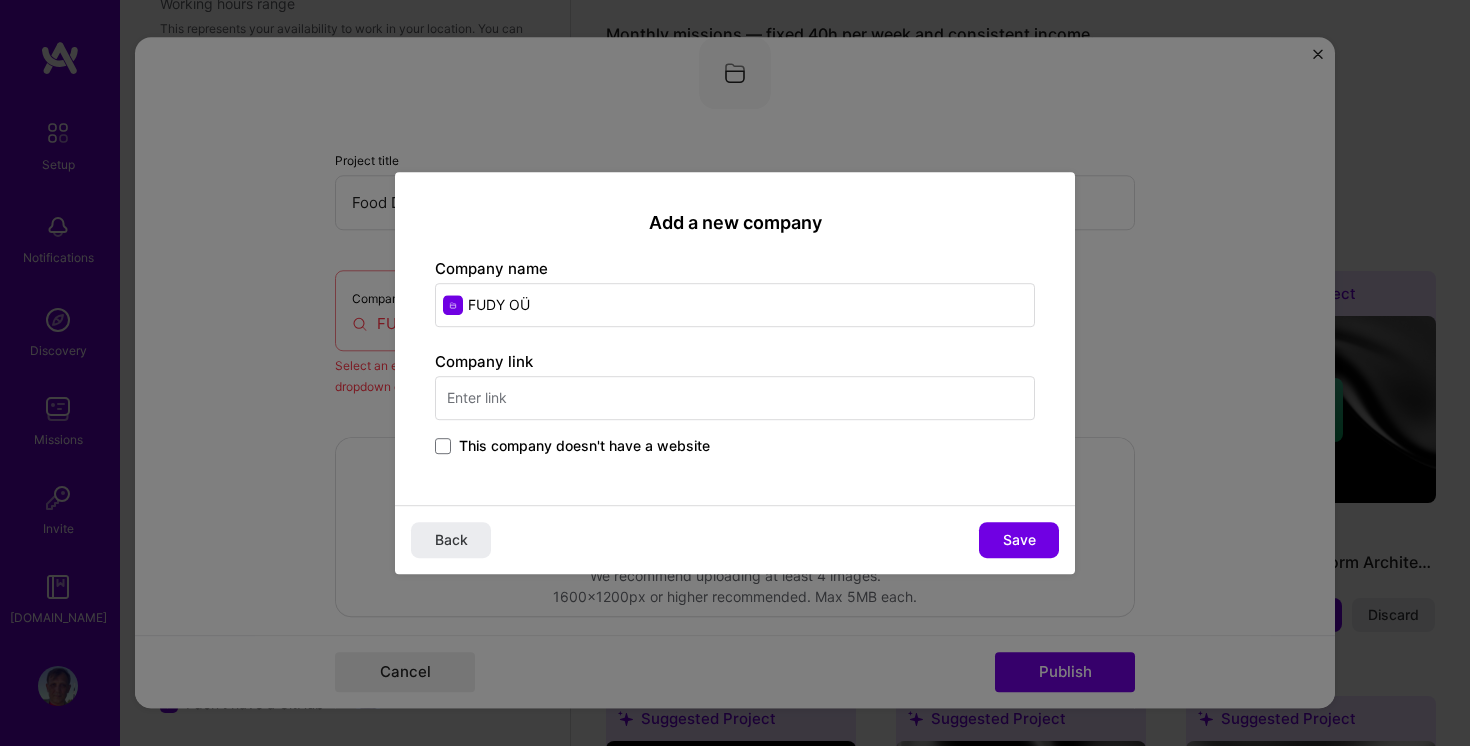 click at bounding box center (735, 398) 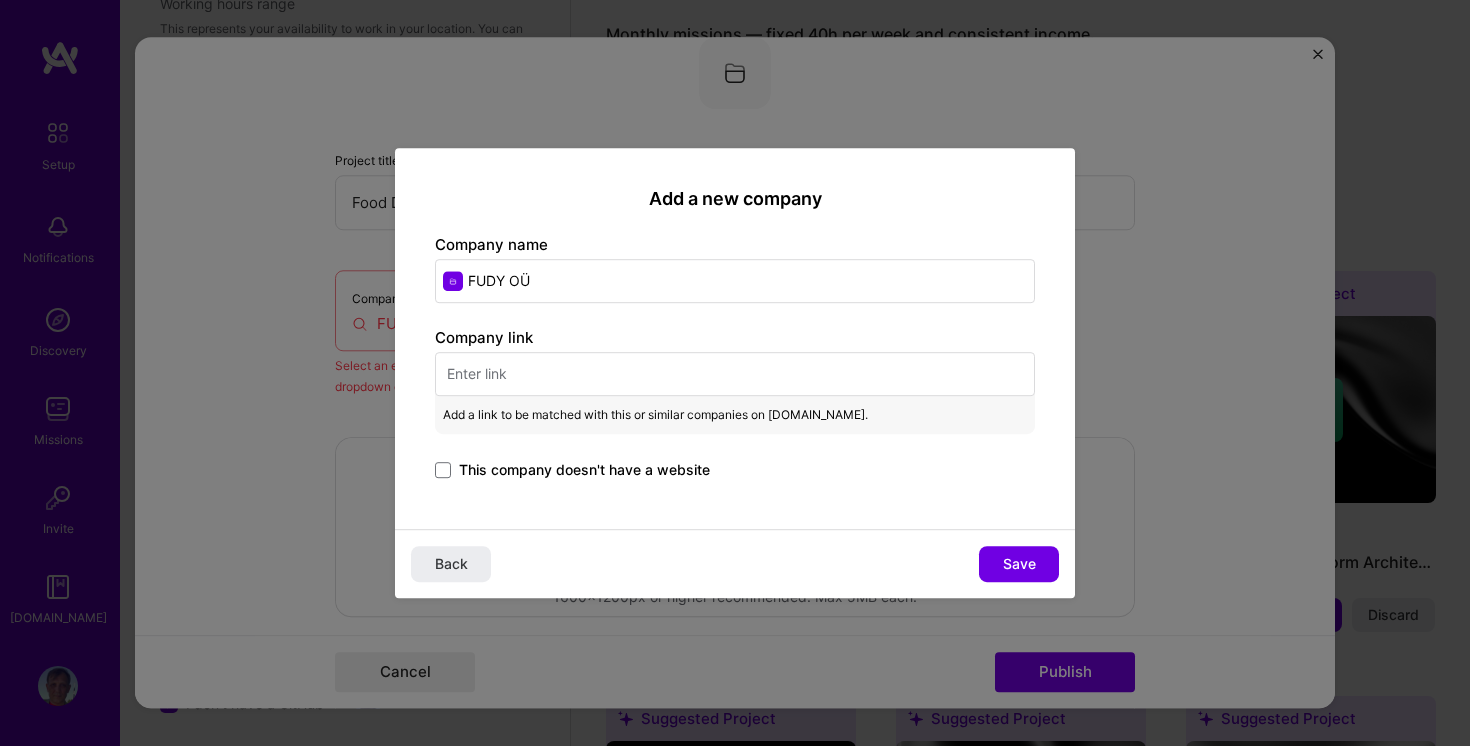 paste on "[URL][DOMAIN_NAME]" 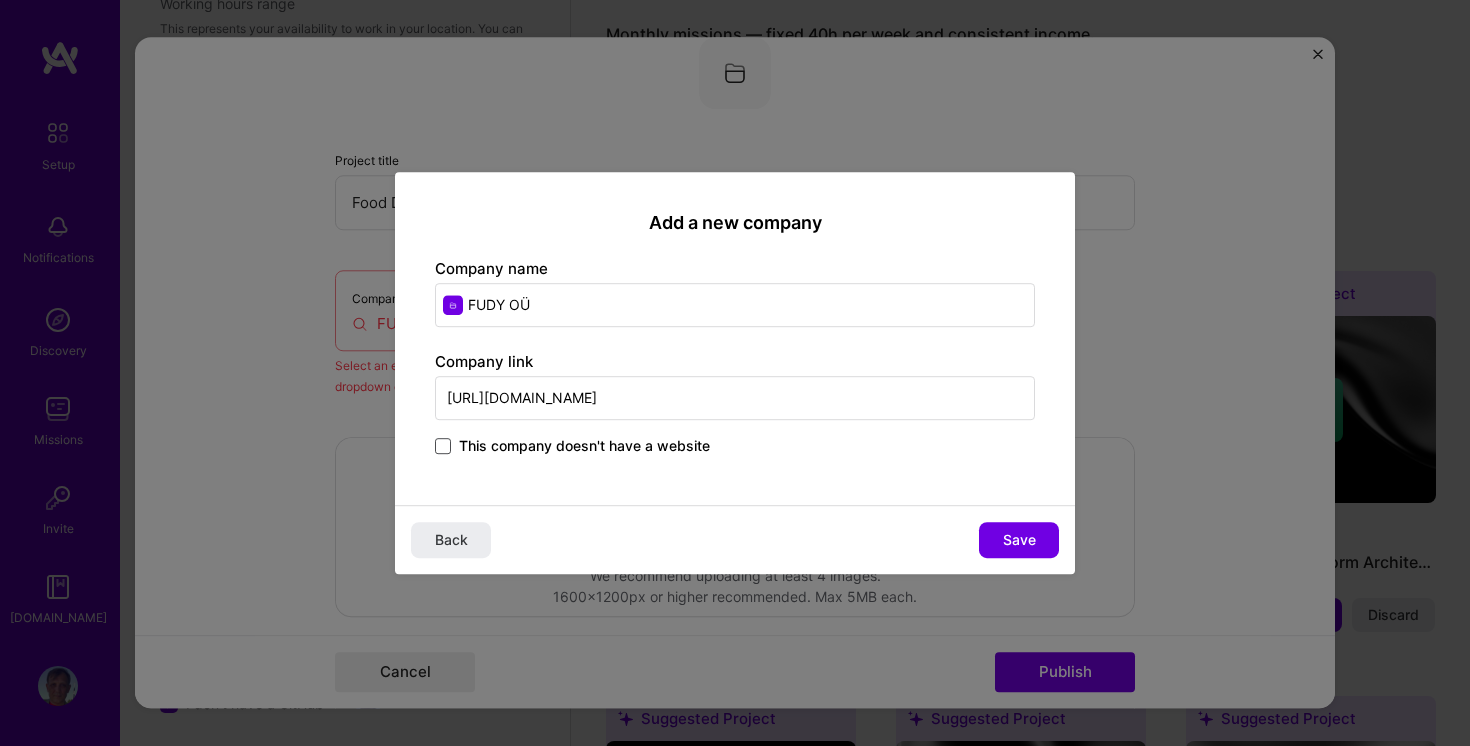 type on "[URL][DOMAIN_NAME]" 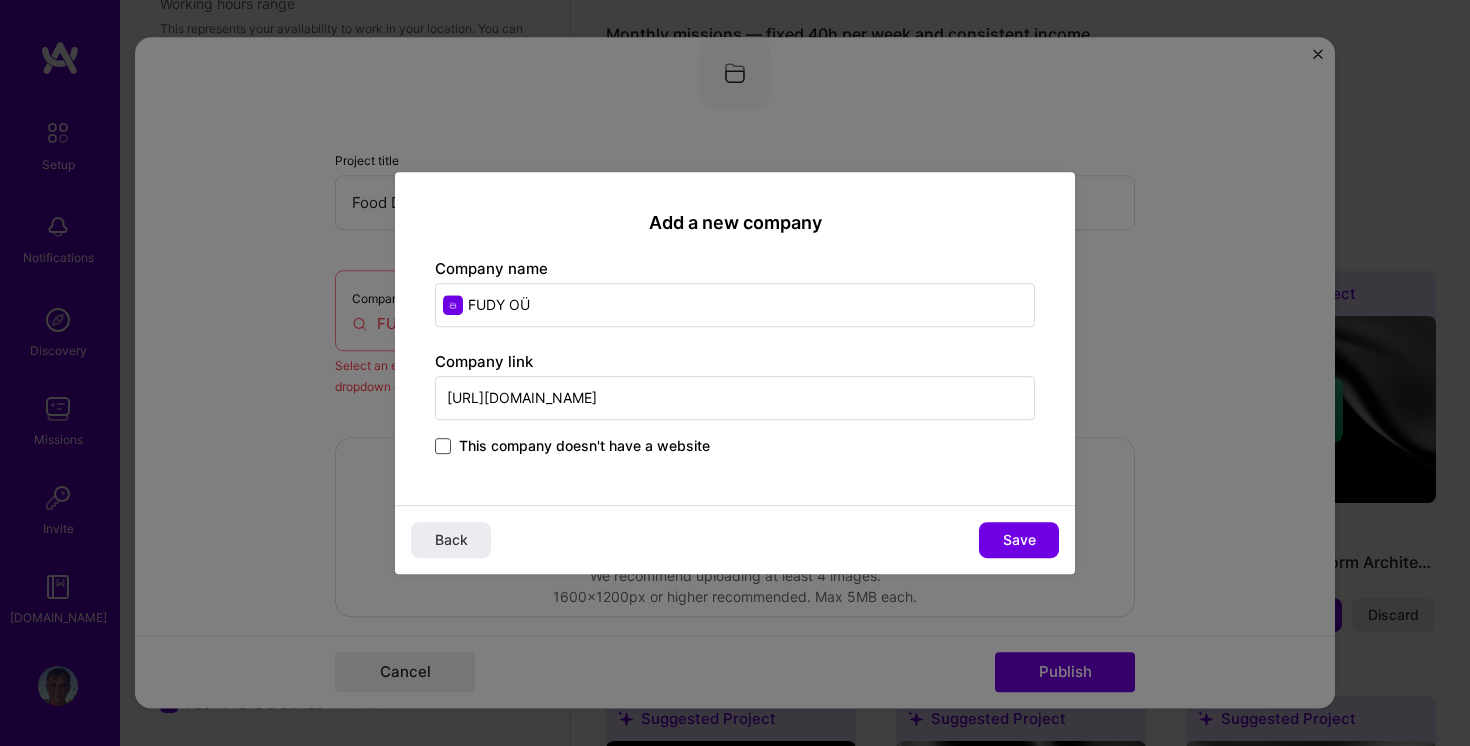 click at bounding box center (443, 446) 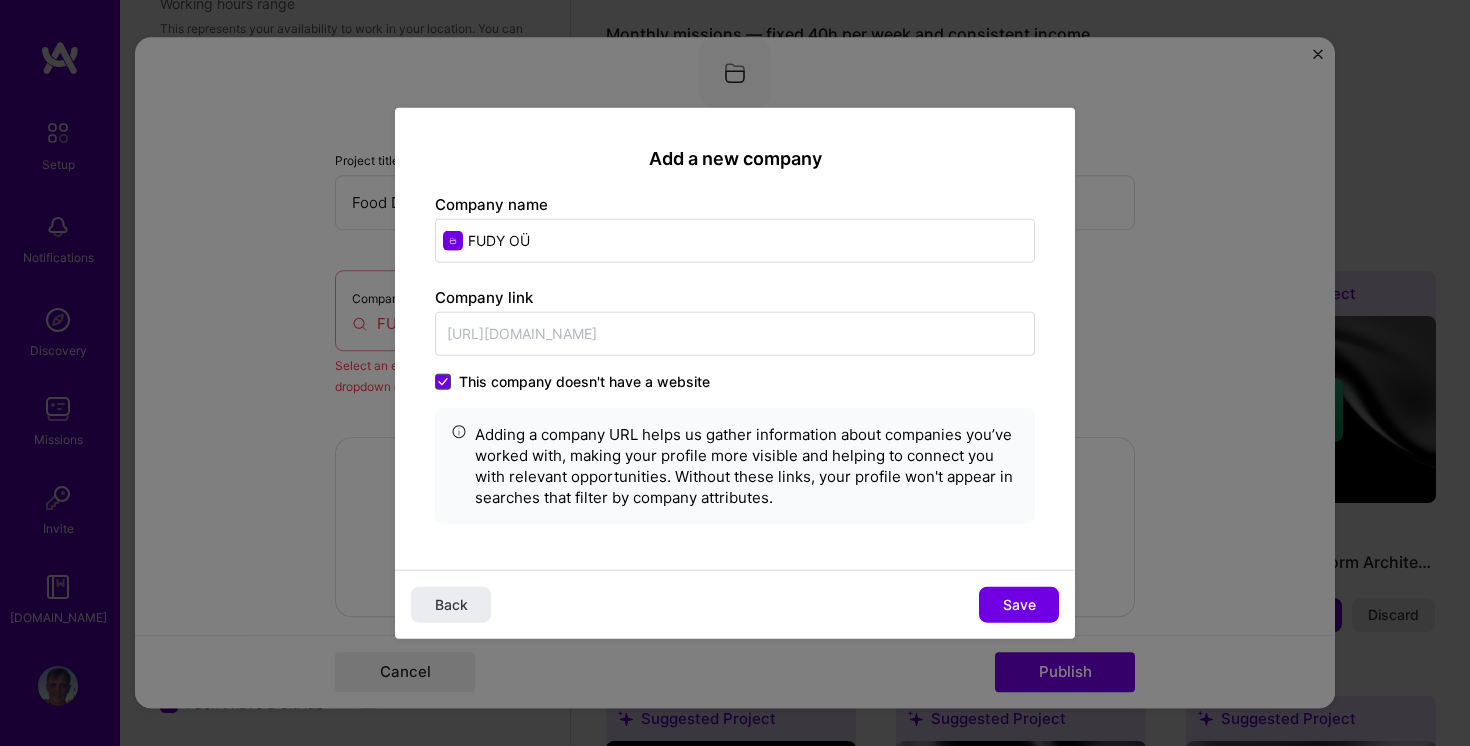 click 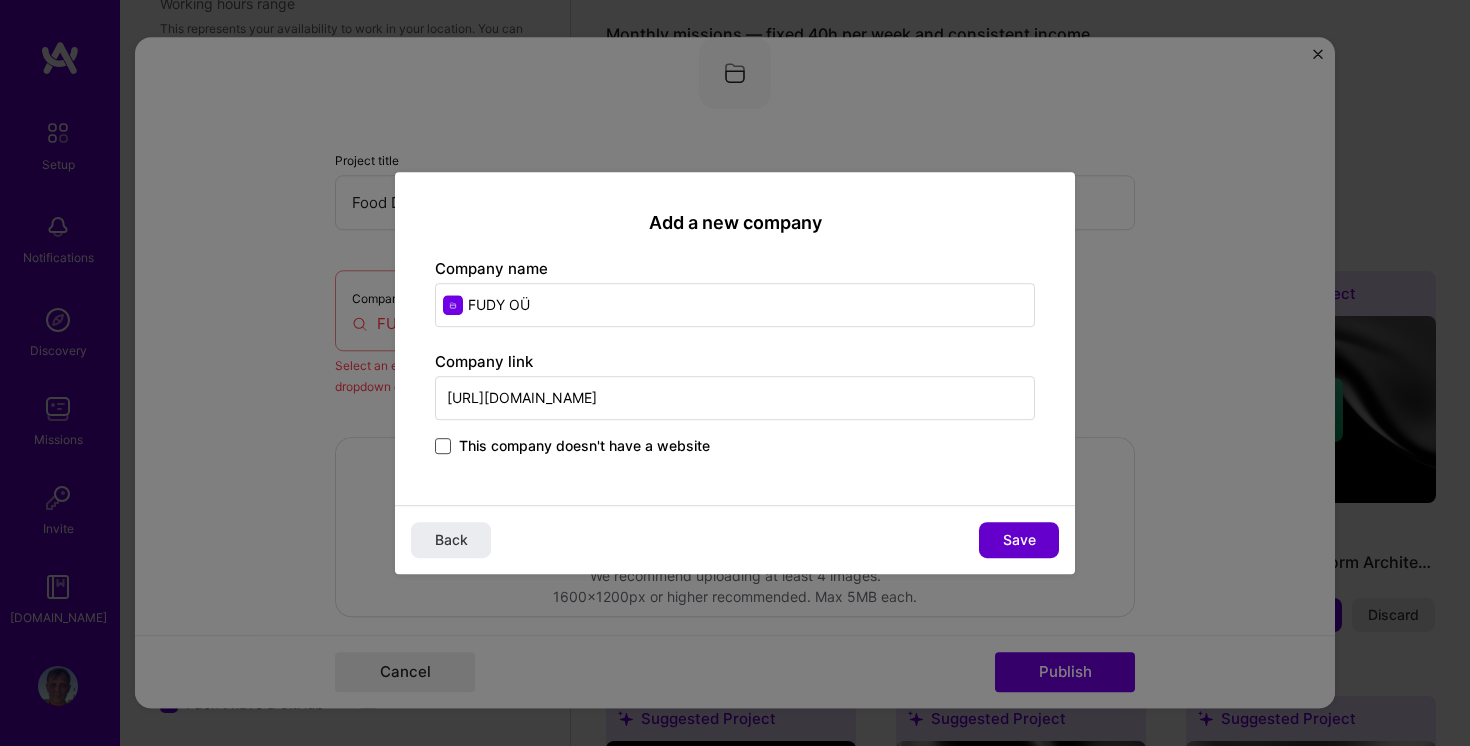 click on "Save" at bounding box center [1019, 540] 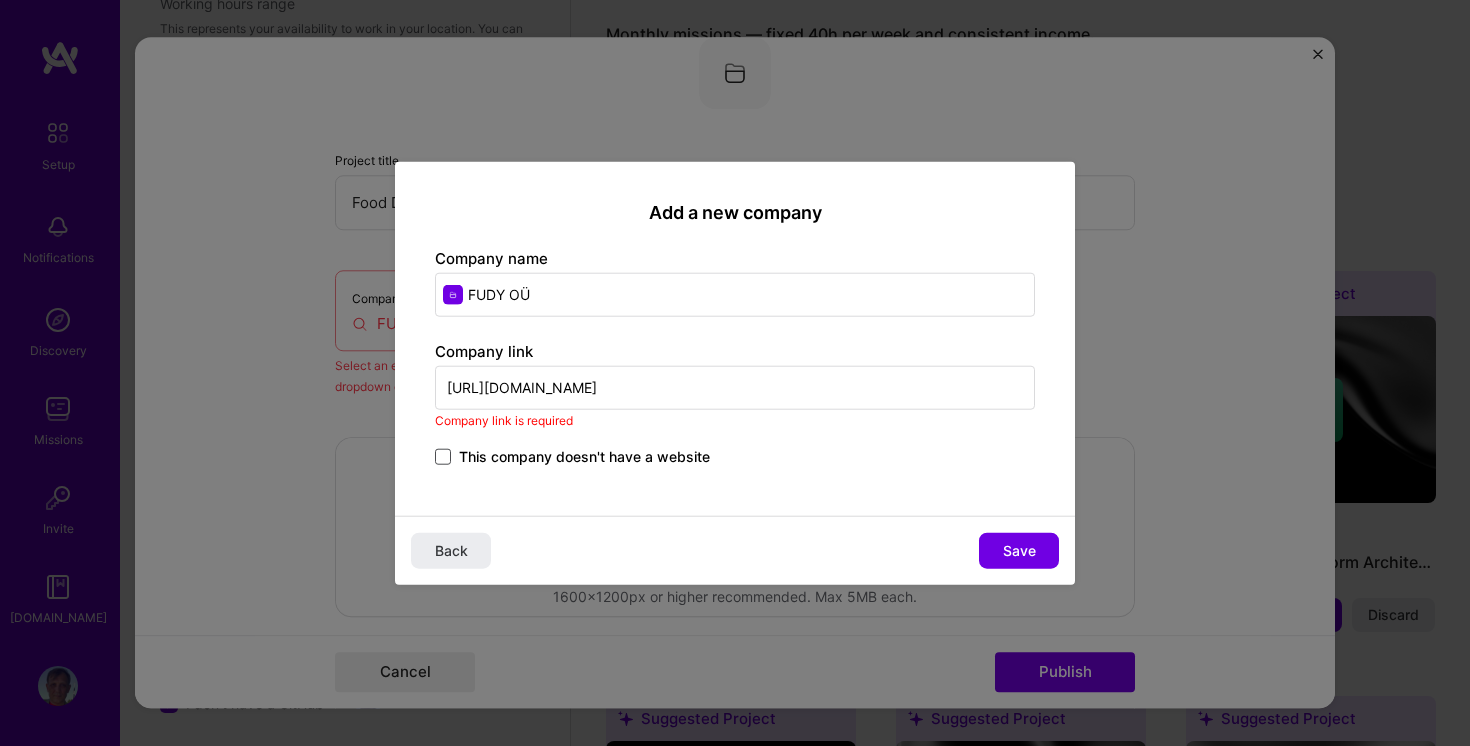 click at bounding box center (443, 456) 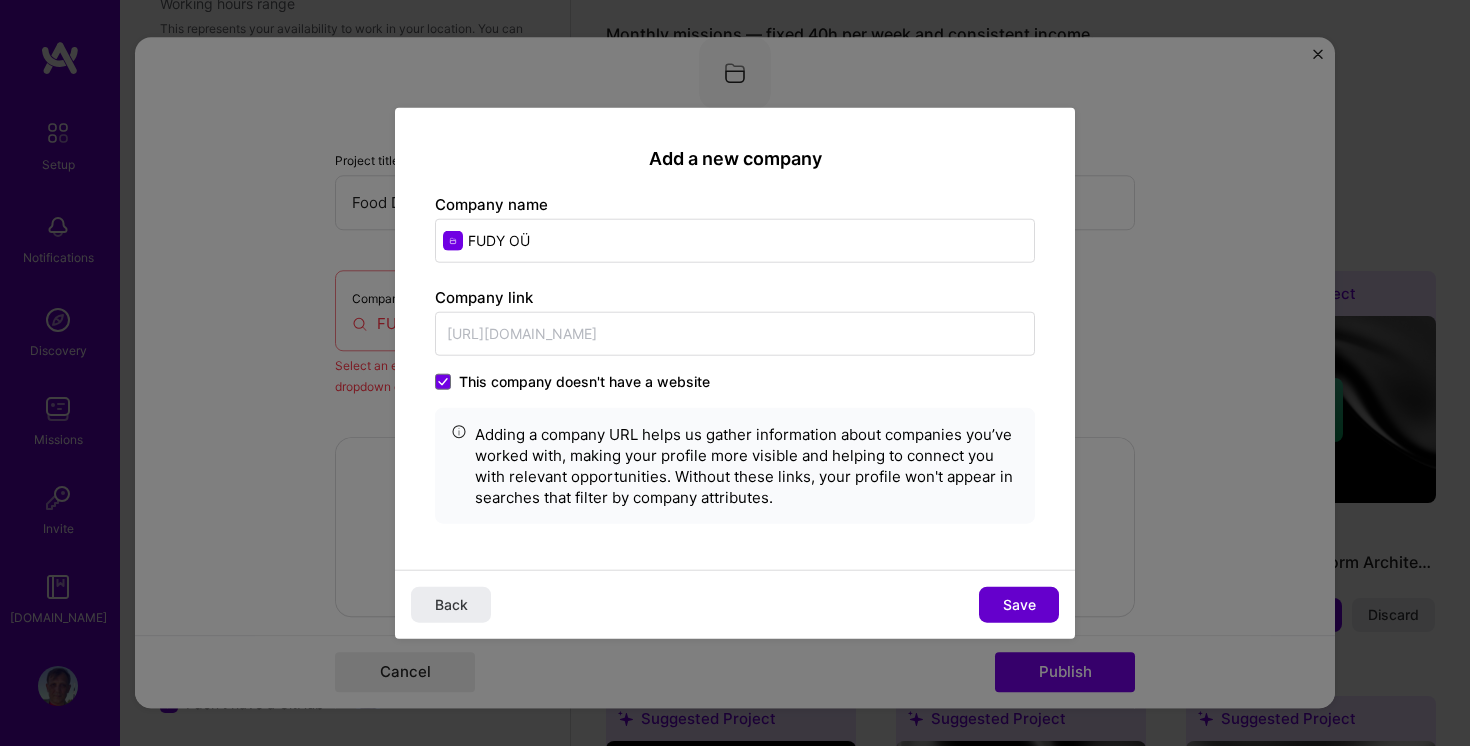 click on "Save" at bounding box center (1019, 604) 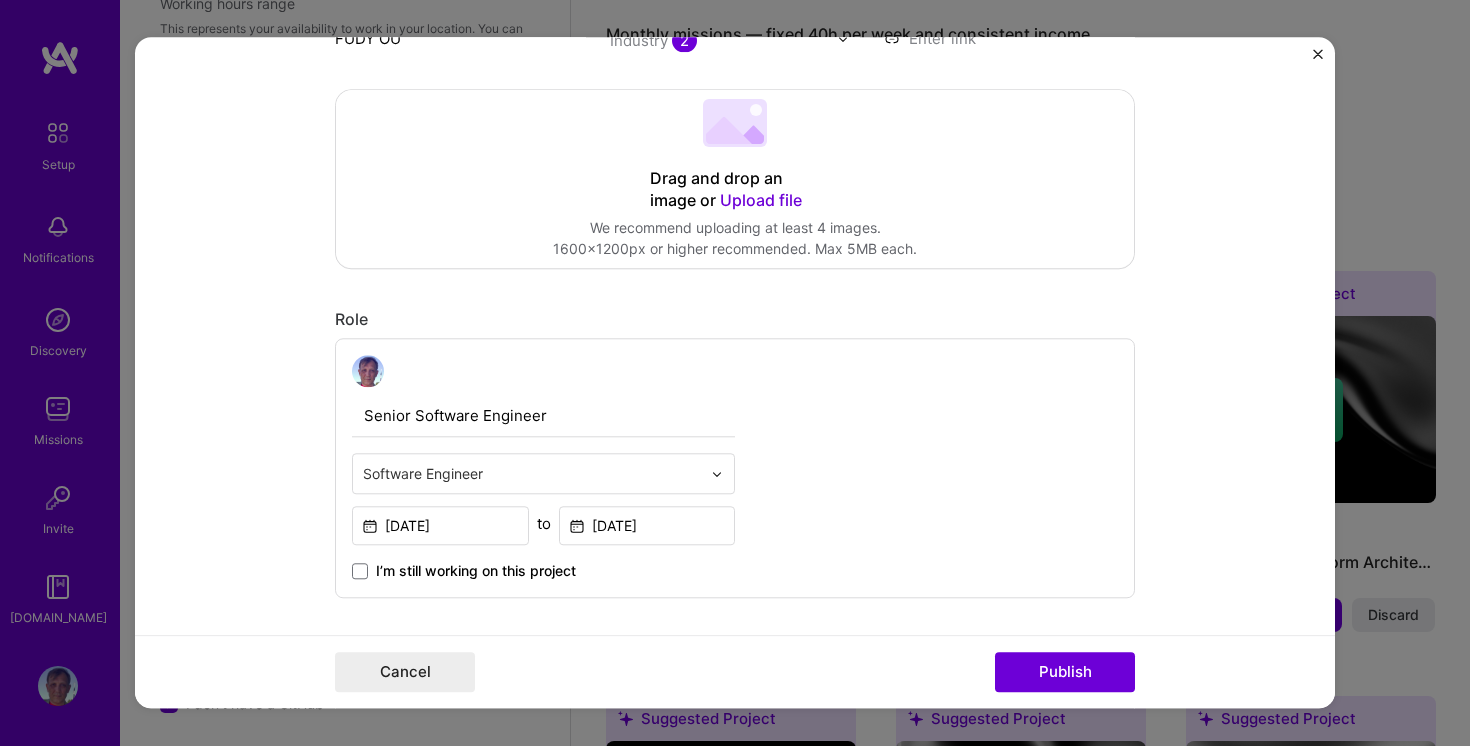 scroll, scrollTop: 410, scrollLeft: 0, axis: vertical 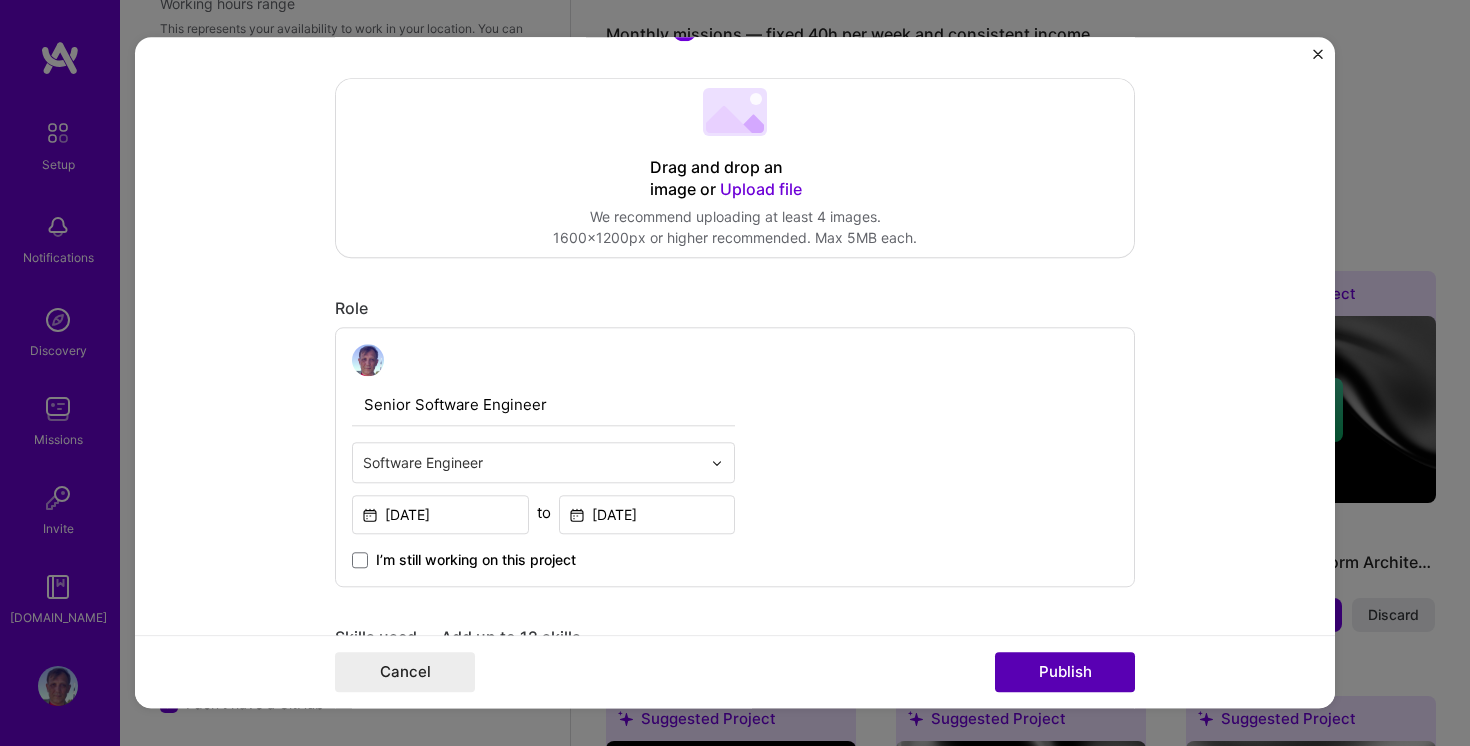 click on "Publish" at bounding box center [1065, 673] 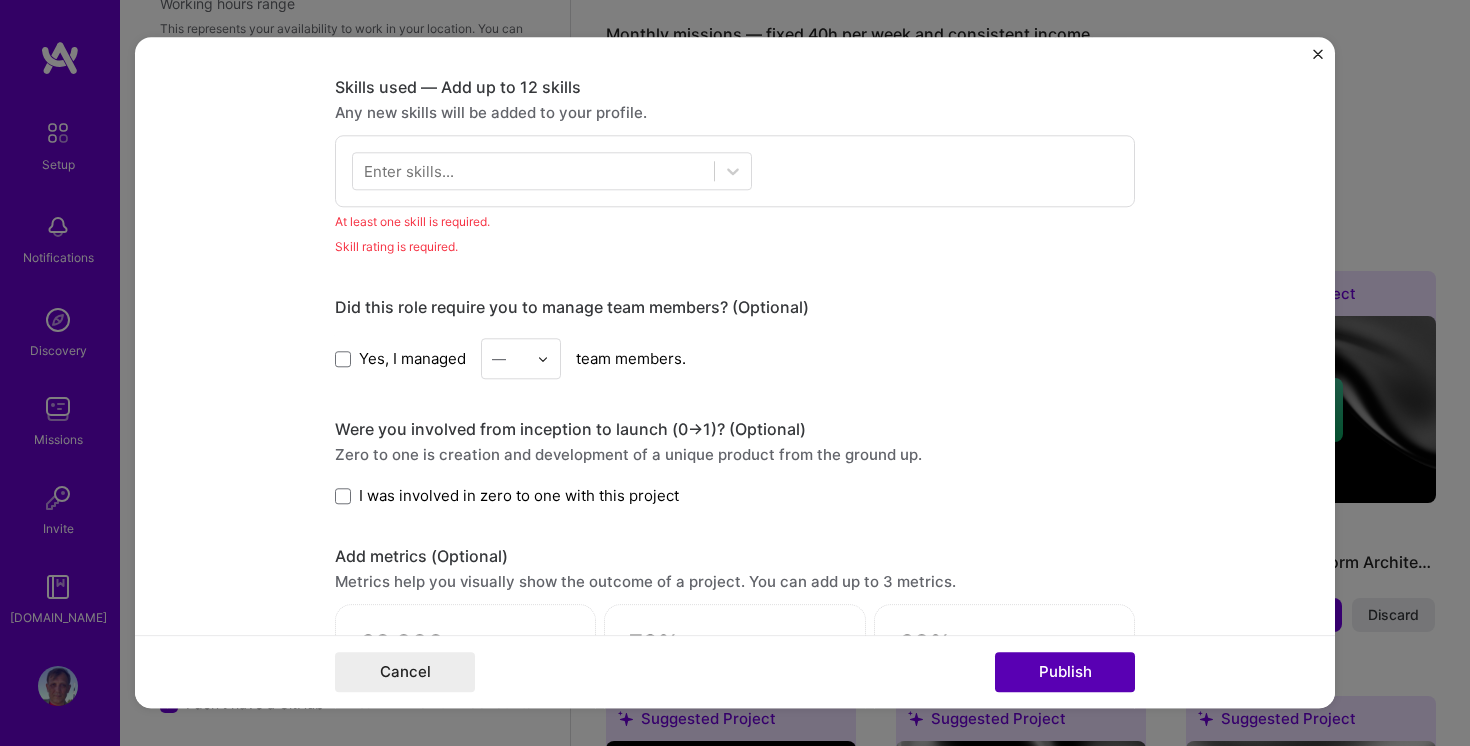 scroll, scrollTop: 1001, scrollLeft: 0, axis: vertical 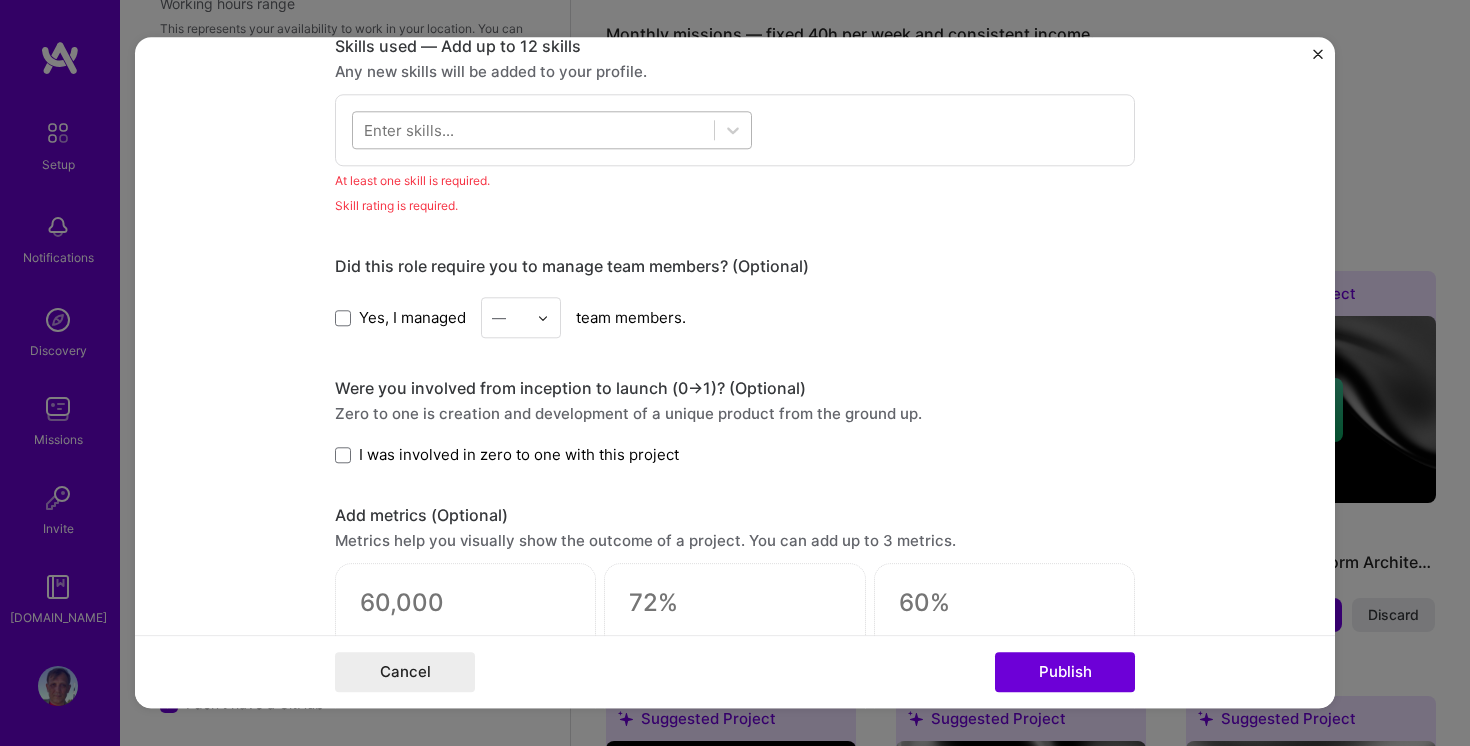 click at bounding box center (533, 130) 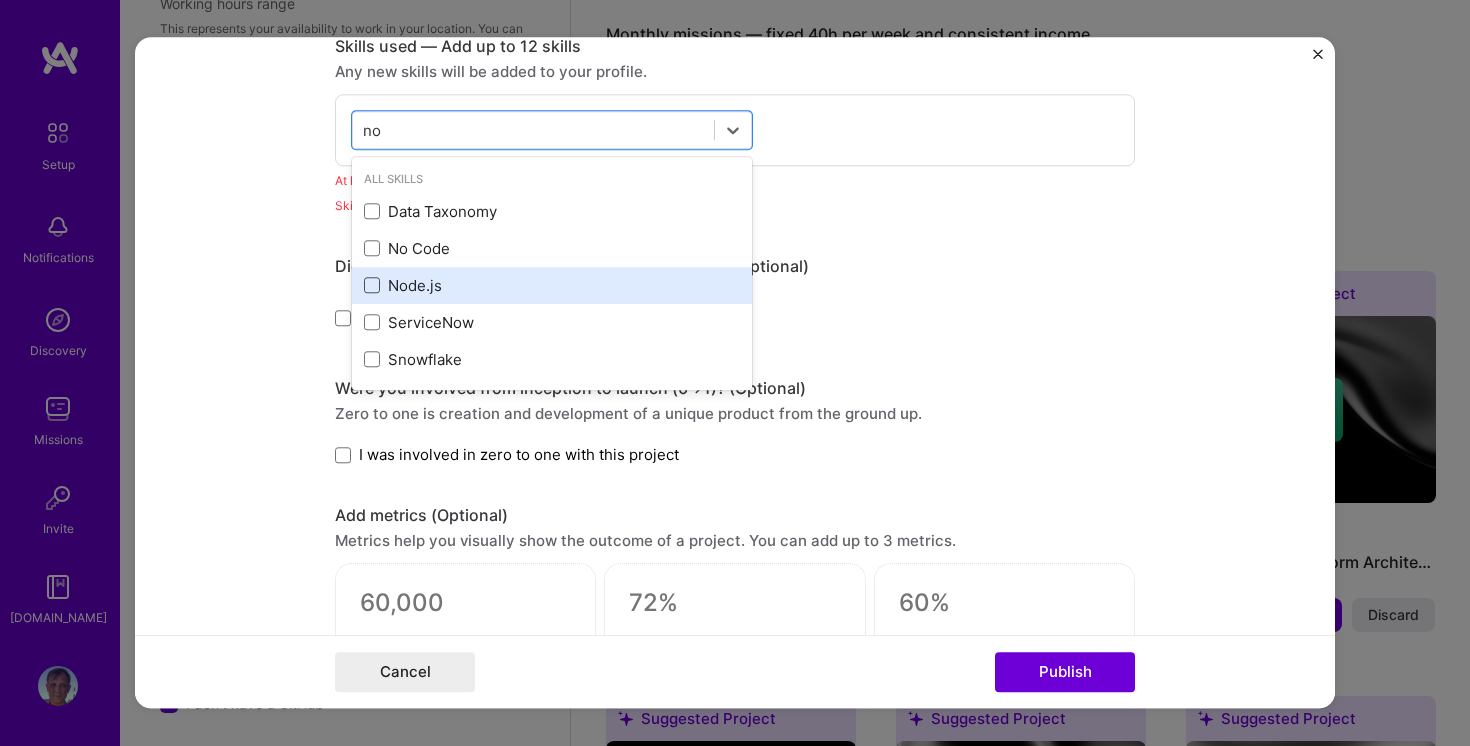 click at bounding box center (372, 286) 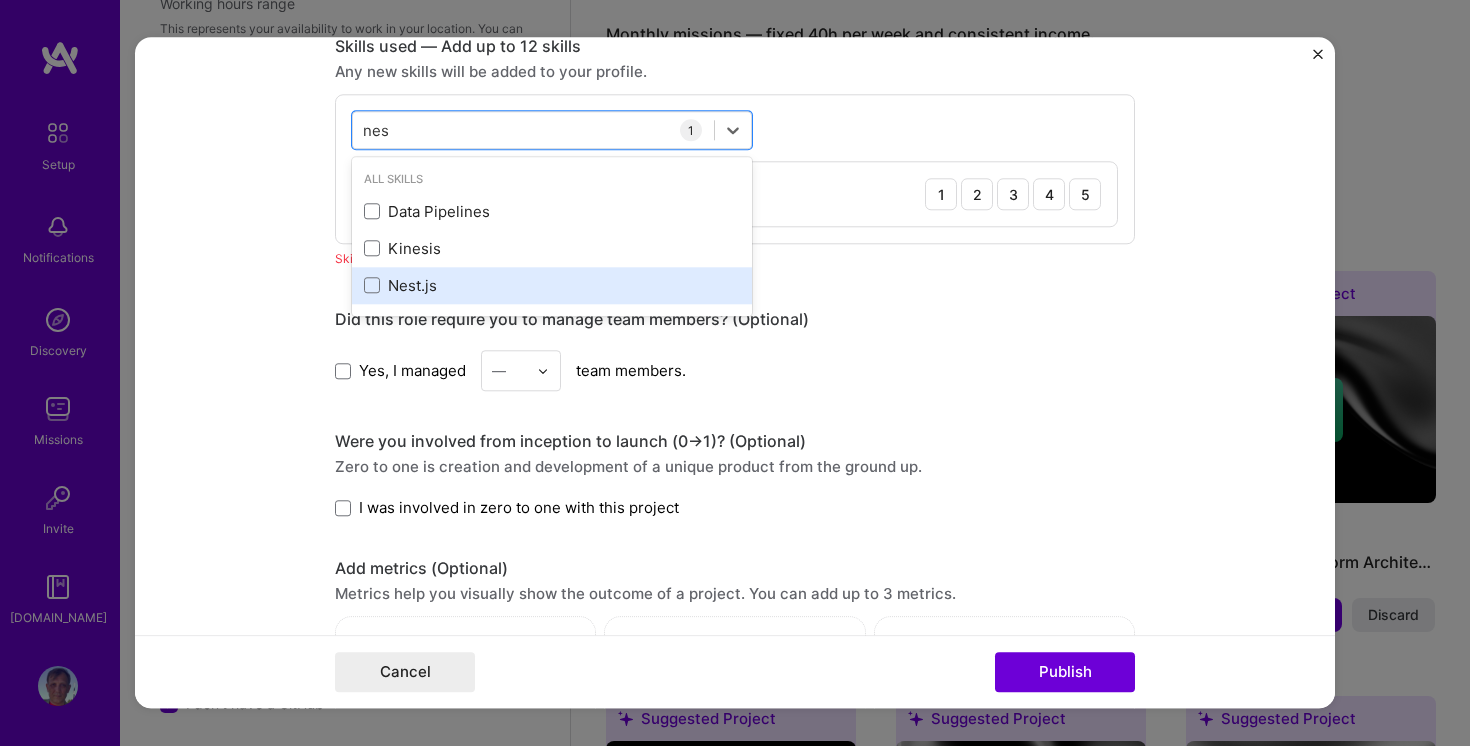 click on "Nest.js" at bounding box center [552, 285] 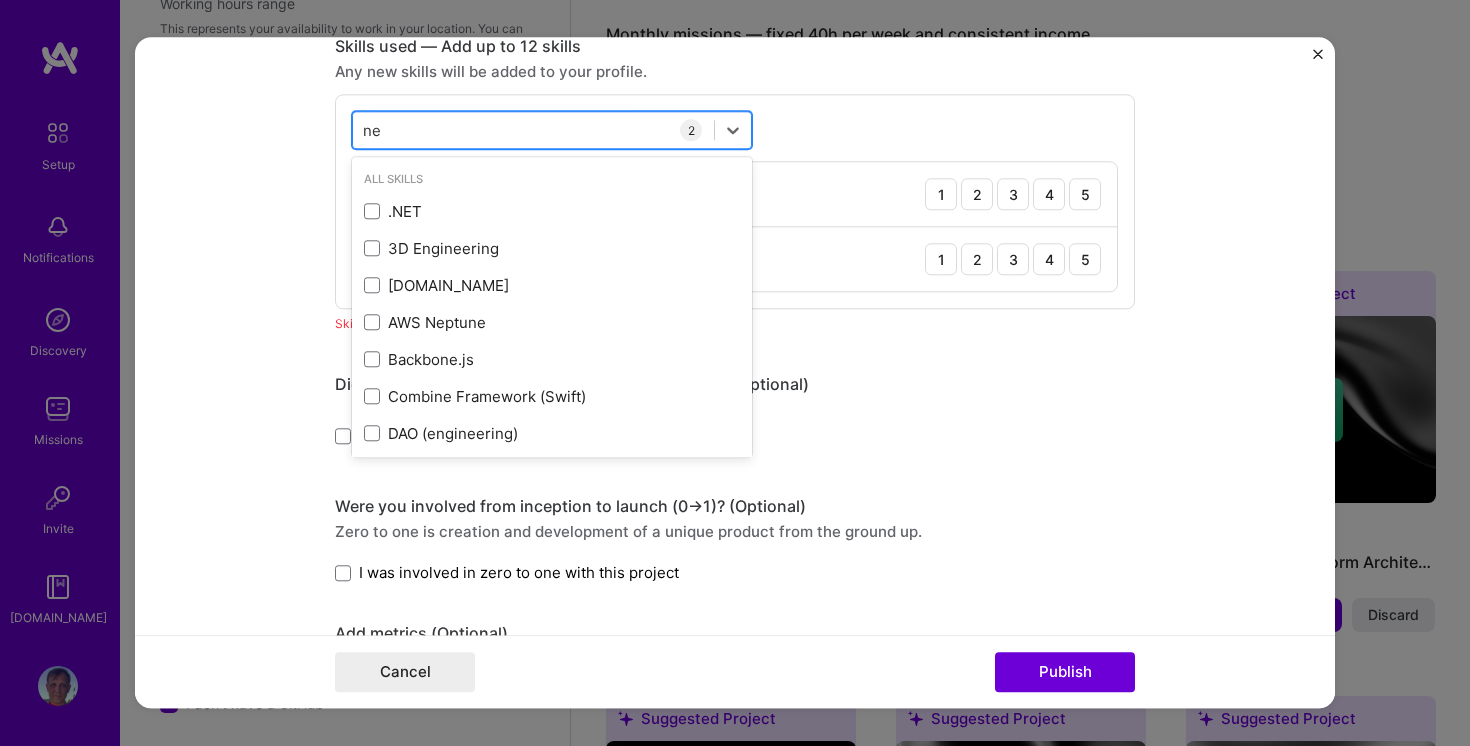 type on "n" 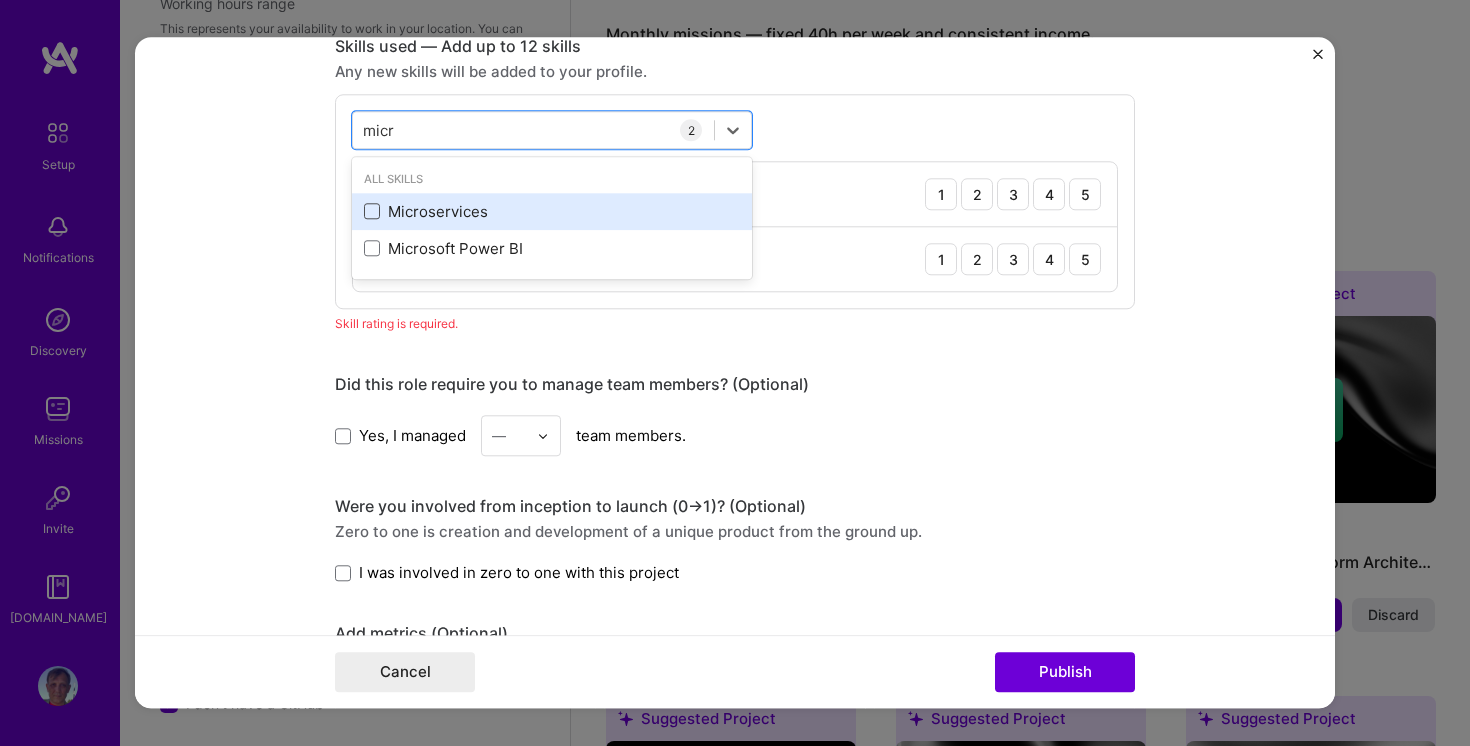 click at bounding box center (372, 212) 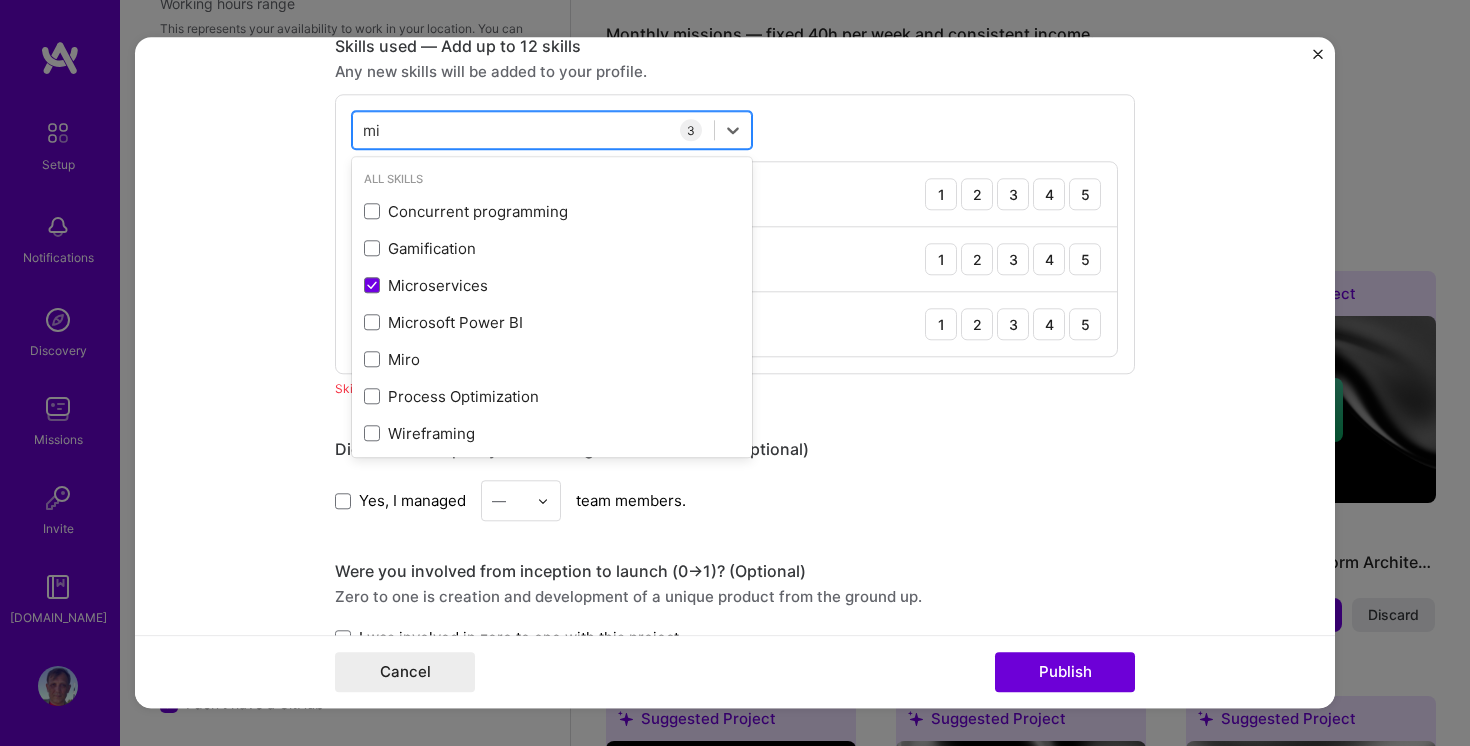type on "m" 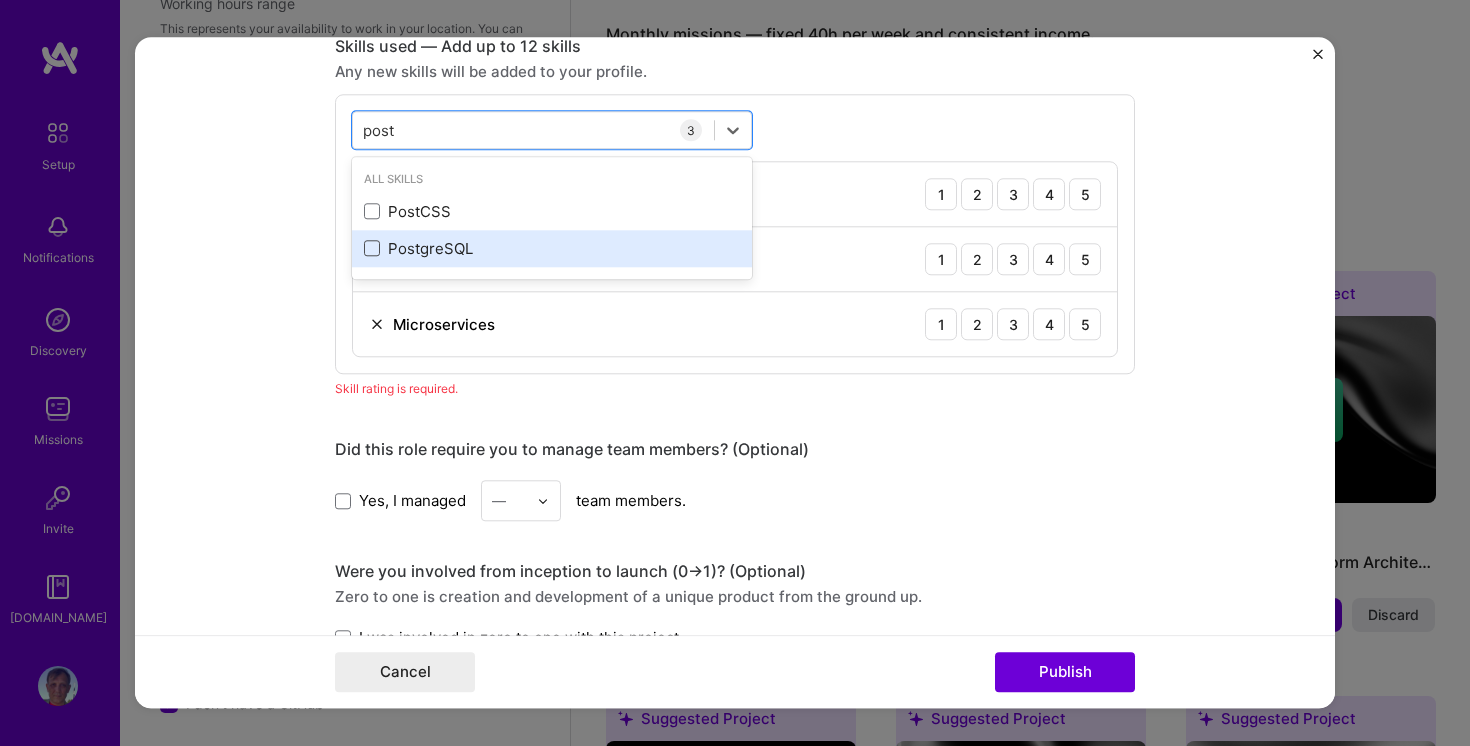 click at bounding box center (372, 249) 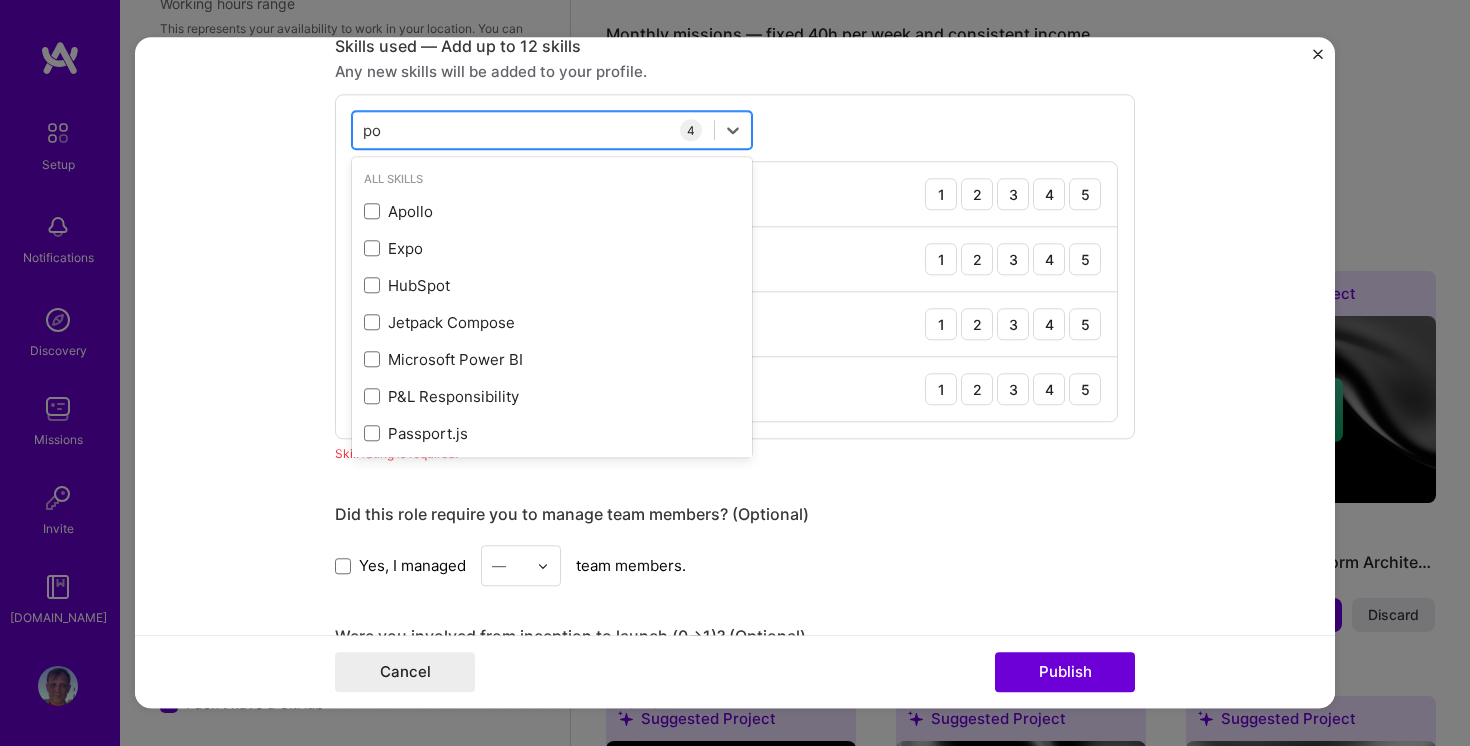 type on "p" 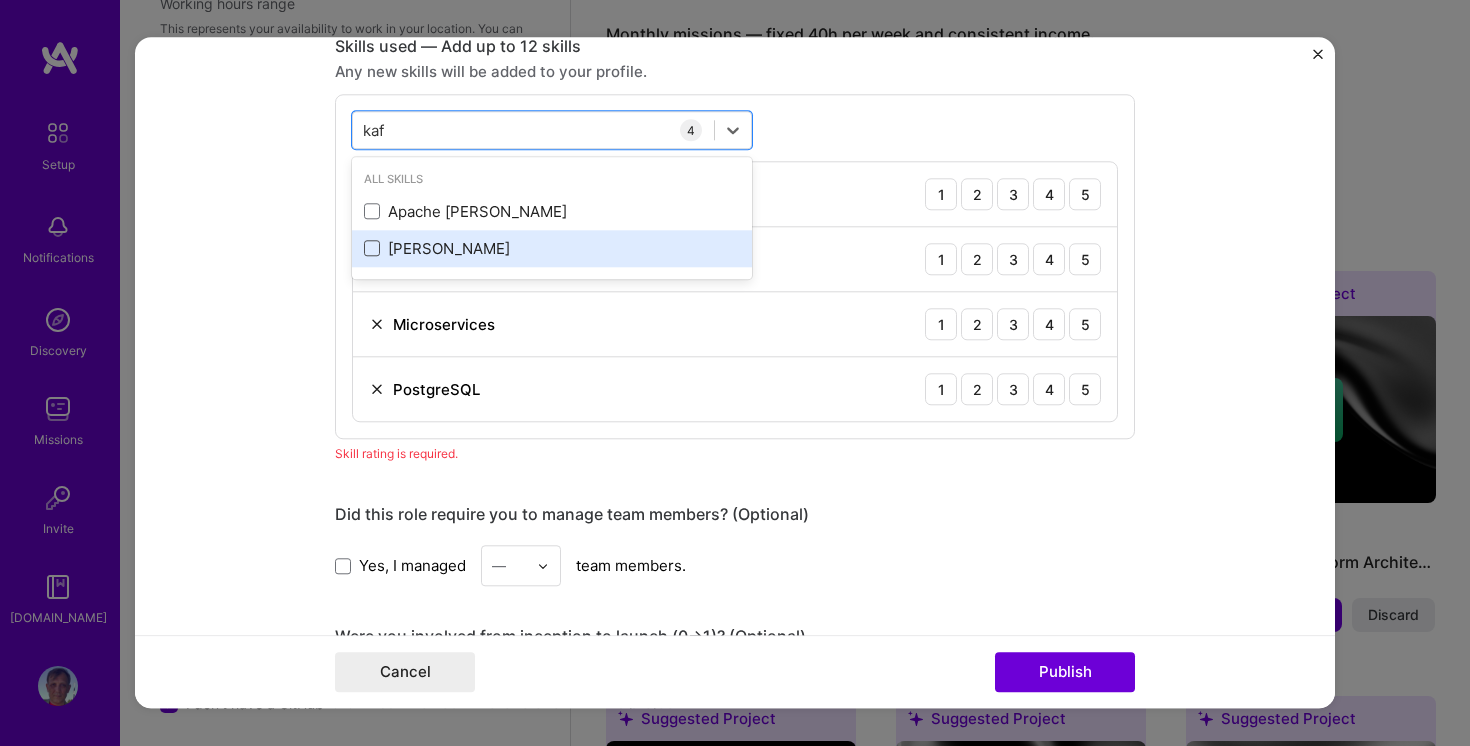 click at bounding box center (372, 249) 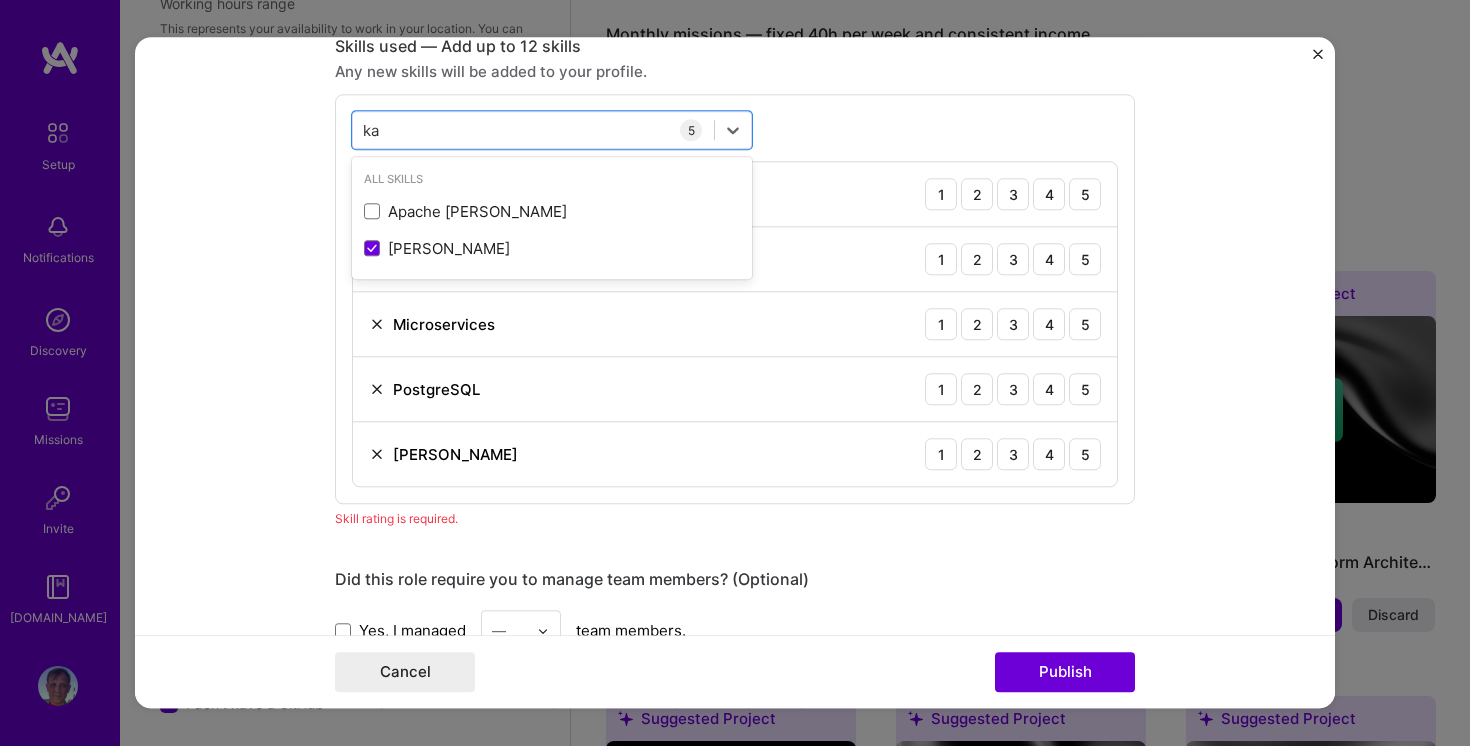 type on "k" 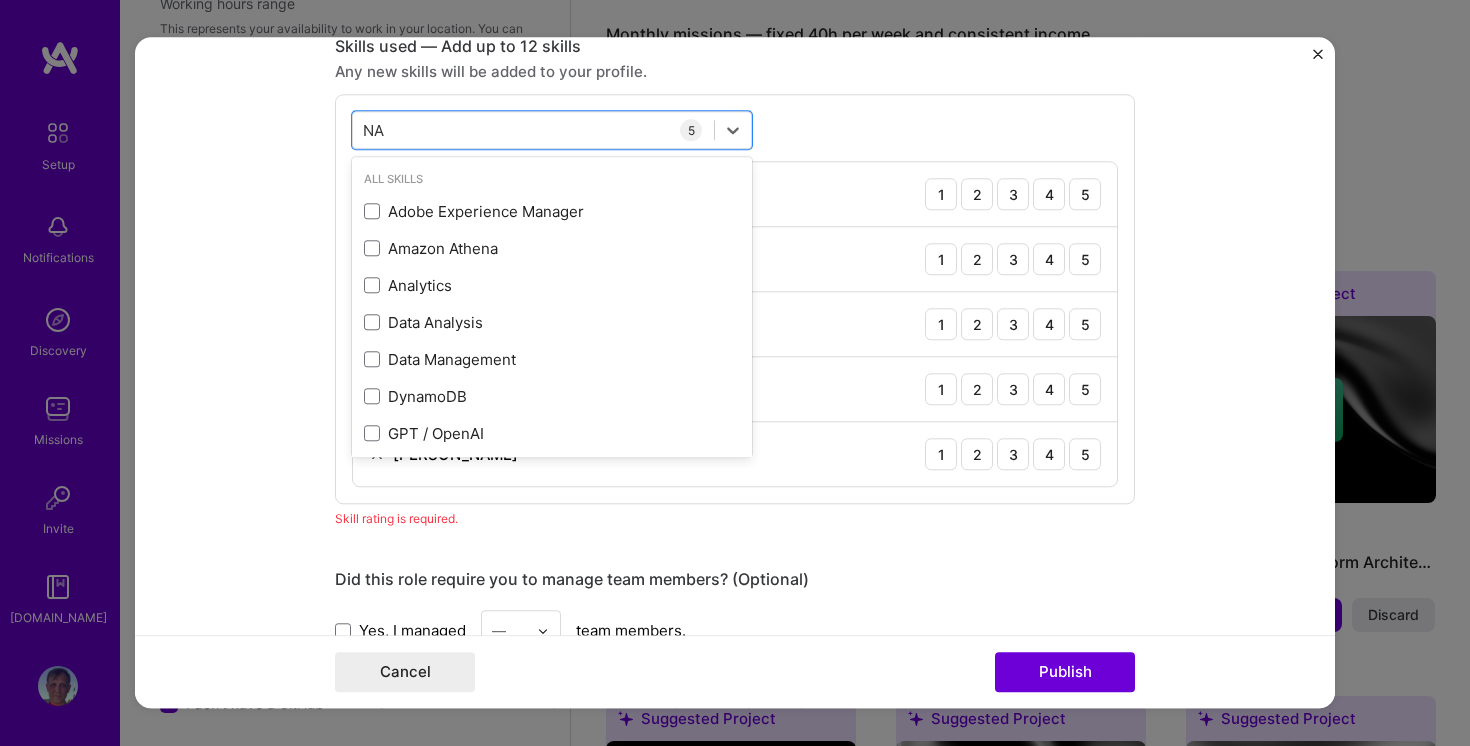 type on "N" 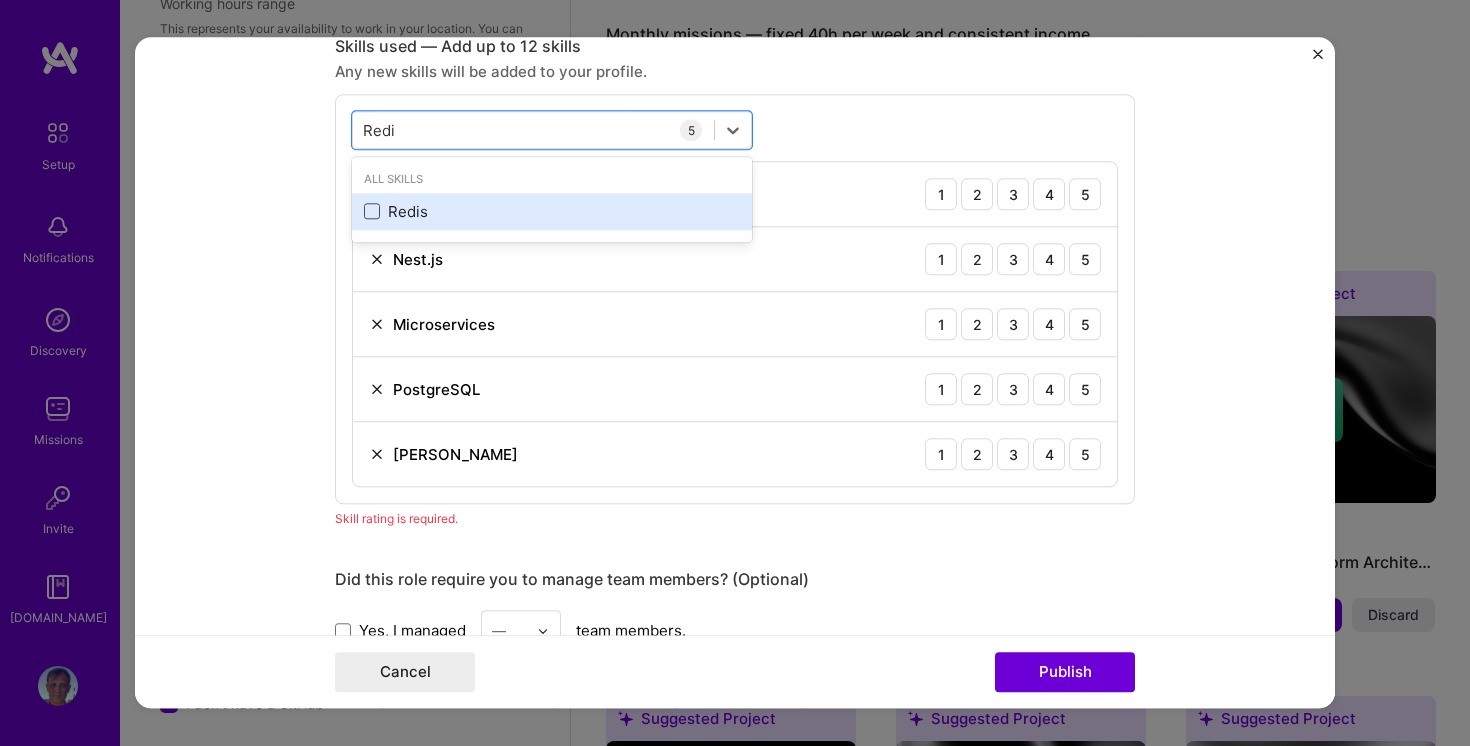 click at bounding box center (372, 212) 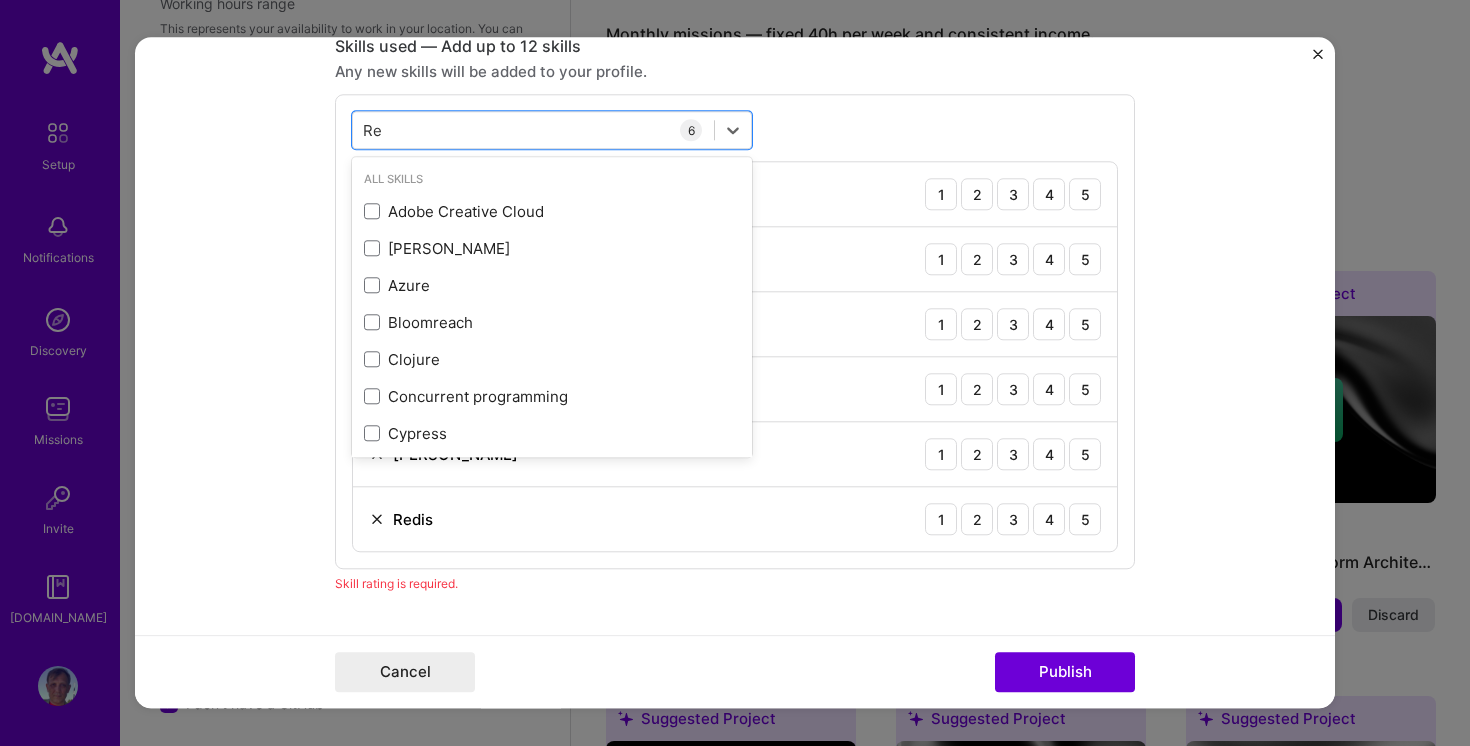 type on "R" 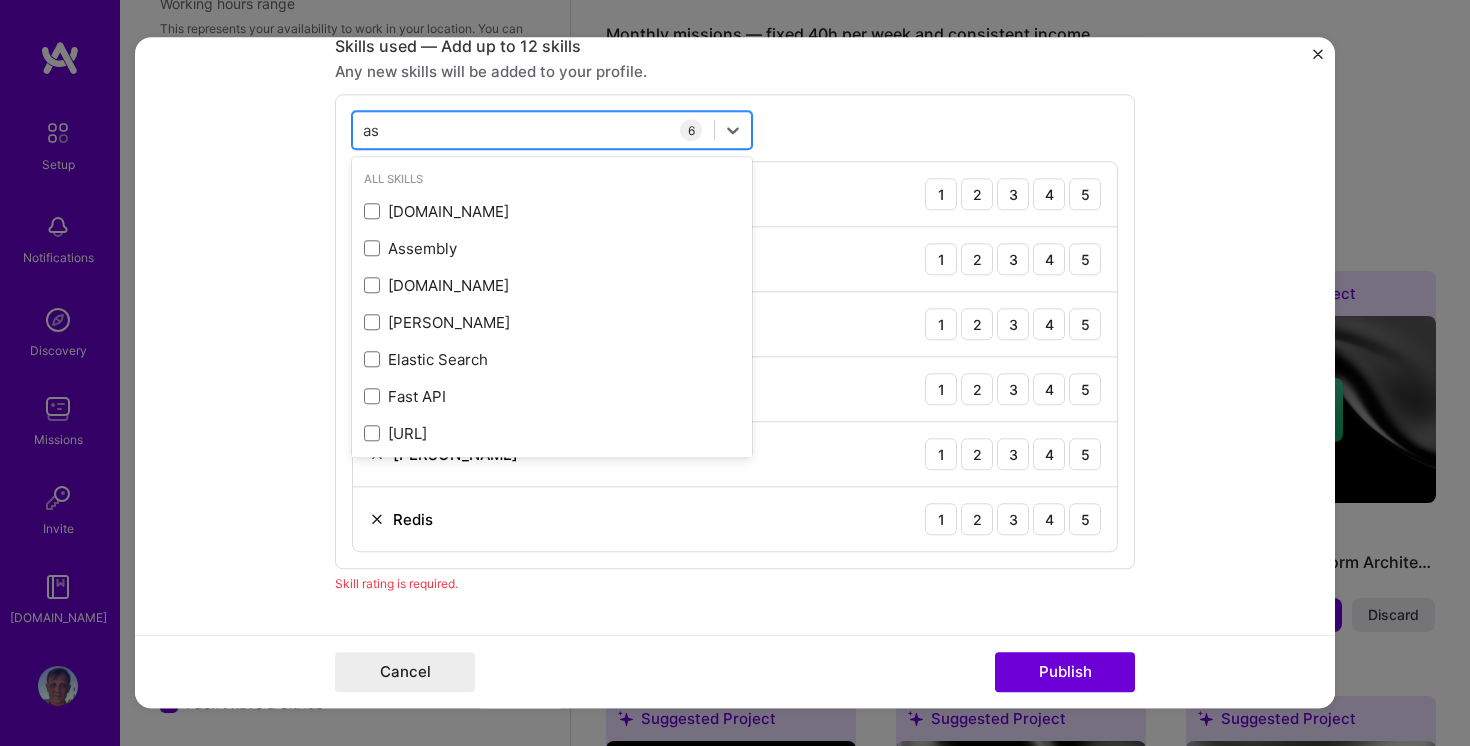 type on "a" 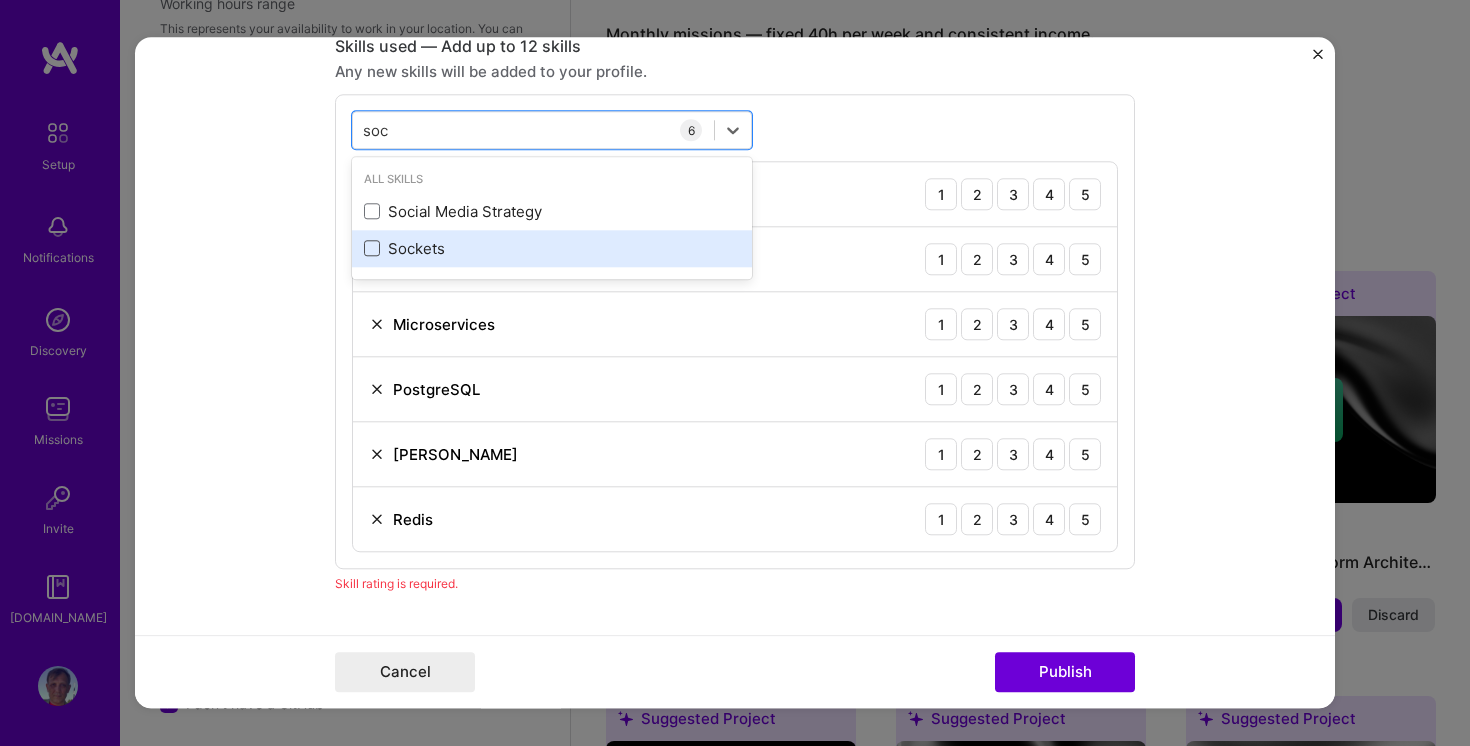 click at bounding box center (372, 249) 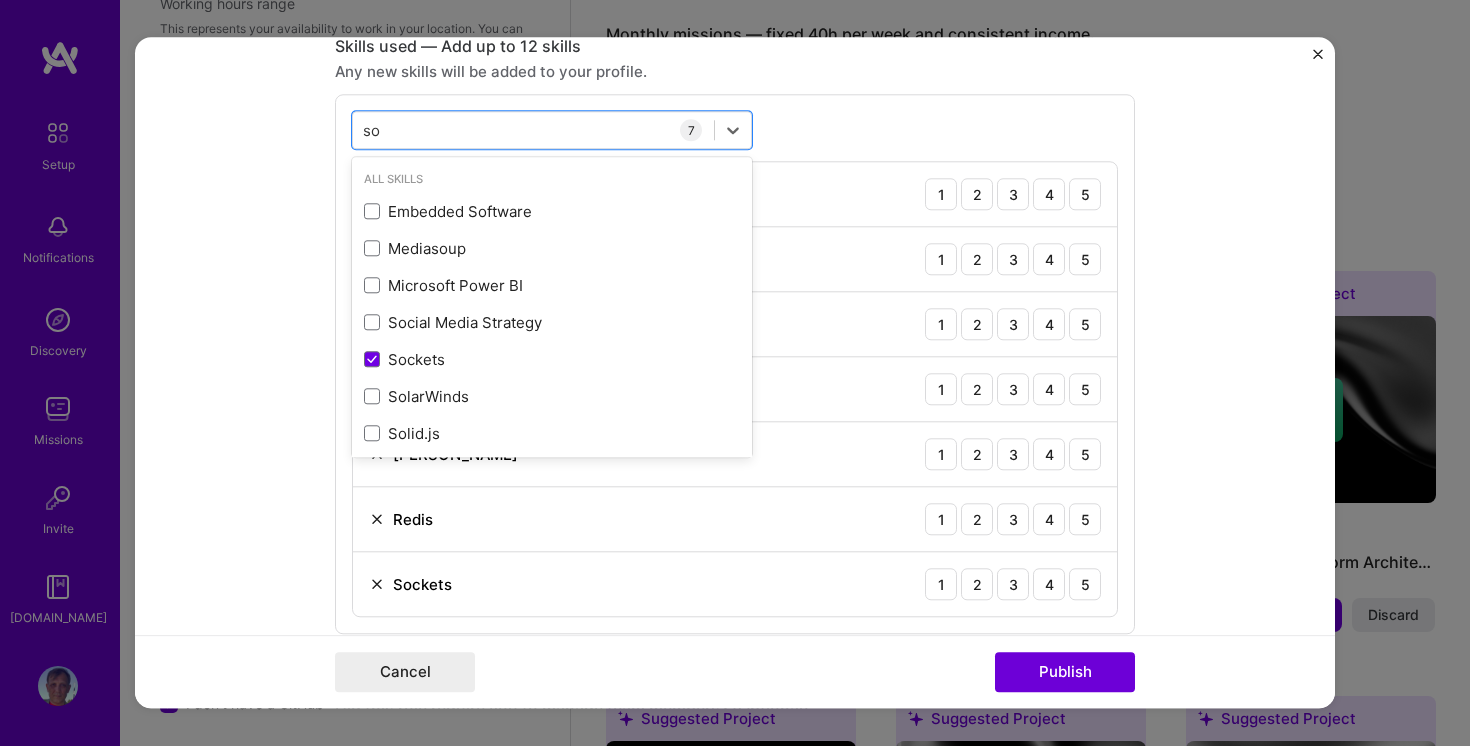 type on "s" 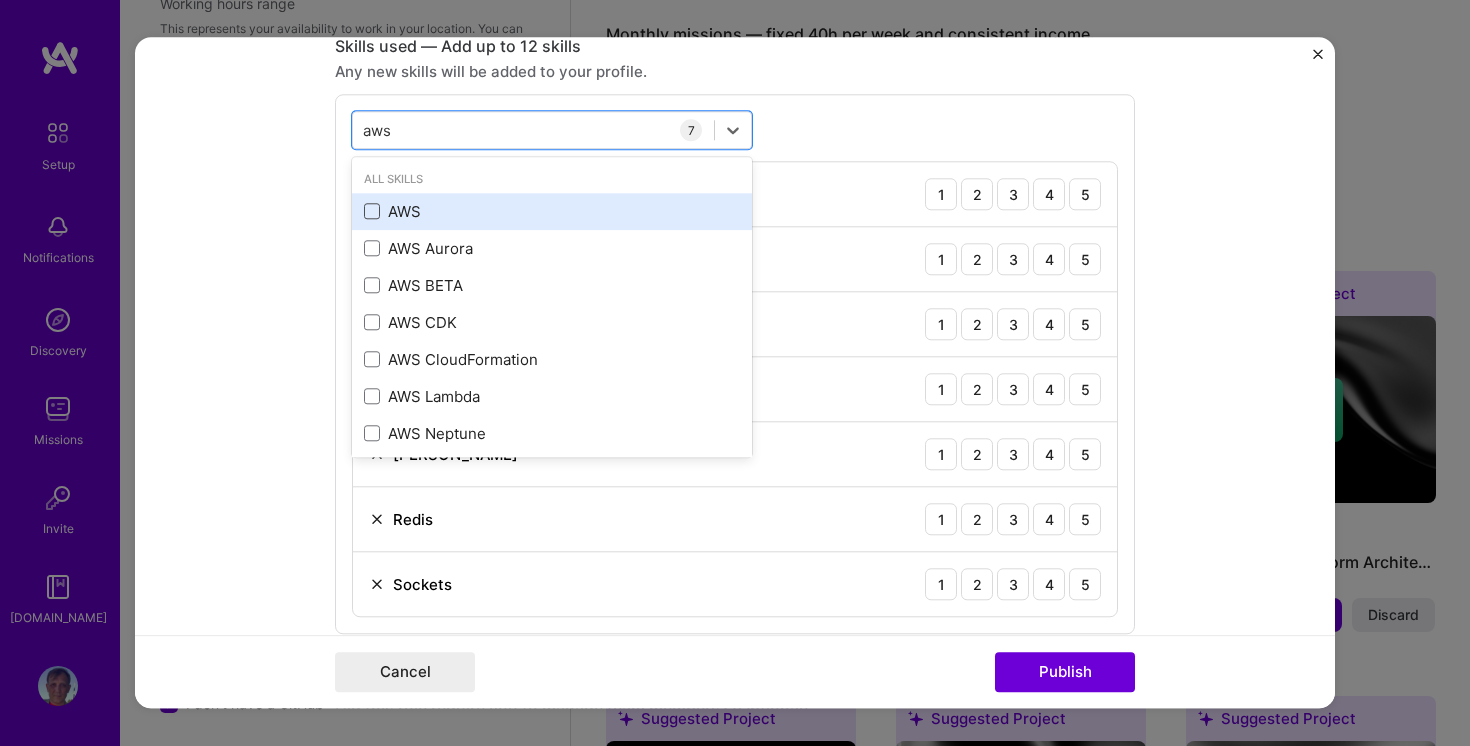 click at bounding box center [372, 212] 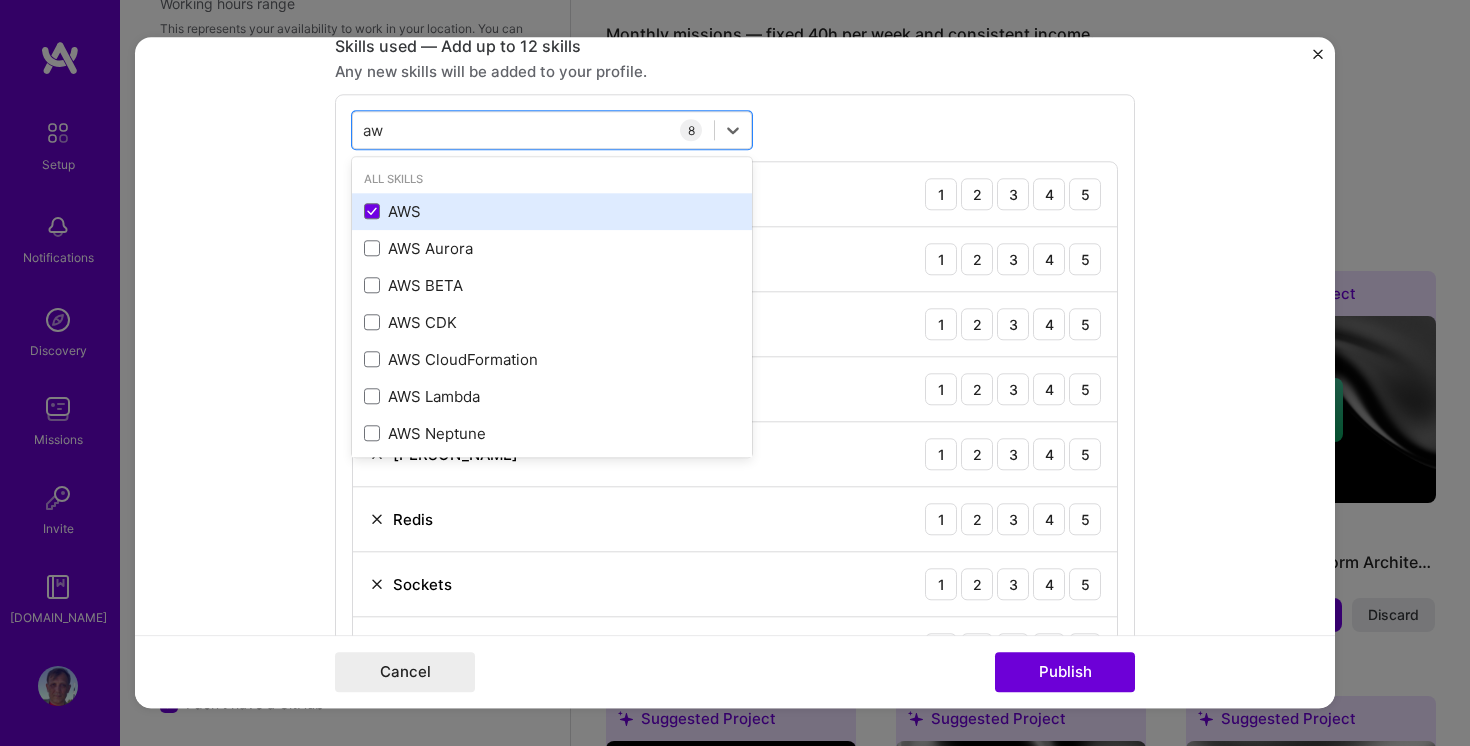 type on "a" 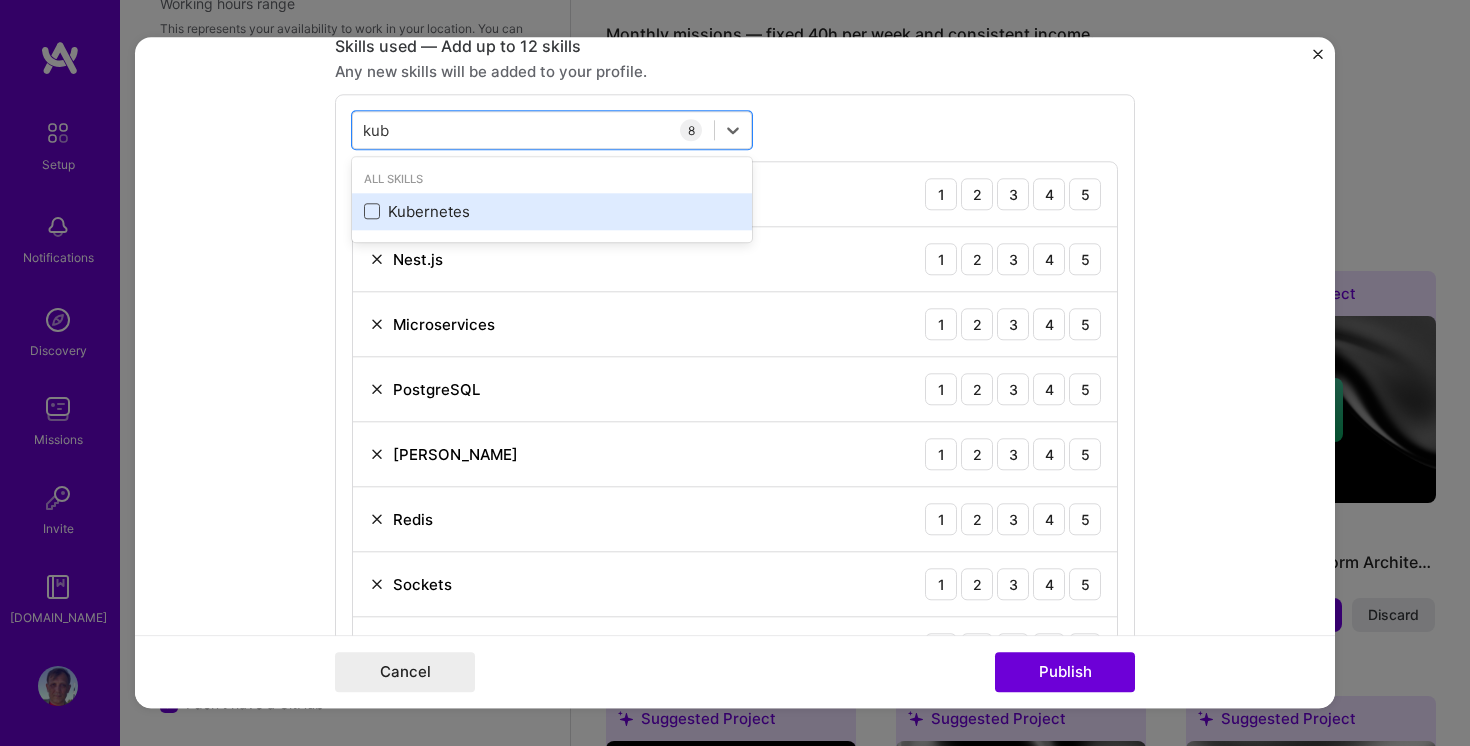 click at bounding box center (372, 212) 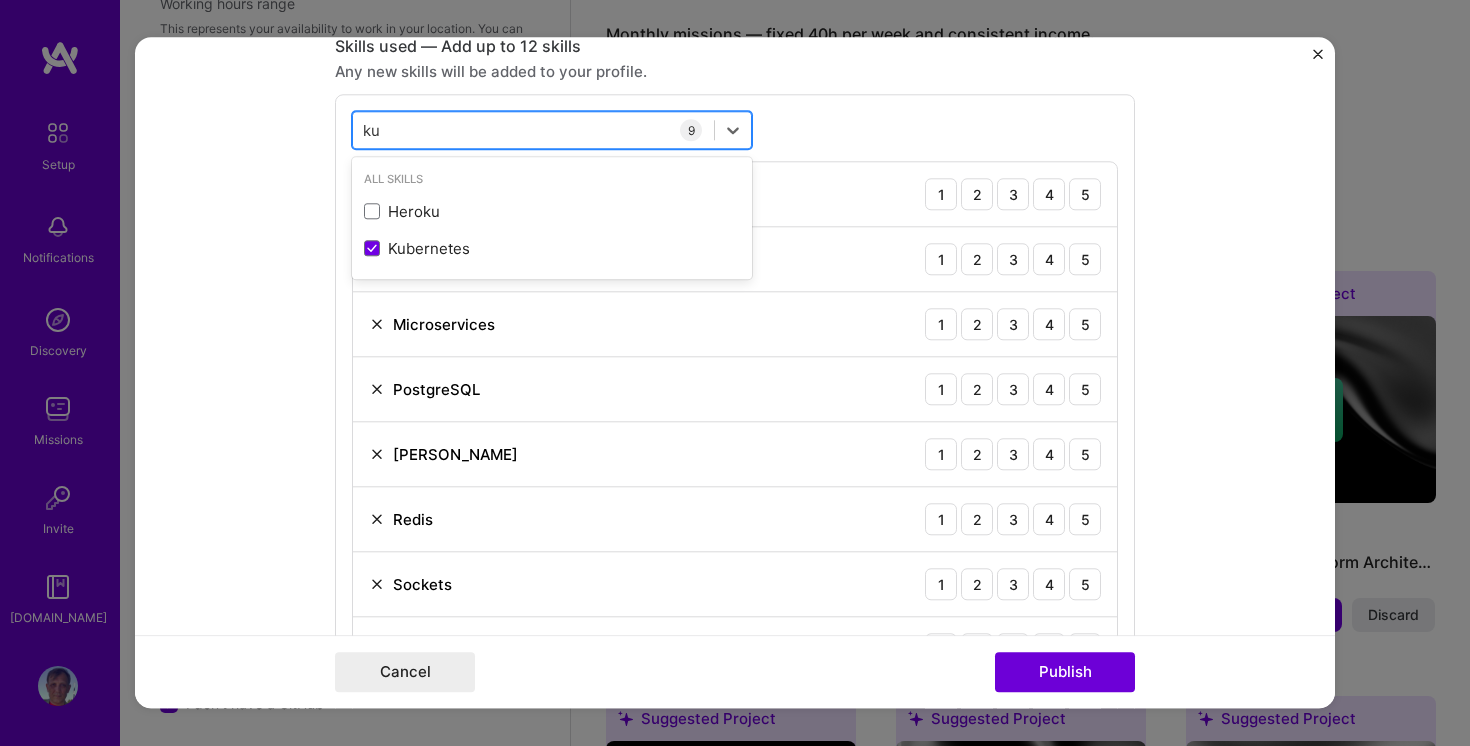 type on "k" 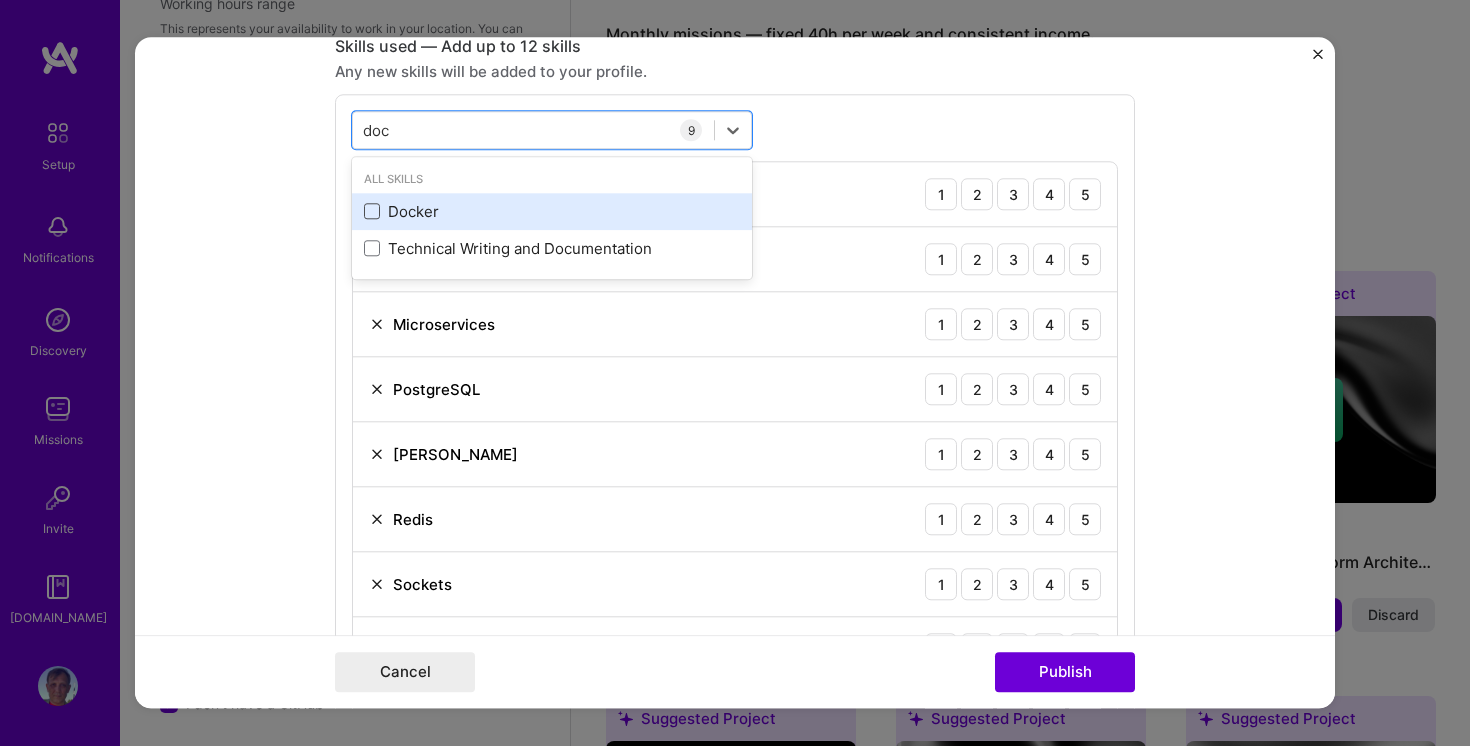 click at bounding box center [372, 212] 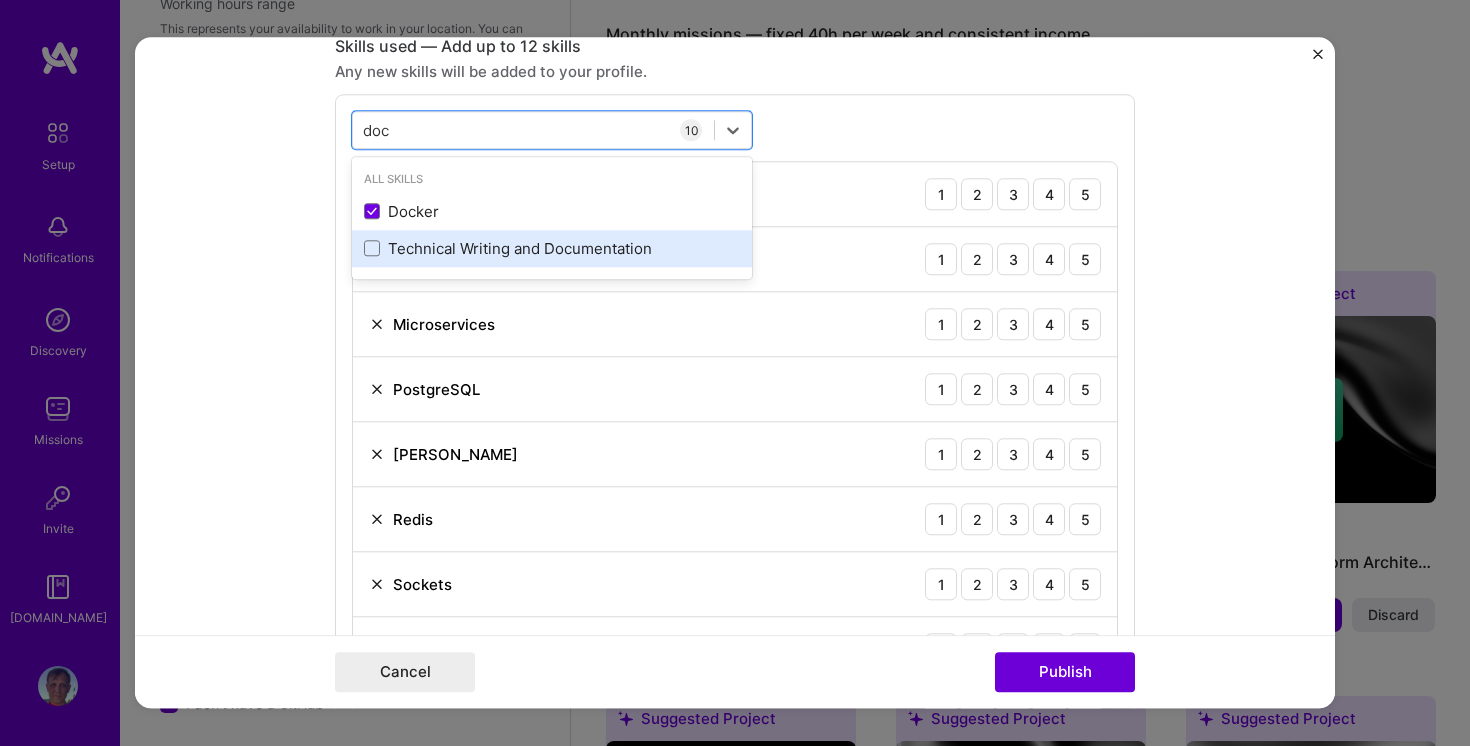 click on "Technical Writing and Documentation" at bounding box center (552, 248) 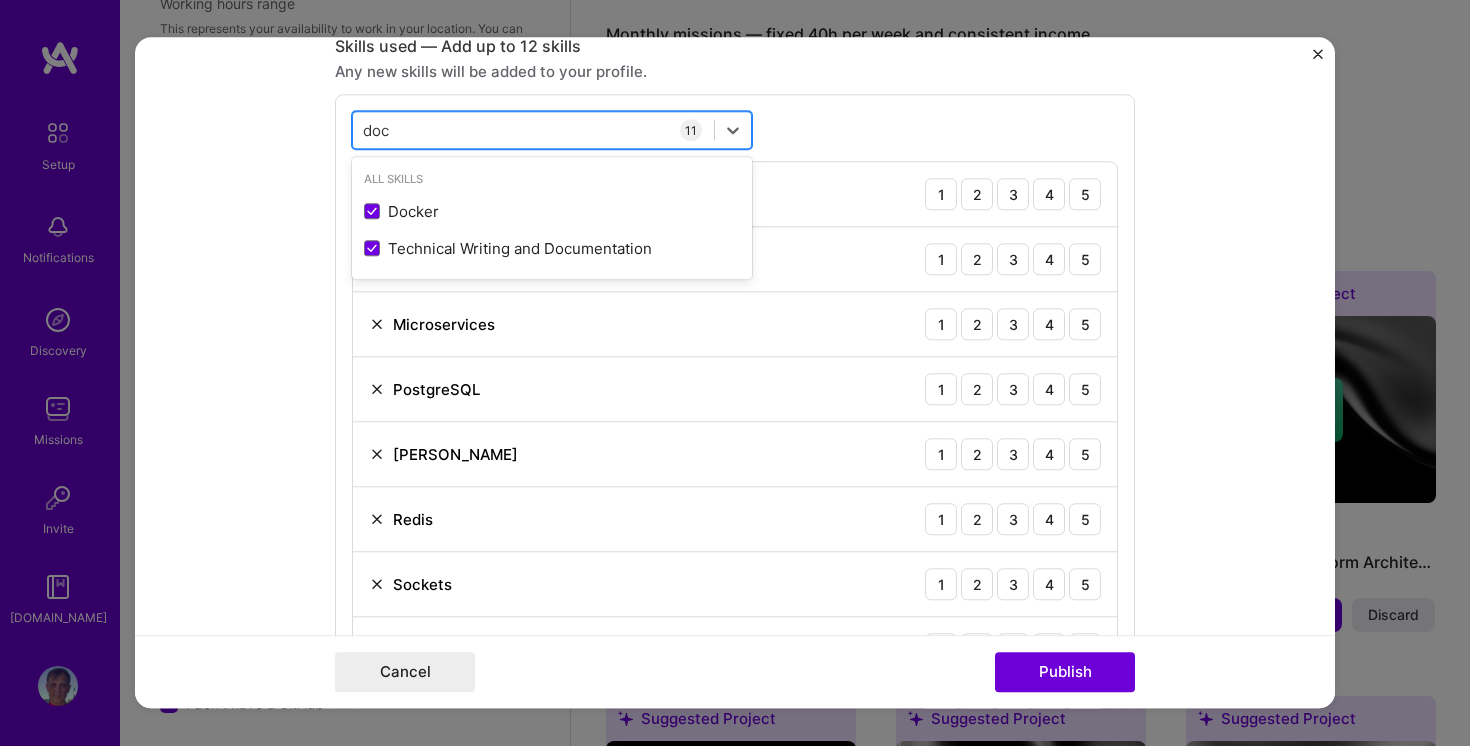 click on "doc doc" at bounding box center (533, 130) 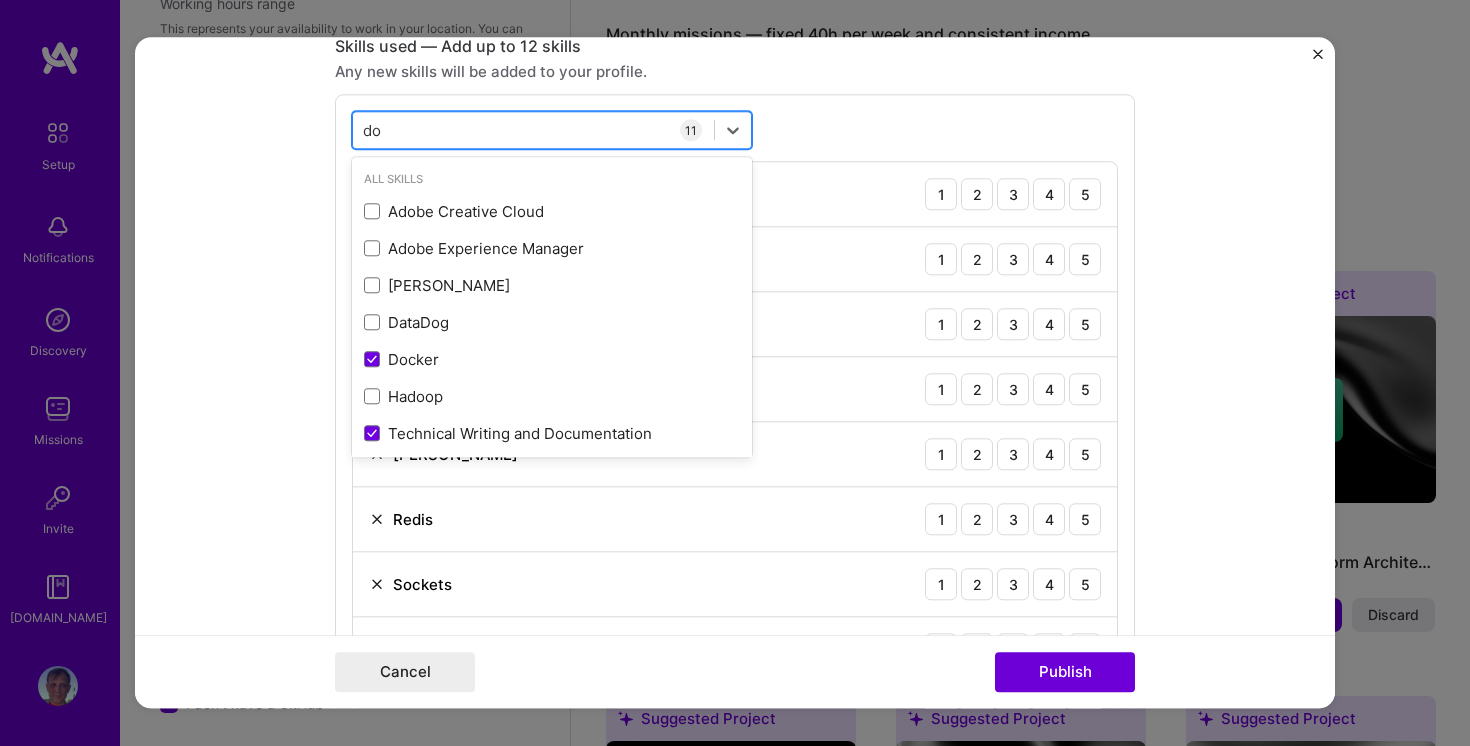 type on "d" 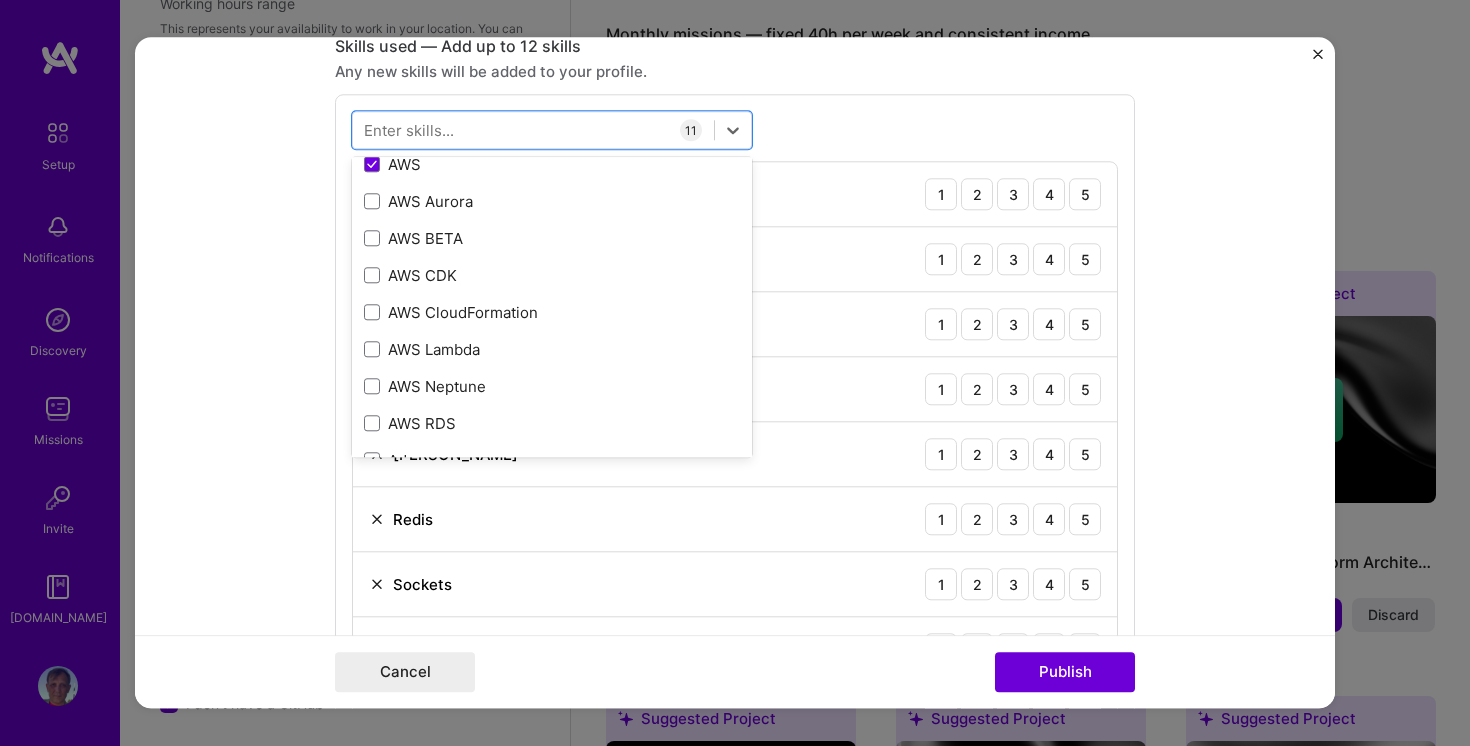 scroll, scrollTop: 335, scrollLeft: 0, axis: vertical 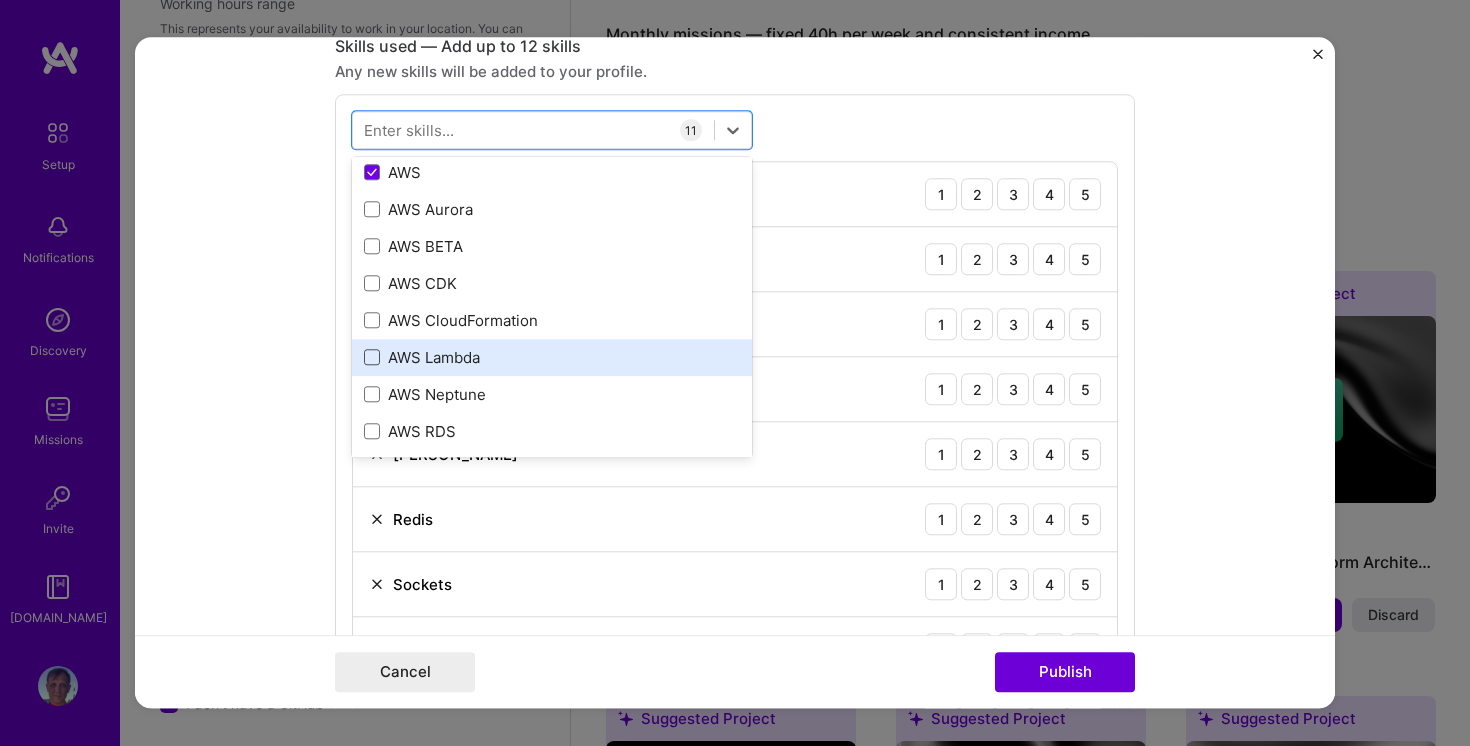 click at bounding box center [372, 358] 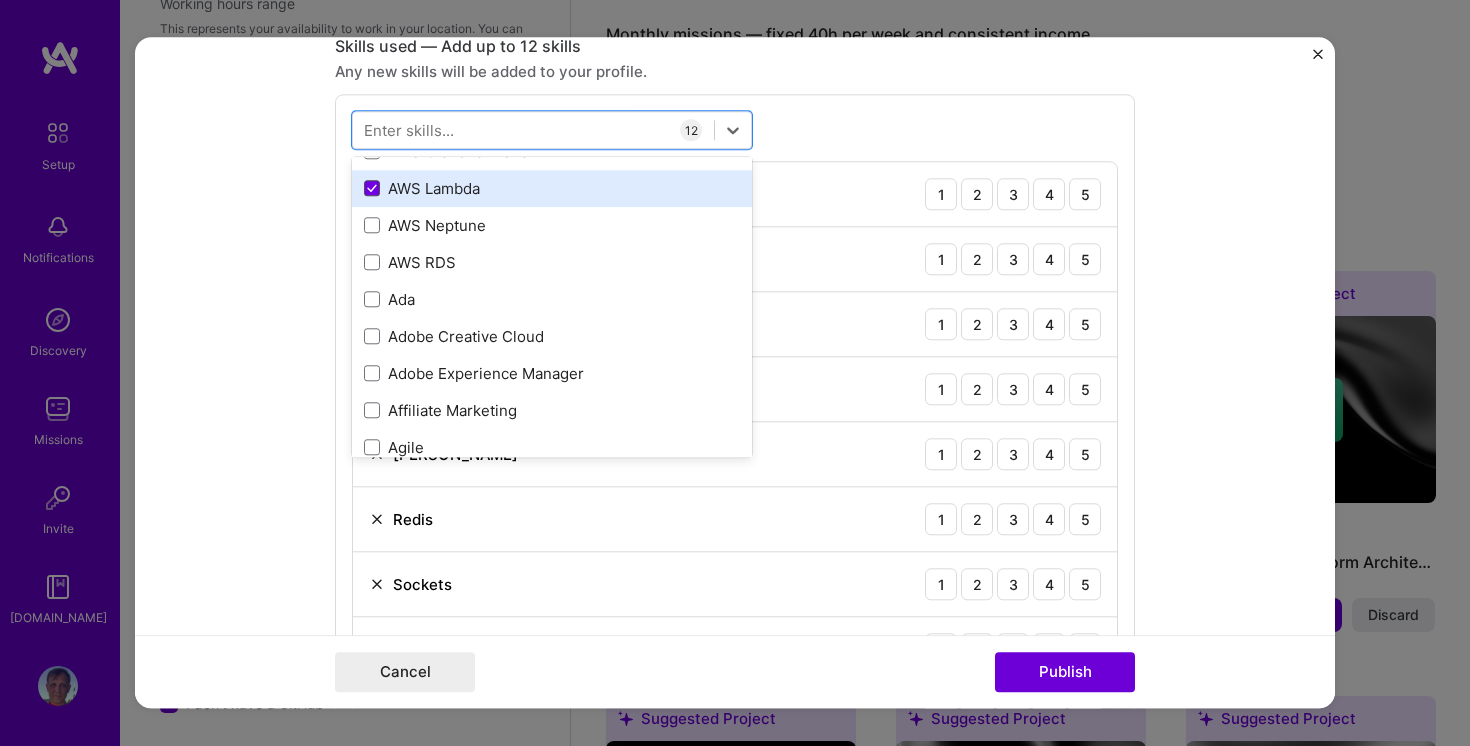 scroll, scrollTop: 506, scrollLeft: 0, axis: vertical 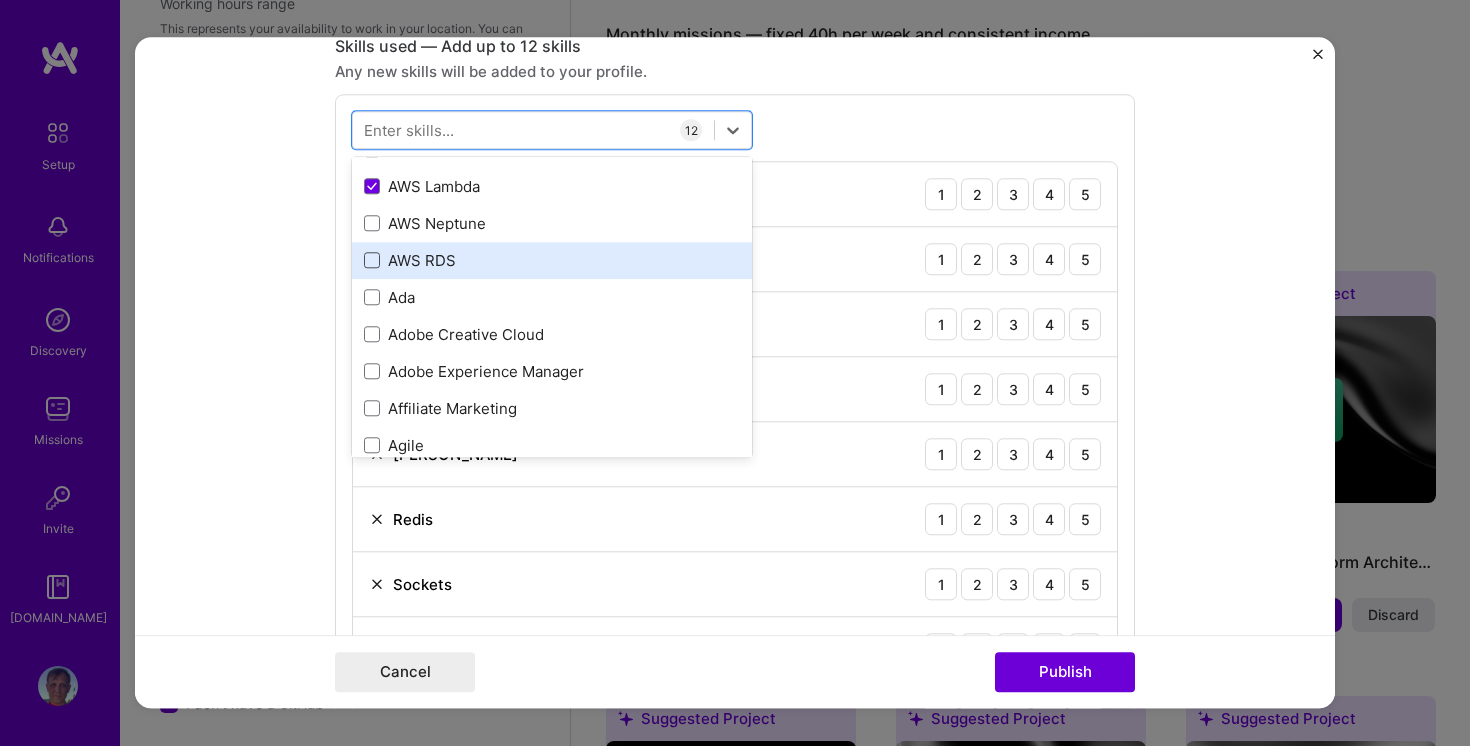 click at bounding box center (372, 261) 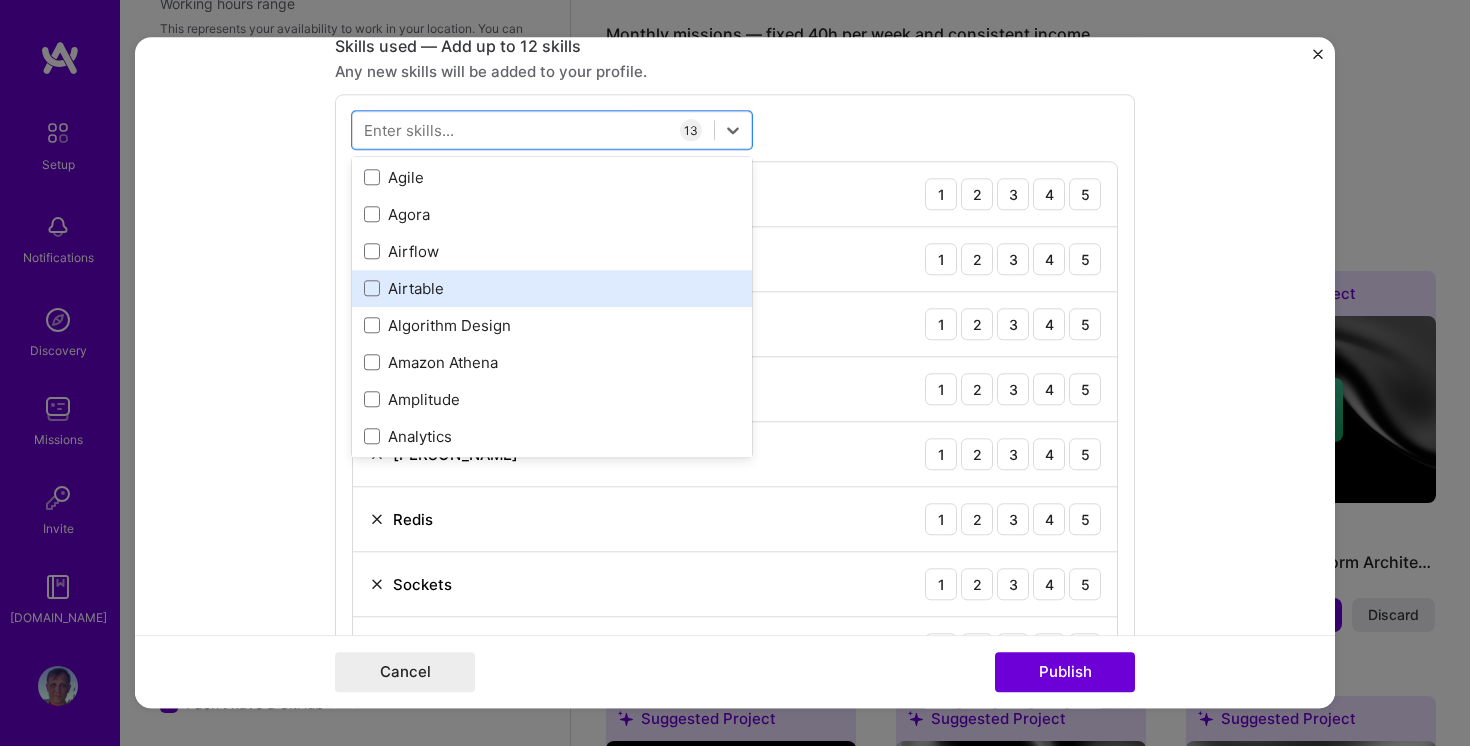 scroll, scrollTop: 773, scrollLeft: 0, axis: vertical 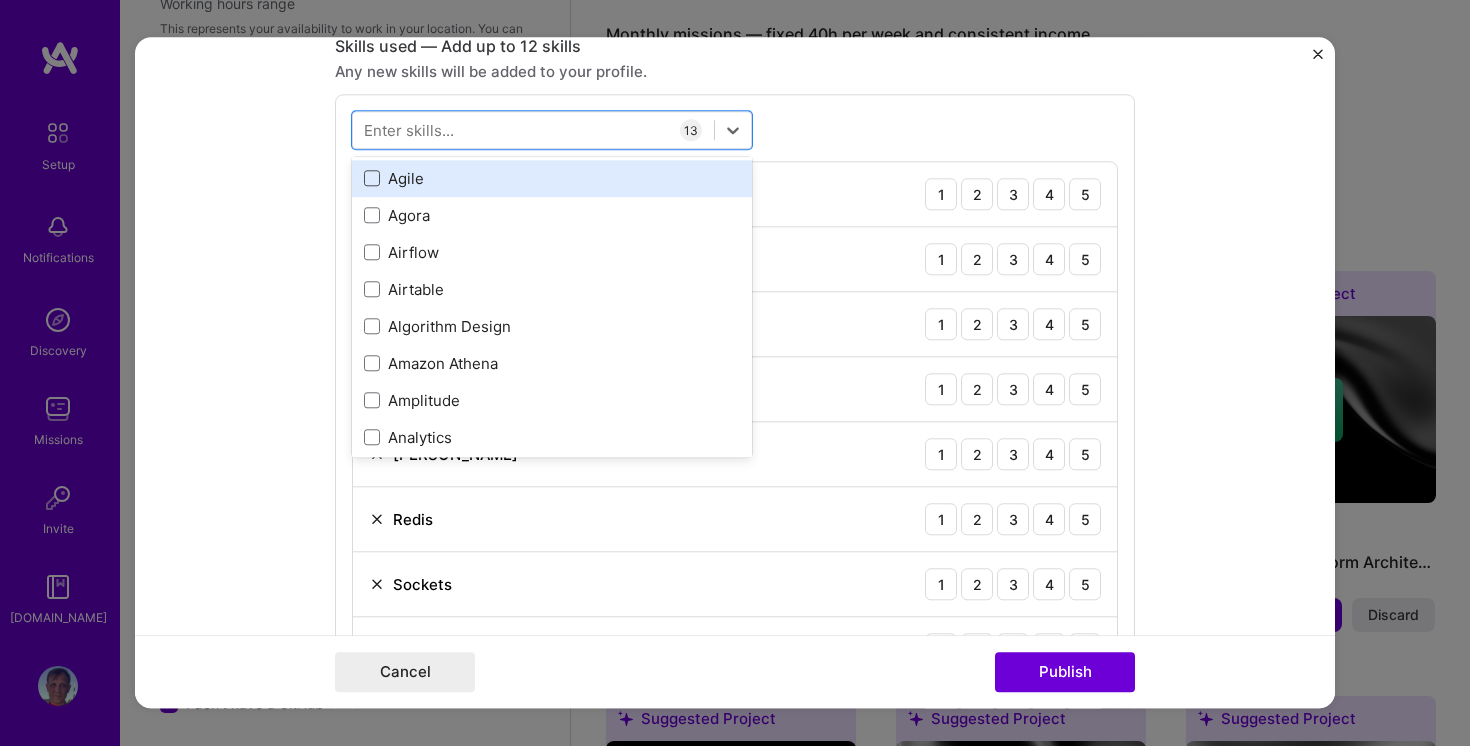 click at bounding box center [372, 179] 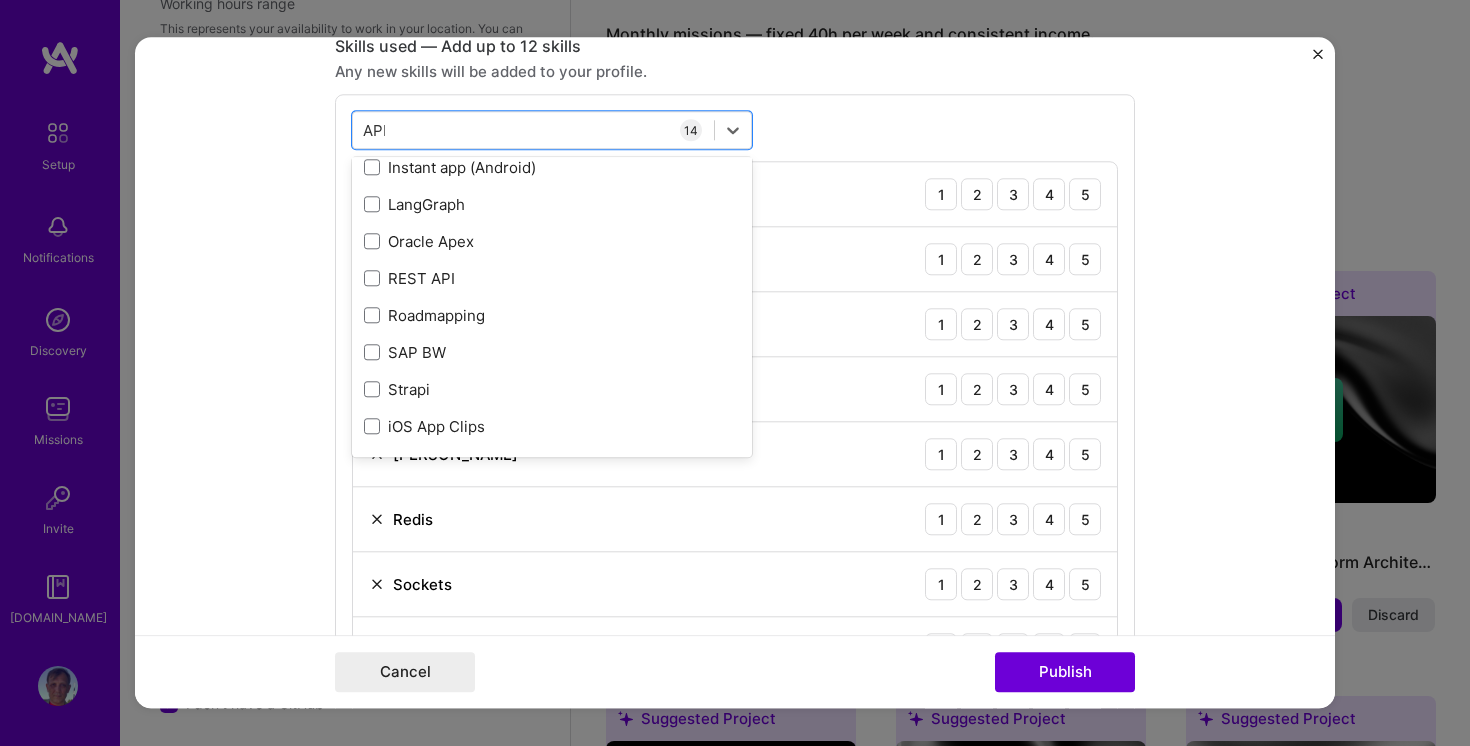 scroll, scrollTop: 0, scrollLeft: 0, axis: both 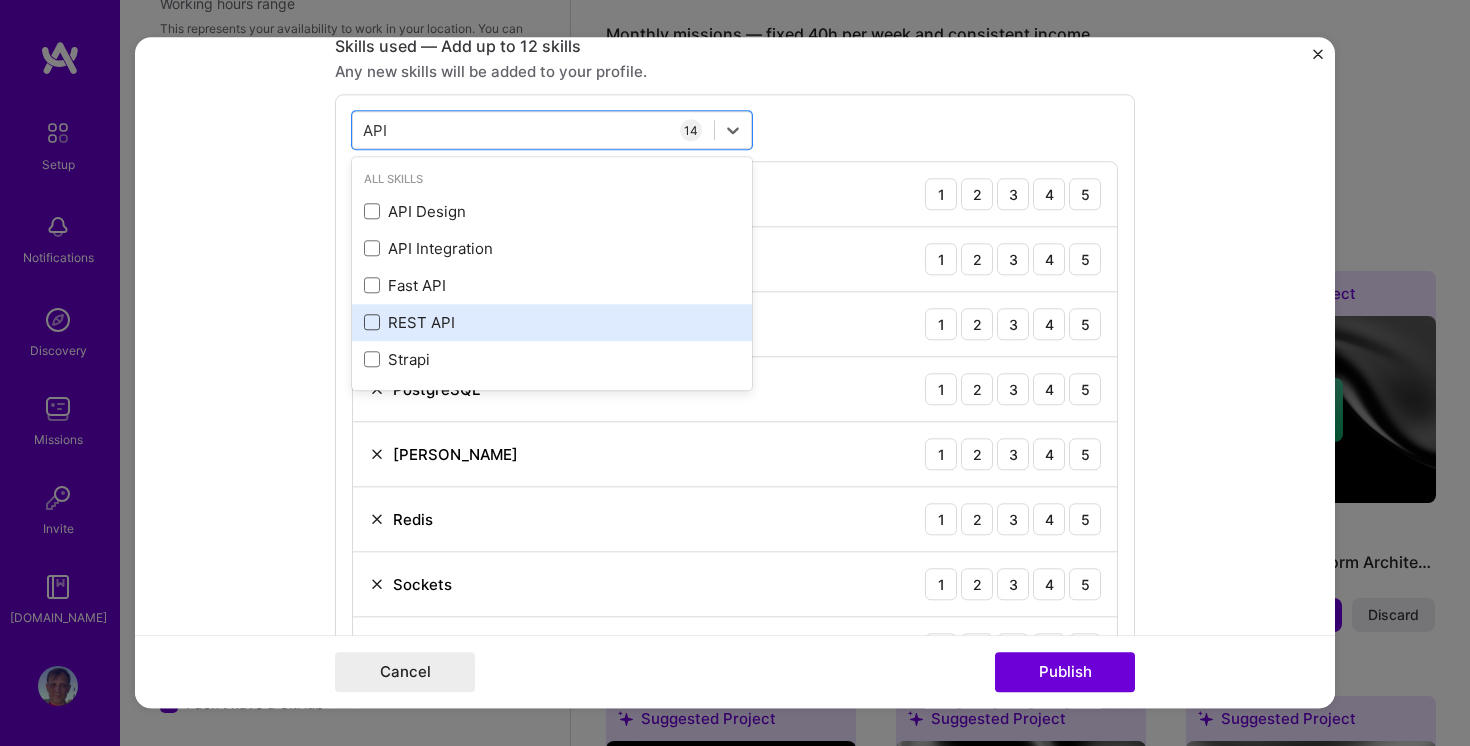 click at bounding box center [372, 323] 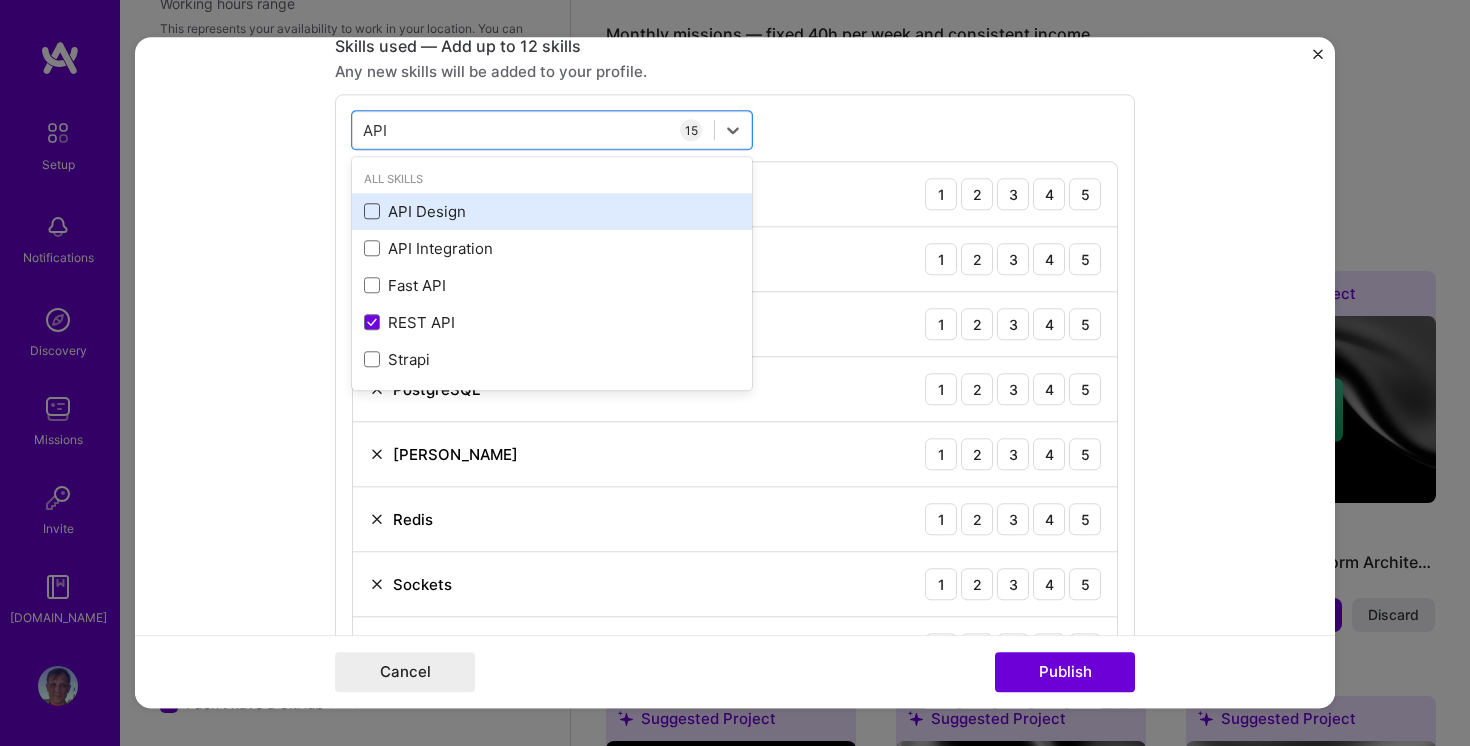 click at bounding box center [372, 212] 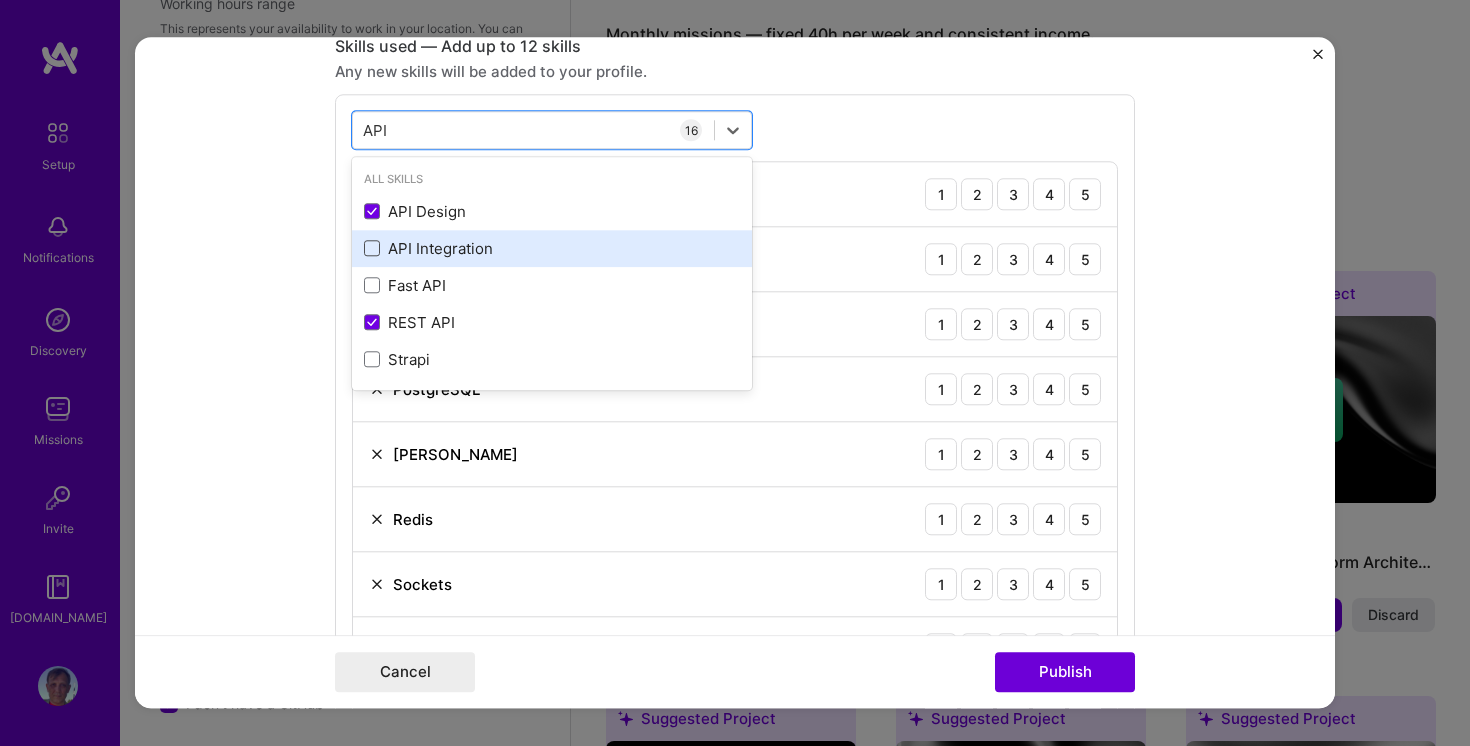 click at bounding box center [372, 249] 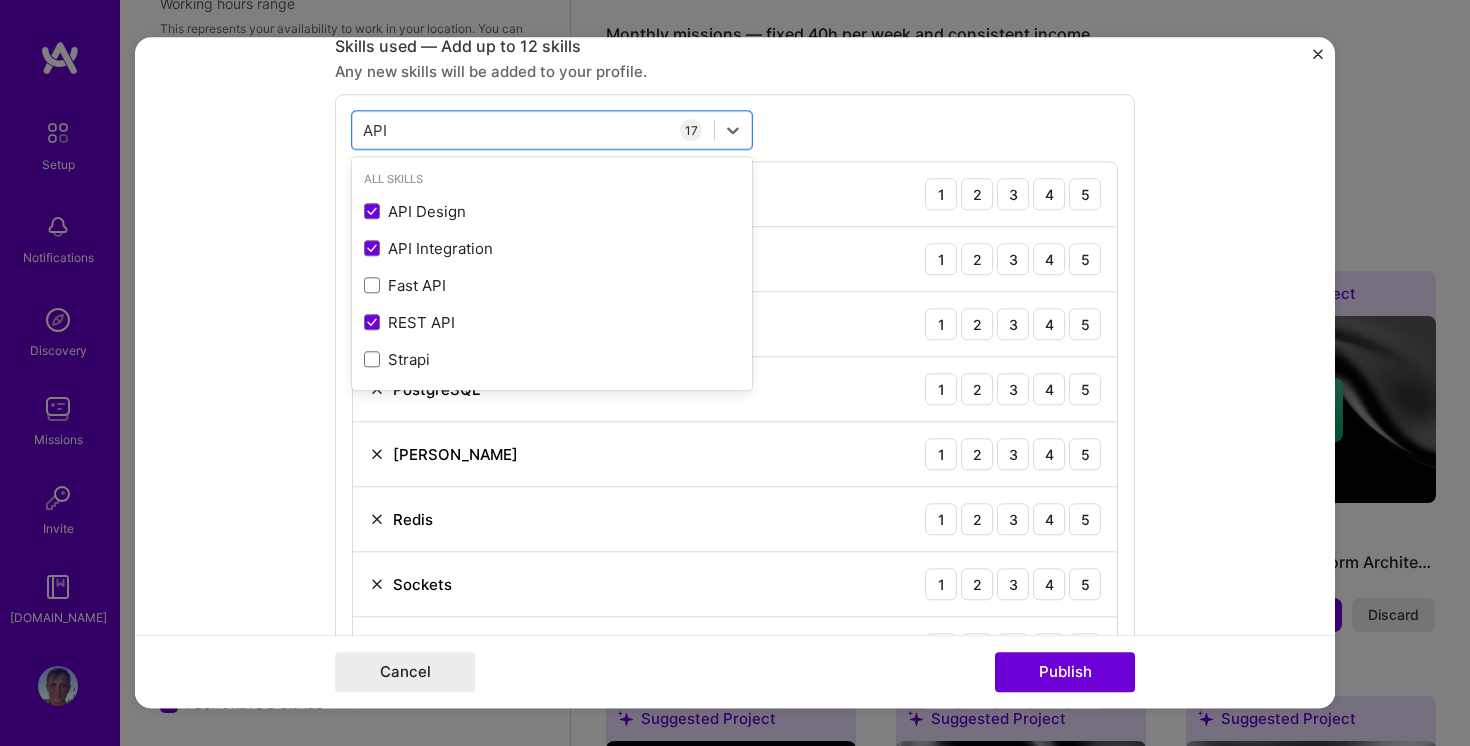 type on "API" 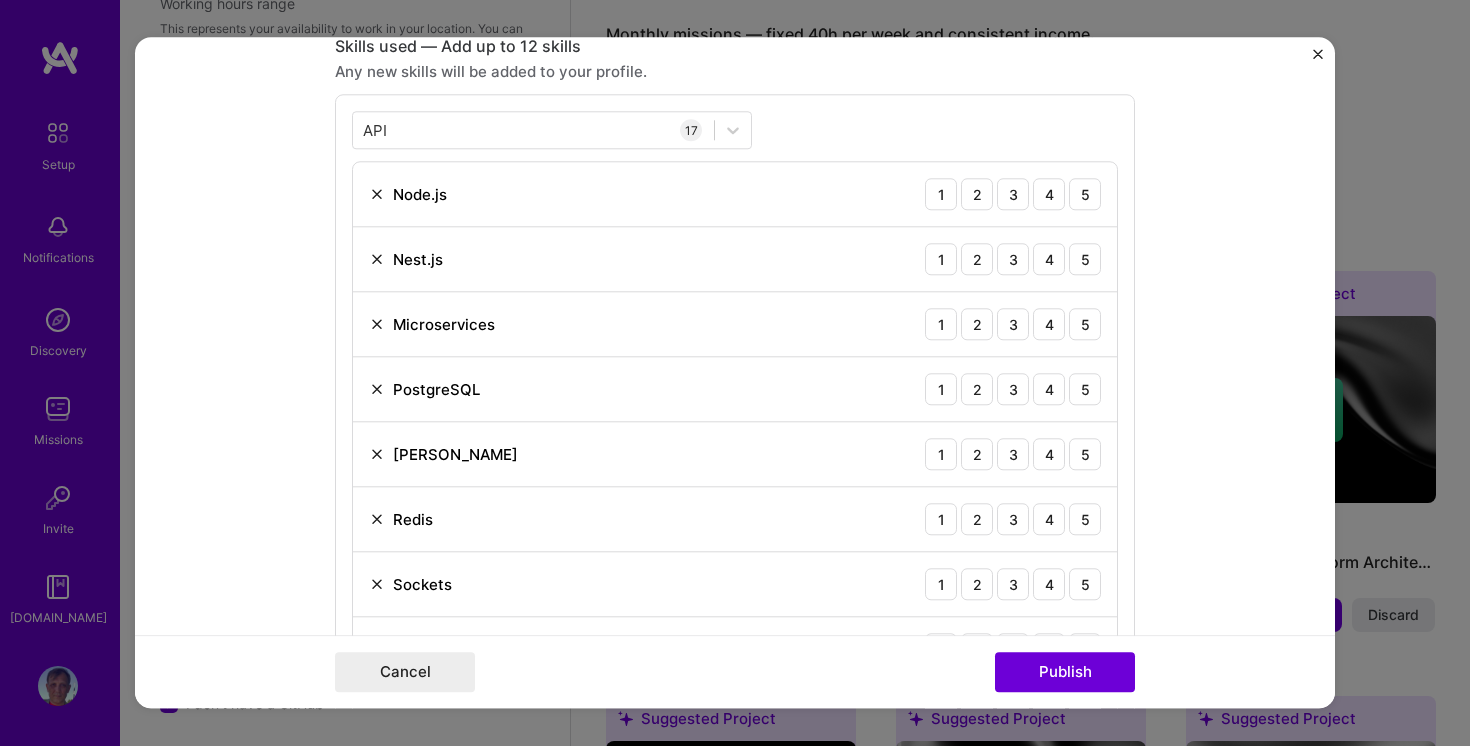 click on "API API 17 Node.js 1 2 3 4 5 Nest.js 1 2 3 4 5 Microservices 1 2 3 4 5 PostgreSQL 1 2 3 4 5 [PERSON_NAME] 1 2 3 4 5 Redis 1 2 3 4 5 Sockets 1 2 3 4 5 AWS 1 2 3 4 5 Kubernetes 1 2 3 4 5 Docker 1 2 3 4 5 Technical Writing and Documentation 1 2 3 4 5 AWS Lambda 1 2 3 4 5 AWS RDS 1 2 3 4 5 Agile 1 2 3 4 5 REST API 1 2 3 4 5 API Design 1 2 3 4 5 API Integration 1 2 3 4 5" at bounding box center (735, 689) 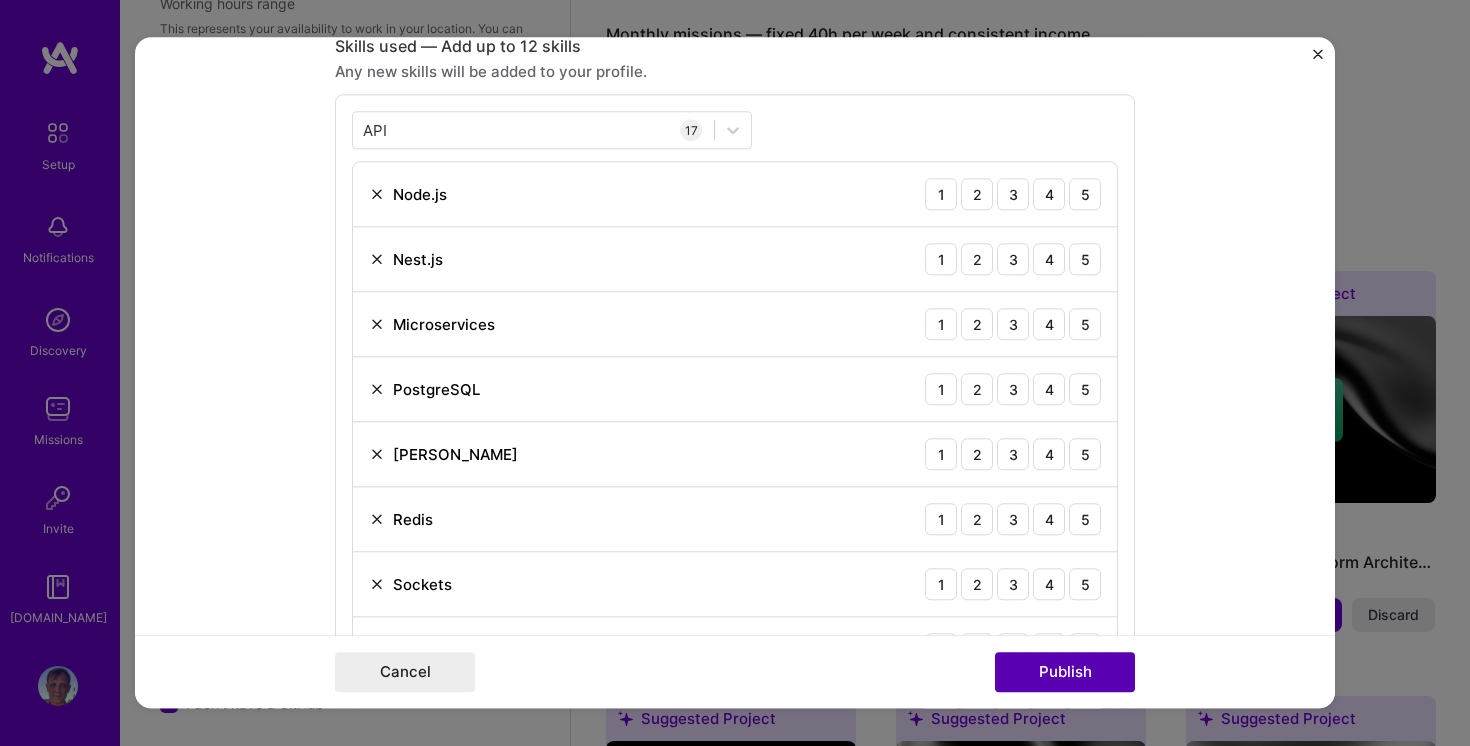 click on "Publish" at bounding box center [1065, 673] 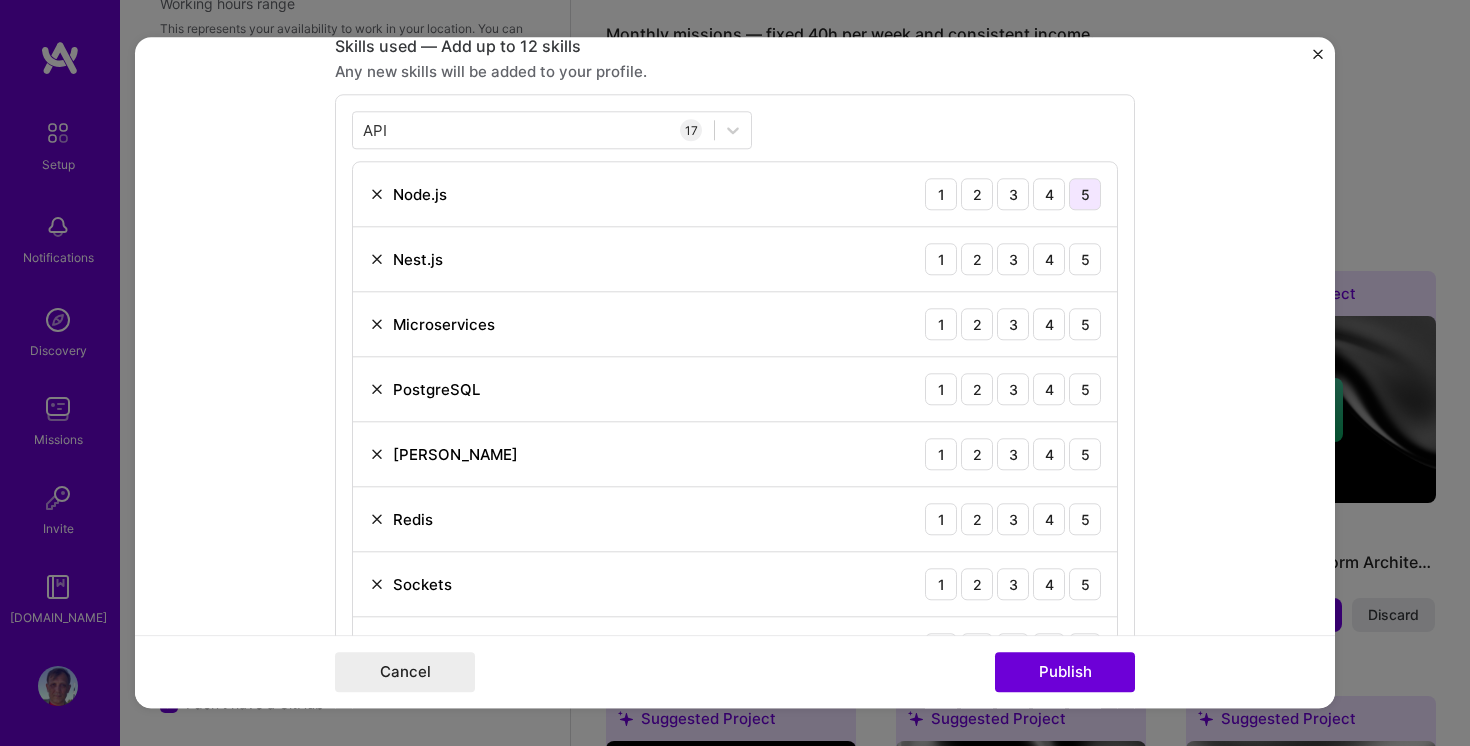 click on "5" at bounding box center (1085, 194) 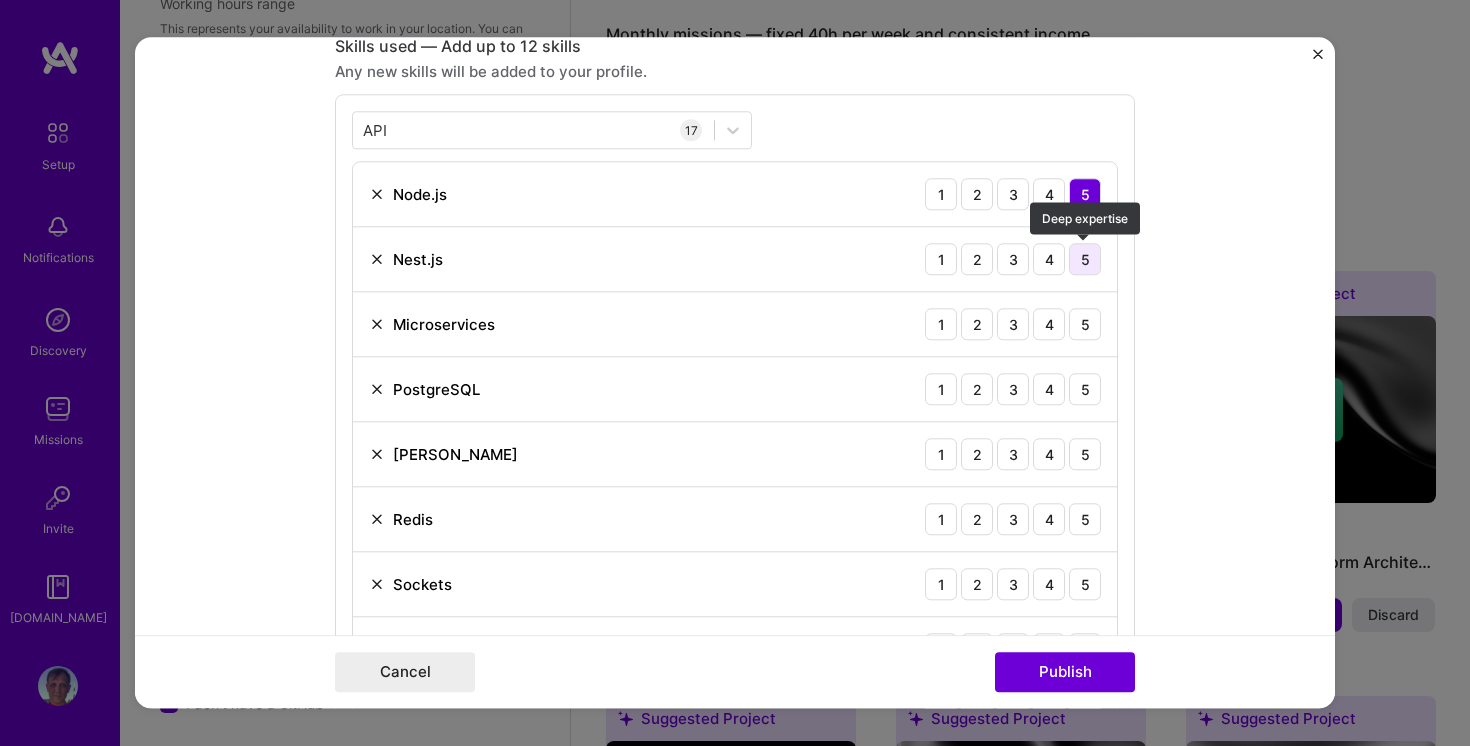 click on "5" at bounding box center [1085, 259] 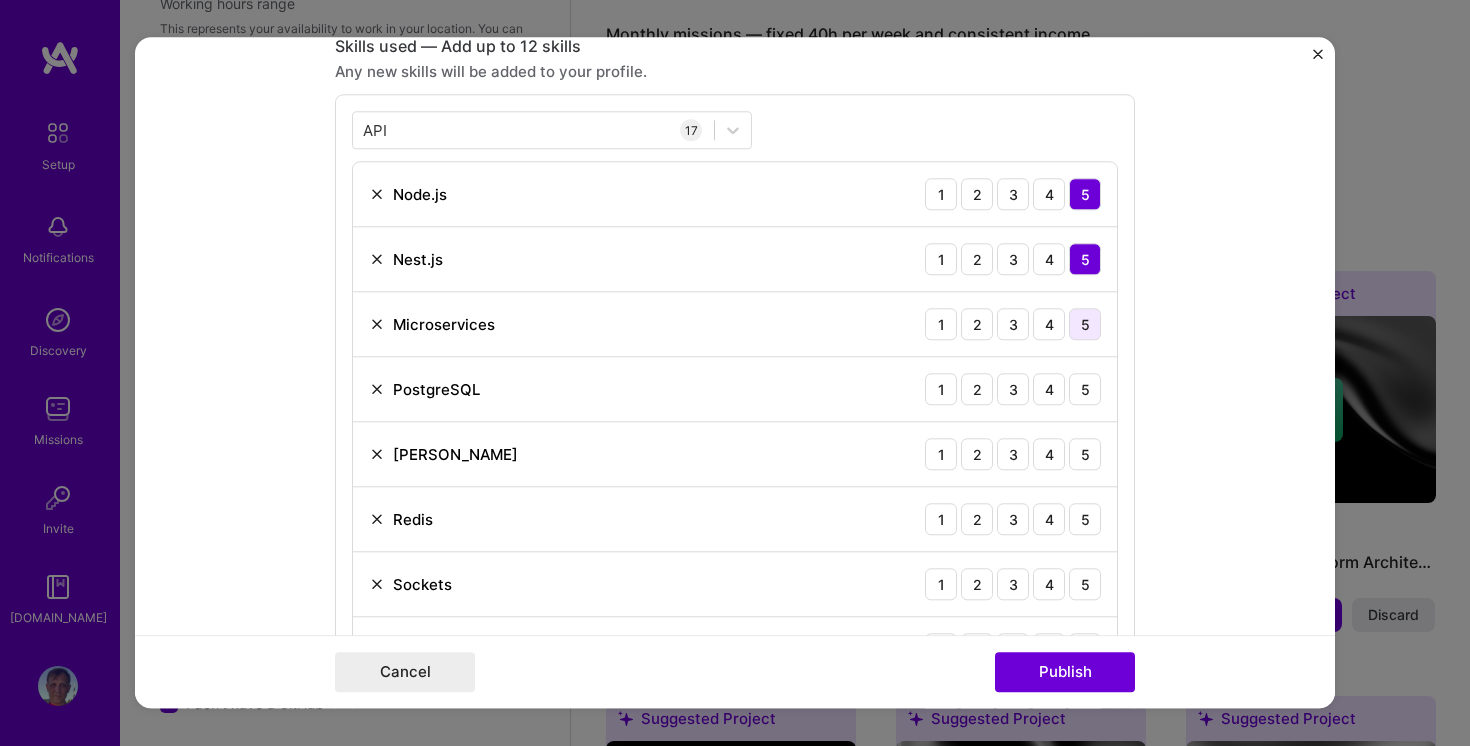 click on "5" at bounding box center (1085, 324) 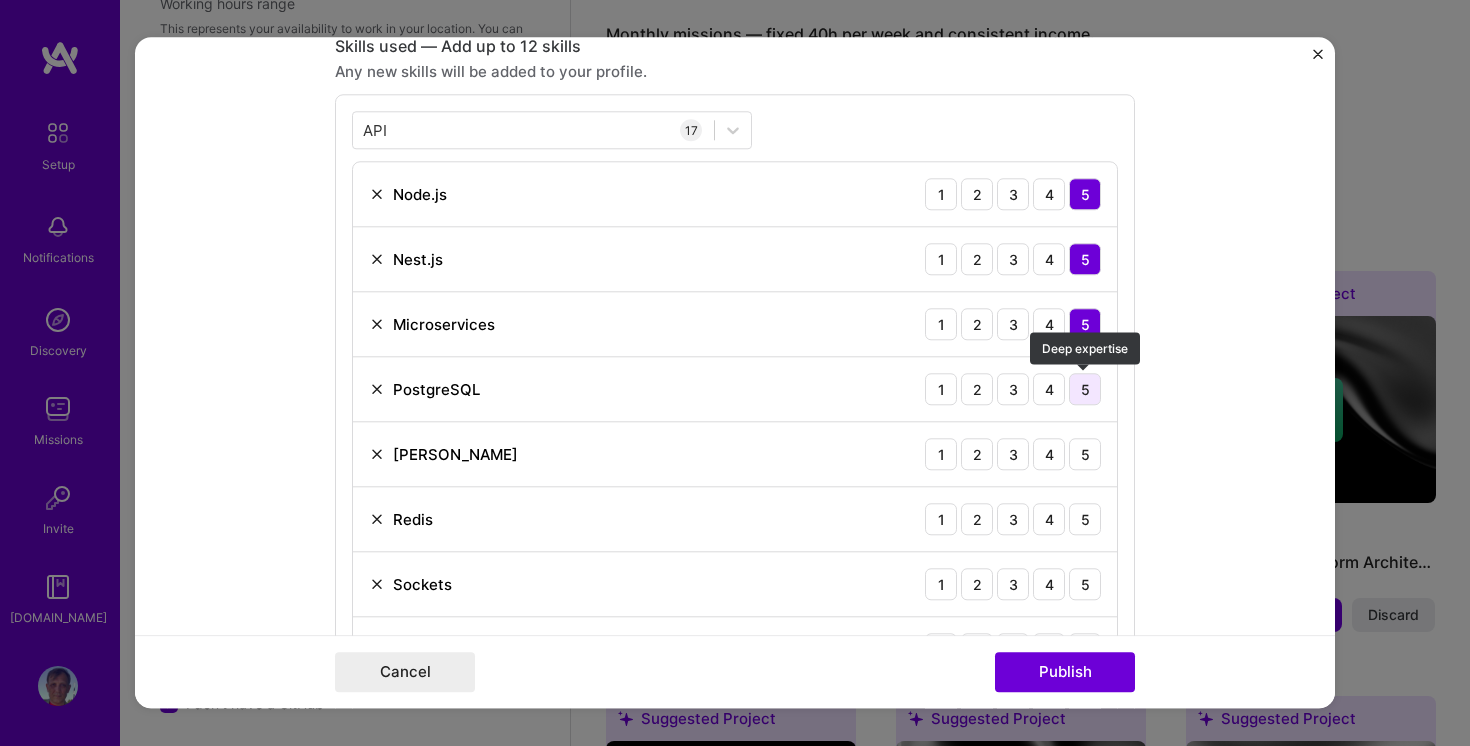 click on "5" at bounding box center [1085, 389] 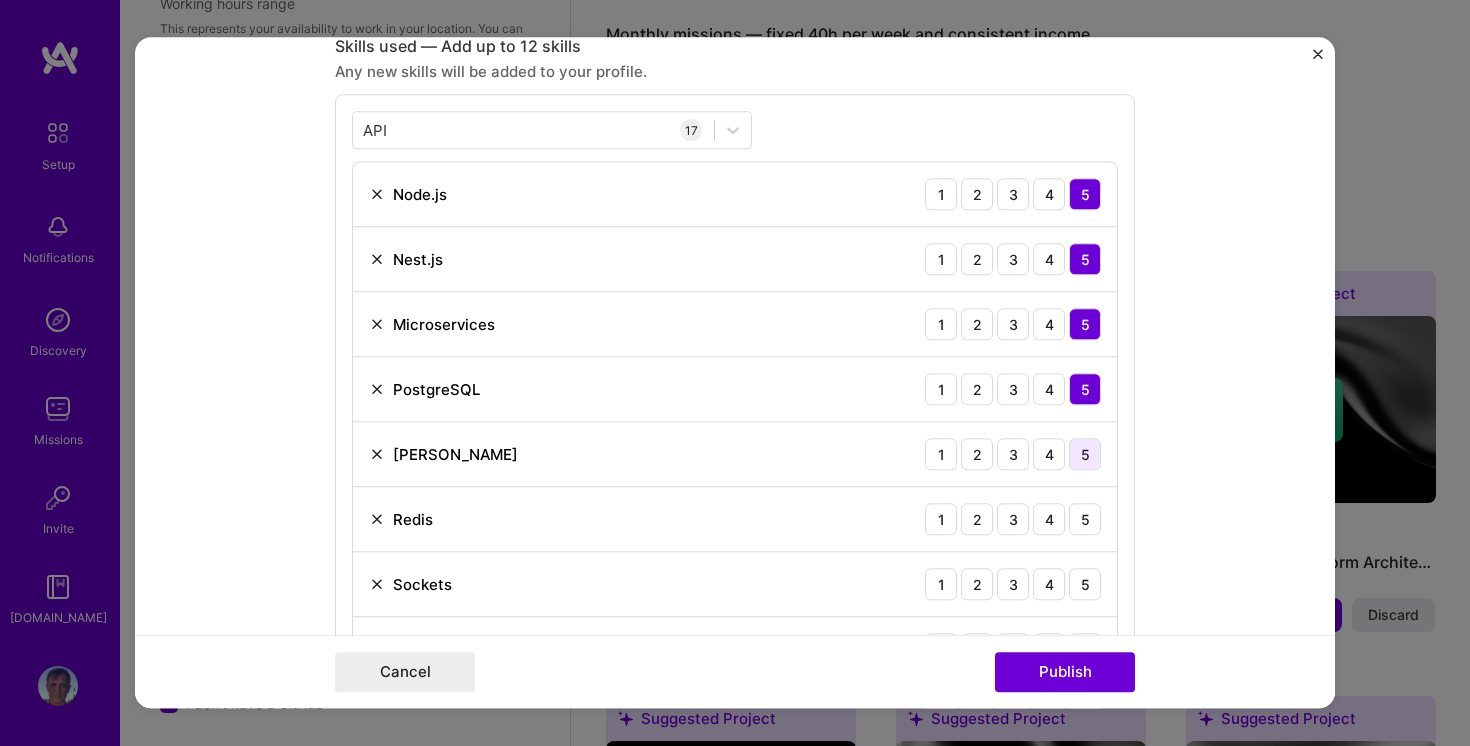 click on "5" at bounding box center [1085, 454] 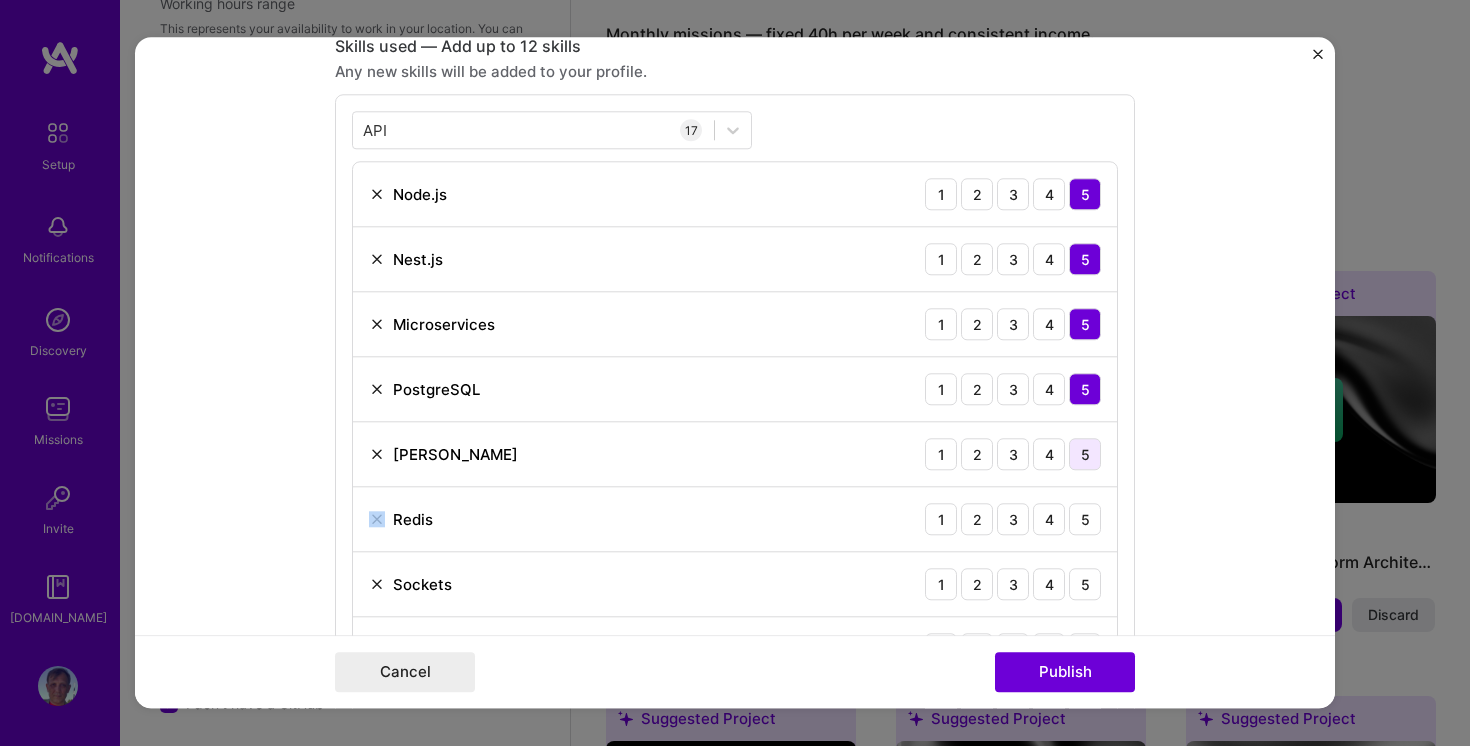 click on "5" at bounding box center (1085, 454) 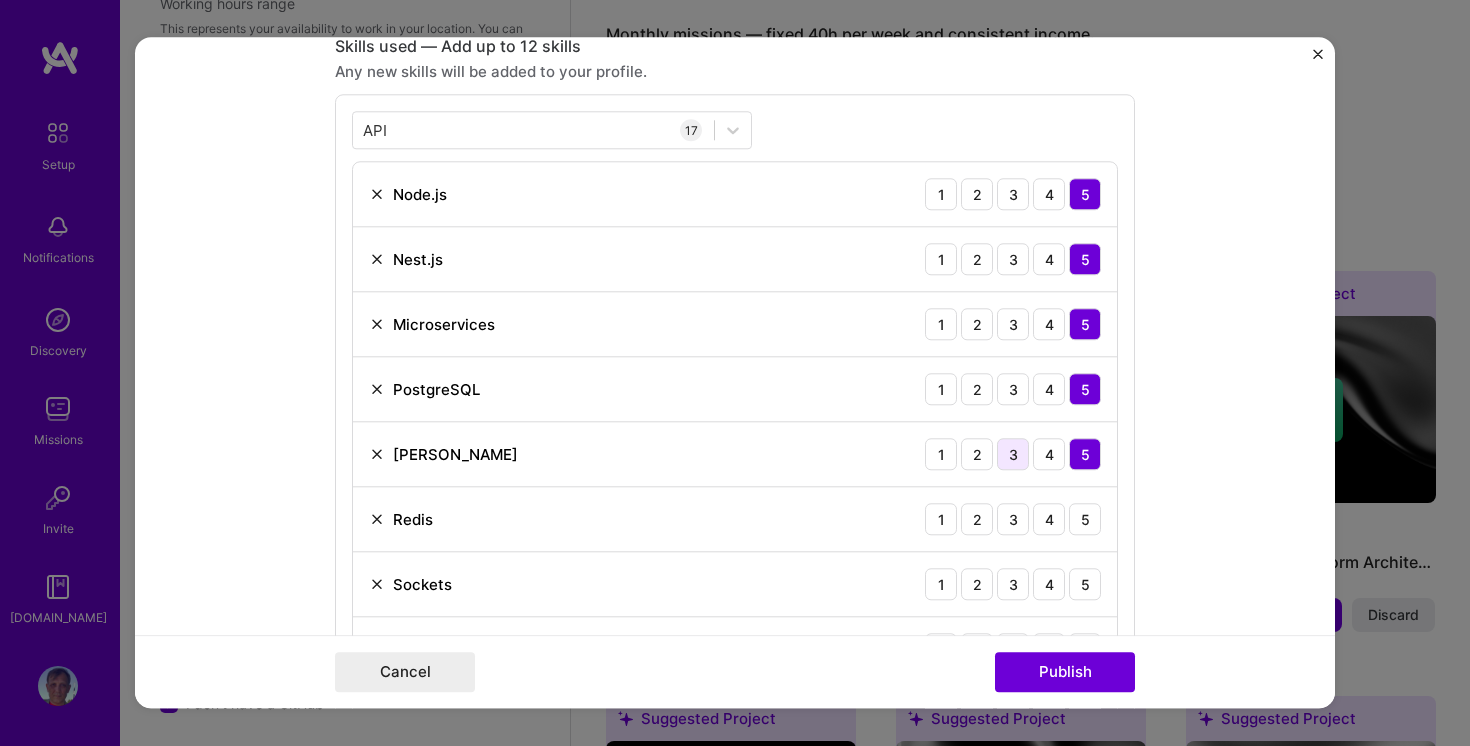 click on "3" at bounding box center (1013, 454) 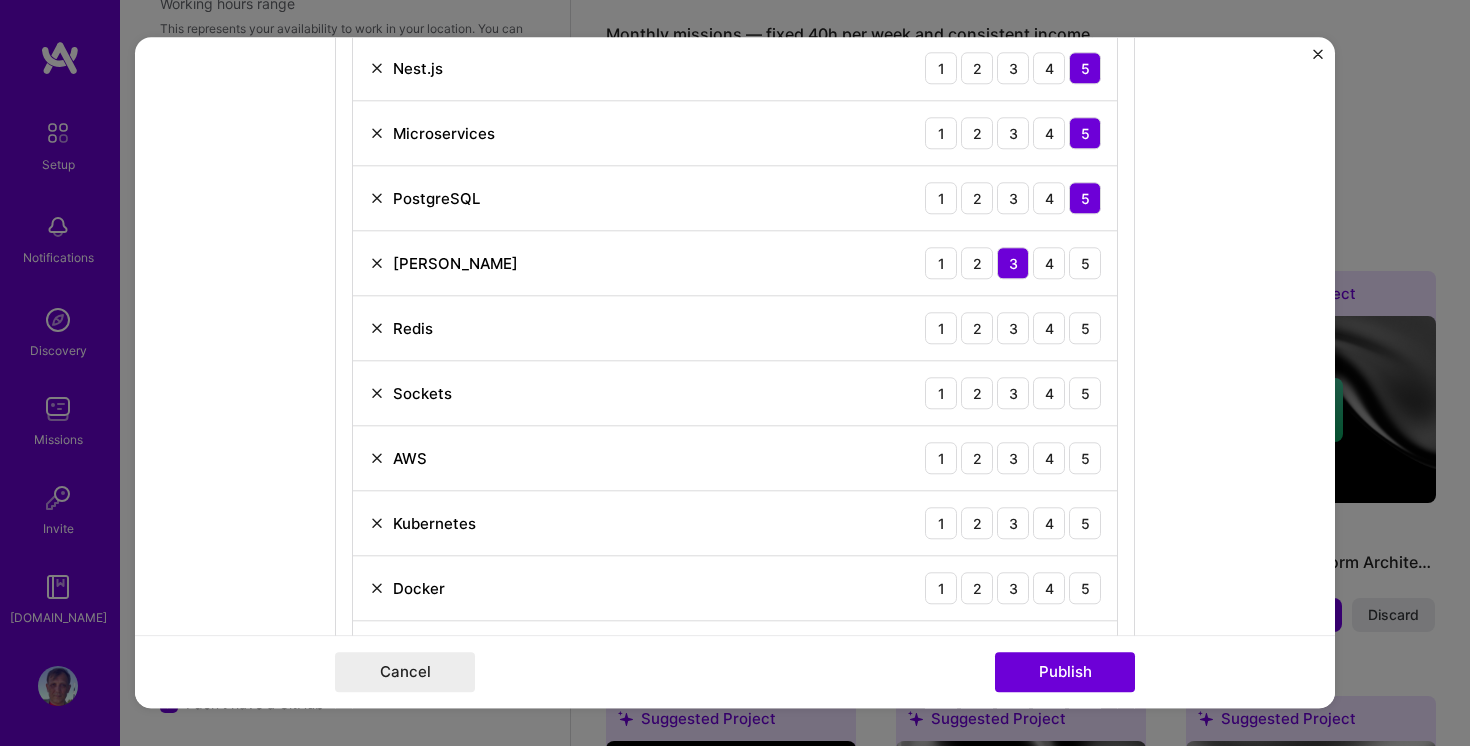 scroll, scrollTop: 1195, scrollLeft: 0, axis: vertical 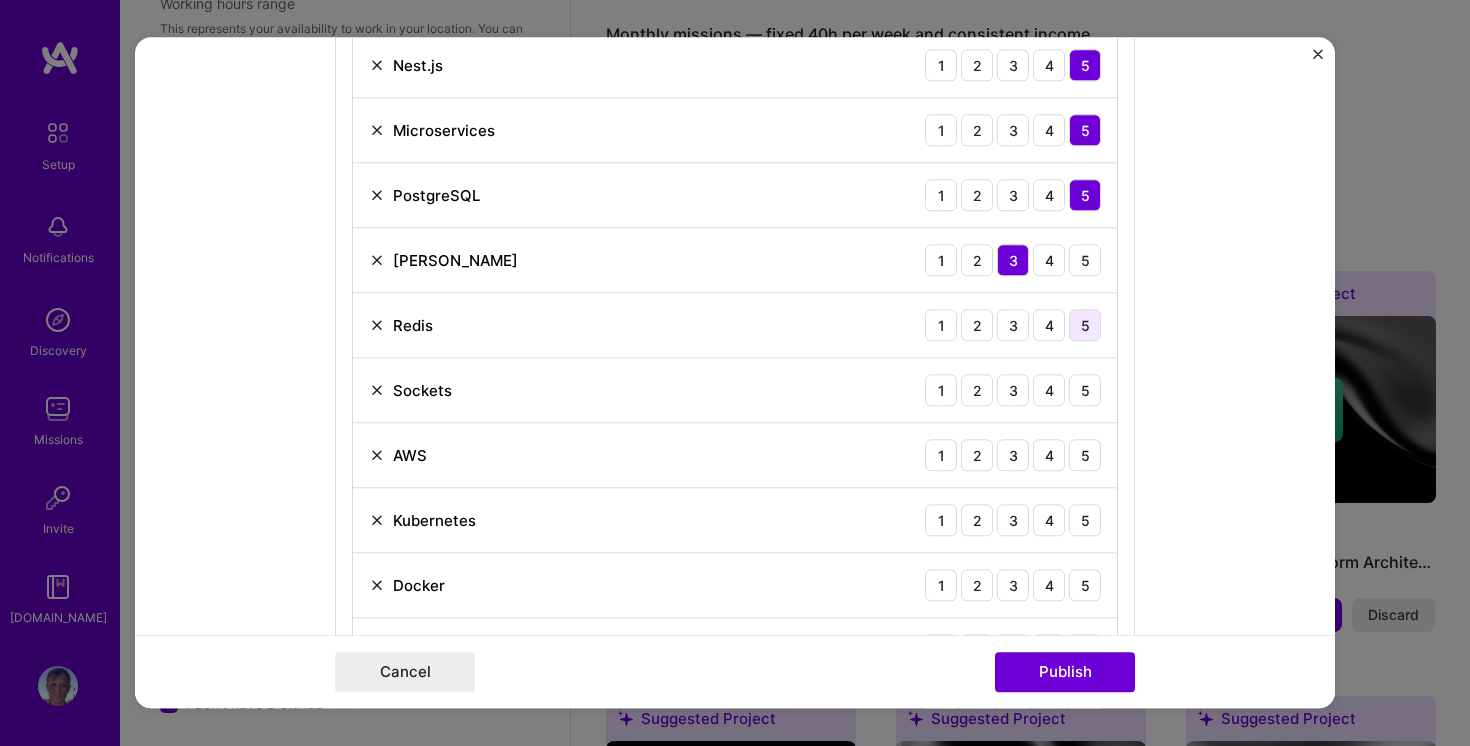 click on "5" at bounding box center (1085, 325) 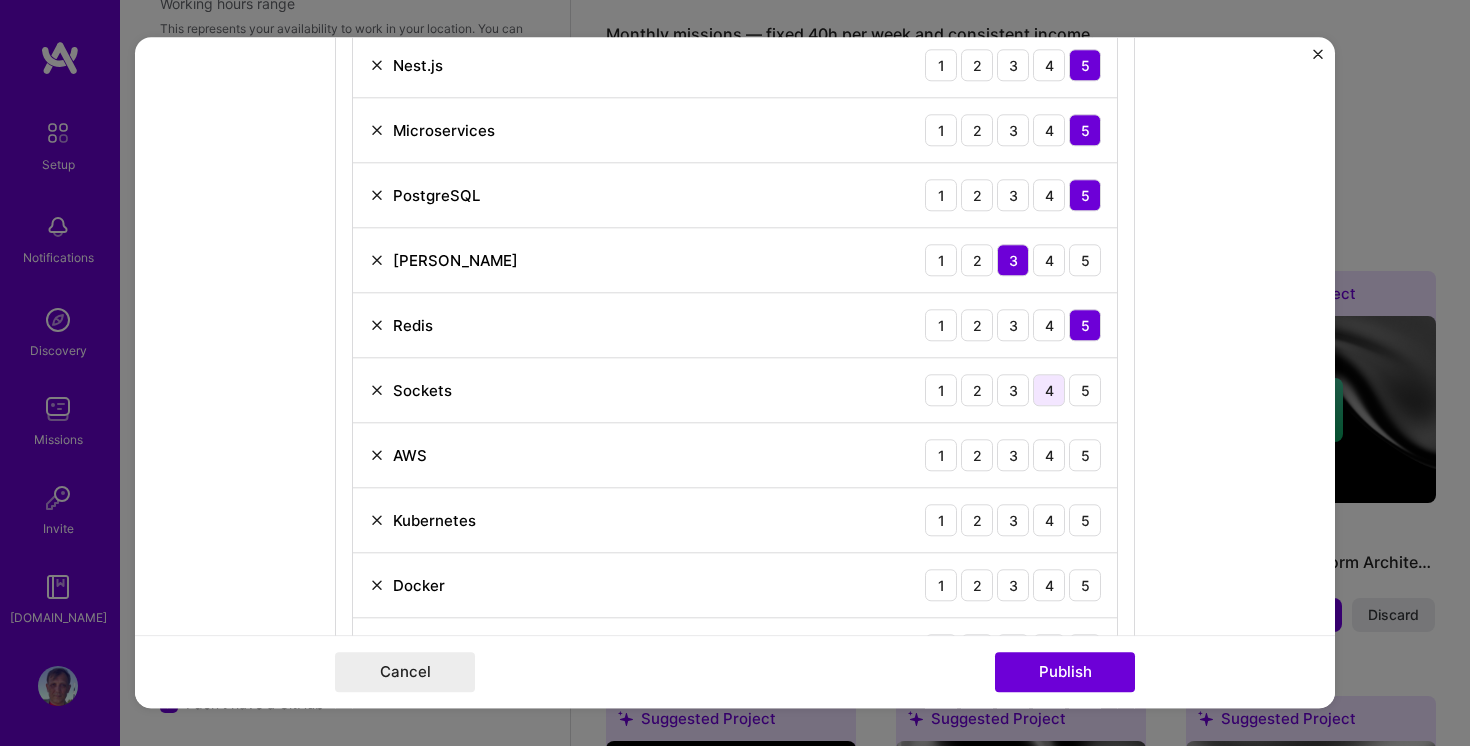 click on "4" at bounding box center [1049, 390] 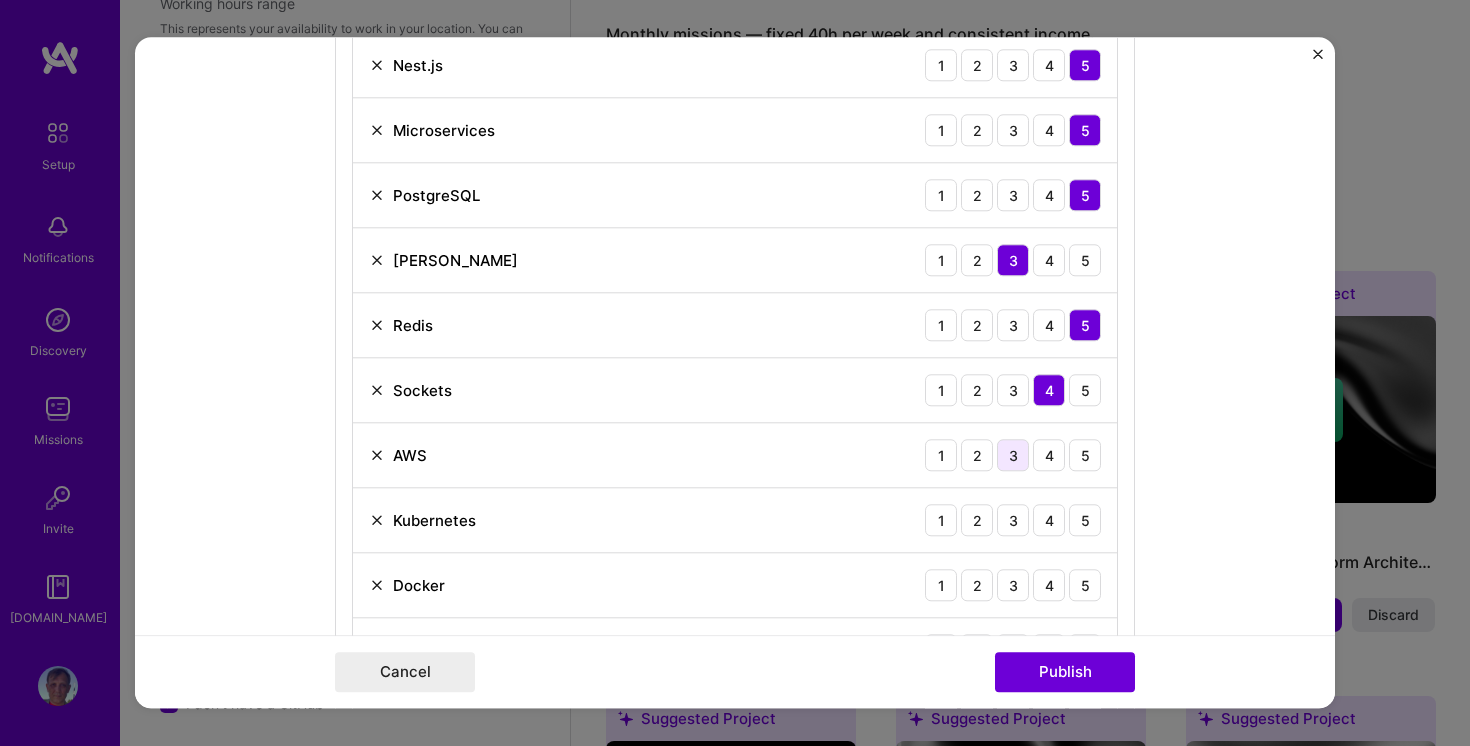click on "3" at bounding box center [1013, 455] 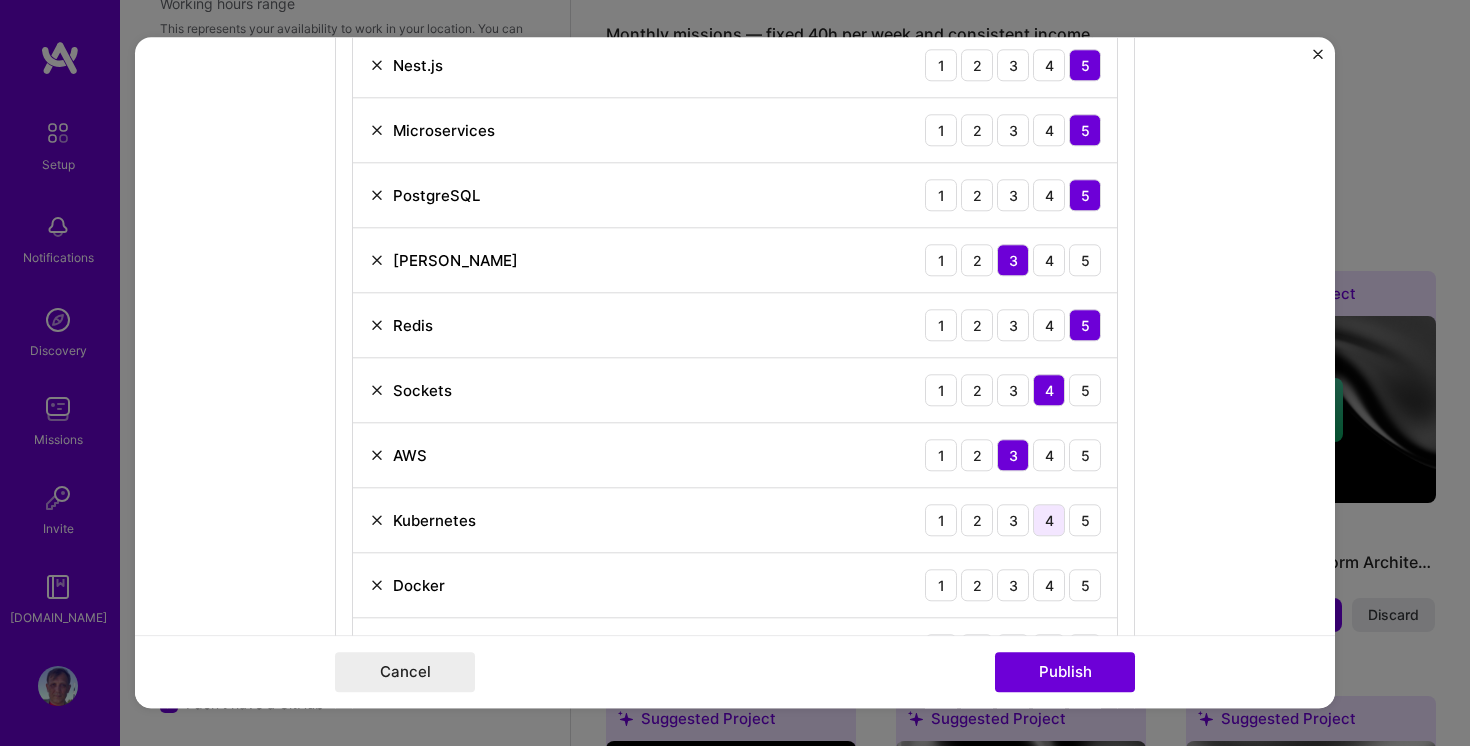 click on "4" at bounding box center [1049, 520] 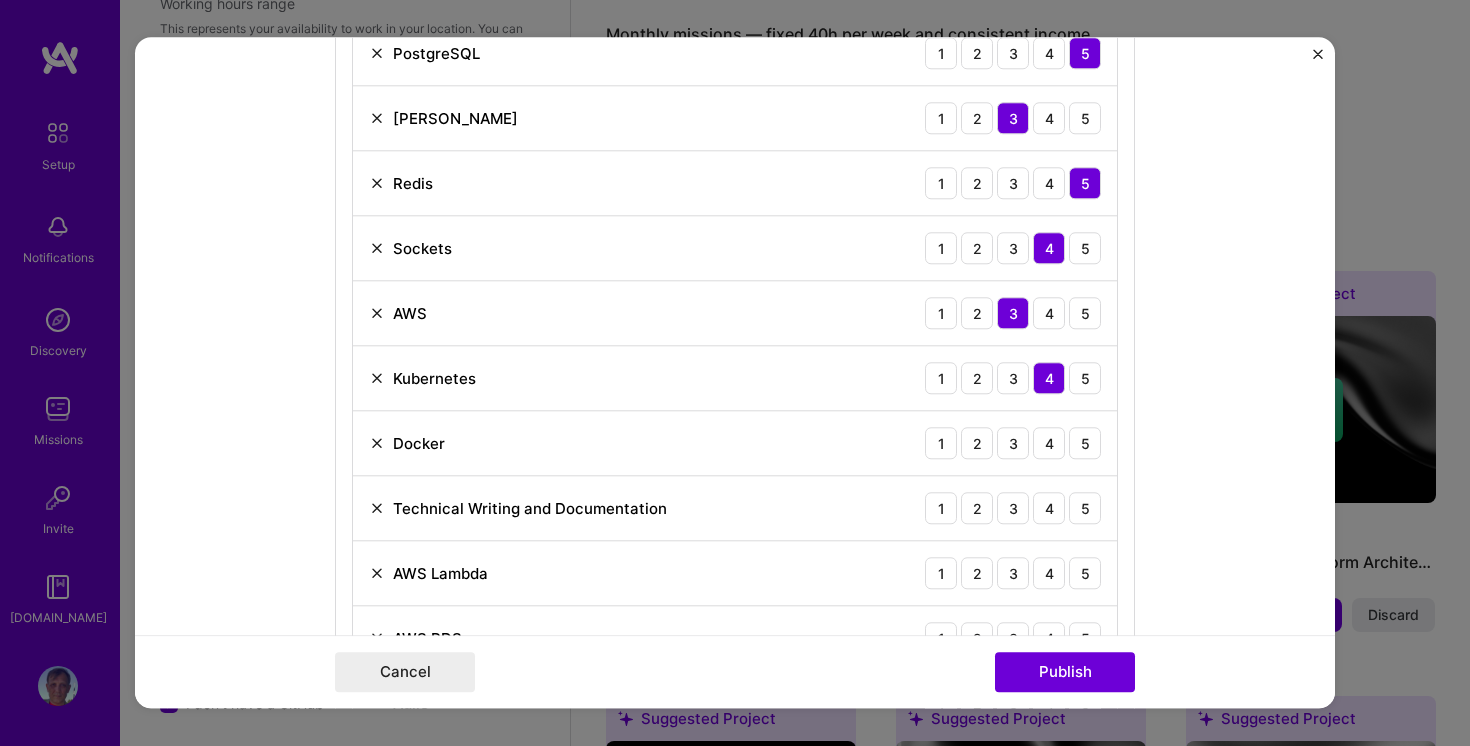 scroll, scrollTop: 1341, scrollLeft: 0, axis: vertical 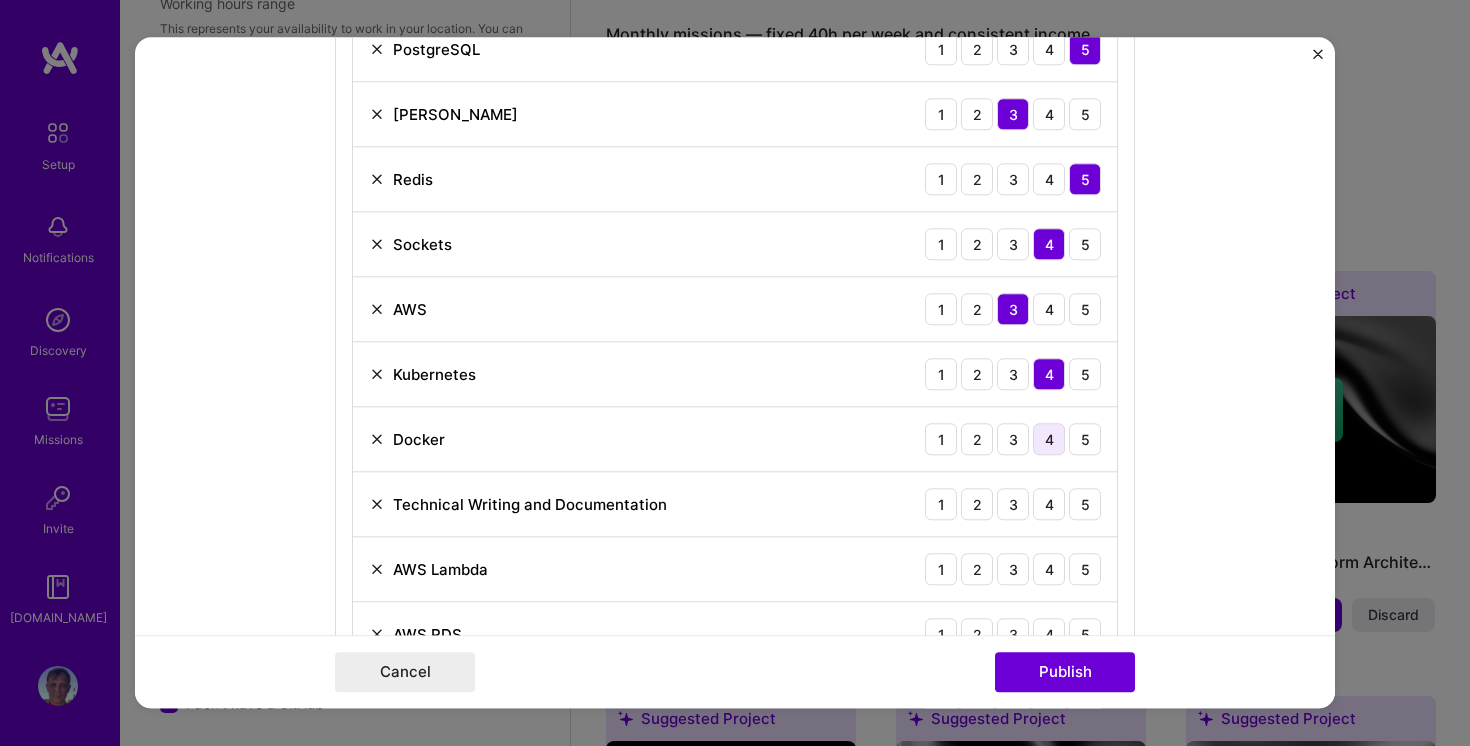 click on "4" at bounding box center [1049, 439] 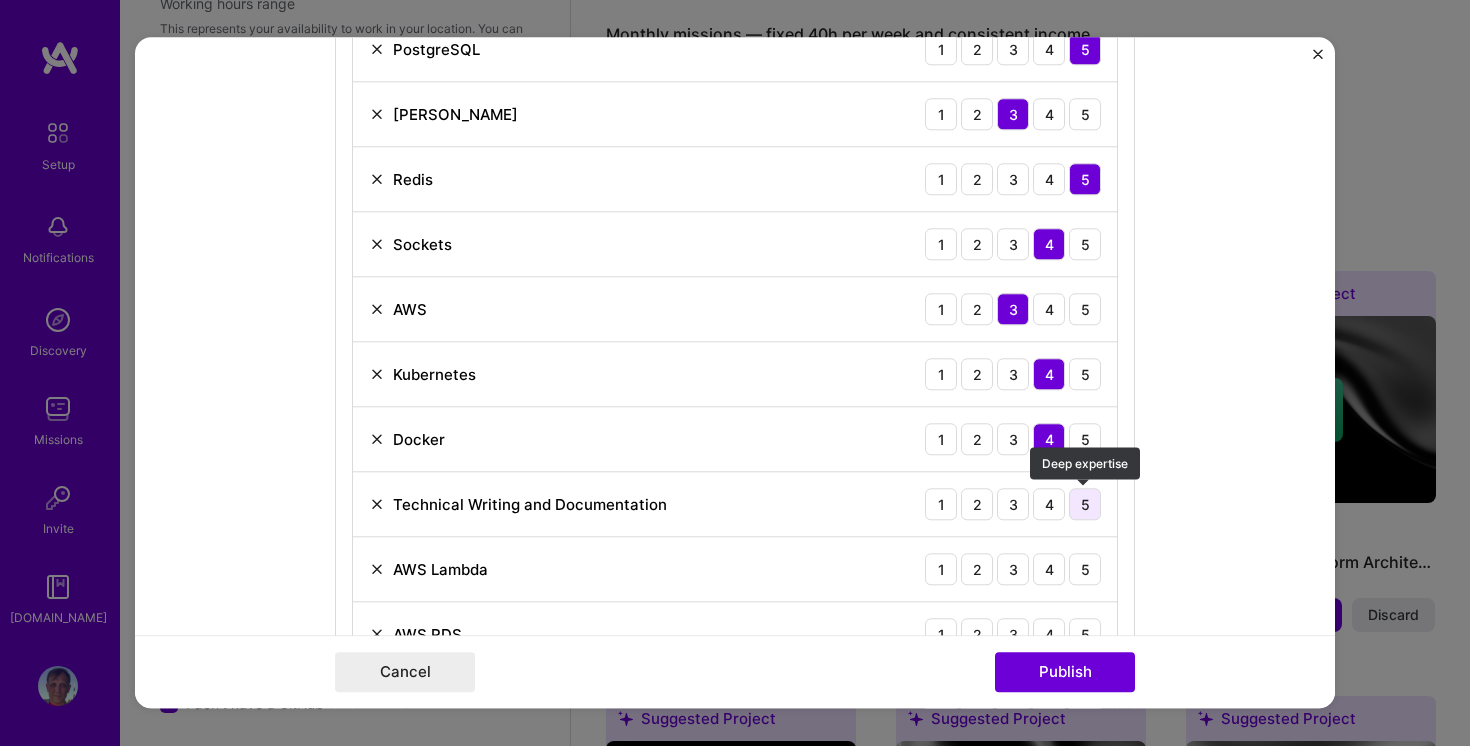 click on "5" at bounding box center [1085, 504] 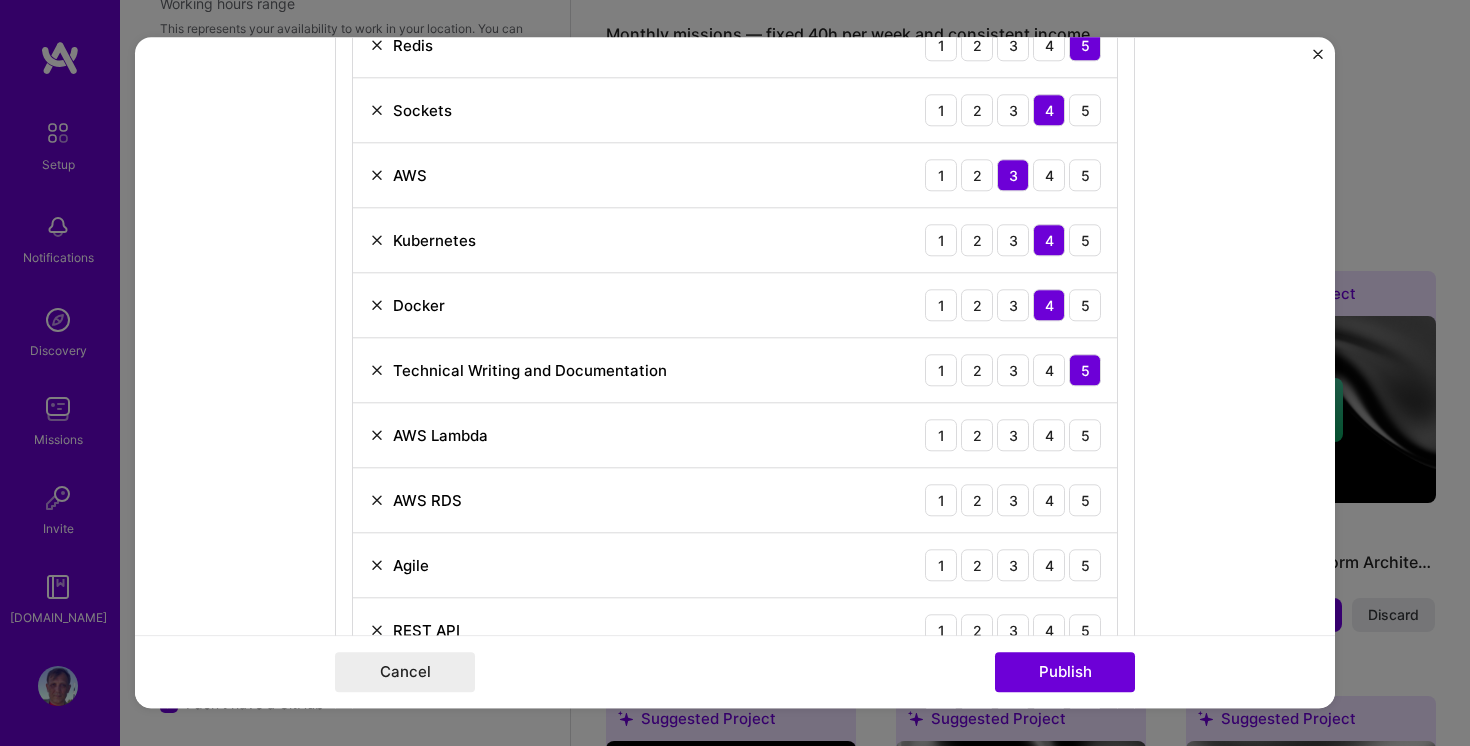scroll, scrollTop: 1477, scrollLeft: 0, axis: vertical 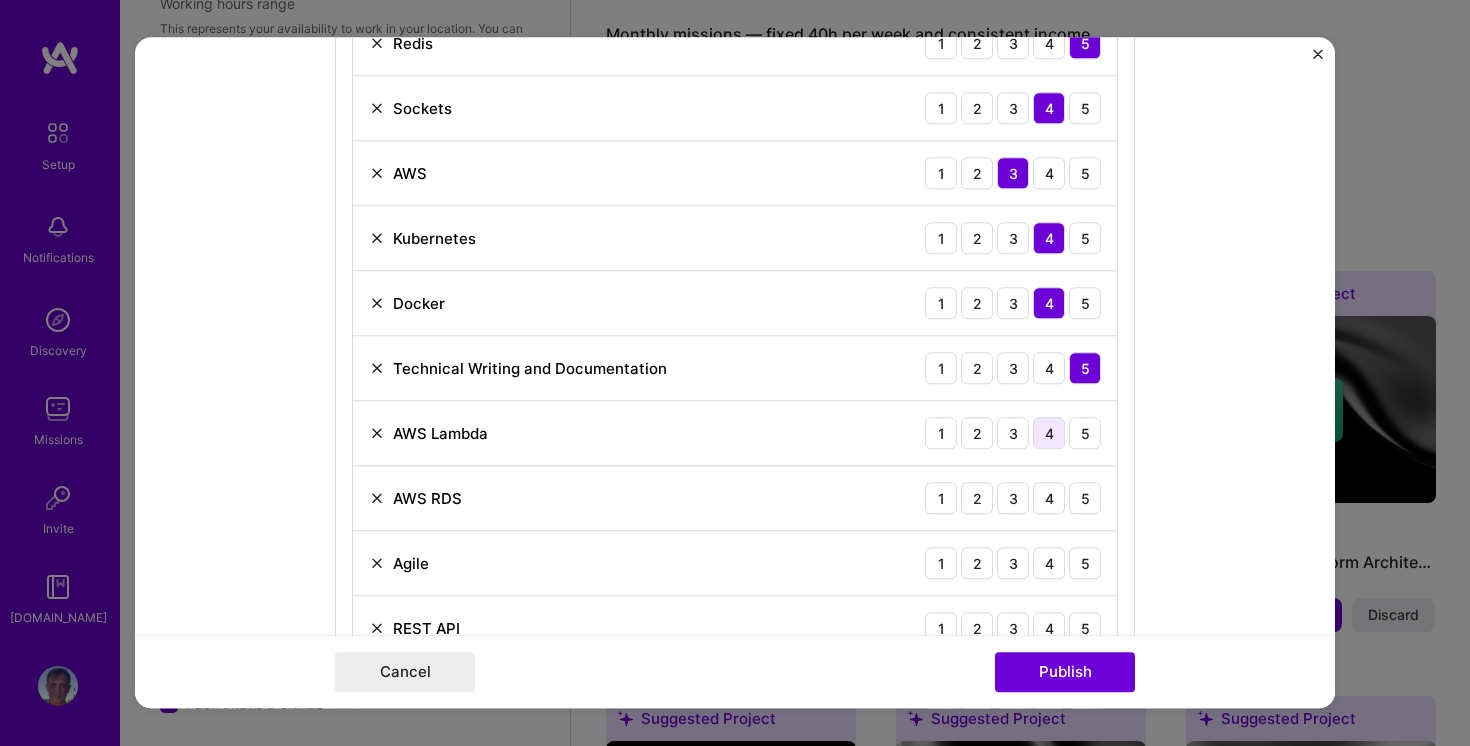 click on "4" at bounding box center (1049, 433) 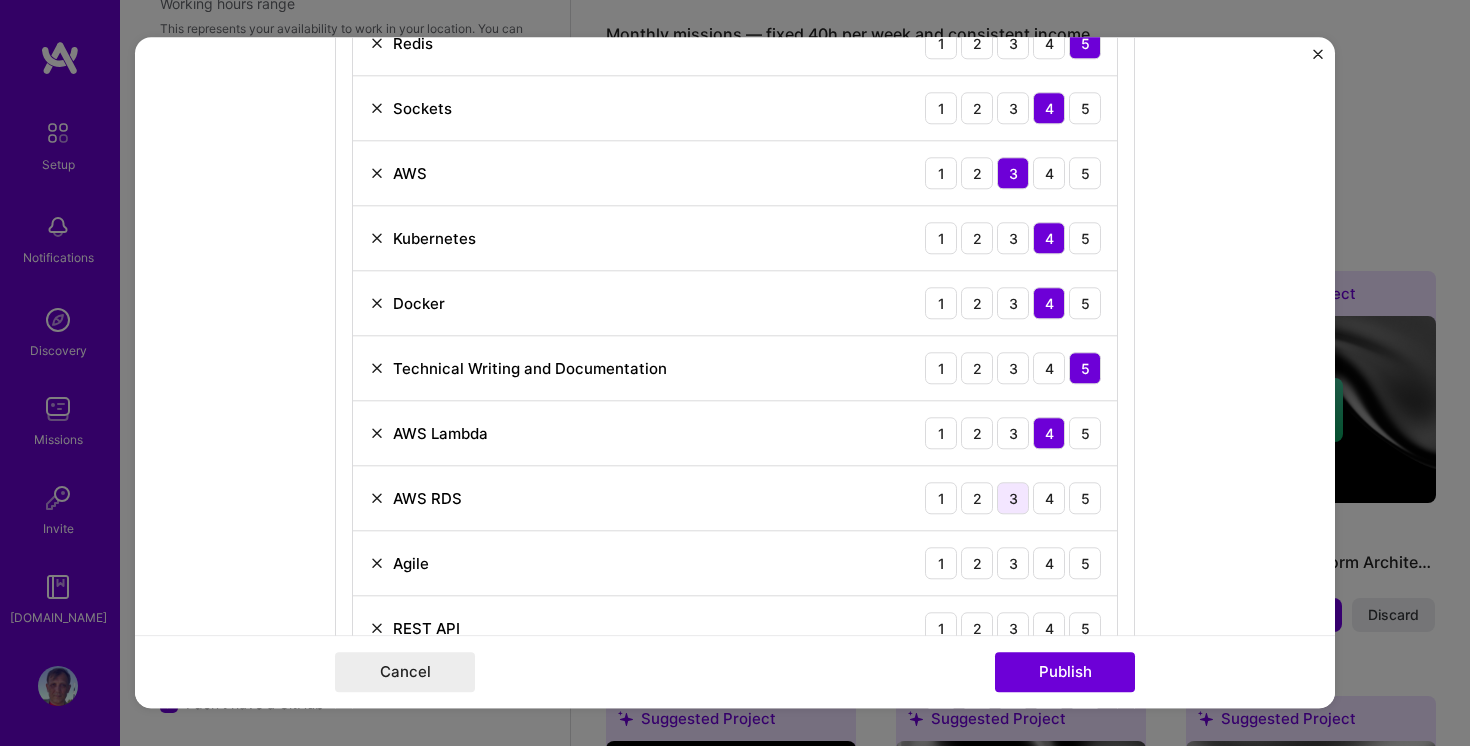 click on "3" at bounding box center [1013, 498] 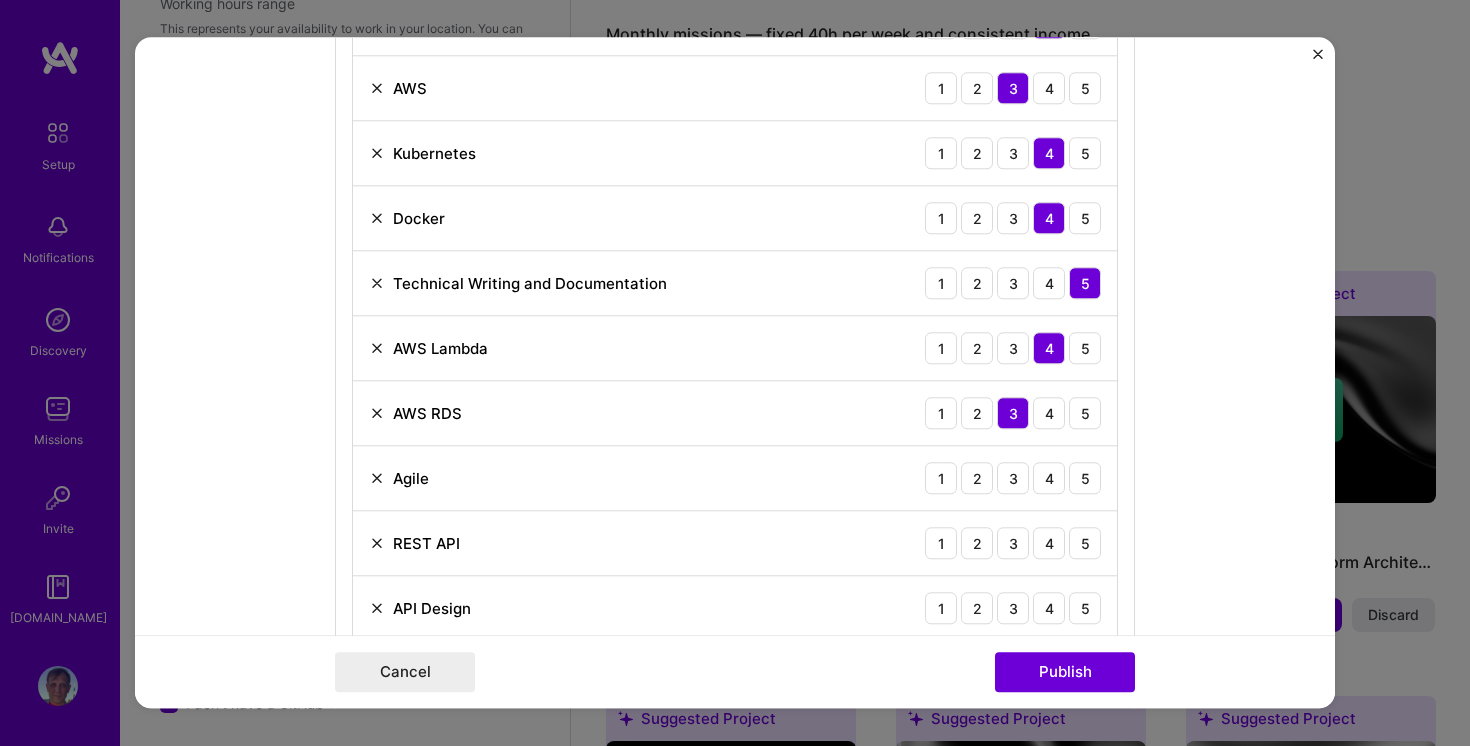 scroll, scrollTop: 1585, scrollLeft: 0, axis: vertical 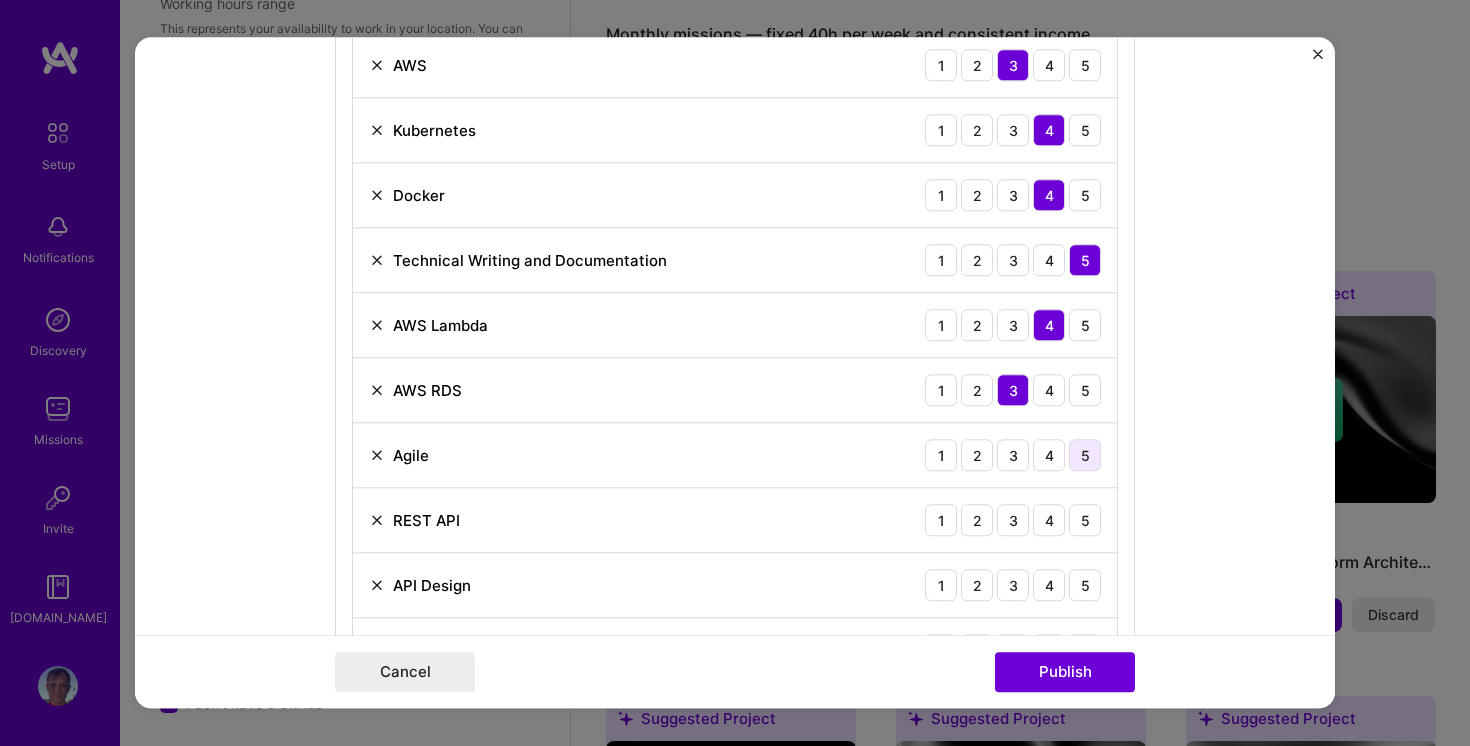 click on "5" at bounding box center [1085, 455] 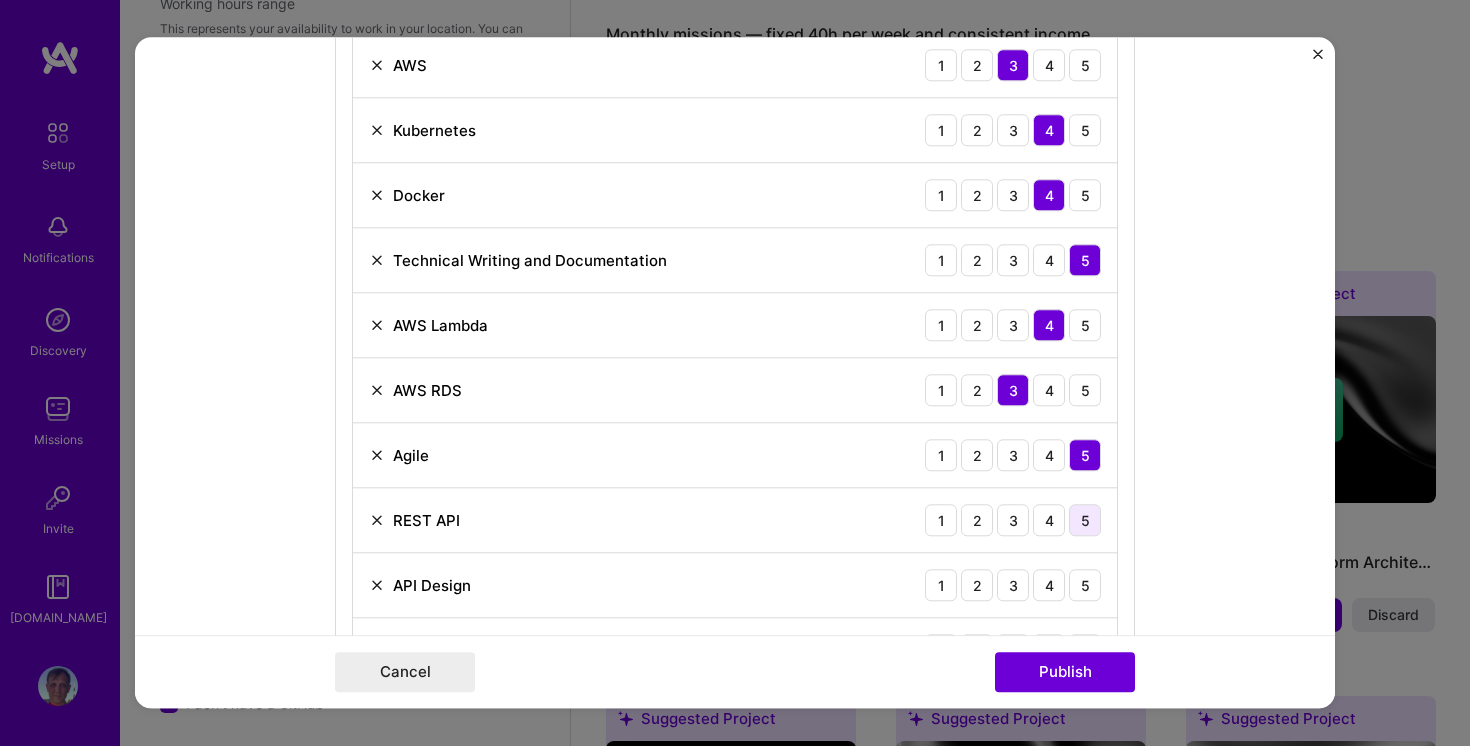 click on "5" at bounding box center [1085, 520] 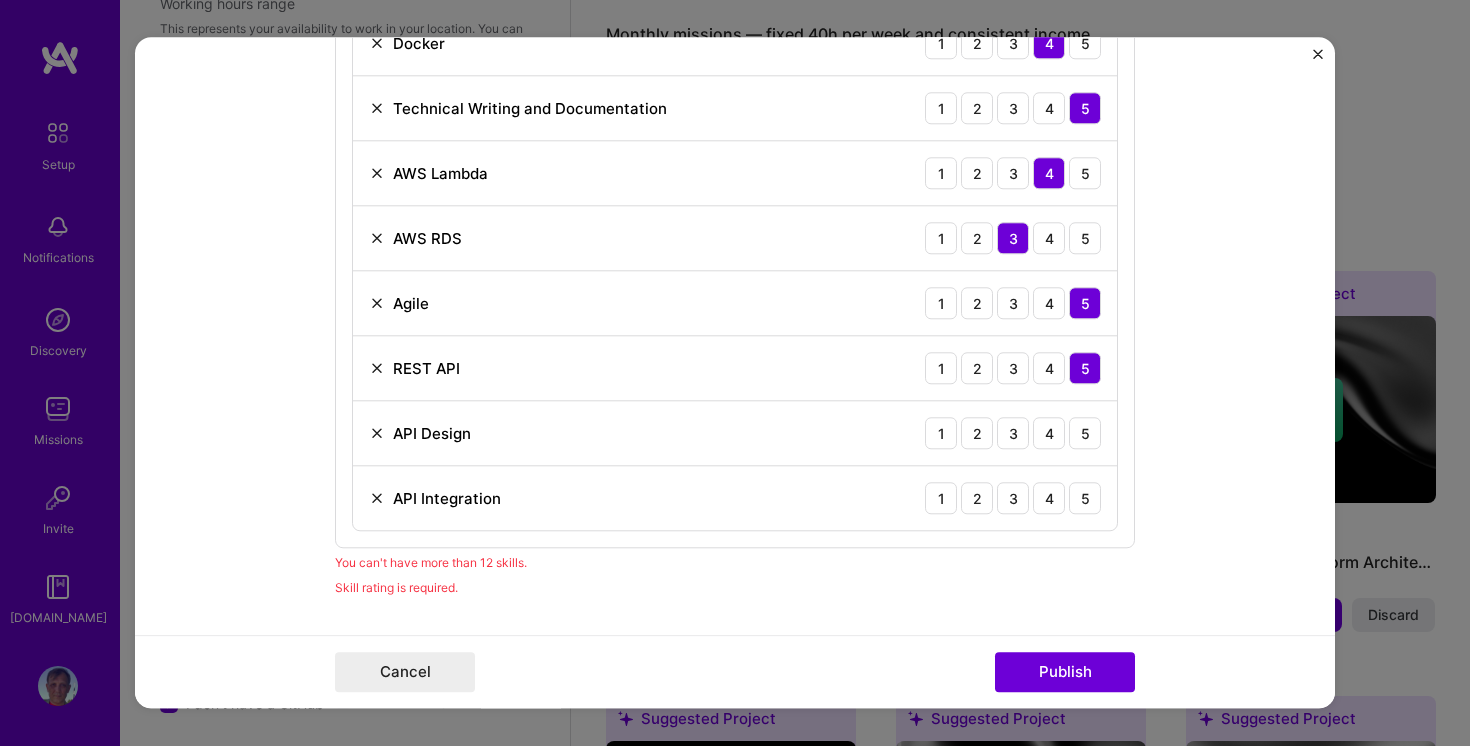 scroll, scrollTop: 1742, scrollLeft: 0, axis: vertical 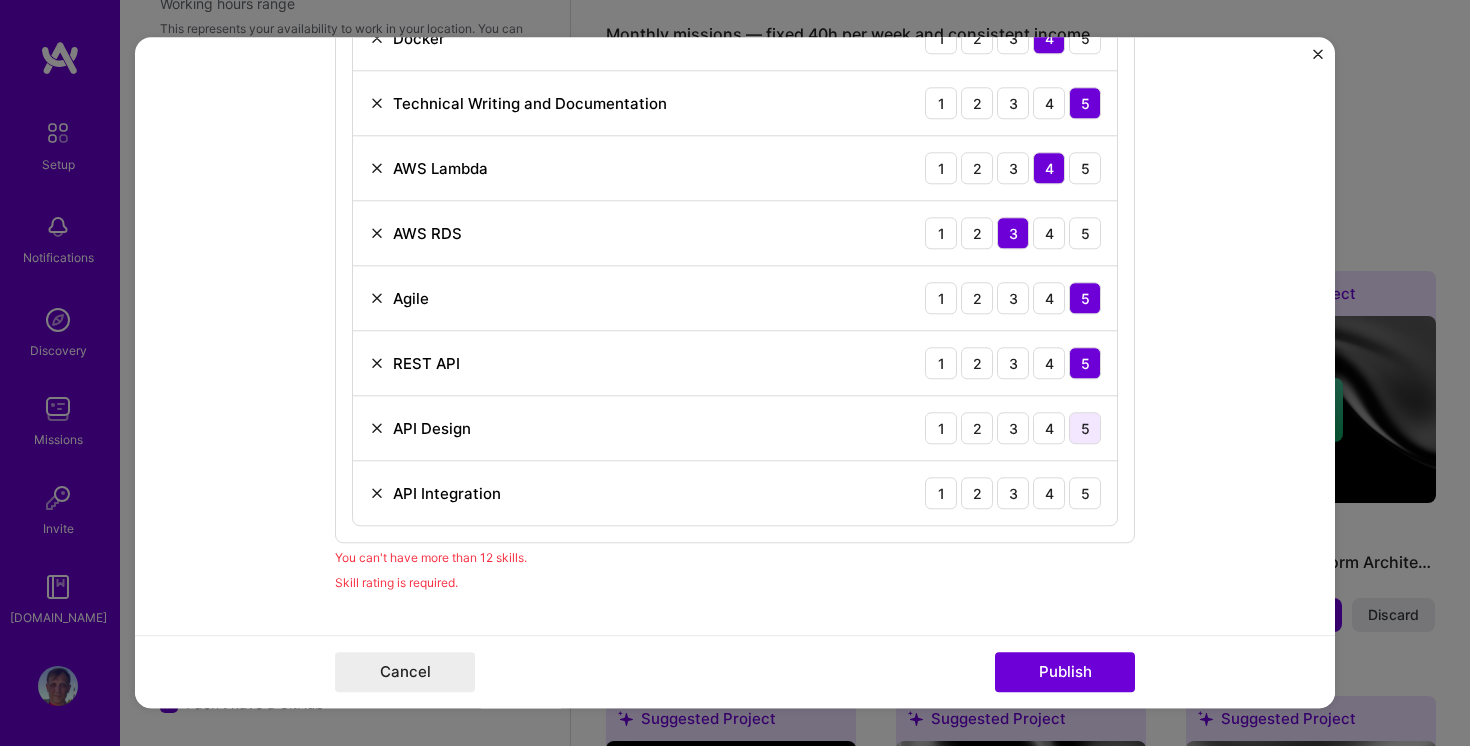 click on "5" at bounding box center (1085, 428) 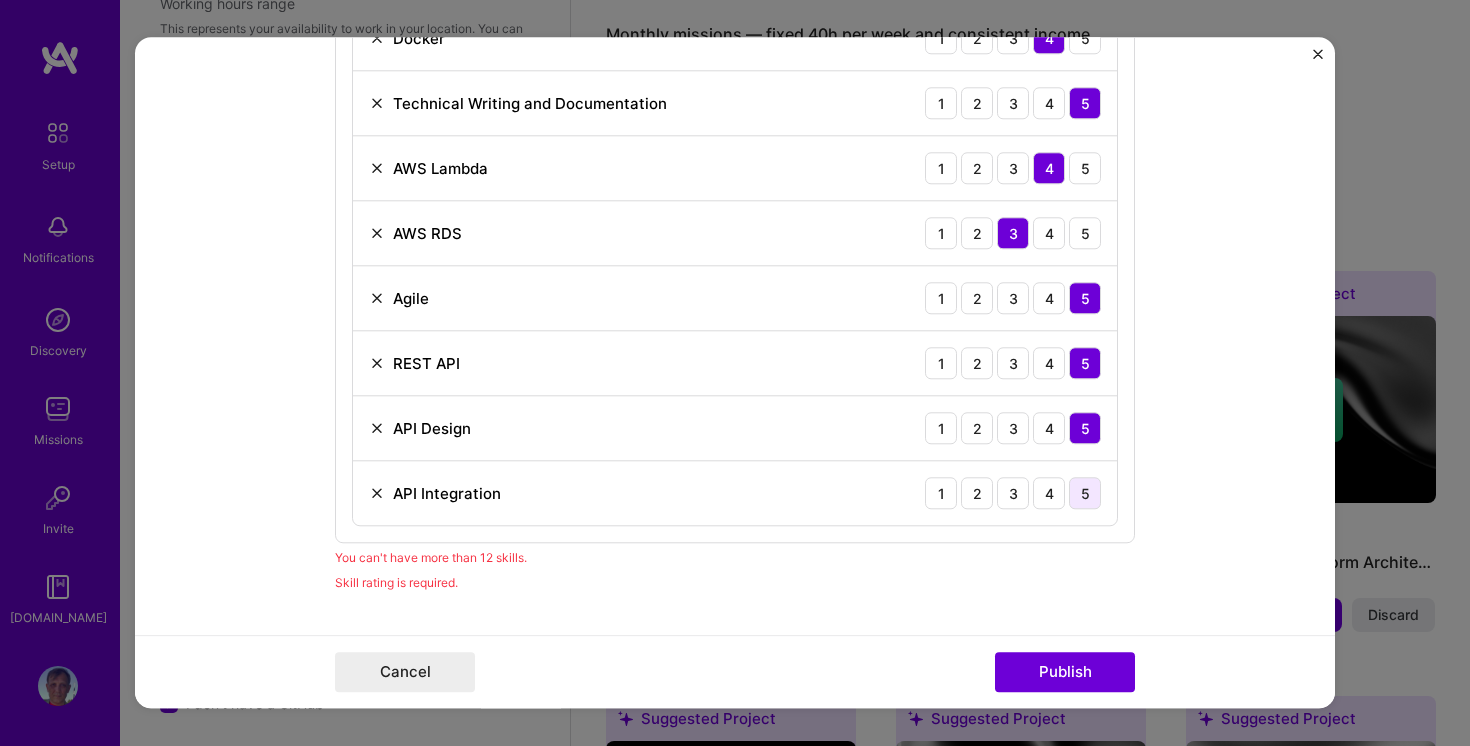 click on "5" at bounding box center [1085, 493] 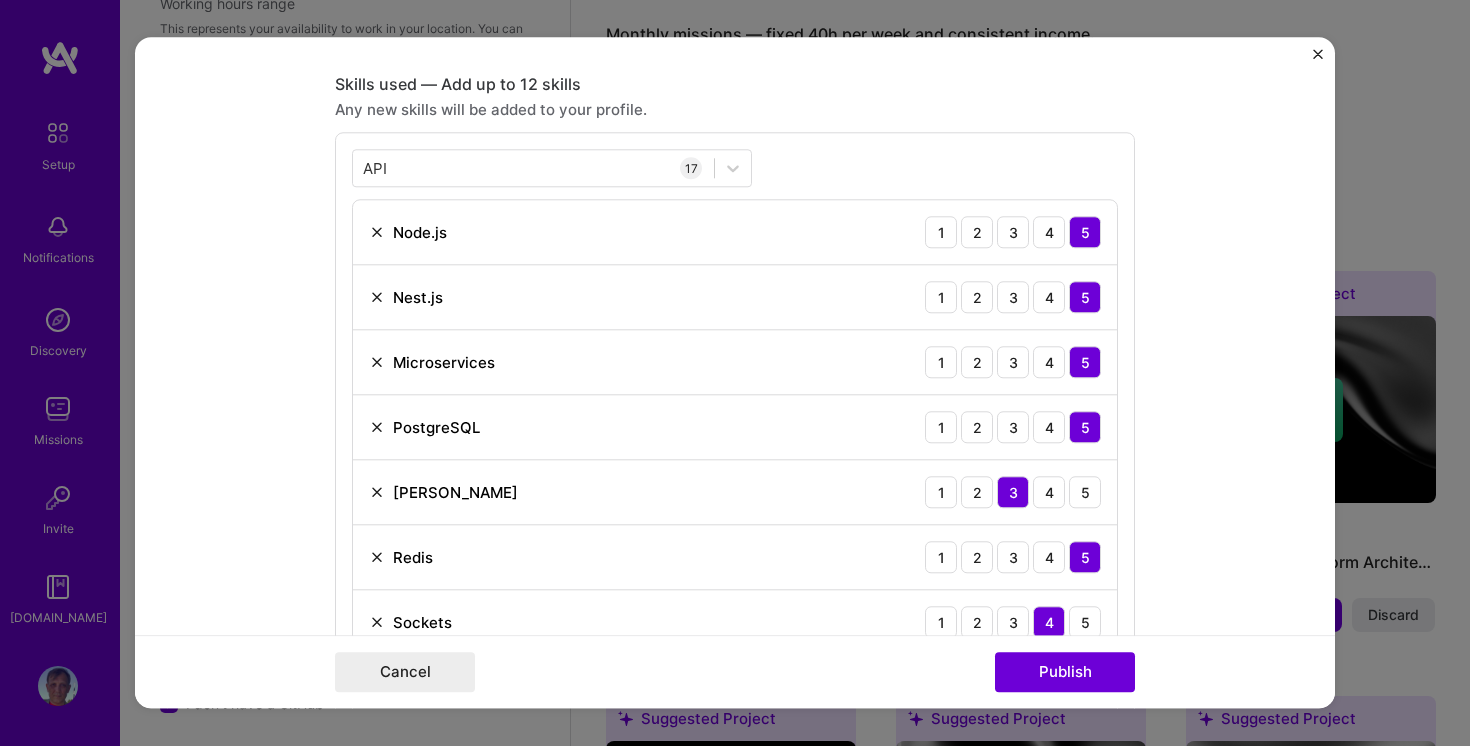 scroll, scrollTop: 1299, scrollLeft: 0, axis: vertical 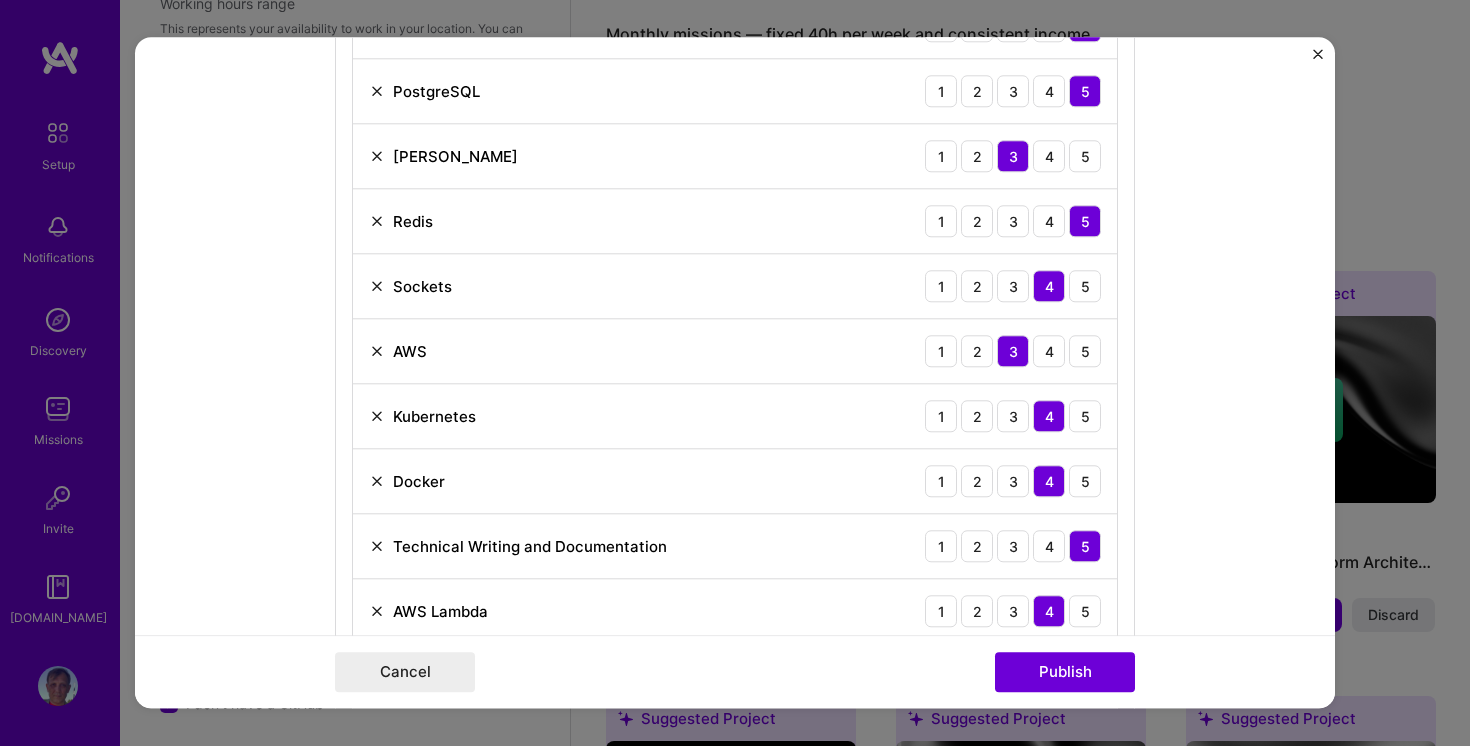 click at bounding box center [377, 351] 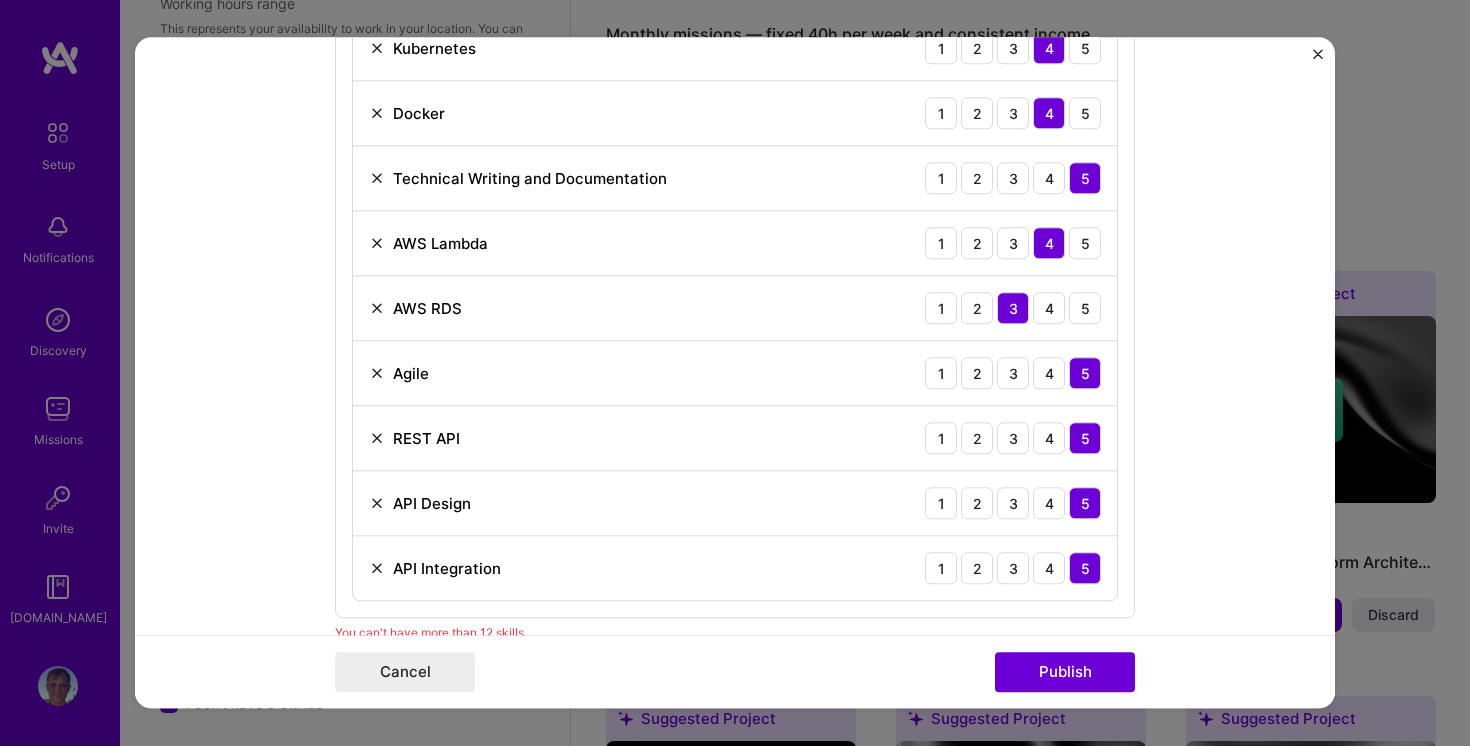 scroll, scrollTop: 1605, scrollLeft: 0, axis: vertical 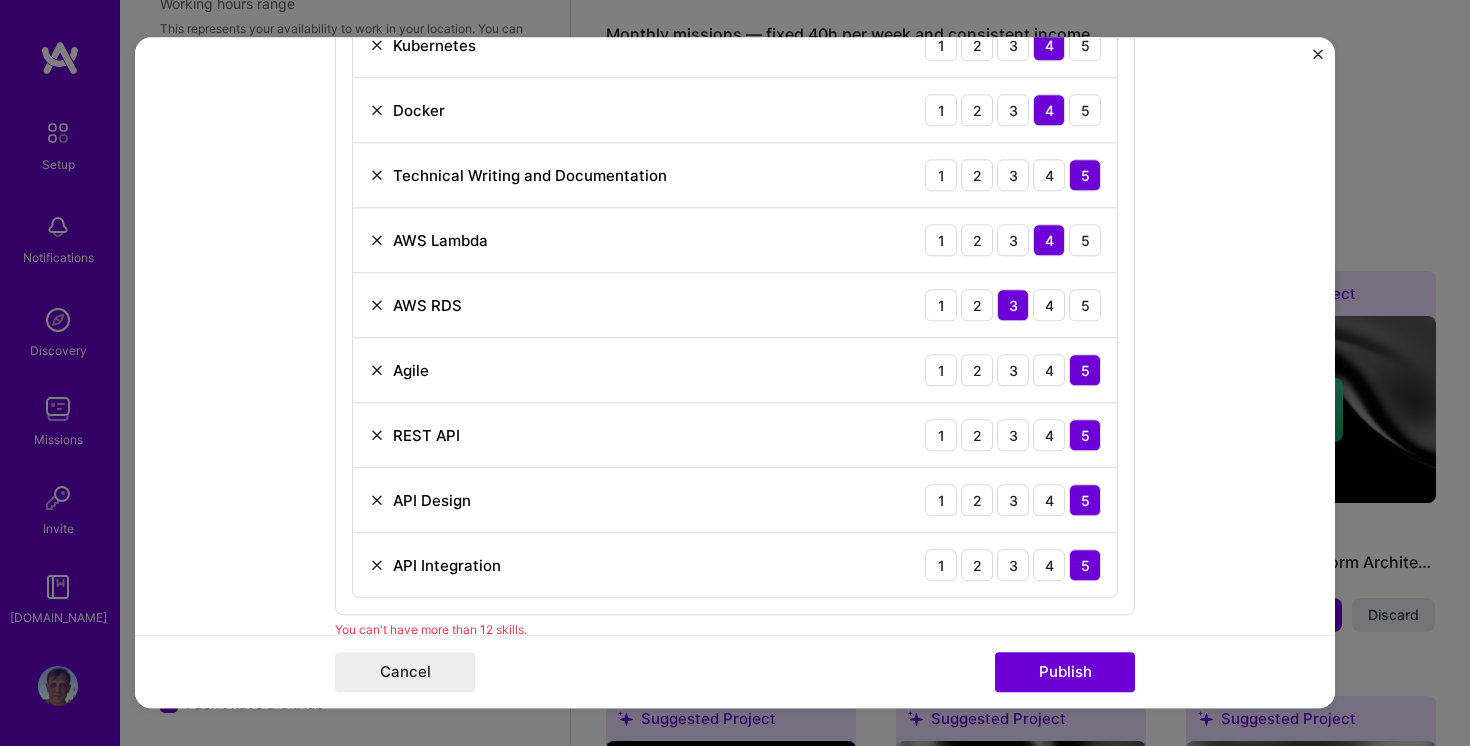 click at bounding box center [377, 370] 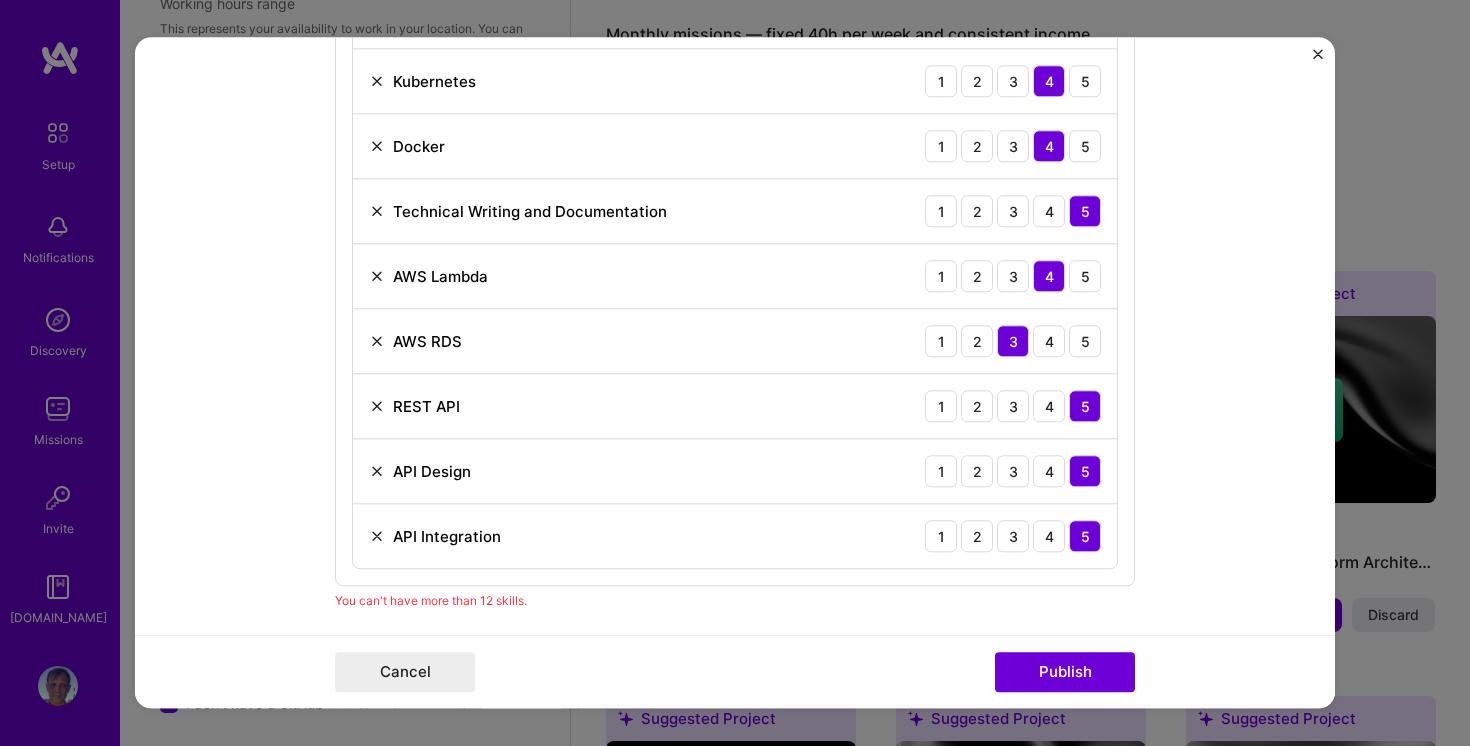 scroll, scrollTop: 1553, scrollLeft: 0, axis: vertical 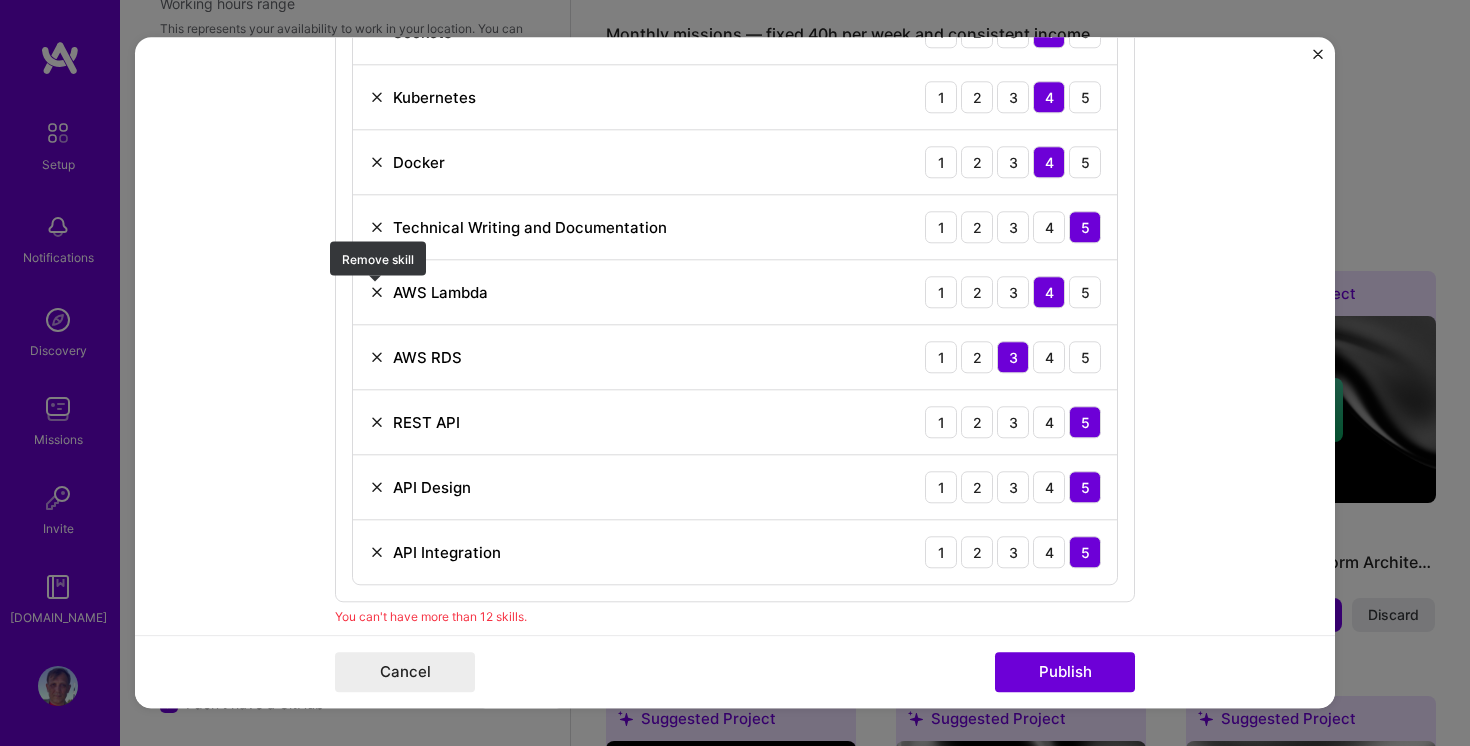 click at bounding box center (377, 292) 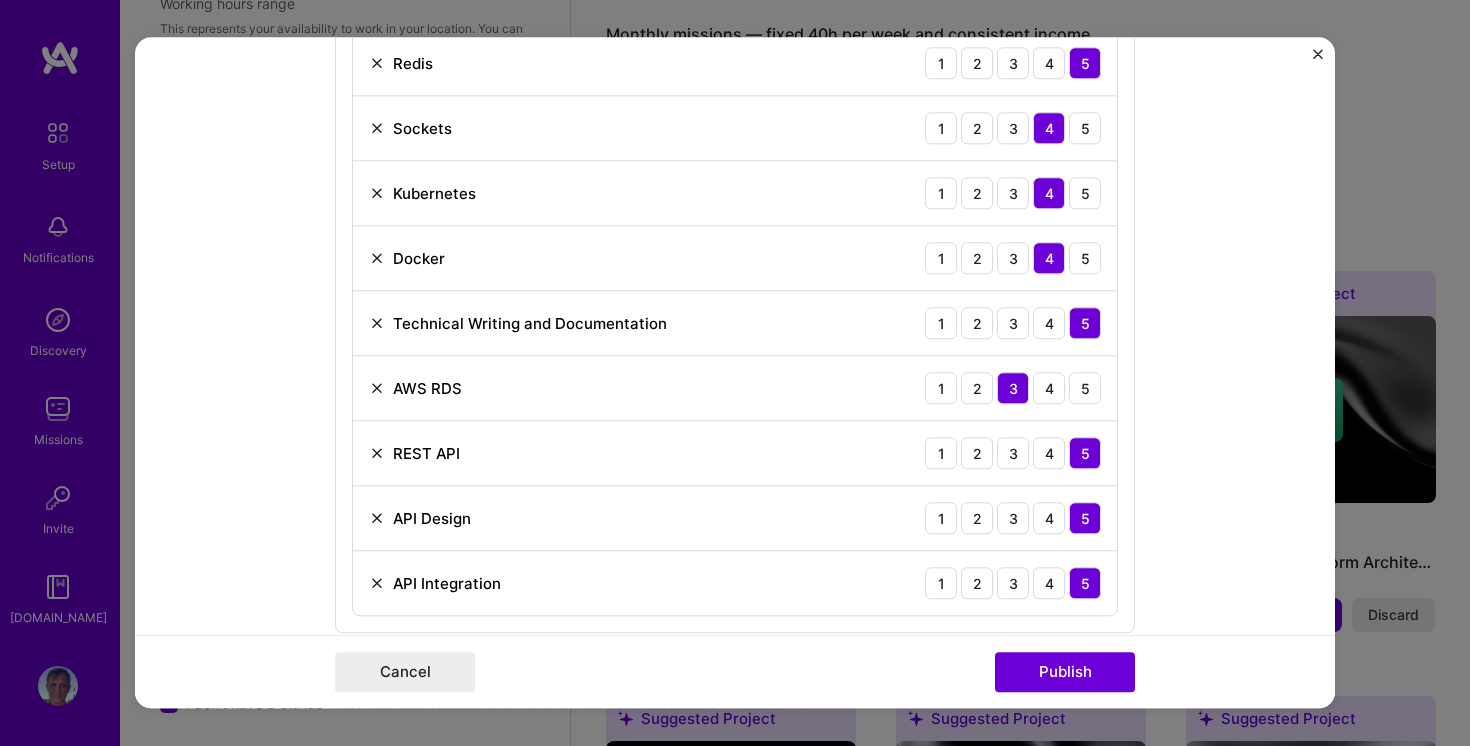 scroll, scrollTop: 1455, scrollLeft: 0, axis: vertical 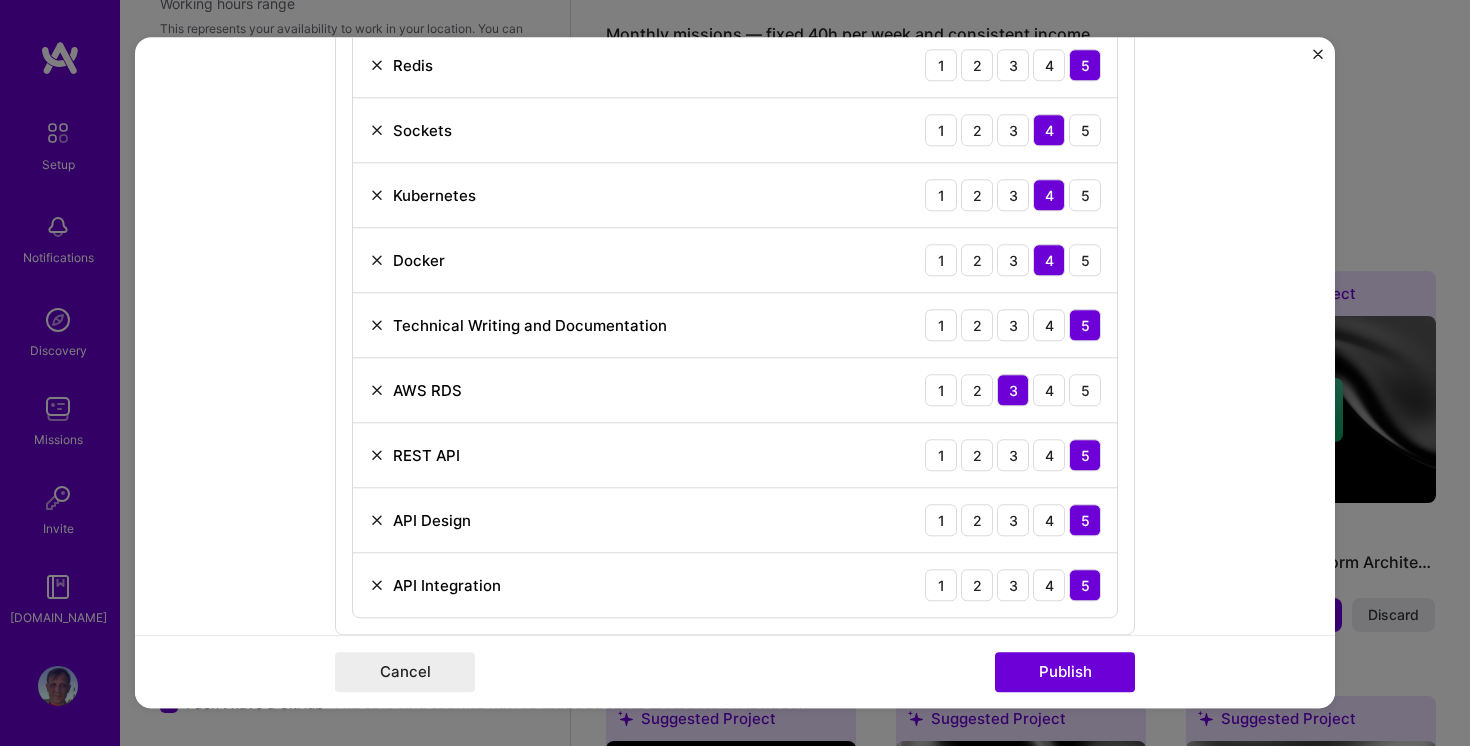 click at bounding box center (377, 325) 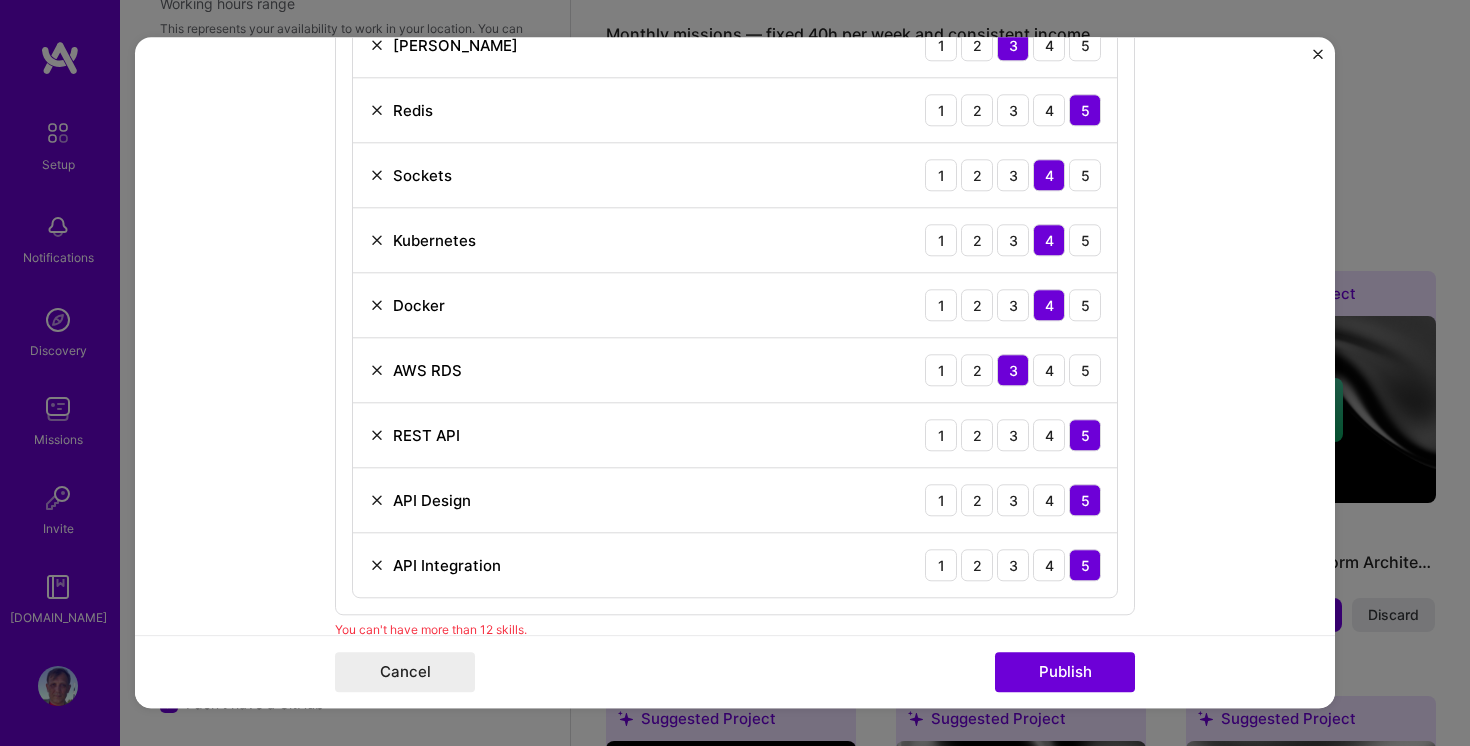 scroll, scrollTop: 1409, scrollLeft: 0, axis: vertical 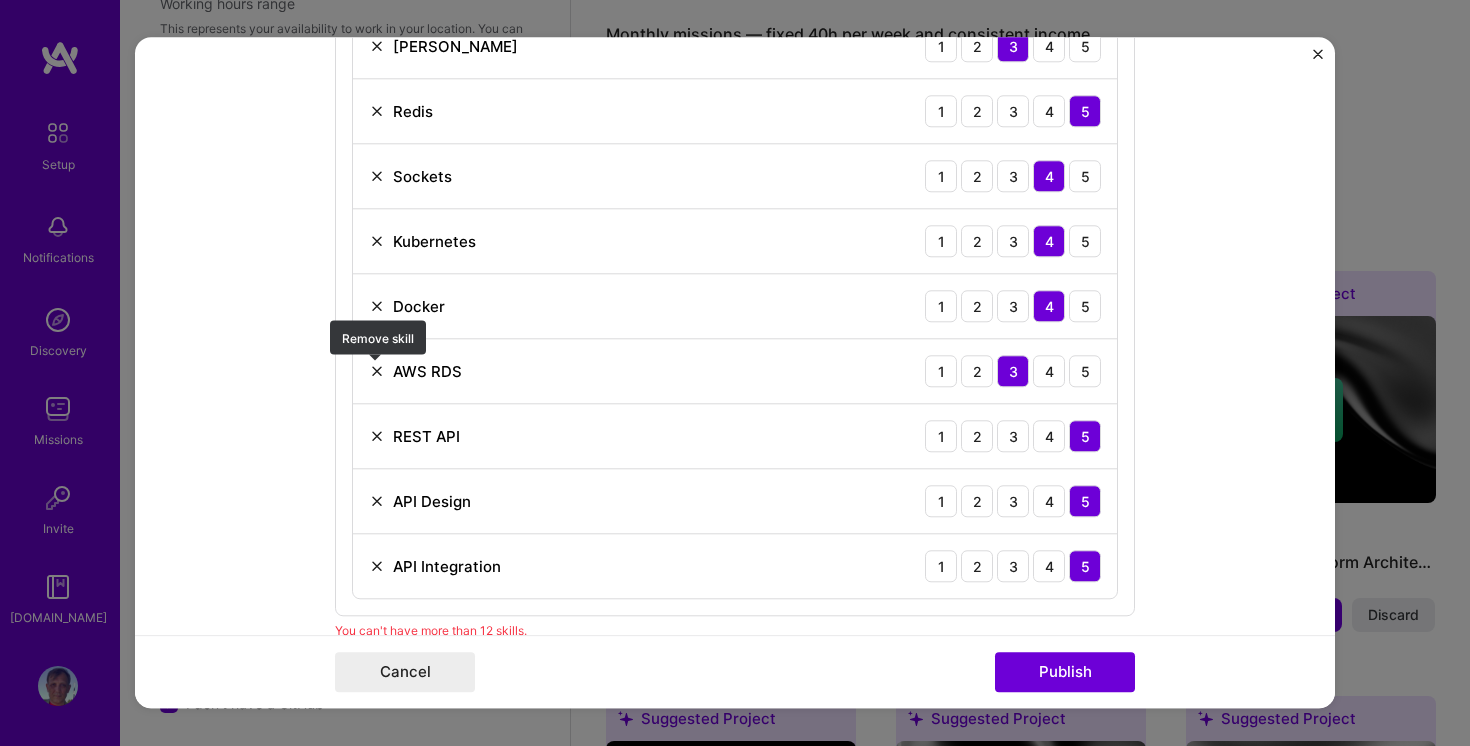 click at bounding box center [377, 371] 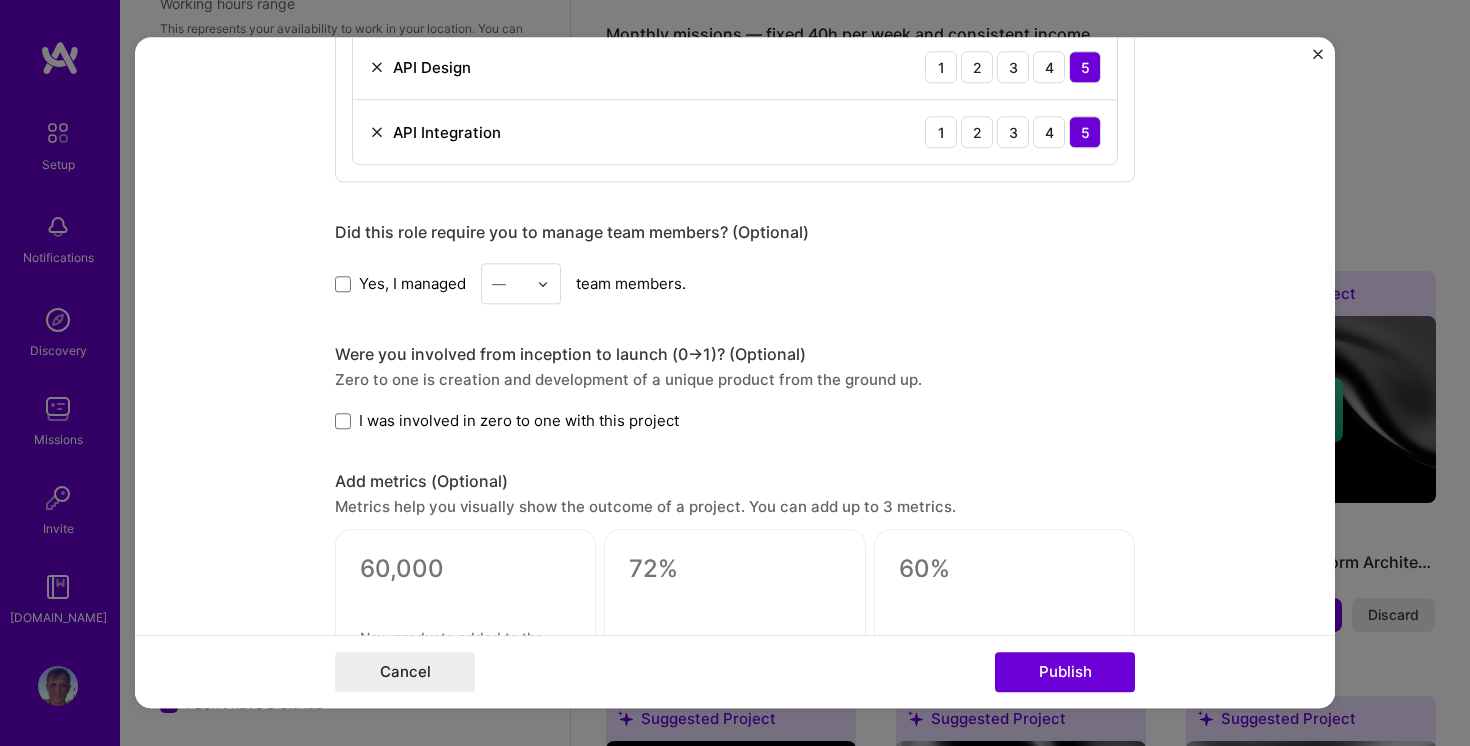 scroll, scrollTop: 1781, scrollLeft: 0, axis: vertical 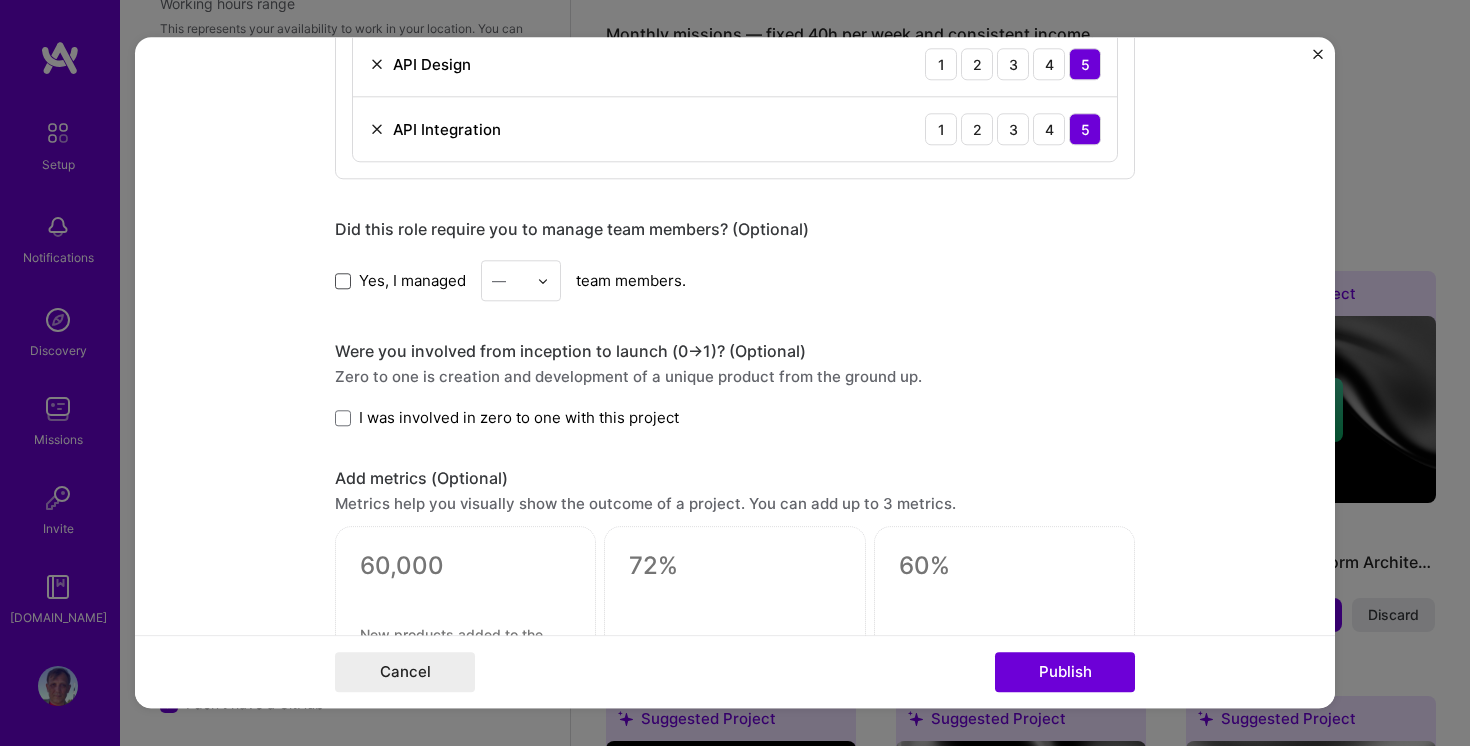 click at bounding box center [343, 281] 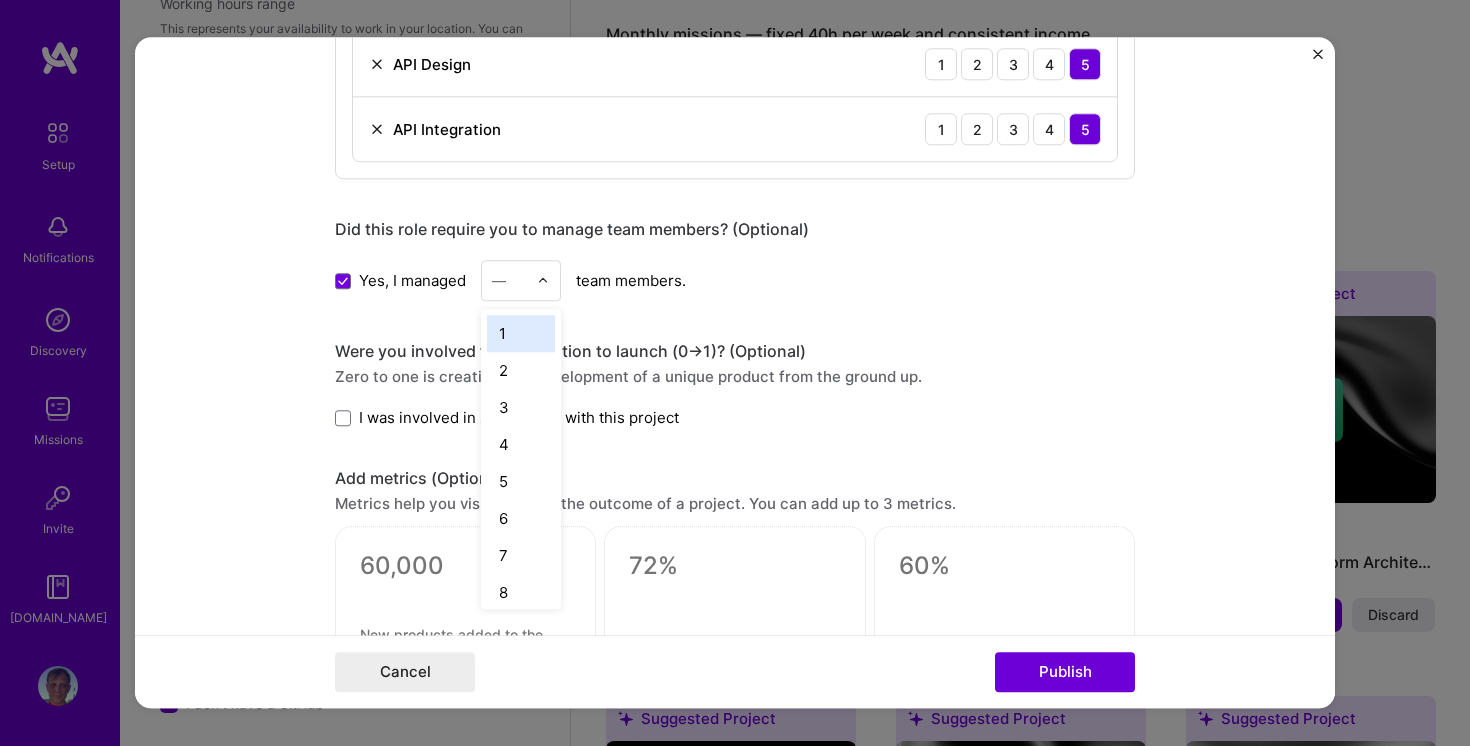 click at bounding box center [548, 280] 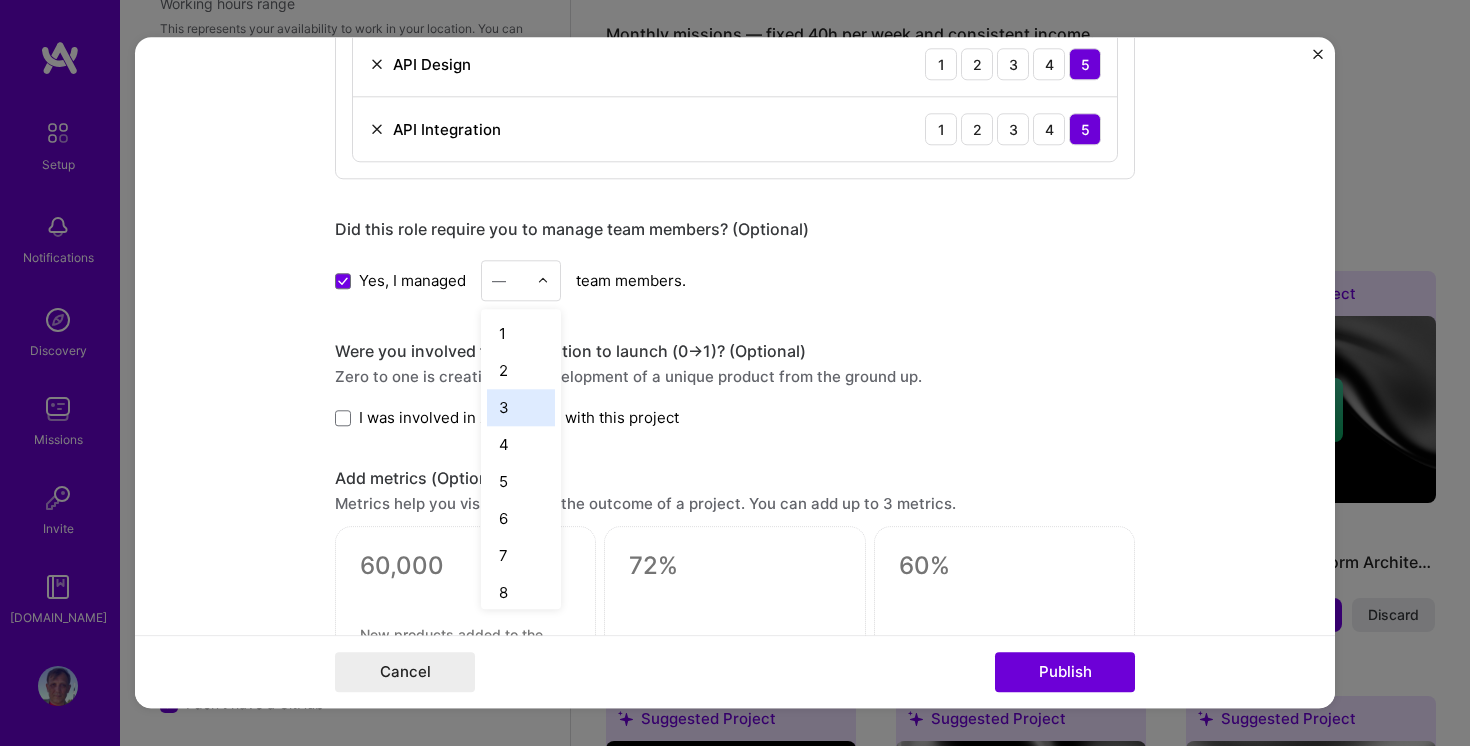 click on "3" at bounding box center [521, 407] 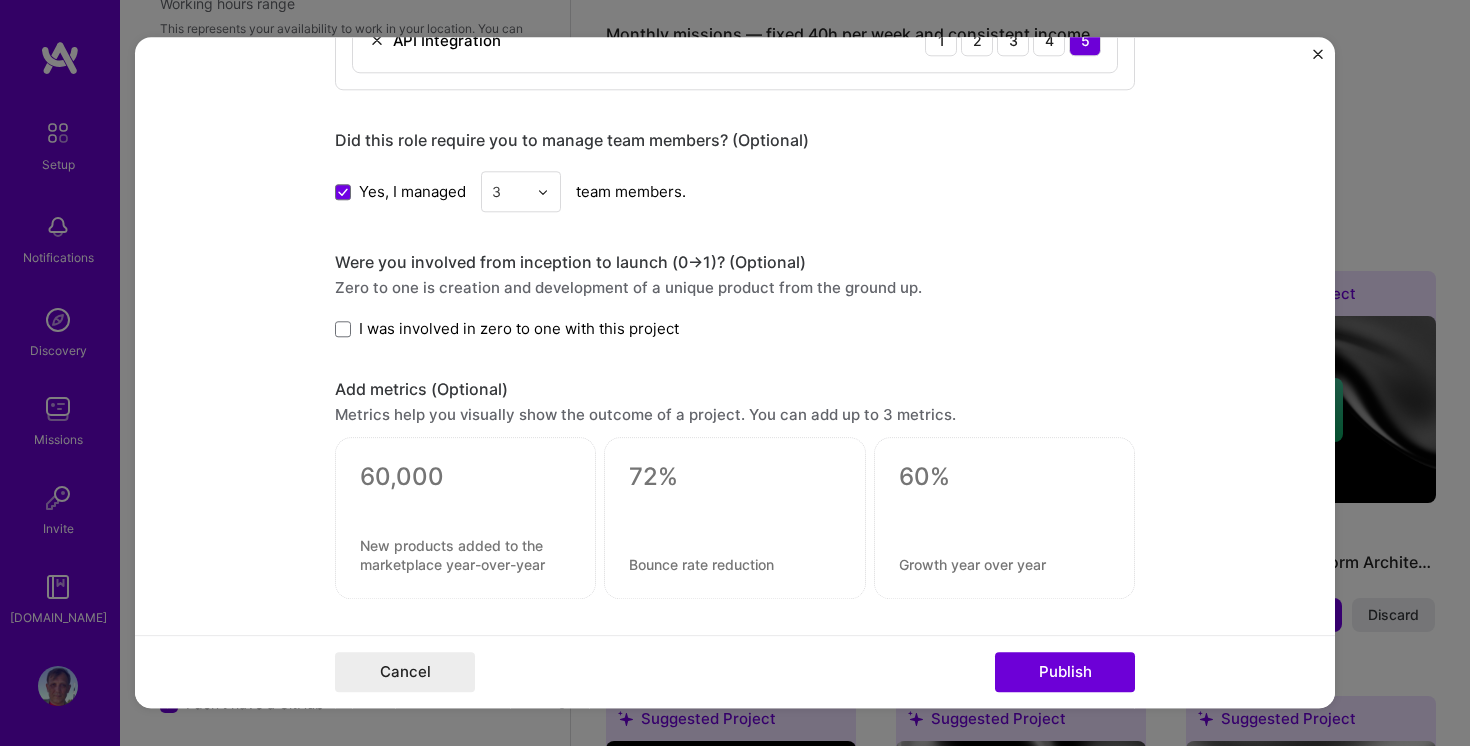 scroll, scrollTop: 1868, scrollLeft: 0, axis: vertical 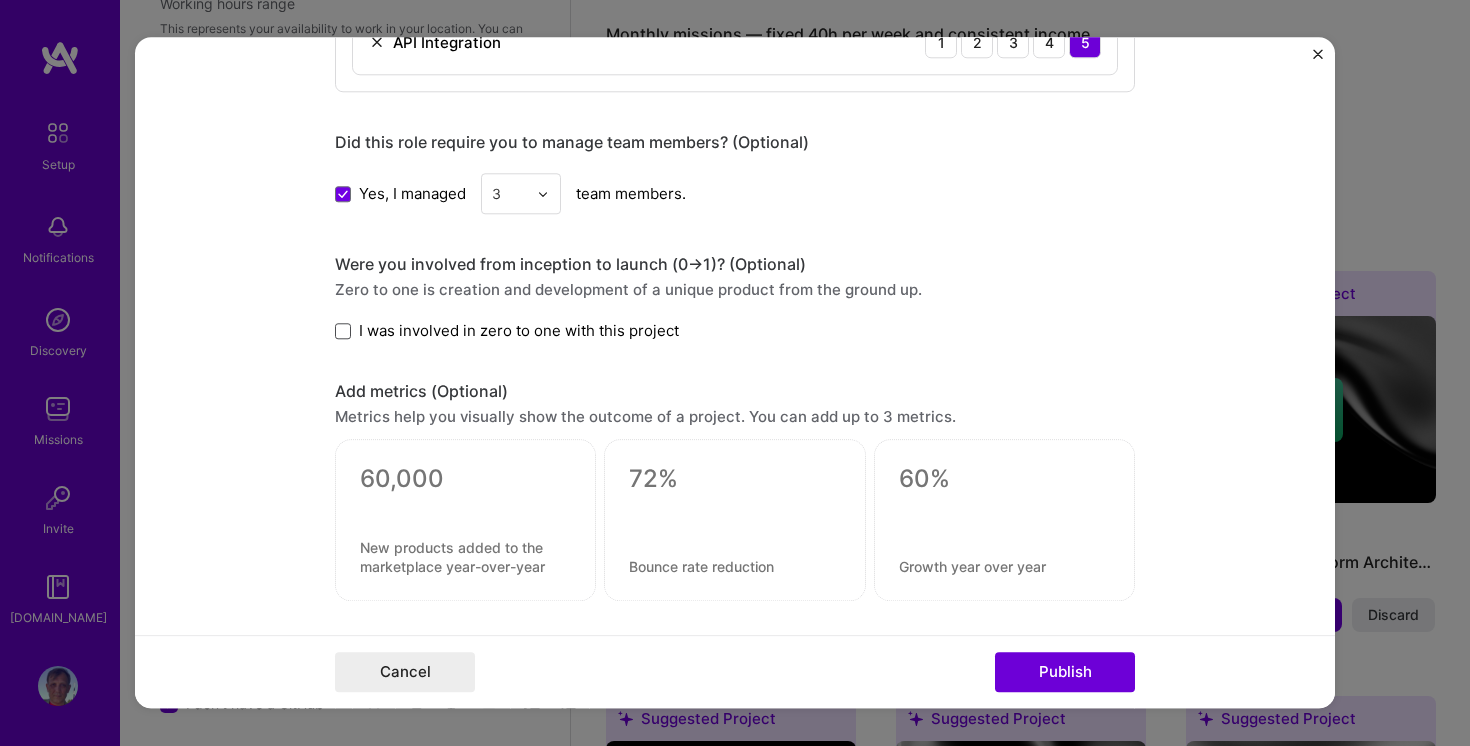 click at bounding box center (343, 331) 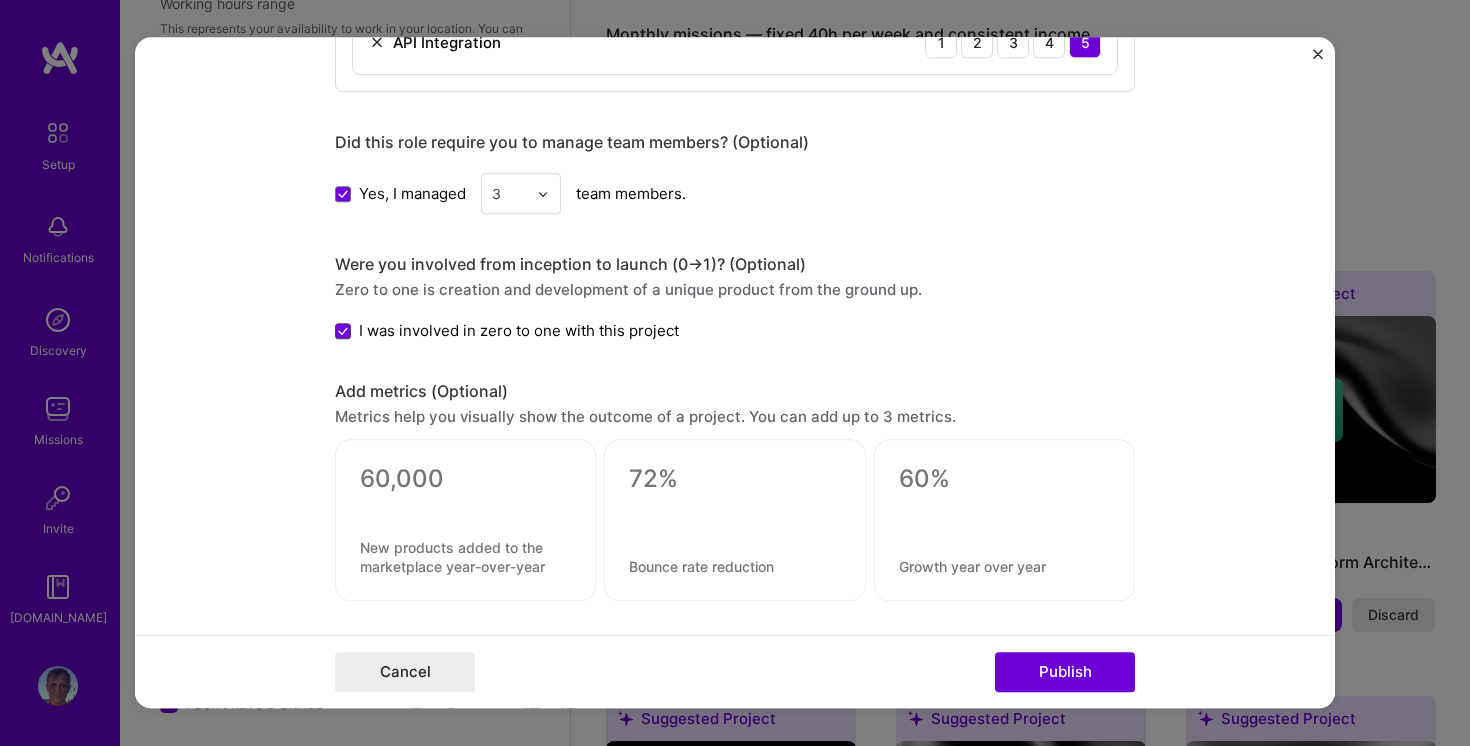 click 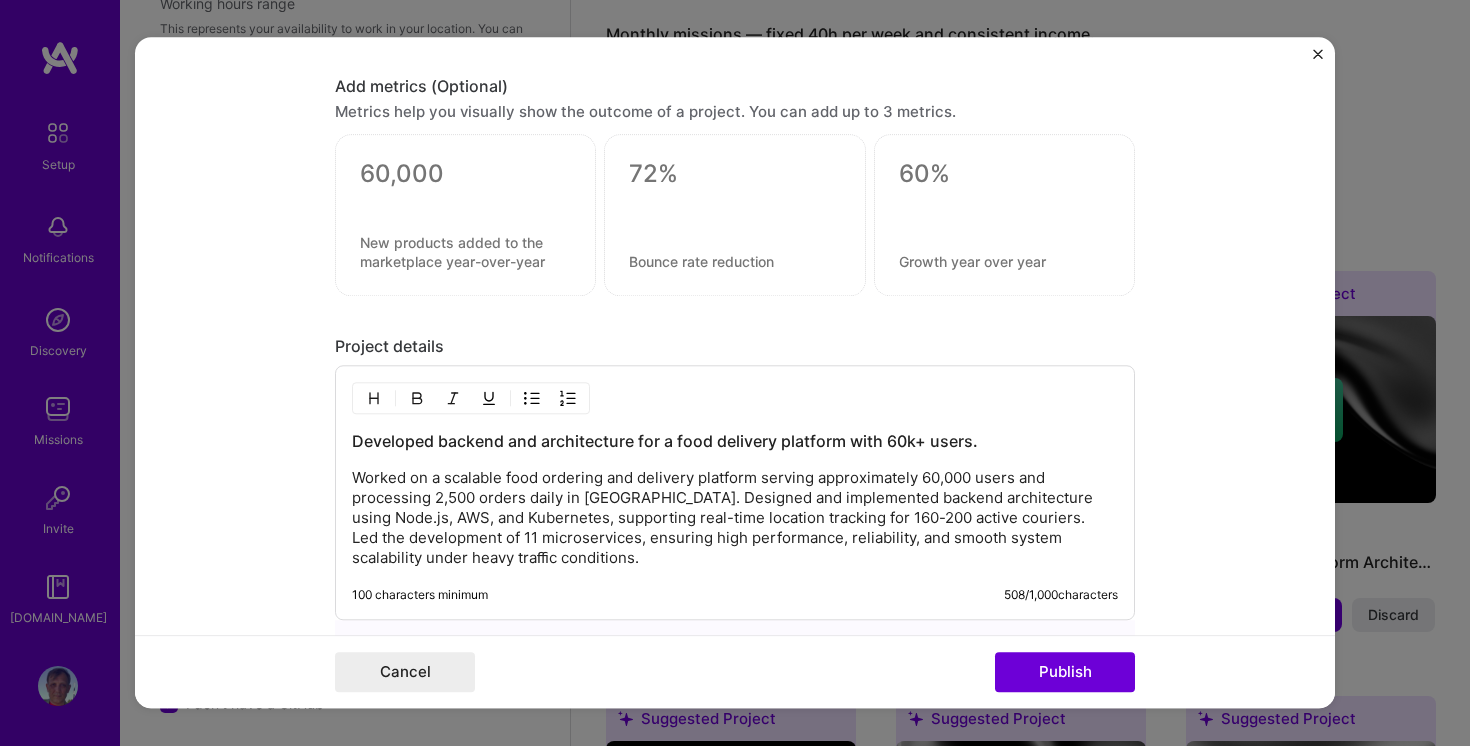 scroll, scrollTop: 2407, scrollLeft: 0, axis: vertical 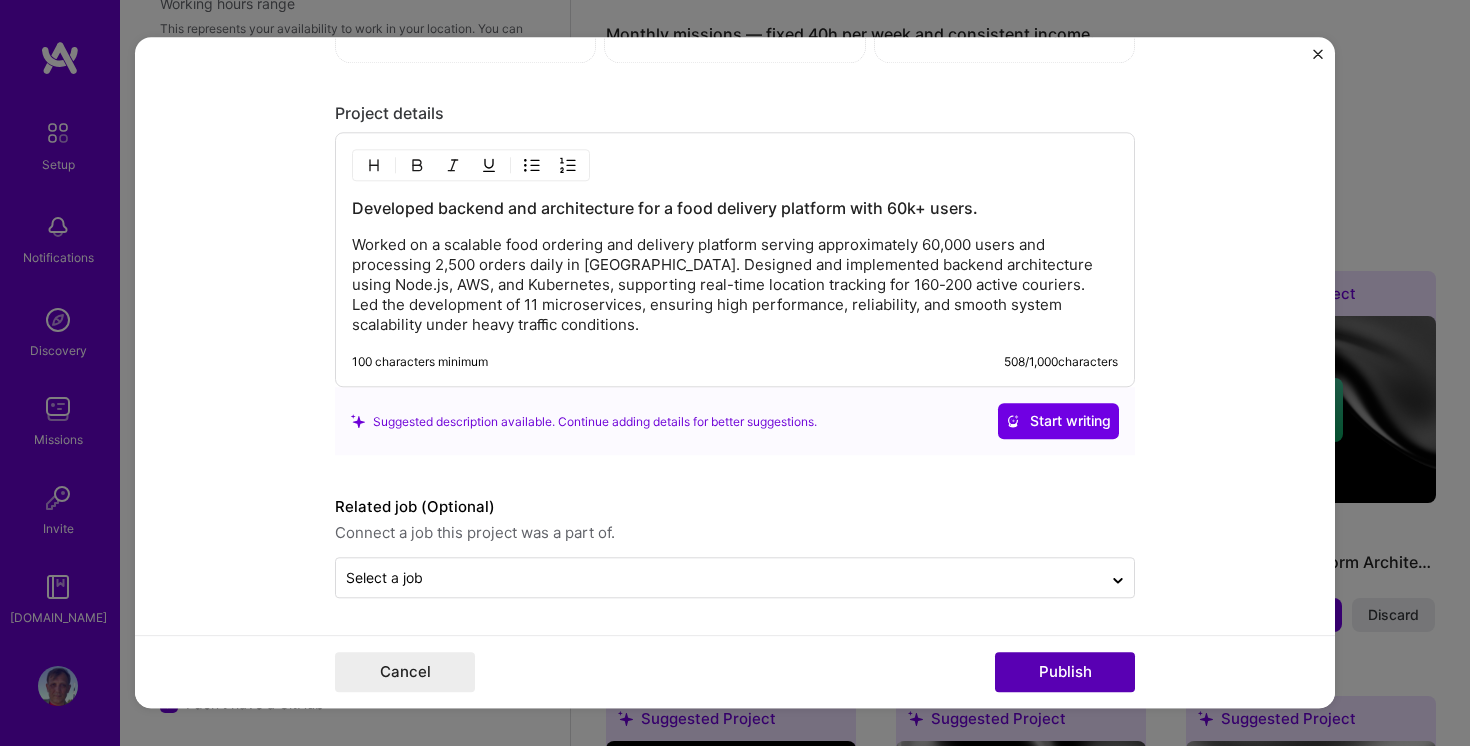 click on "Publish" at bounding box center (1065, 673) 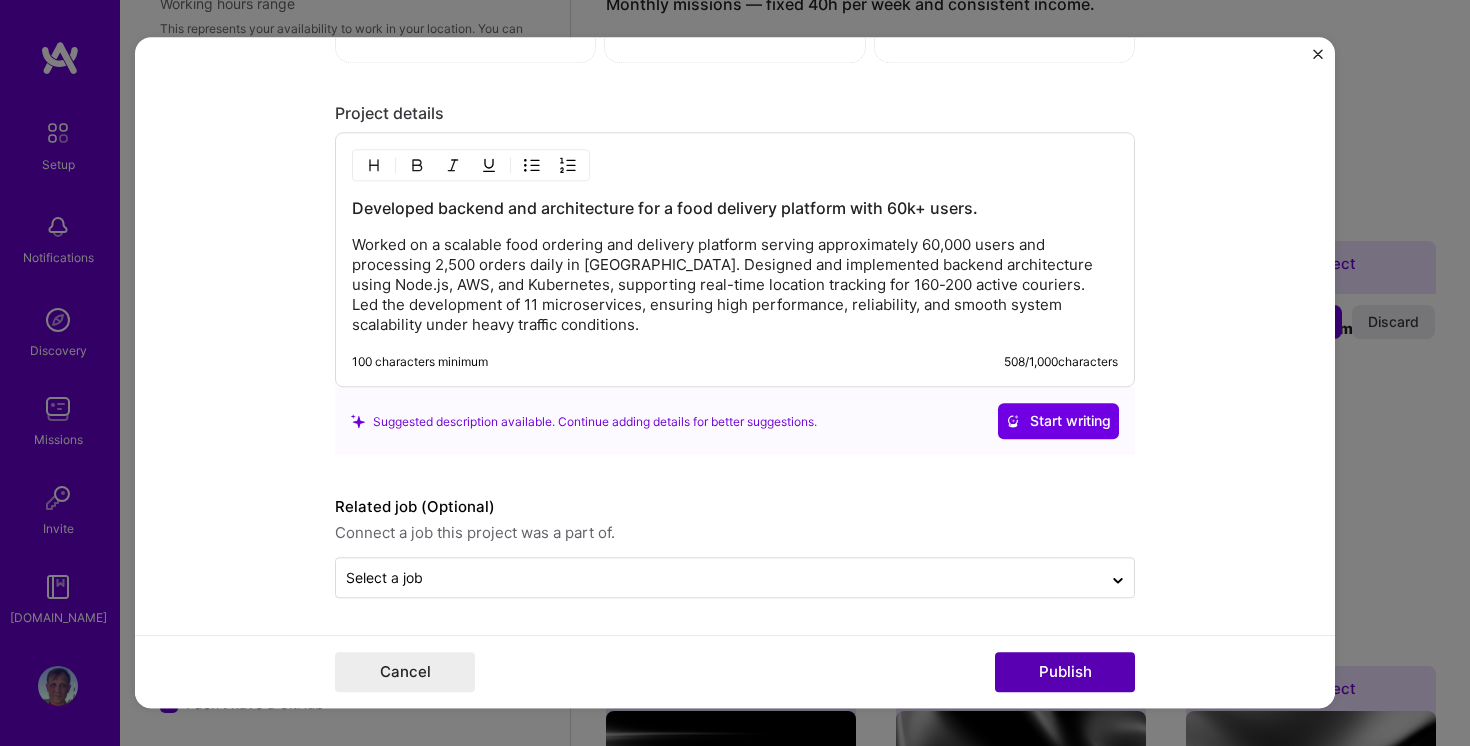 type 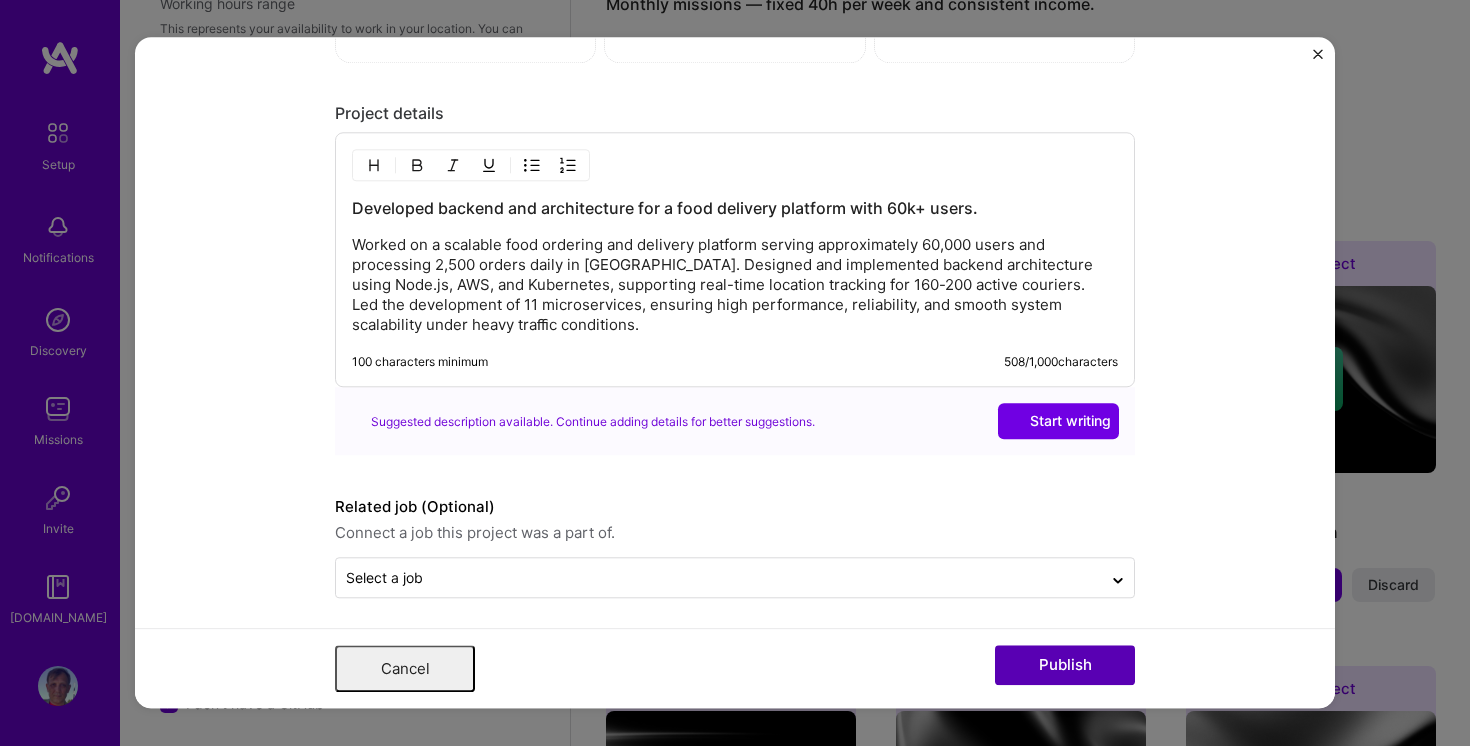 scroll, scrollTop: 0, scrollLeft: 0, axis: both 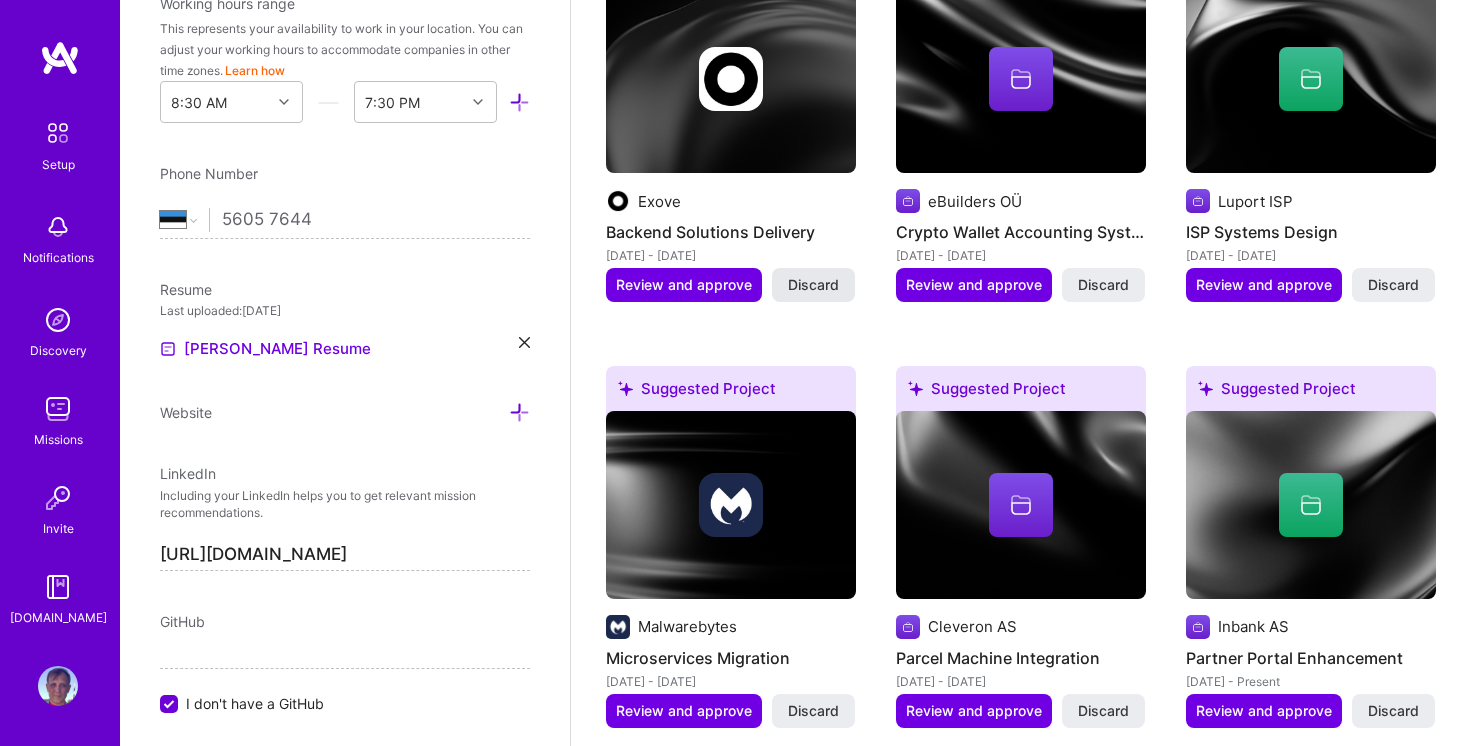 click on "Discard" at bounding box center (813, 285) 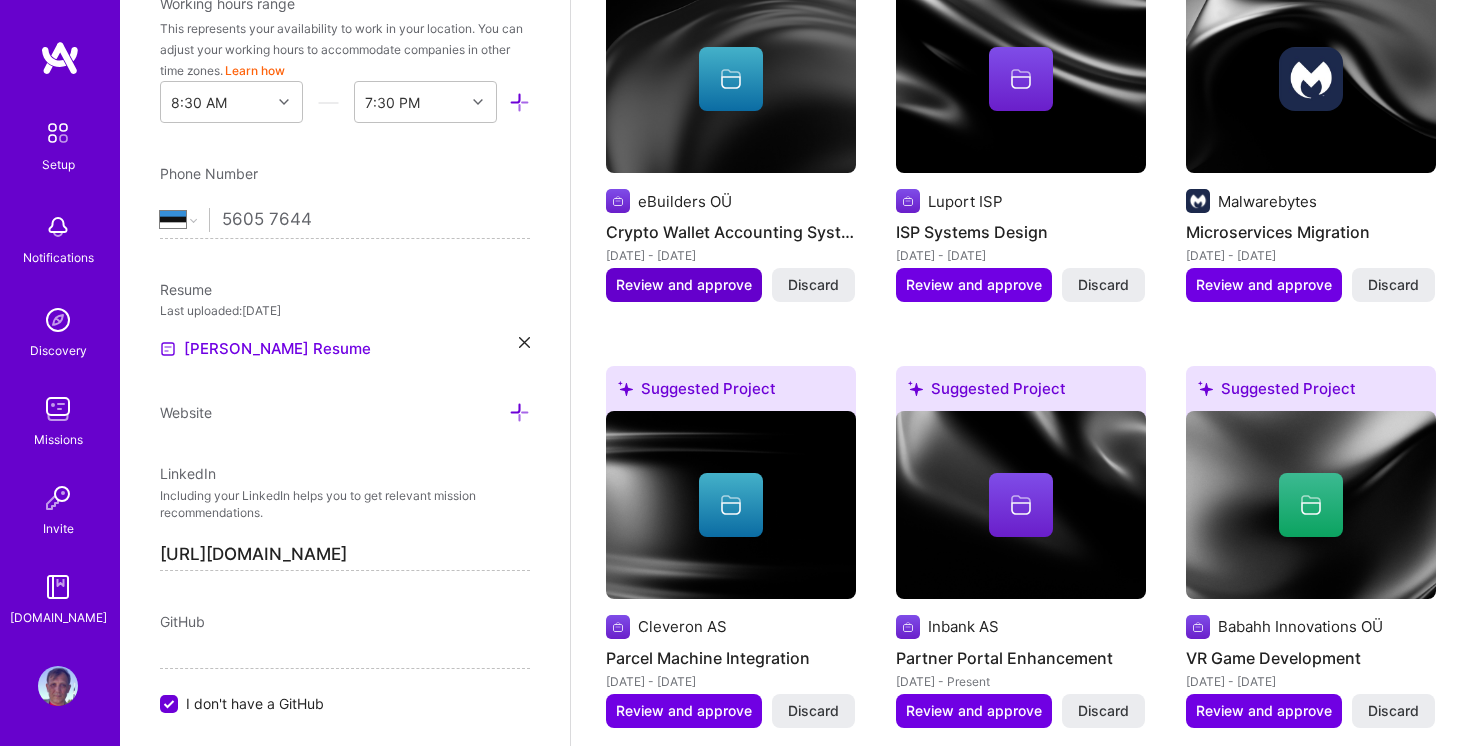 click on "Review and approve" at bounding box center [684, 285] 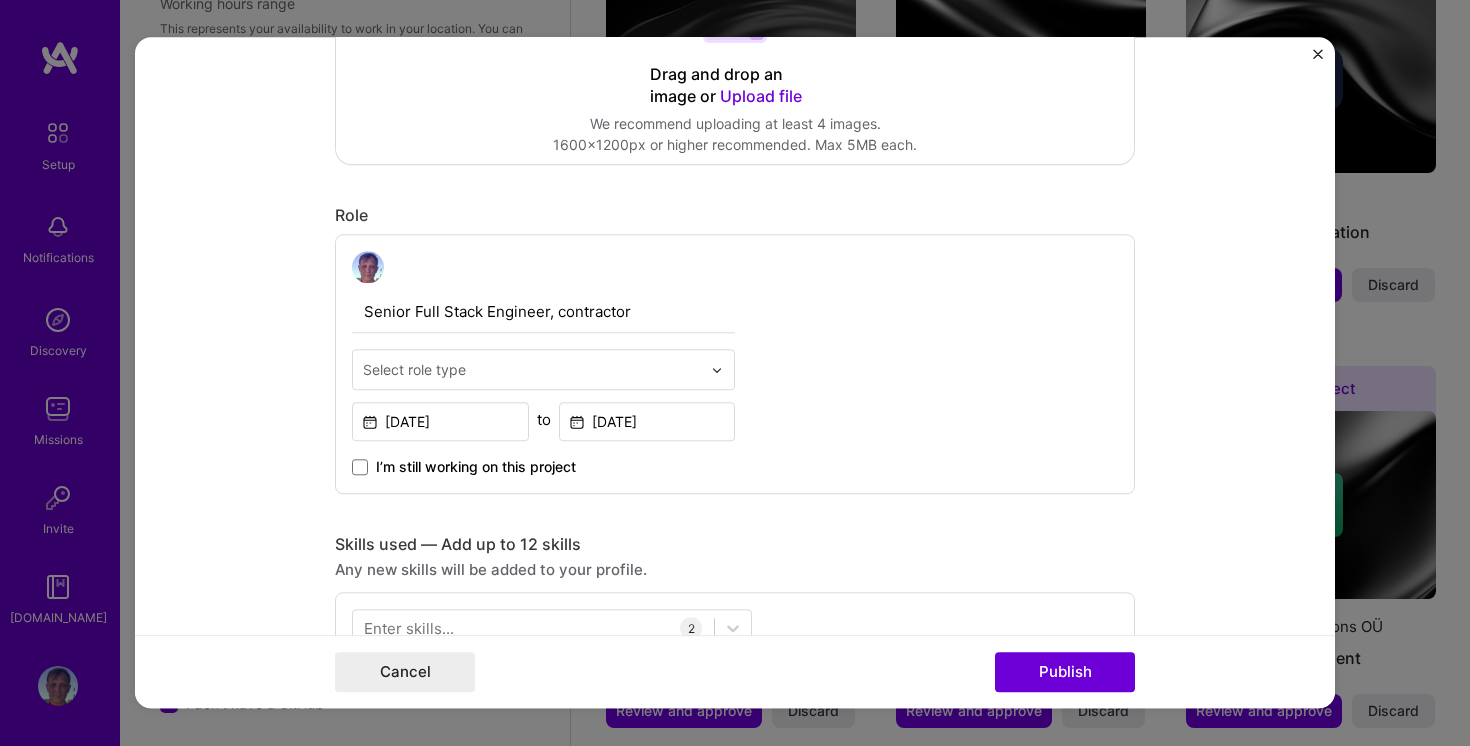 scroll, scrollTop: 505, scrollLeft: 0, axis: vertical 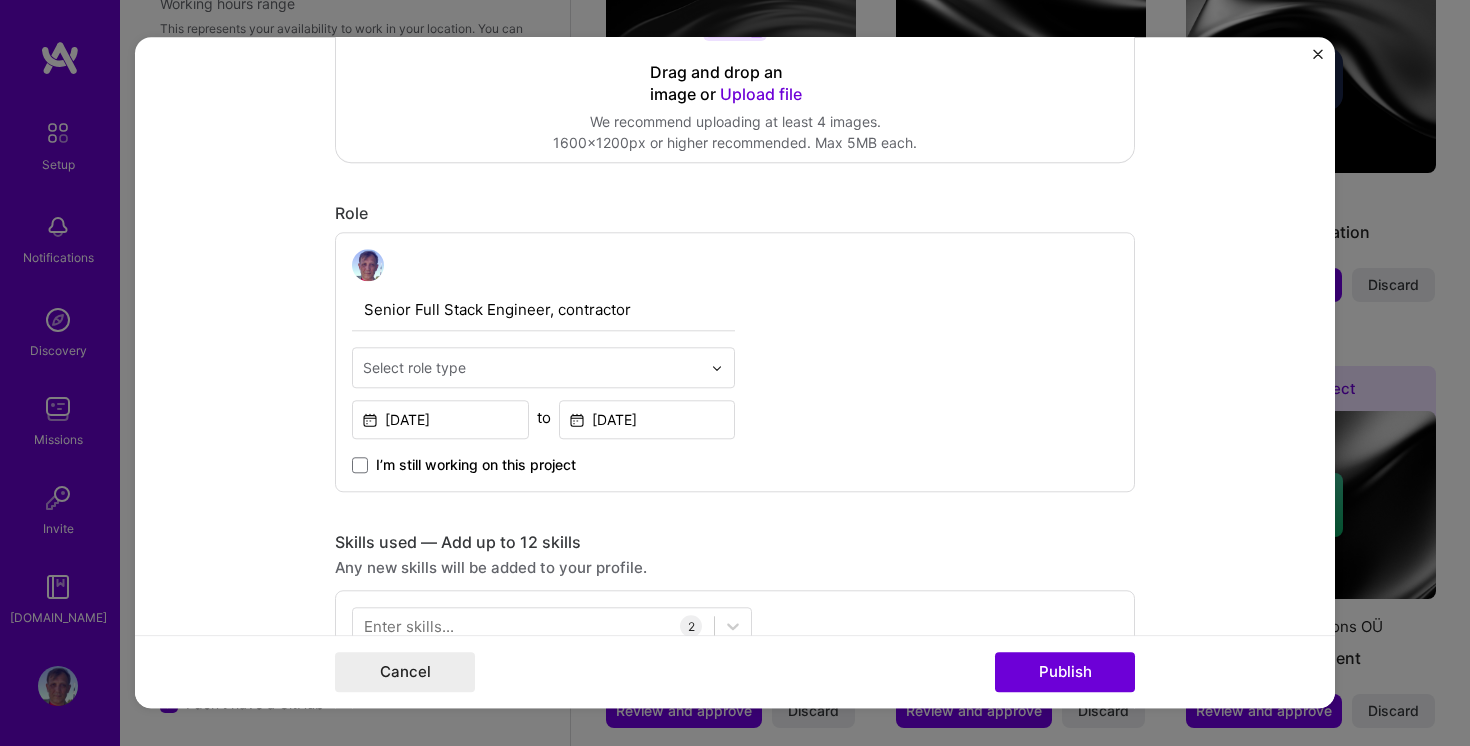 click at bounding box center [717, 368] 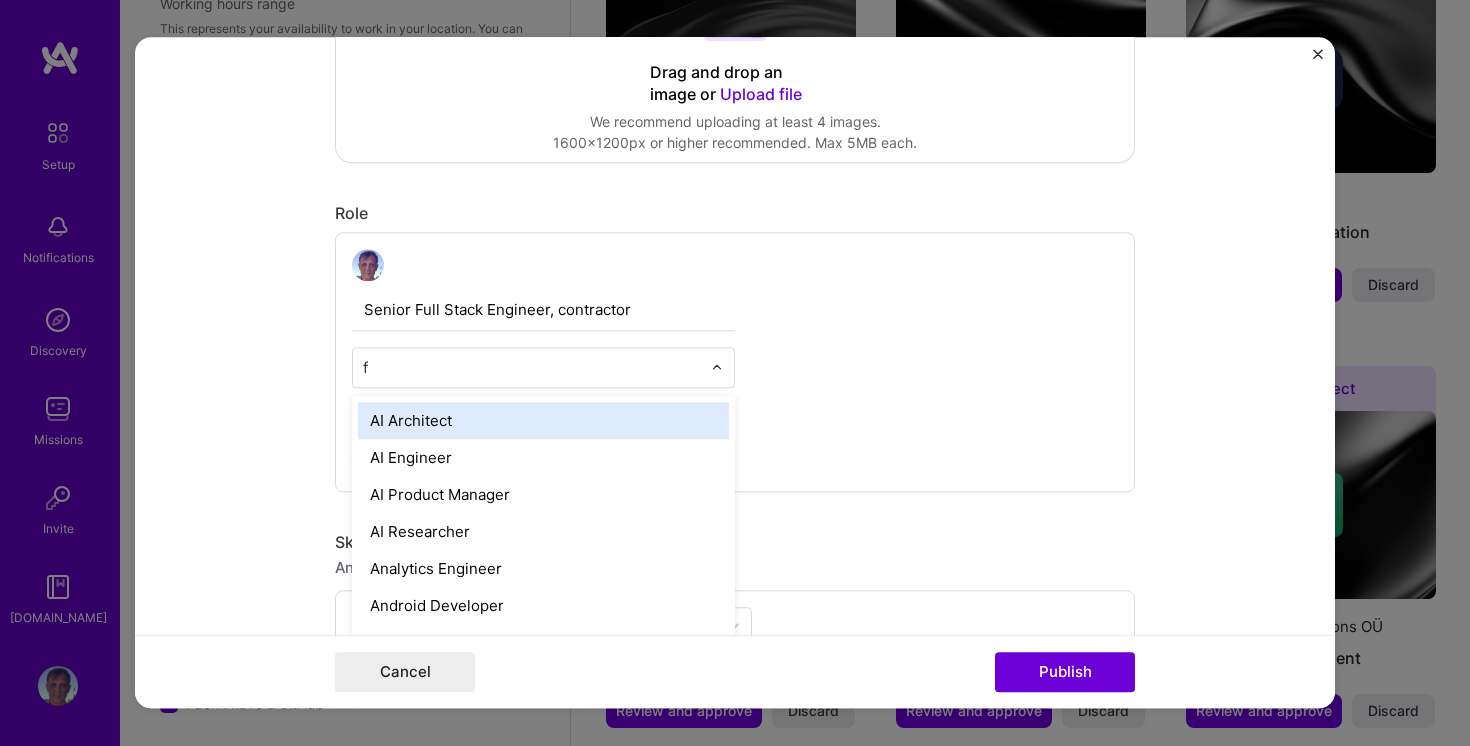 type on "fu" 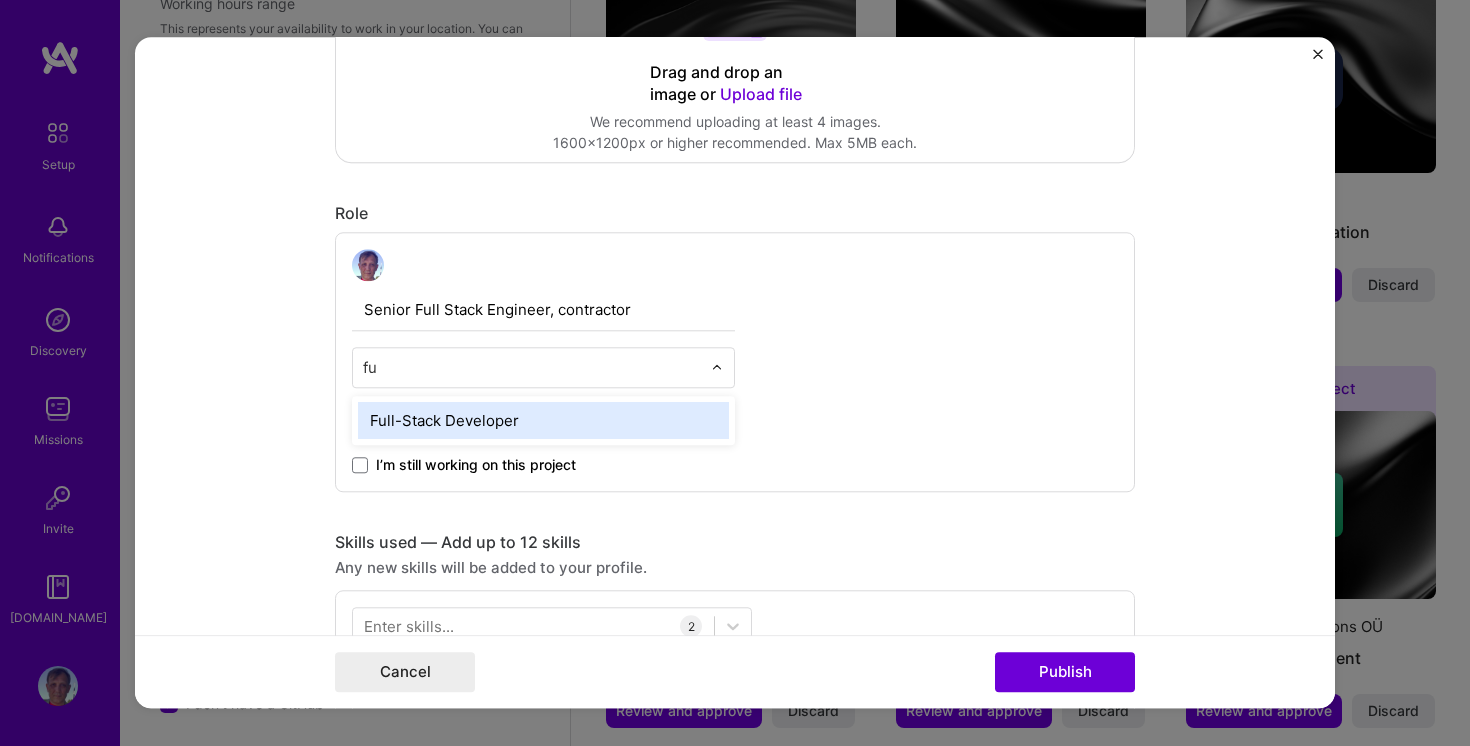 click on "Full-Stack Developer" at bounding box center [543, 420] 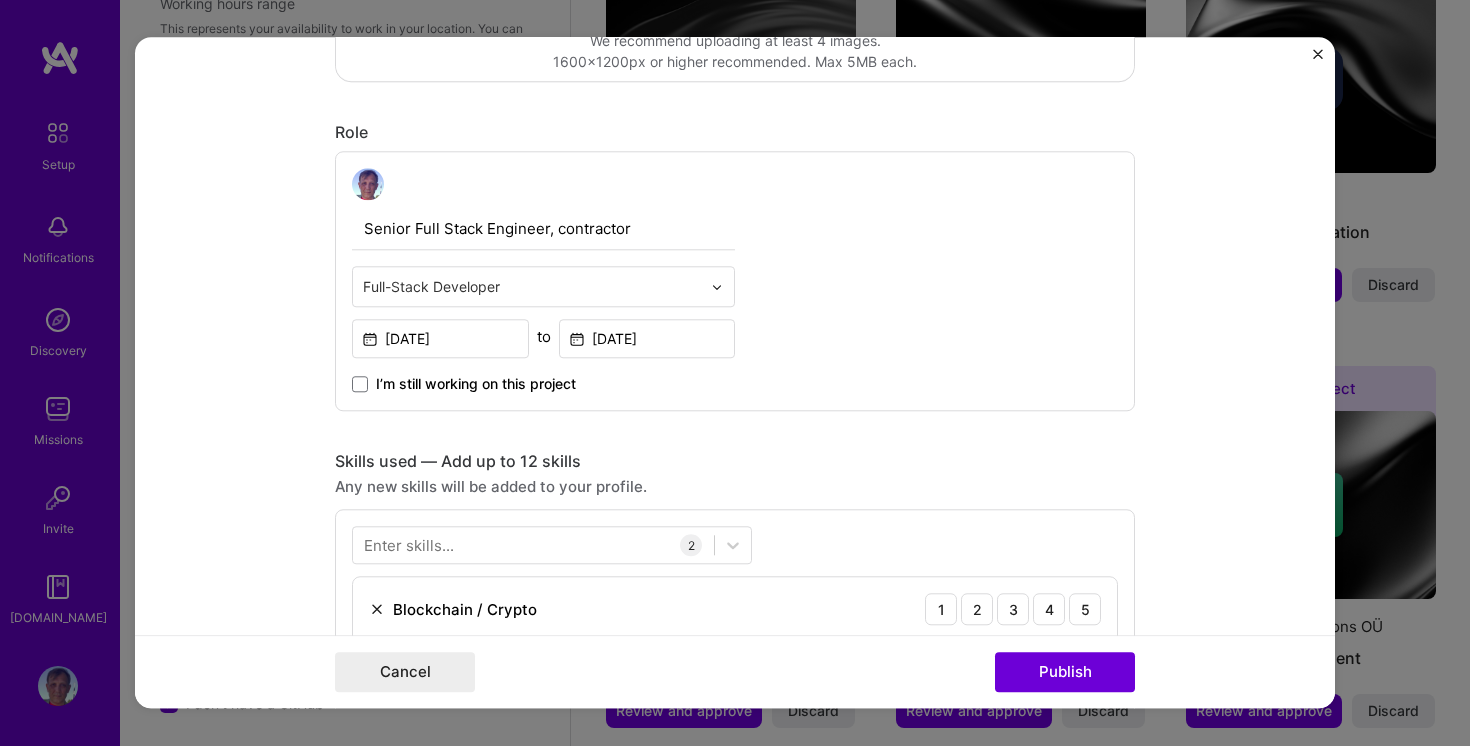 scroll, scrollTop: 588, scrollLeft: 0, axis: vertical 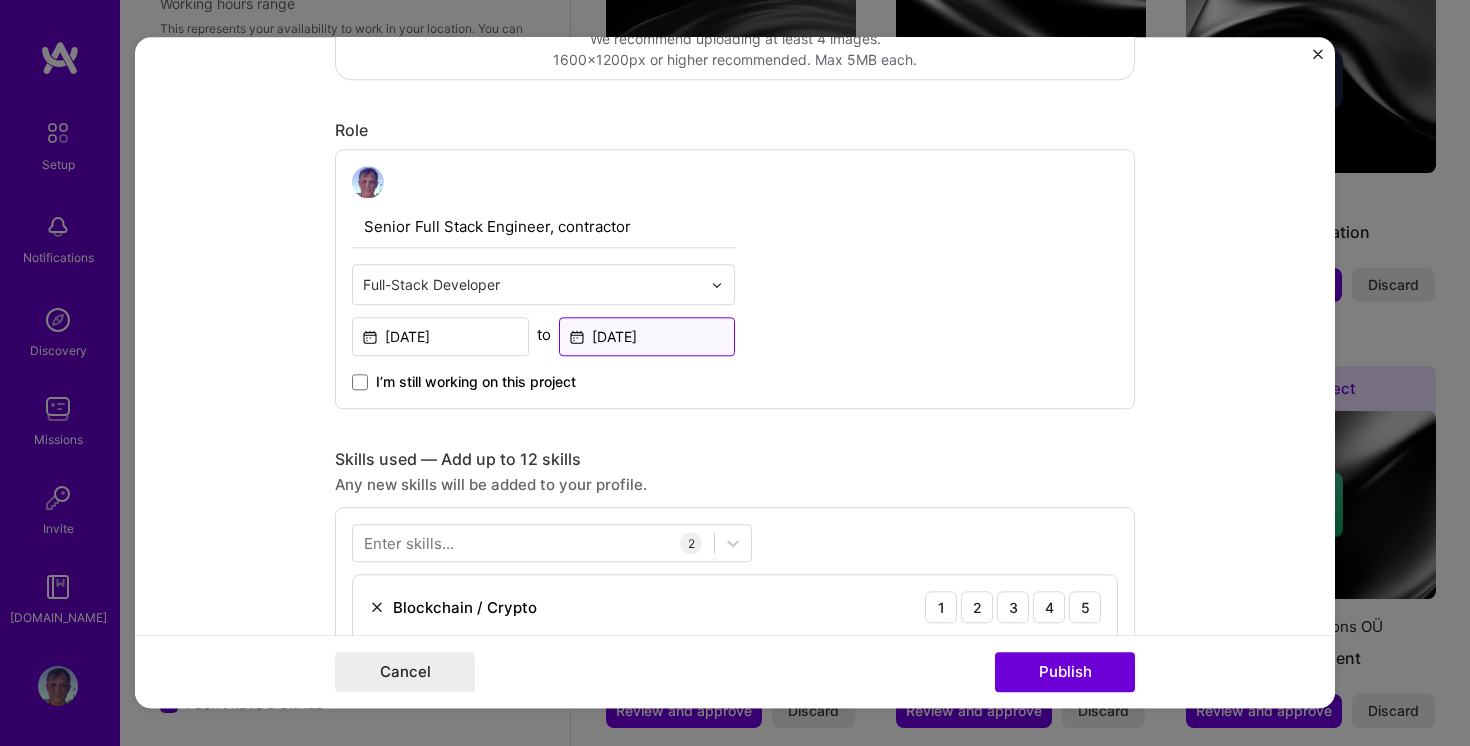 click on "[DATE]" at bounding box center [647, 336] 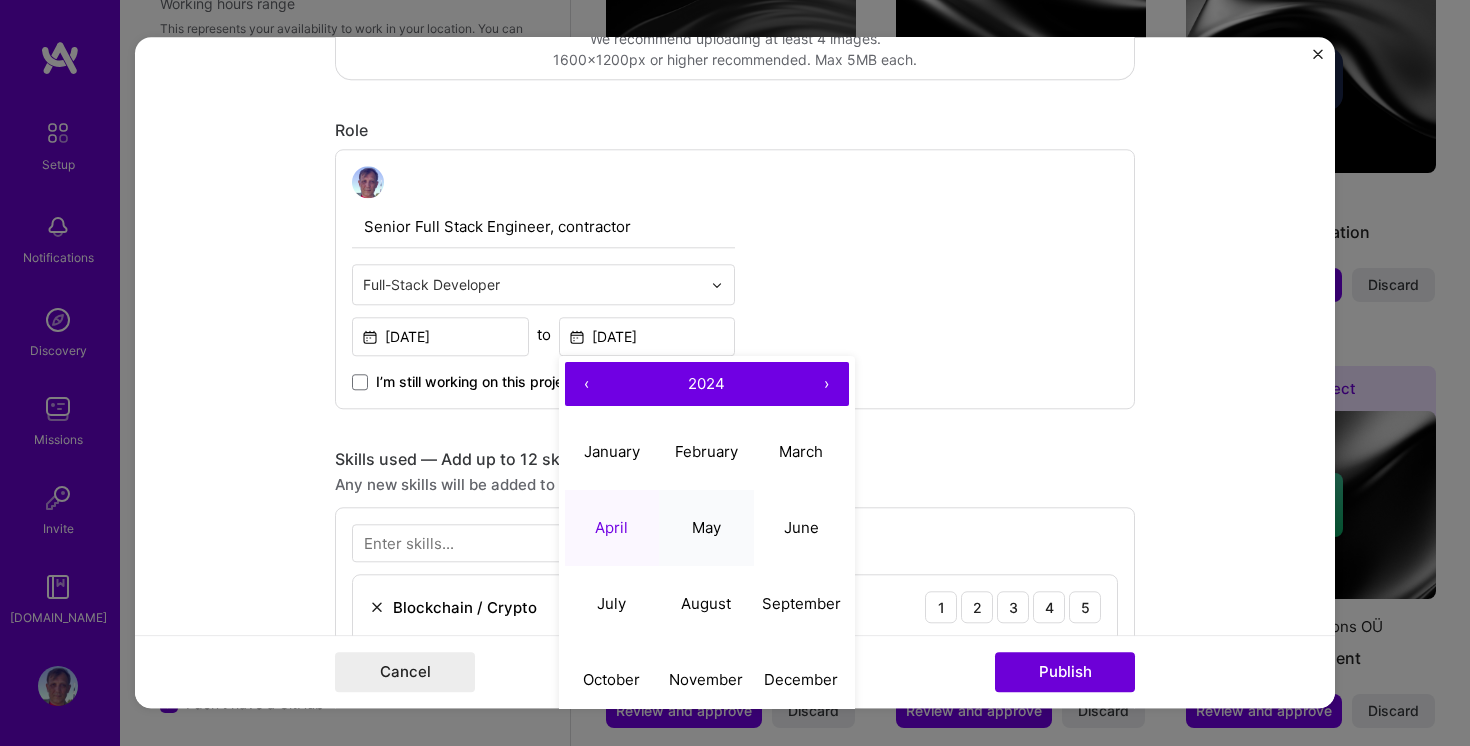 click on "May" at bounding box center (706, 527) 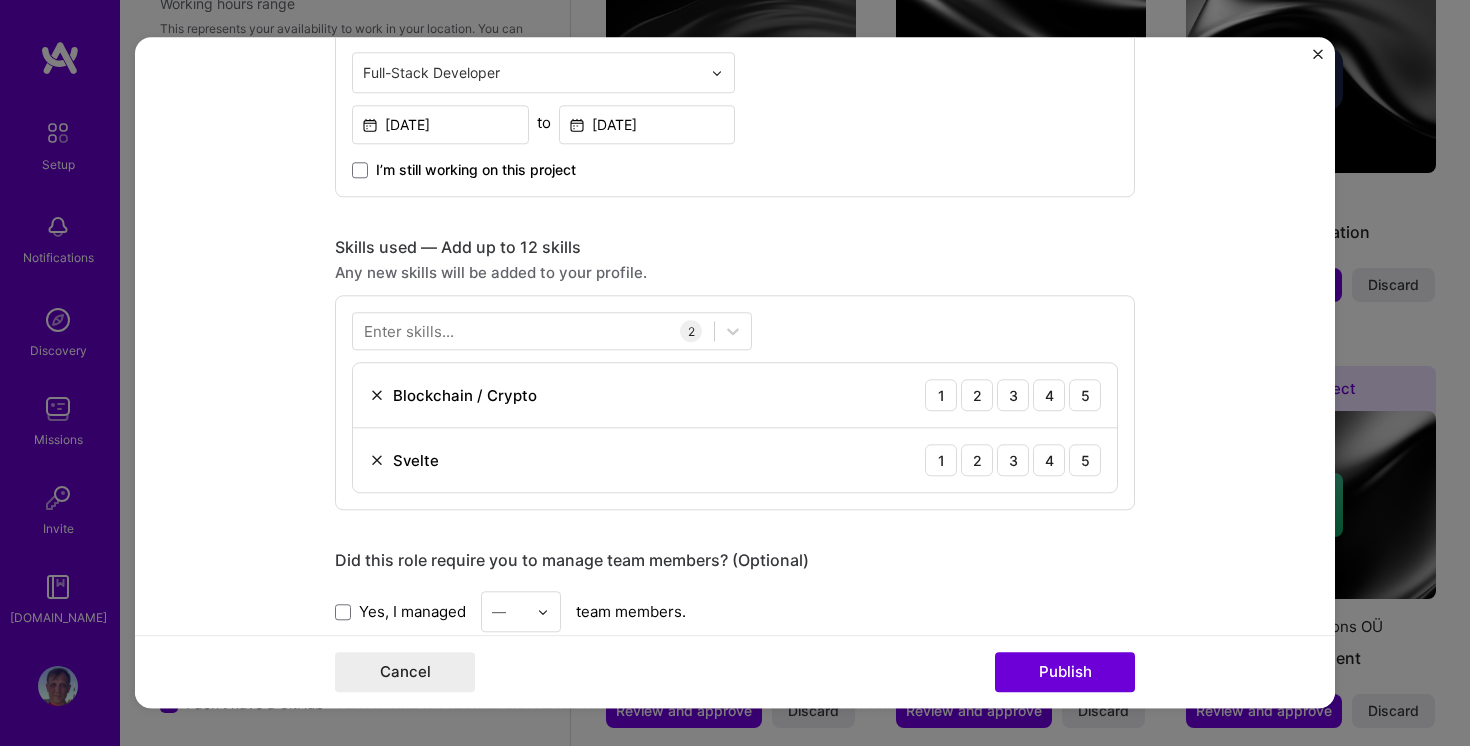 scroll, scrollTop: 807, scrollLeft: 0, axis: vertical 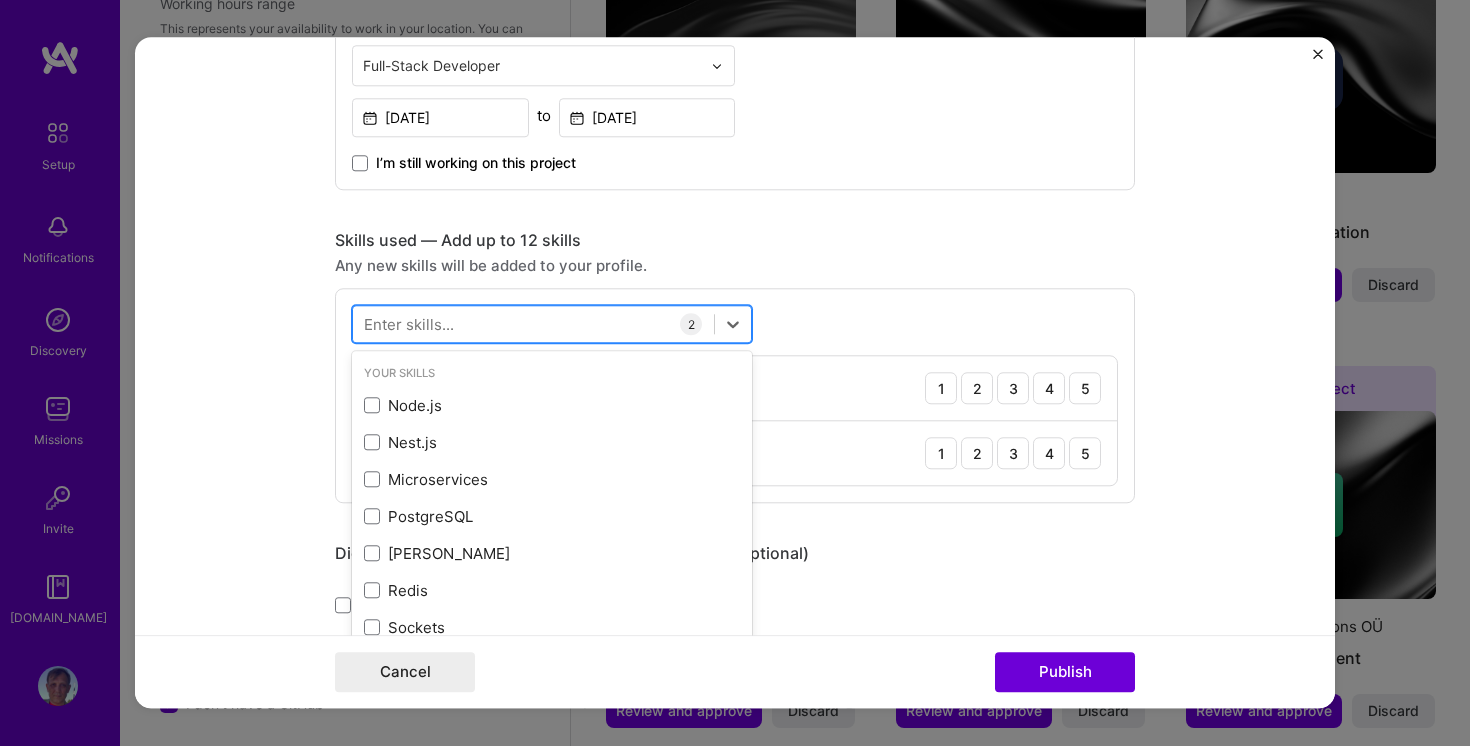 click at bounding box center (533, 324) 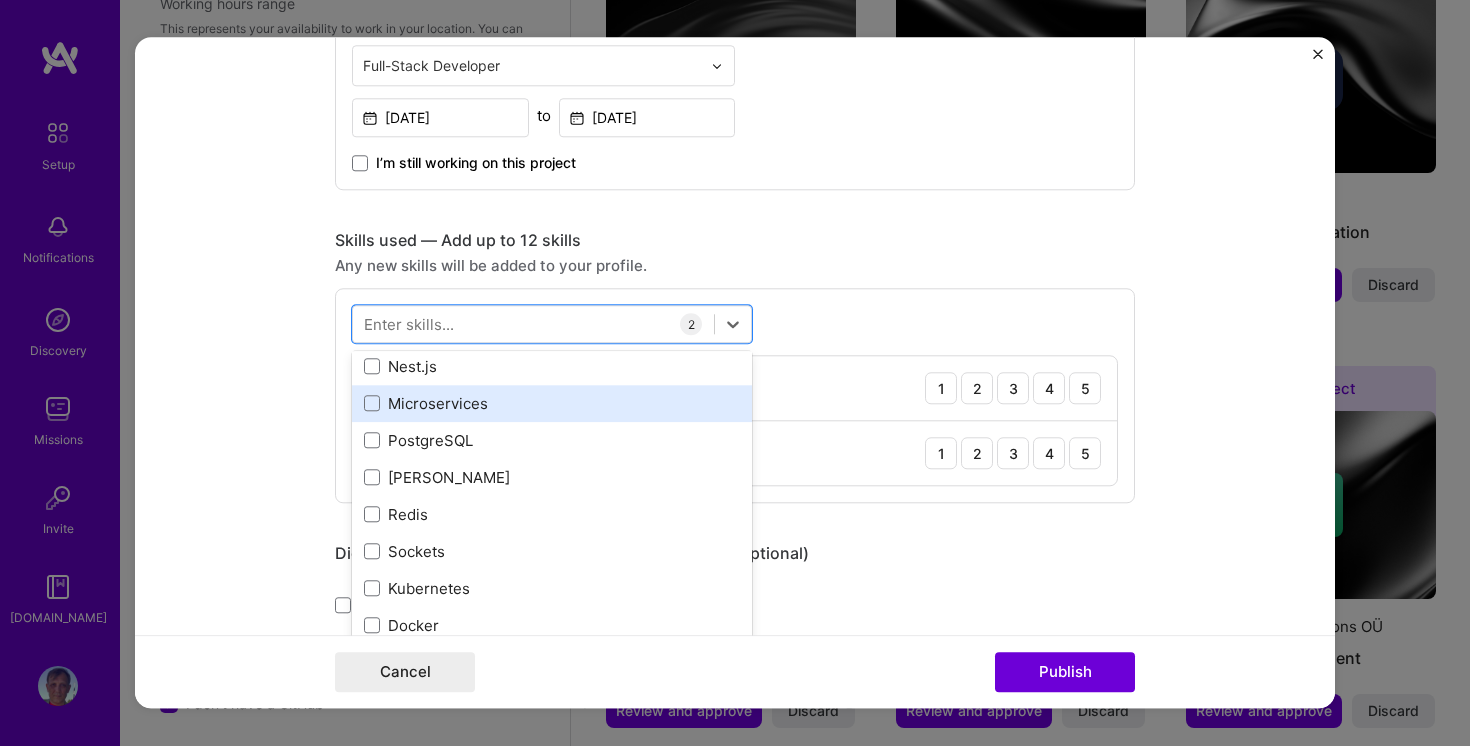 scroll, scrollTop: 81, scrollLeft: 0, axis: vertical 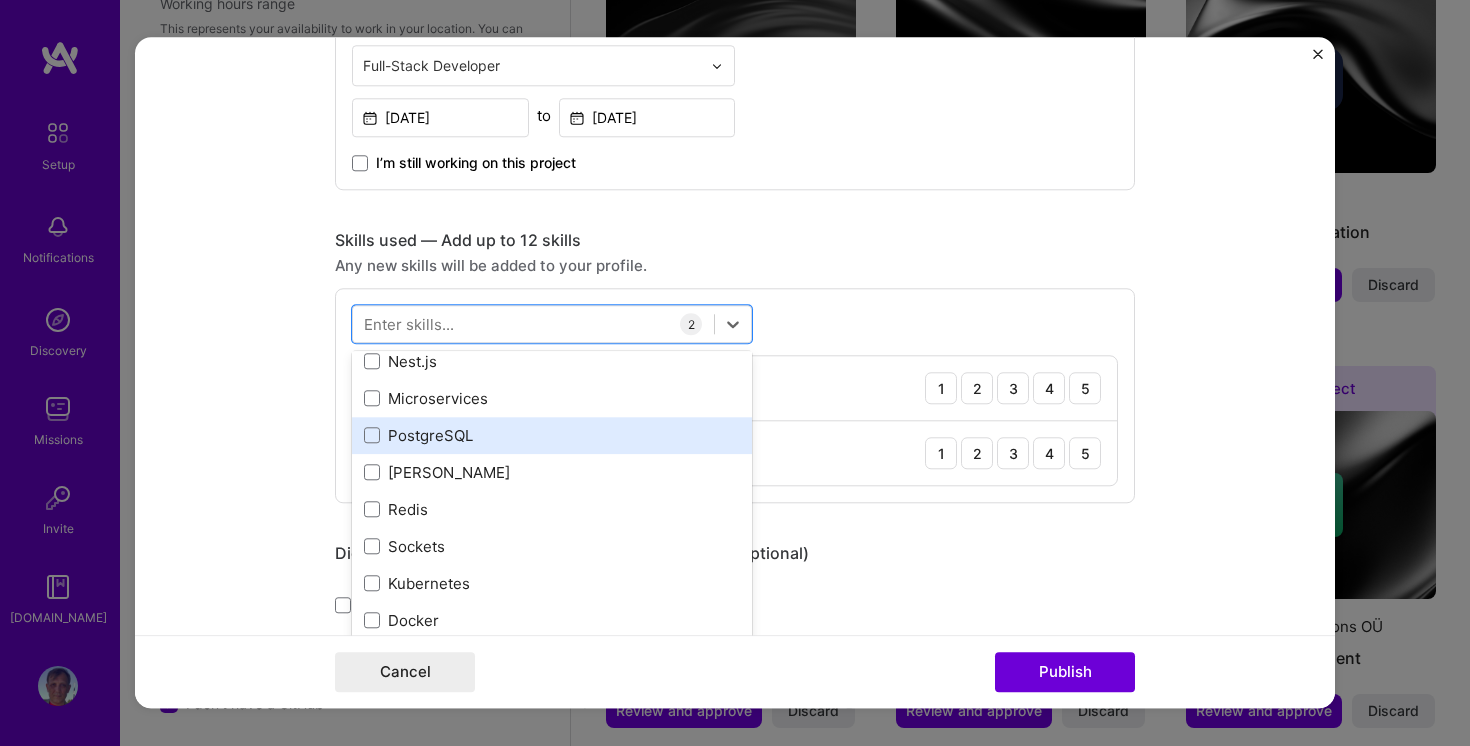 click on "PostgreSQL" at bounding box center [552, 435] 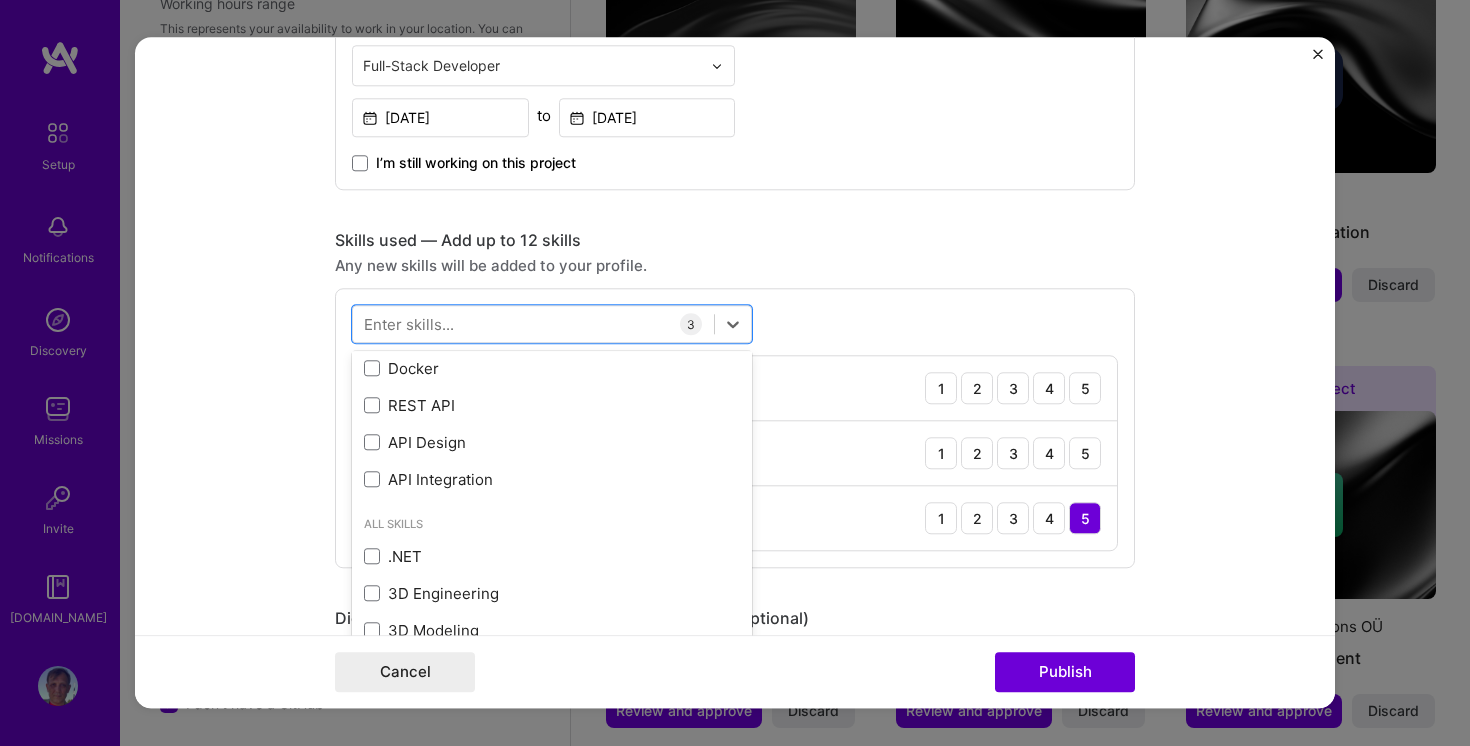 scroll, scrollTop: 334, scrollLeft: 0, axis: vertical 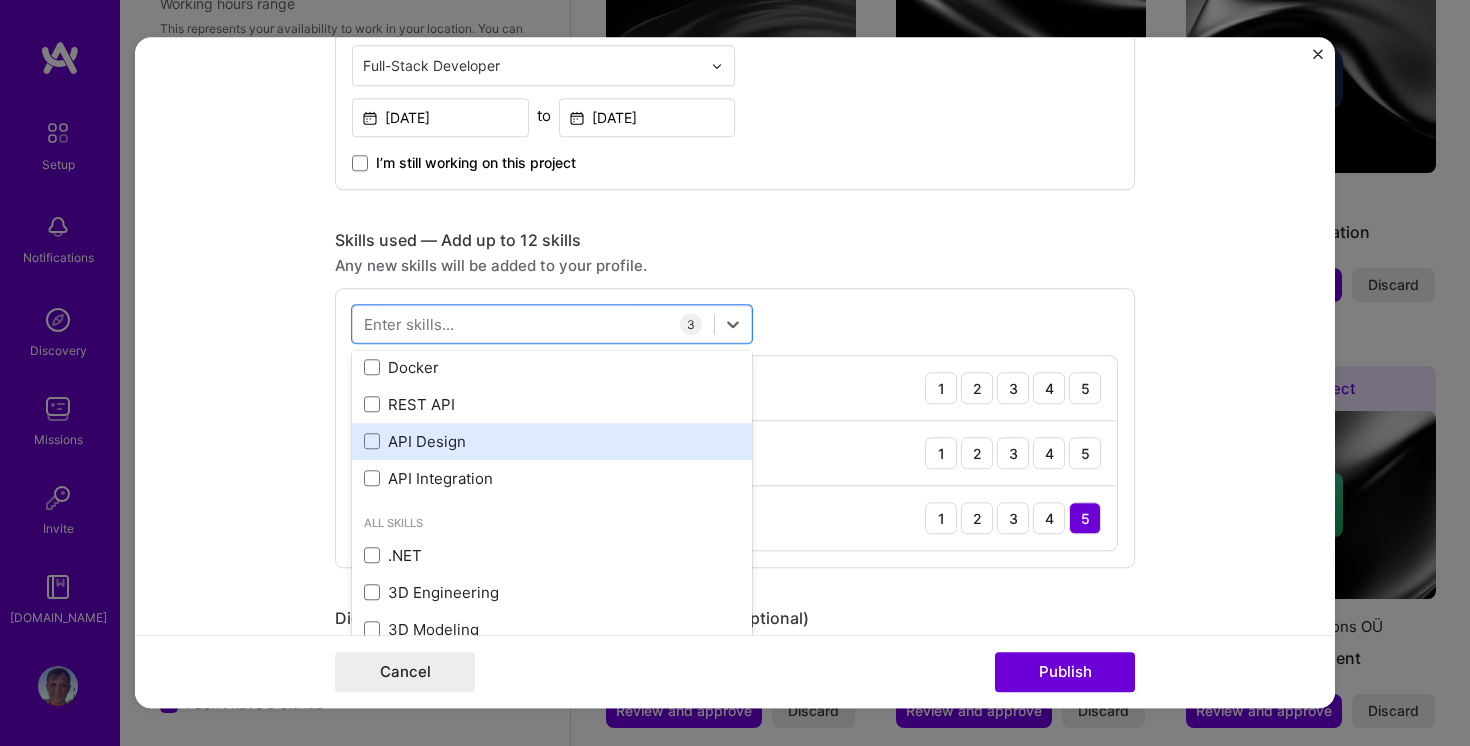 click on "API Design" at bounding box center (552, 441) 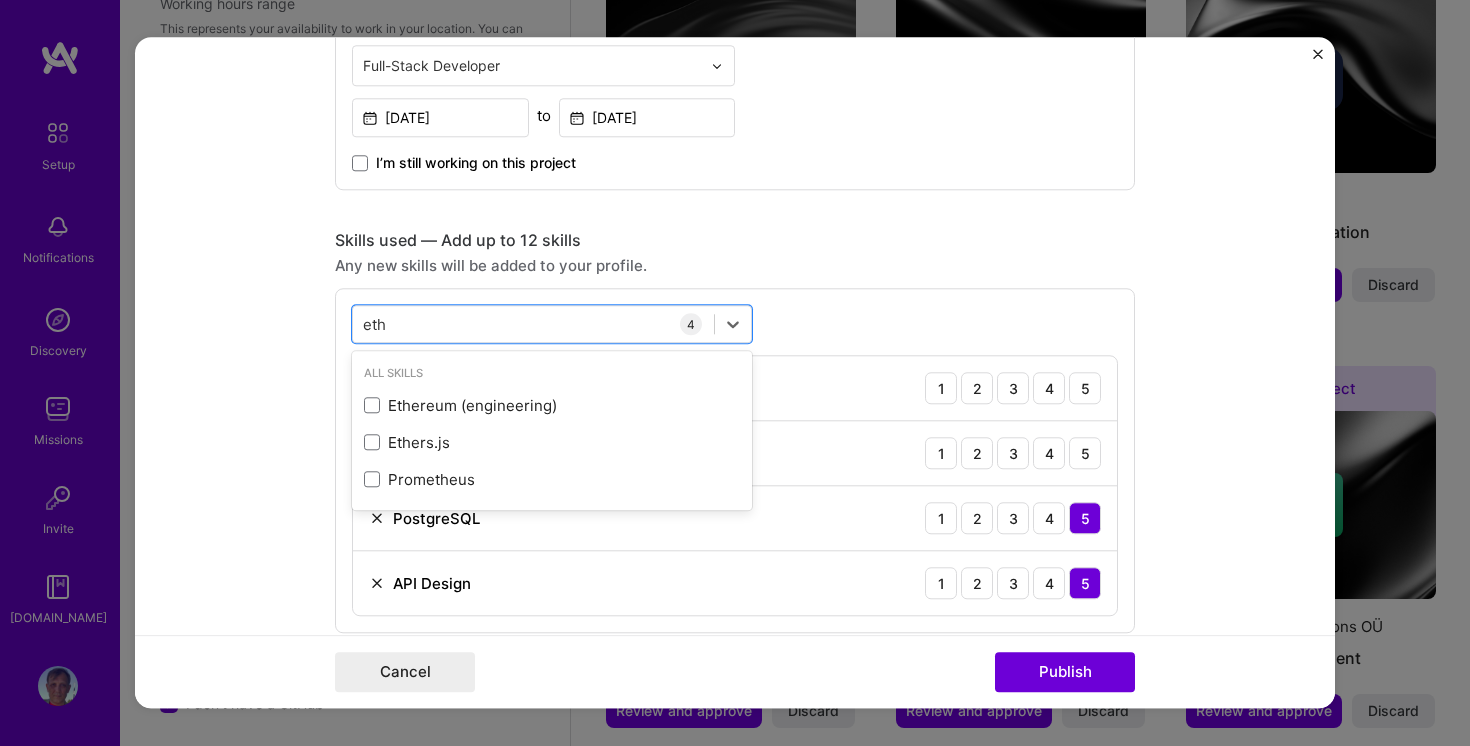 scroll, scrollTop: 0, scrollLeft: 0, axis: both 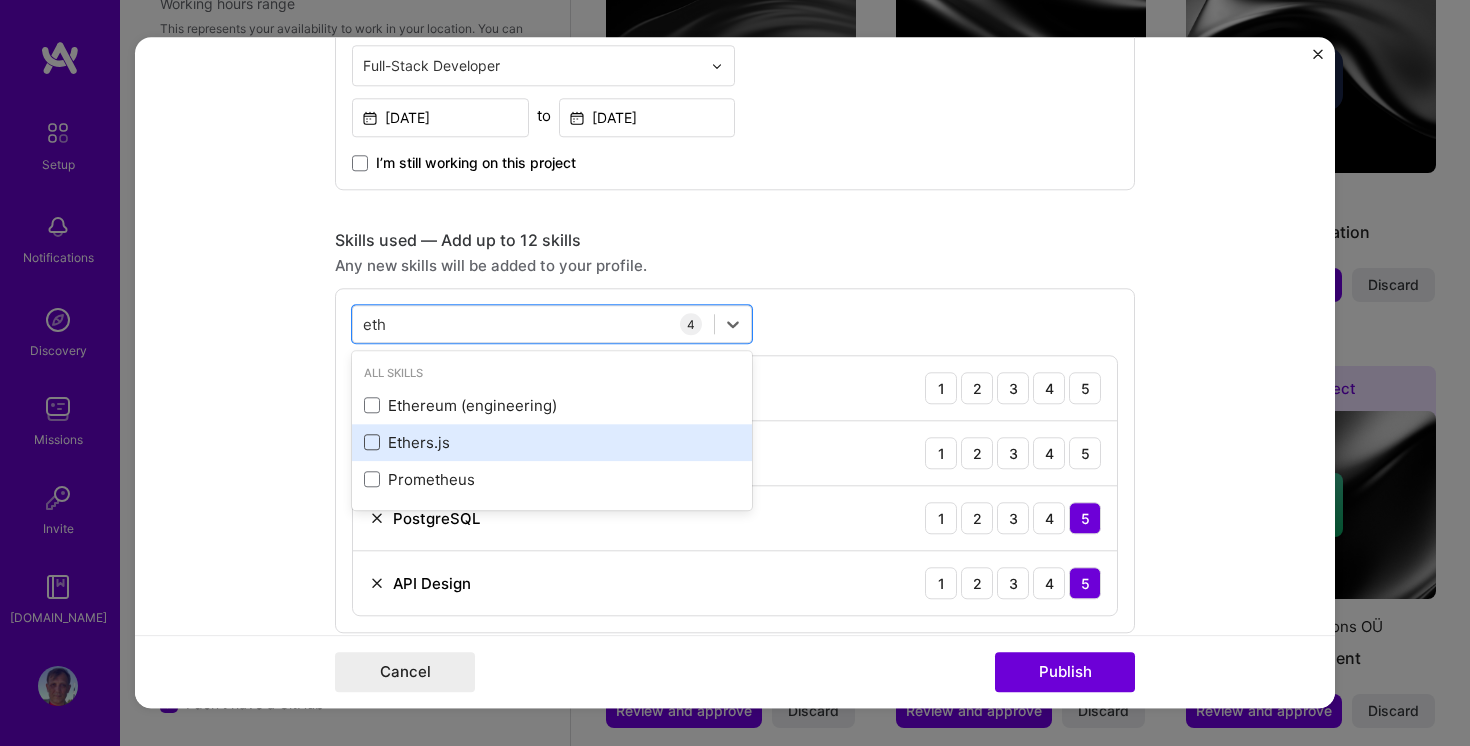 click at bounding box center (372, 443) 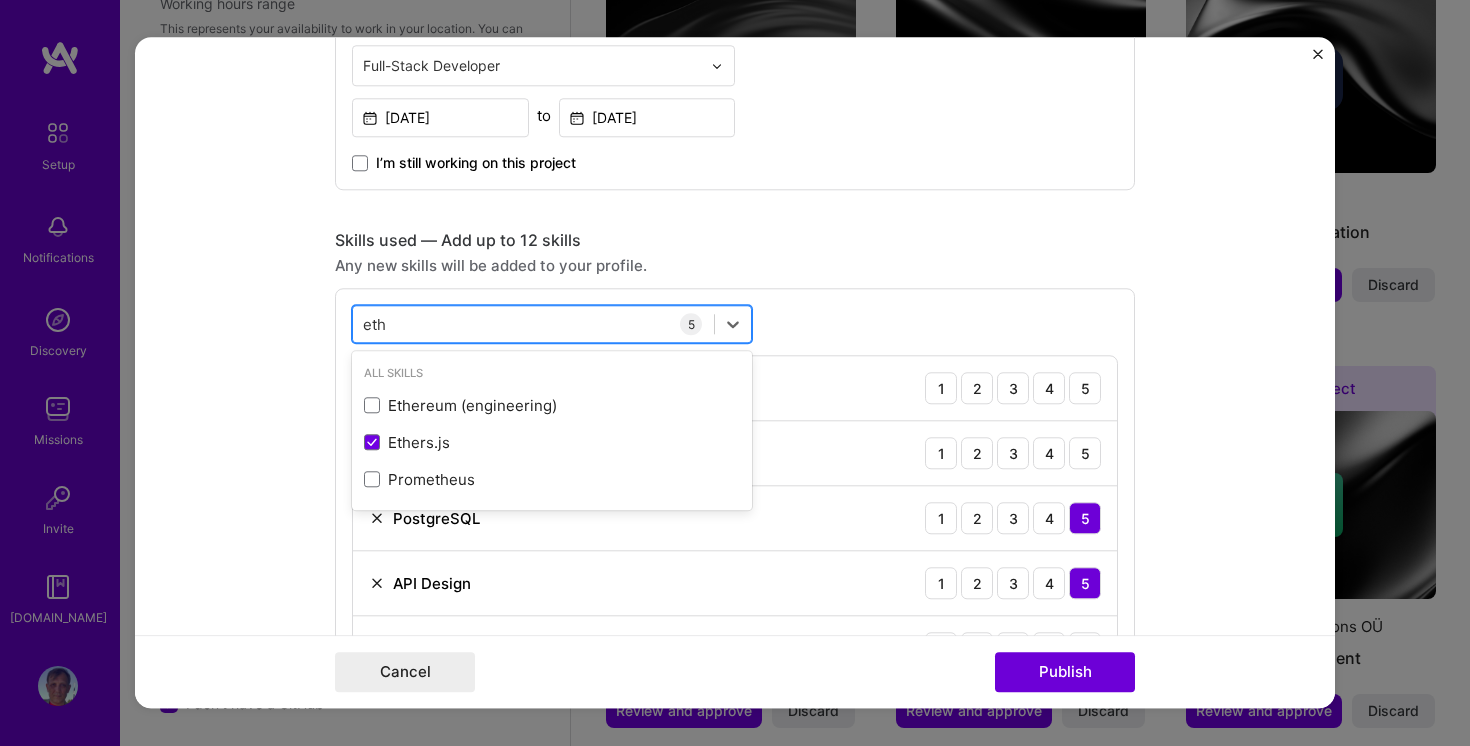 click on "eth eth" at bounding box center (533, 324) 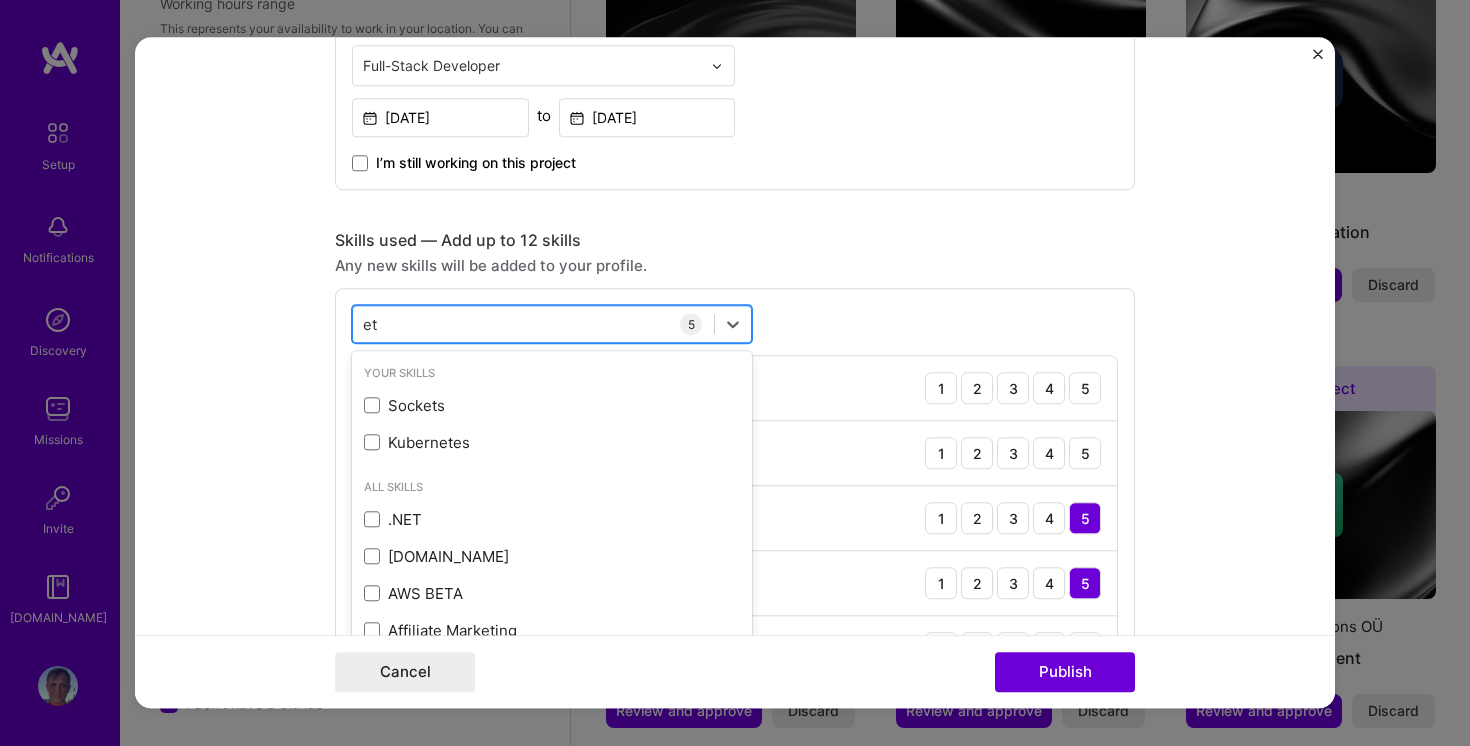 type on "e" 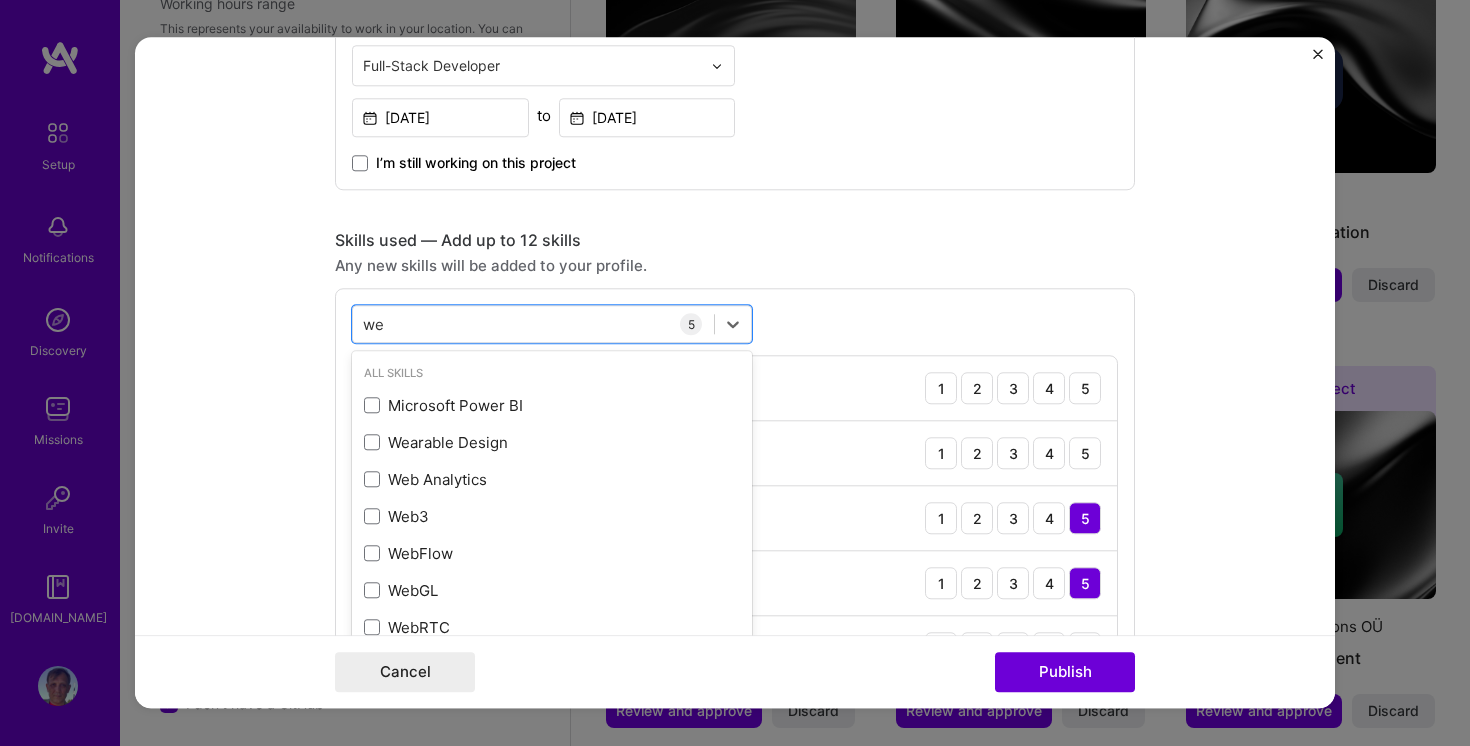 type on "w" 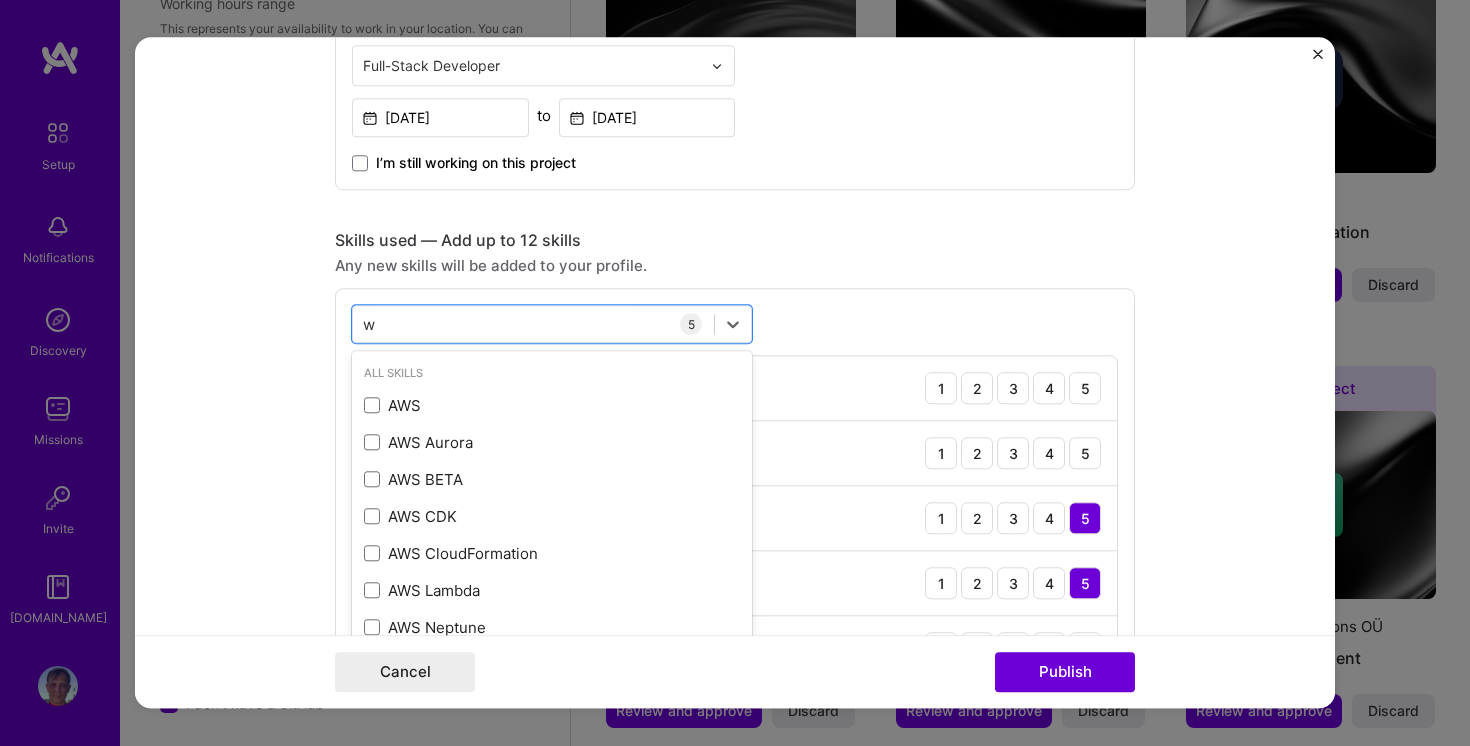 type 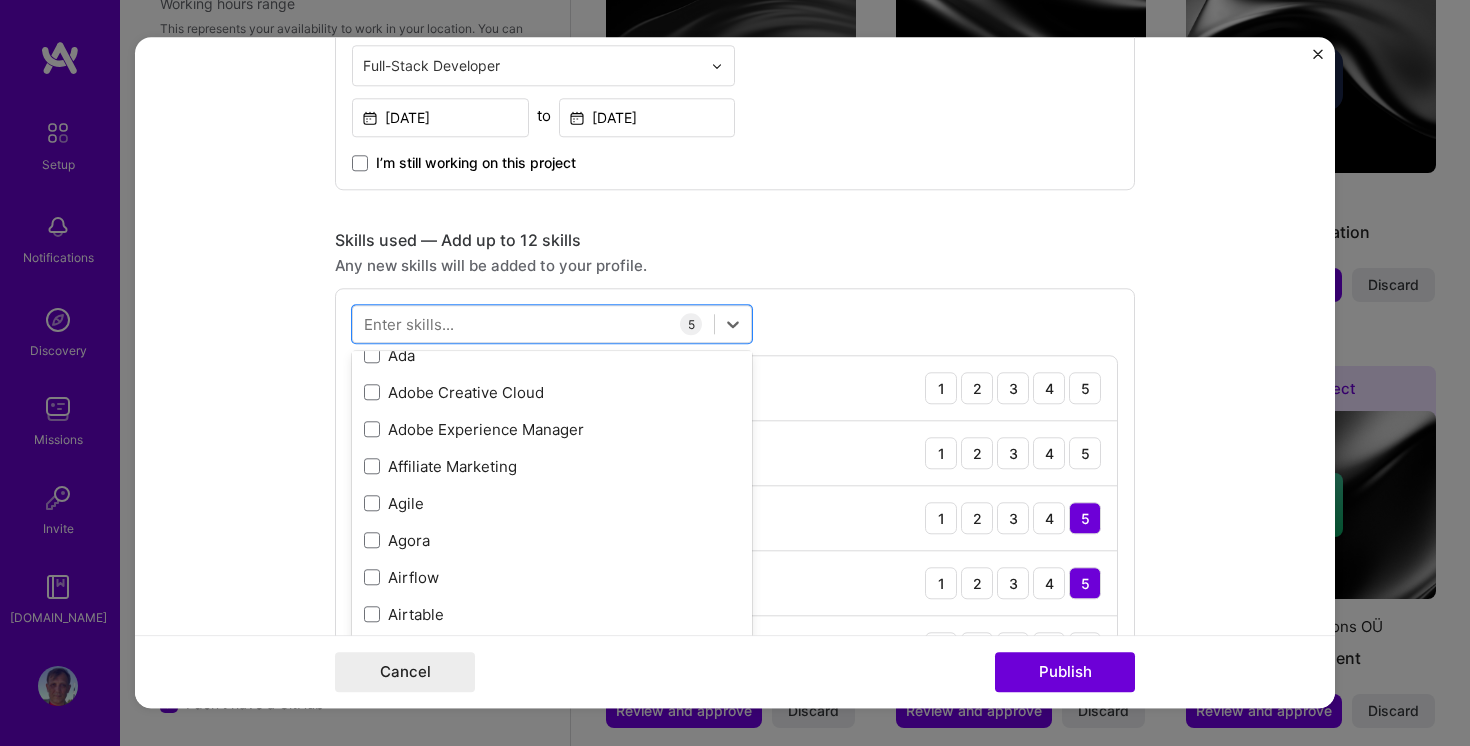 scroll, scrollTop: 1056, scrollLeft: 0, axis: vertical 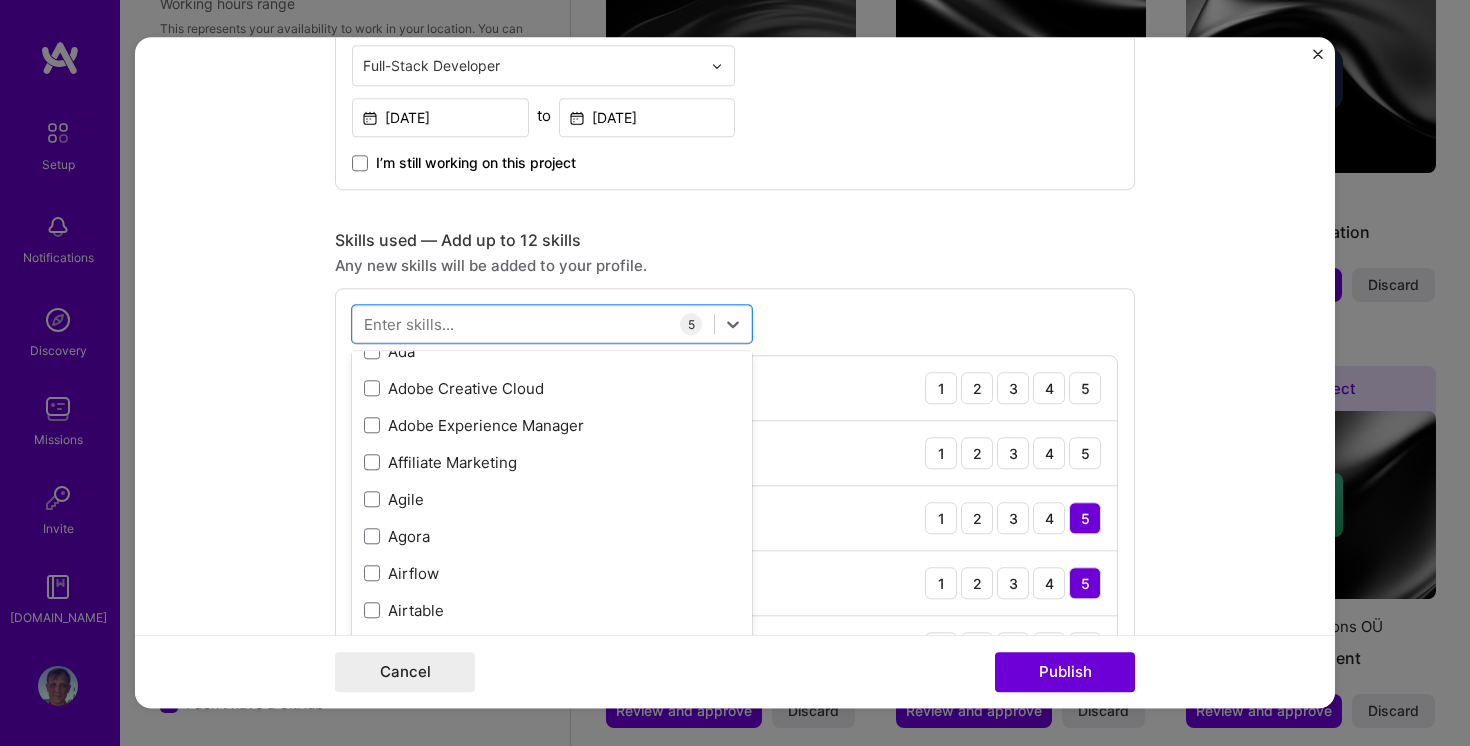 click on "Editing suggested project This project is suggested based on your LinkedIn, resume or [DOMAIN_NAME] activity. Project title Crypto Wallet Accounting System Company eBuilders OÜ
Project industry Industry 2 Project Link (Optional)
Drag and drop an image or   Upload file Upload file We recommend uploading at least 4 images. 1600x1200px or higher recommended. Max 5MB each. Role Senior Full Stack Engineer, contractor Full-Stack Developer [DATE]
to [DATE]
I’m still working on this project Skills used — Add up to 12 skills Any new skills will be added to your profile. option Ethers.js, selected. option Affiliate Marketing focused, 0 of 2. 378 results available. Use Up and Down to choose options, press Enter to select the currently focused option, press Escape to exit the menu, press Tab to select the option and exit the menu. Your Skills Node.js Nest.js Microservices PostgreSQL [PERSON_NAME] C" at bounding box center (735, 372) 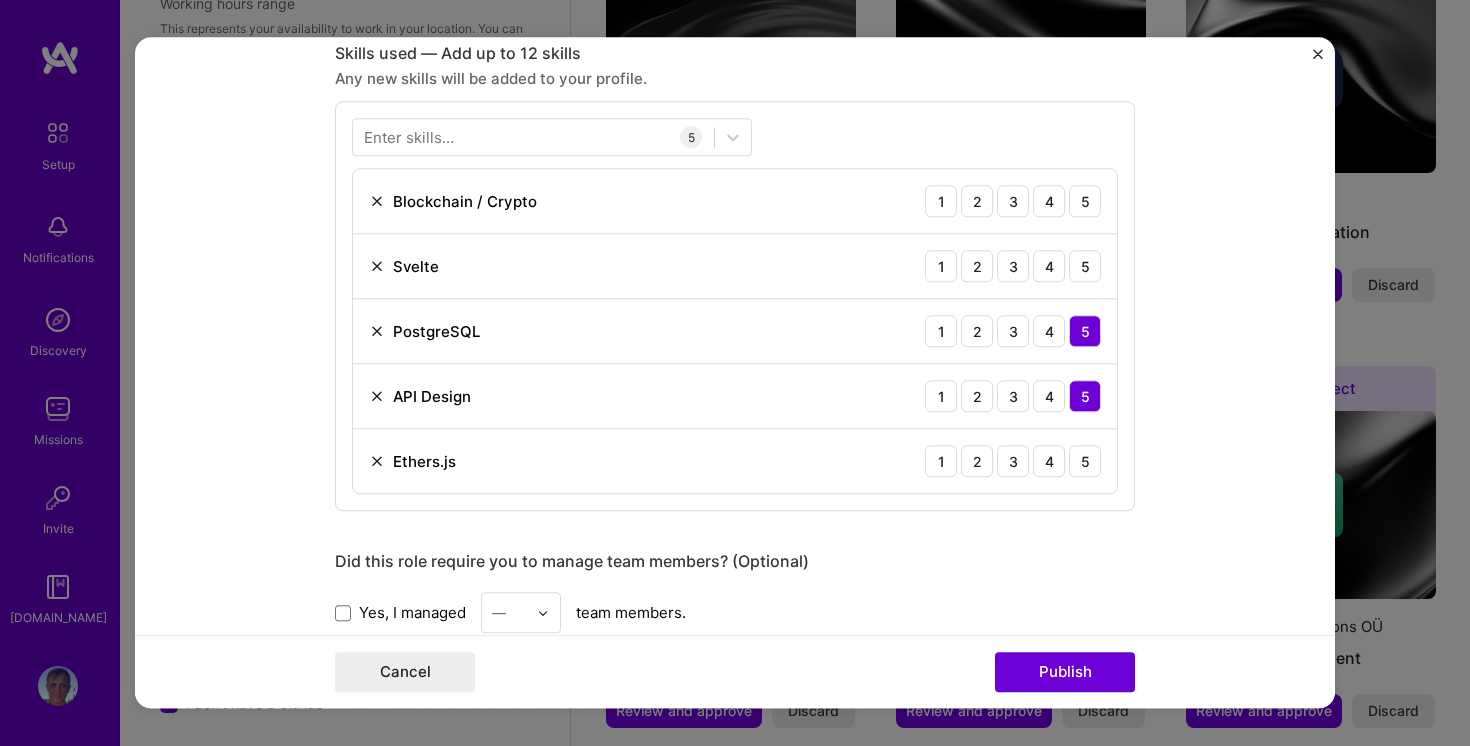 scroll, scrollTop: 1027, scrollLeft: 0, axis: vertical 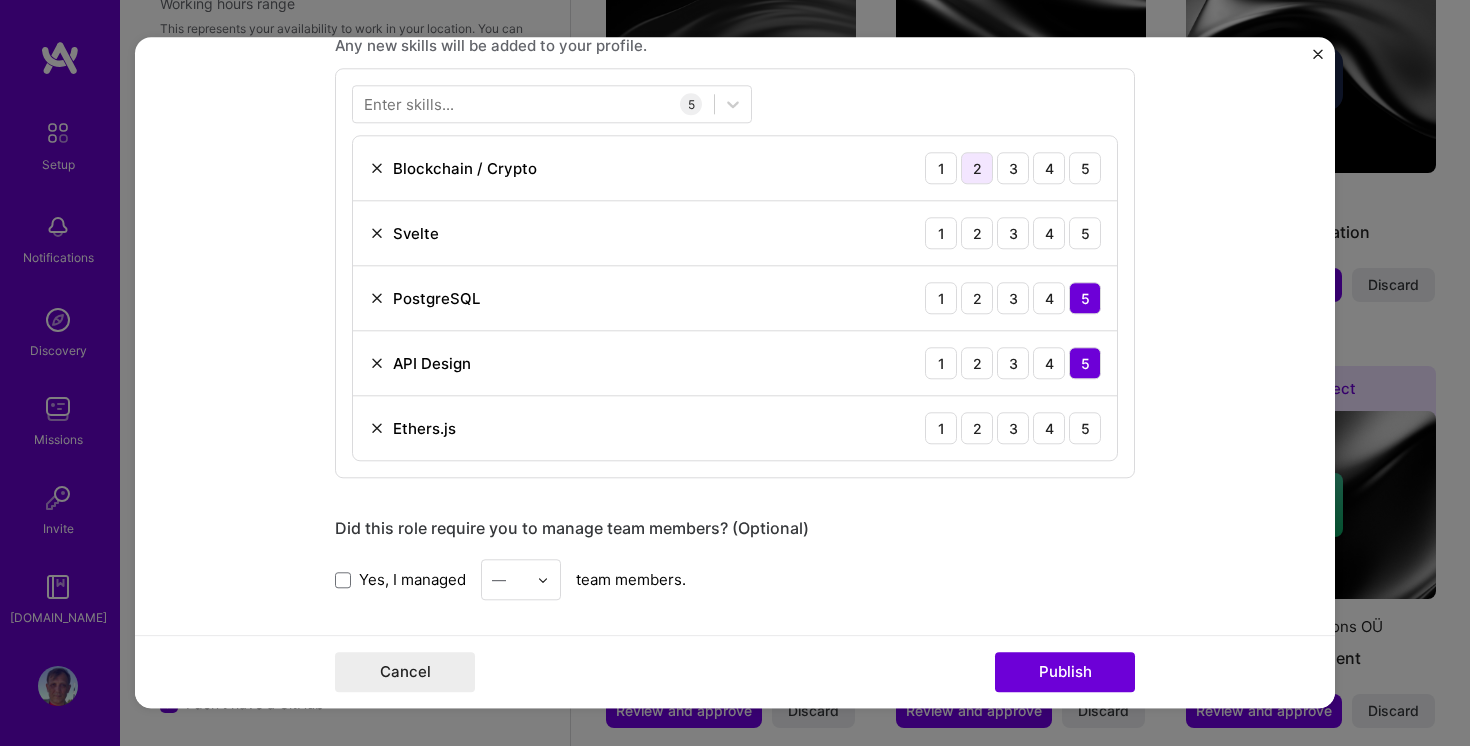 click on "2" at bounding box center (977, 168) 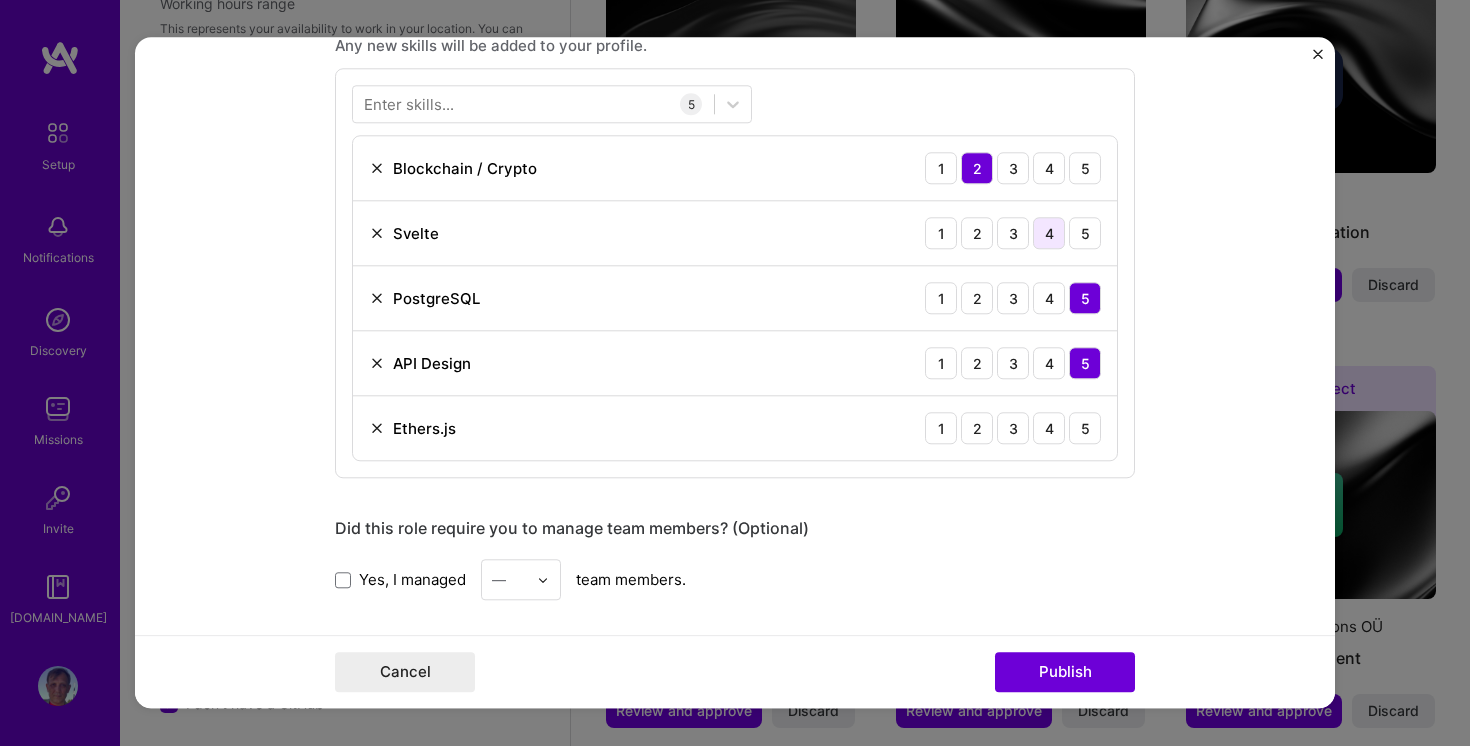 click on "4" at bounding box center [1049, 233] 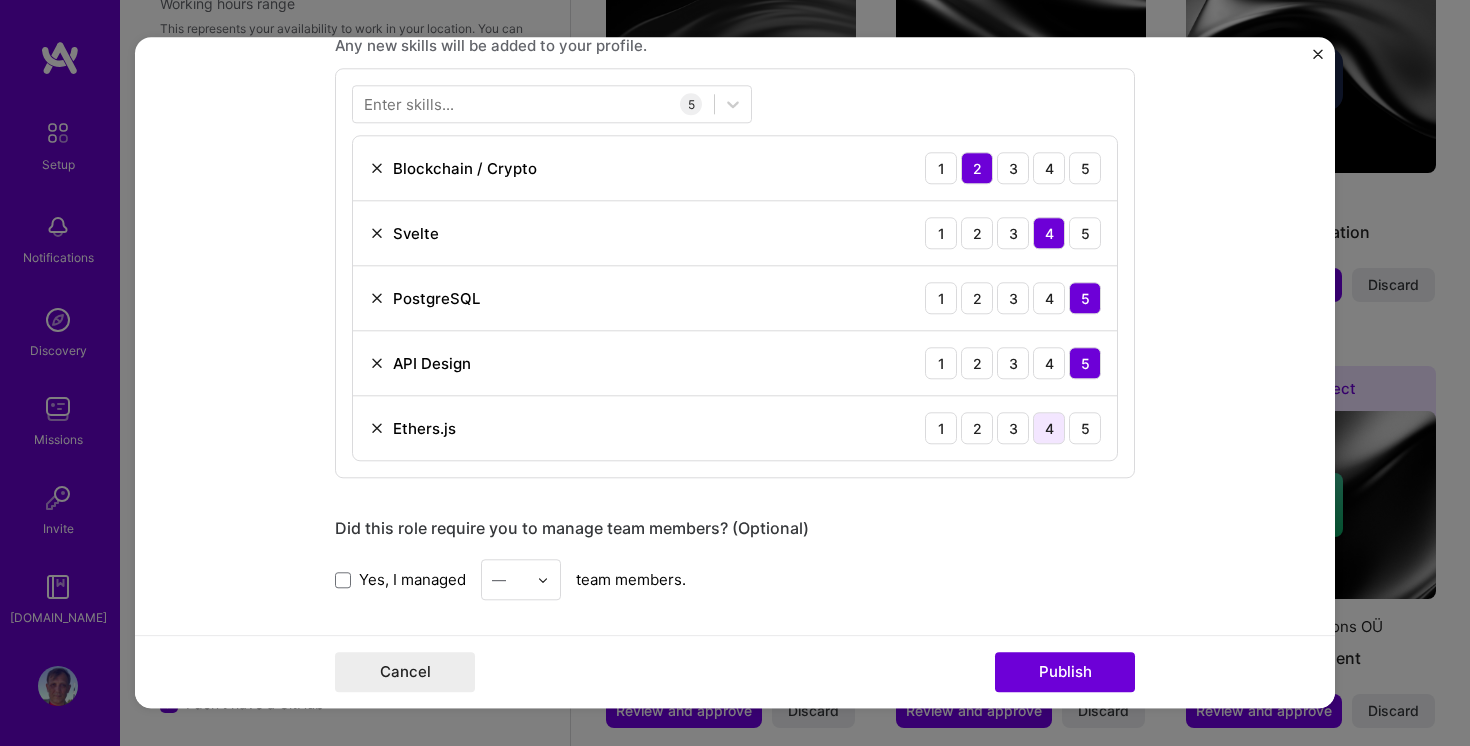 click on "4" at bounding box center (1049, 428) 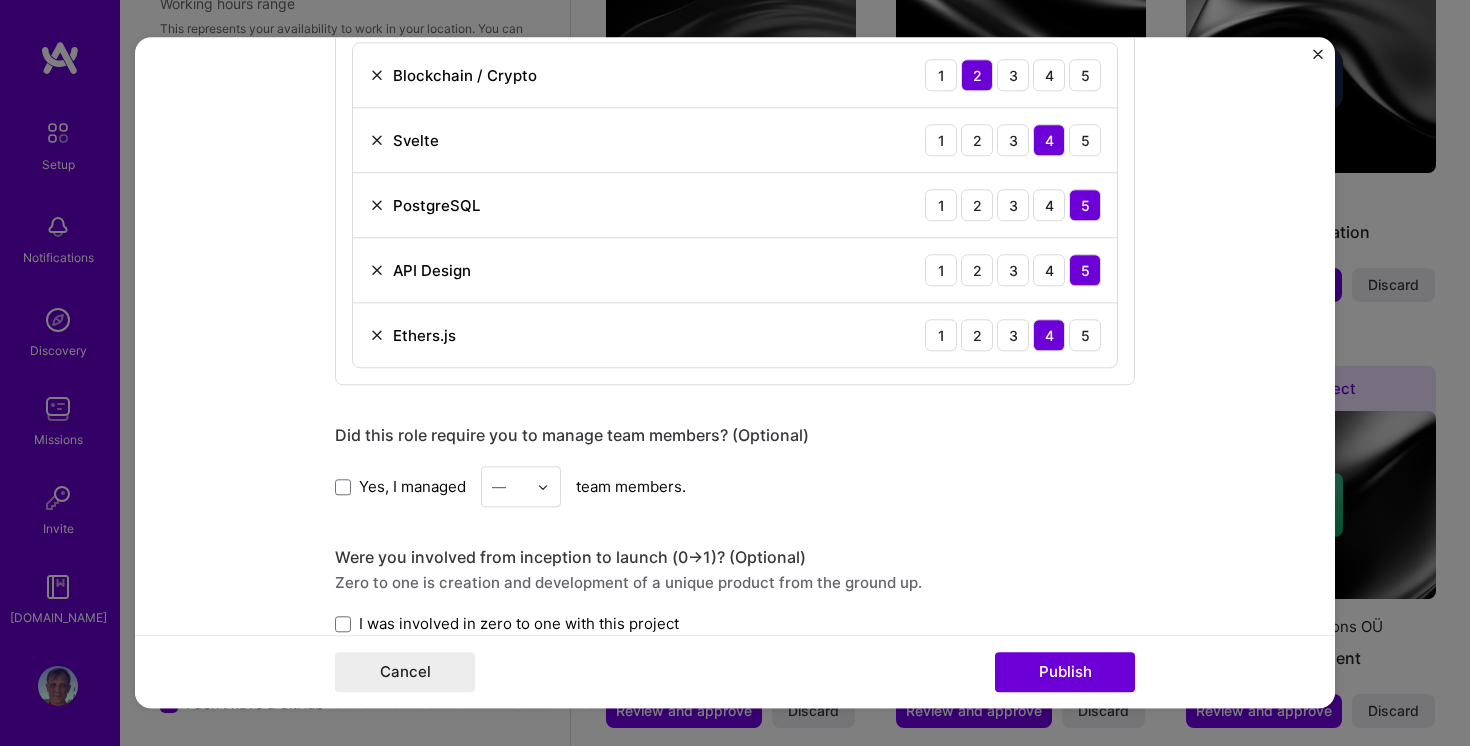 scroll, scrollTop: 1177, scrollLeft: 0, axis: vertical 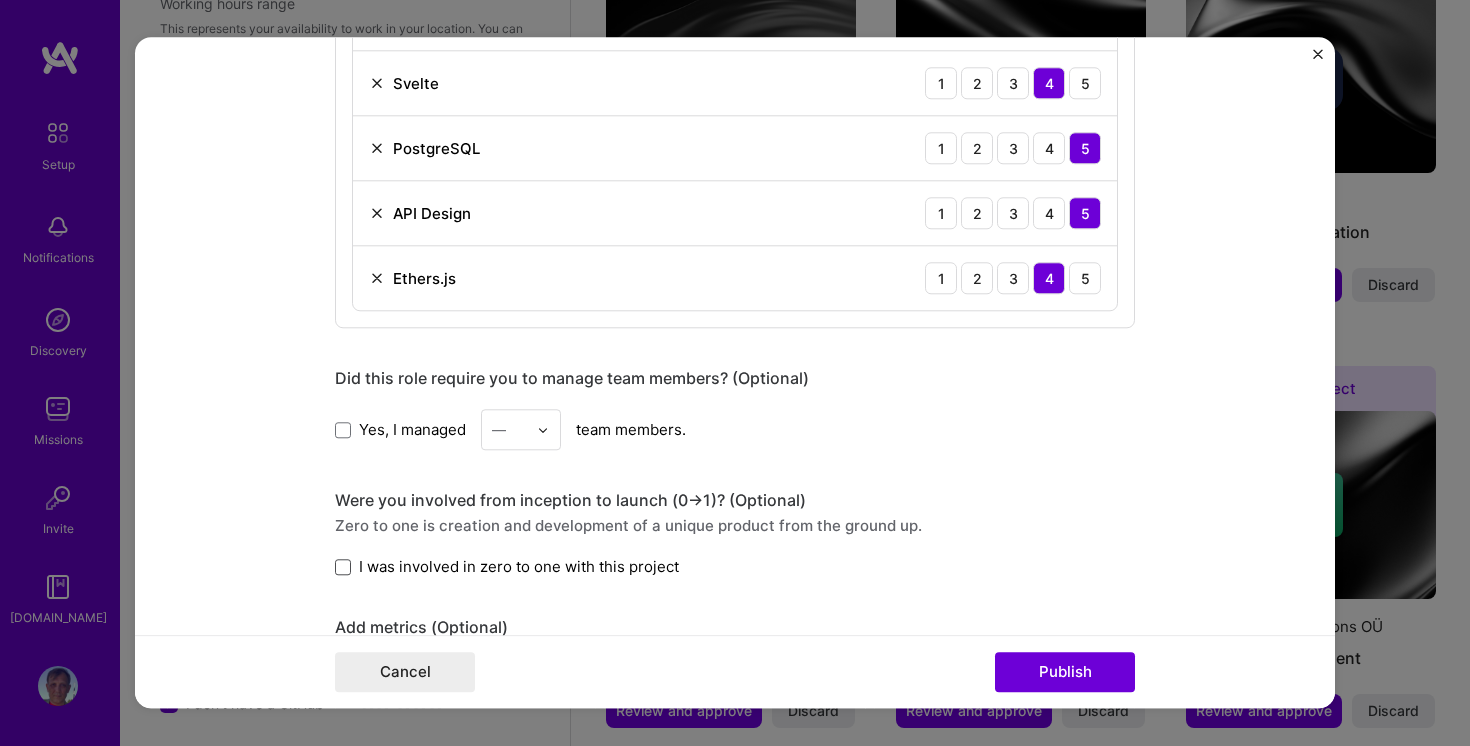 click at bounding box center (343, 567) 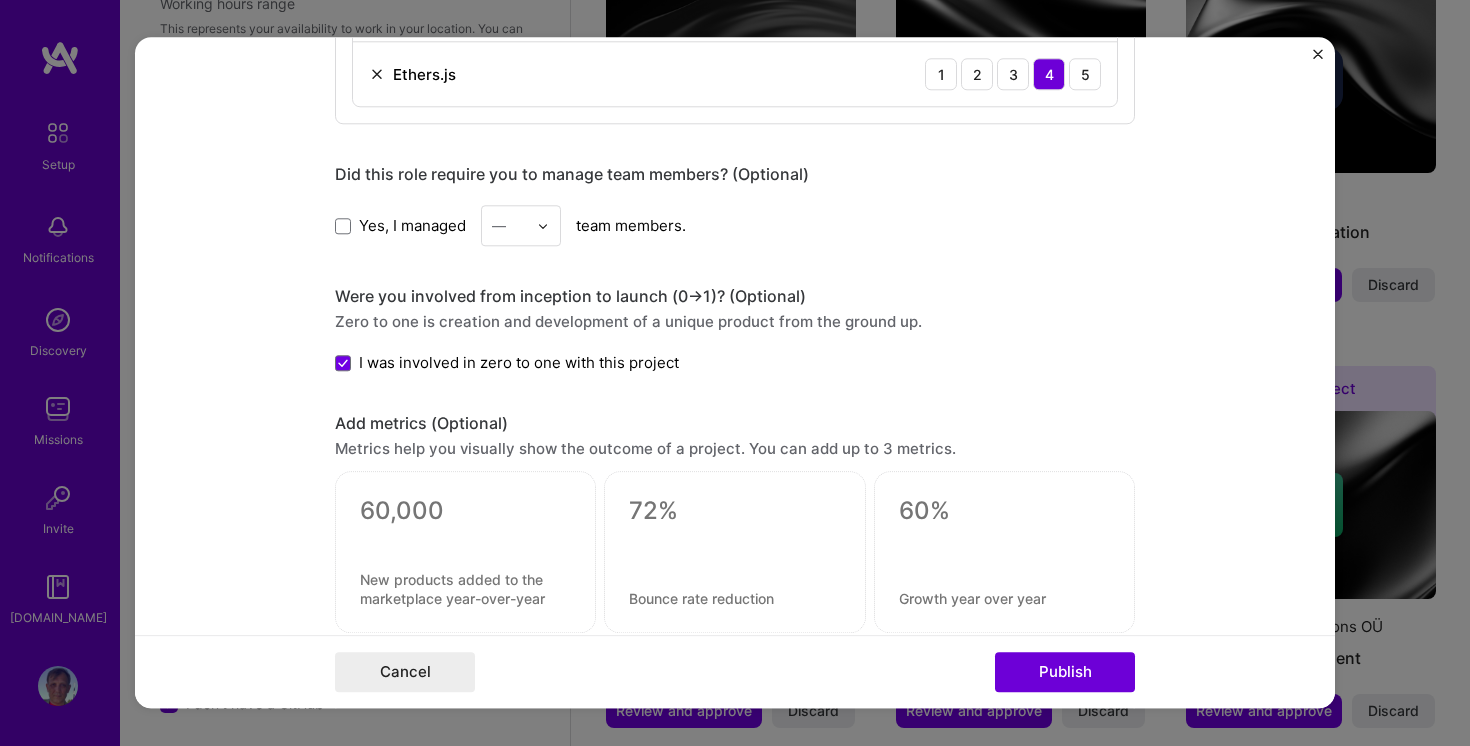 scroll, scrollTop: 1412, scrollLeft: 0, axis: vertical 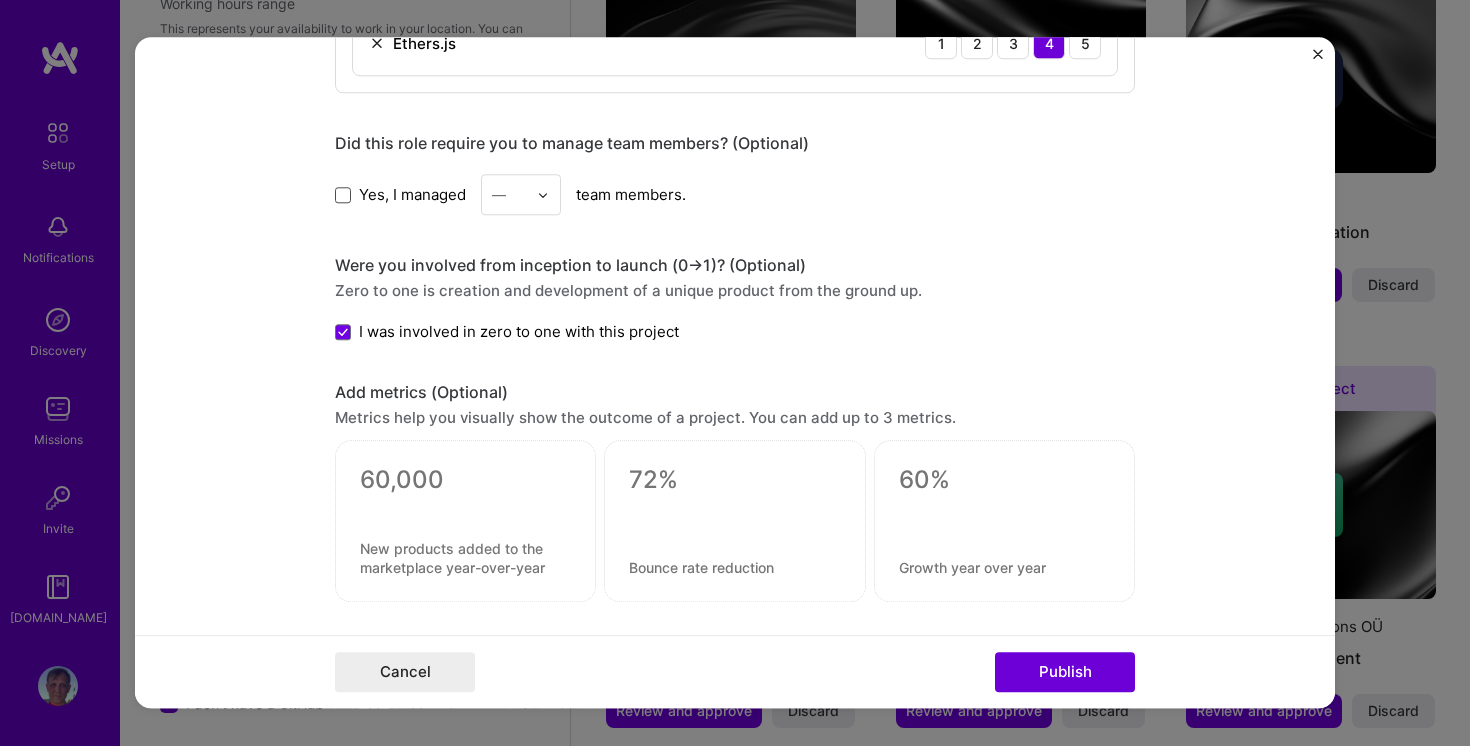 click at bounding box center (343, 195) 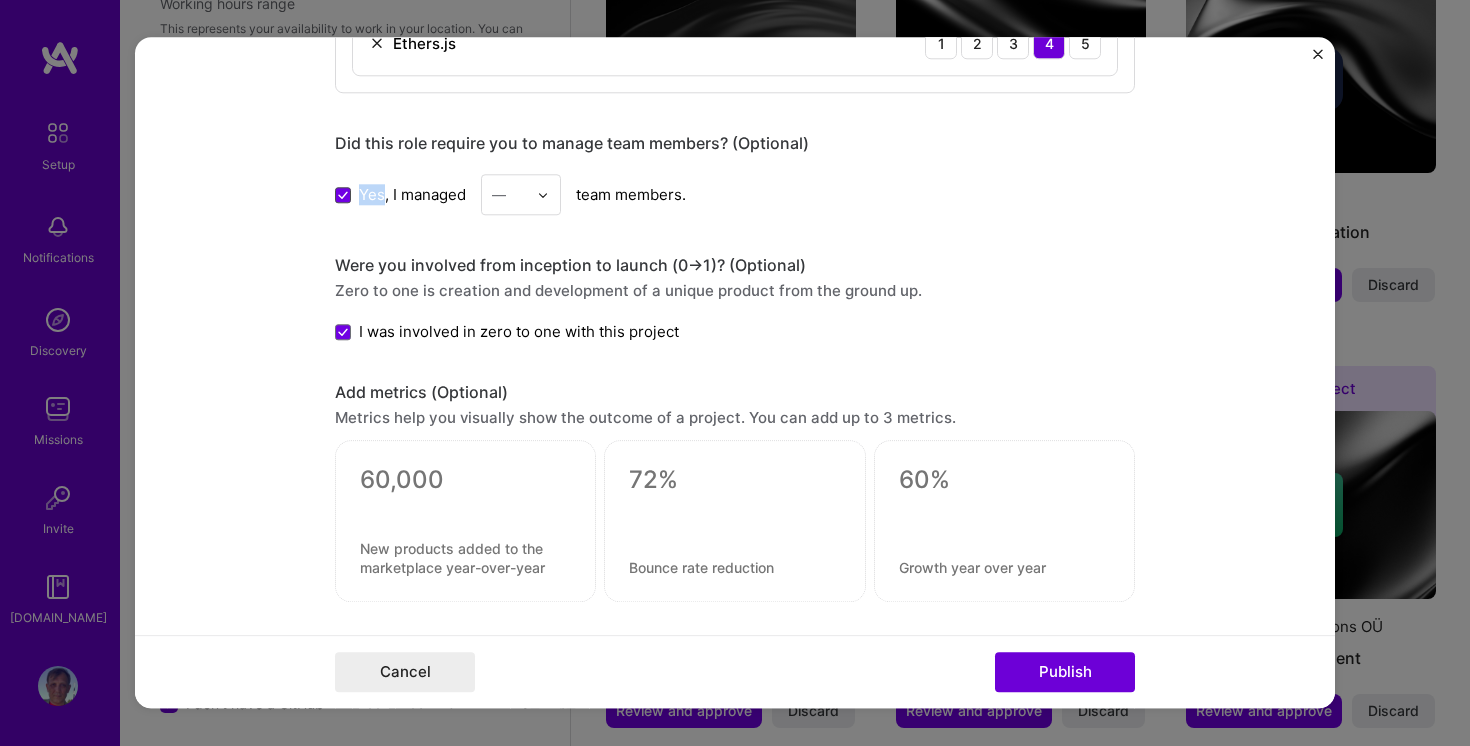 click at bounding box center (343, 195) 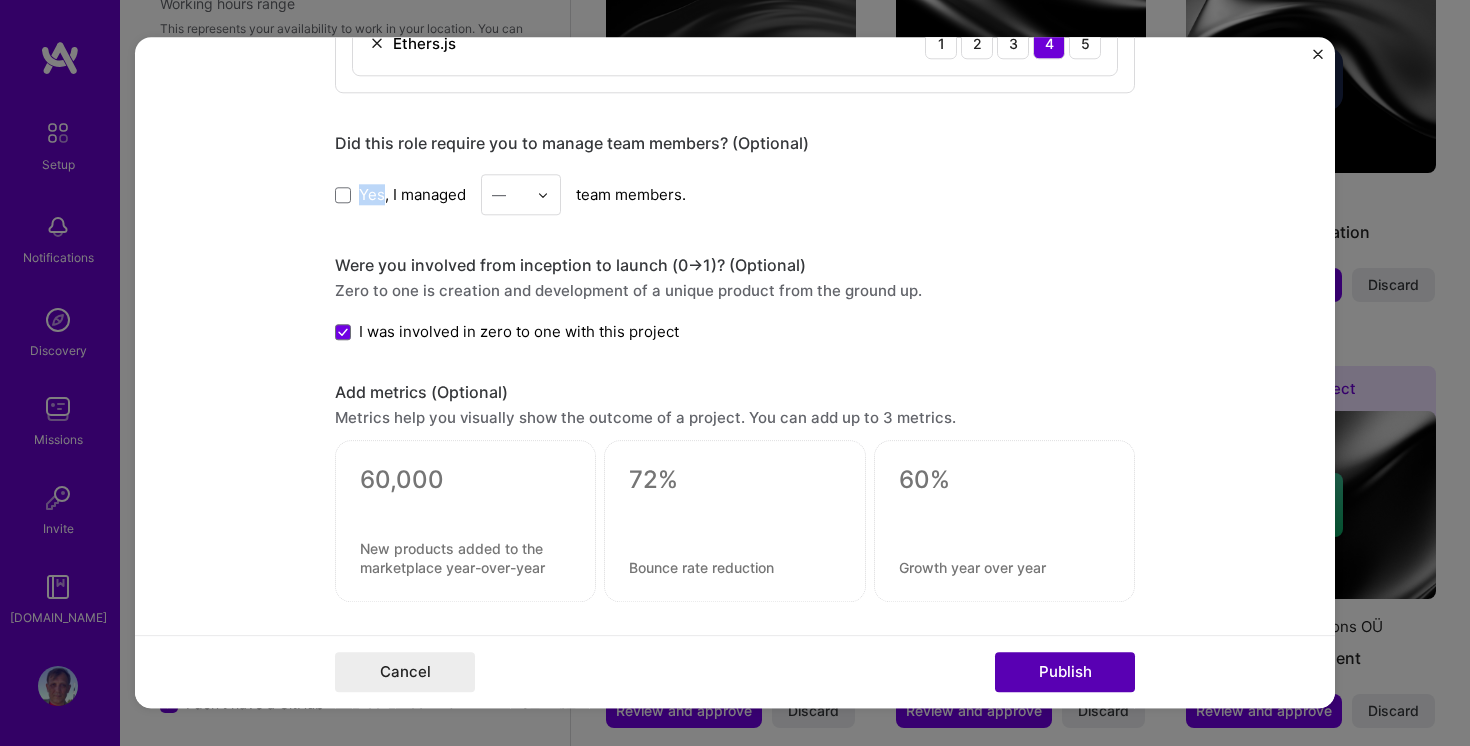 click on "Publish" at bounding box center (1065, 673) 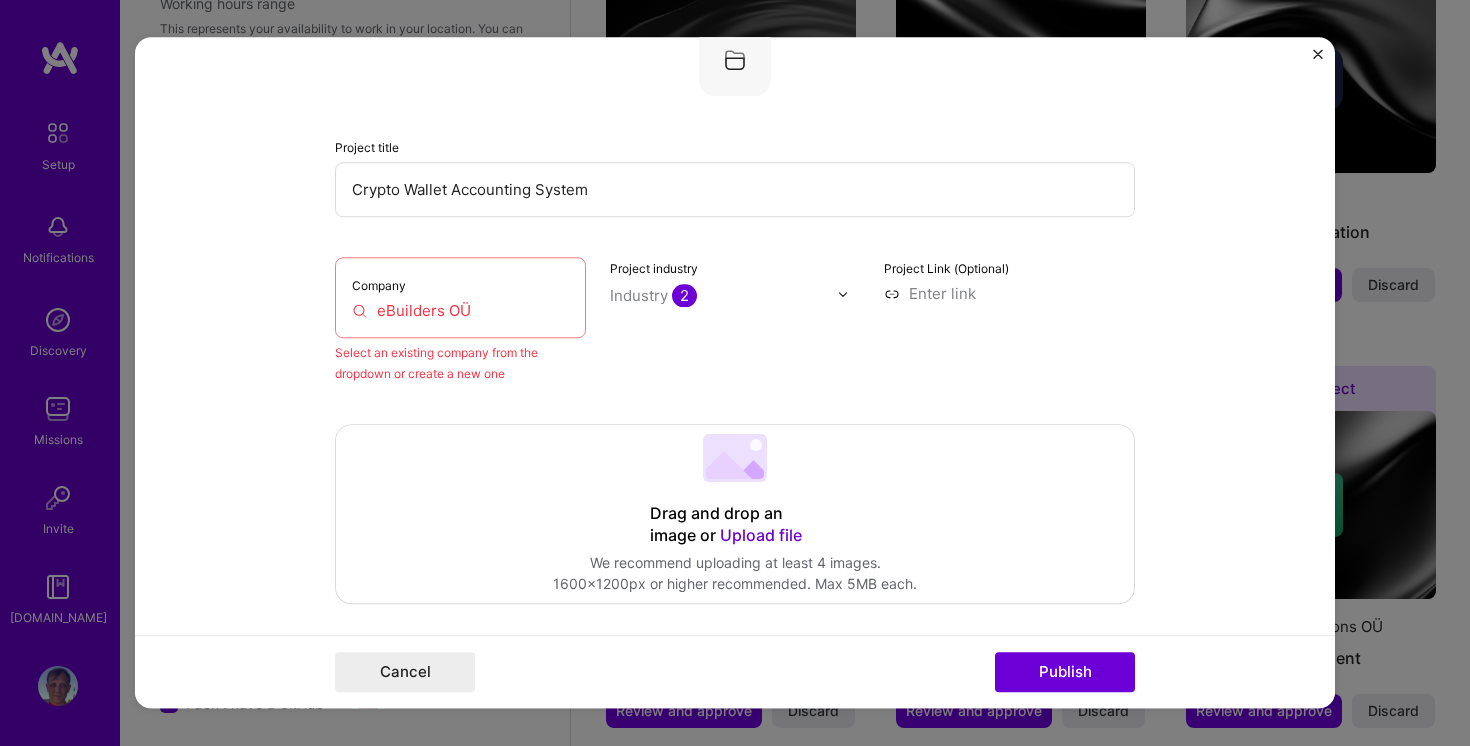 scroll, scrollTop: 131, scrollLeft: 0, axis: vertical 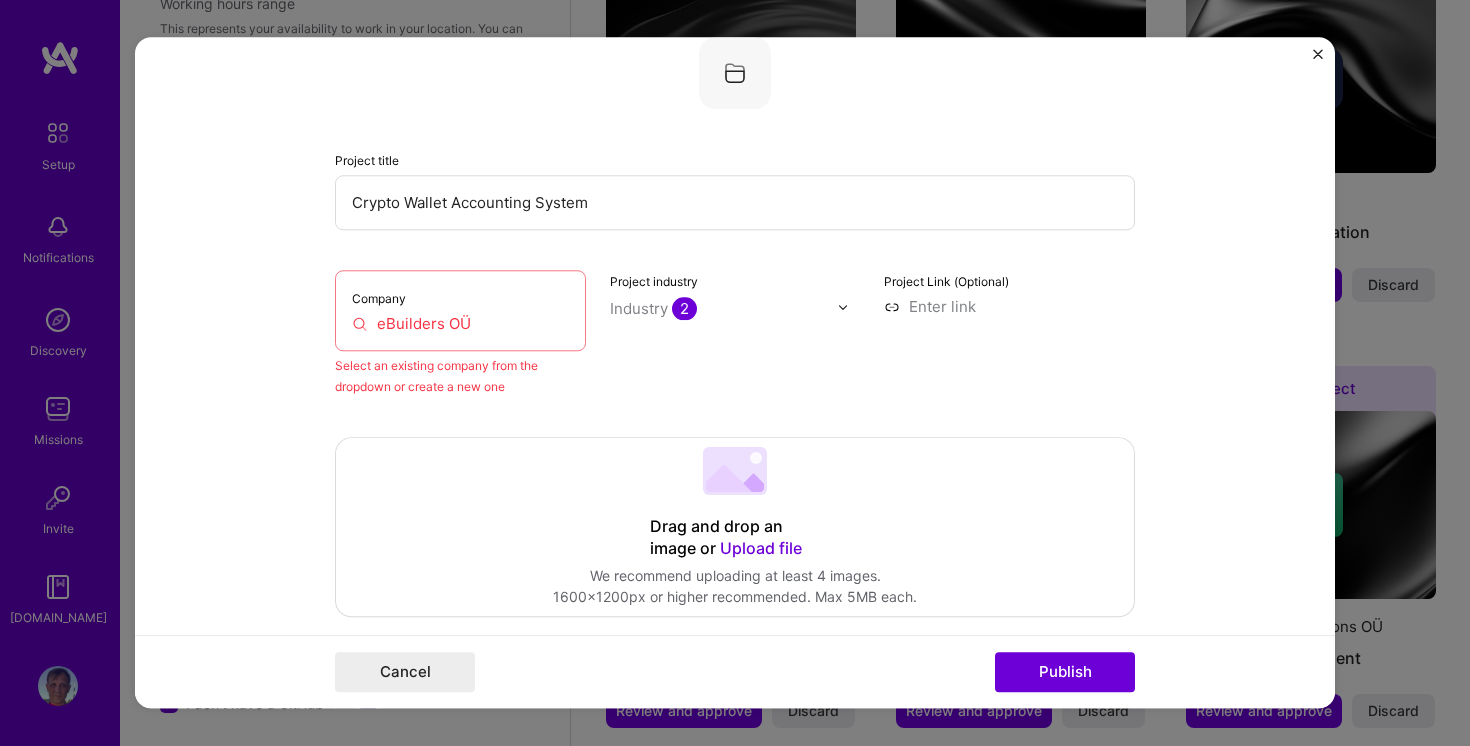 drag, startPoint x: 492, startPoint y: 330, endPoint x: 370, endPoint y: 323, distance: 122.20065 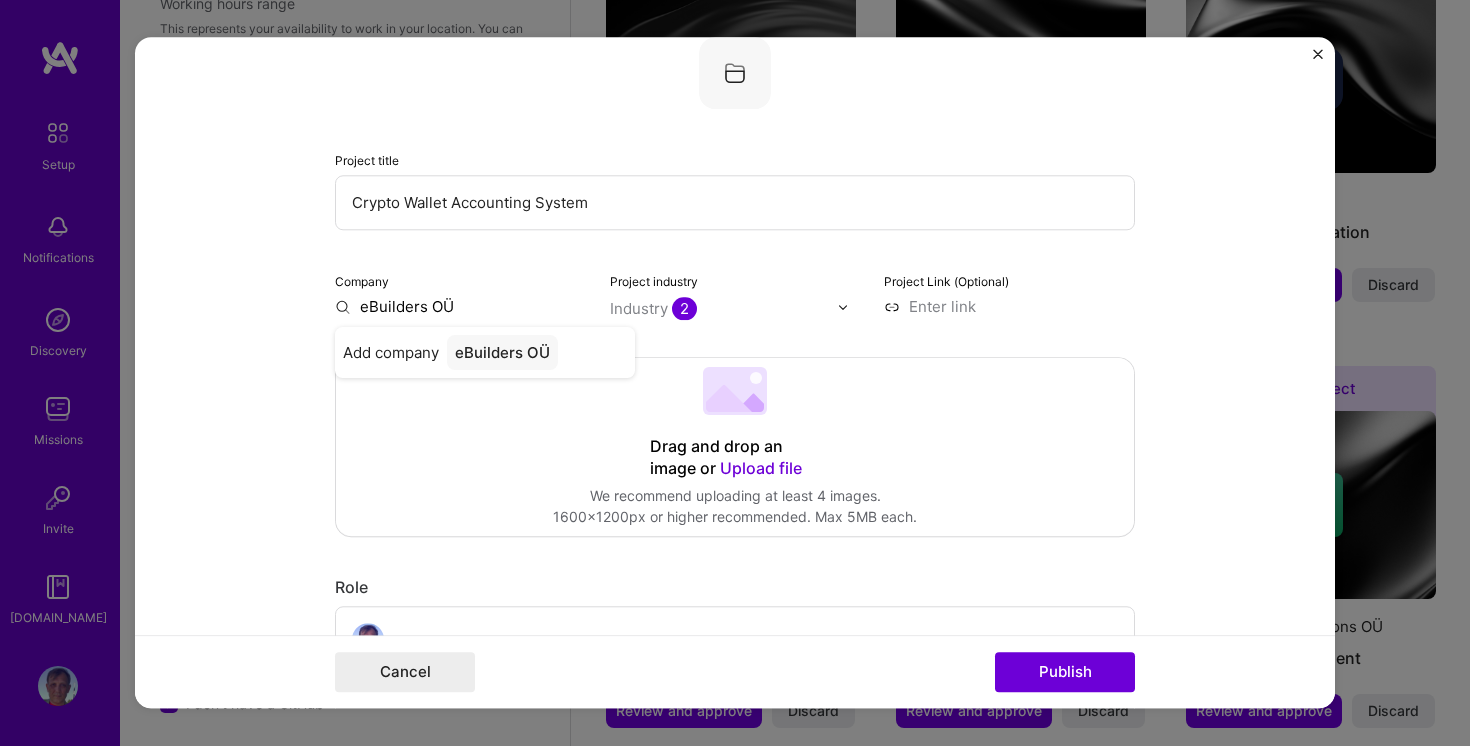 click on "Editing suggested project This project is suggested based on your LinkedIn, resume or [DOMAIN_NAME] activity. Project title Crypto Wallet Accounting System Company eBuilders OÜ
Add company eBuilders OÜ Project industry Industry 2 Project Link (Optional)
Drag and drop an image or   Upload file Upload file We recommend uploading at least 4 images. 1600x1200px or higher recommended. Max 5MB each. Role Senior Full Stack Engineer, contractor Full-Stack Developer [DATE]
to [DATE]
I’m still working on this project Skills used — Add up to 12 skills Any new skills will be added to your profile. Enter skills... 5 Blockchain / Crypto 1 2 3 4 5 Svelte 1 2 3 4 5 PostgreSQL 1 2 3 4 5 API Design 1 2 3 4 5 Ethers.js 1 2 3 4 5 Did this role require you to manage team members? (Optional) Yes, I managed — team members. Were you involved from inception to launch (0  ->  1)? (Optional)   257 / Use" at bounding box center (735, 1332) 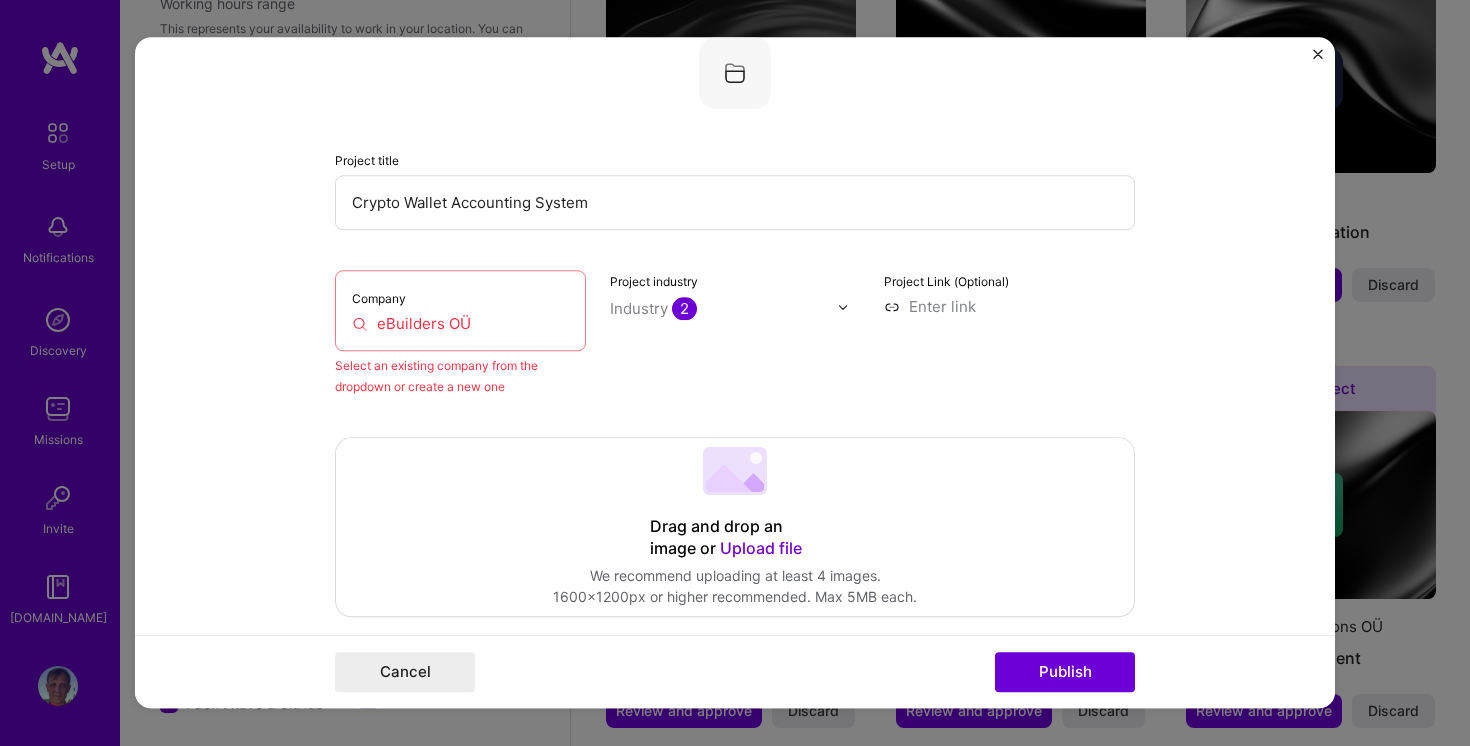 click on "eBuilders OÜ" at bounding box center (460, 323) 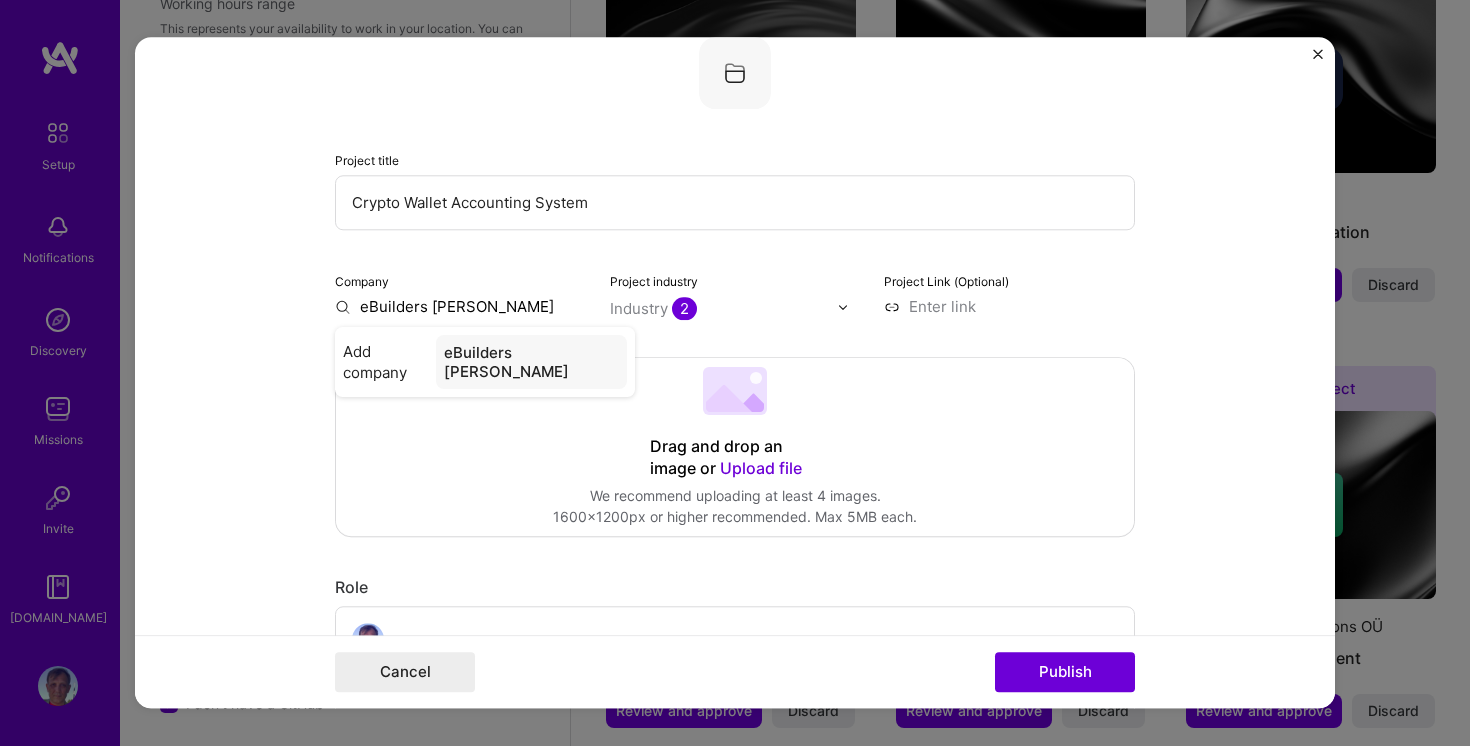 type on "eBuilders OÜ" 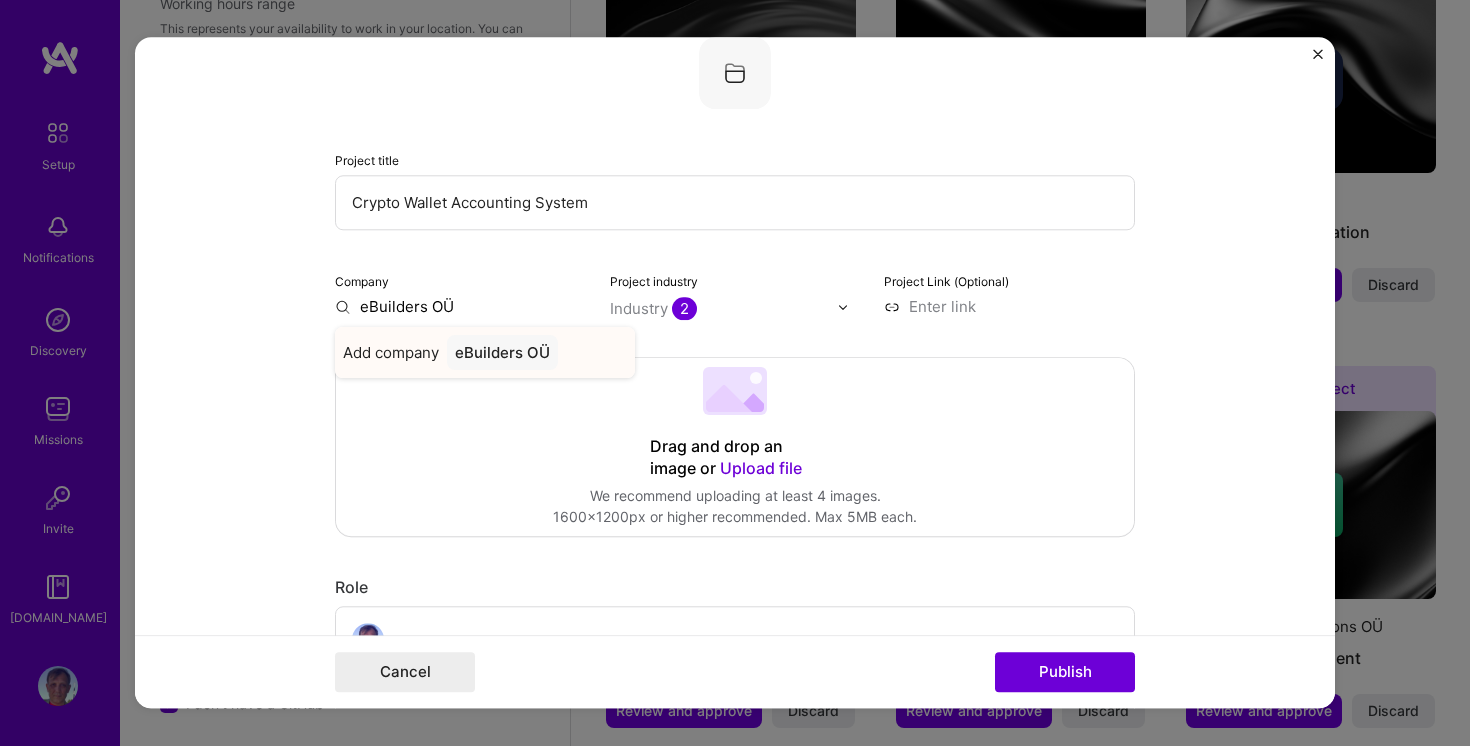 click on "Add company" at bounding box center [391, 352] 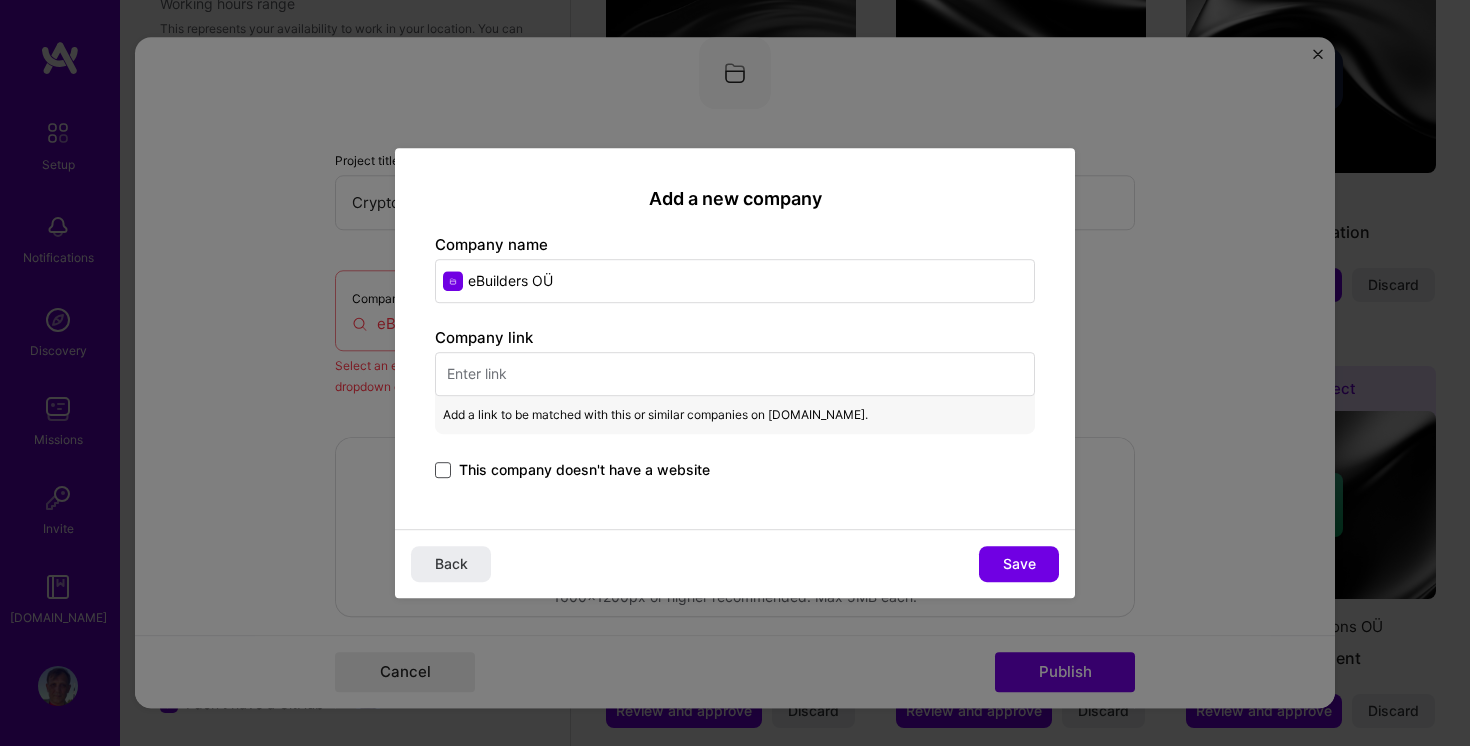 click at bounding box center [443, 470] 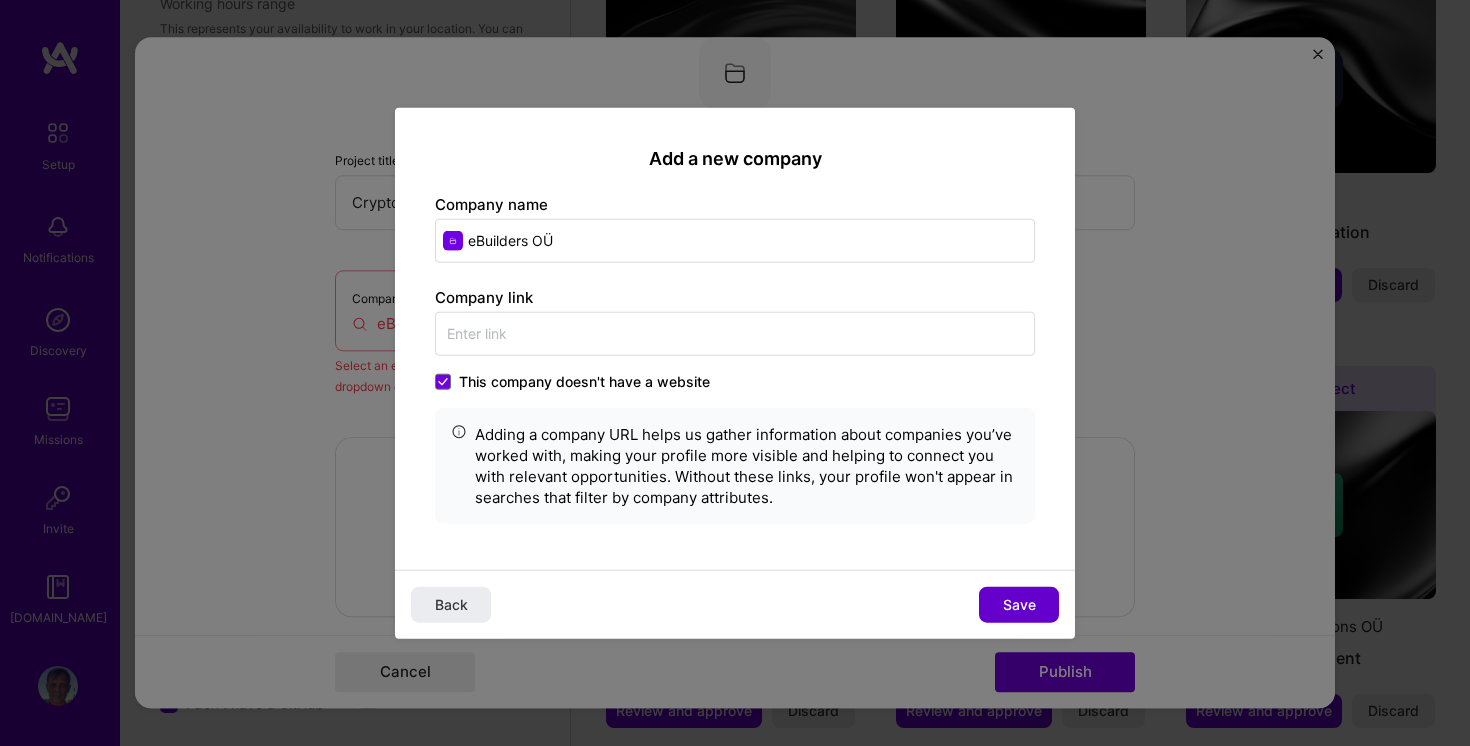 click on "Save" at bounding box center [1019, 604] 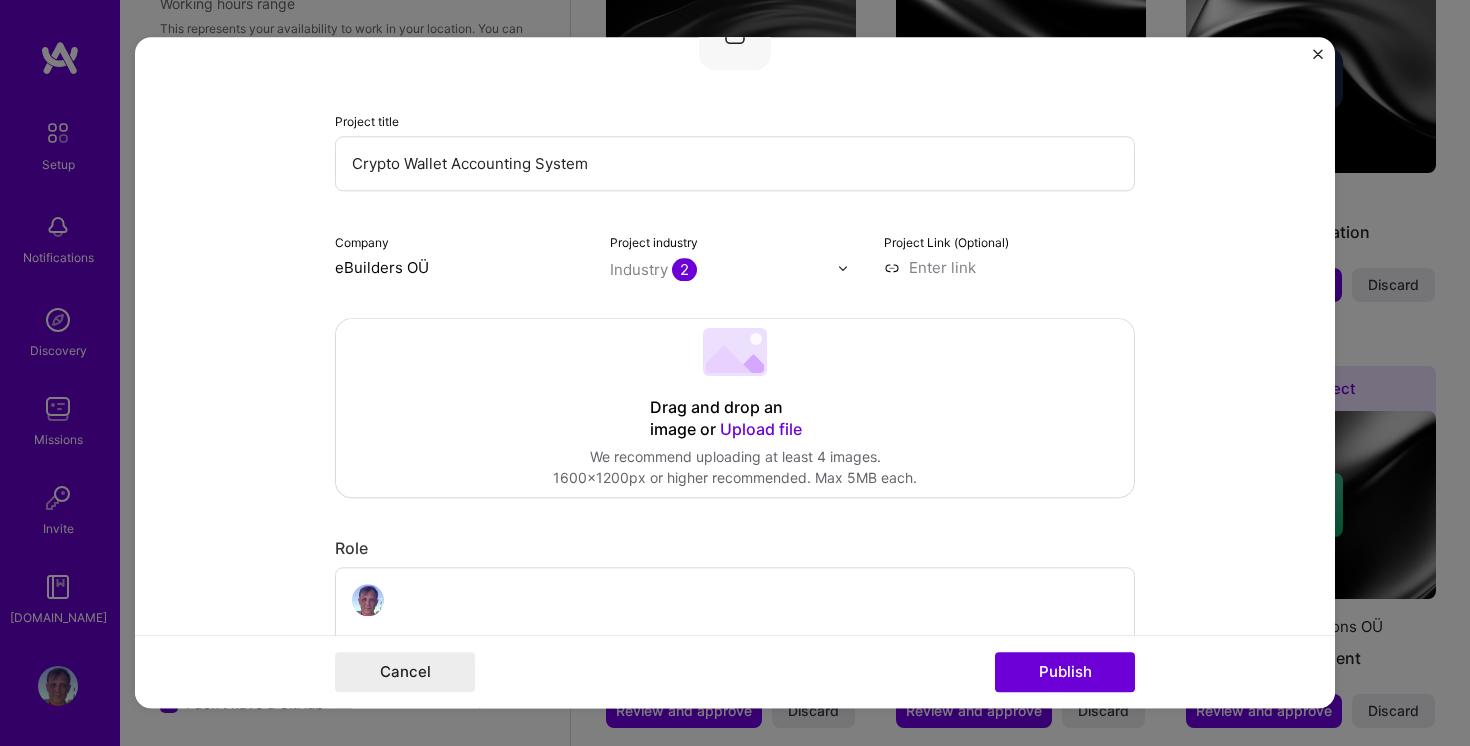 scroll, scrollTop: 171, scrollLeft: 0, axis: vertical 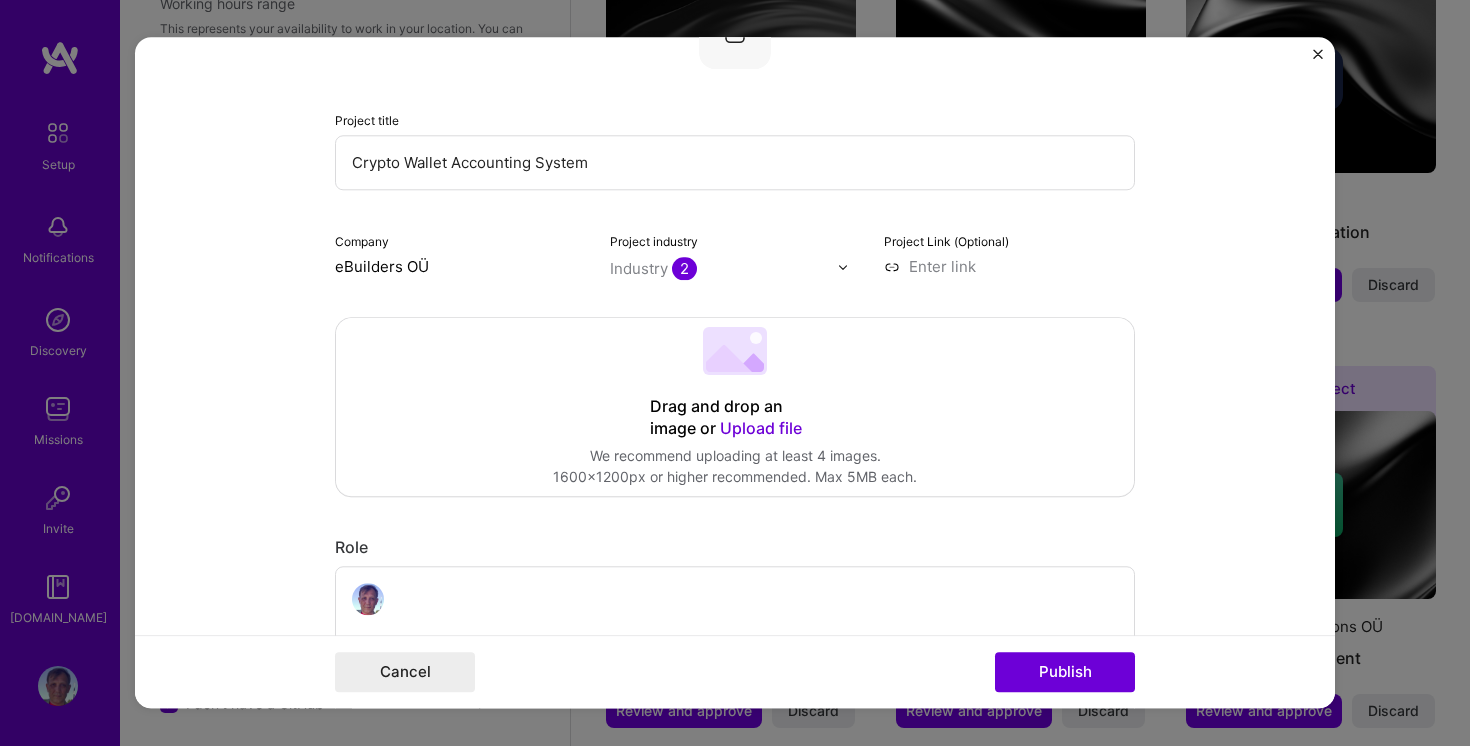 click at bounding box center (724, 268) 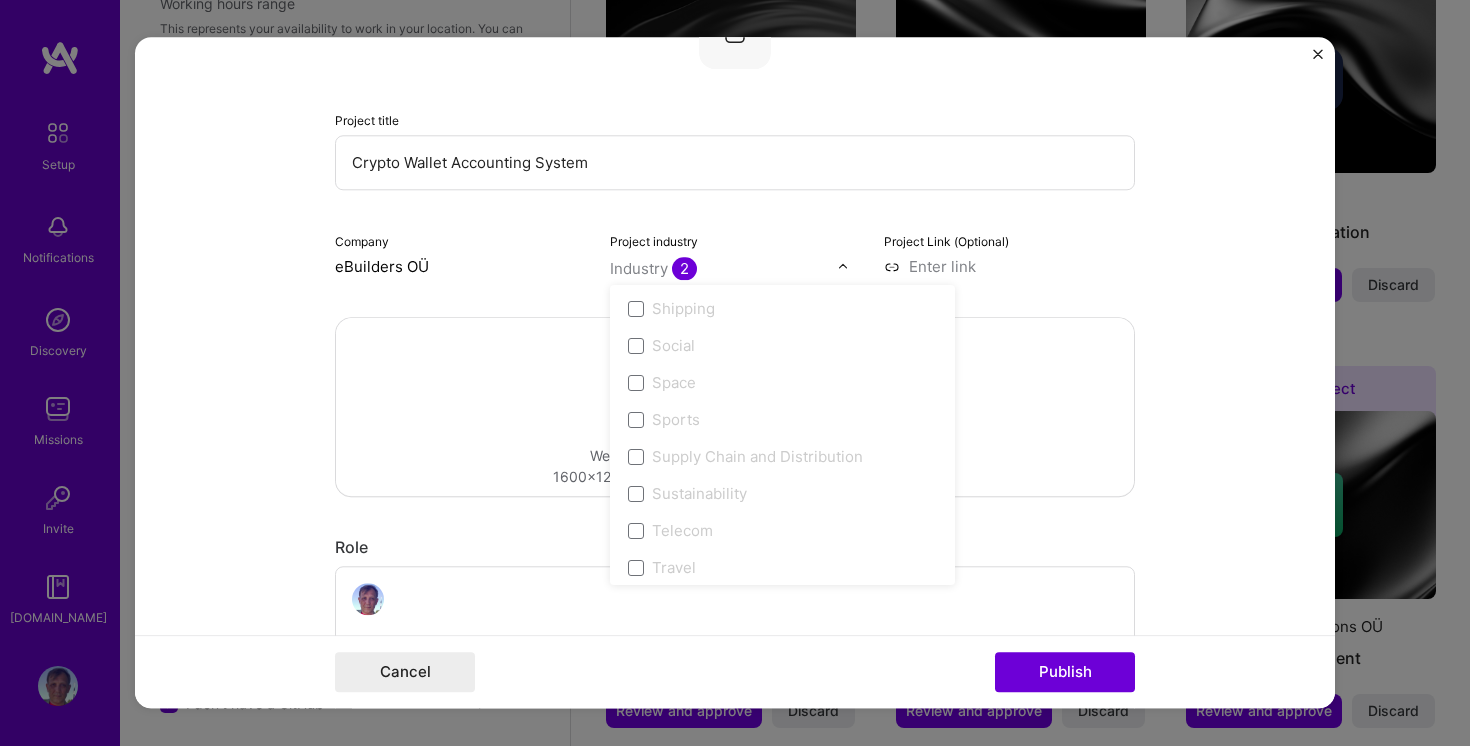scroll, scrollTop: 4152, scrollLeft: 0, axis: vertical 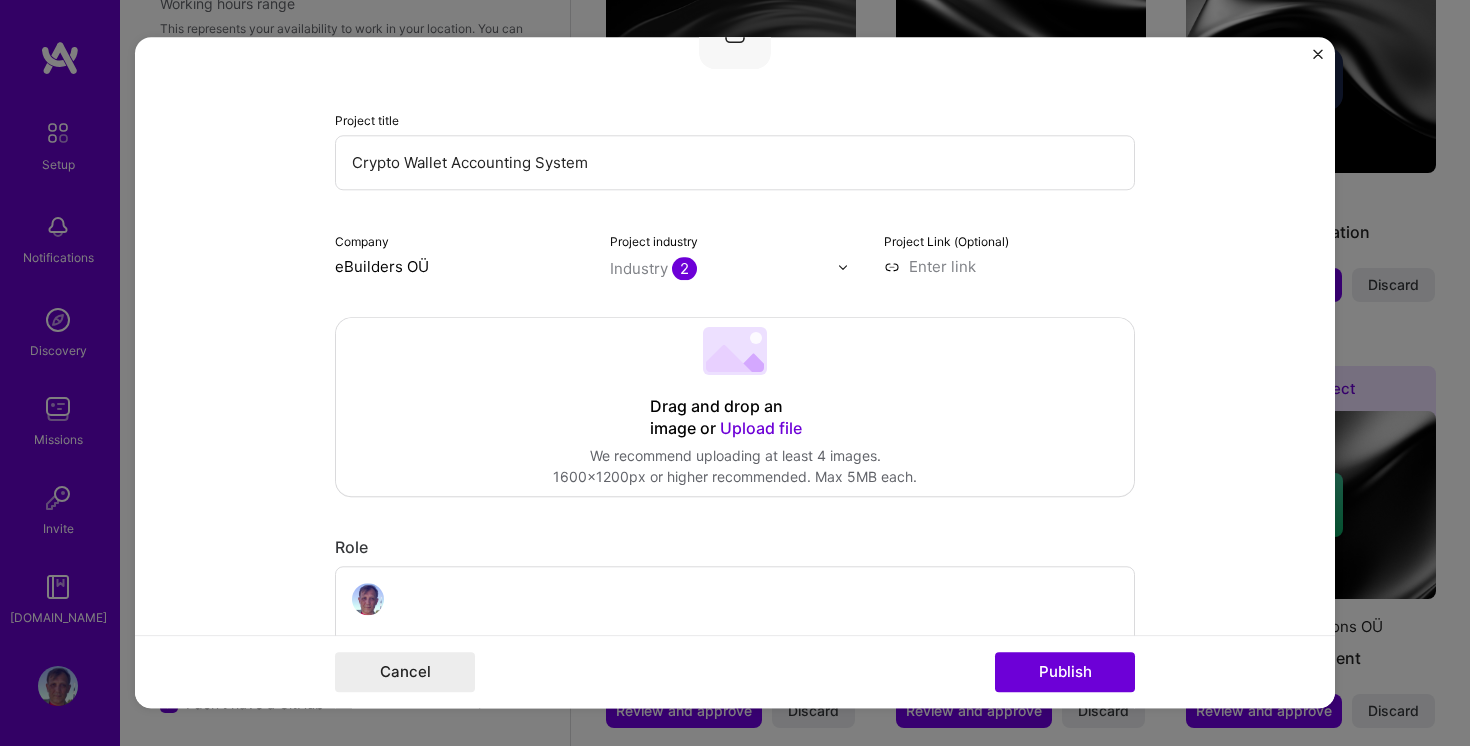 click on "Editing suggested project This project is suggested based on your LinkedIn, resume or [DOMAIN_NAME] activity. Project title Crypto Wallet Accounting System Company eBuilders OÜ Project industry Industry 2 Project Link (Optional)
Drag and drop an image or   Upload file Upload file We recommend uploading at least 4 images. 1600x1200px or higher recommended. Max 5MB each. Role Senior Full Stack Engineer, contractor Full-Stack Developer [DATE]
to [DATE]
I’m still working on this project Skills used — Add up to 12 skills Any new skills will be added to your profile. Enter skills... 5 Blockchain / Crypto 1 2 3 4 5 Svelte 1 2 3 4 5 PostgreSQL 1 2 3 4 5 API Design 1 2 3 4 5 Ethers.js 1 2 3 4 5 Did this role require you to manage team members? (Optional) Yes, I managed — team members. Were you involved from inception to launch (0  ->  1)? (Optional) I was involved in zero to one with this project   /" at bounding box center [735, 372] 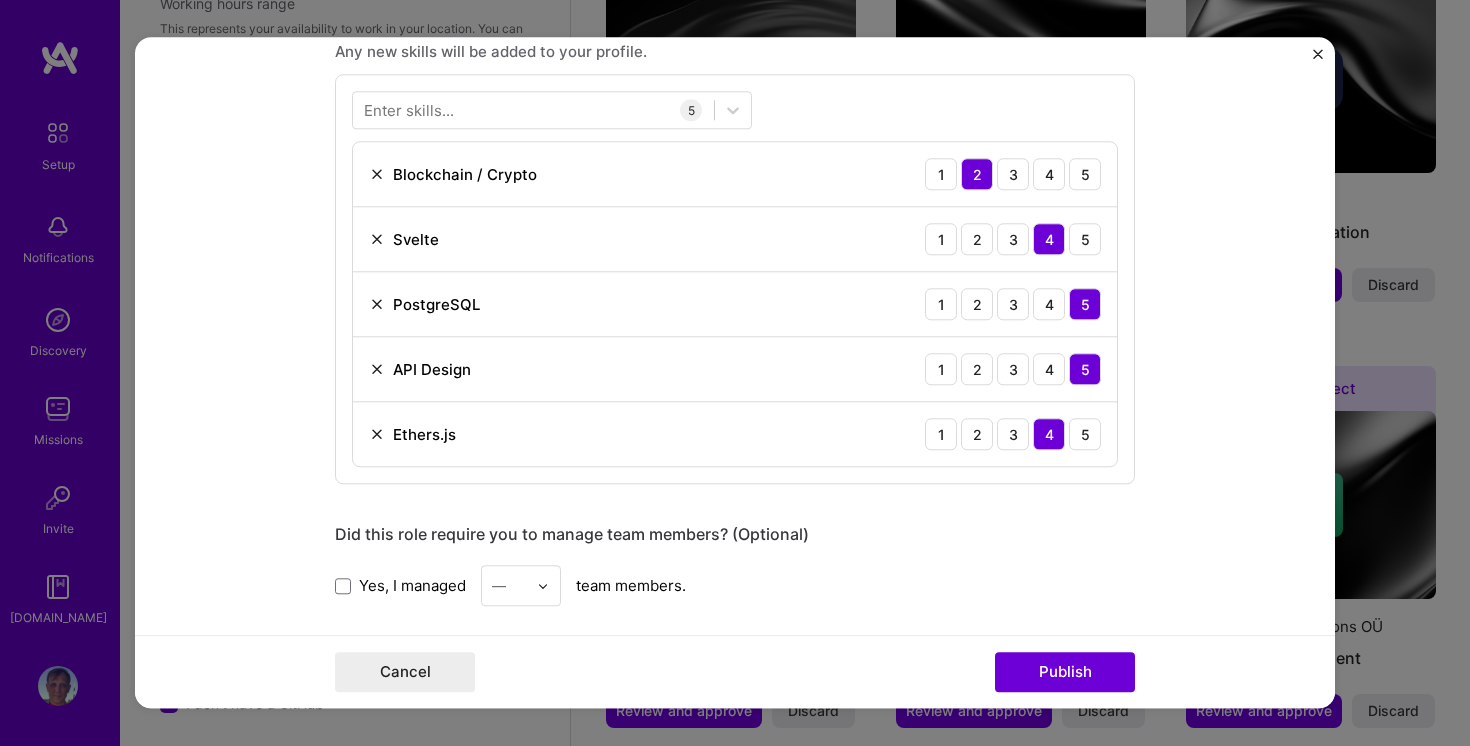 scroll, scrollTop: 1293, scrollLeft: 0, axis: vertical 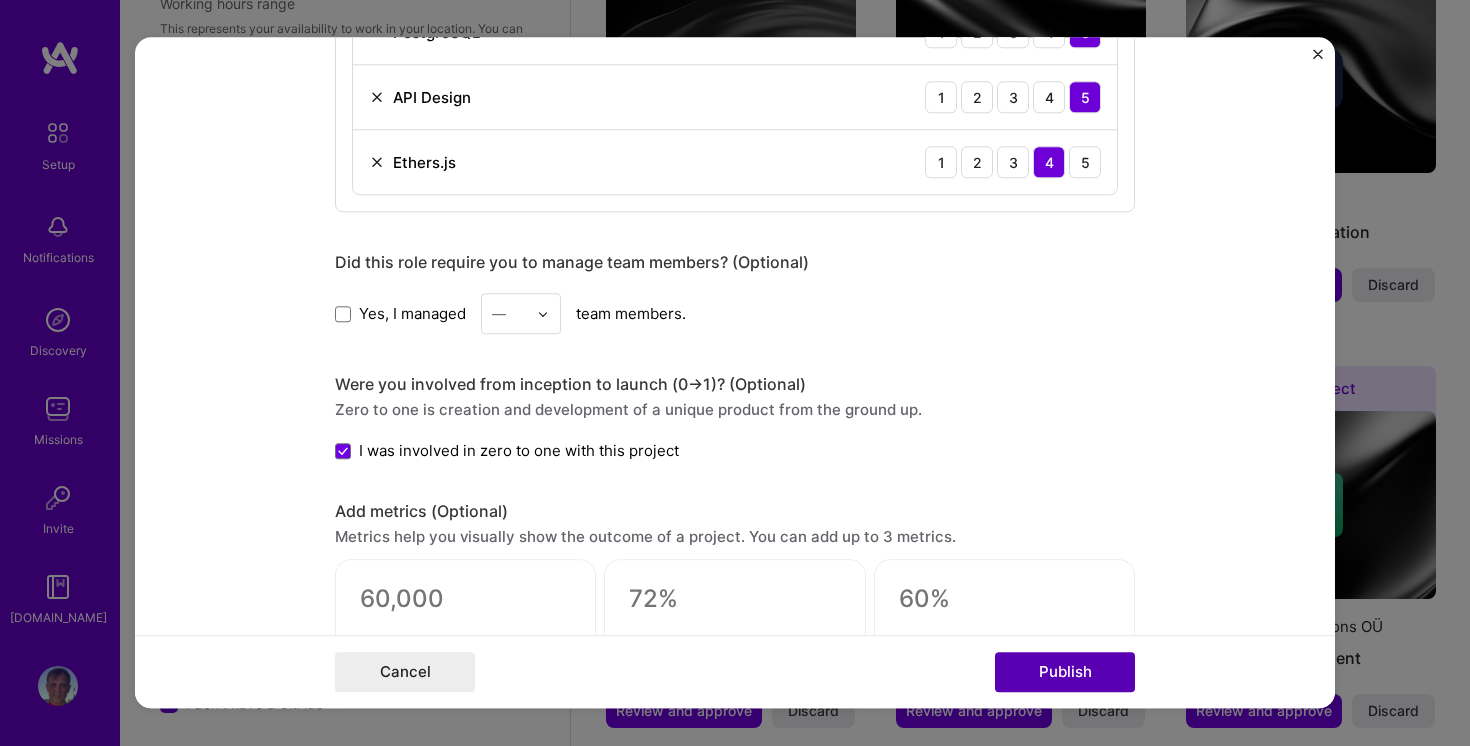 click on "Publish" at bounding box center [1065, 673] 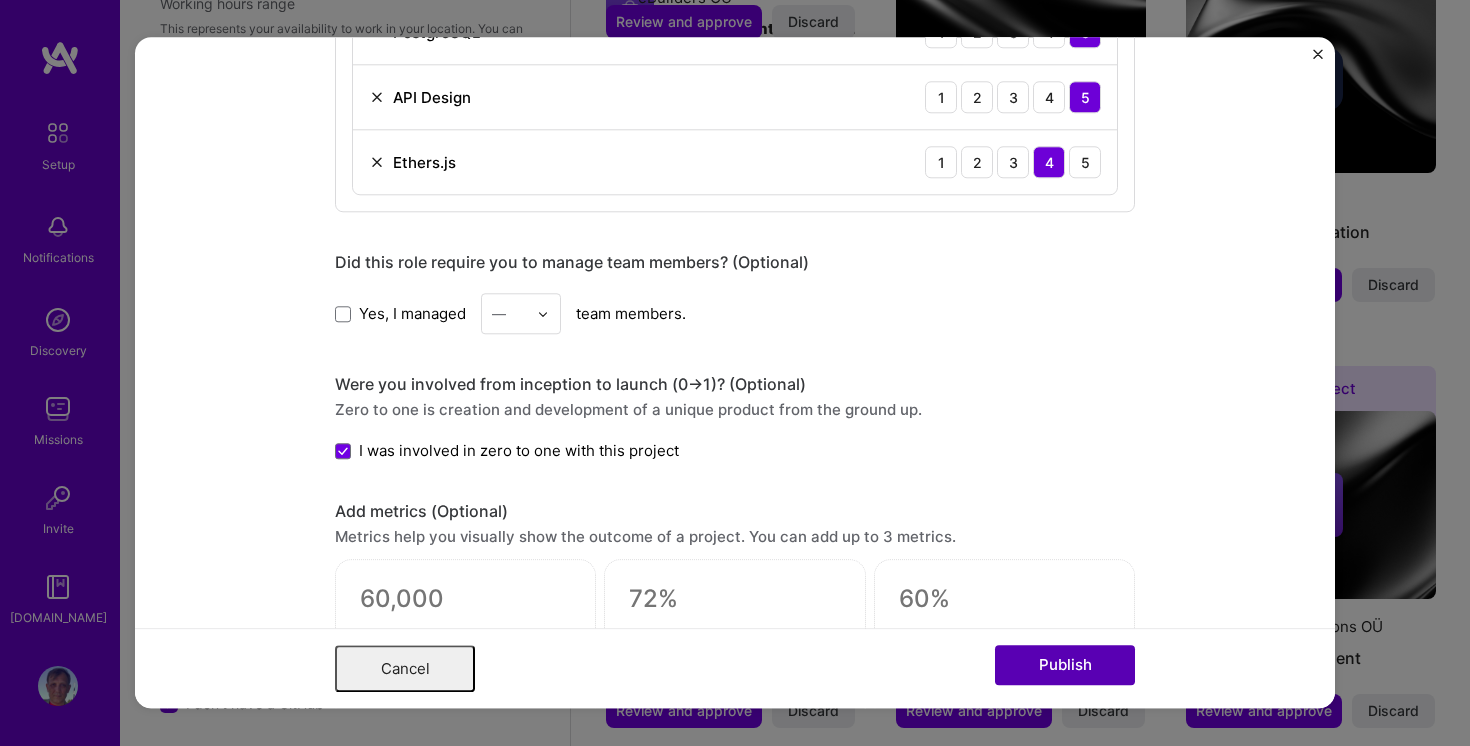 scroll, scrollTop: 0, scrollLeft: 0, axis: both 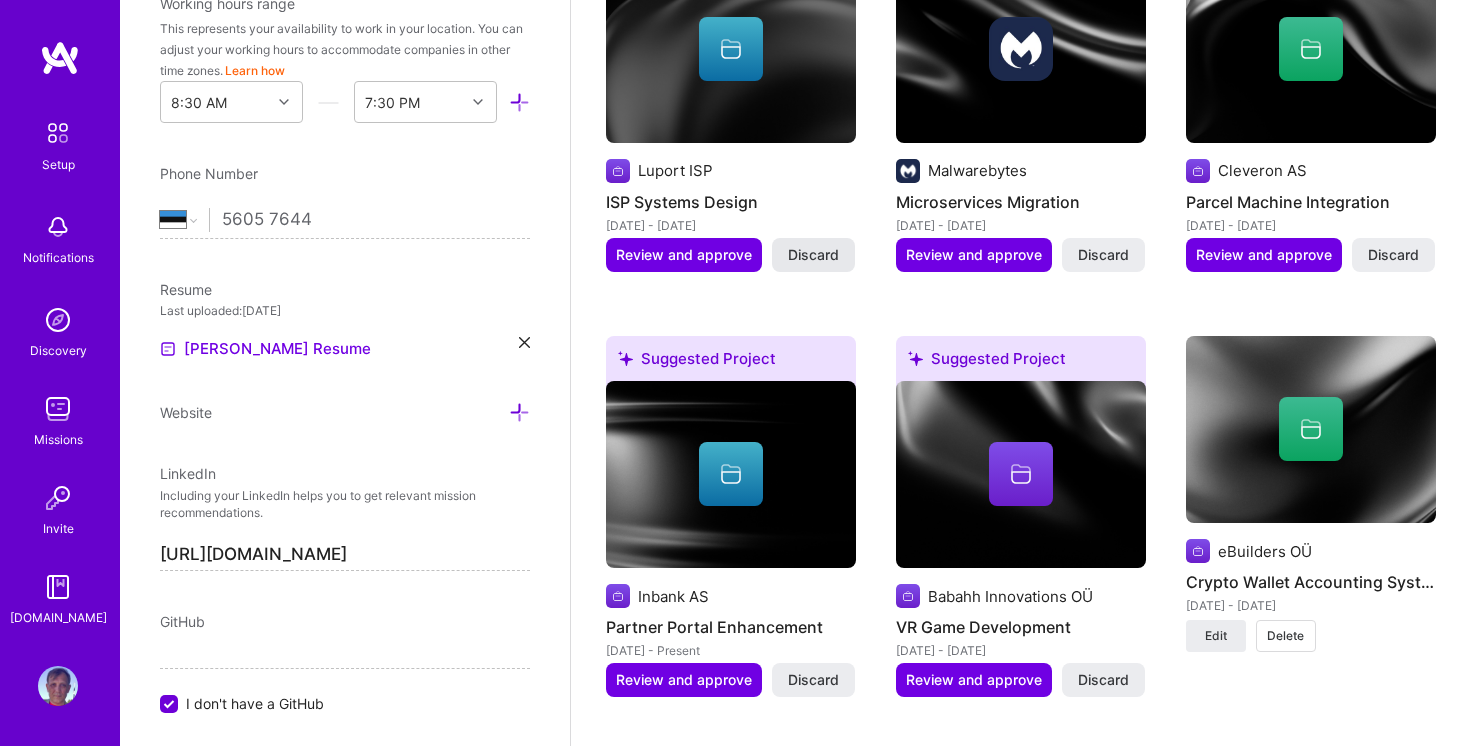 click on "Discard" at bounding box center (813, 255) 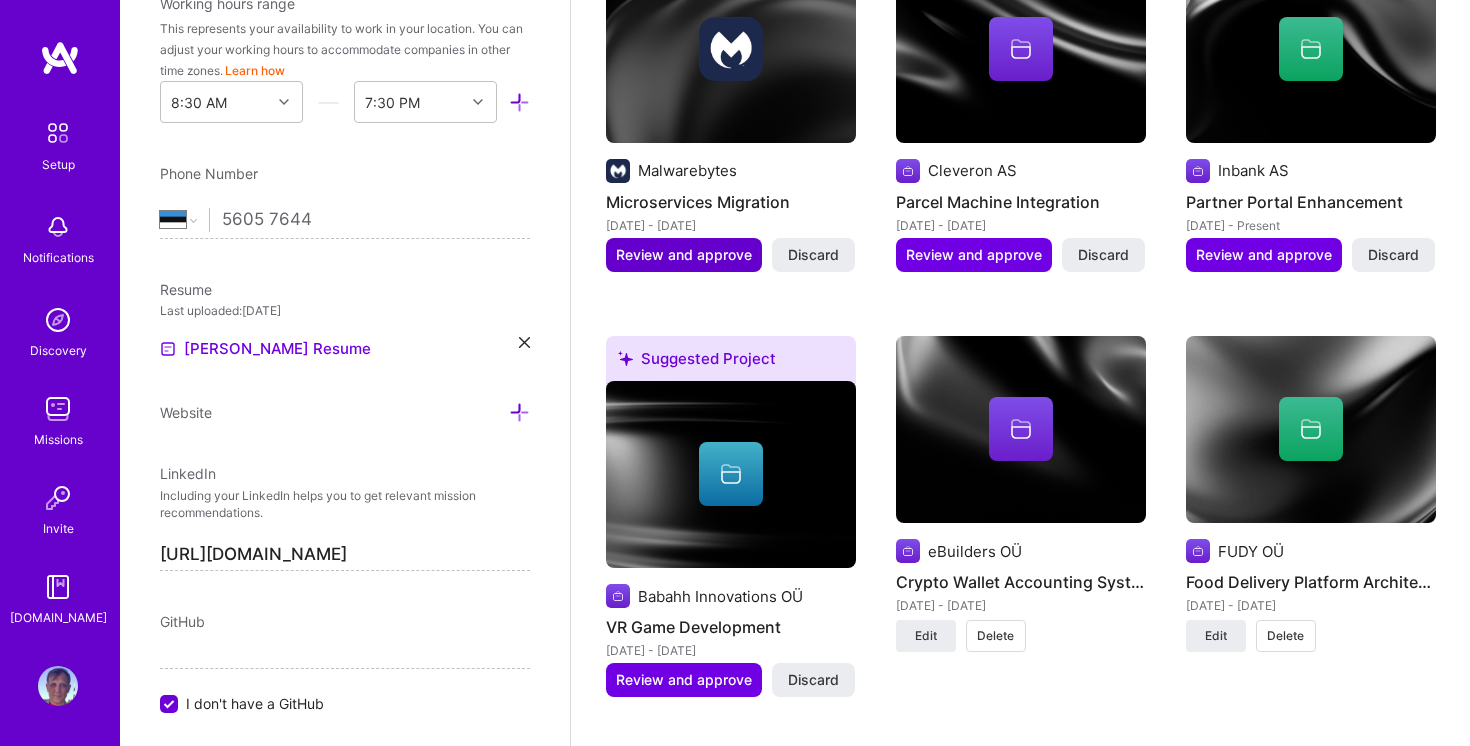 click on "Review and approve" at bounding box center (684, 255) 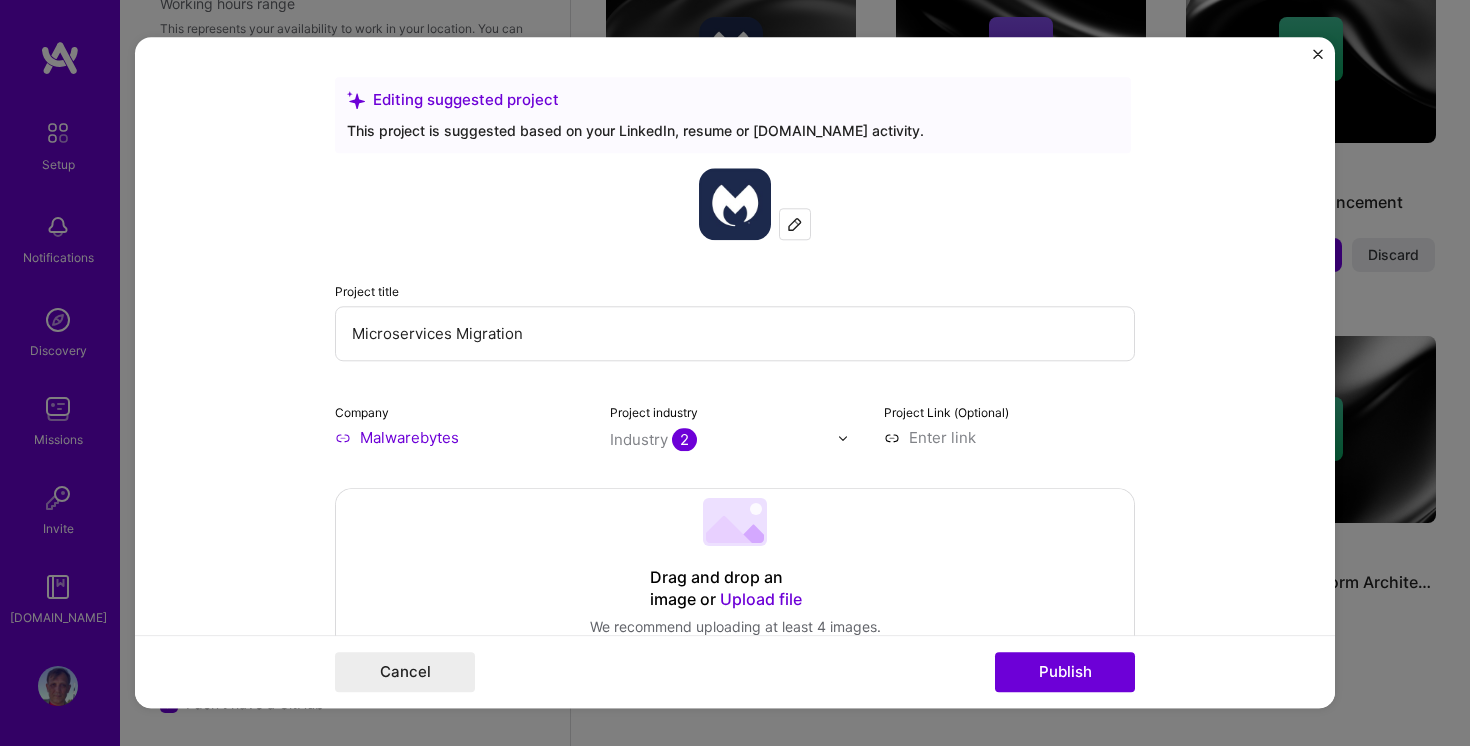 click on "Microservices Migration" at bounding box center (735, 333) 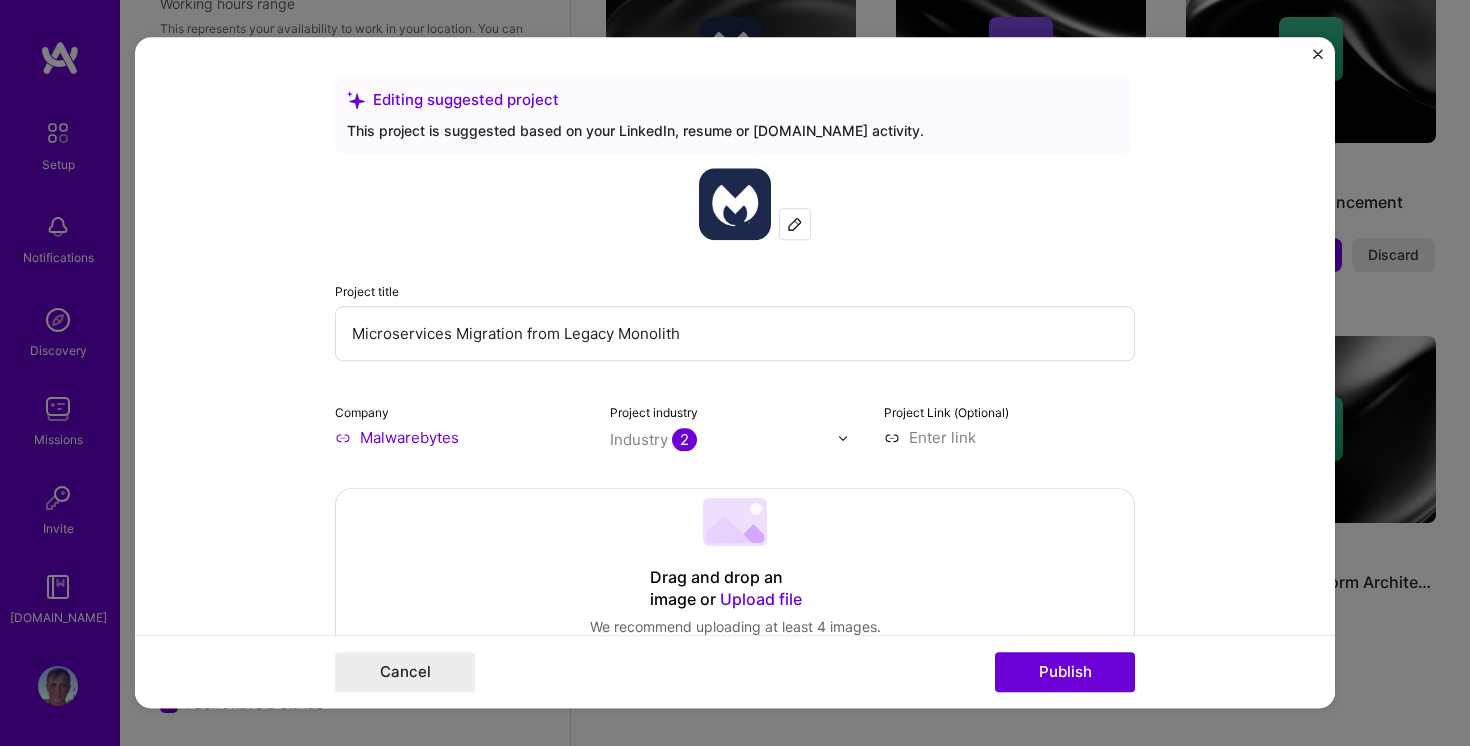 type on "Microservices Migration from Legacy Monolith" 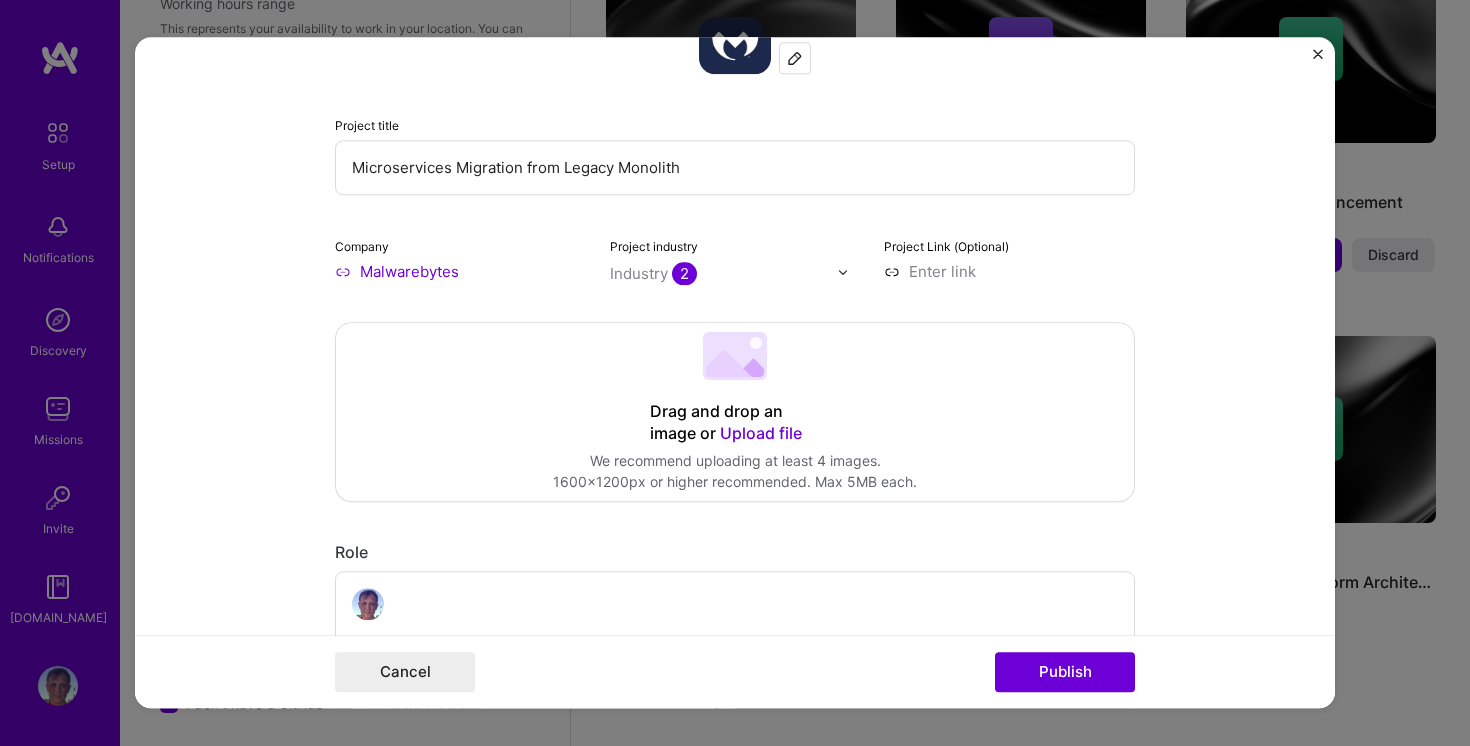 scroll, scrollTop: 167, scrollLeft: 0, axis: vertical 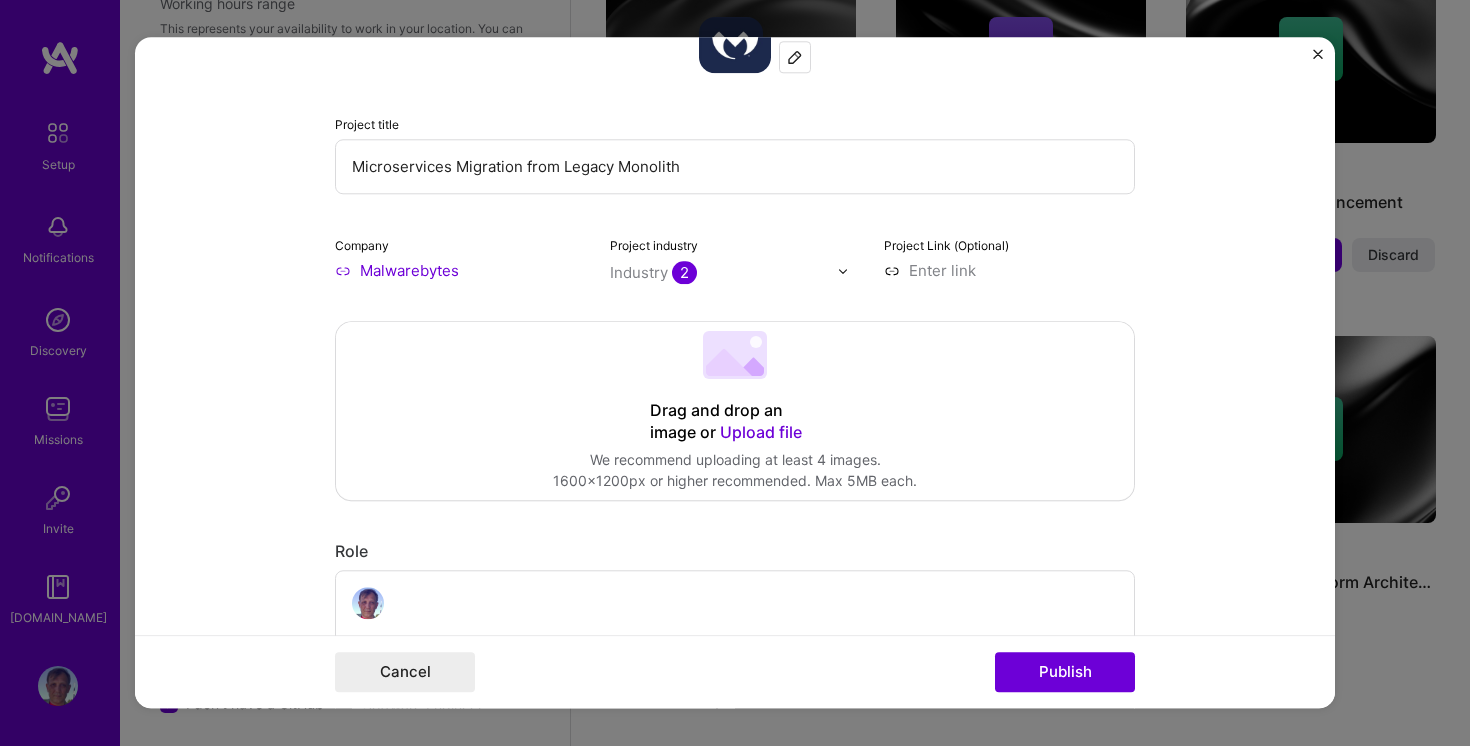 click at bounding box center [1009, 270] 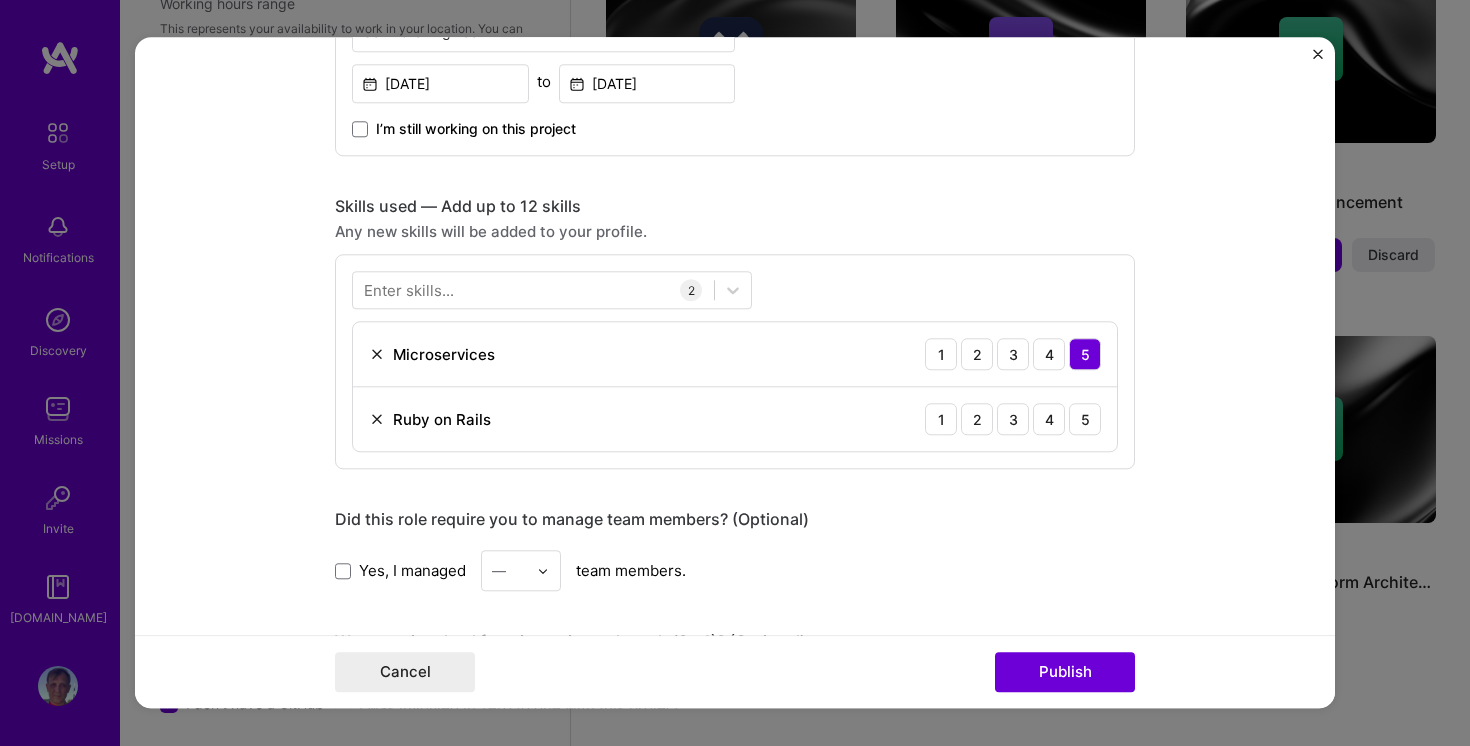 scroll, scrollTop: 842, scrollLeft: 0, axis: vertical 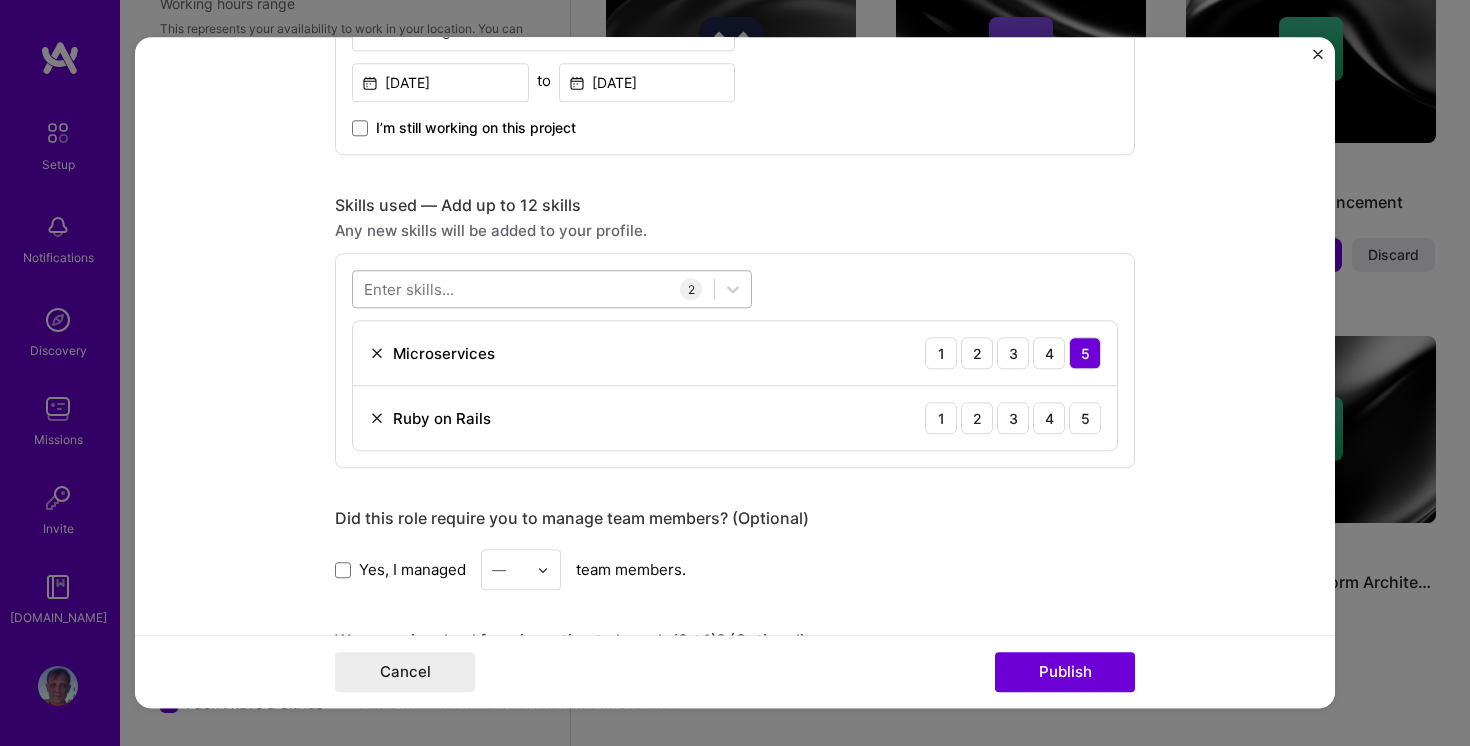type on "[URL][DOMAIN_NAME]" 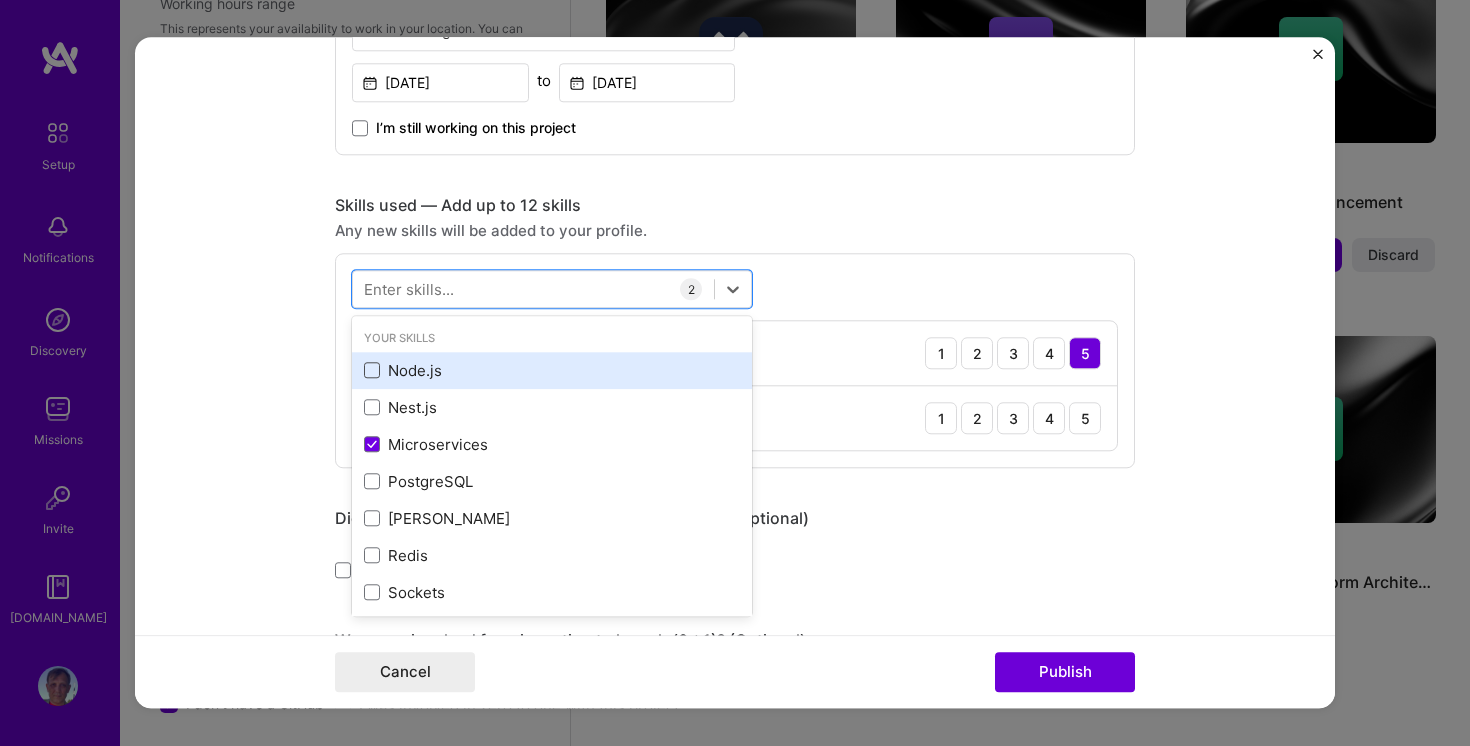 click at bounding box center (372, 371) 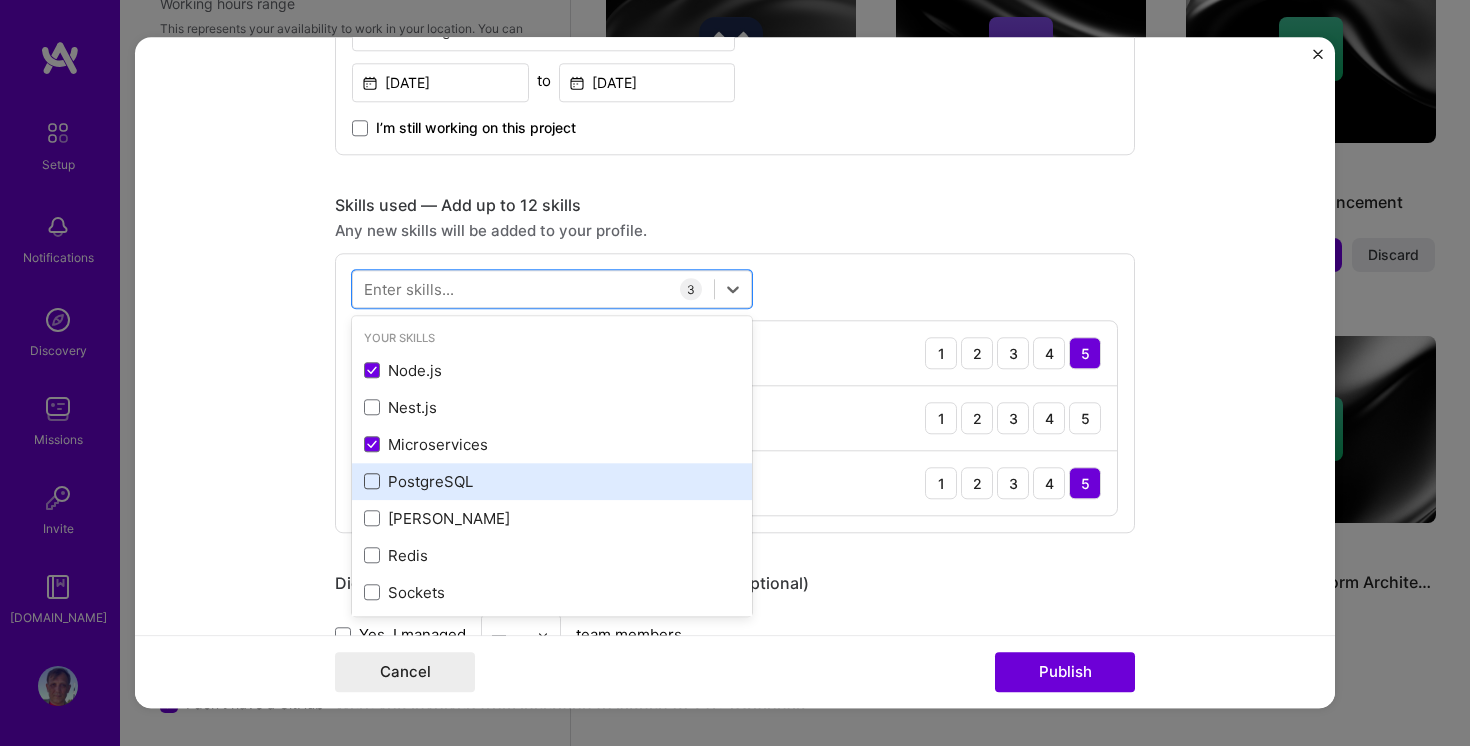click at bounding box center (372, 482) 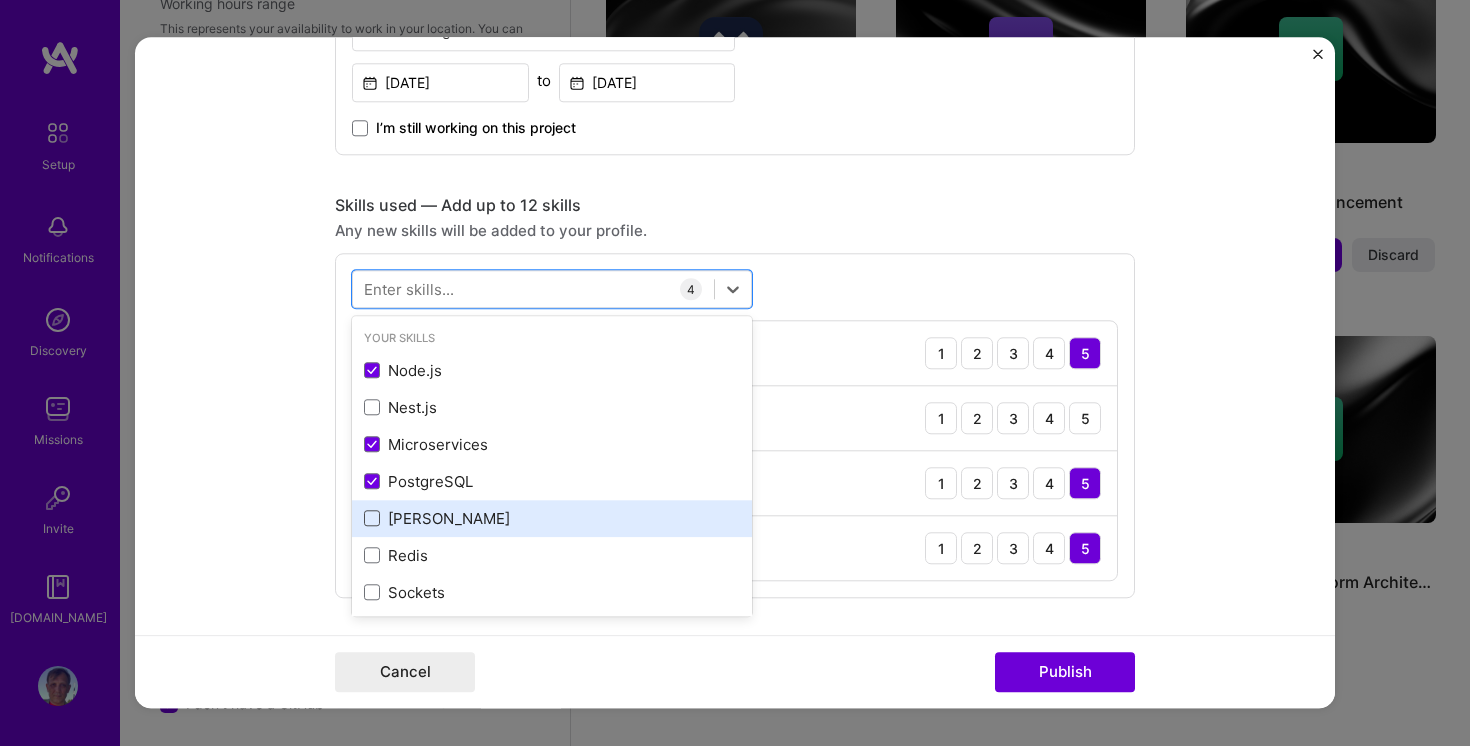 click at bounding box center [372, 519] 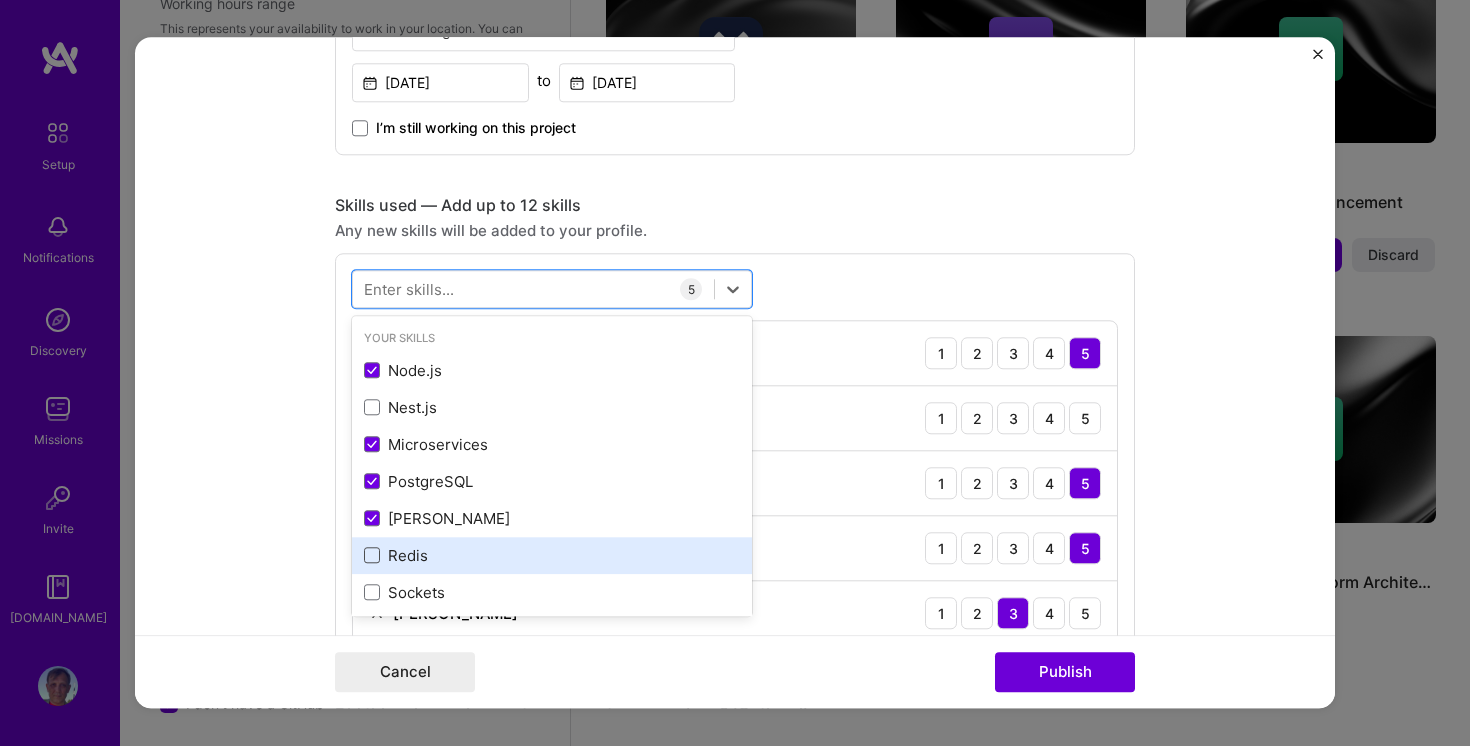 click at bounding box center [372, 556] 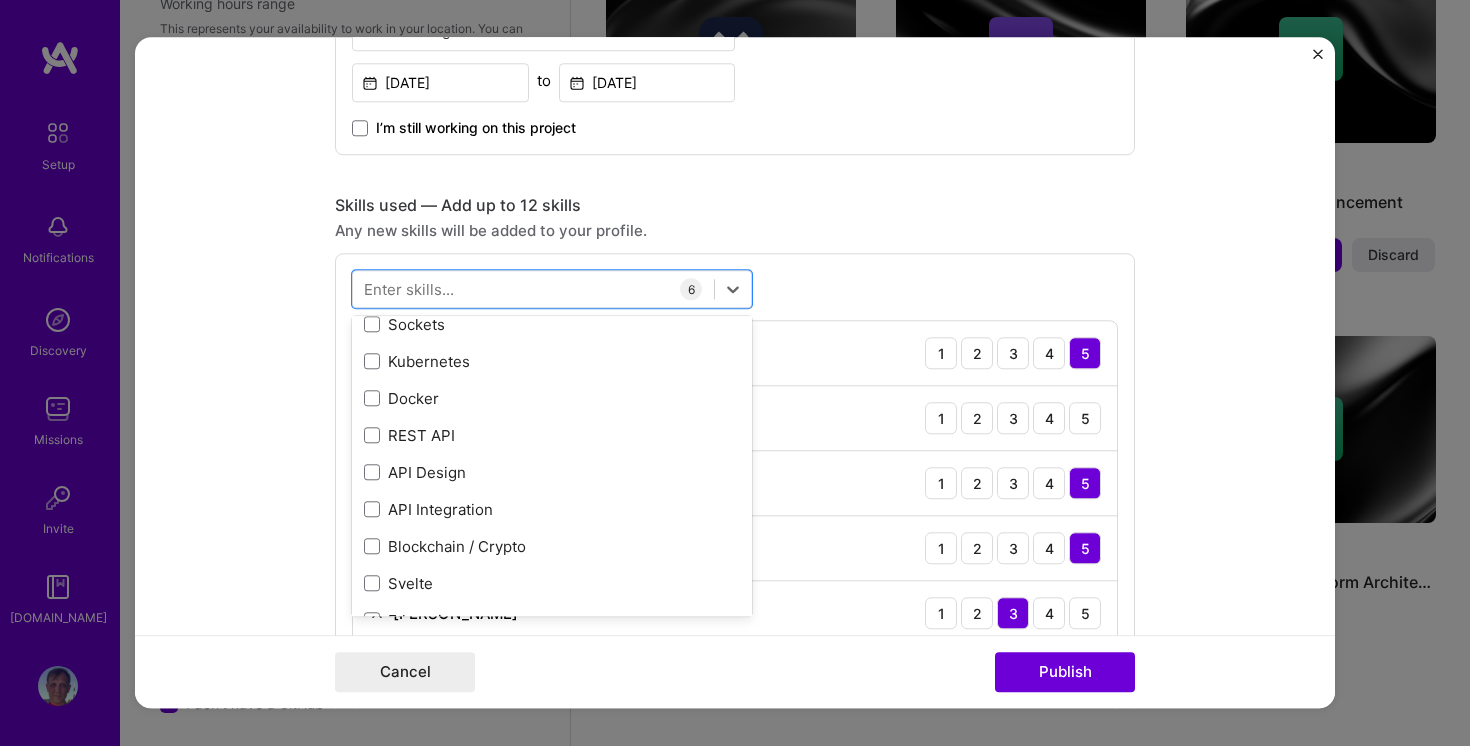 scroll, scrollTop: 273, scrollLeft: 0, axis: vertical 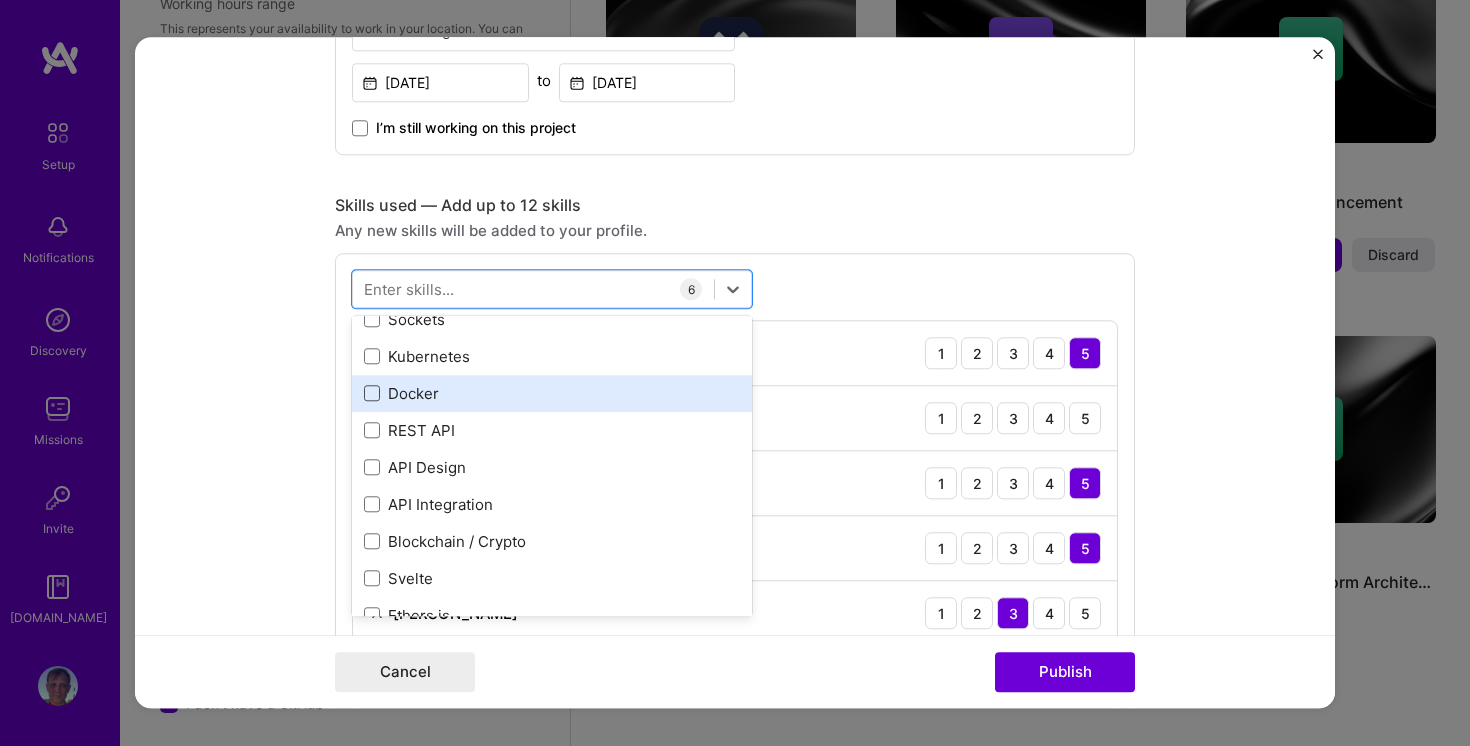 click at bounding box center (372, 394) 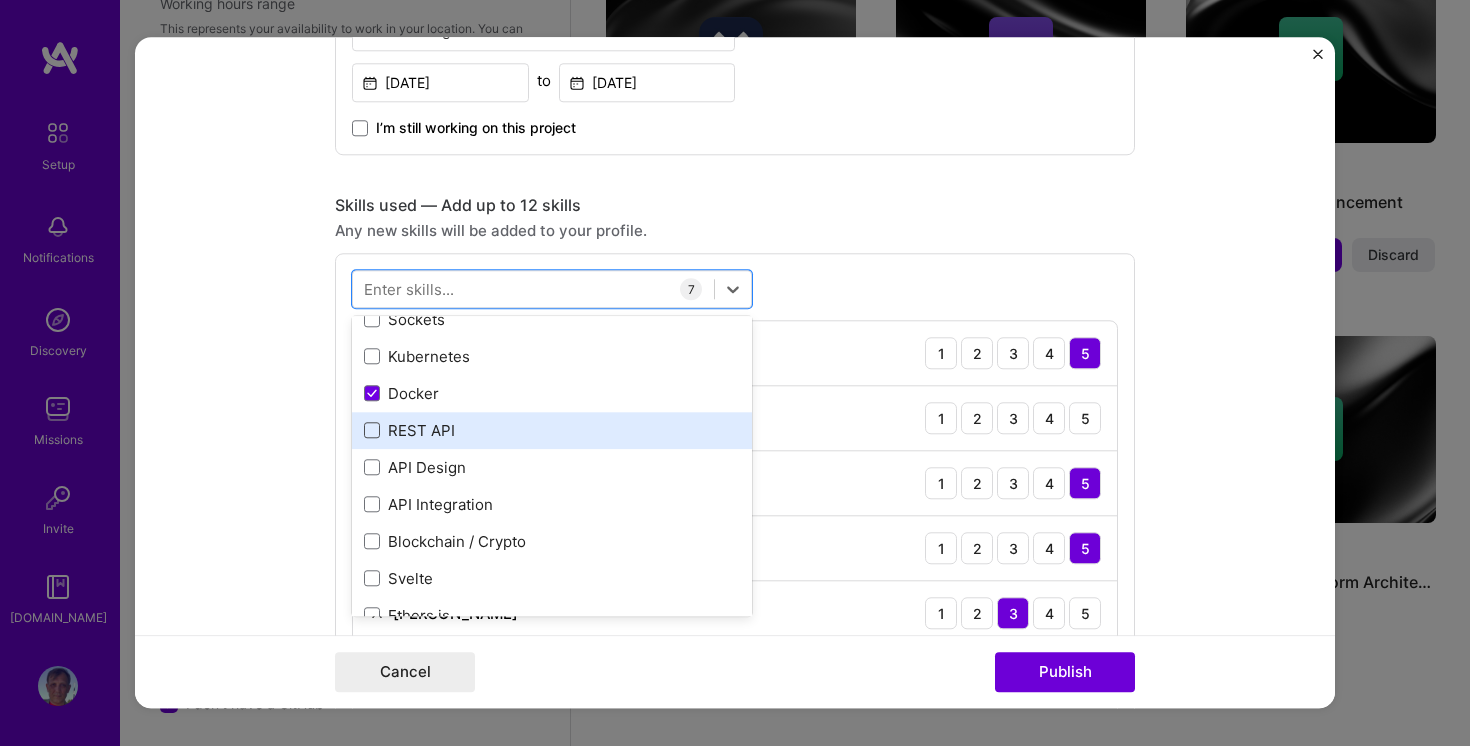 click at bounding box center (372, 431) 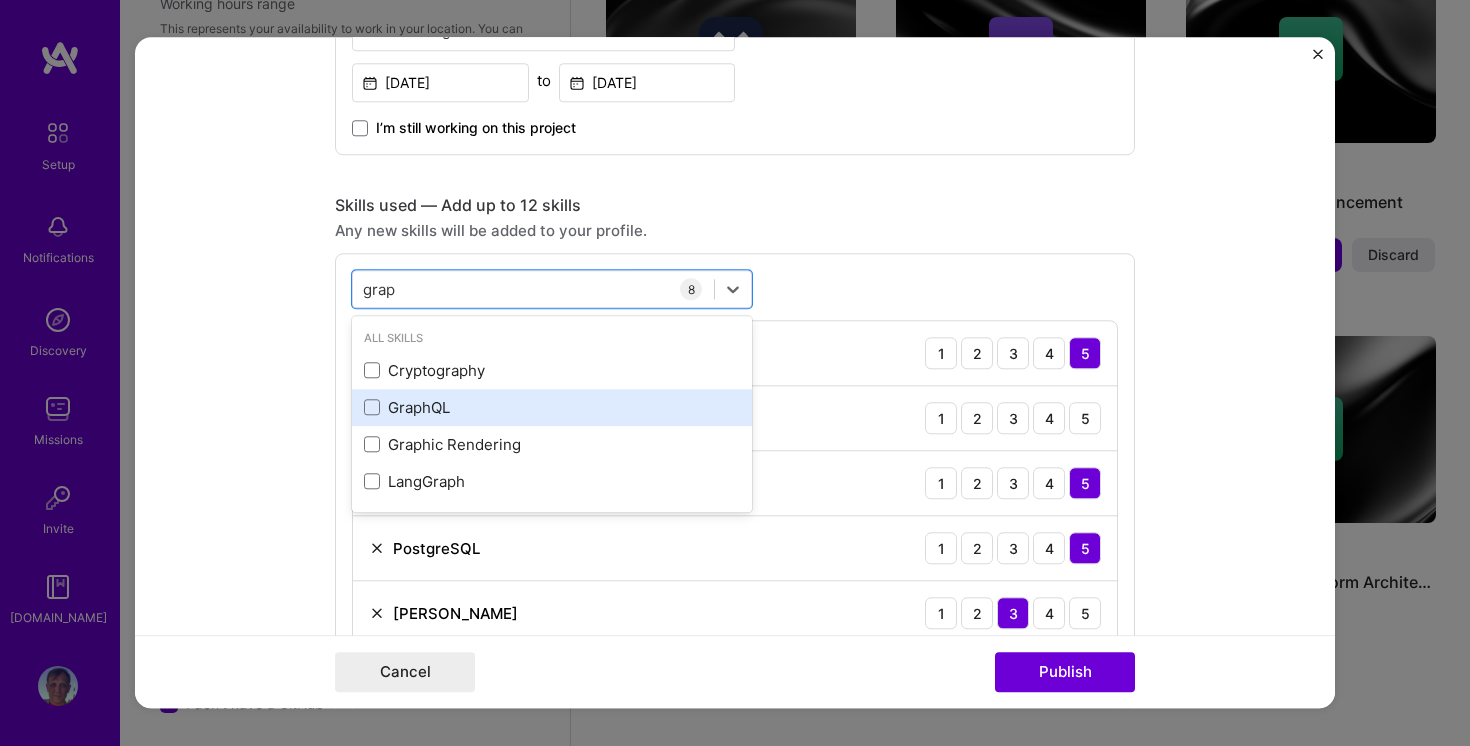 scroll, scrollTop: 0, scrollLeft: 0, axis: both 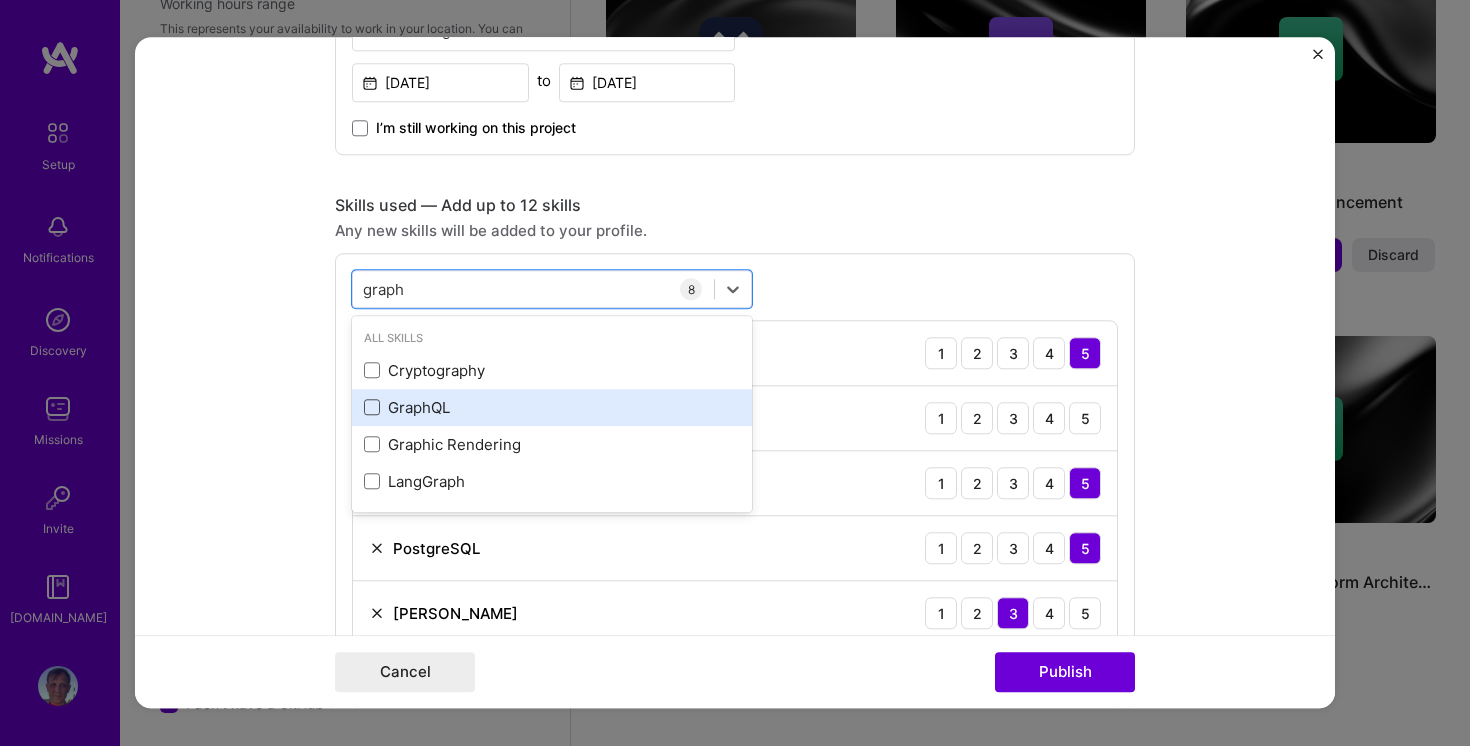 click at bounding box center (372, 408) 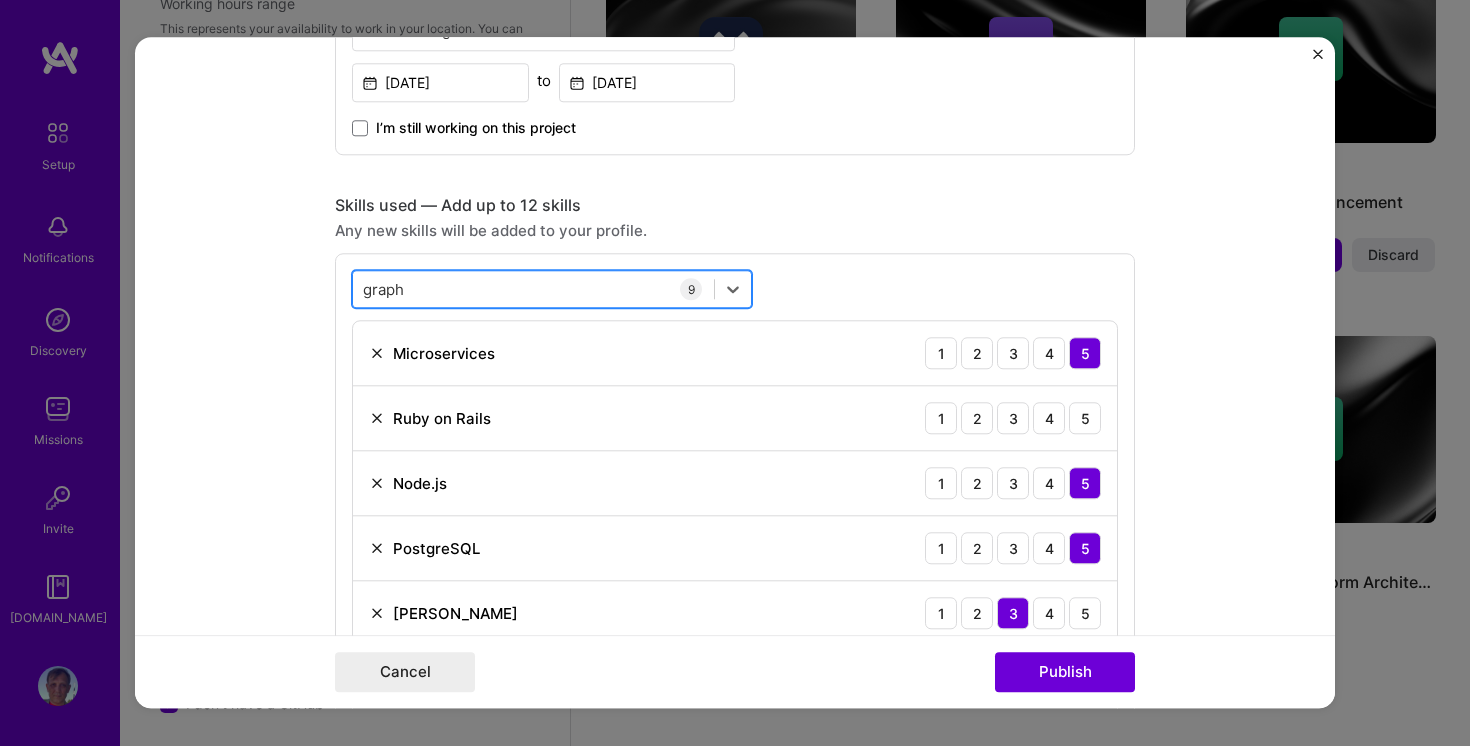 click on "graph graph" at bounding box center [533, 289] 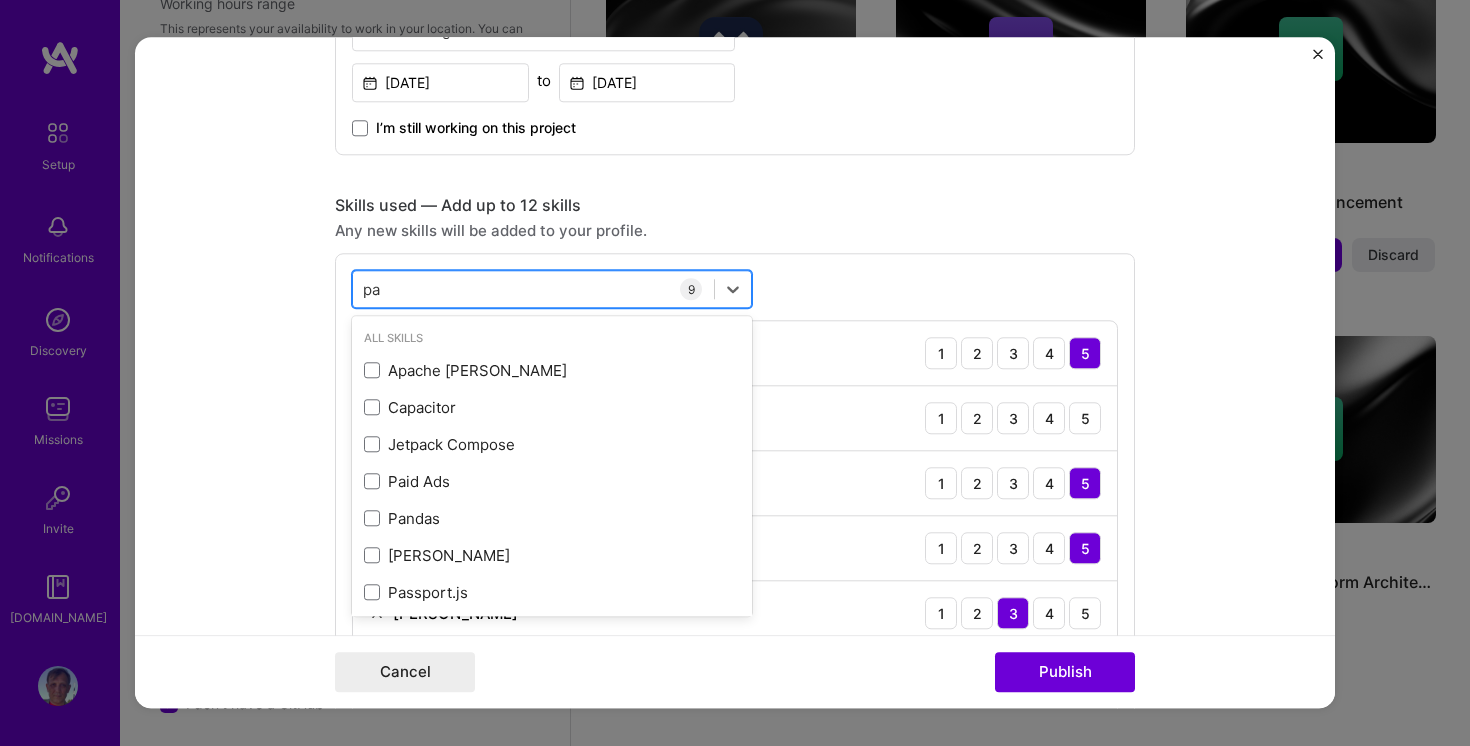 type on "p" 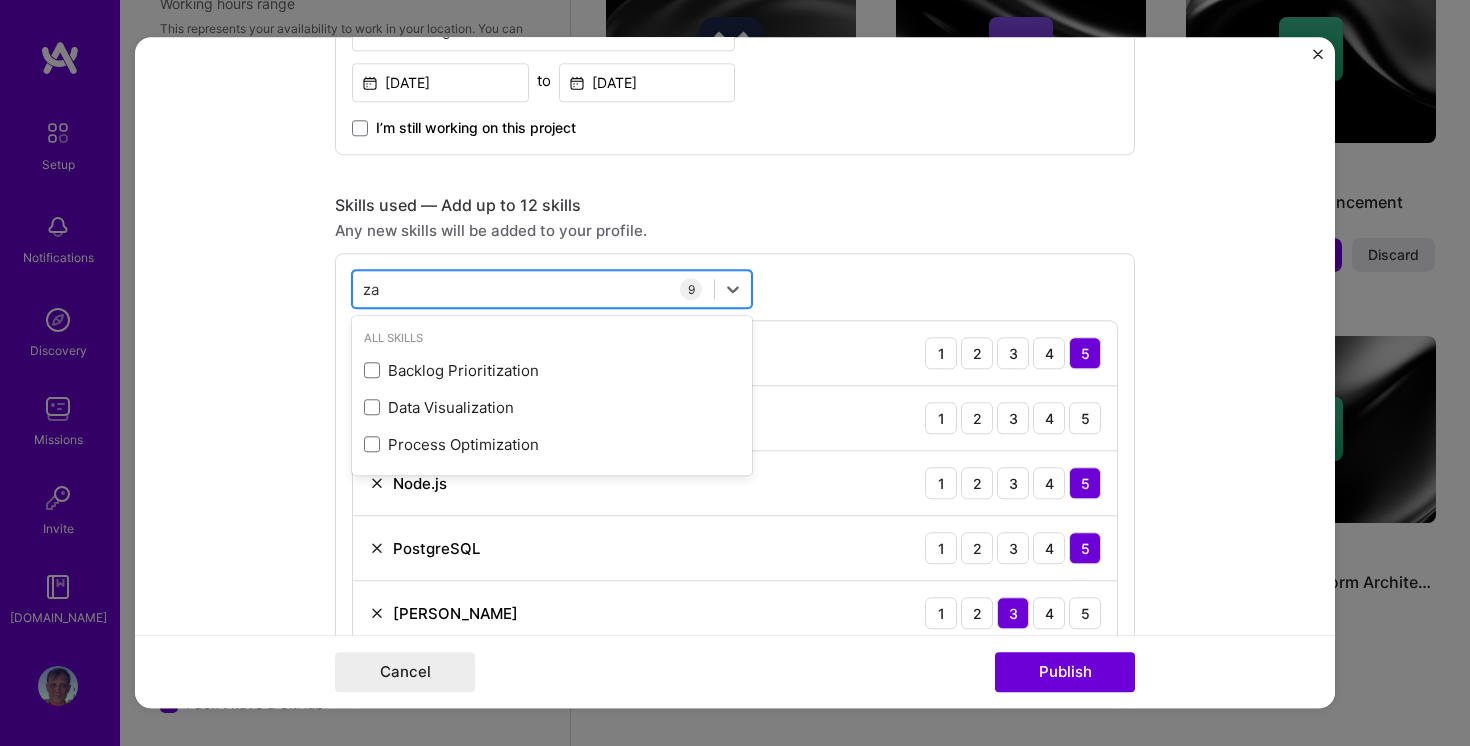 type on "z" 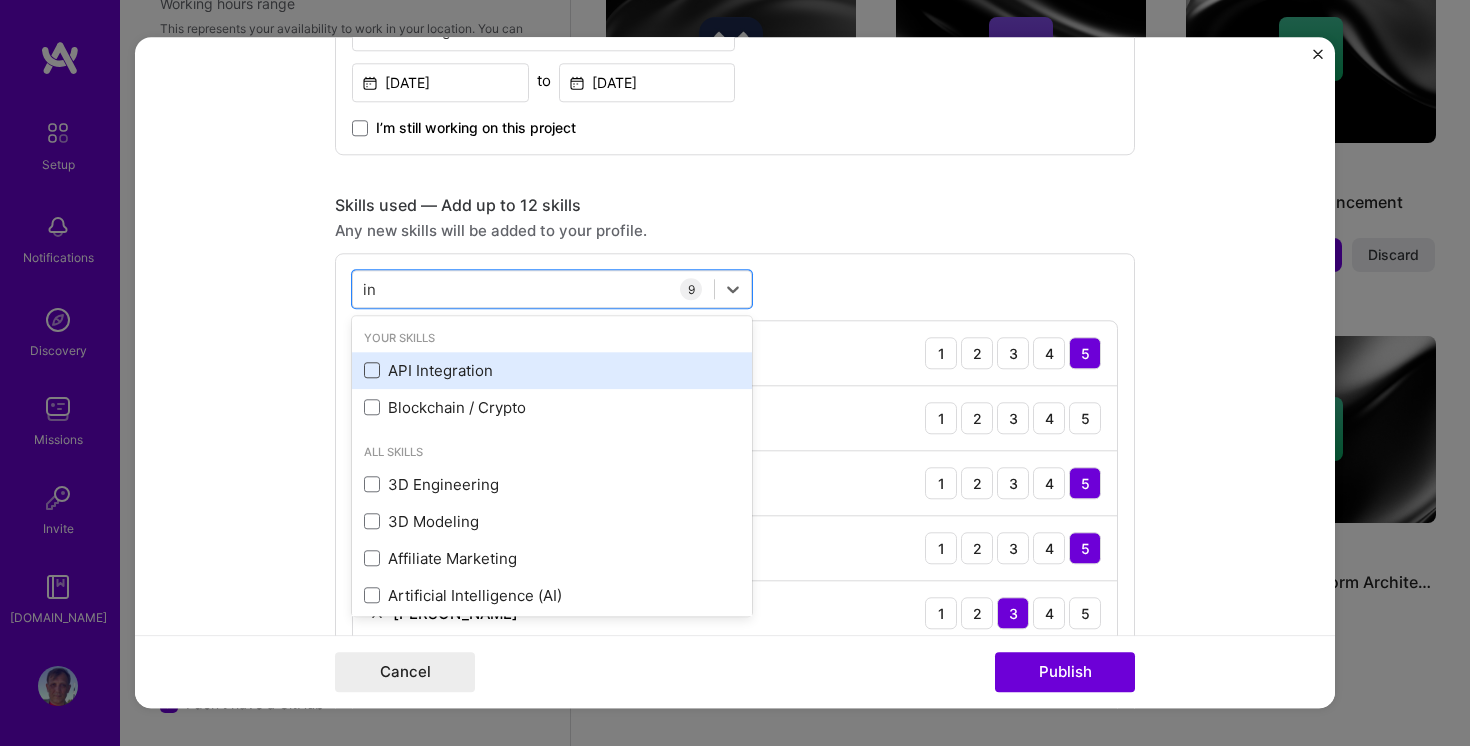 click at bounding box center [372, 371] 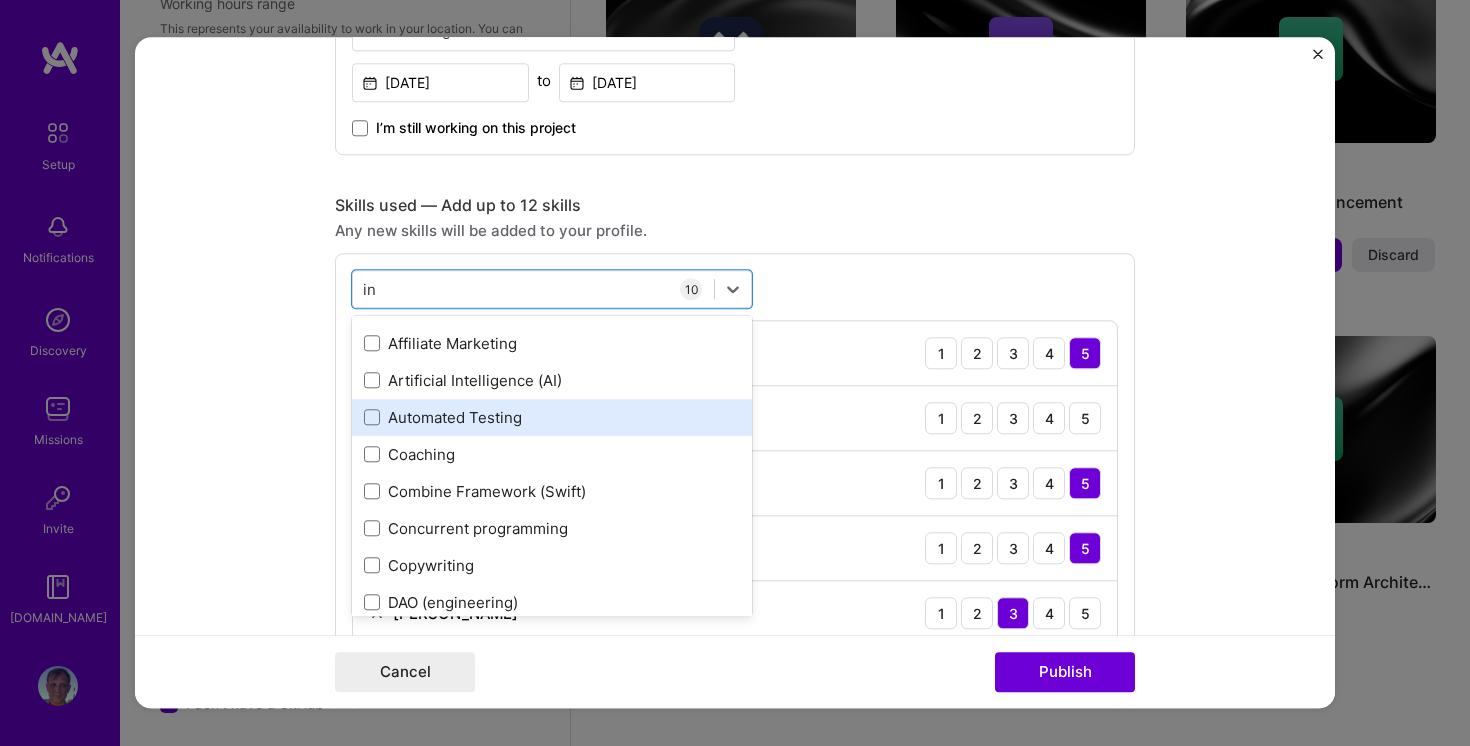 scroll, scrollTop: 317, scrollLeft: 0, axis: vertical 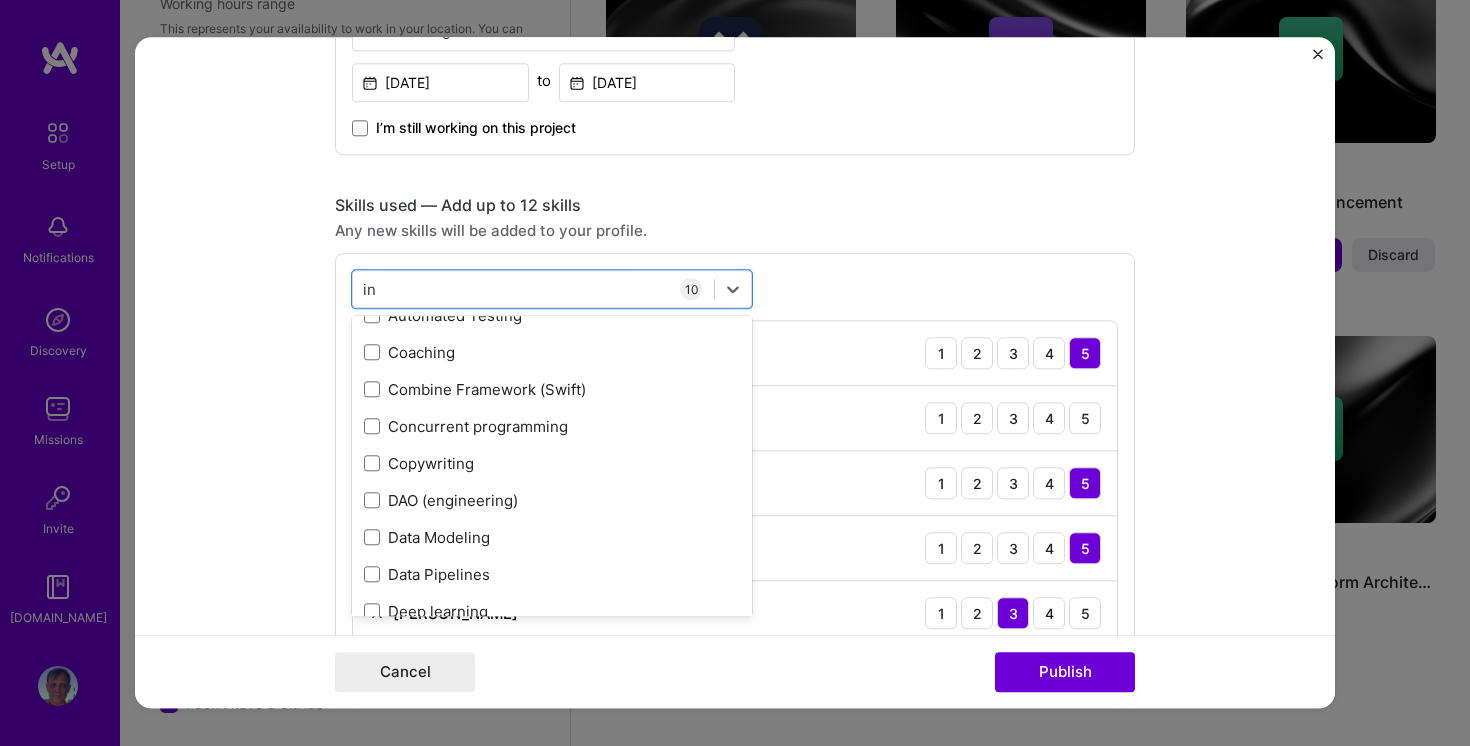 type on "in" 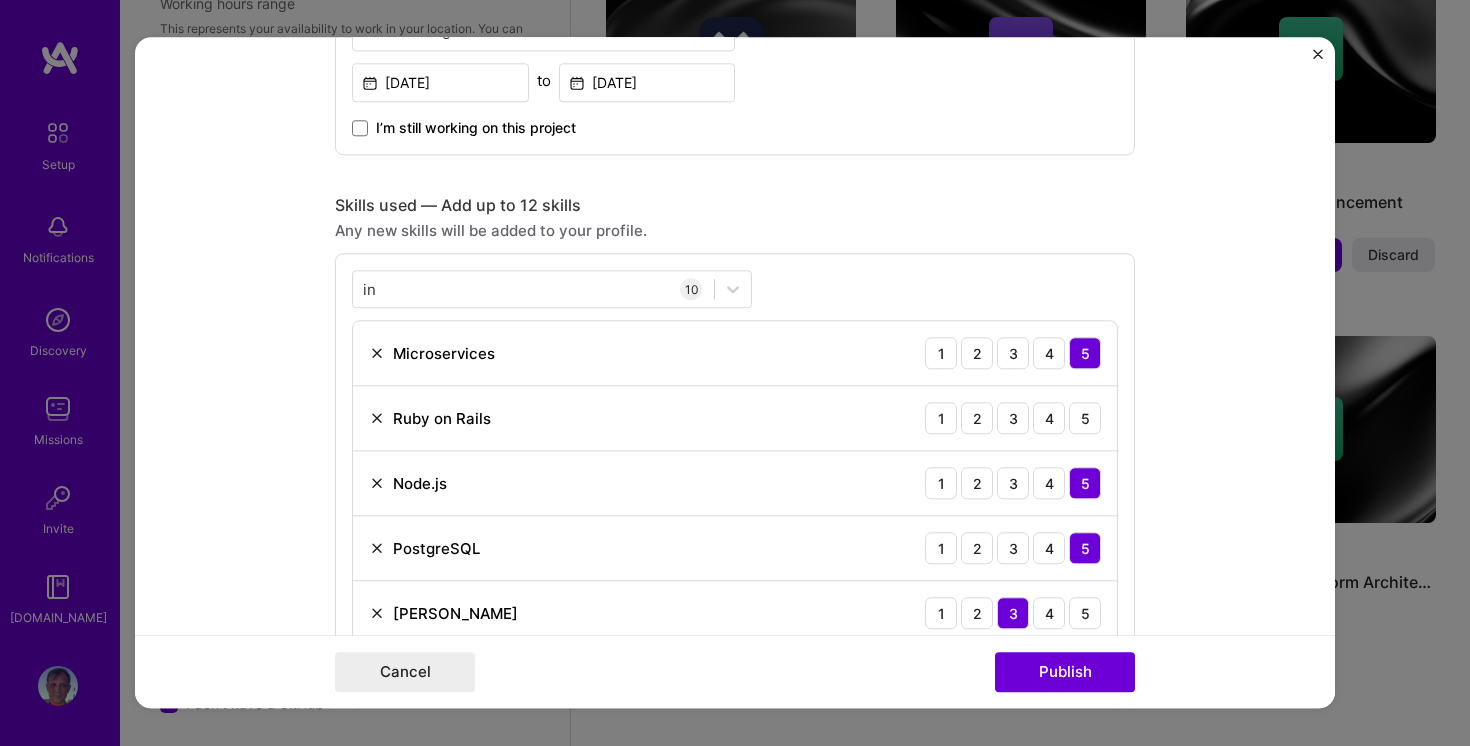 click on "in in 10 Microservices 1 2 3 4 5 Ruby on Rails 1 2 3 4 5 Node.js 1 2 3 4 5 PostgreSQL 1 2 3 4 5 [PERSON_NAME] 1 2 3 4 5 Redis 1 2 3 4 5 Docker 1 2 3 4 5 REST API 1 2 3 4 5 GraphQL 1 2 3 4 5 API Integration 1 2 3 4 5" at bounding box center (735, 620) 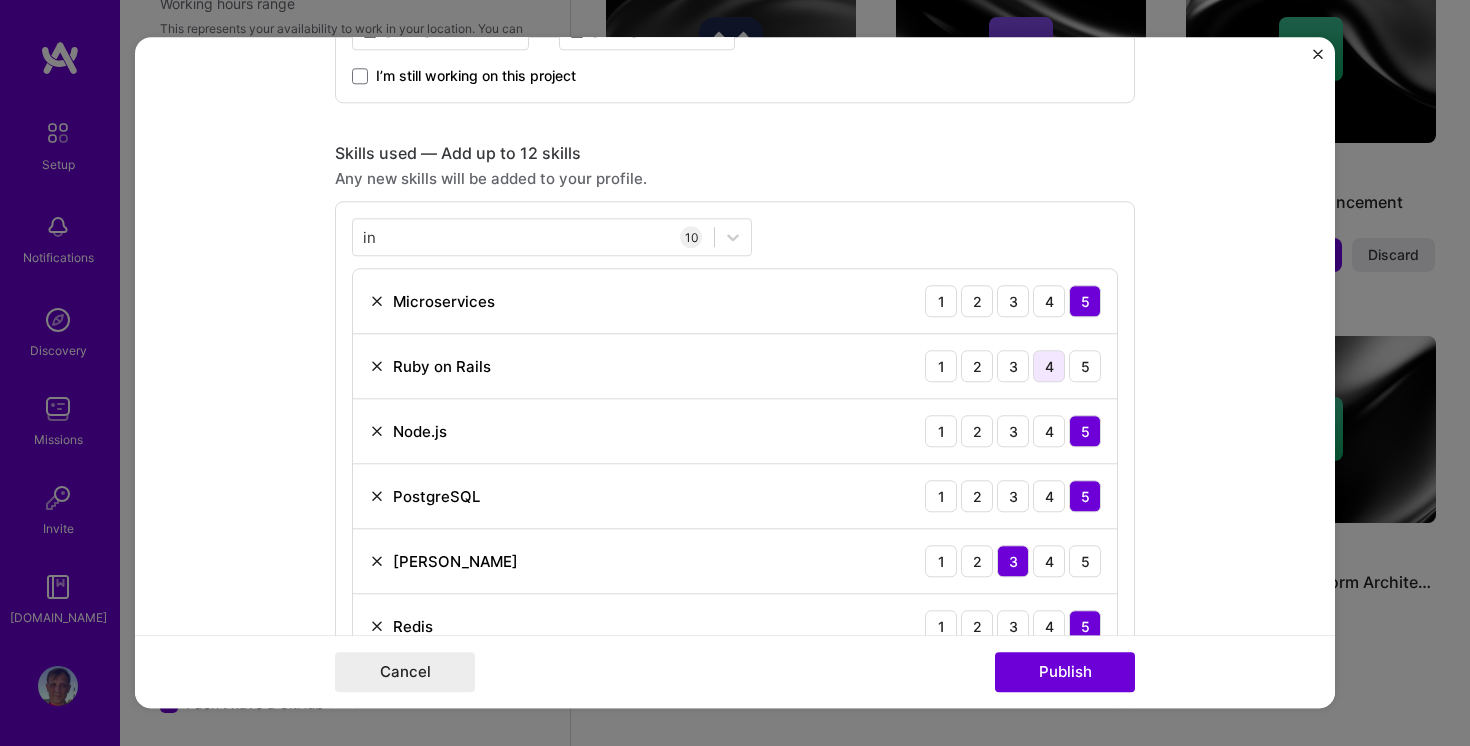 click on "4" at bounding box center [1049, 366] 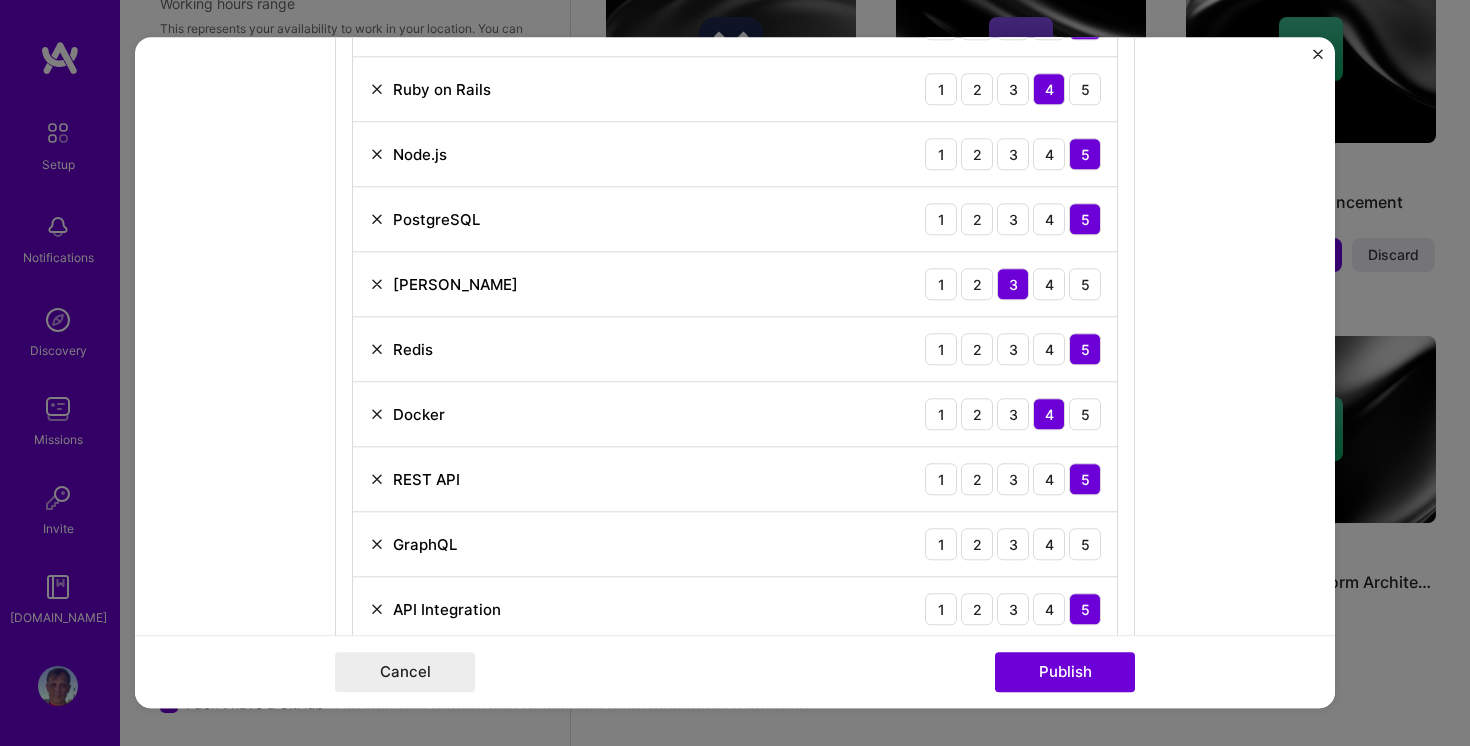 scroll, scrollTop: 1342, scrollLeft: 0, axis: vertical 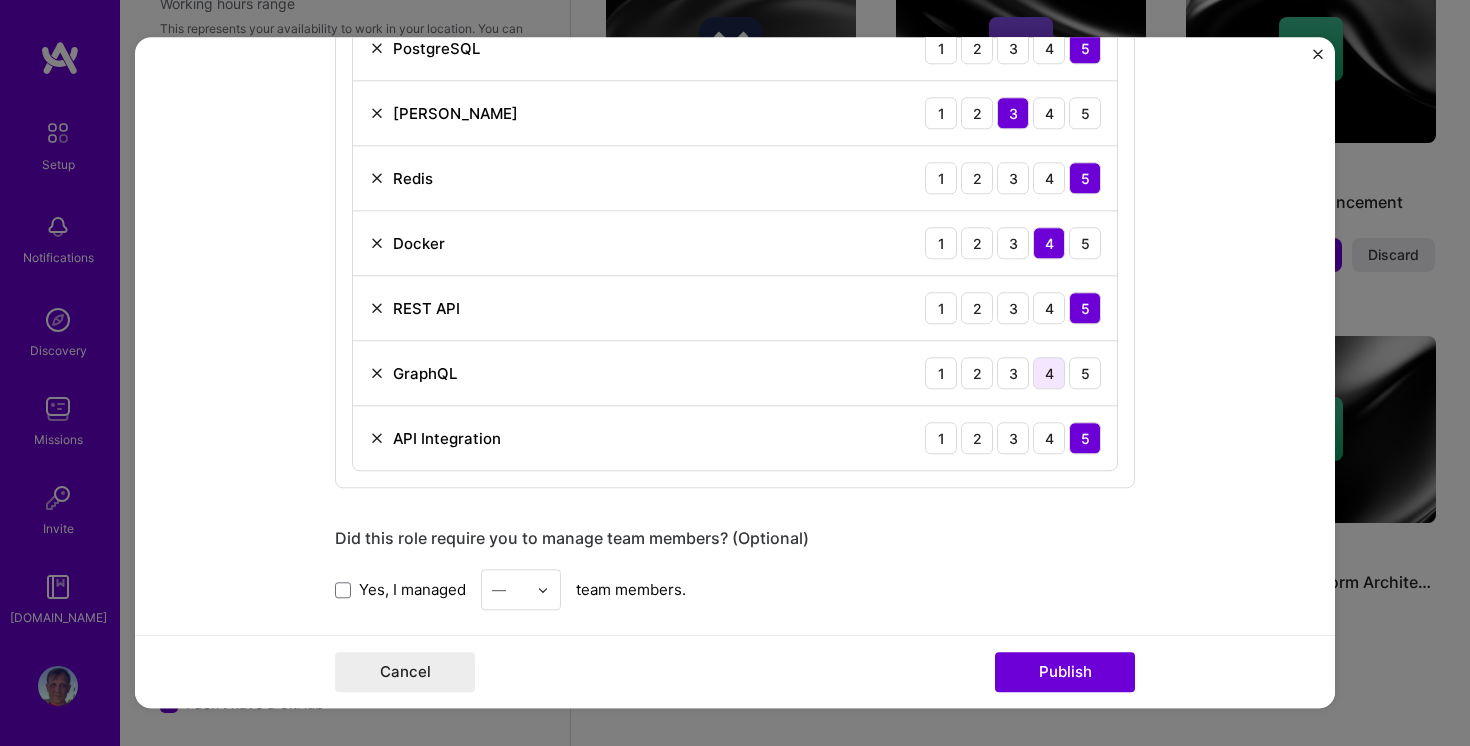 click on "4" at bounding box center (1049, 373) 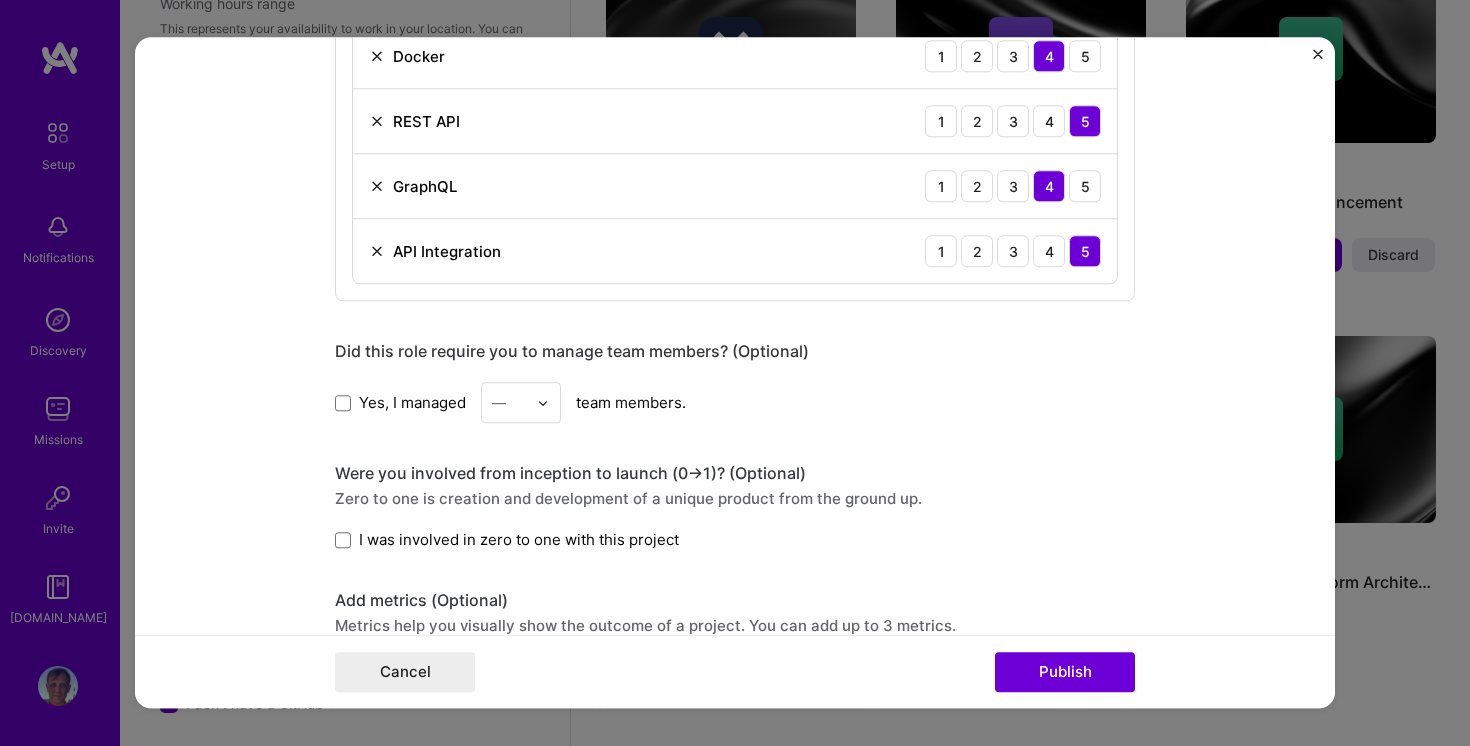 scroll, scrollTop: 1543, scrollLeft: 0, axis: vertical 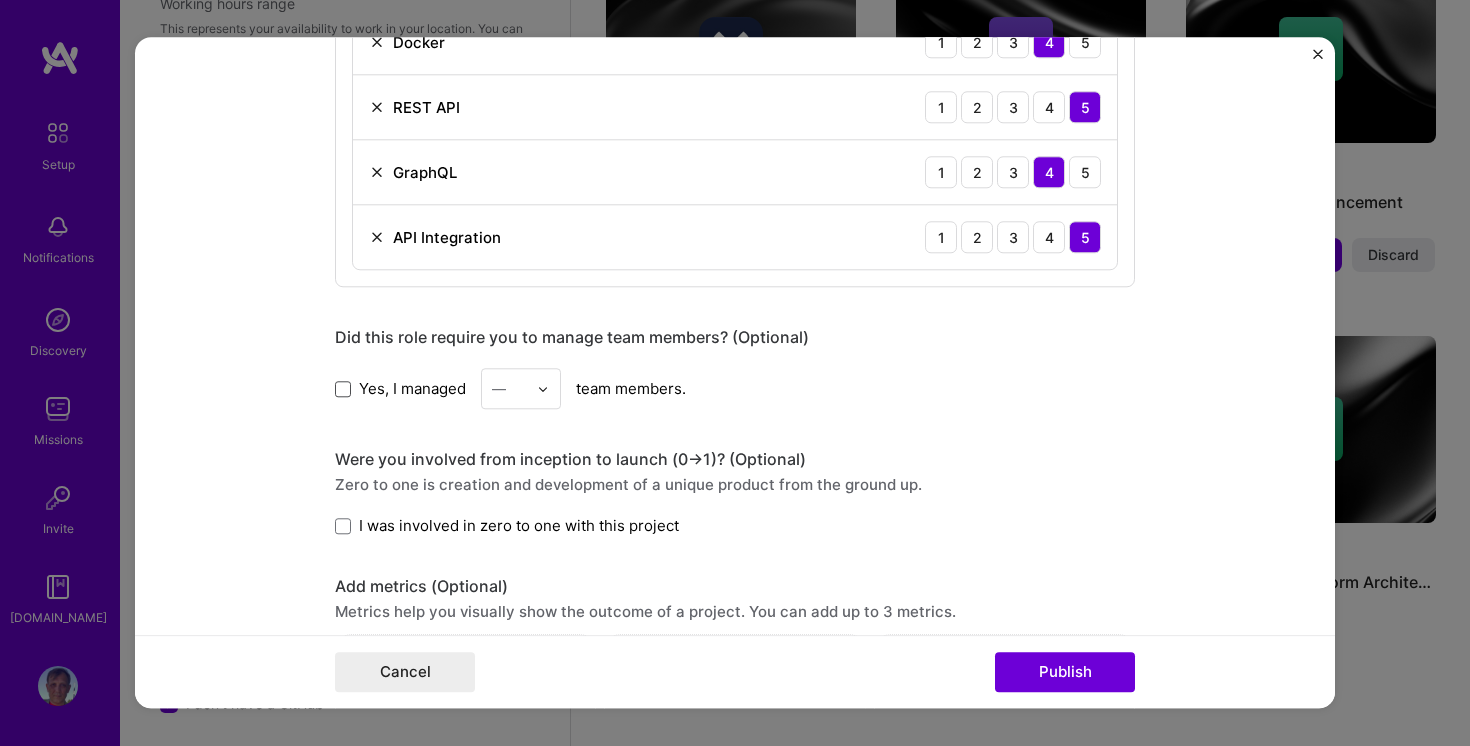 click at bounding box center (343, 389) 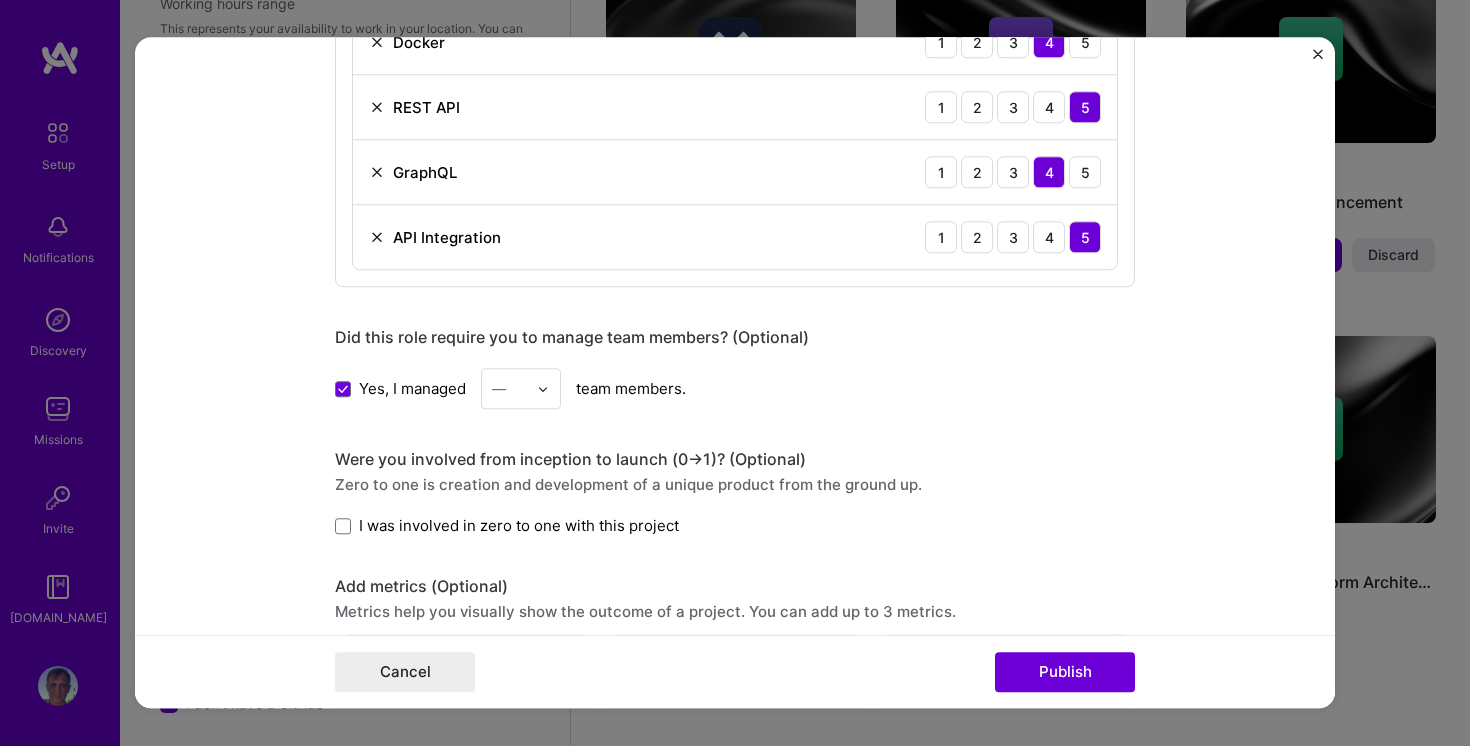 click at bounding box center [543, 389] 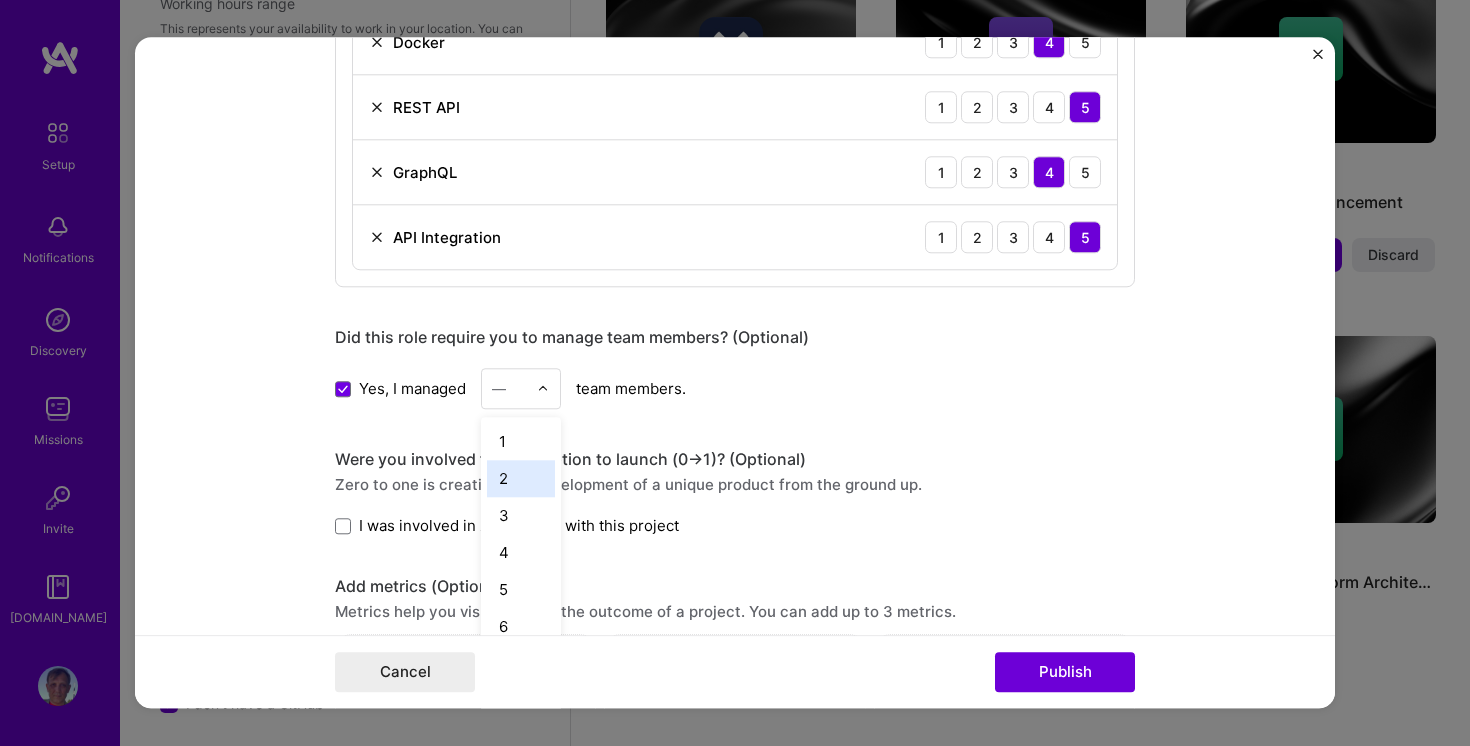 click on "2" at bounding box center (521, 478) 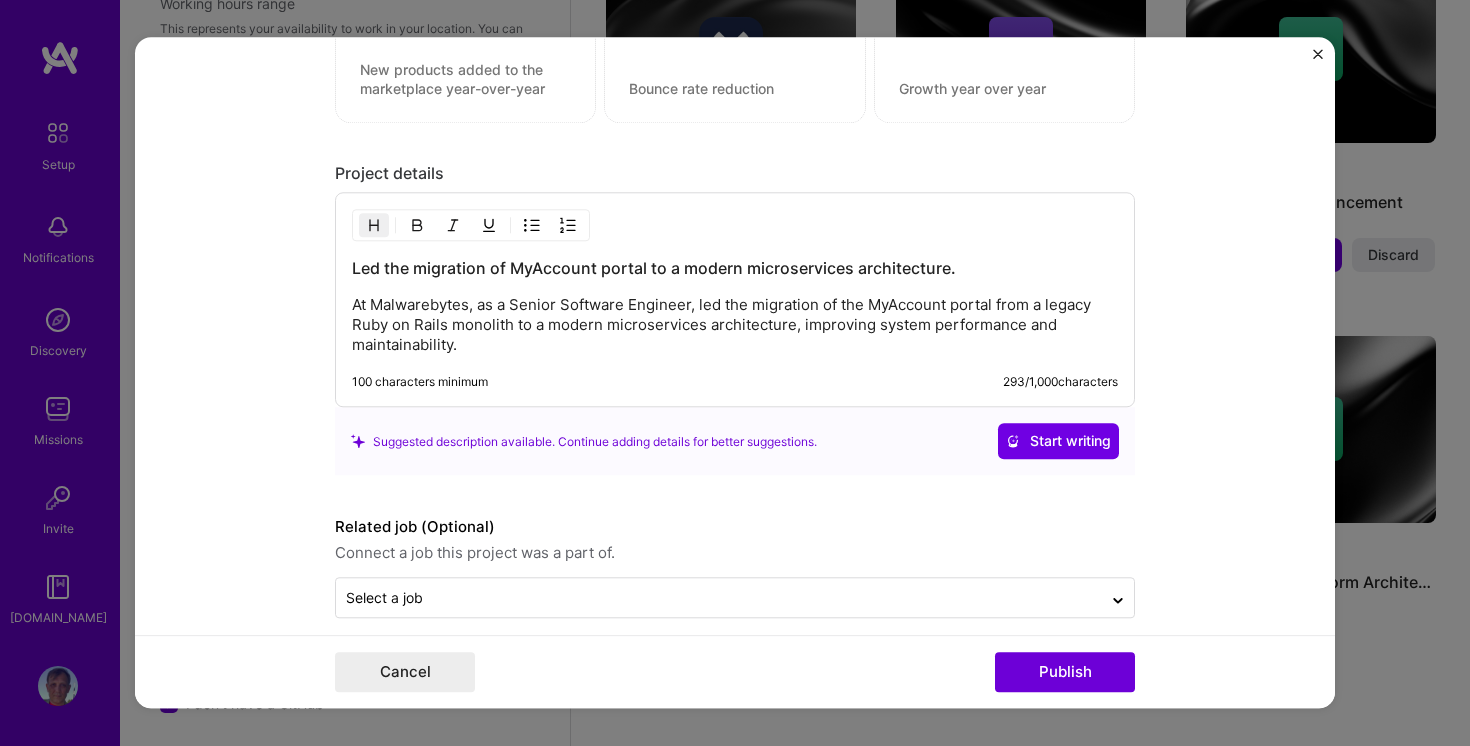 scroll, scrollTop: 2218, scrollLeft: 0, axis: vertical 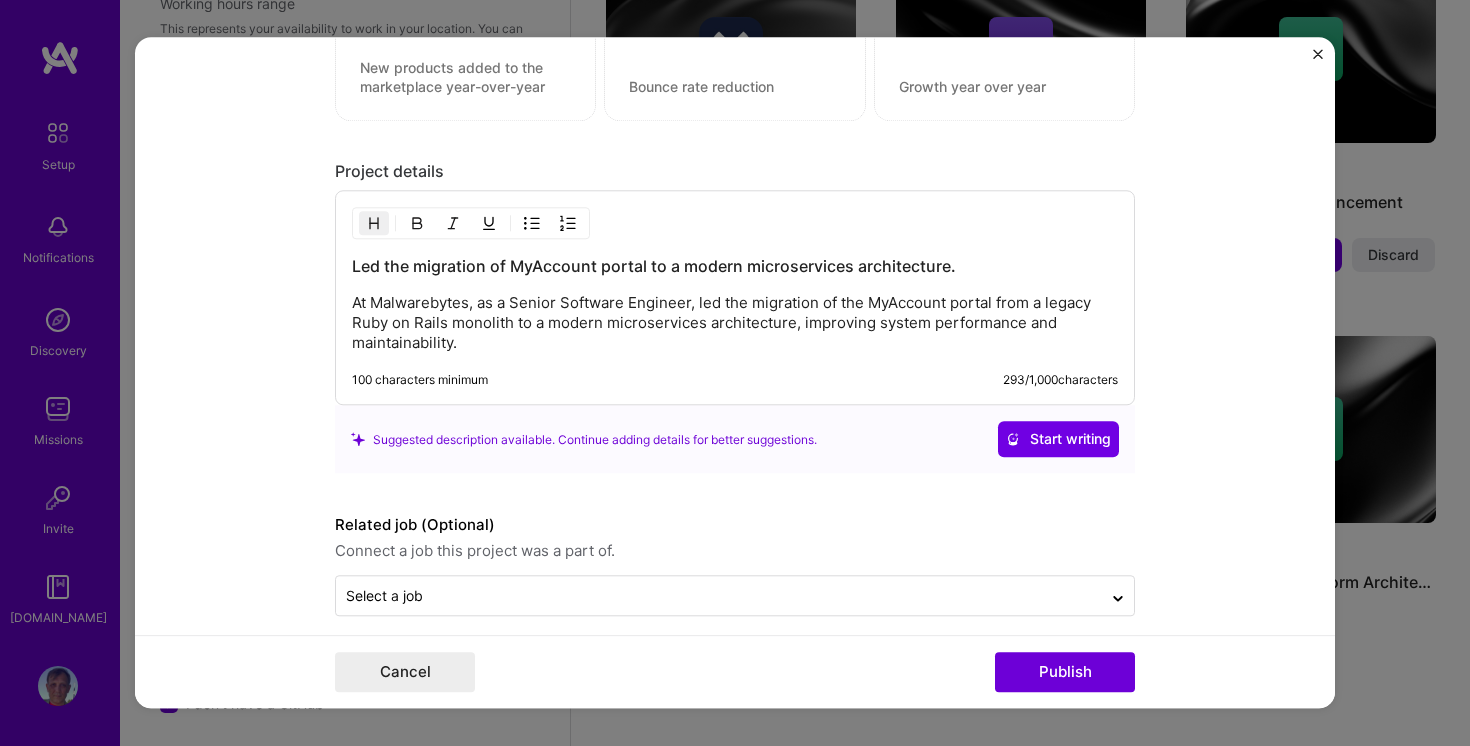 click on "At Malwarebytes, as a Senior Software Engineer, led the migration of the MyAccount portal from a legacy Ruby on Rails monolith to a modern microservices architecture, improving system performance and maintainability." at bounding box center (735, 324) 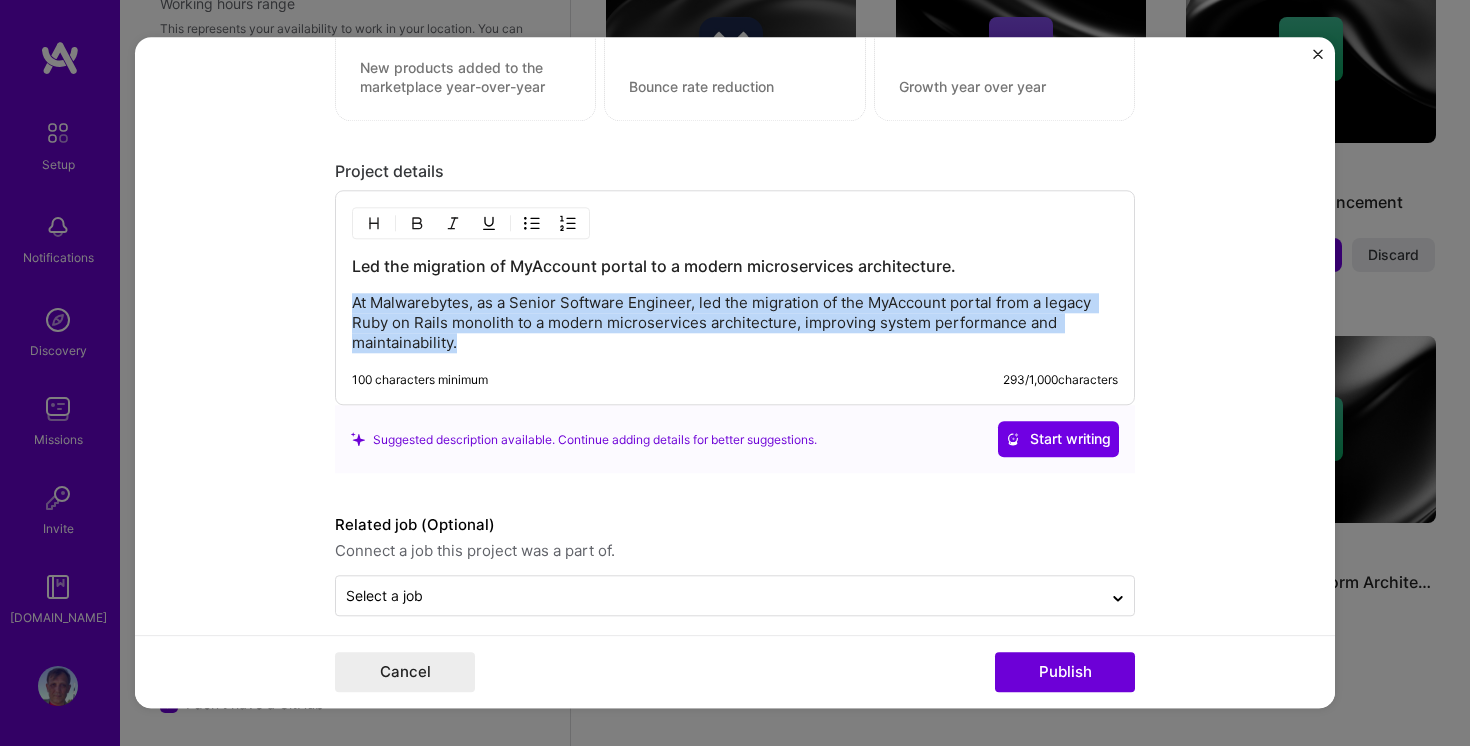 drag, startPoint x: 515, startPoint y: 347, endPoint x: 342, endPoint y: 299, distance: 179.5355 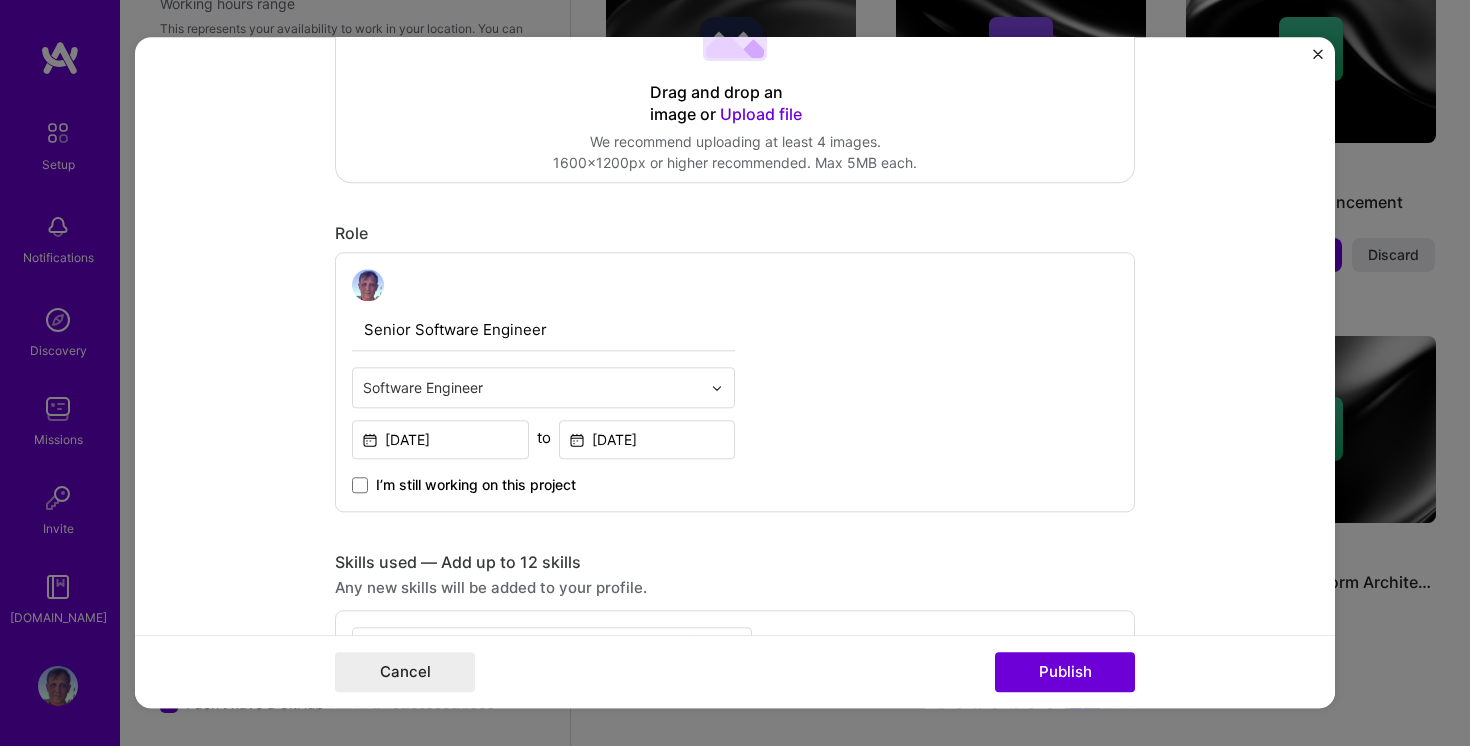 scroll, scrollTop: 481, scrollLeft: 0, axis: vertical 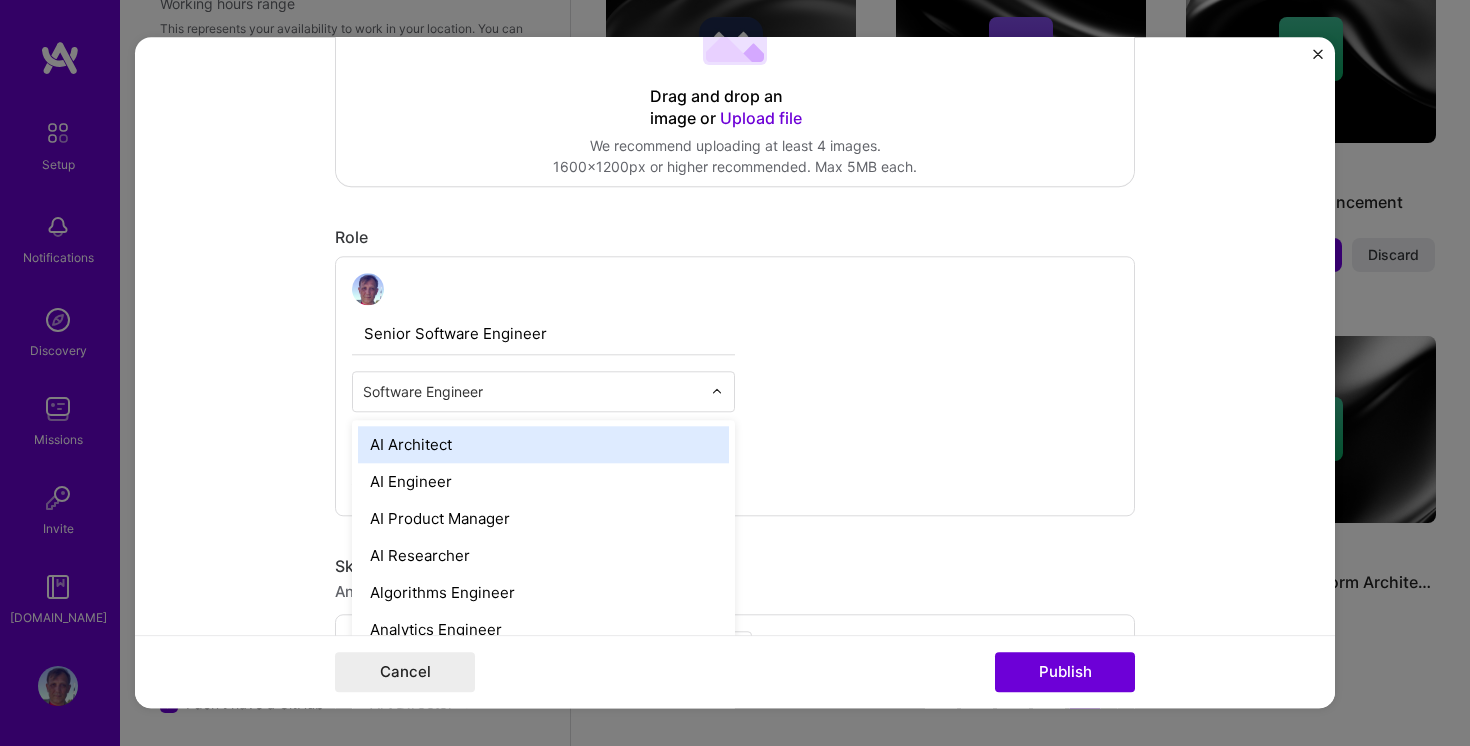 click at bounding box center (532, 391) 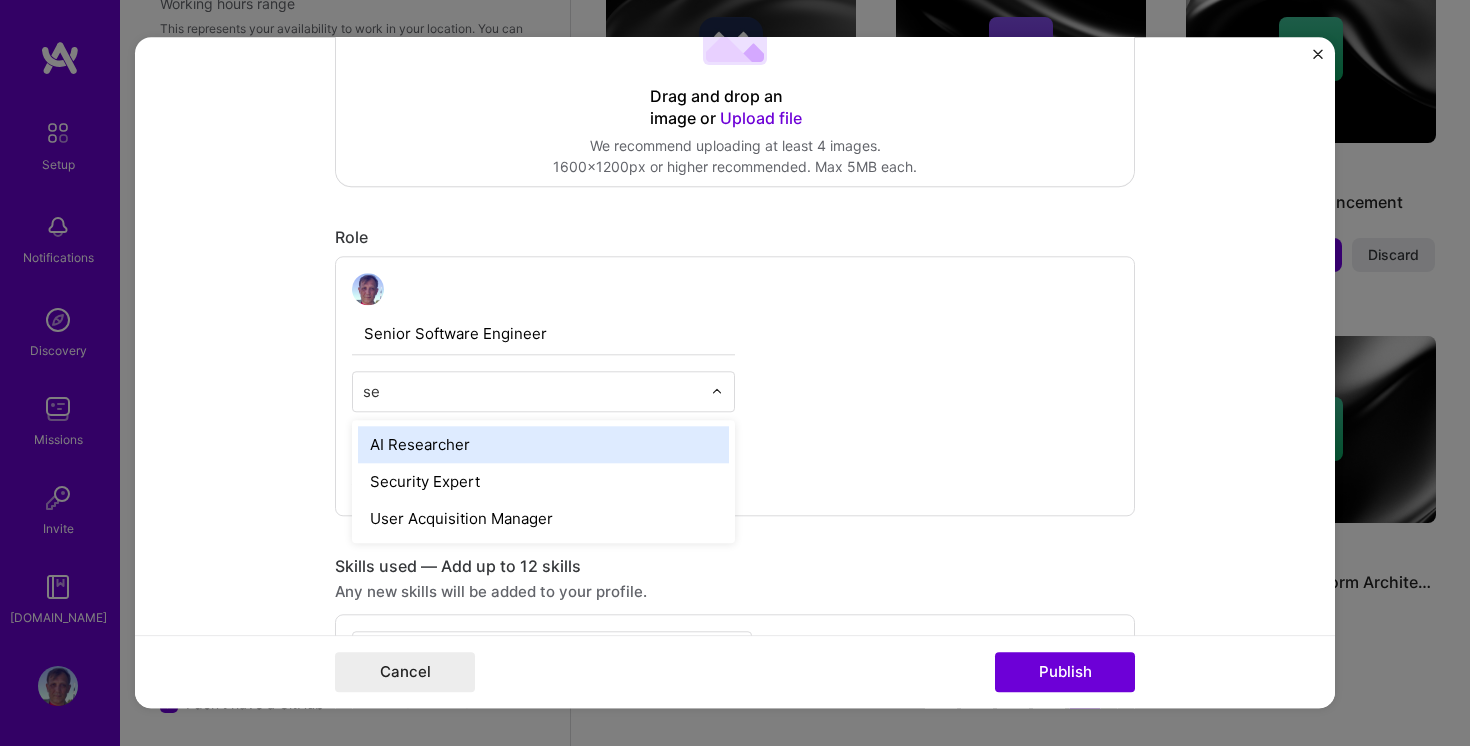 type on "s" 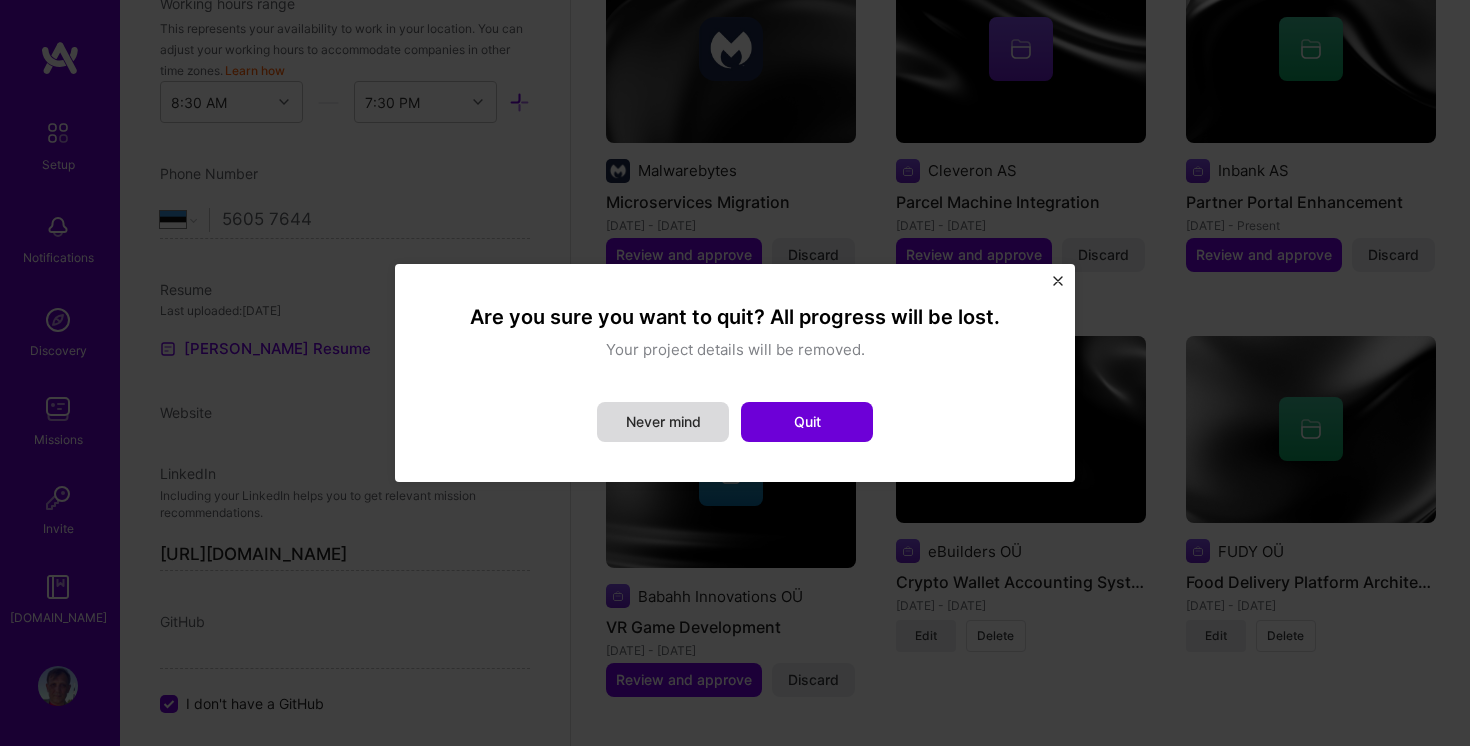click on "Never mind" at bounding box center (663, 422) 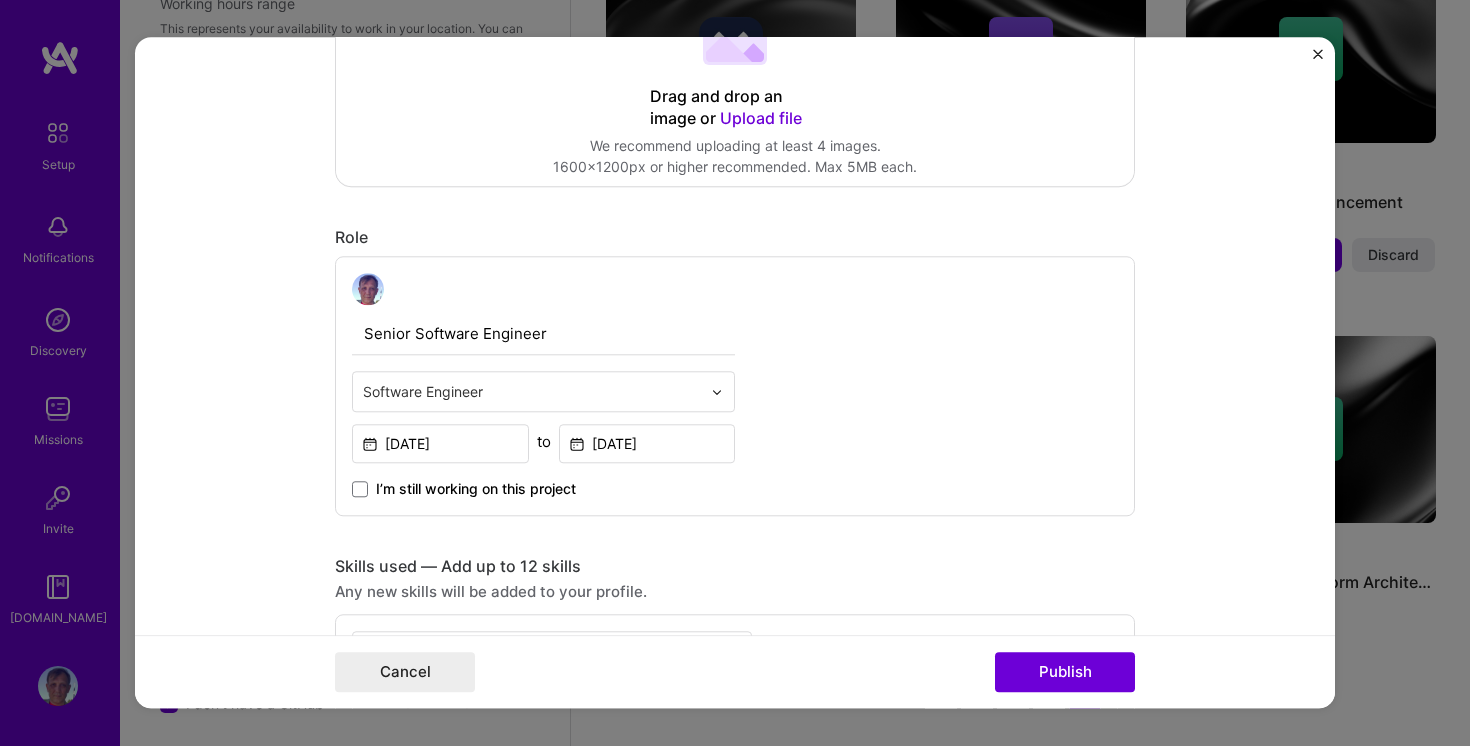 click on "Senior Software Engineer option Software Engineer, selected.   Select is focused ,type to refine list, press Down to open the menu,  Software Engineer [DATE]
to [DATE]
I’m still working on this project" at bounding box center (735, 386) 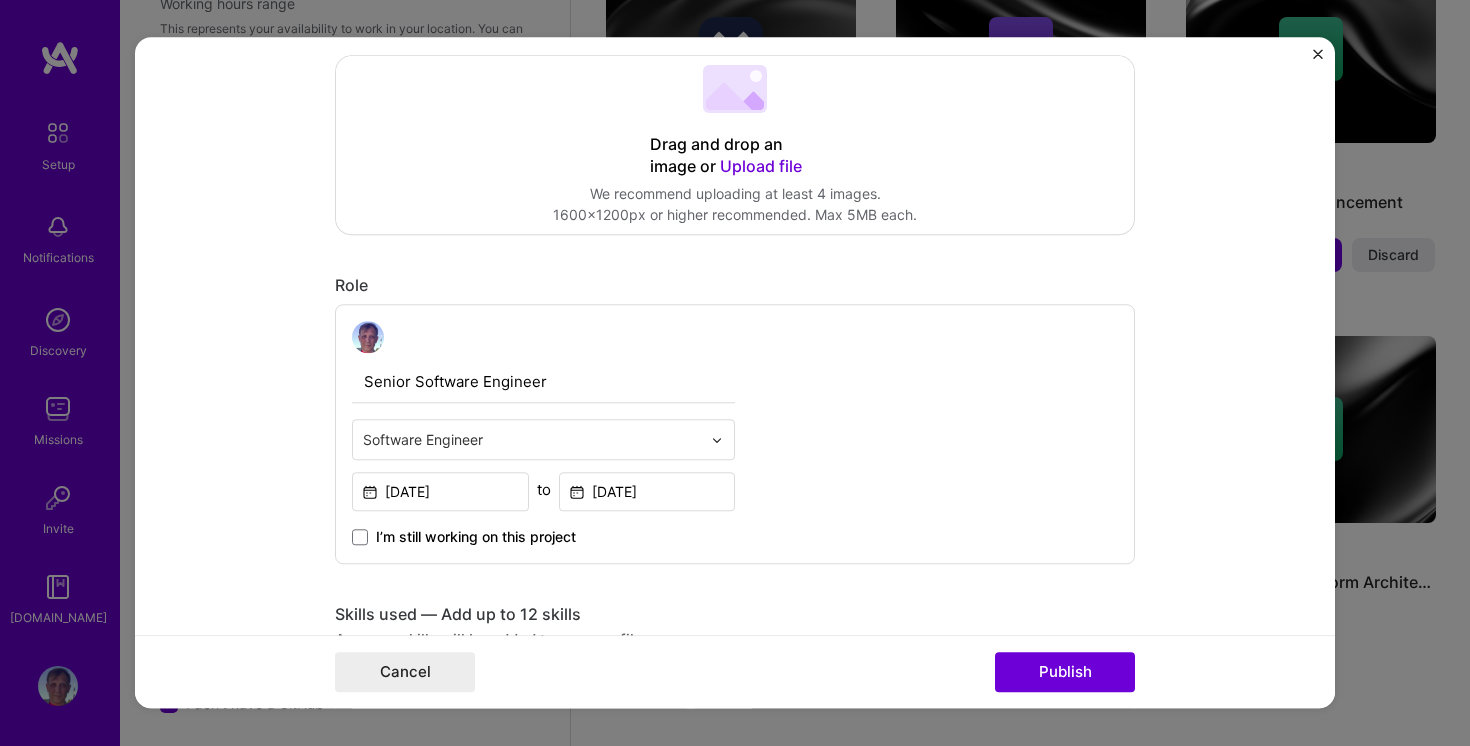 scroll, scrollTop: 434, scrollLeft: 0, axis: vertical 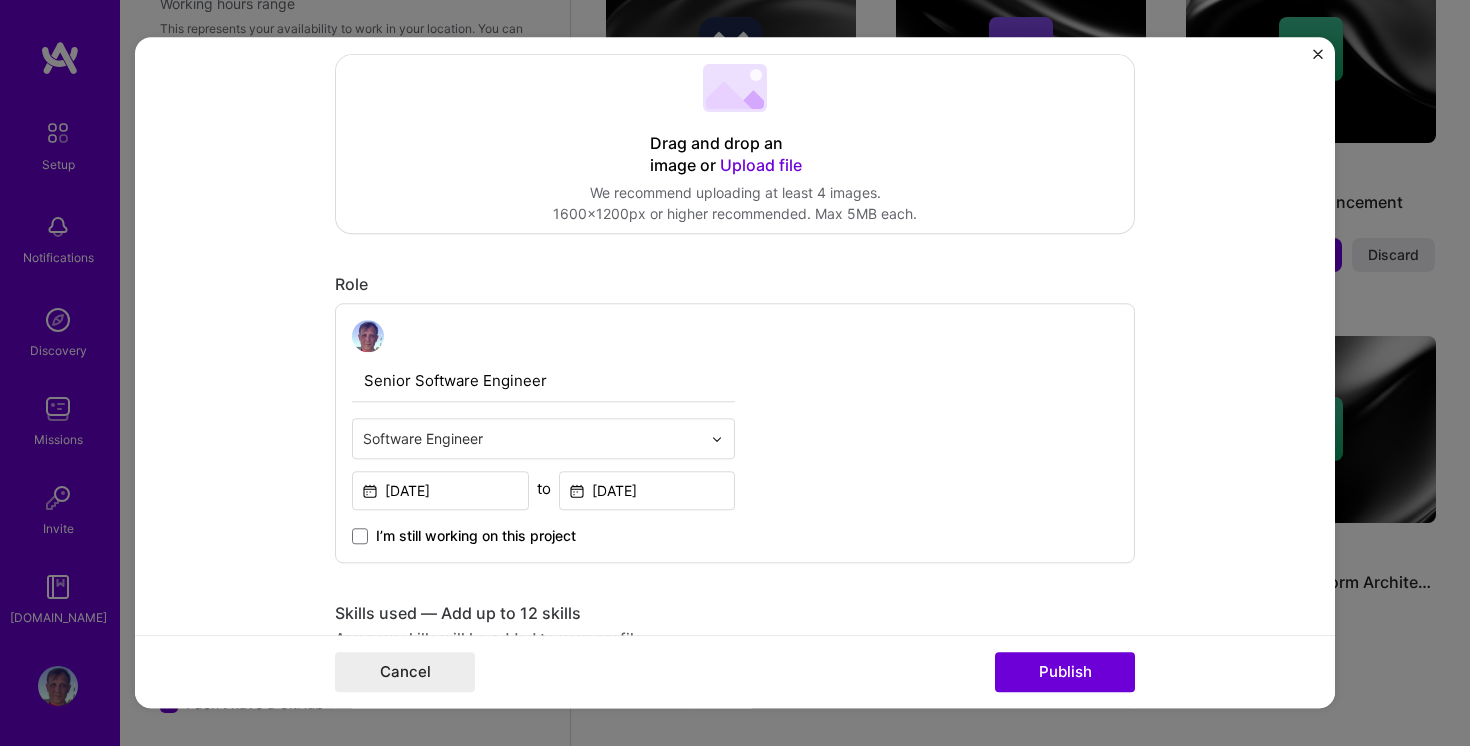 click at bounding box center [532, 438] 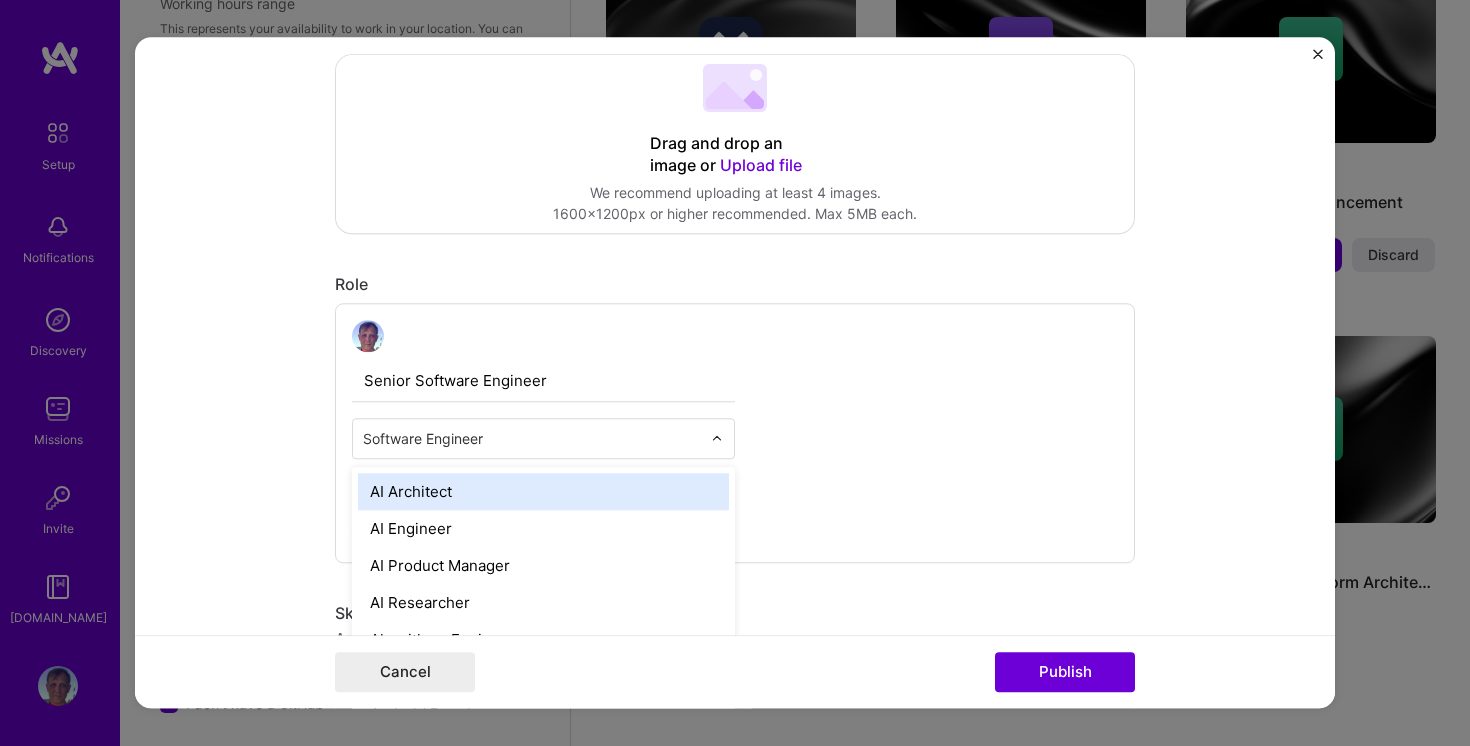 scroll, scrollTop: 1833, scrollLeft: 0, axis: vertical 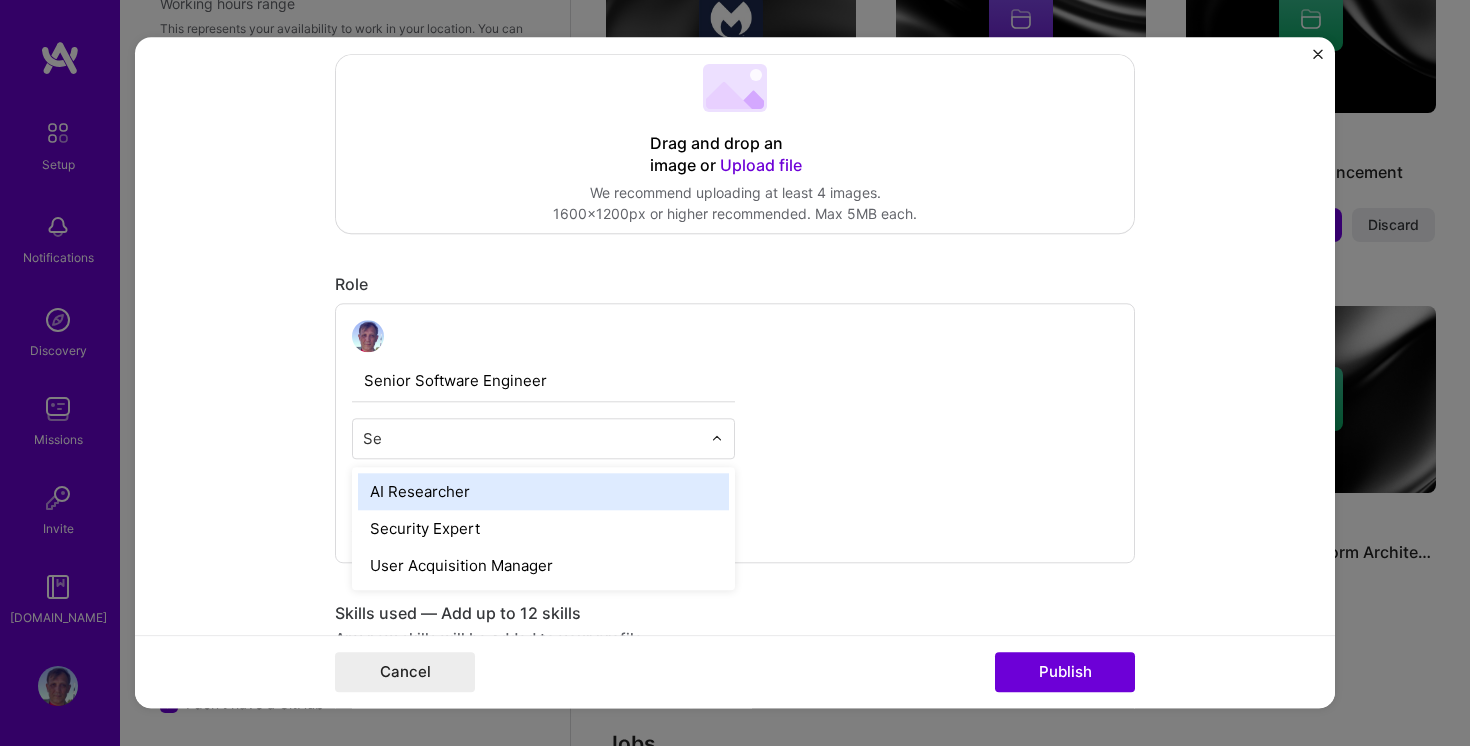 type on "S" 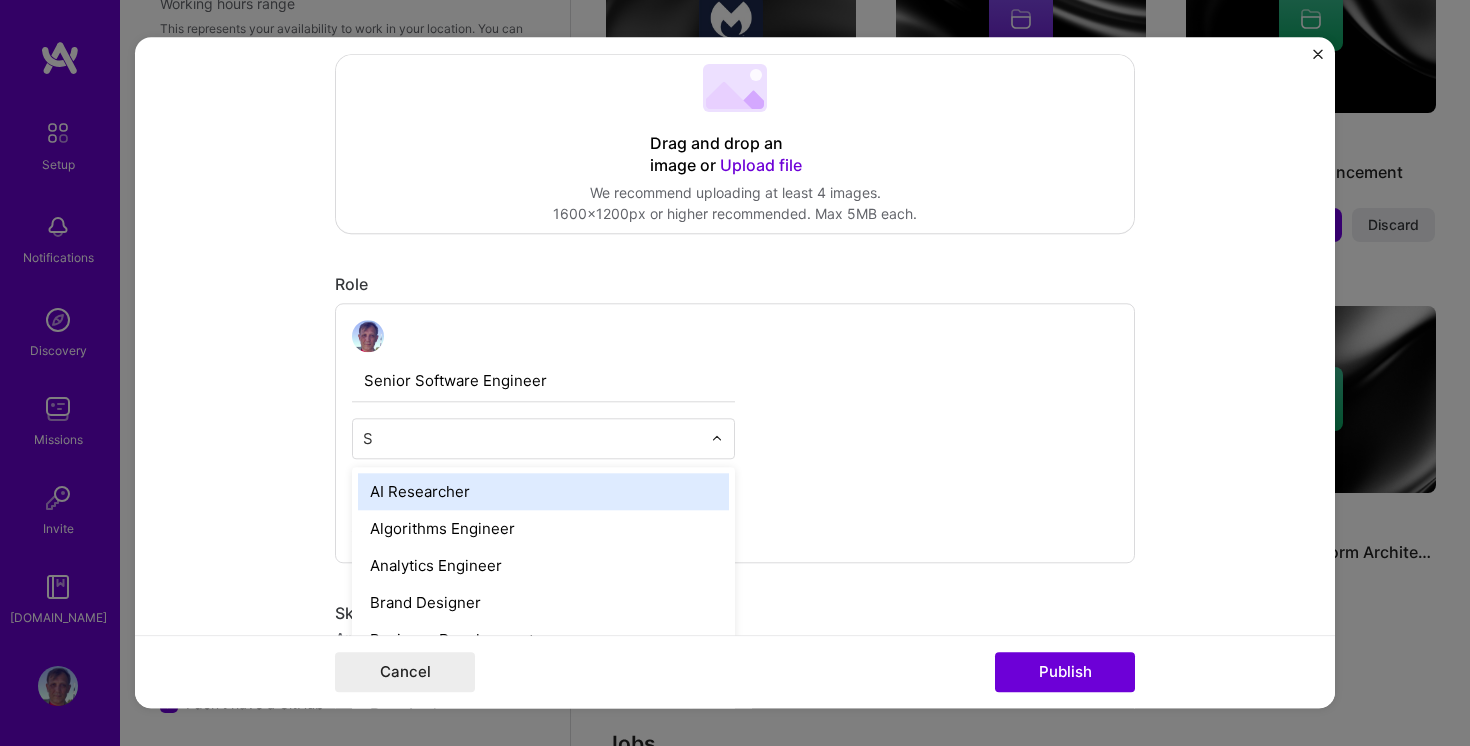 type 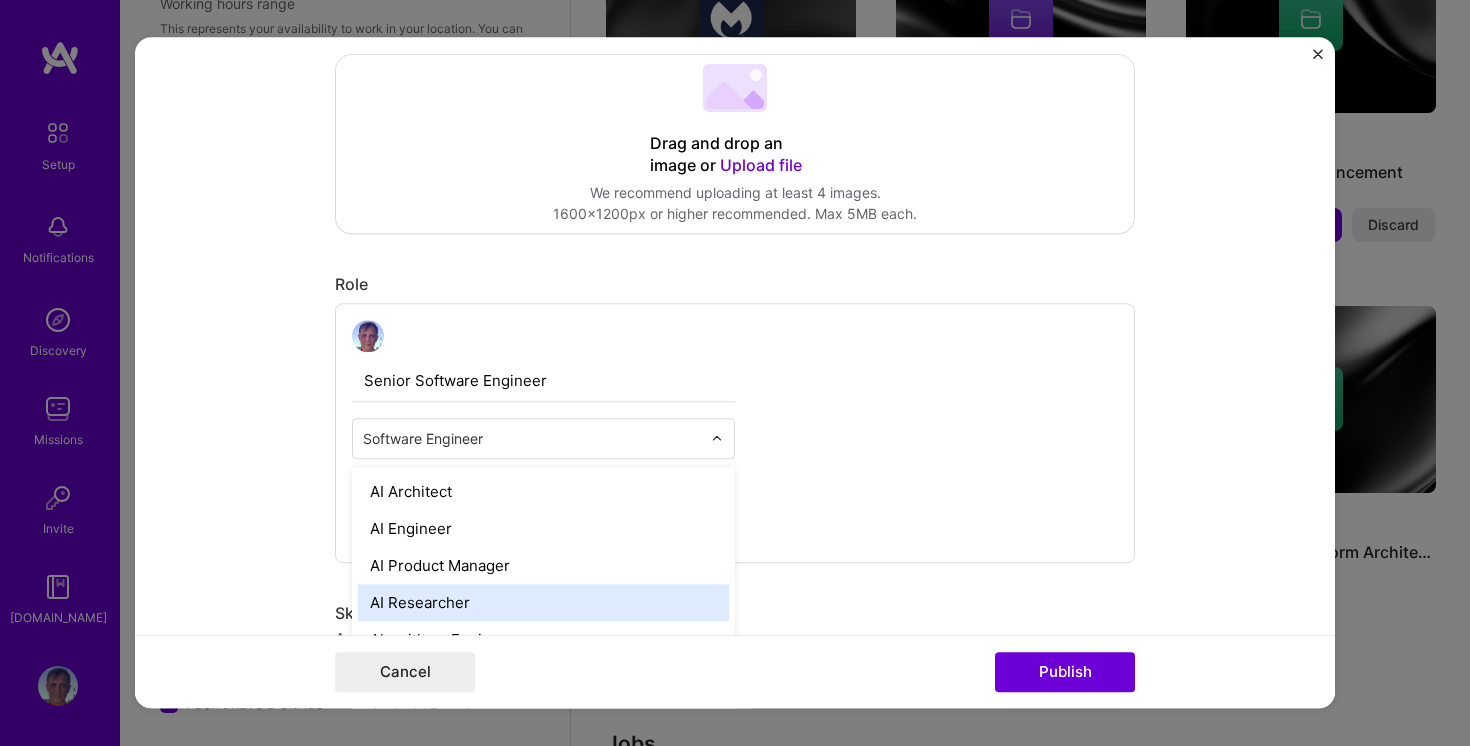 click on "Senior Software Engineer option AI Researcher focused, 4 of 70. 69 results available. Use Up and Down to choose options, press Enter to select the currently focused option, press Escape to exit the menu, press Tab to select the option and exit the menu. Software Engineer AI Architect AI Engineer AI Product Manager AI Researcher Algorithms Engineer Analytics Engineer Android Developer Art Director Automation Developer Back-End Developer Blockchain Developer Brand Designer Brand Expert Business Development Chief Technology Officer (CTO) Chief of Staff Cloud Expert Community Manager Content Writer Copywriter Data Analyst Data Architect Data Engineer Data Scientist Deep Learning Engineer [PERSON_NAME] Dev Experience DevOps Engineer Embedded Engineer Engineering Manager Financial Advisory Consultant Front-End Developer Full-Stack Developer Game Designer Game Developer Graphics Designer Growth Marketer Human Resource Consultant IT Consultant Industrial Designer Law Expert ML Engineer MLOps Management Consultant" at bounding box center [735, 433] 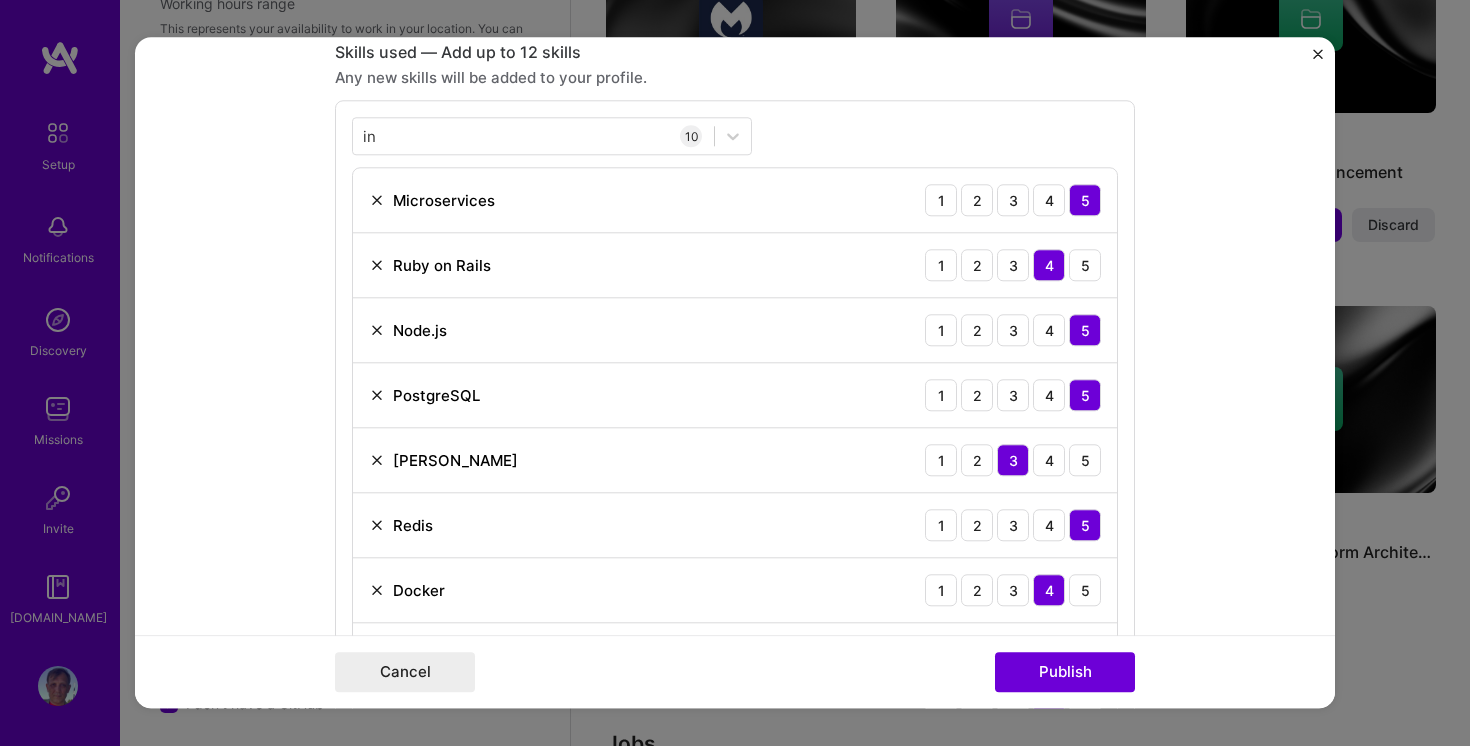 scroll, scrollTop: 1003, scrollLeft: 0, axis: vertical 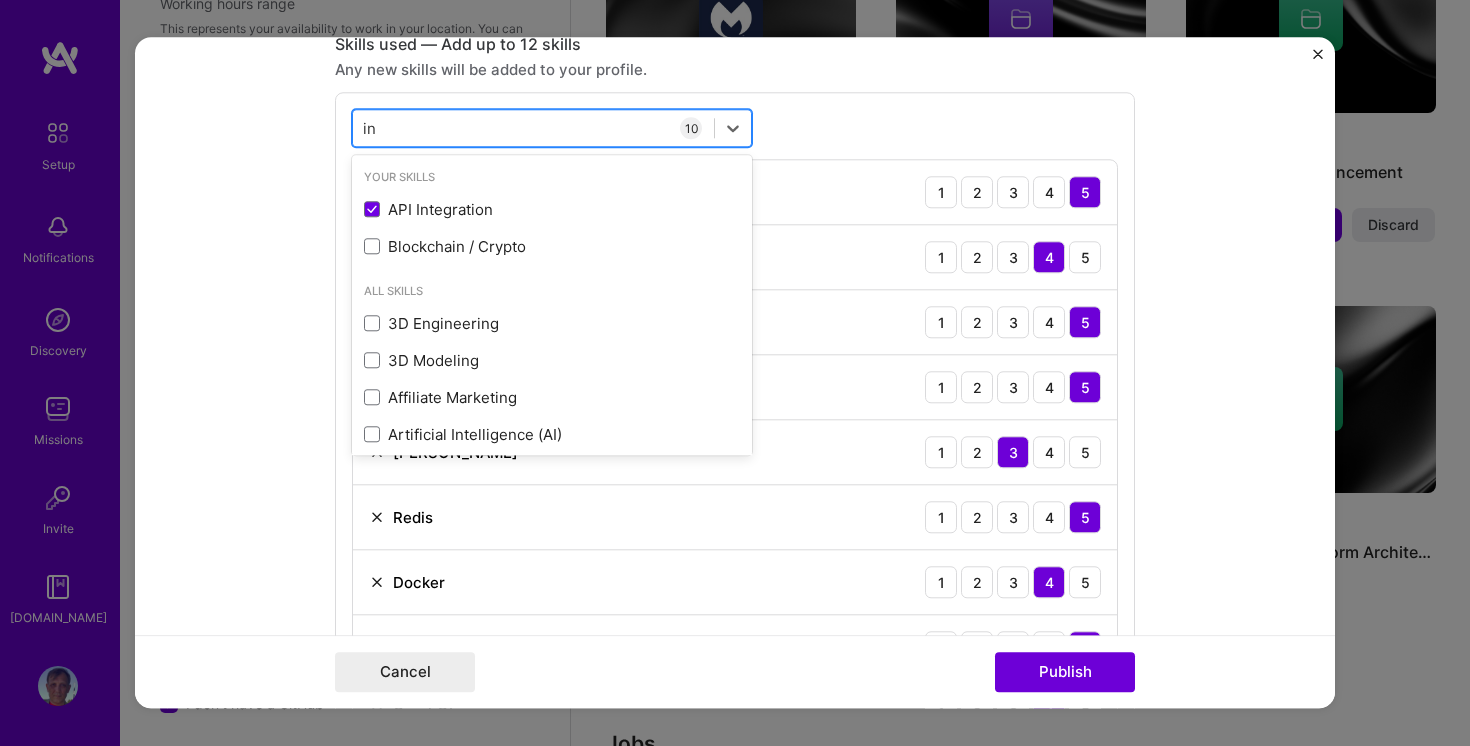 click on "in in" at bounding box center [533, 128] 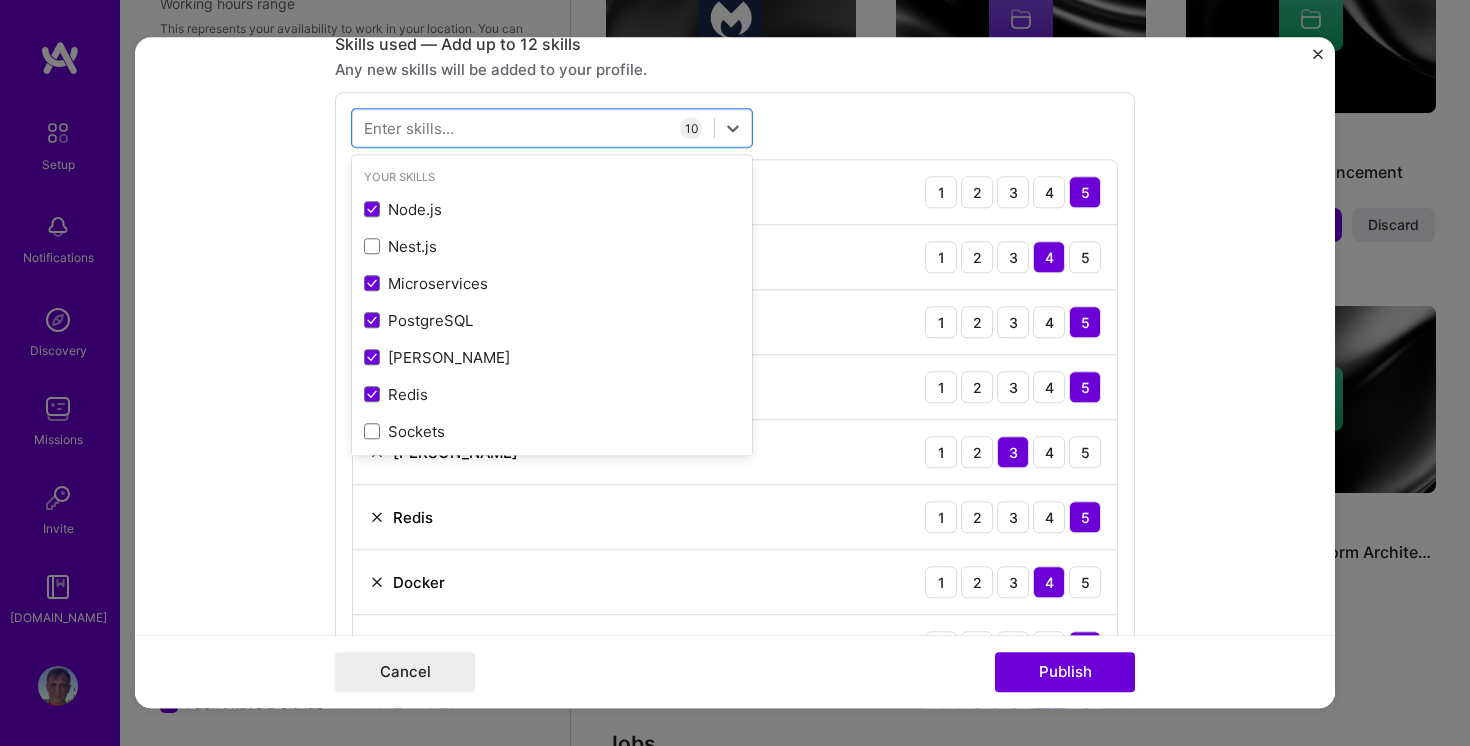 type 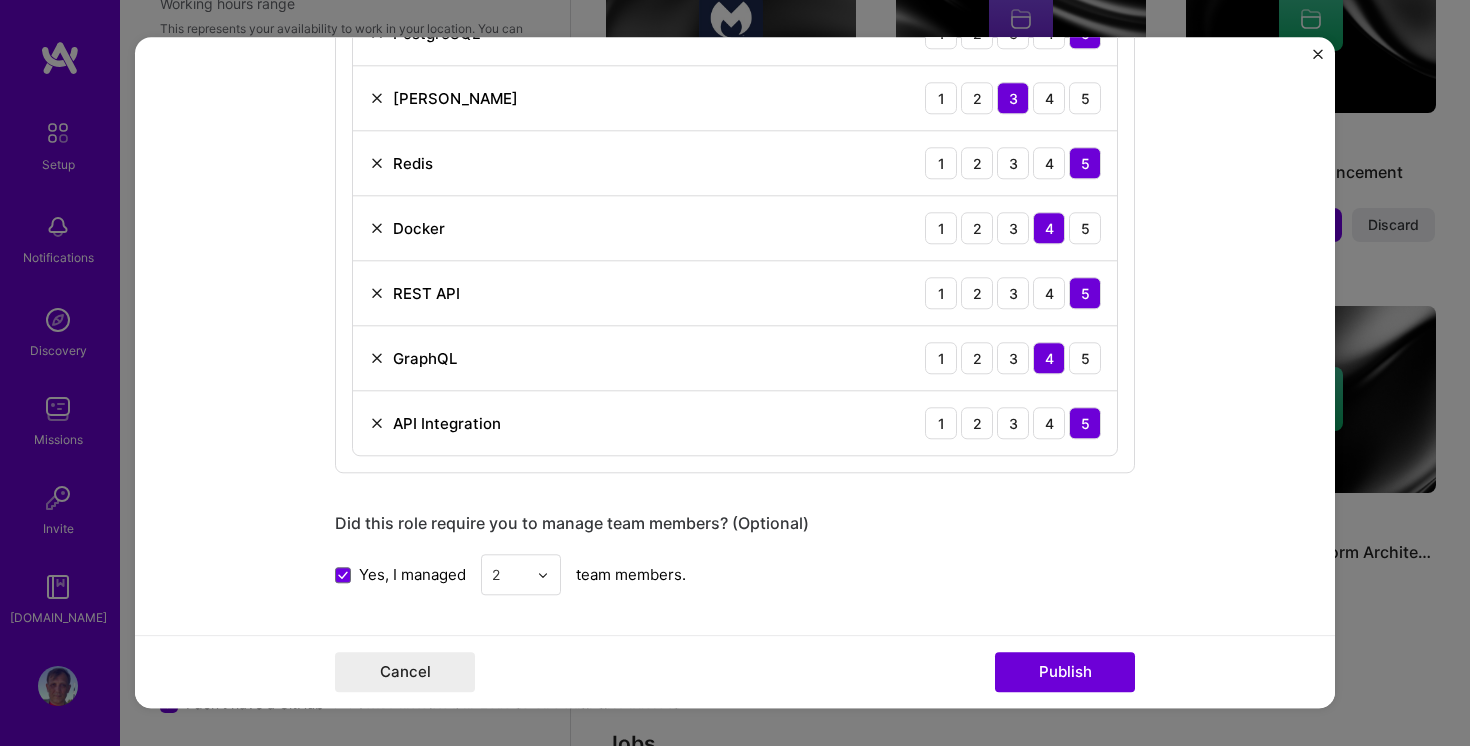 scroll, scrollTop: 1380, scrollLeft: 0, axis: vertical 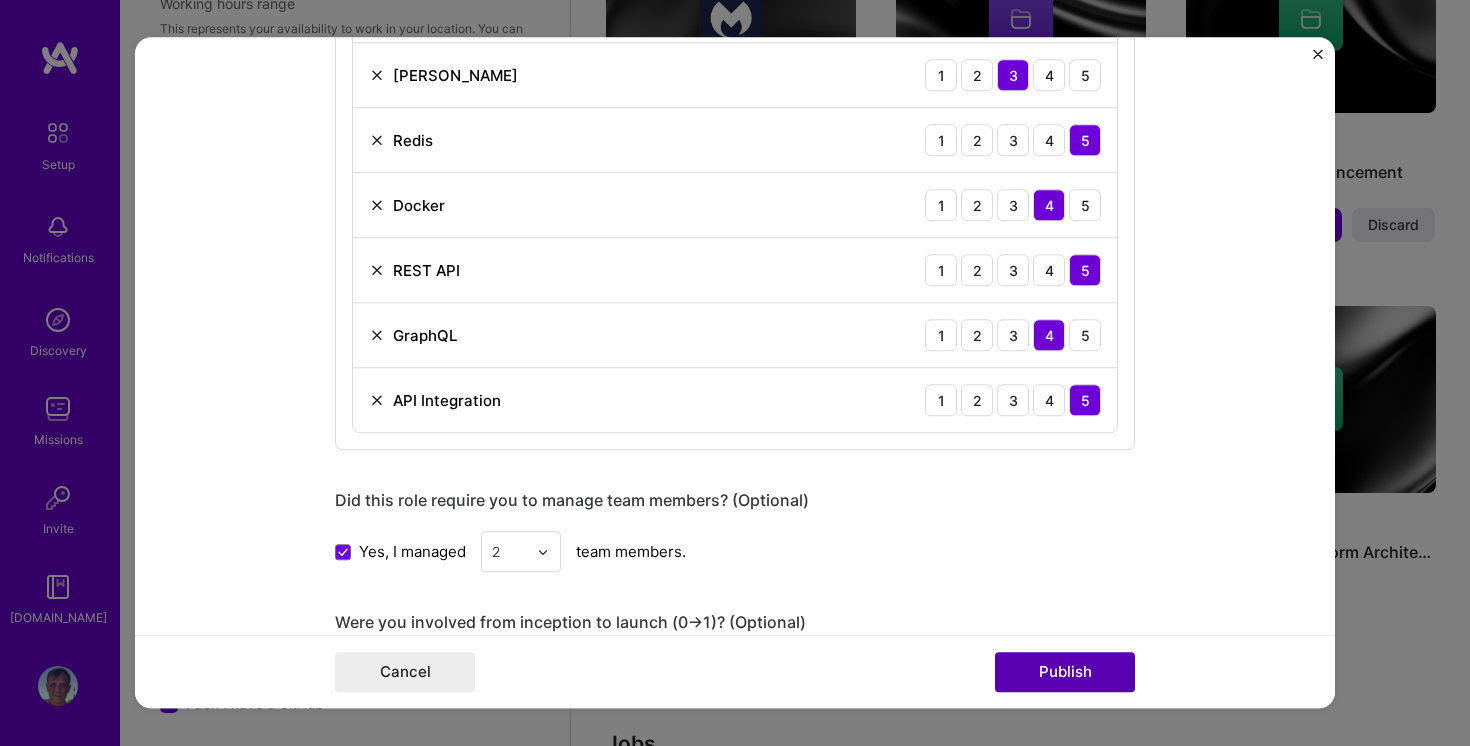 click on "Publish" at bounding box center (1065, 673) 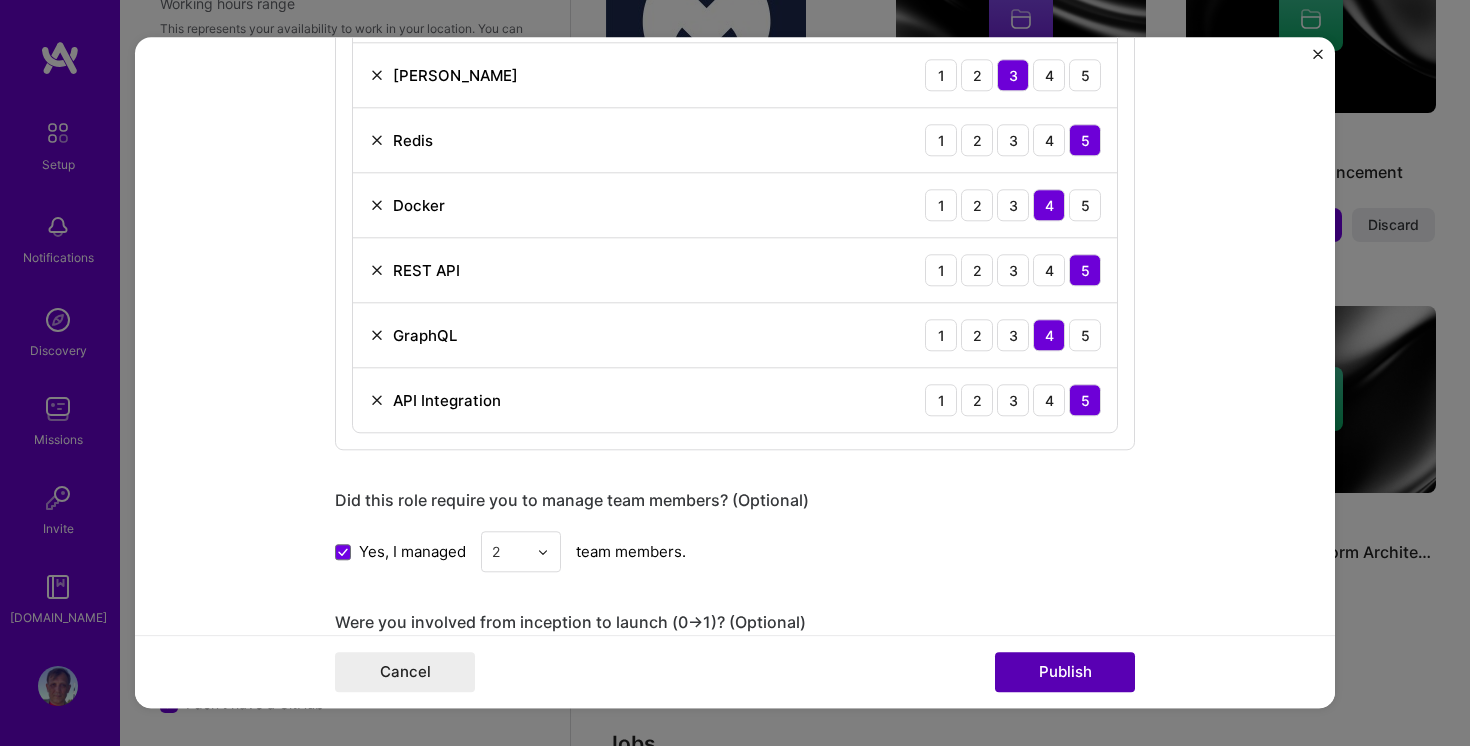 type 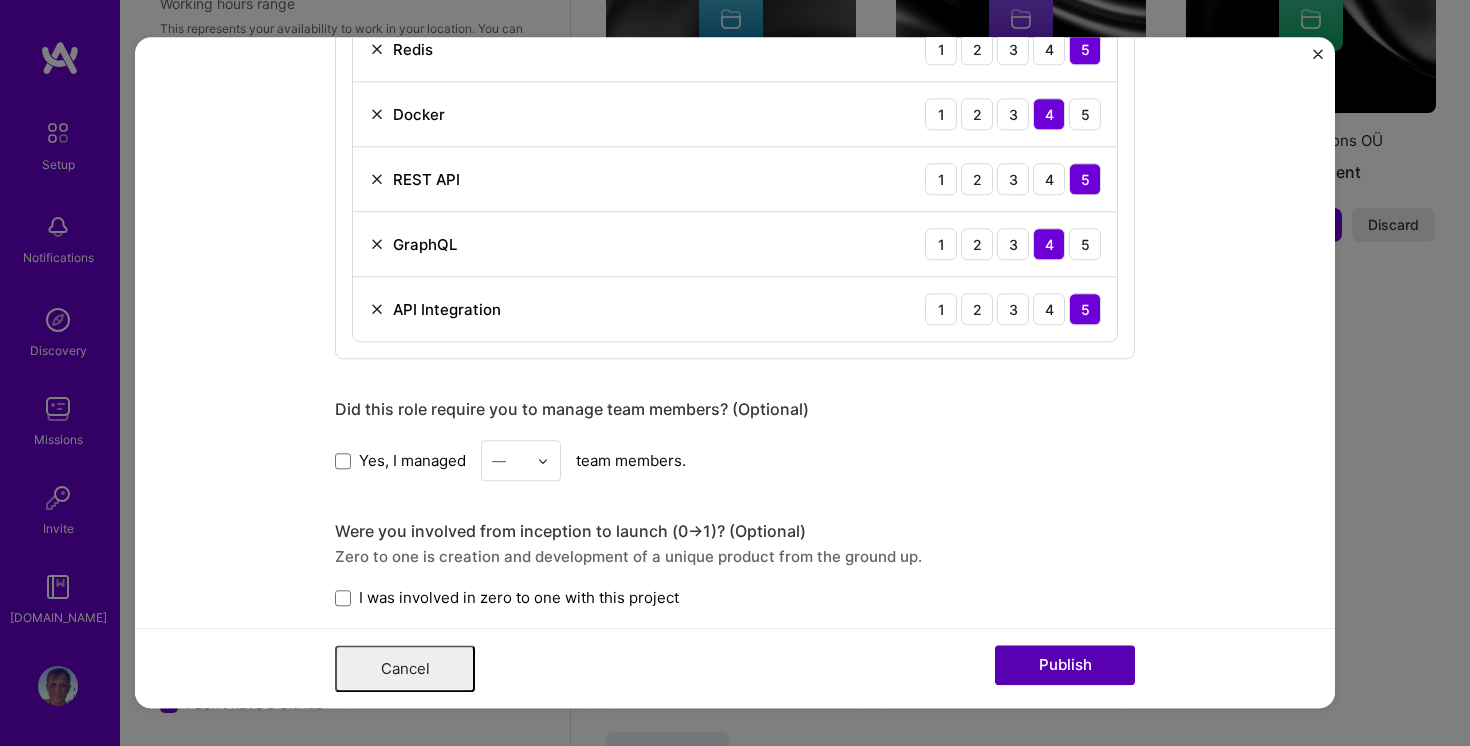 scroll, scrollTop: 0, scrollLeft: 0, axis: both 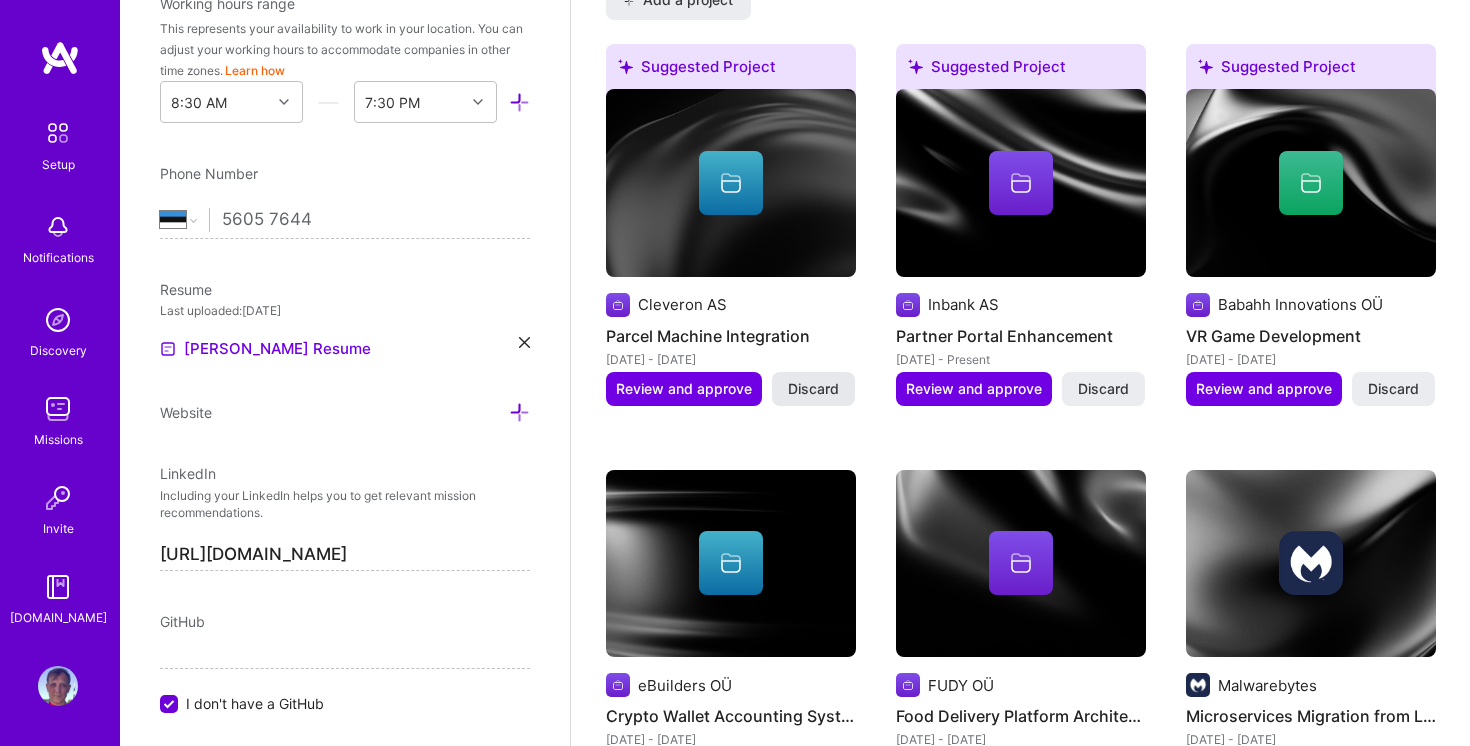 click on "Discard" at bounding box center (813, 389) 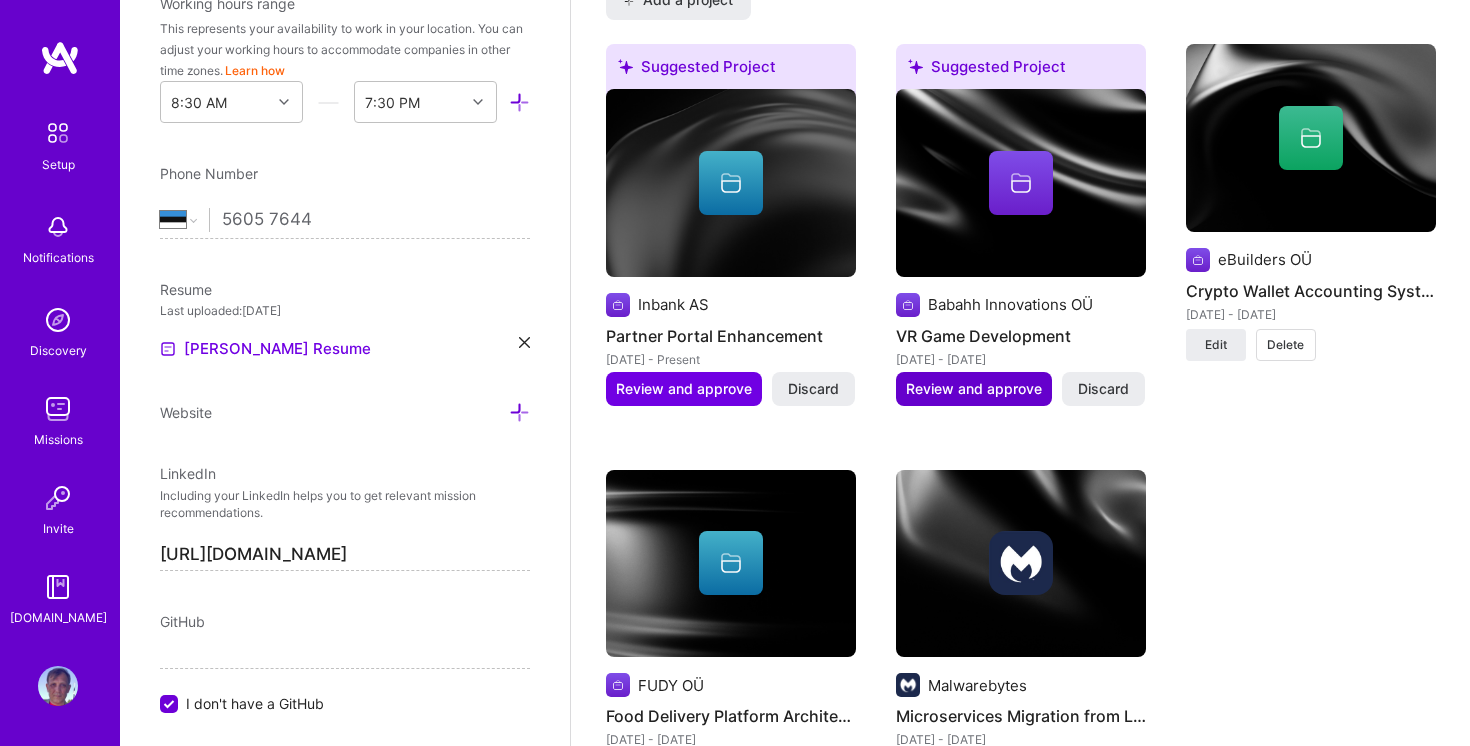 click on "Review and approve" at bounding box center (974, 389) 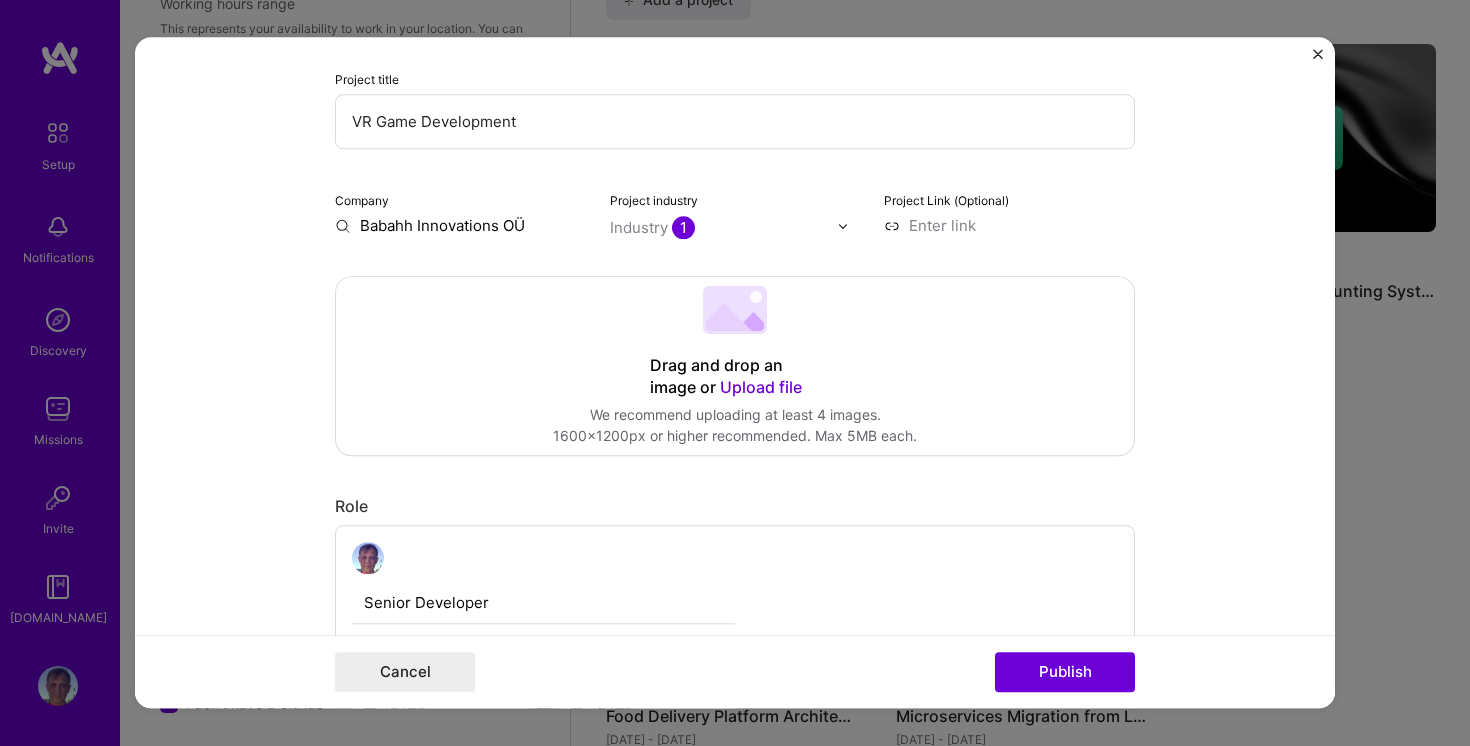 scroll, scrollTop: 220, scrollLeft: 0, axis: vertical 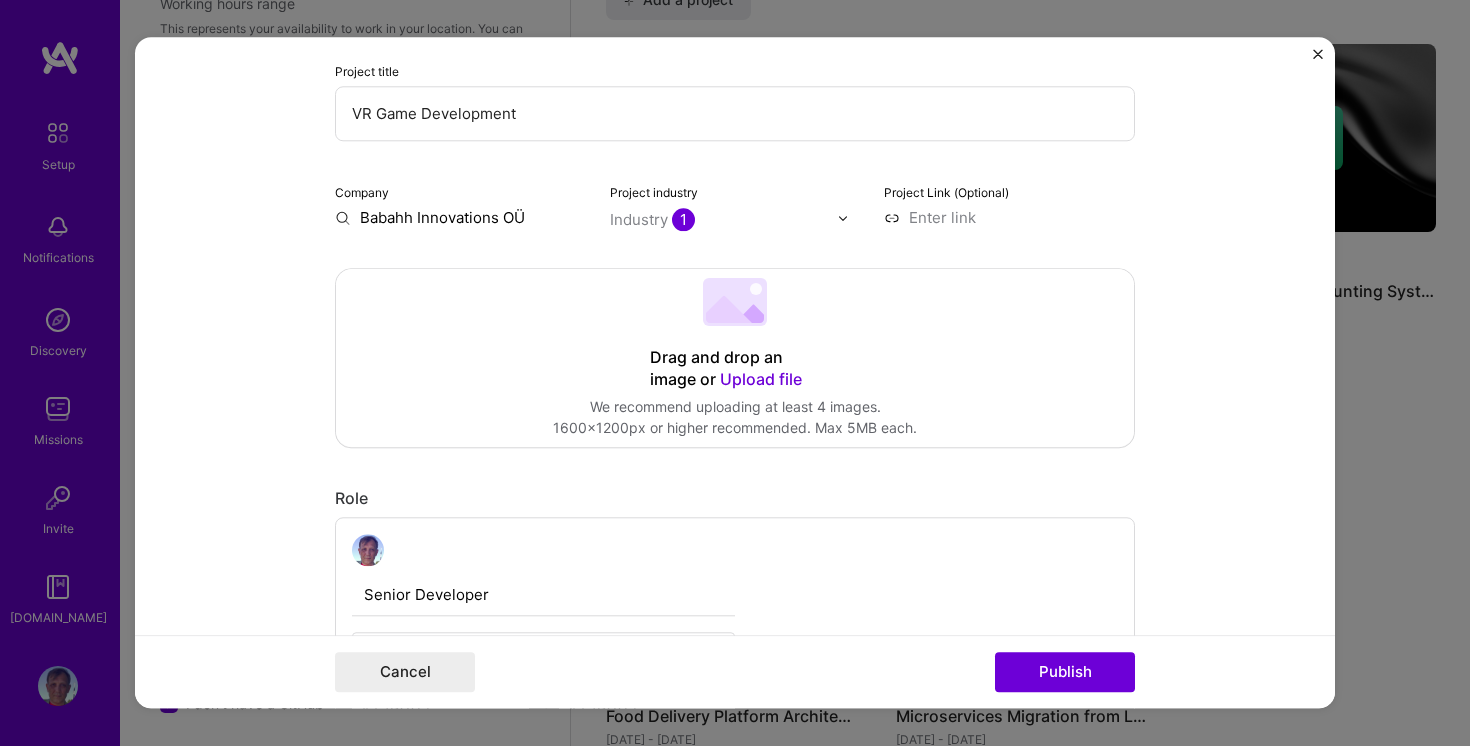 click at bounding box center [843, 218] 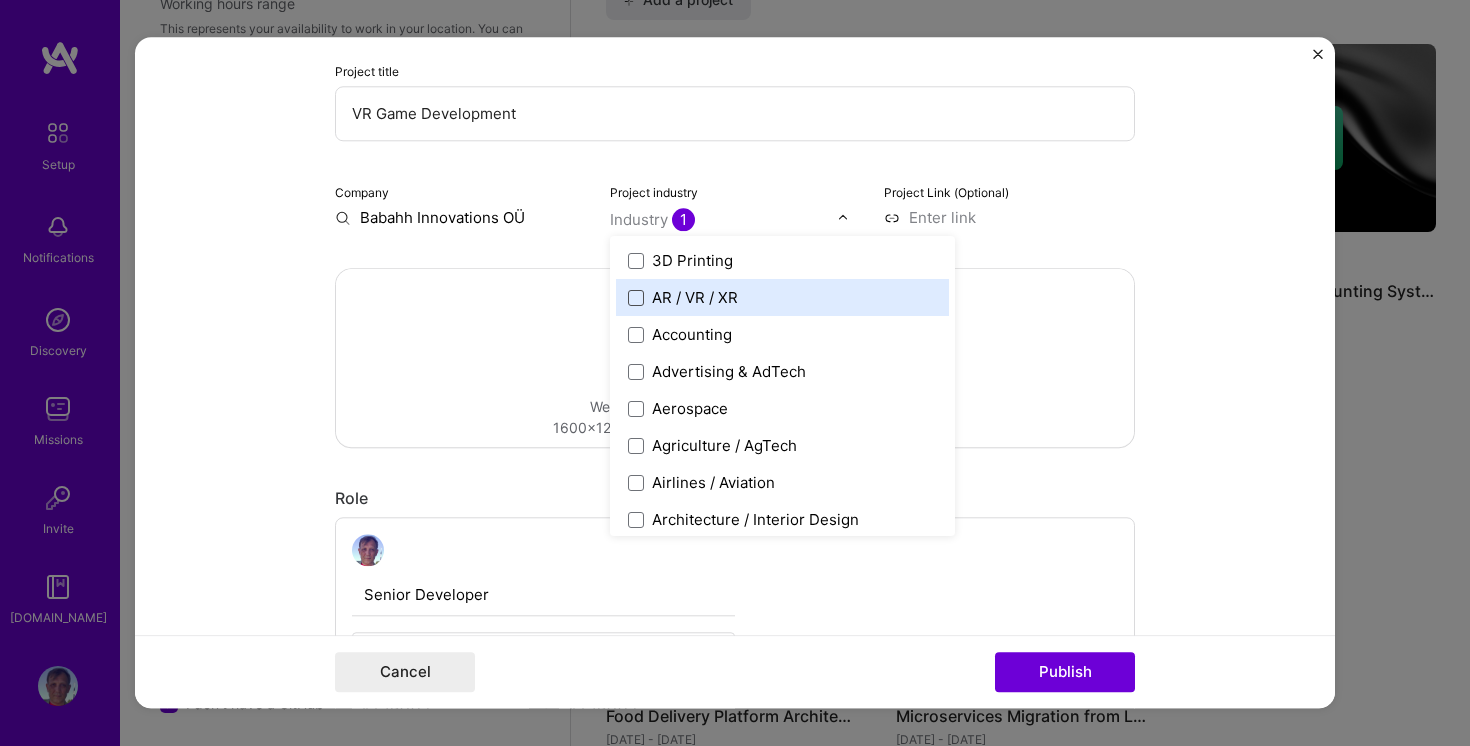 click at bounding box center (636, 298) 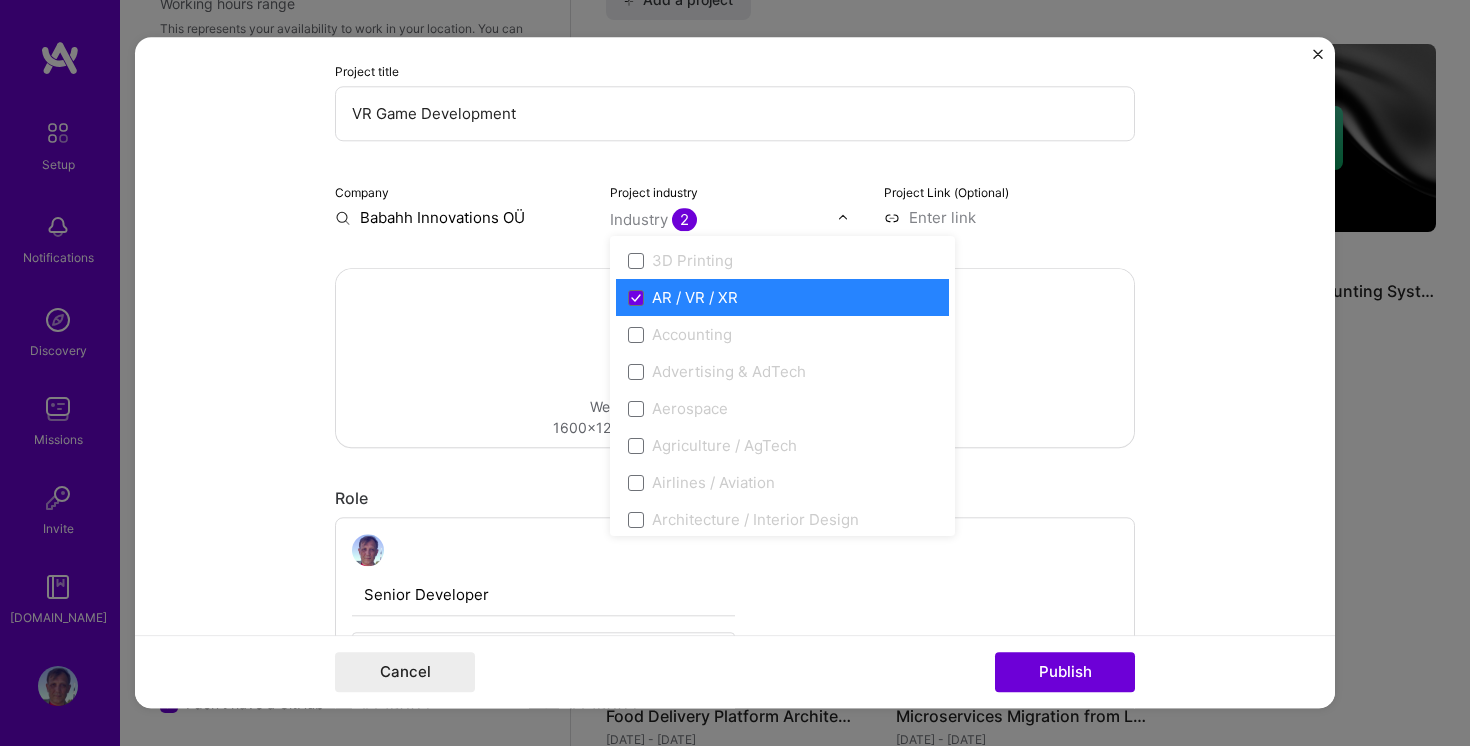 click on "Editing suggested project This project is suggested based on your LinkedIn, resume or [DOMAIN_NAME] activity. Project title VR Game Development Company Babahh Innovations OÜ
Project industry option AR / VR / XR, selected. option AR / VR / XR focused, 2 of 120. 120 results available. Use Up and Down to choose options, press Enter to select the currently focused option, press Escape to exit the menu, press Tab to select the option and exit the menu. Industry 2 3D Printing AR / VR / XR Accounting Advertising & AdTech Aerospace Agriculture / AgTech Airlines / Aviation Architecture / Interior Design Art & Museums Artifical Intelligence / Machine Learning Arts / Culture Augmented & Virtual Reality (AR/VR) Automotive Automotive & Self Driving Cars Aviation B2B B2B2C B2C BPA / RPA Banking Beauty Big Data BioTech Blockchain CMS CPG CRM Cannabis Charity & Nonprofit Circular Economy CivTech Climate Tech Cloud Services Coaching Community Tech Construction Consulting Consumer Electronics Crowdfunding Crypto DTC HR" at bounding box center (735, 372) 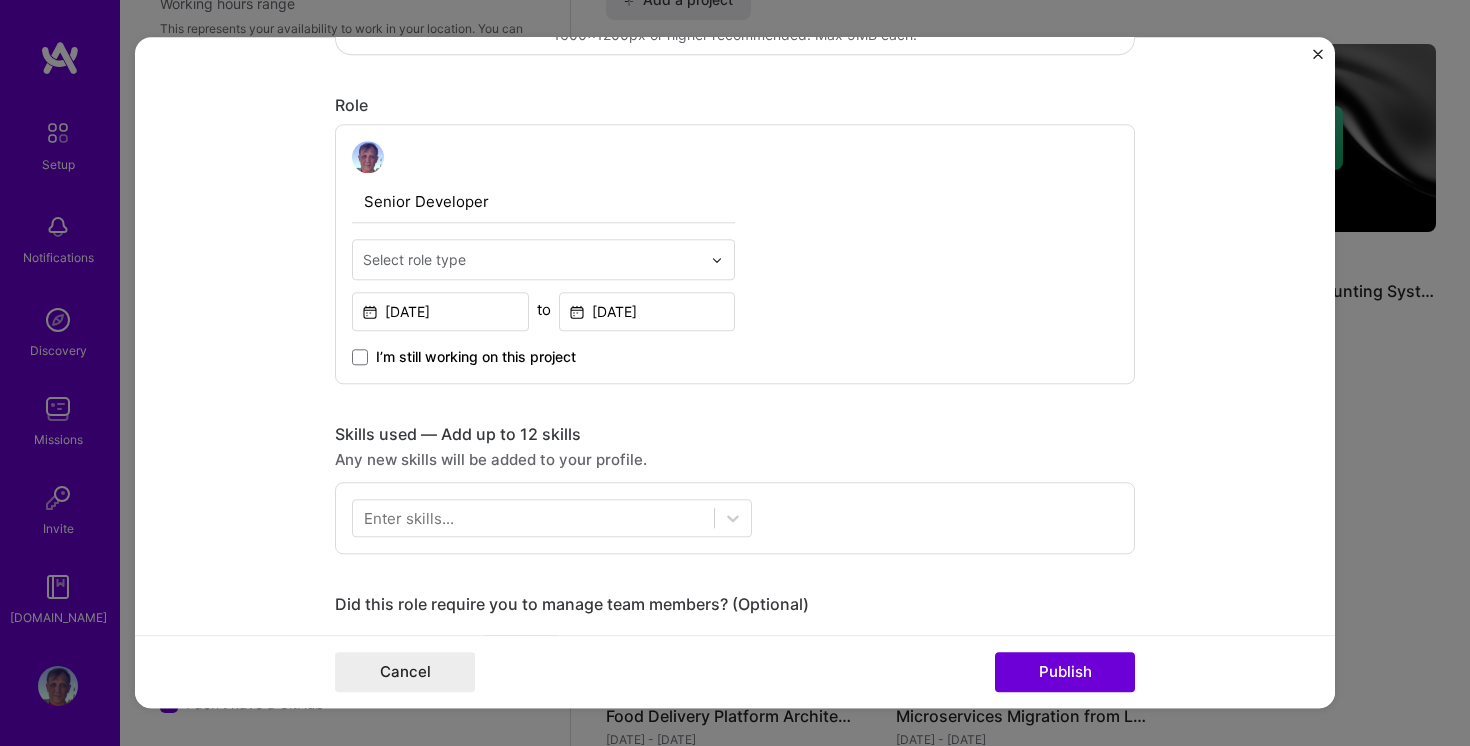 scroll, scrollTop: 616, scrollLeft: 0, axis: vertical 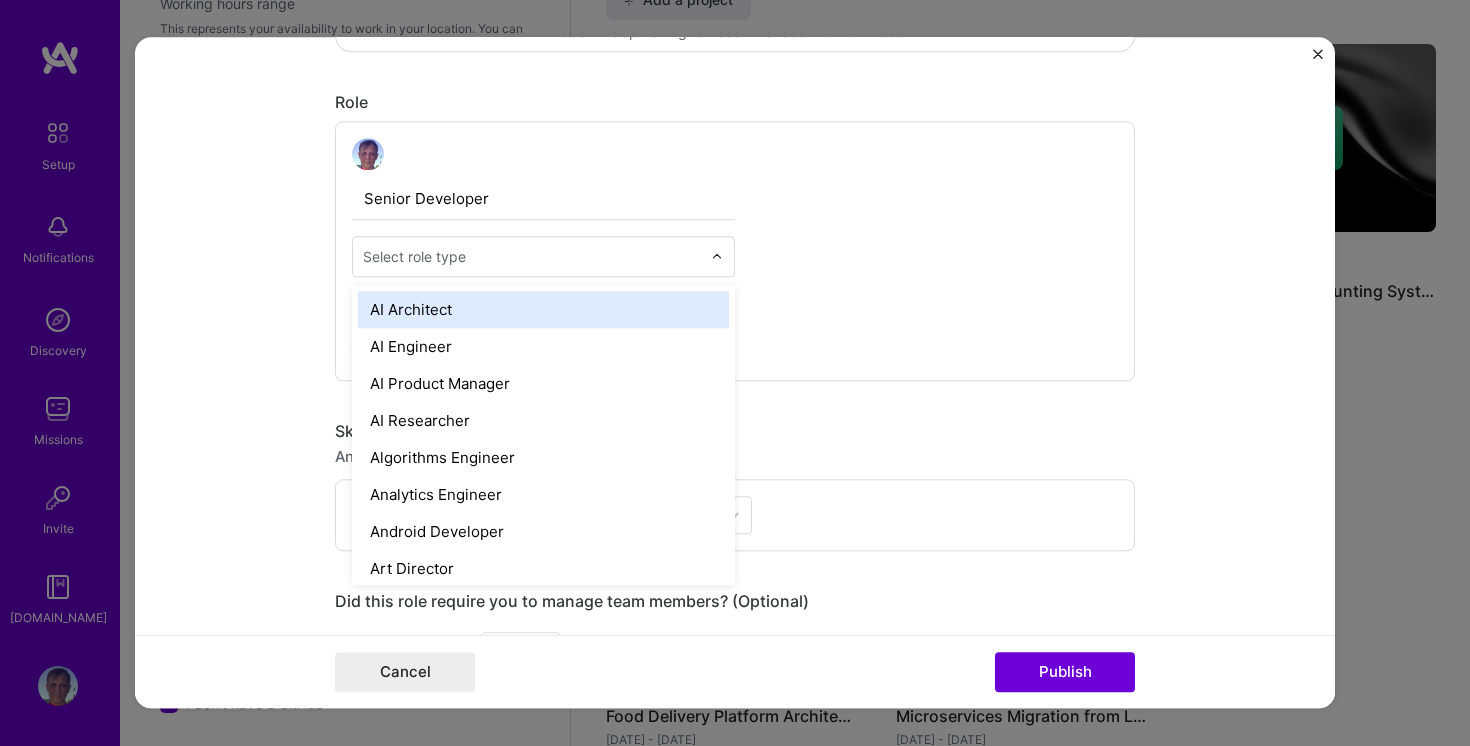 click at bounding box center (717, 257) 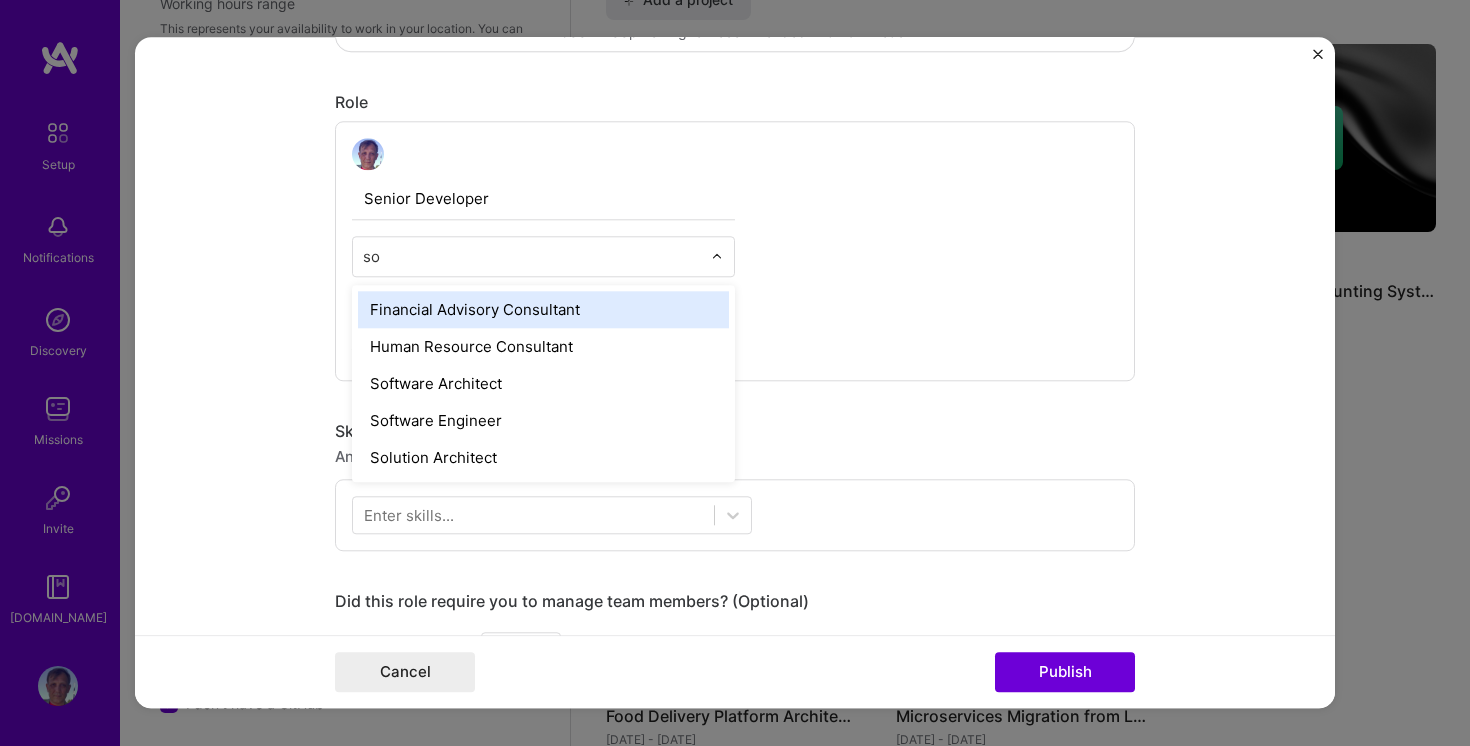 type on "sof" 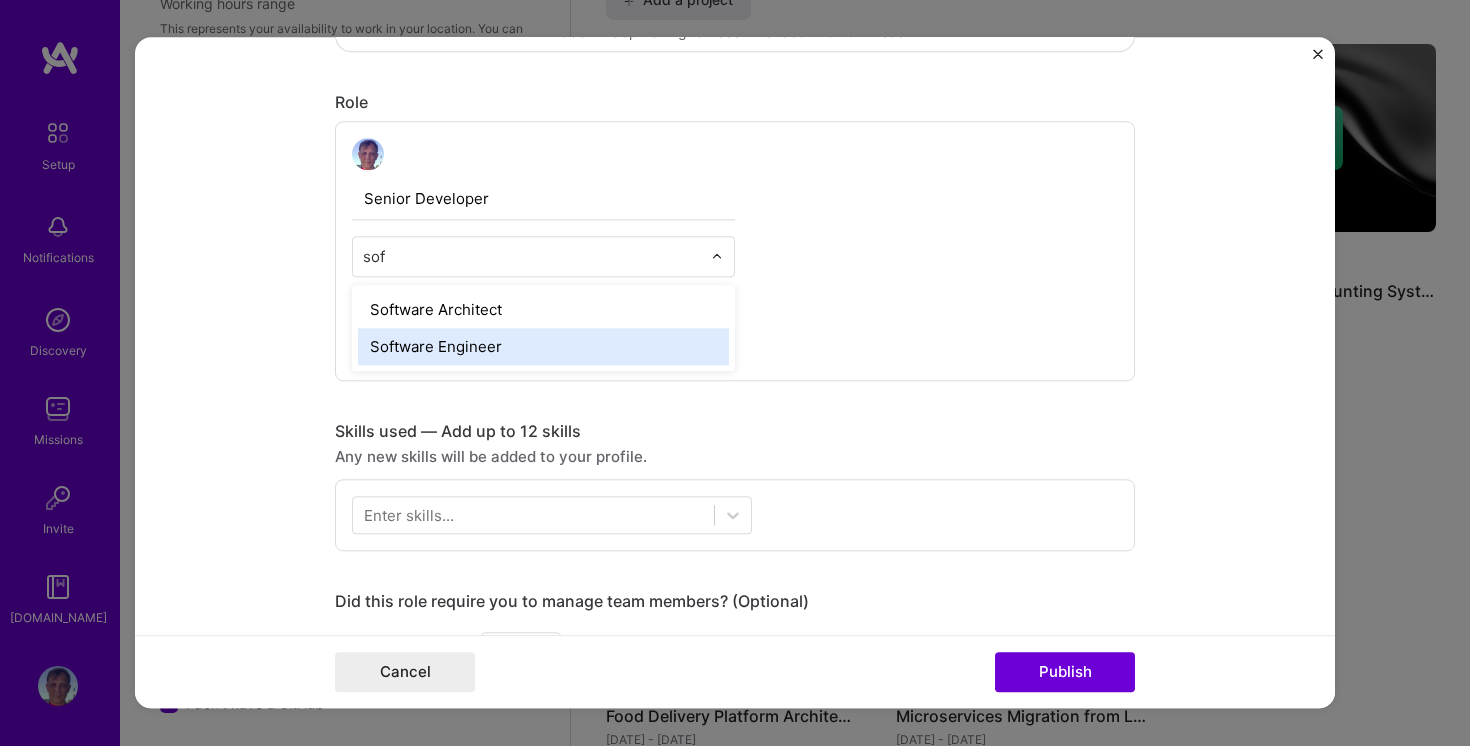 click on "Software Engineer" at bounding box center [543, 346] 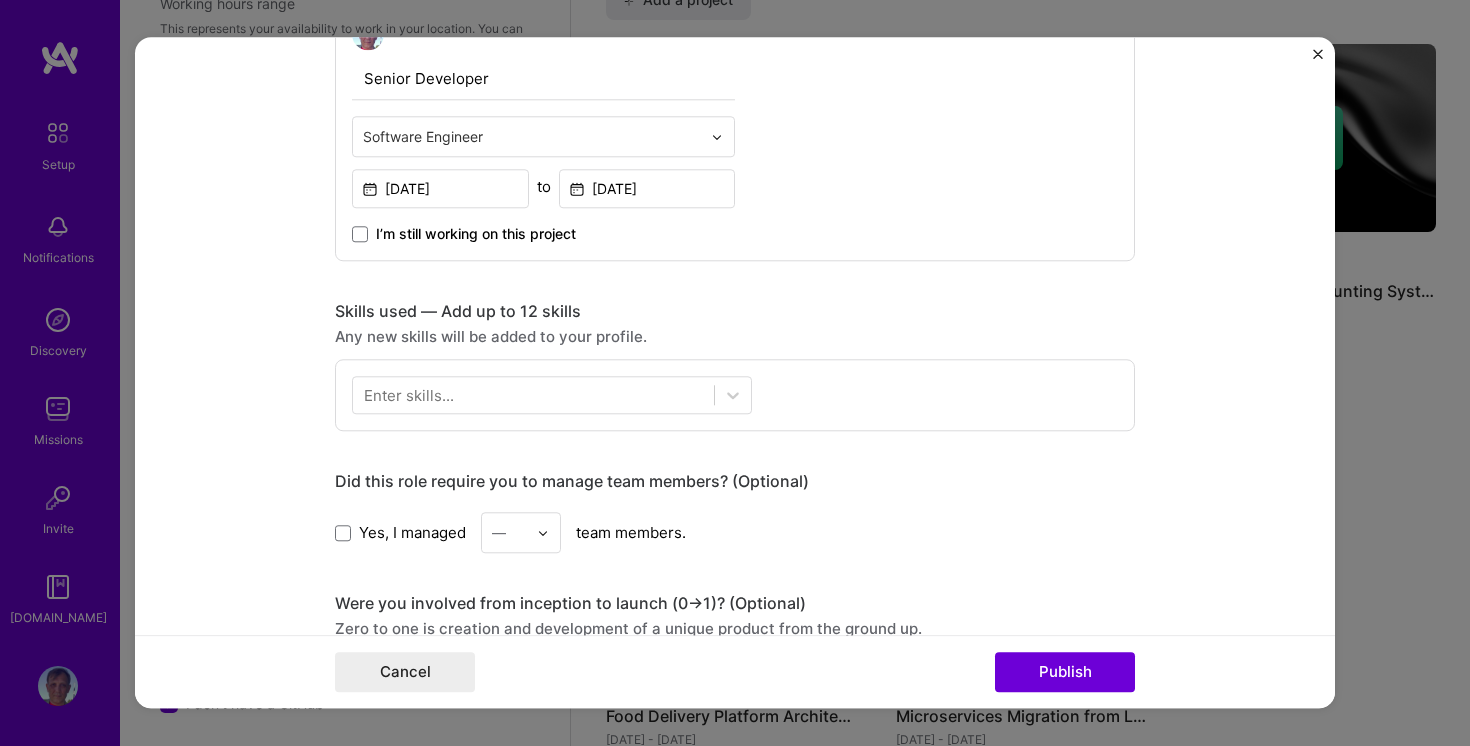 scroll, scrollTop: 823, scrollLeft: 0, axis: vertical 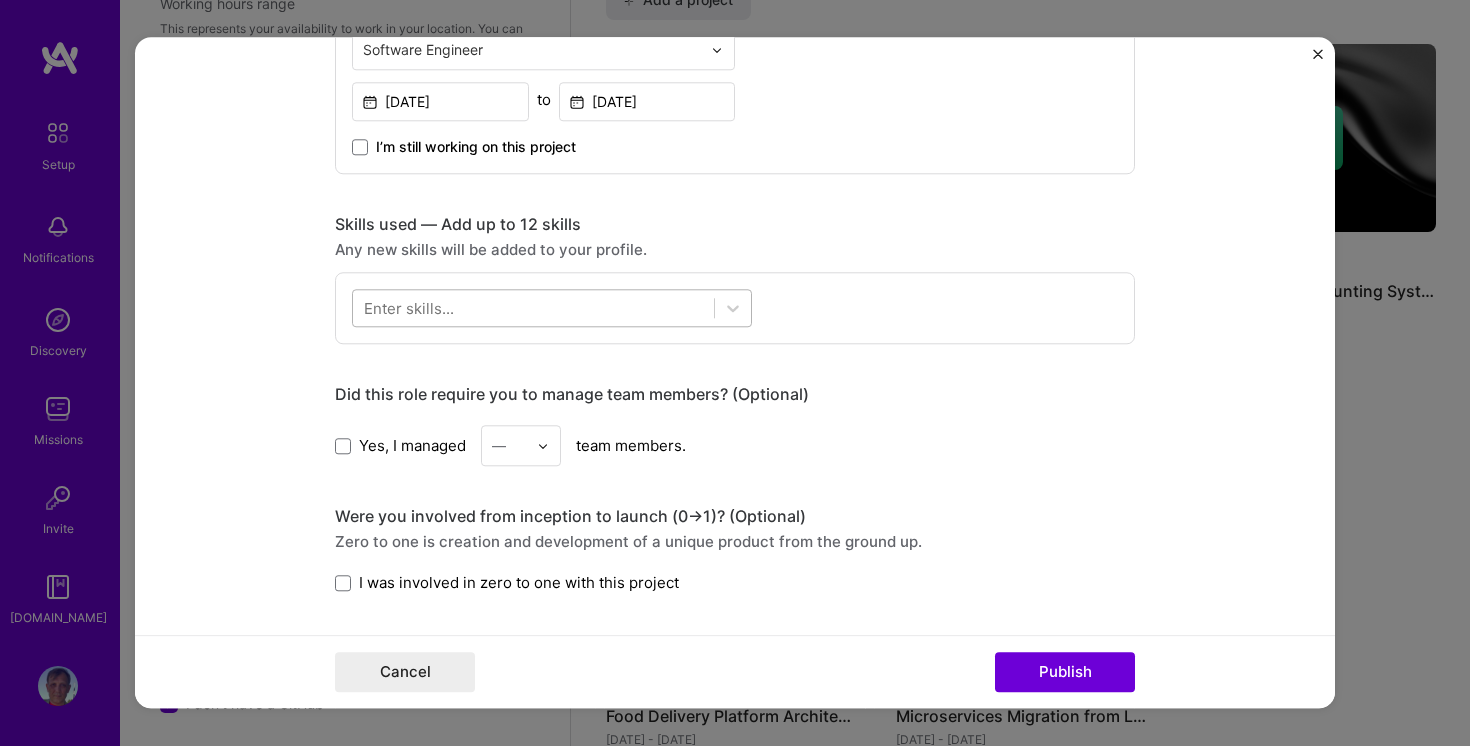 click at bounding box center [533, 308] 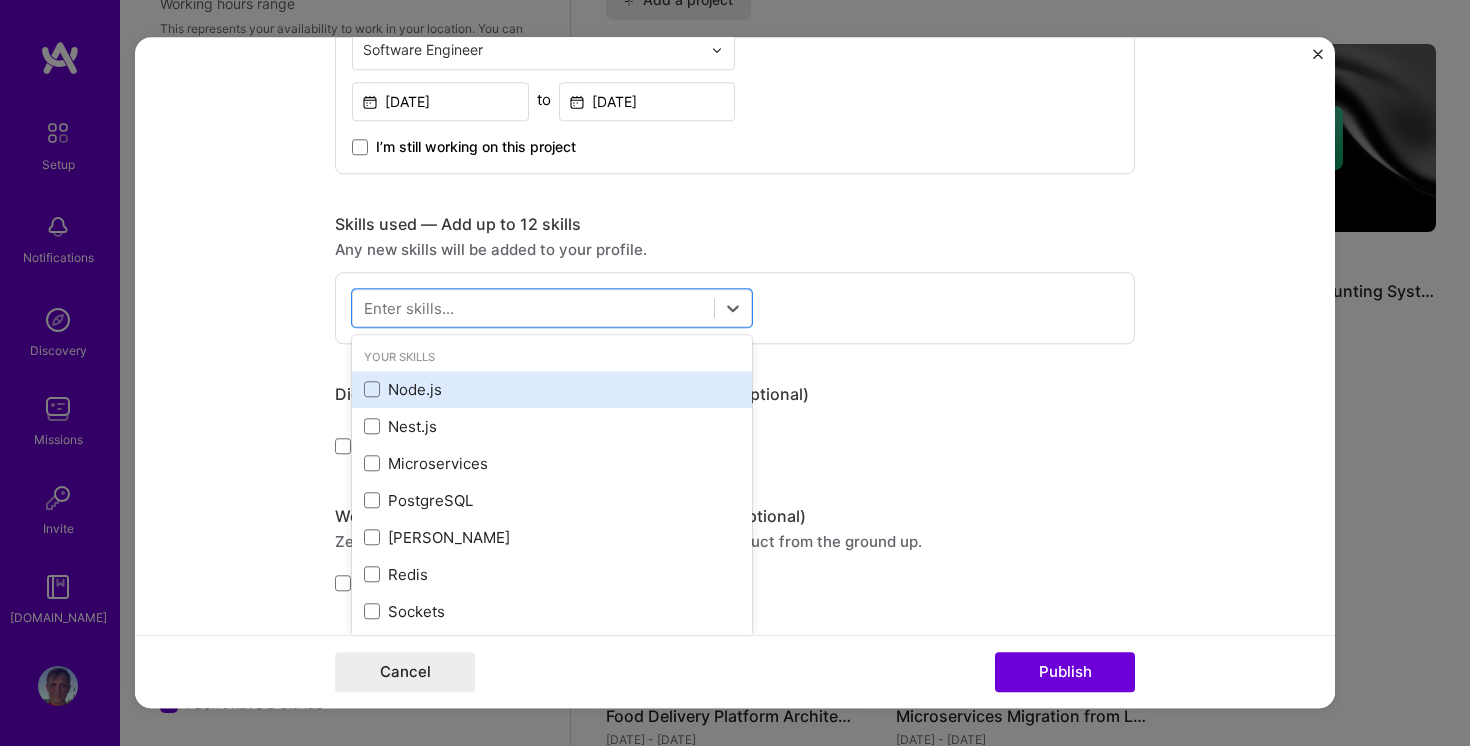 click on "Node.js" at bounding box center [552, 389] 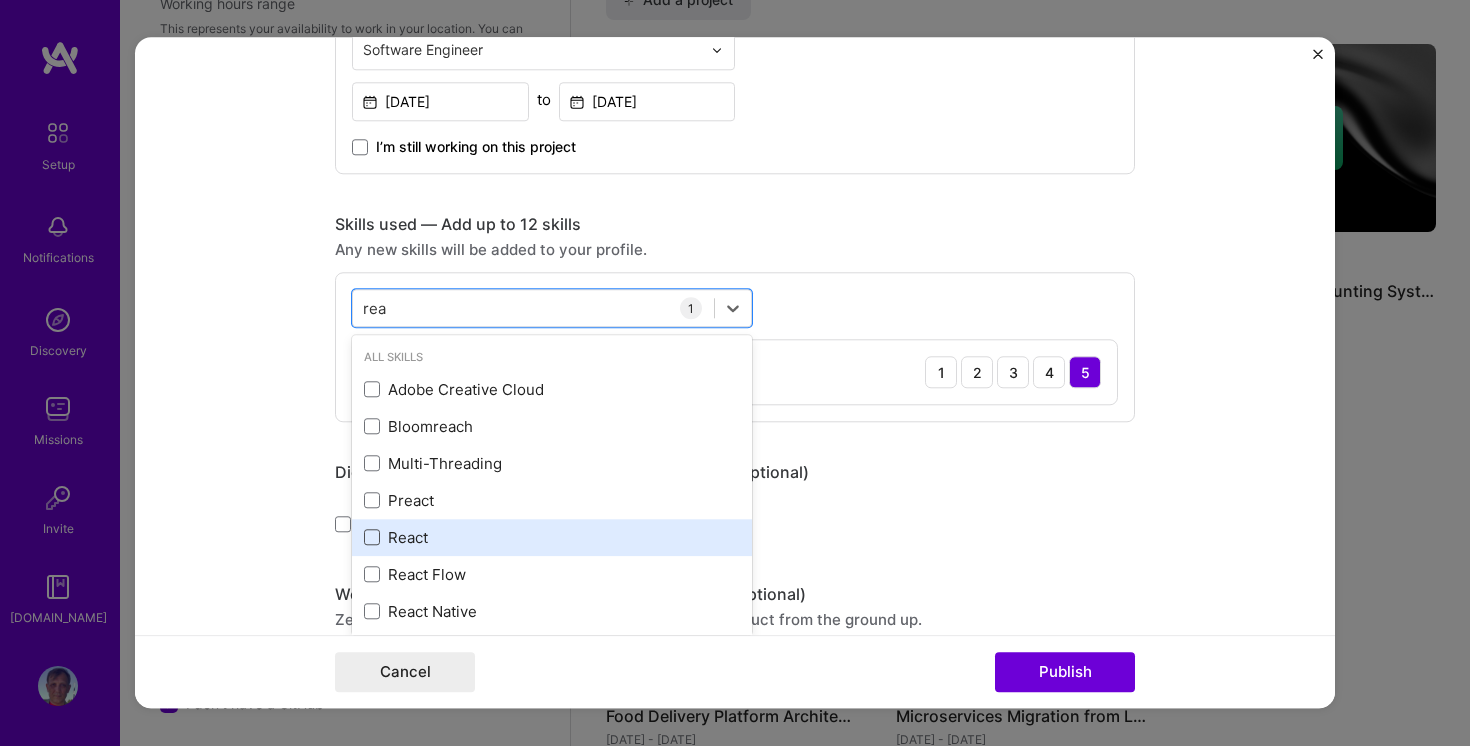 click at bounding box center [372, 538] 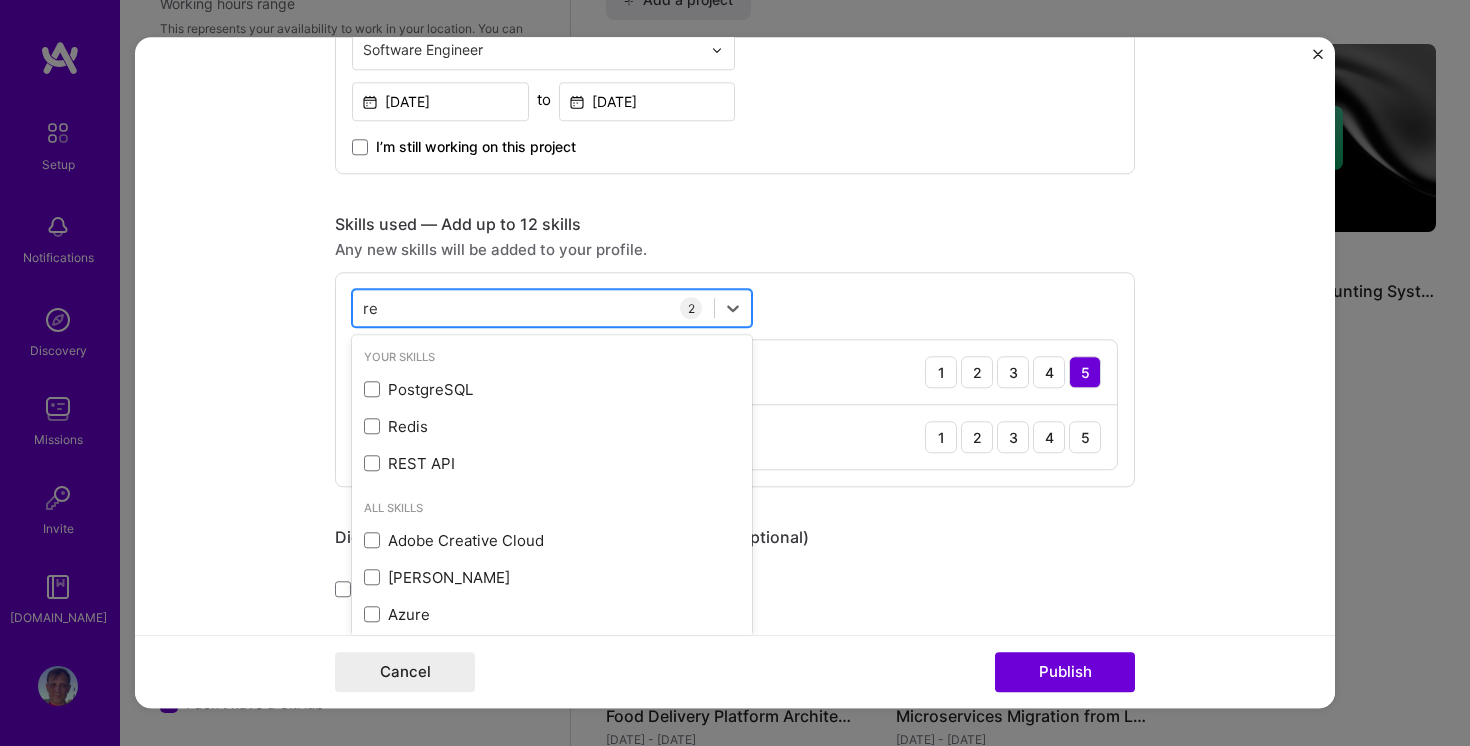 type on "r" 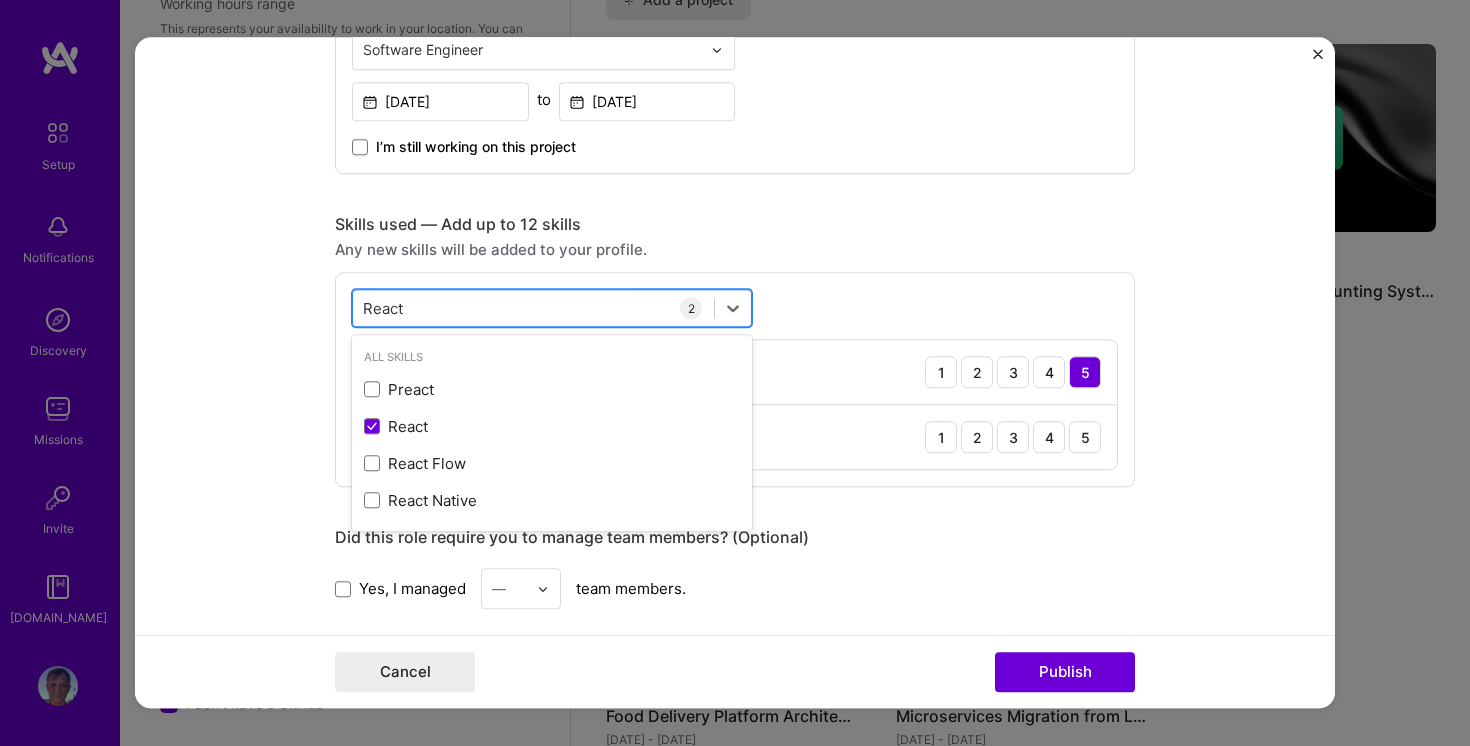 type on "React" 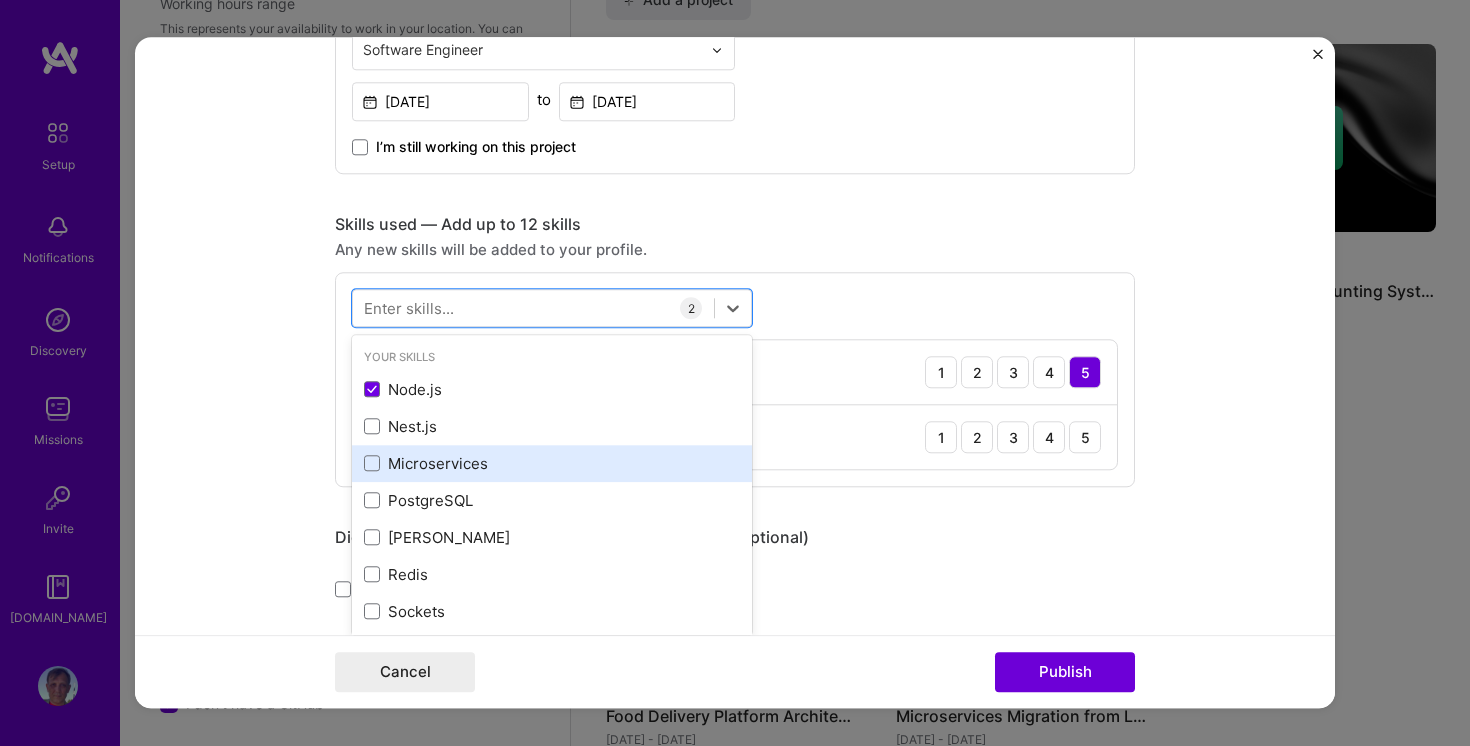click on "Microservices" at bounding box center [552, 463] 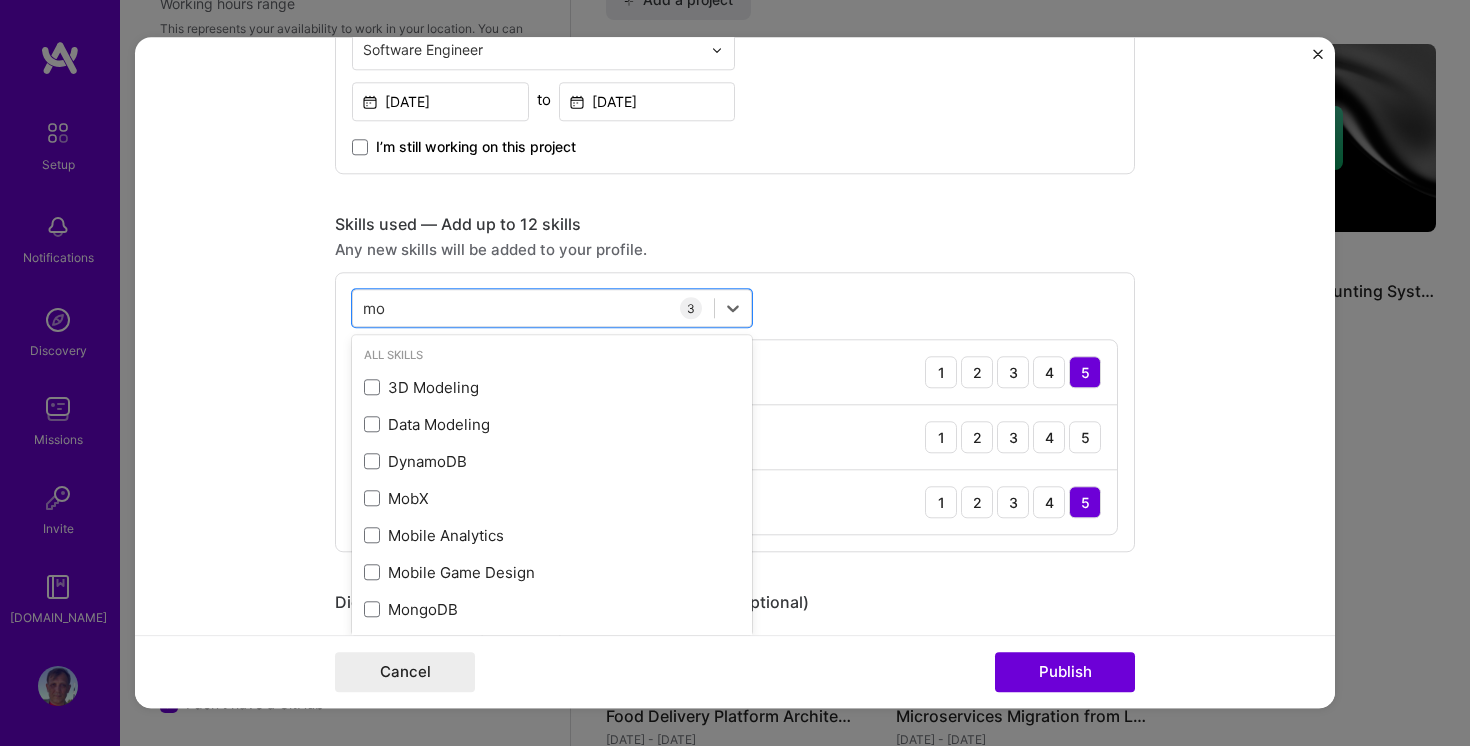scroll, scrollTop: 0, scrollLeft: 0, axis: both 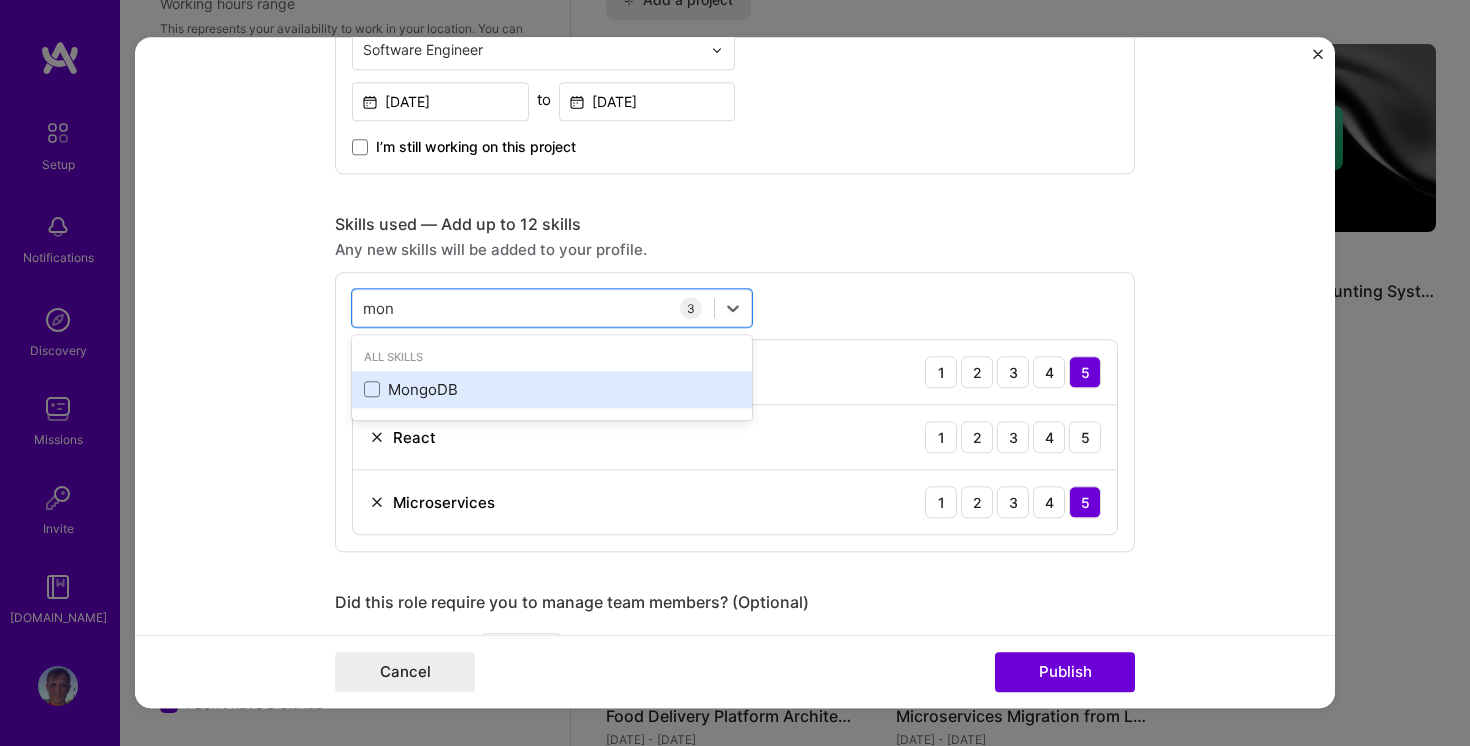 click on "MongoDB" at bounding box center (552, 389) 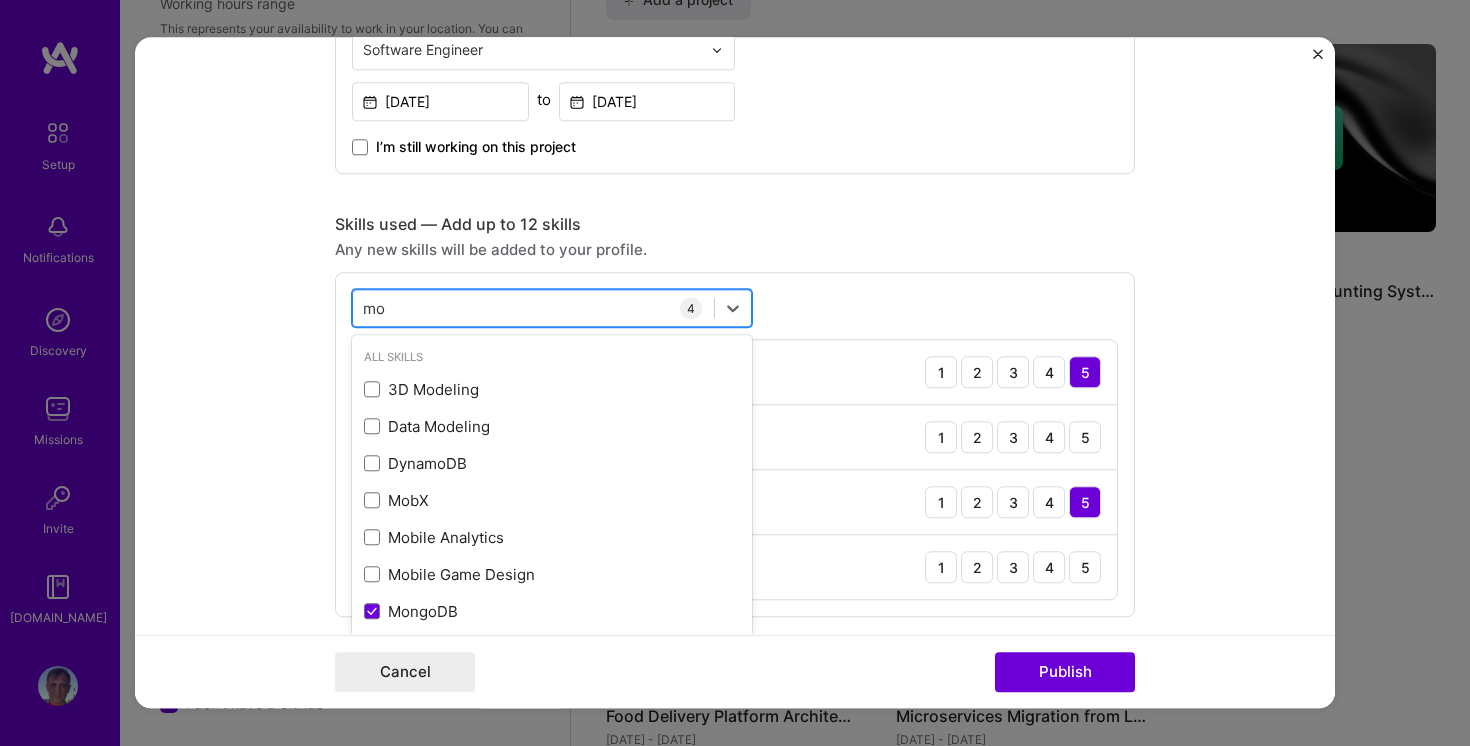 type on "m" 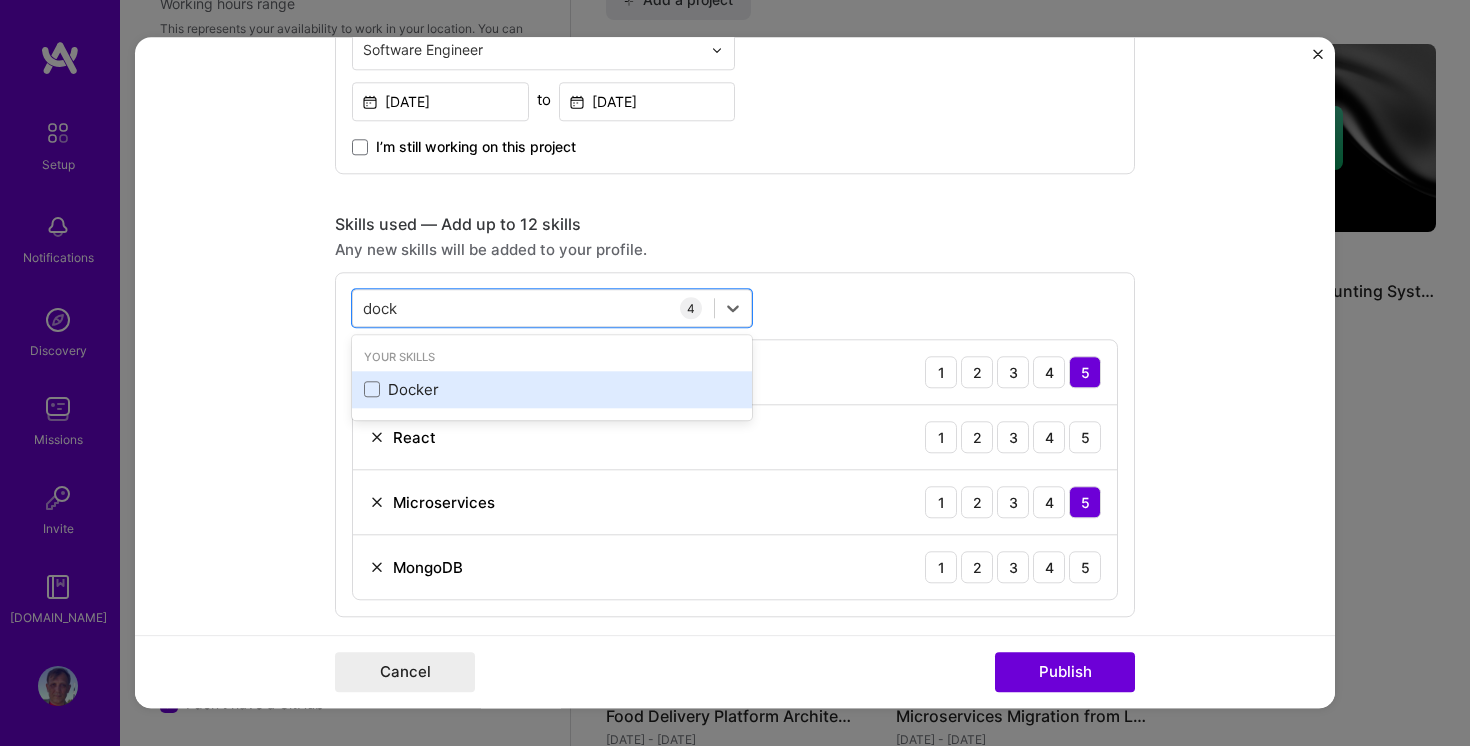 click on "Docker" at bounding box center [552, 389] 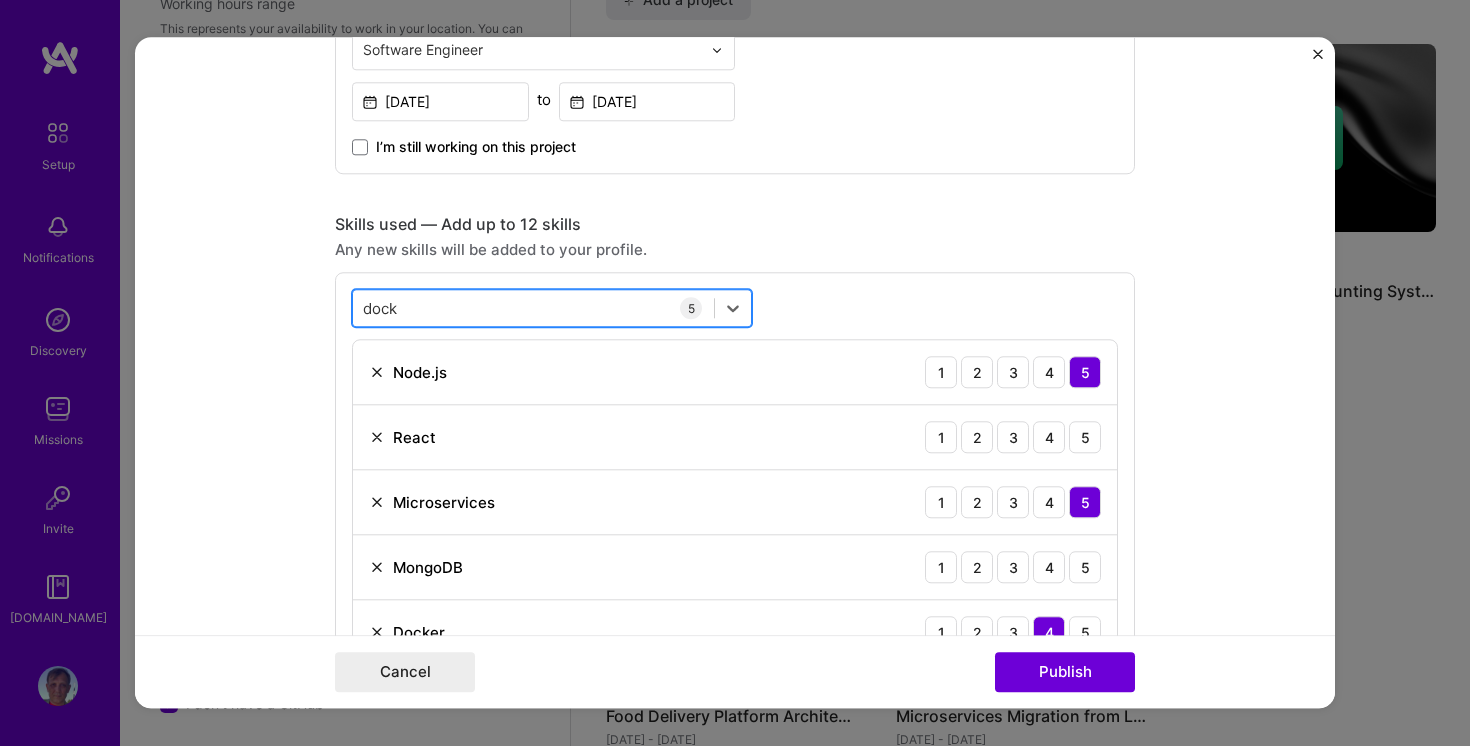 click on "dock dock" at bounding box center (533, 308) 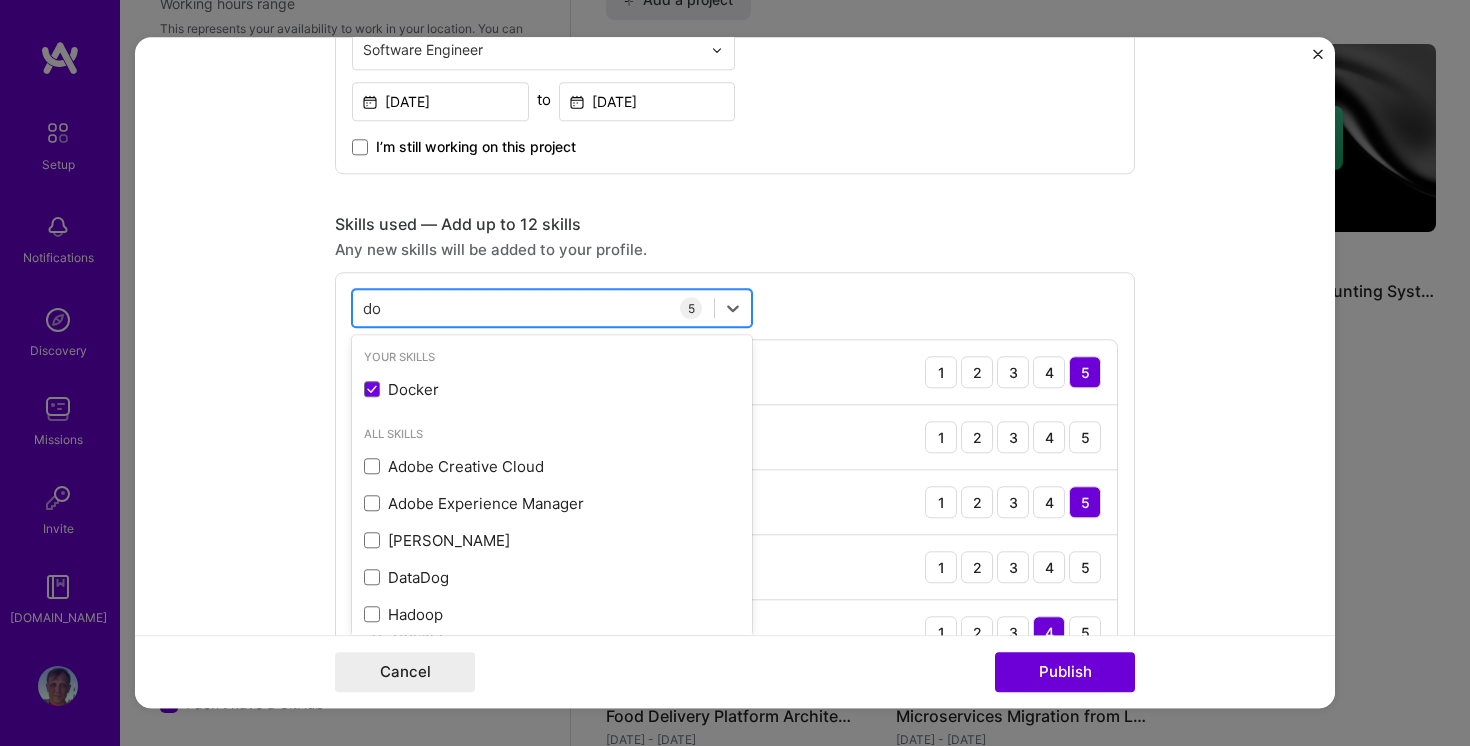 type on "d" 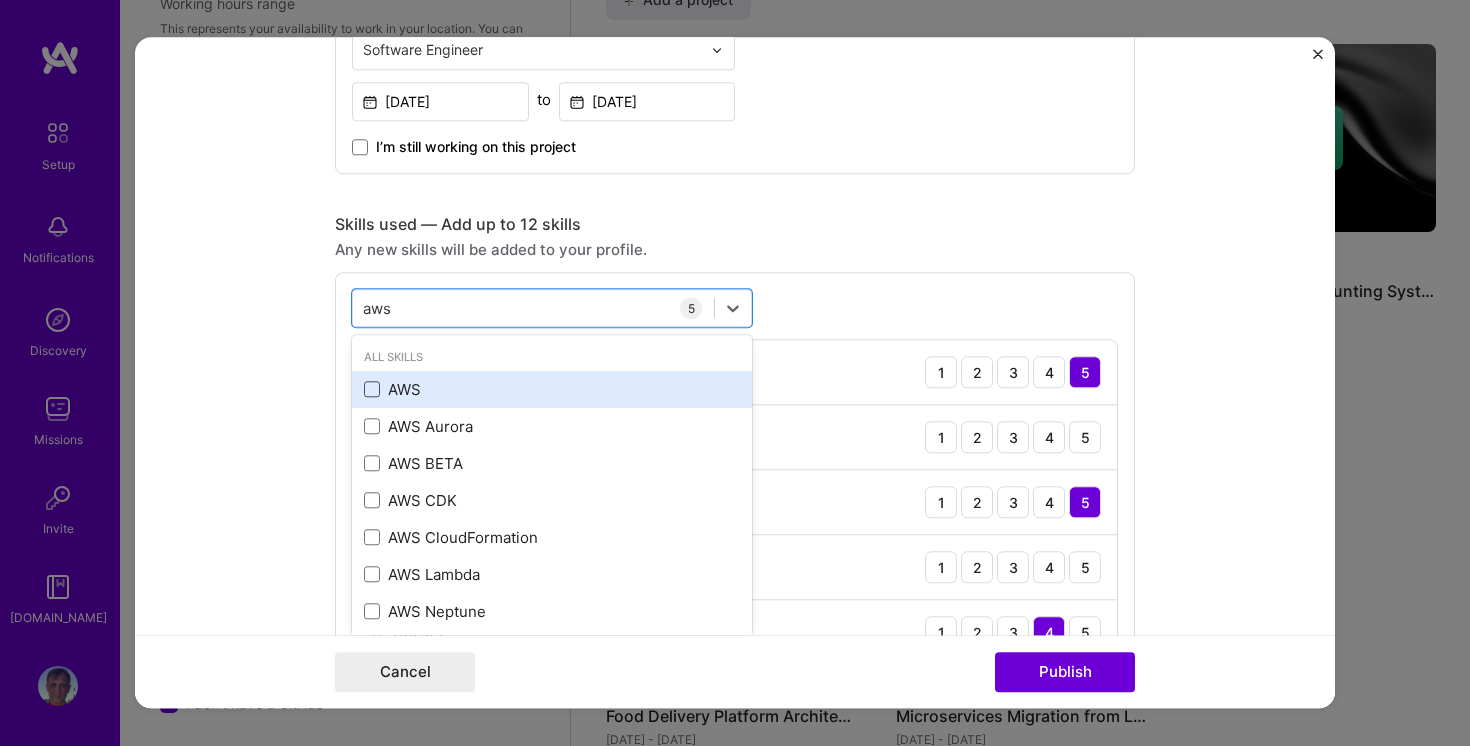 click at bounding box center [372, 390] 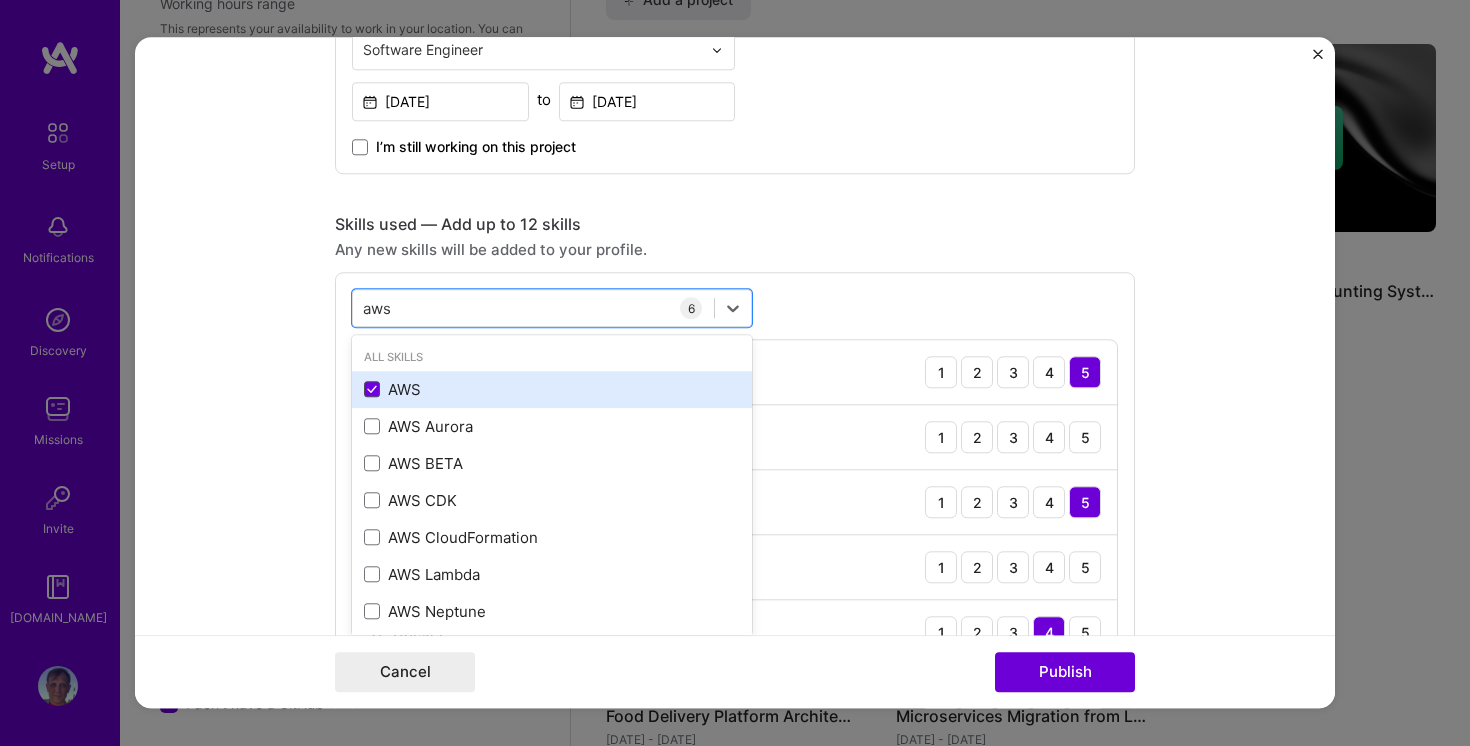 click 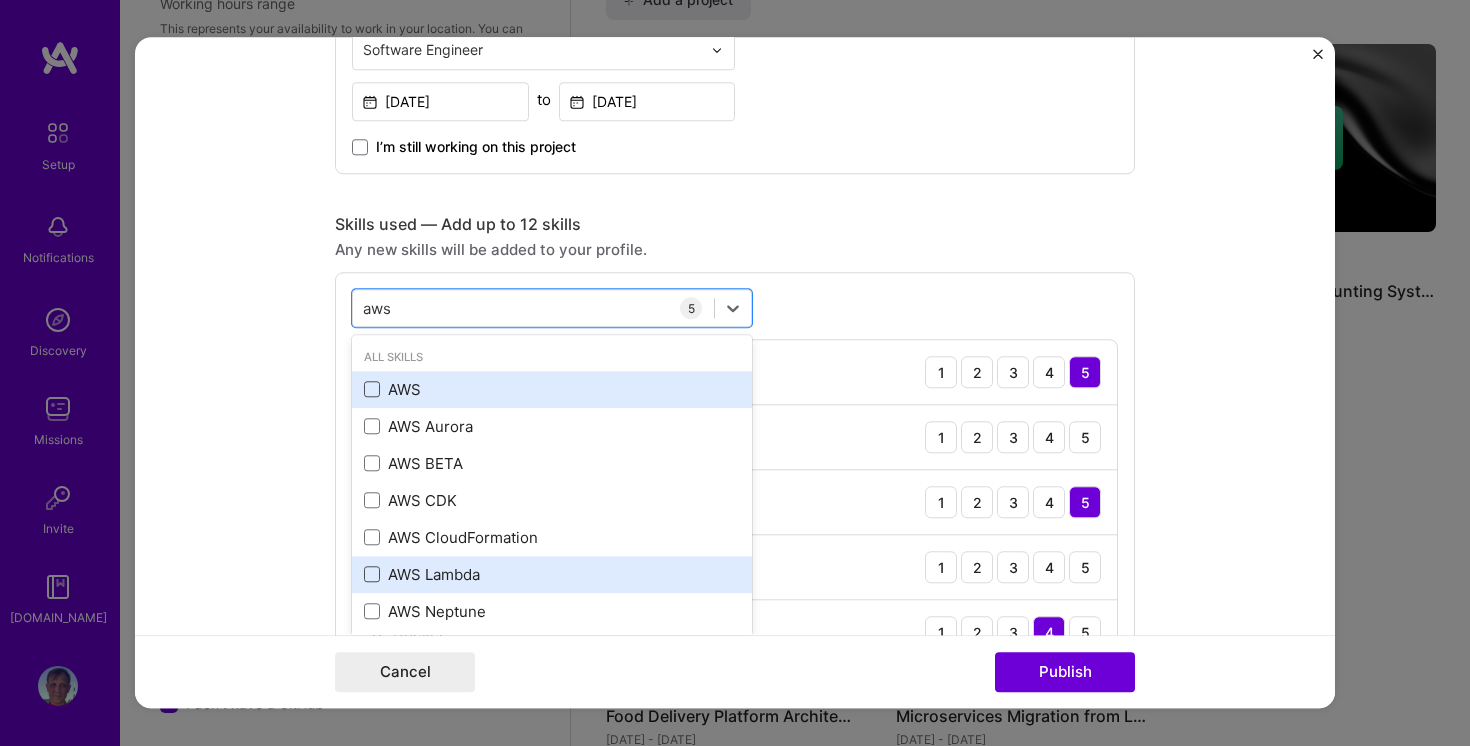 click at bounding box center (372, 575) 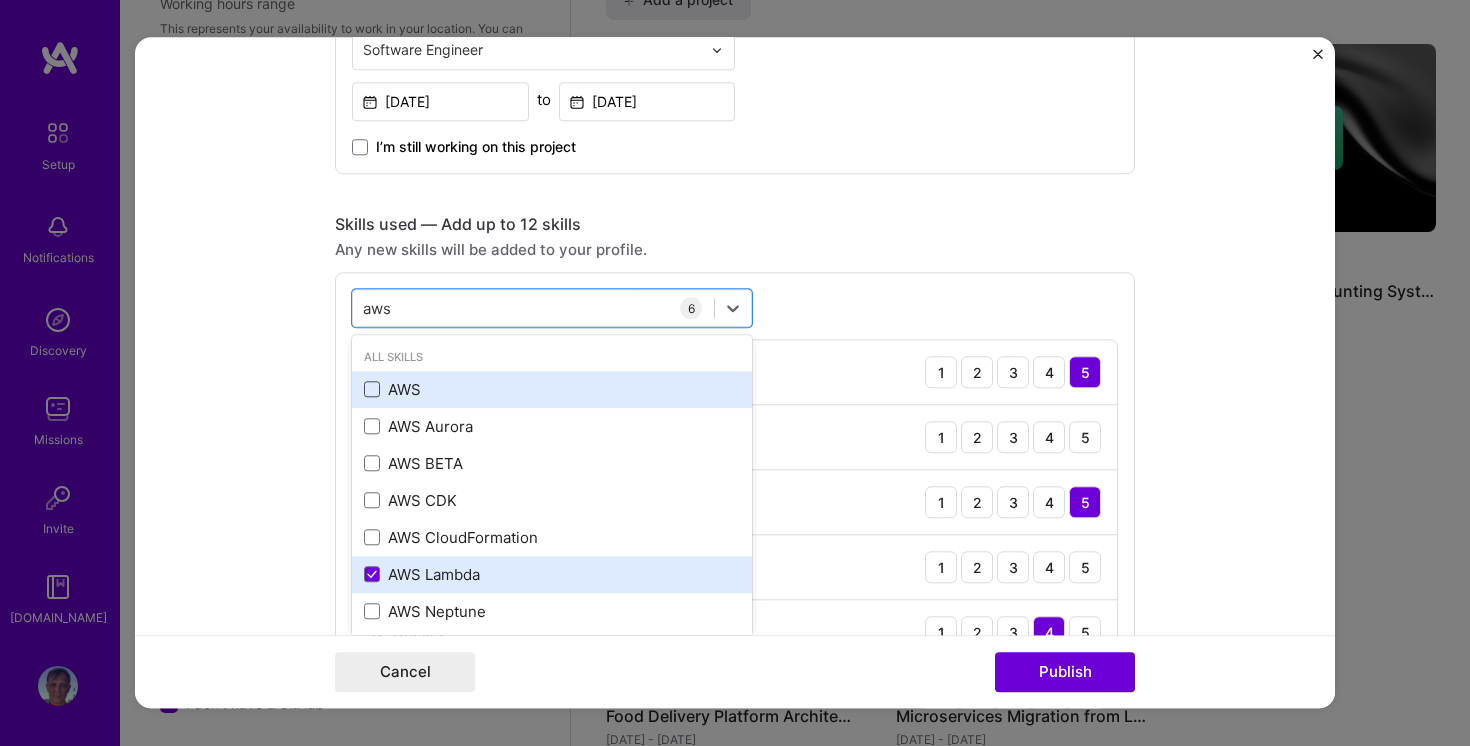 scroll, scrollTop: 44, scrollLeft: 0, axis: vertical 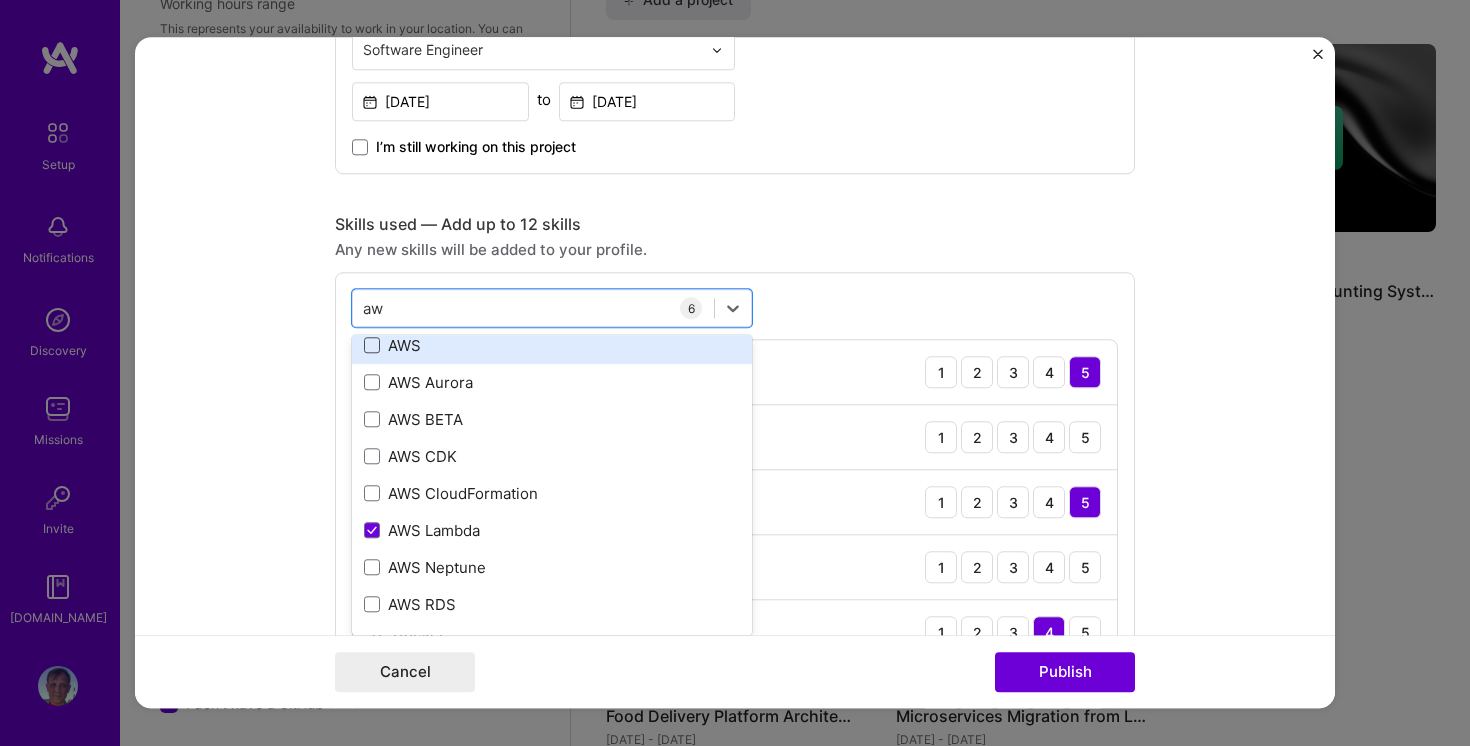 type on "a" 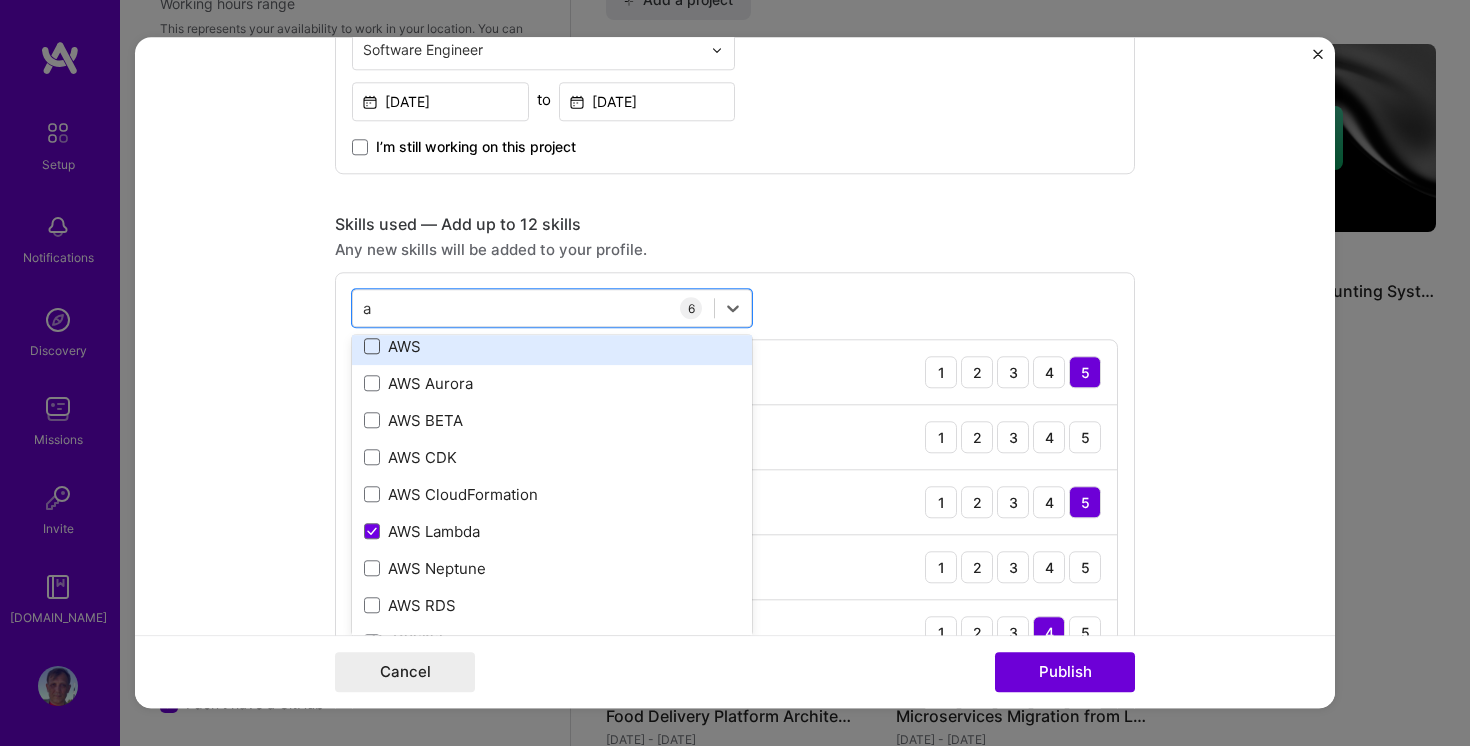 type 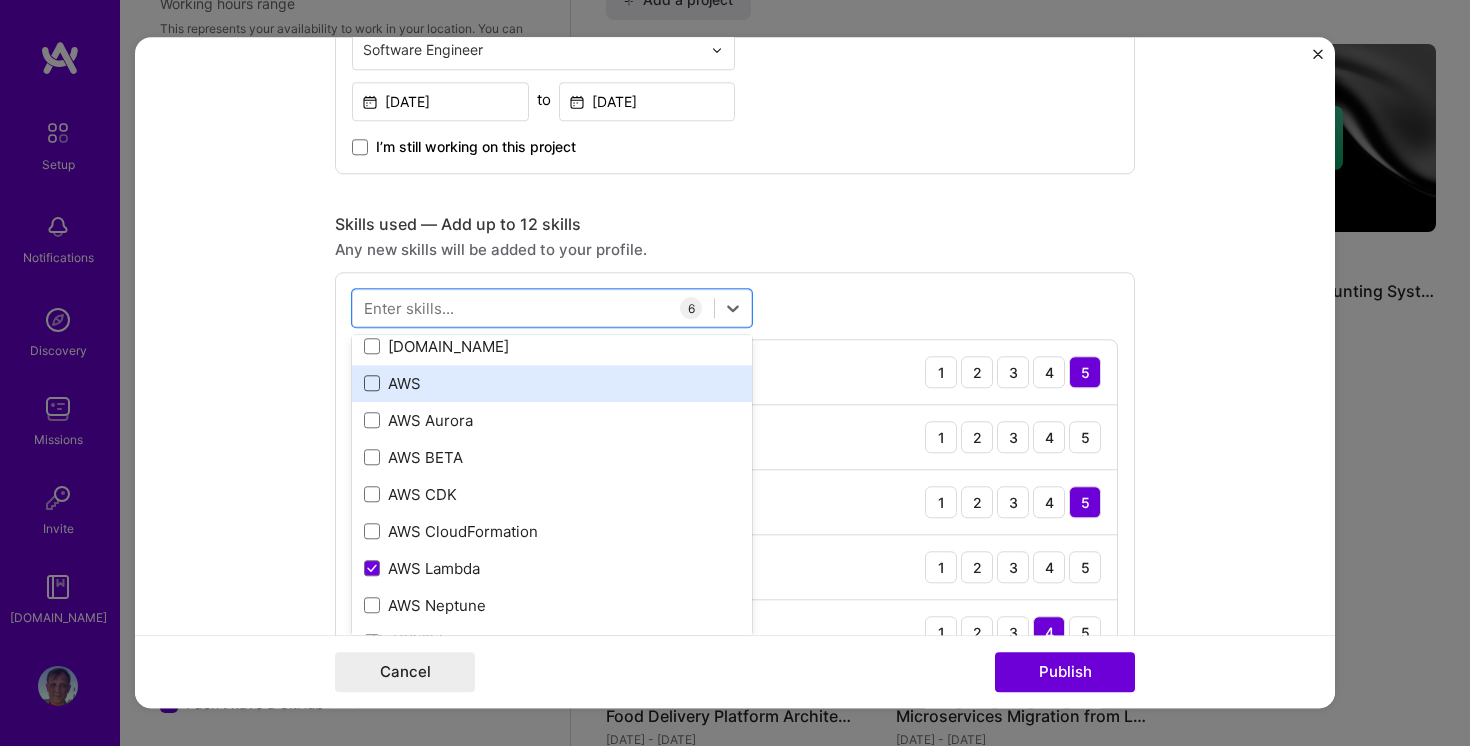 scroll, scrollTop: 934, scrollLeft: 0, axis: vertical 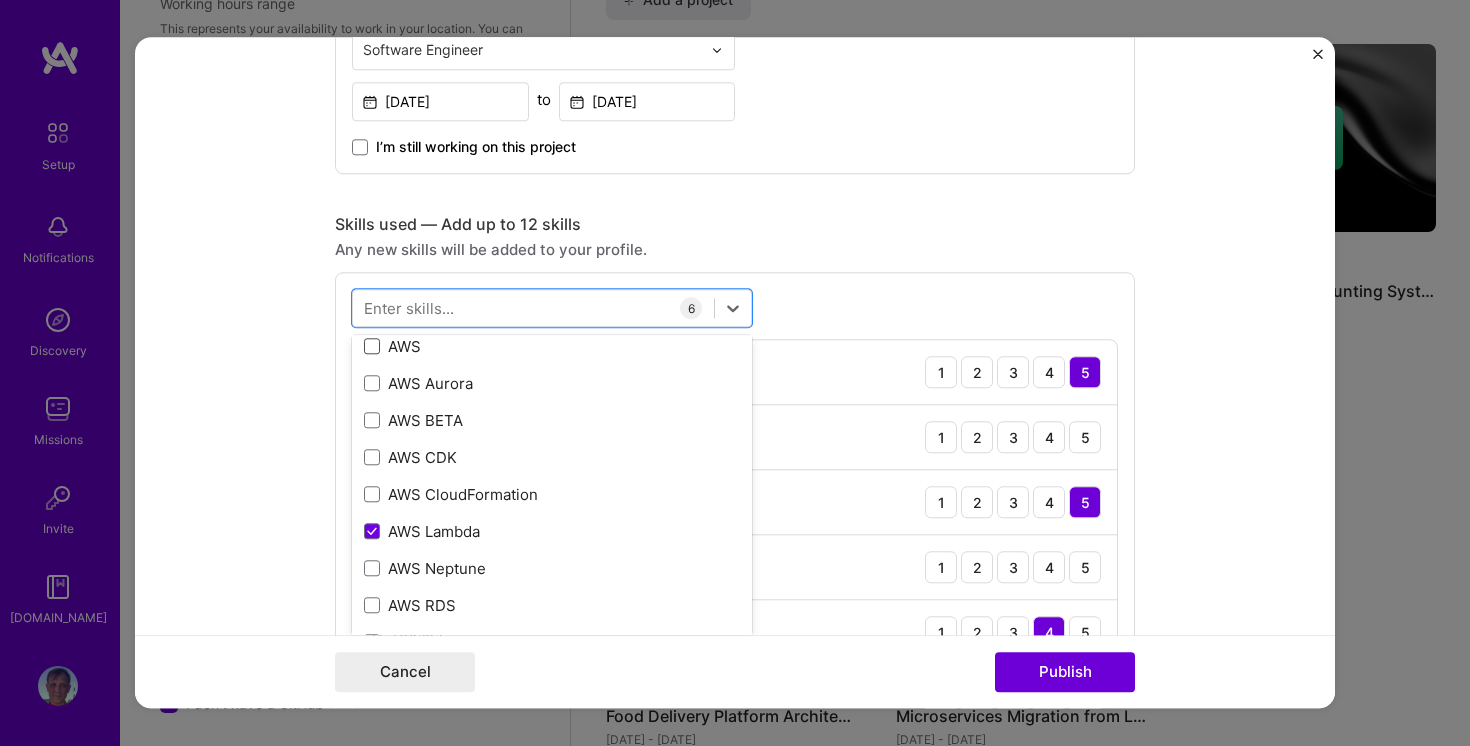 click on "Any new skills will be added to your profile." at bounding box center (735, 249) 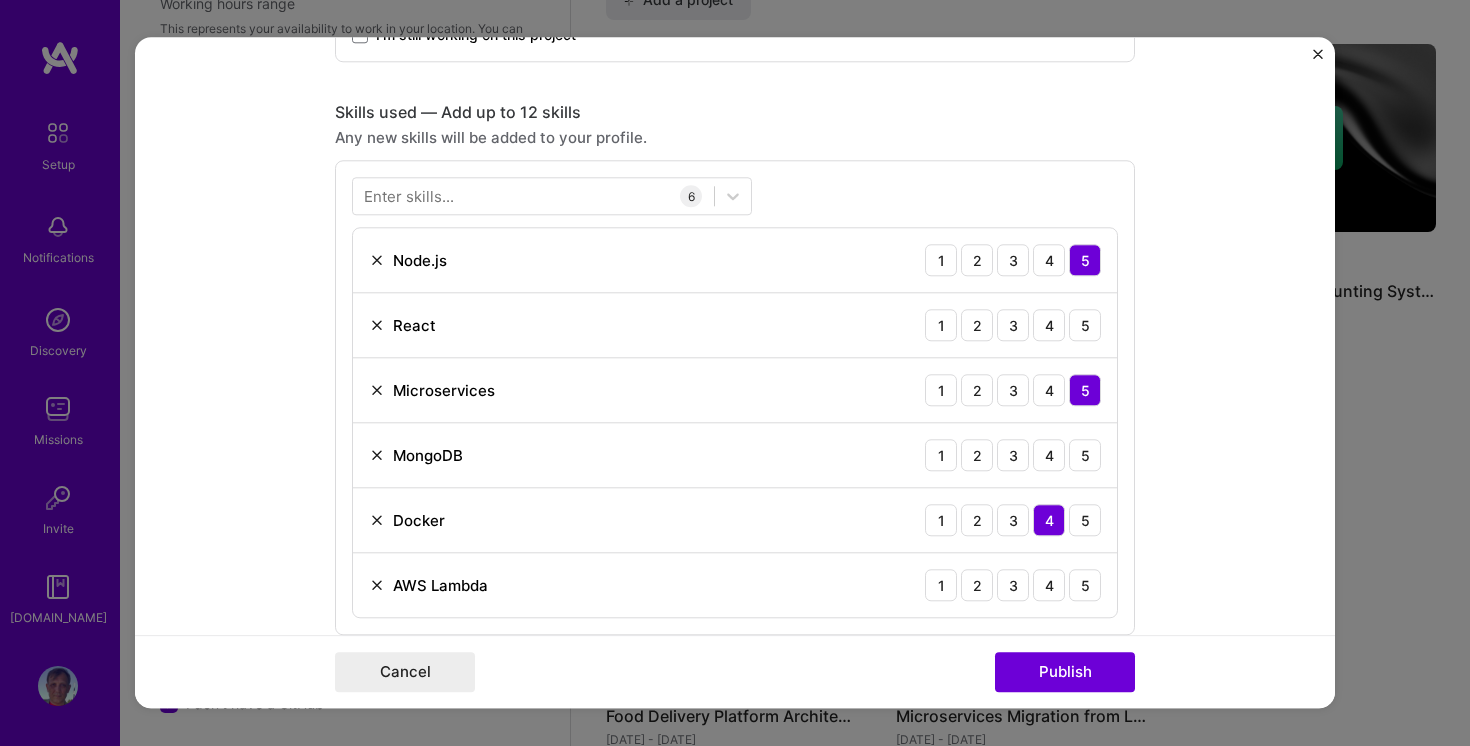 scroll, scrollTop: 973, scrollLeft: 0, axis: vertical 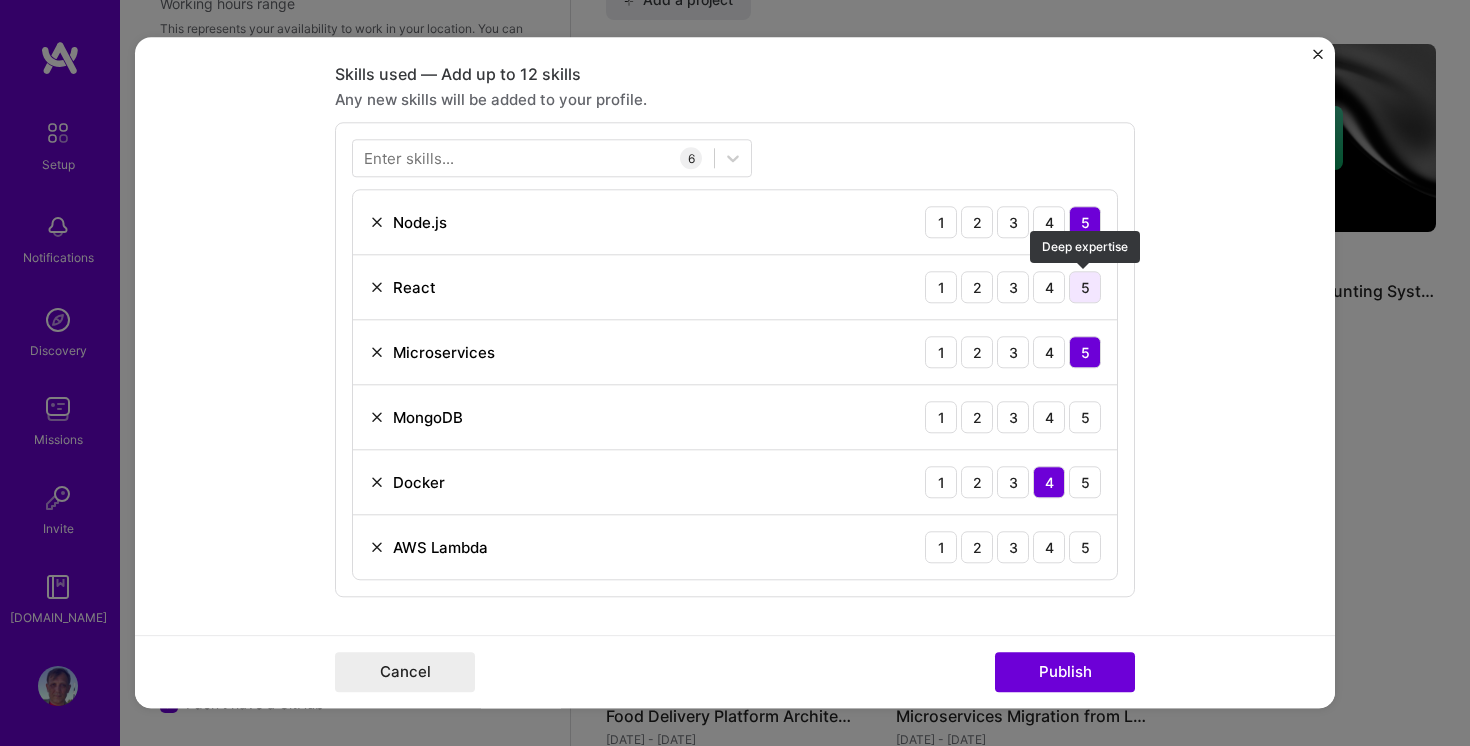 click on "5" at bounding box center (1085, 287) 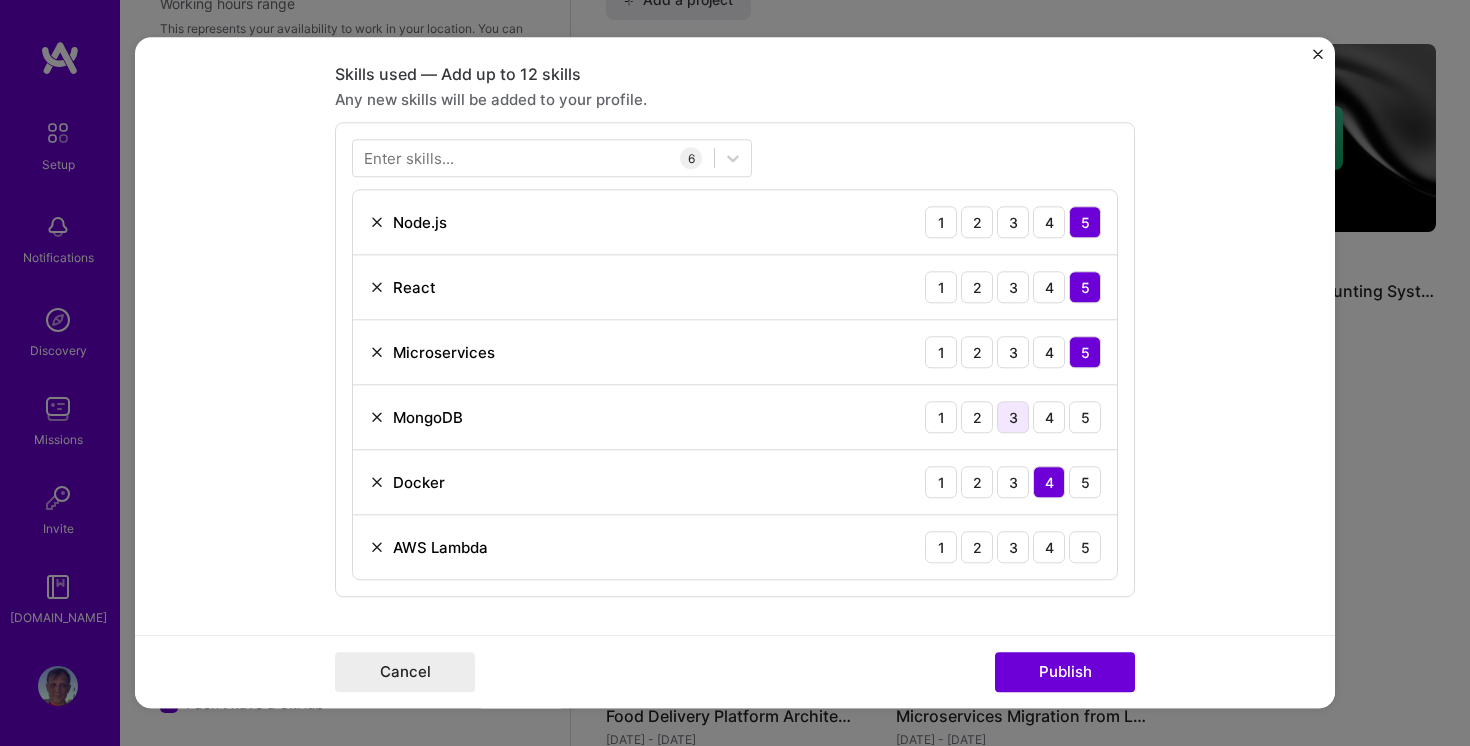 click on "3" at bounding box center [1013, 417] 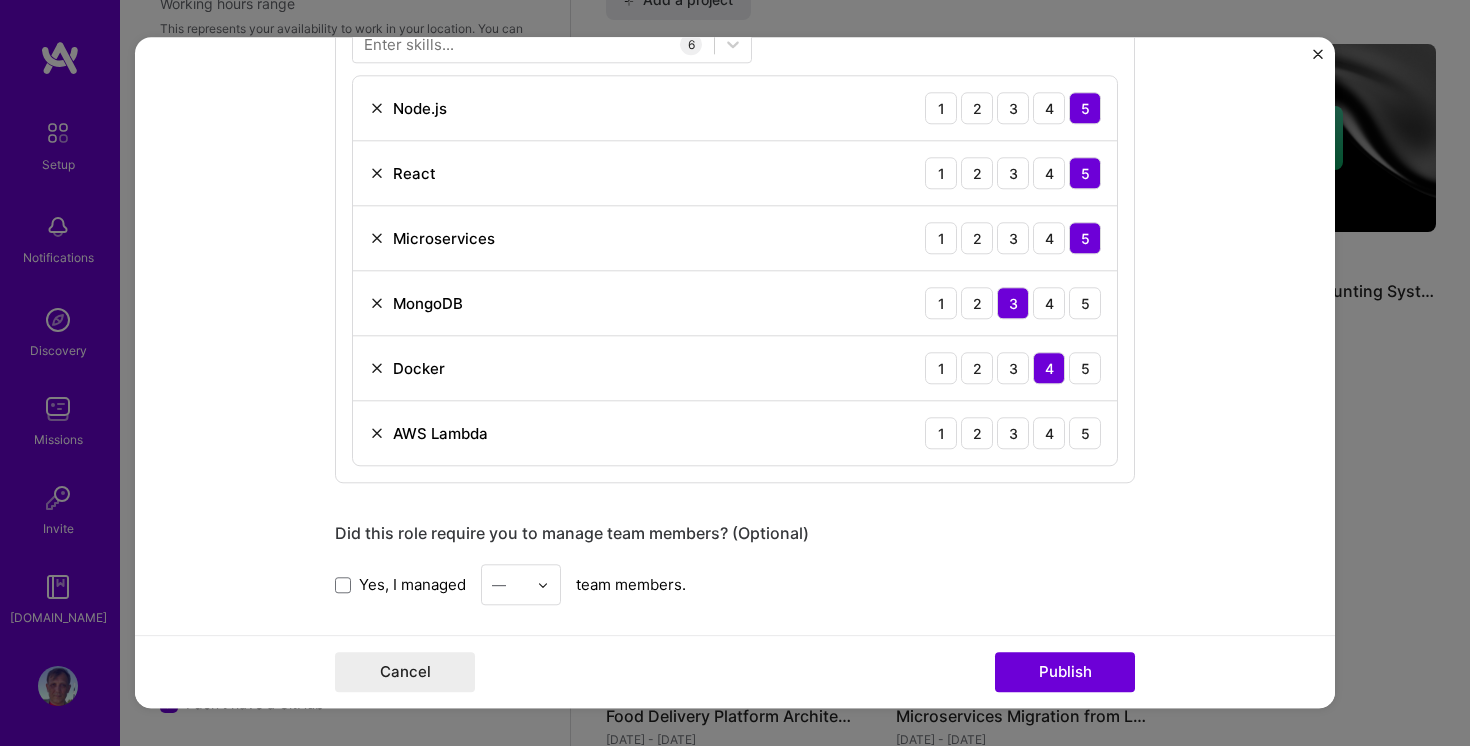 scroll, scrollTop: 1090, scrollLeft: 0, axis: vertical 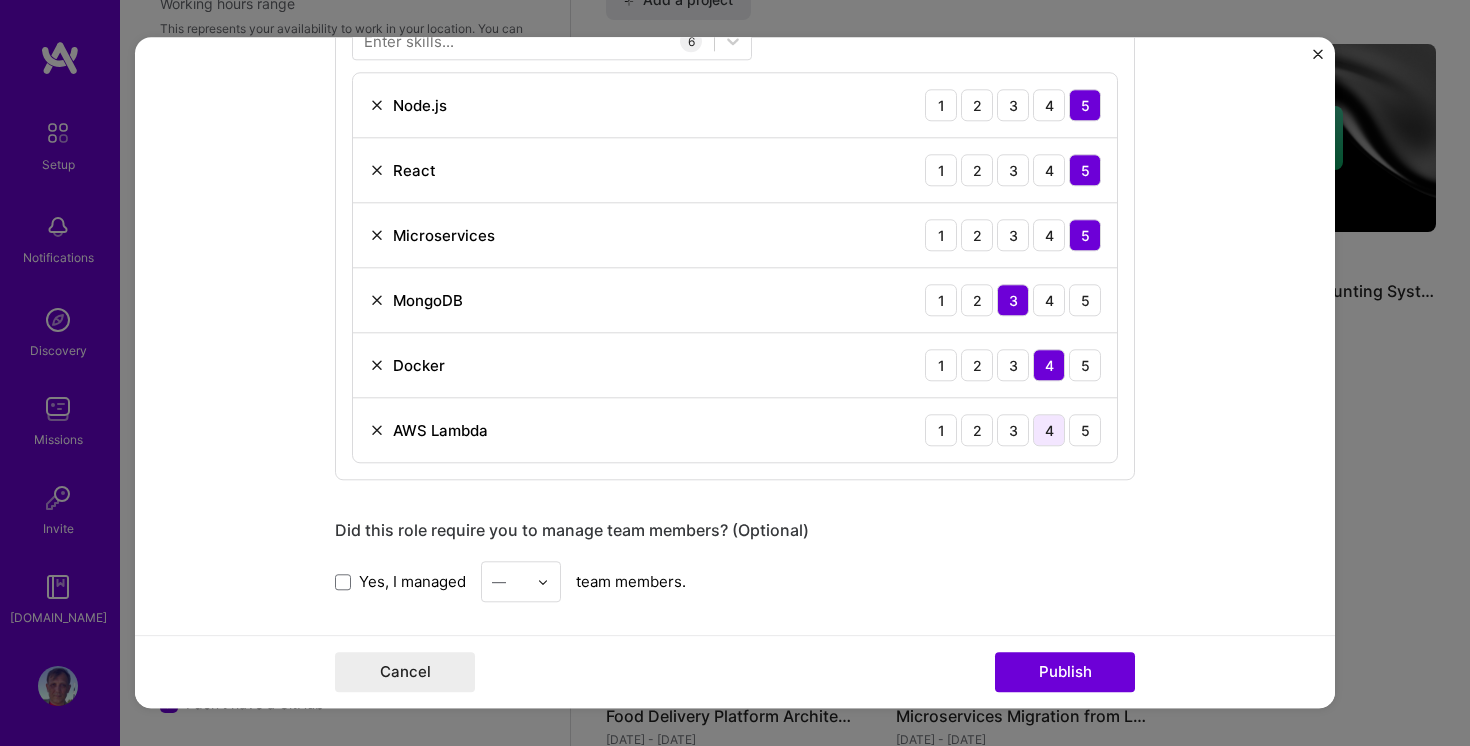 click on "4" at bounding box center (1049, 430) 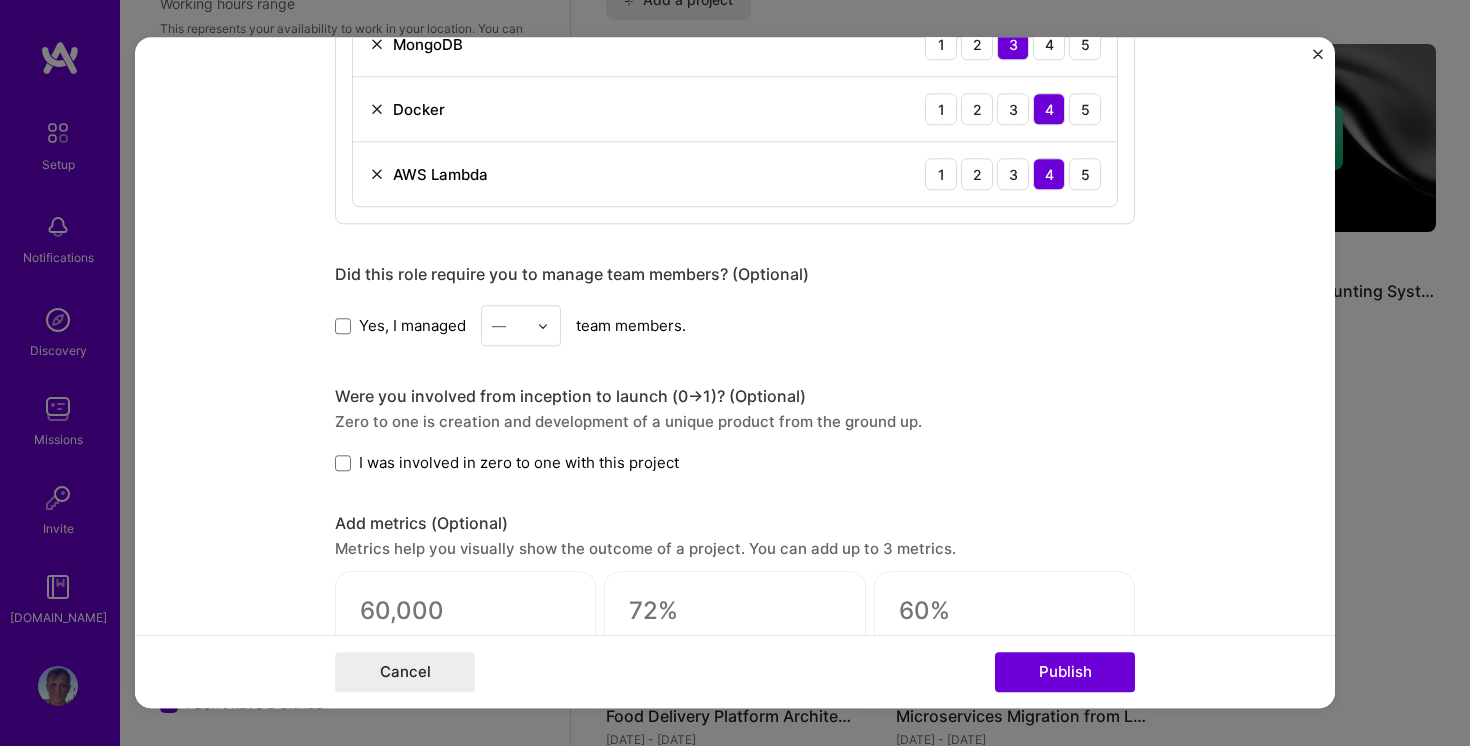 scroll, scrollTop: 1351, scrollLeft: 0, axis: vertical 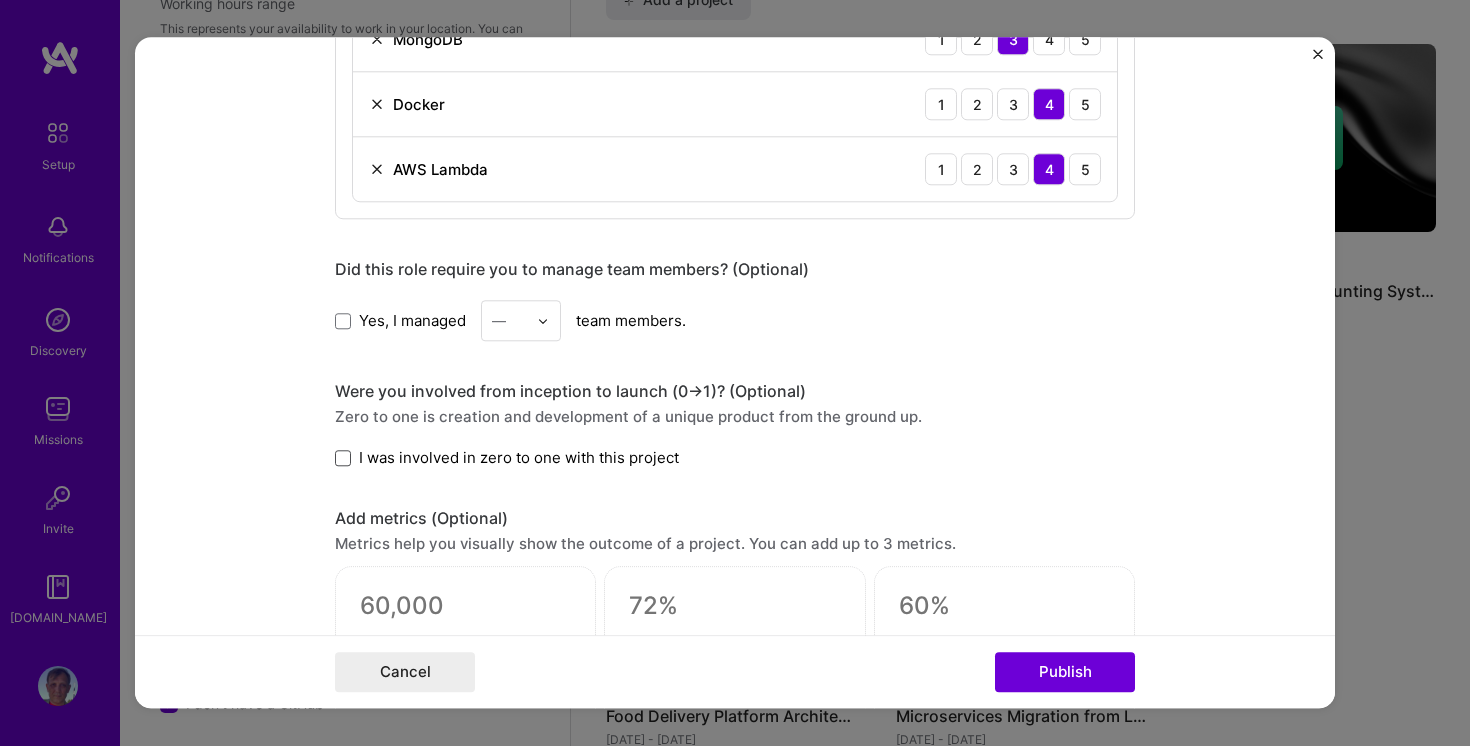 click at bounding box center [343, 458] 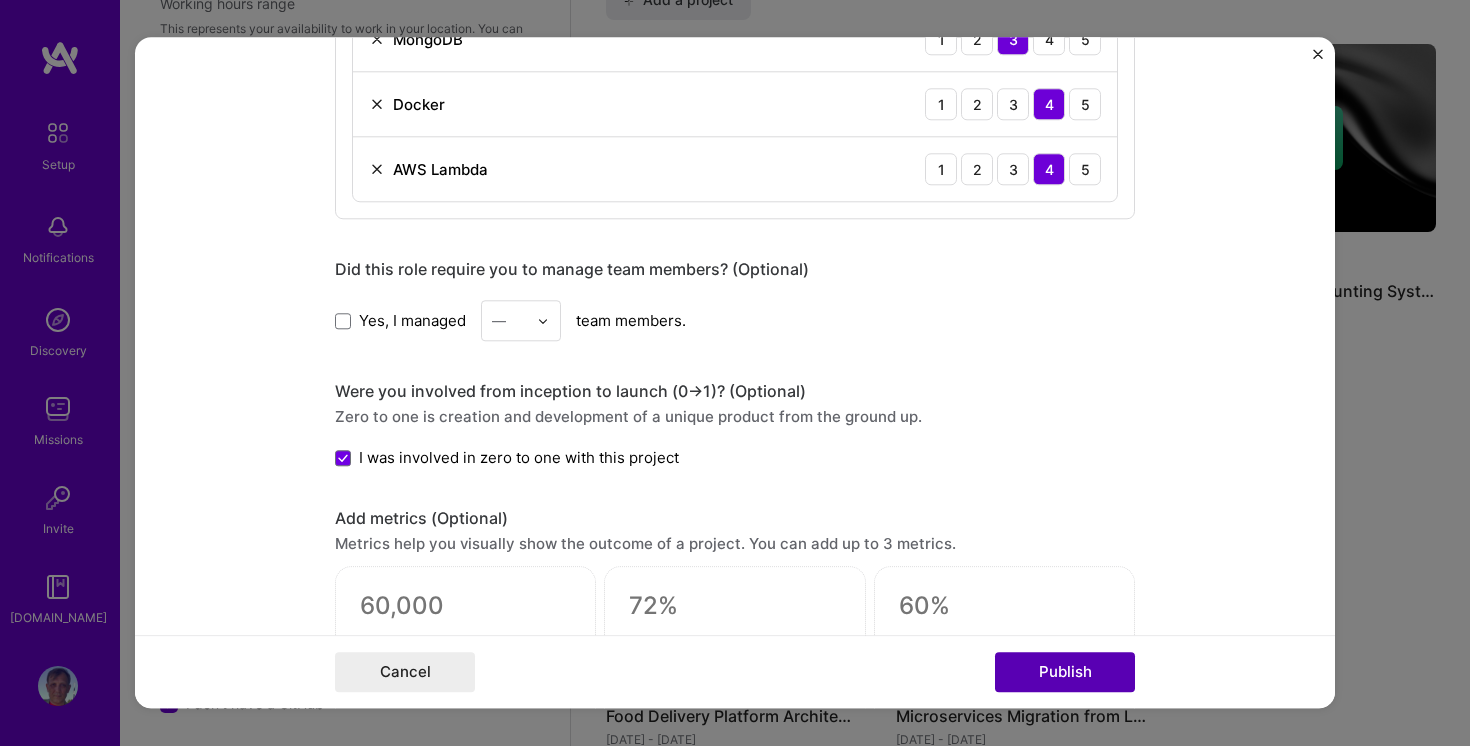 click on "Publish" at bounding box center [1065, 673] 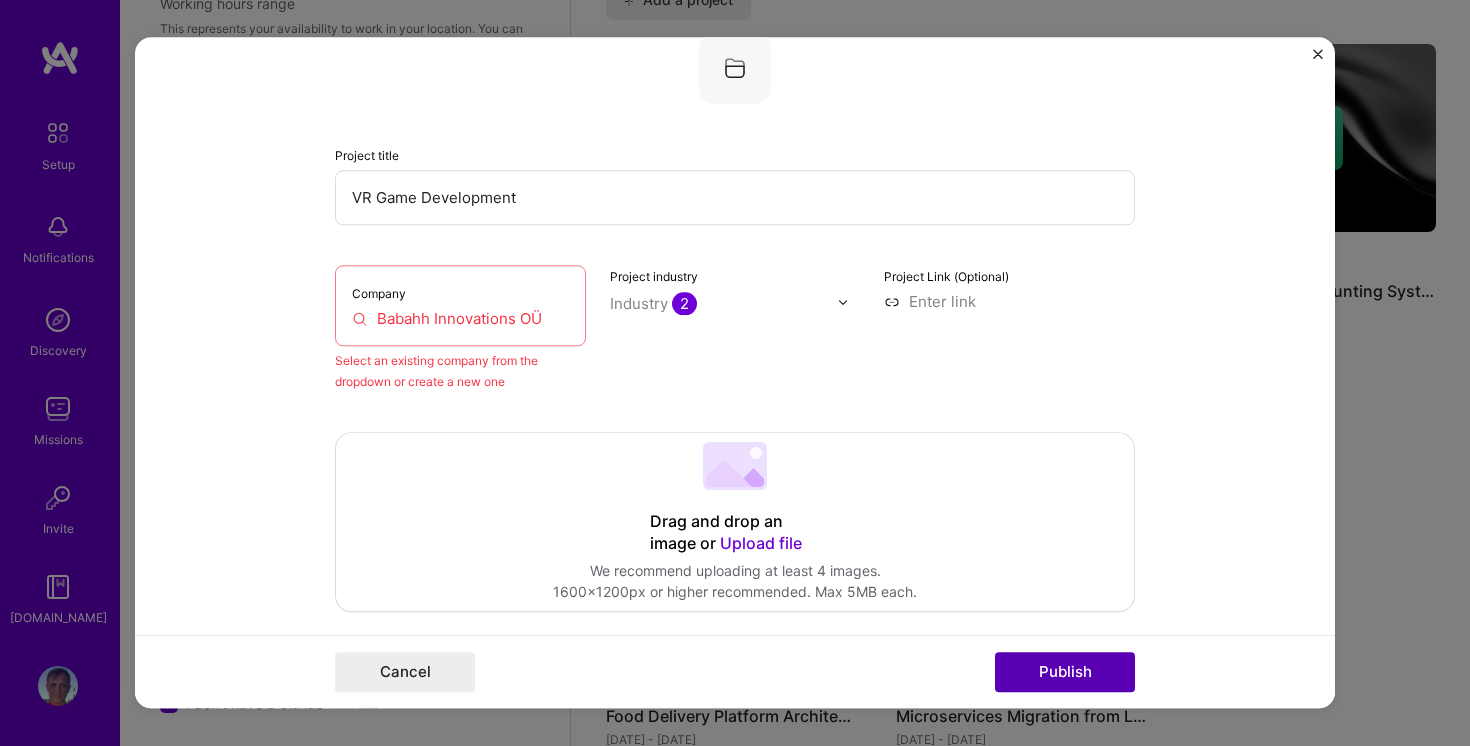 scroll, scrollTop: 131, scrollLeft: 0, axis: vertical 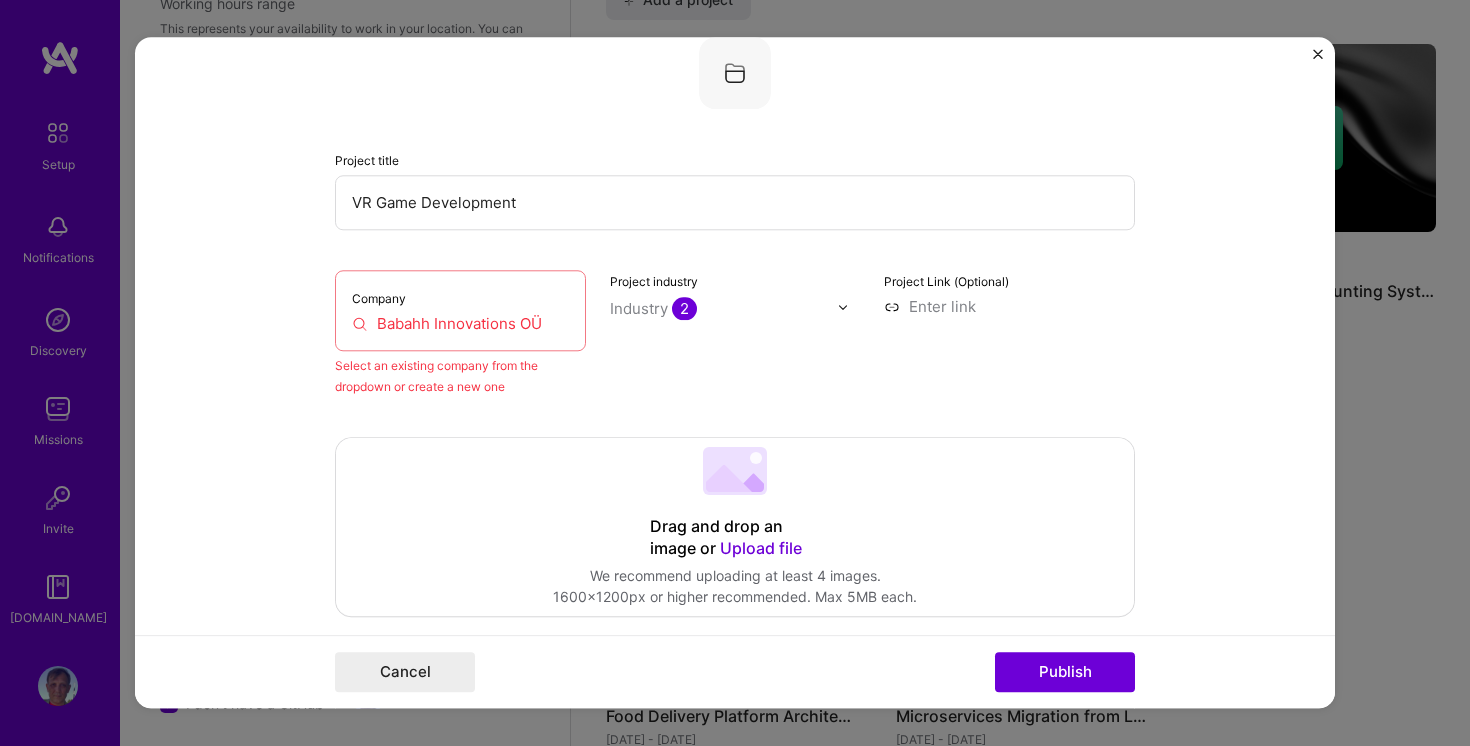 click on "Babahh Innovations OÜ" at bounding box center (460, 323) 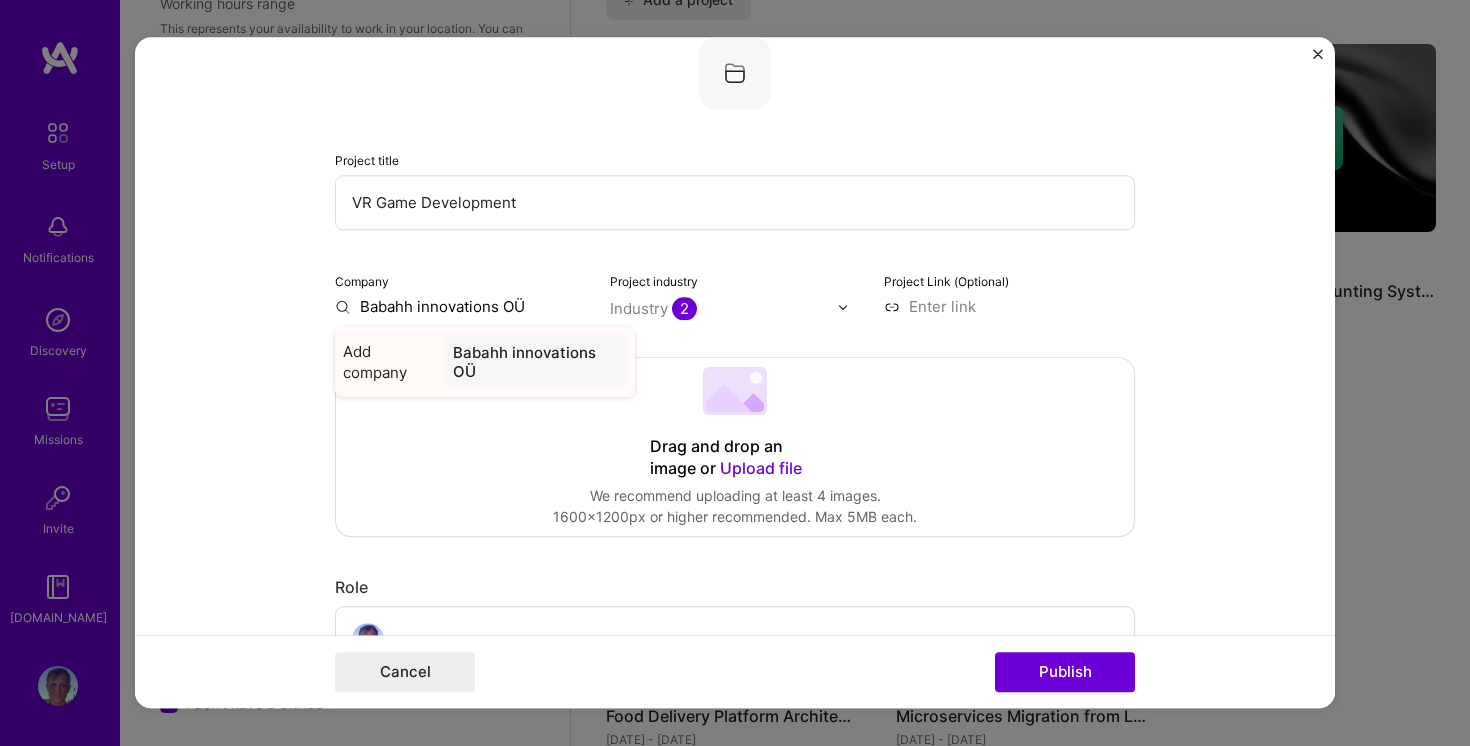 type on "Babahh innovations OÜ" 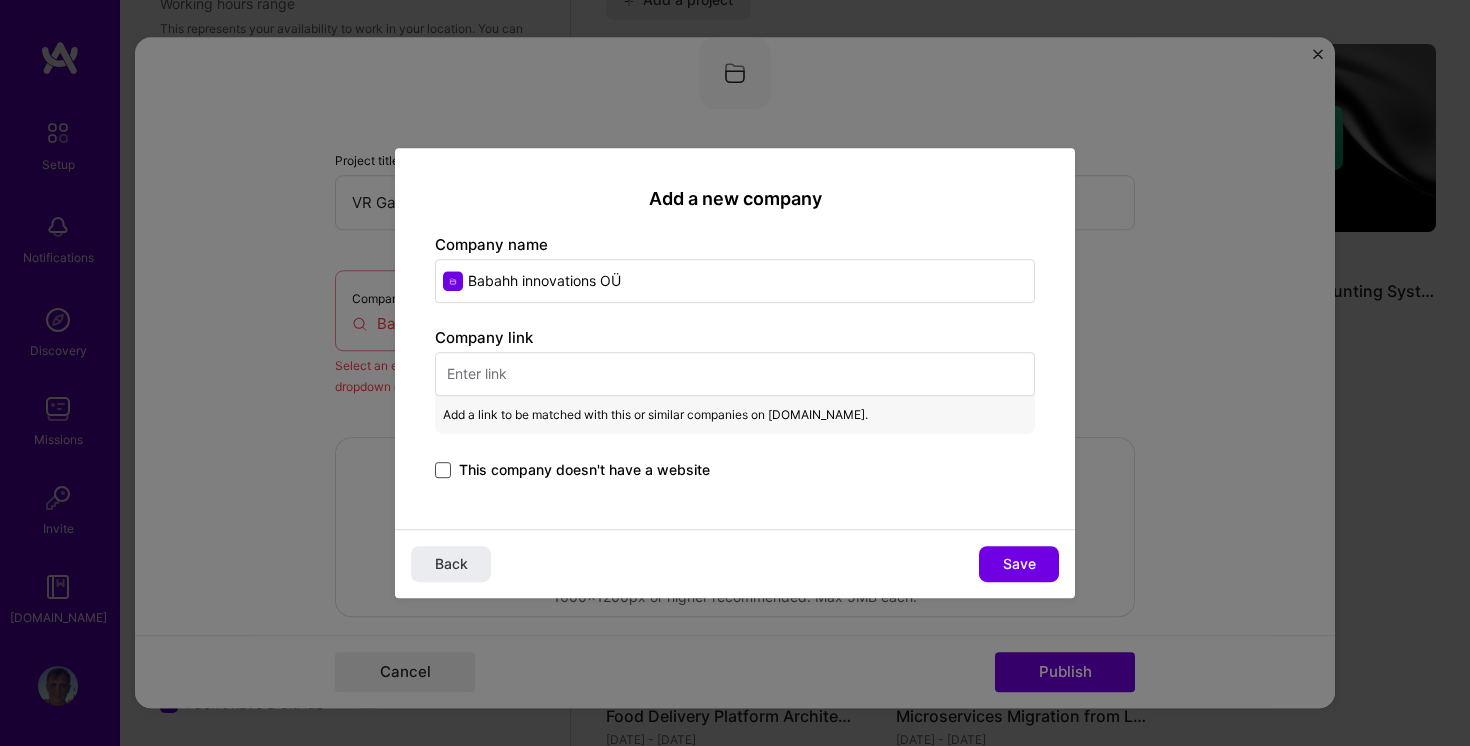 click at bounding box center (443, 470) 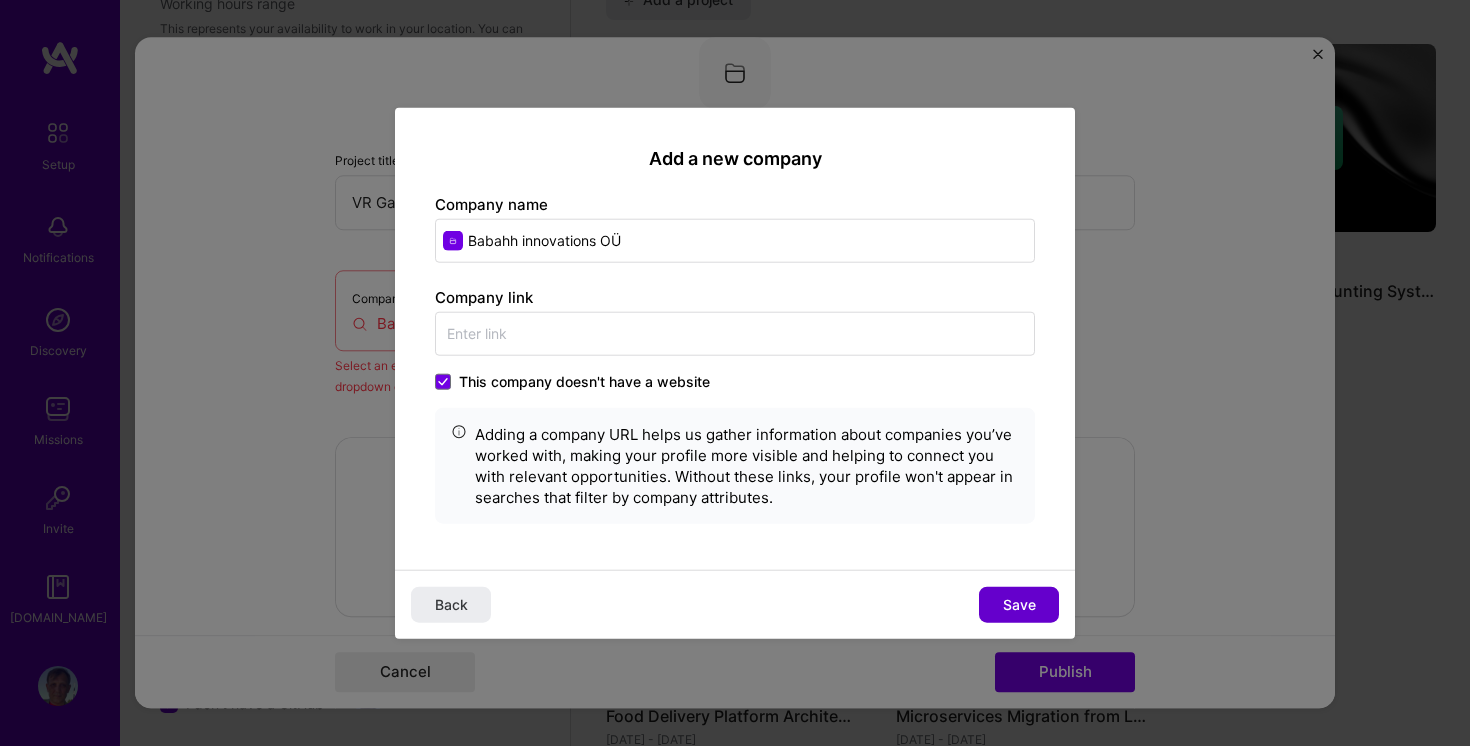 click on "Save" at bounding box center [1019, 604] 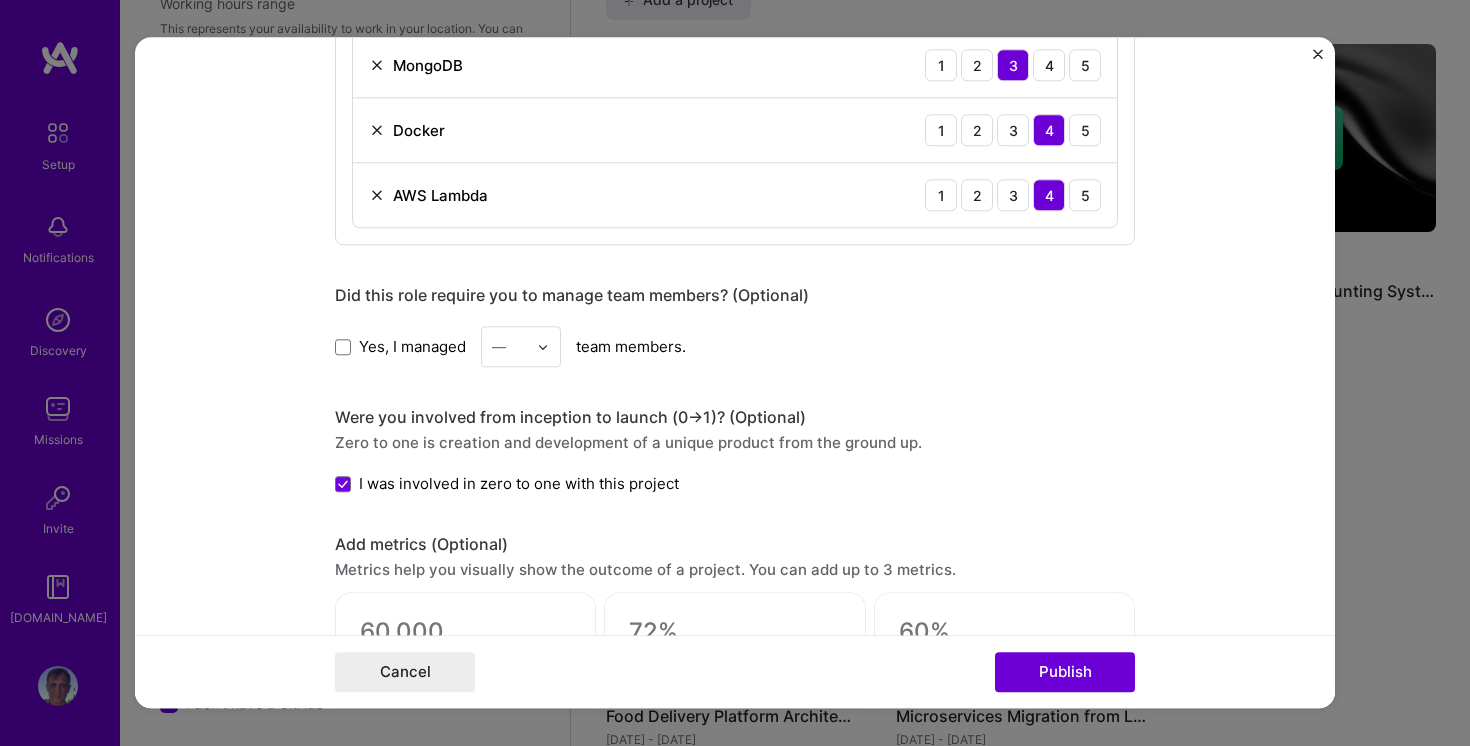 scroll, scrollTop: 1440, scrollLeft: 0, axis: vertical 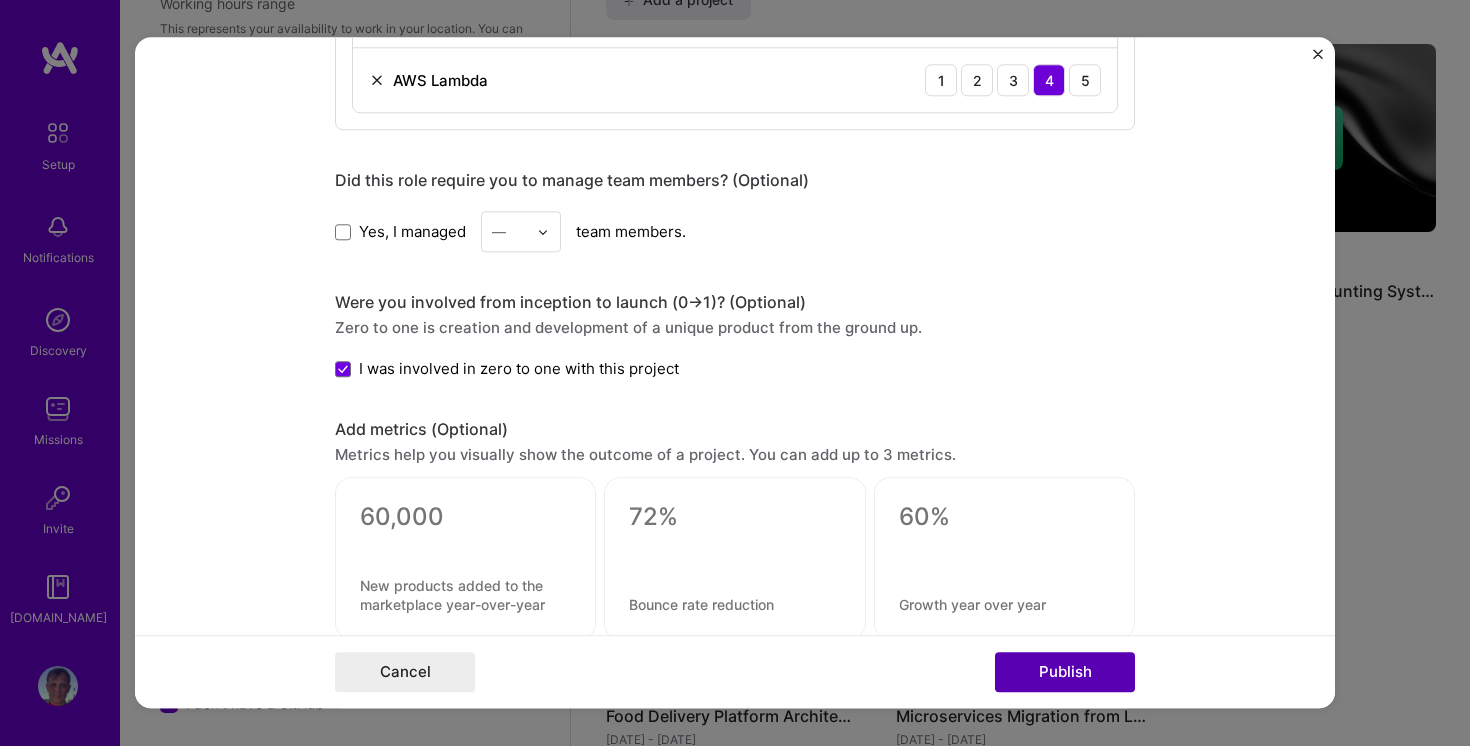 click on "Publish" at bounding box center [1065, 673] 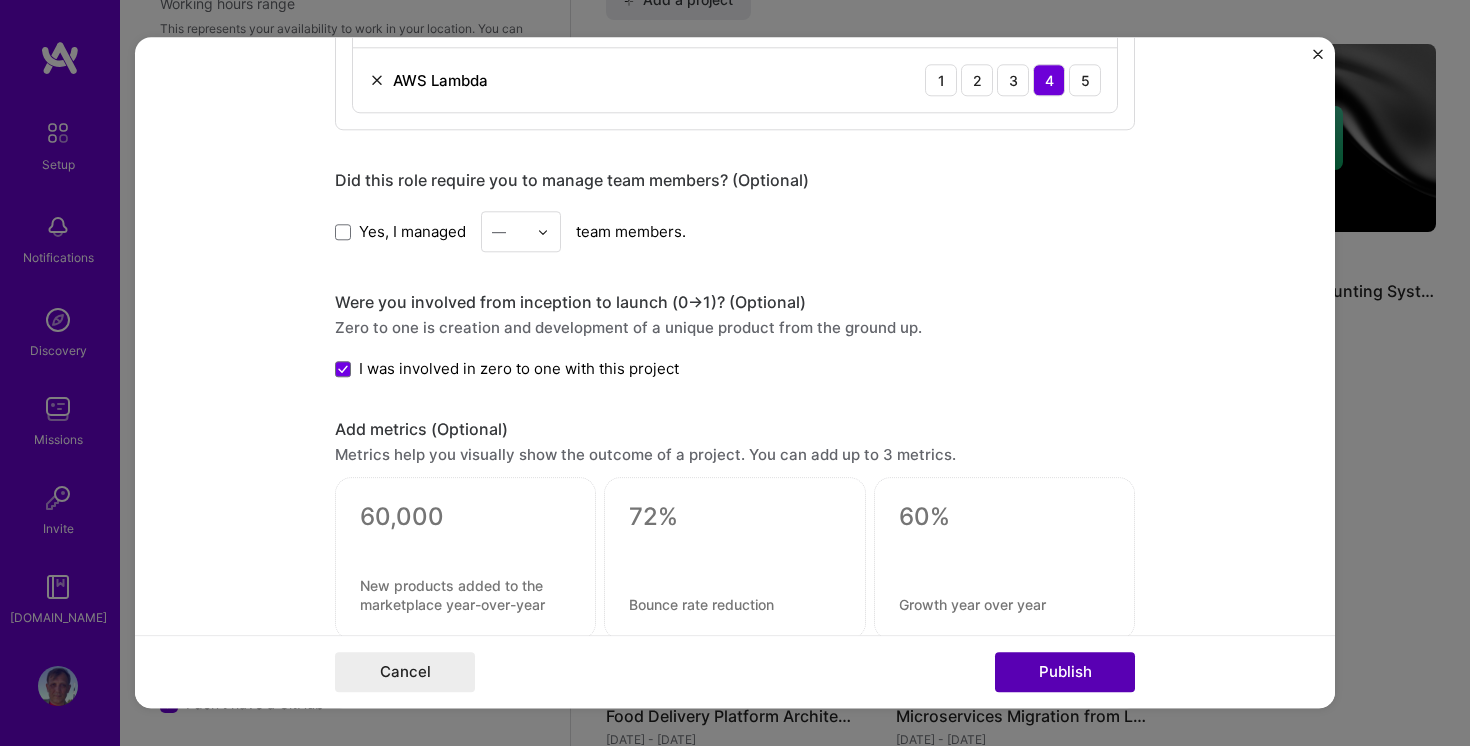 type 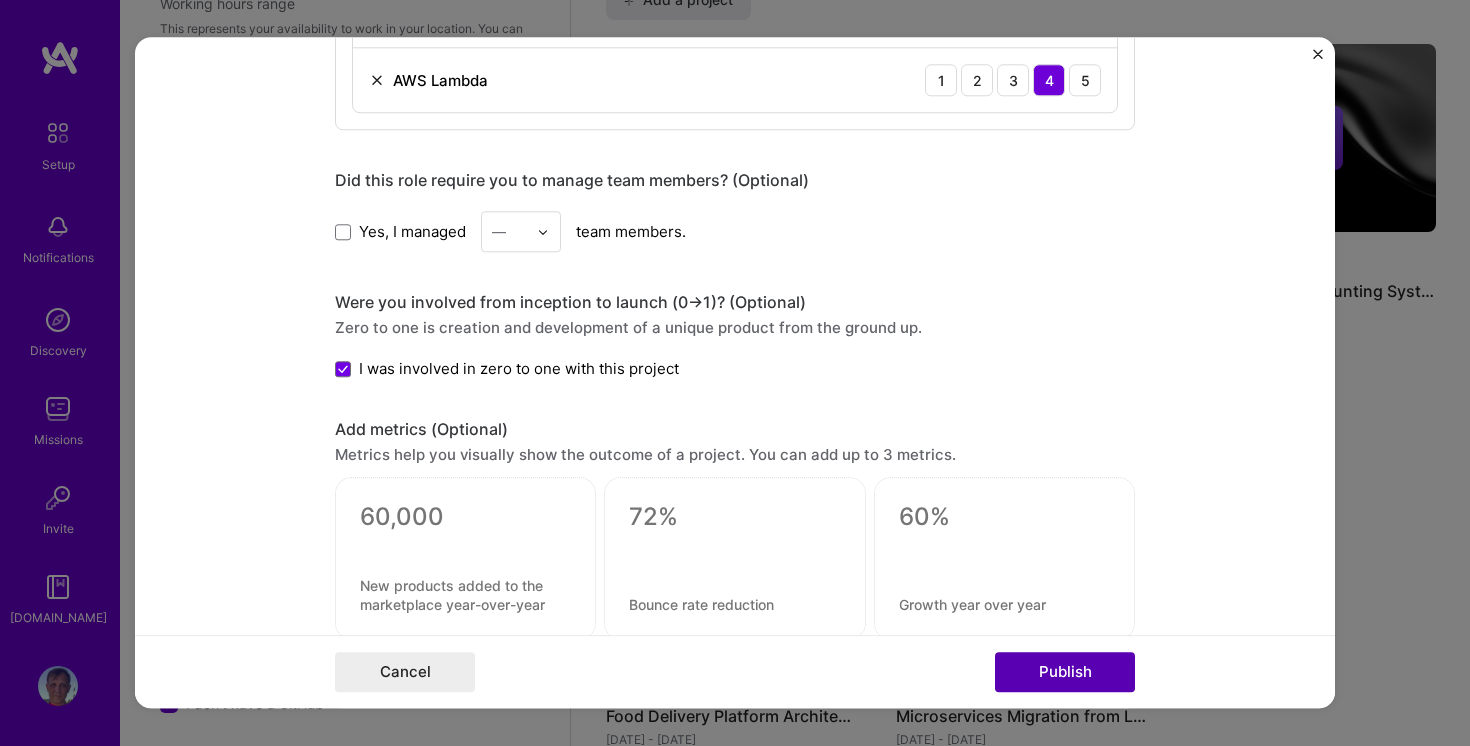 scroll, scrollTop: 1349, scrollLeft: 0, axis: vertical 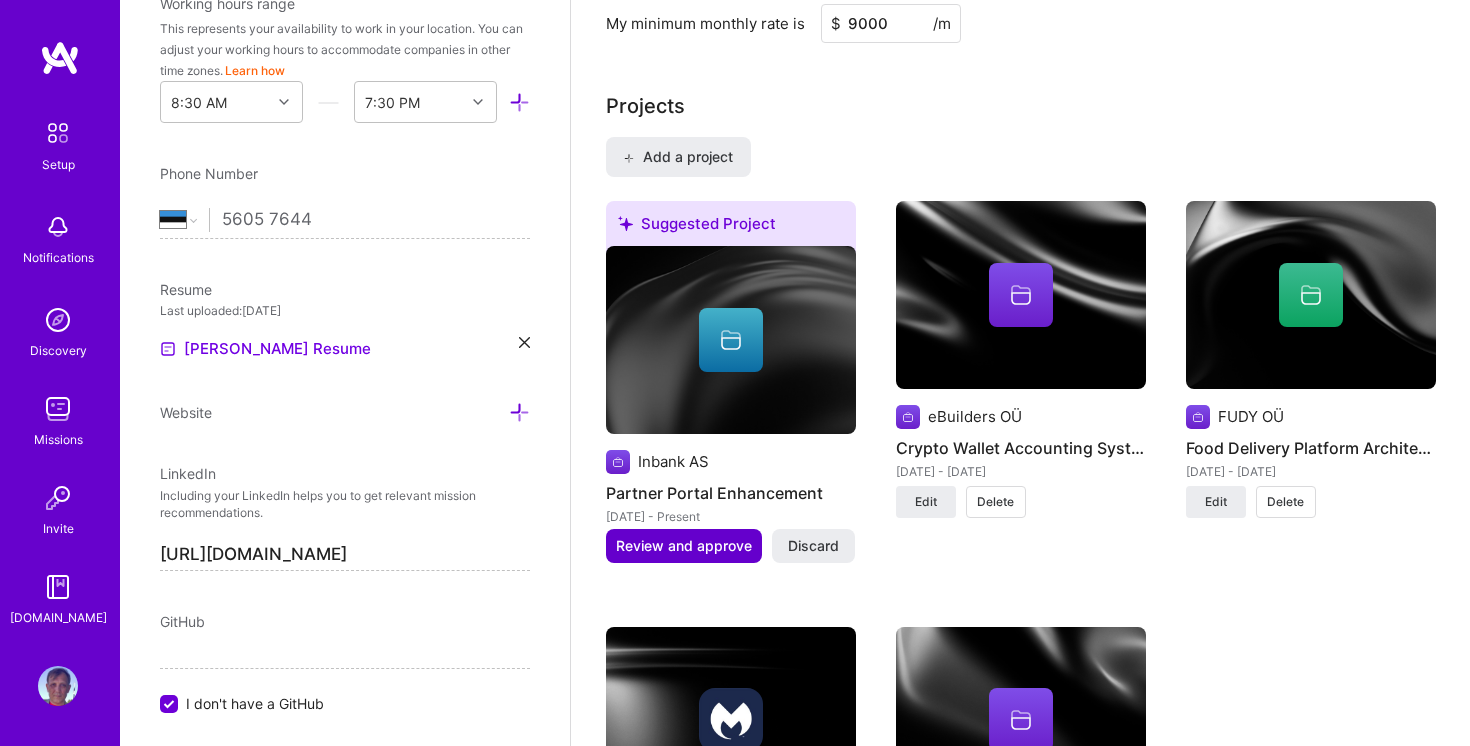 click on "Review and approve" at bounding box center (684, 546) 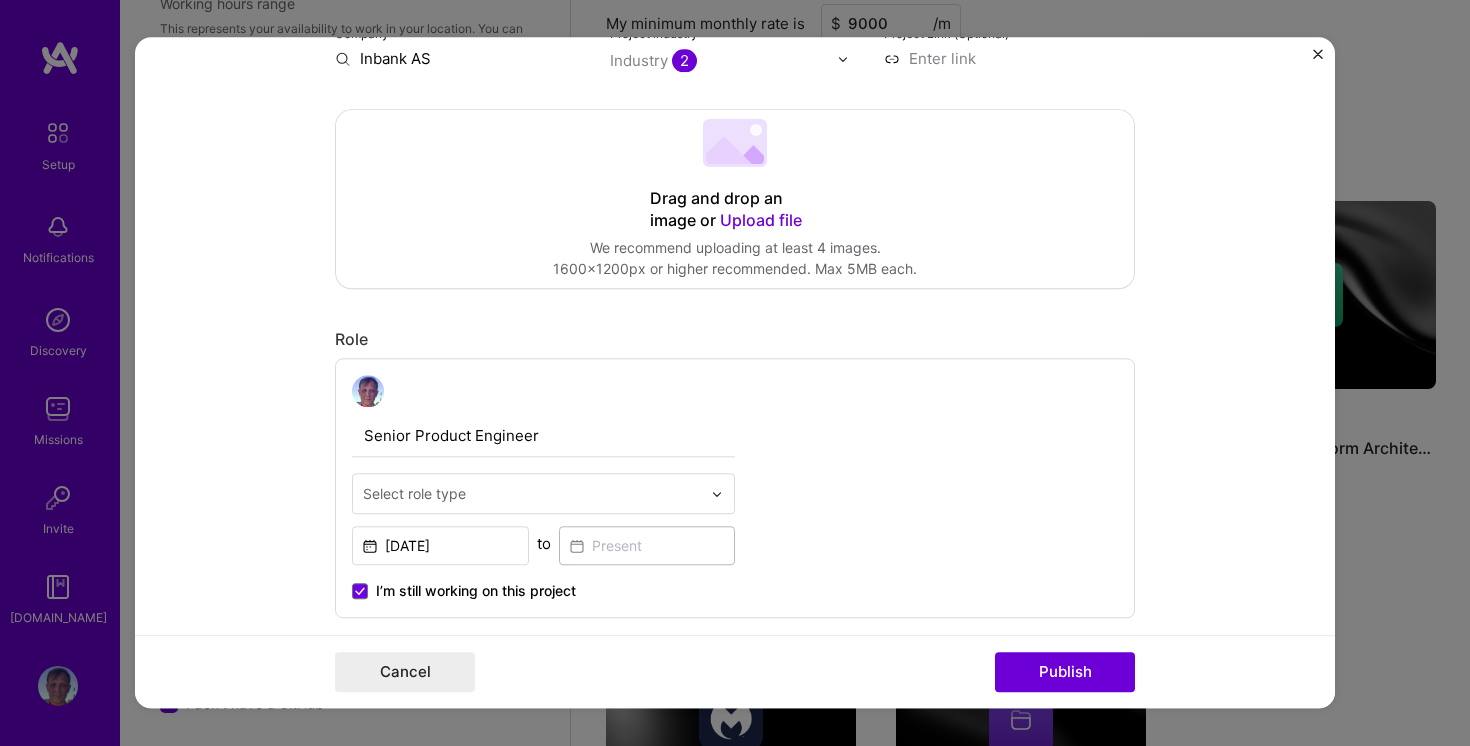 scroll, scrollTop: 510, scrollLeft: 0, axis: vertical 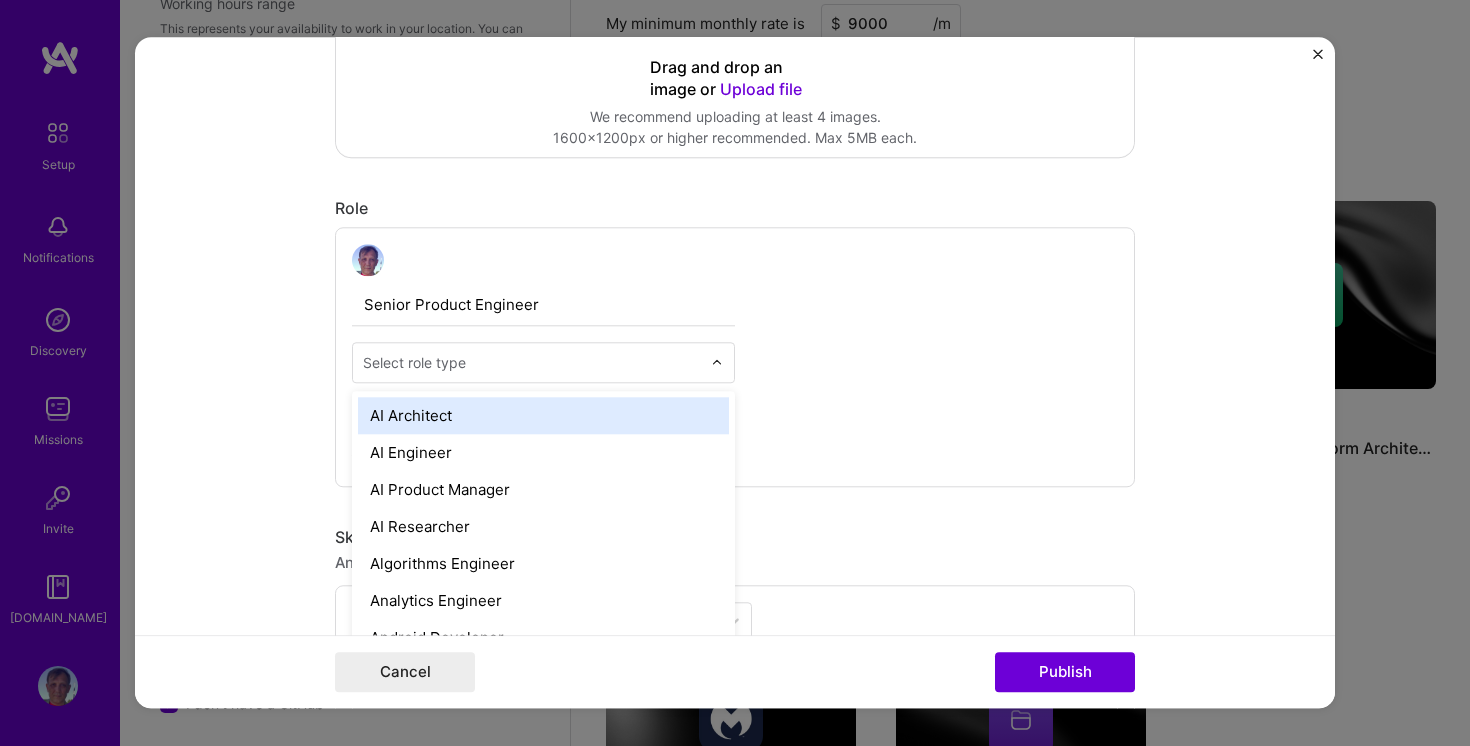 click at bounding box center (722, 362) 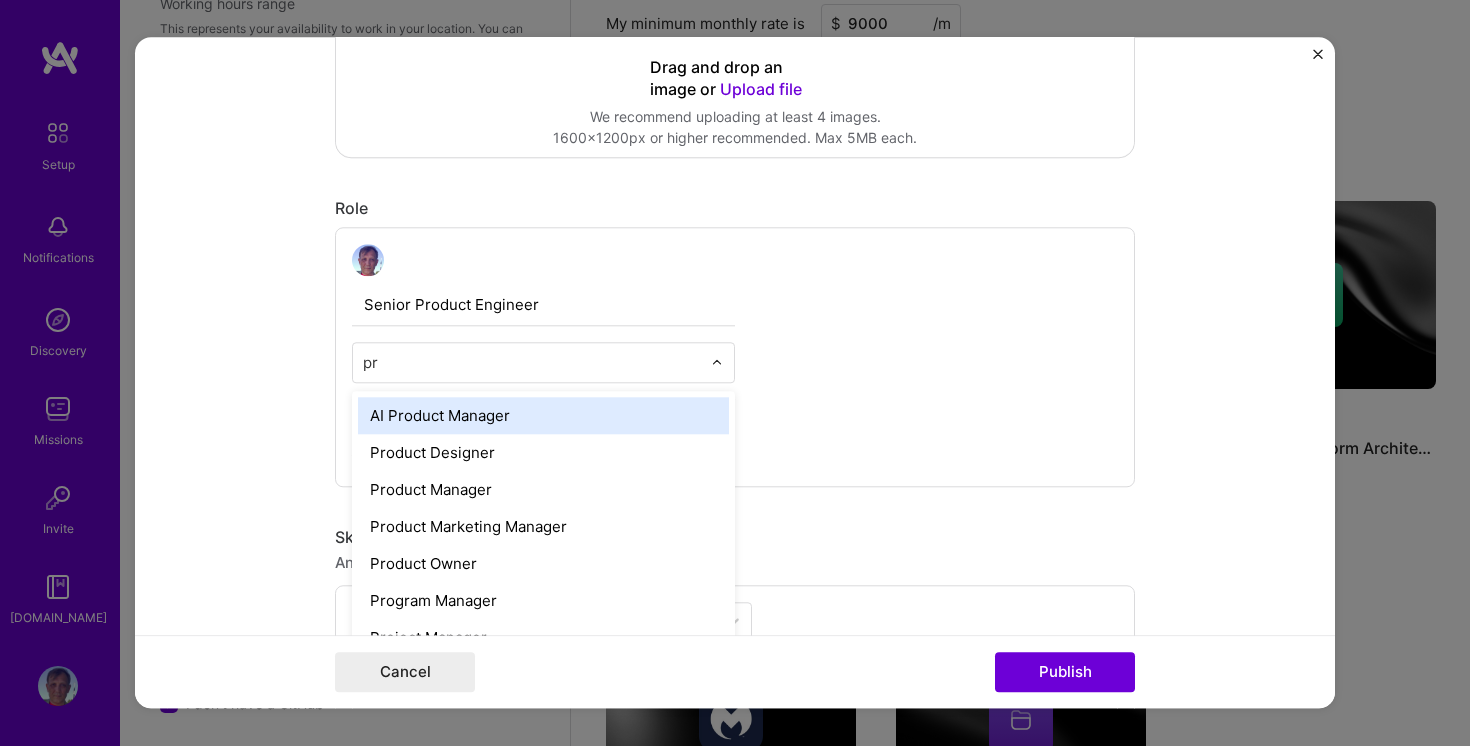 type on "p" 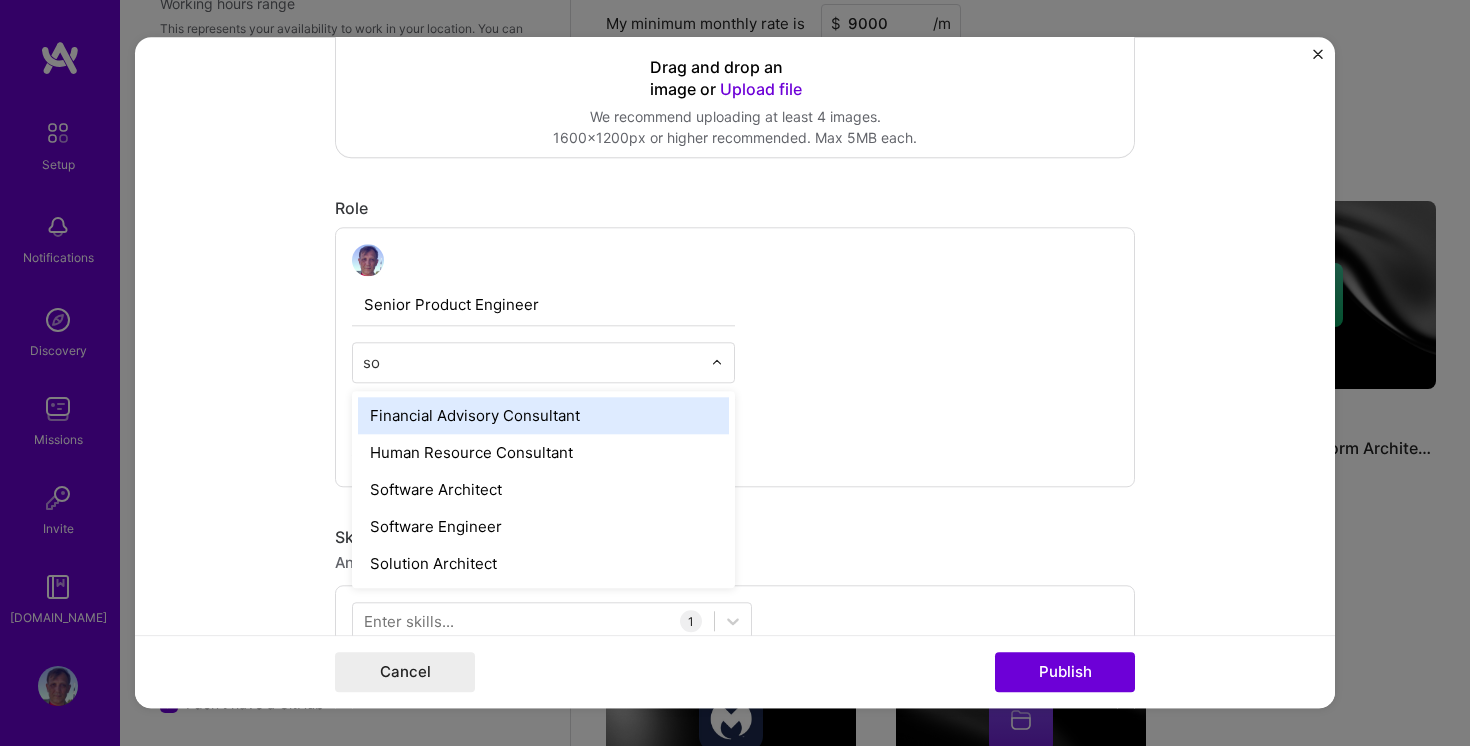 type on "sof" 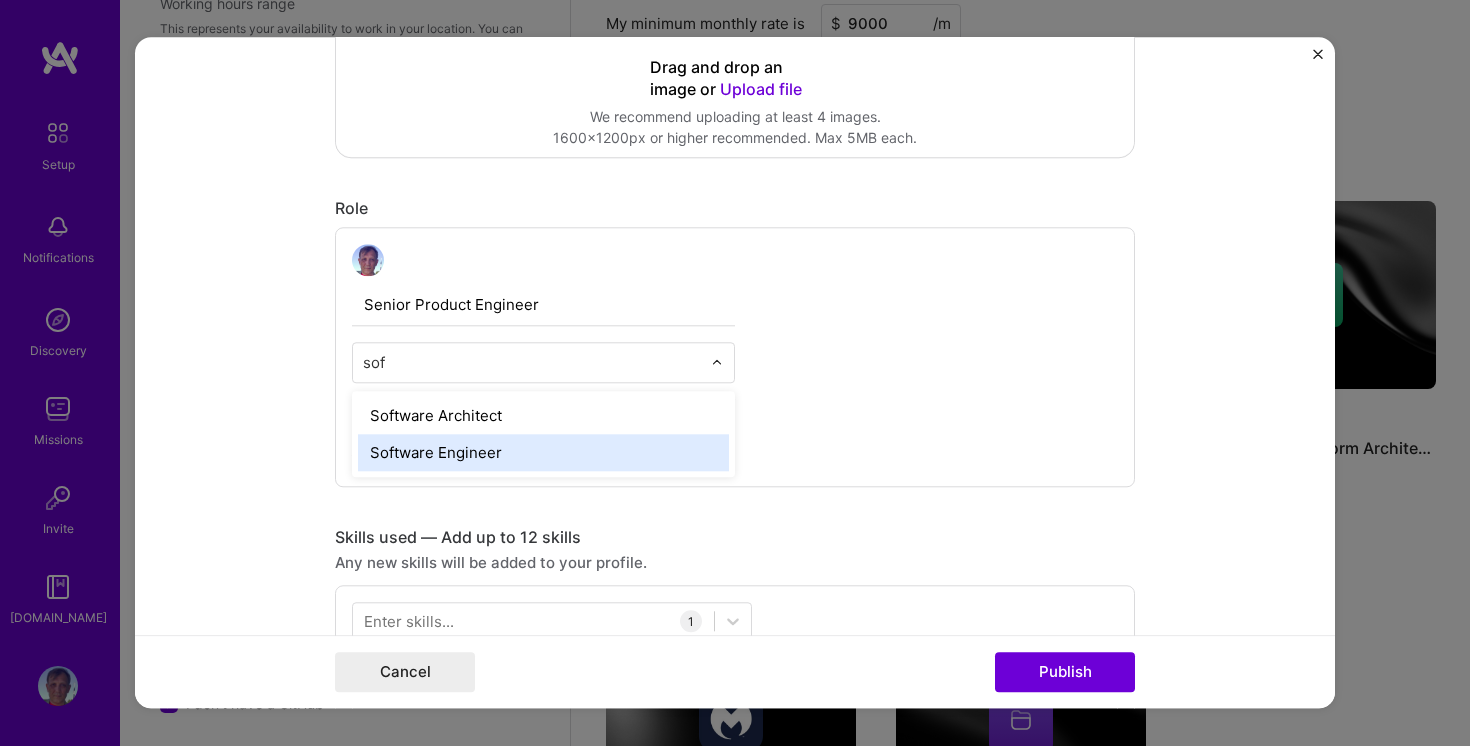 click on "Software Engineer" at bounding box center [543, 452] 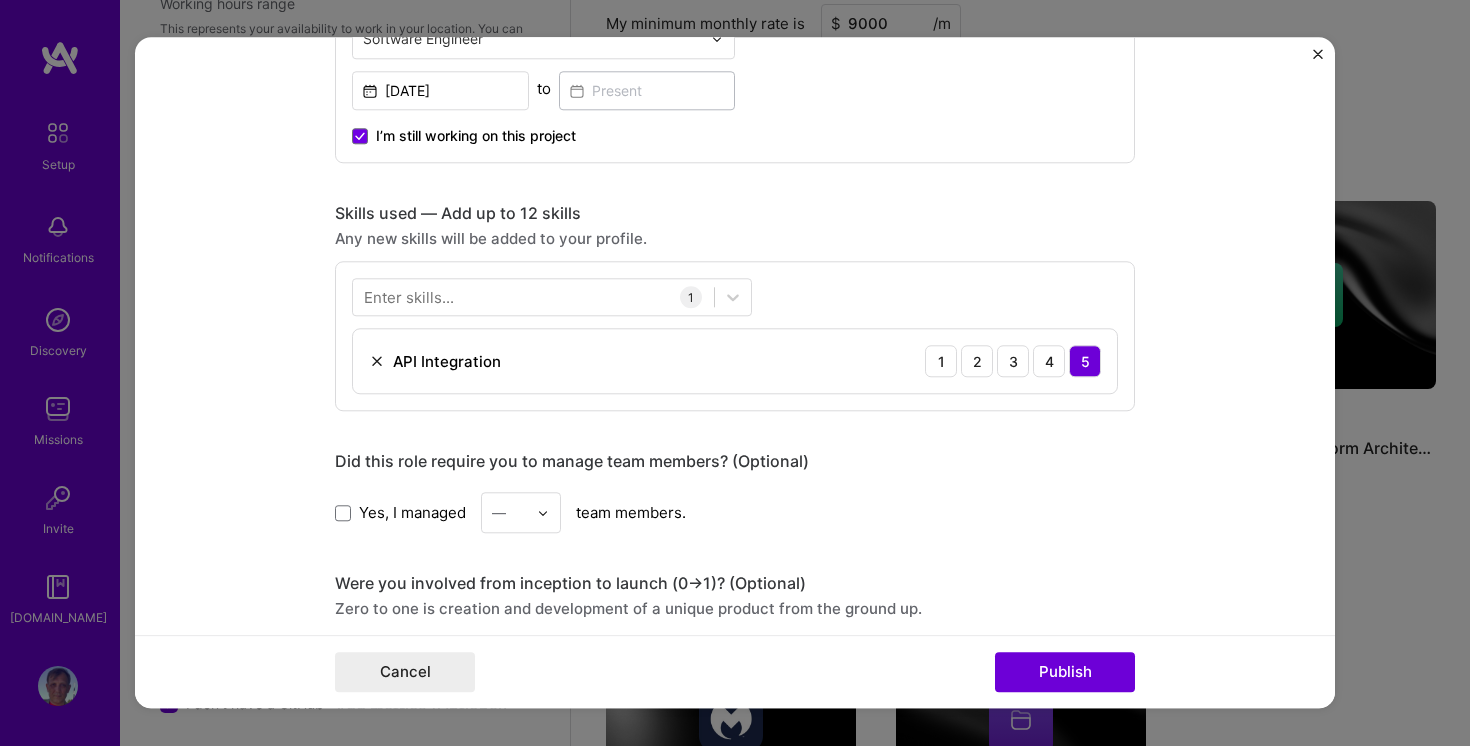 scroll, scrollTop: 837, scrollLeft: 0, axis: vertical 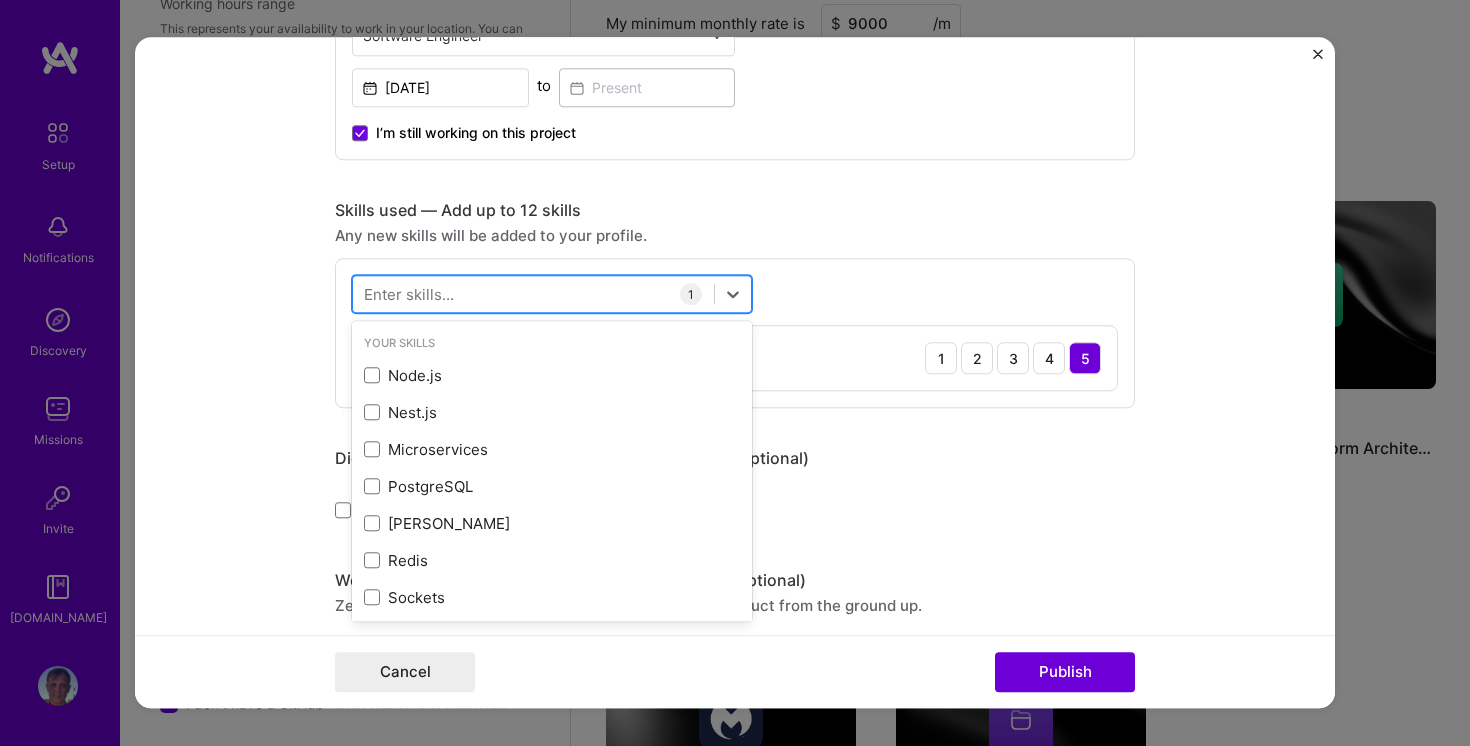 click at bounding box center [533, 294] 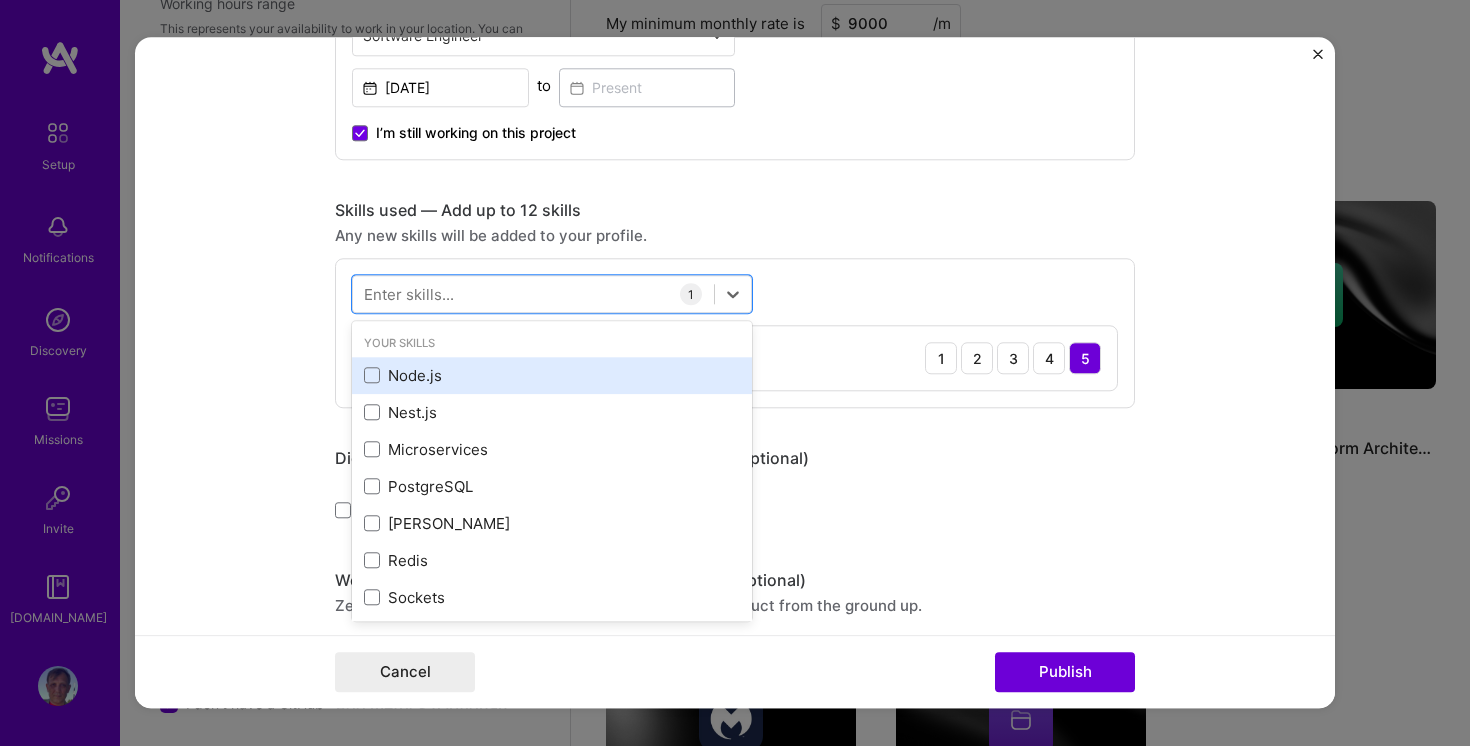 click on "Node.js" at bounding box center [552, 375] 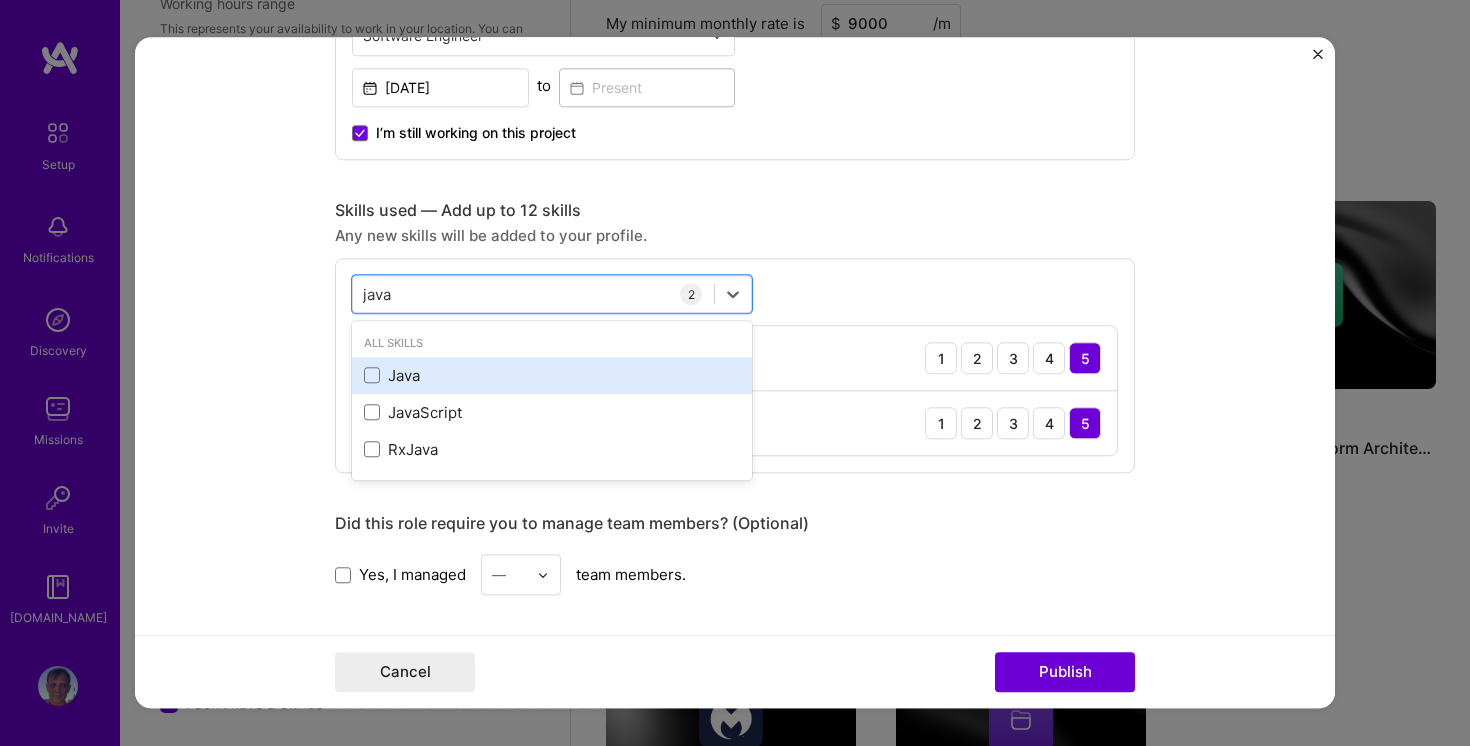 click on "Java" at bounding box center [552, 375] 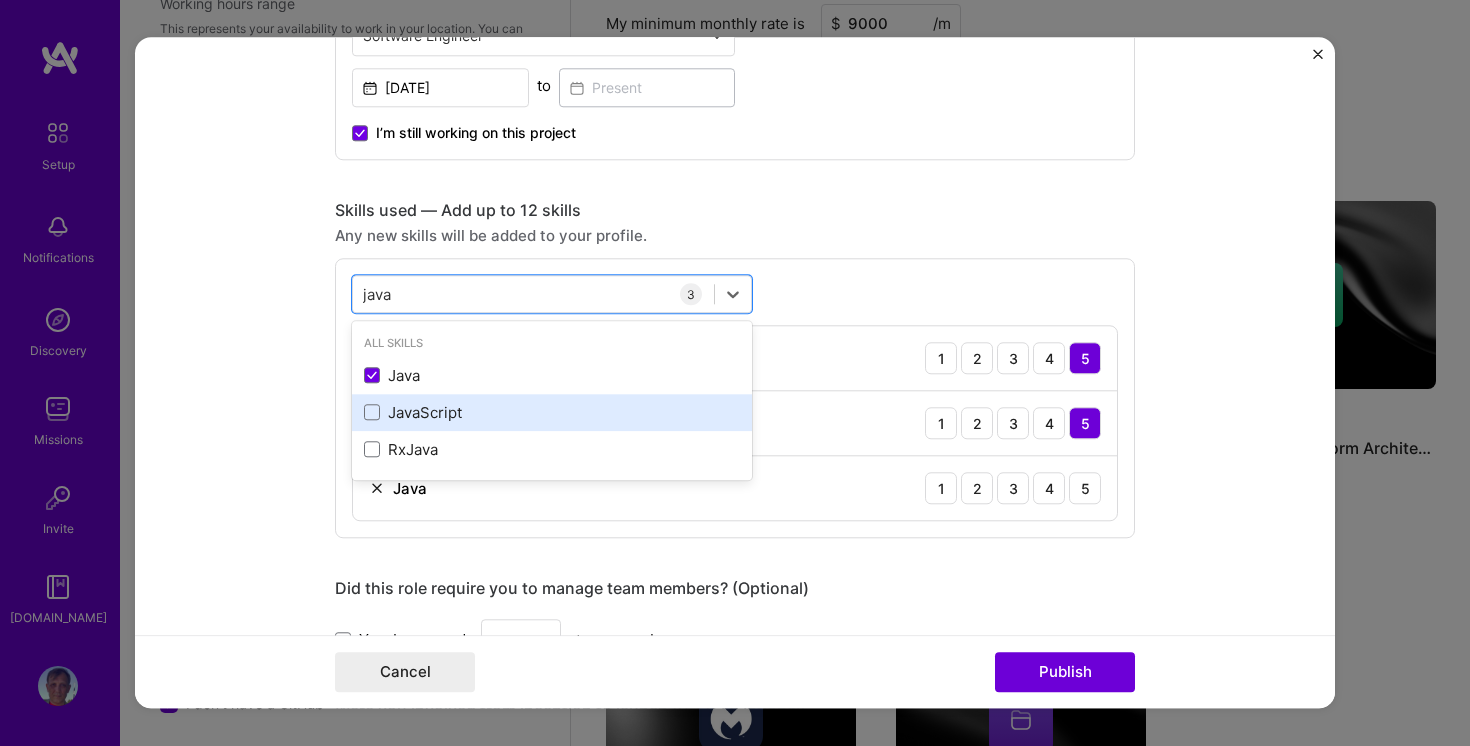click on "JavaScript" at bounding box center [552, 412] 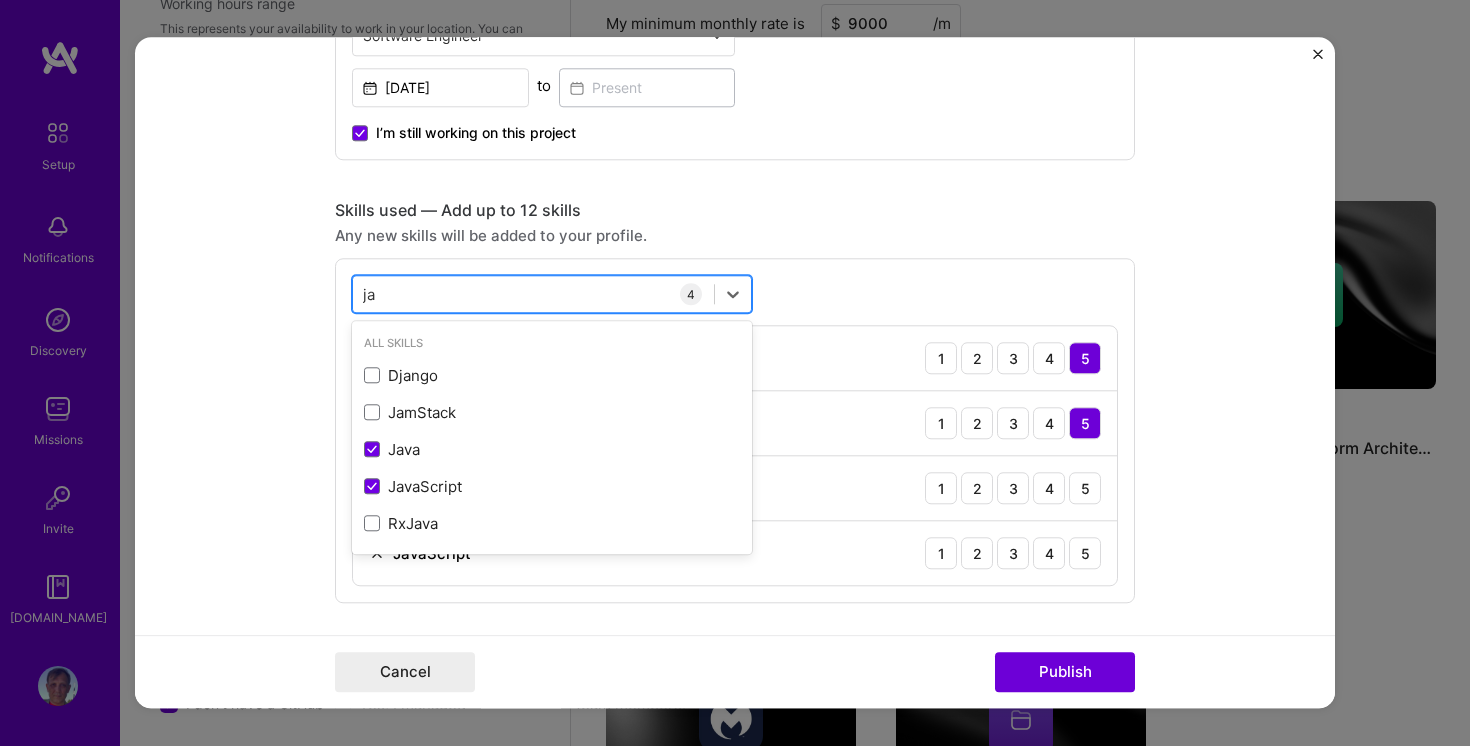 type on "j" 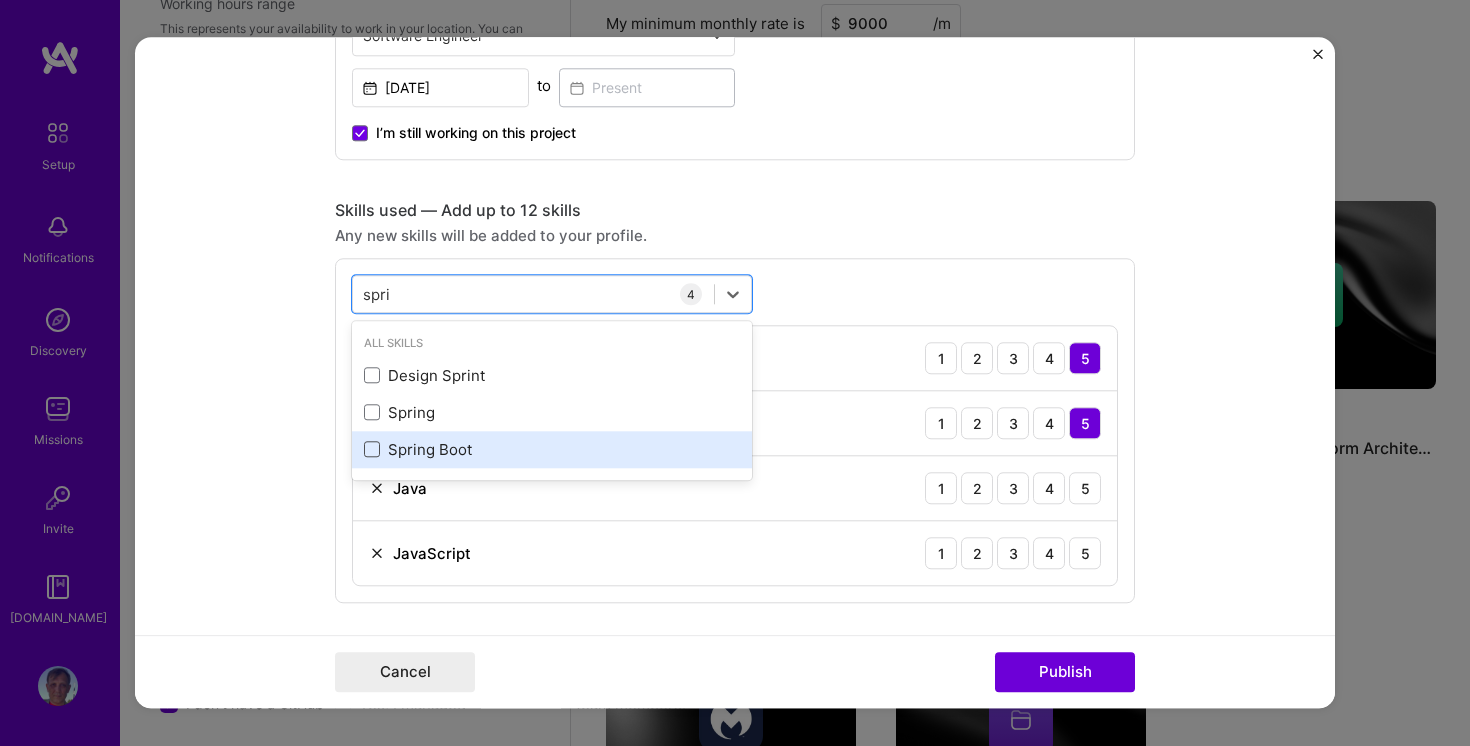 click at bounding box center (372, 450) 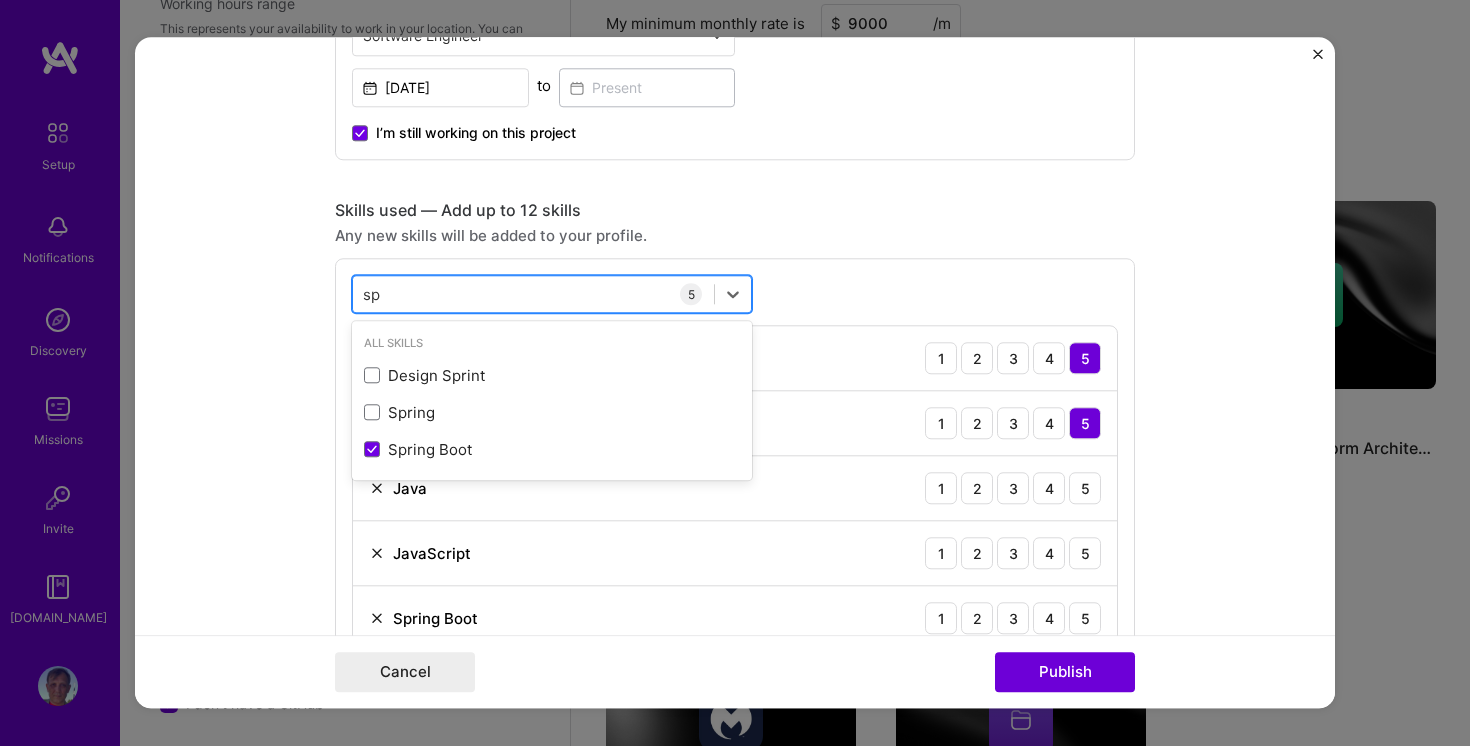type on "s" 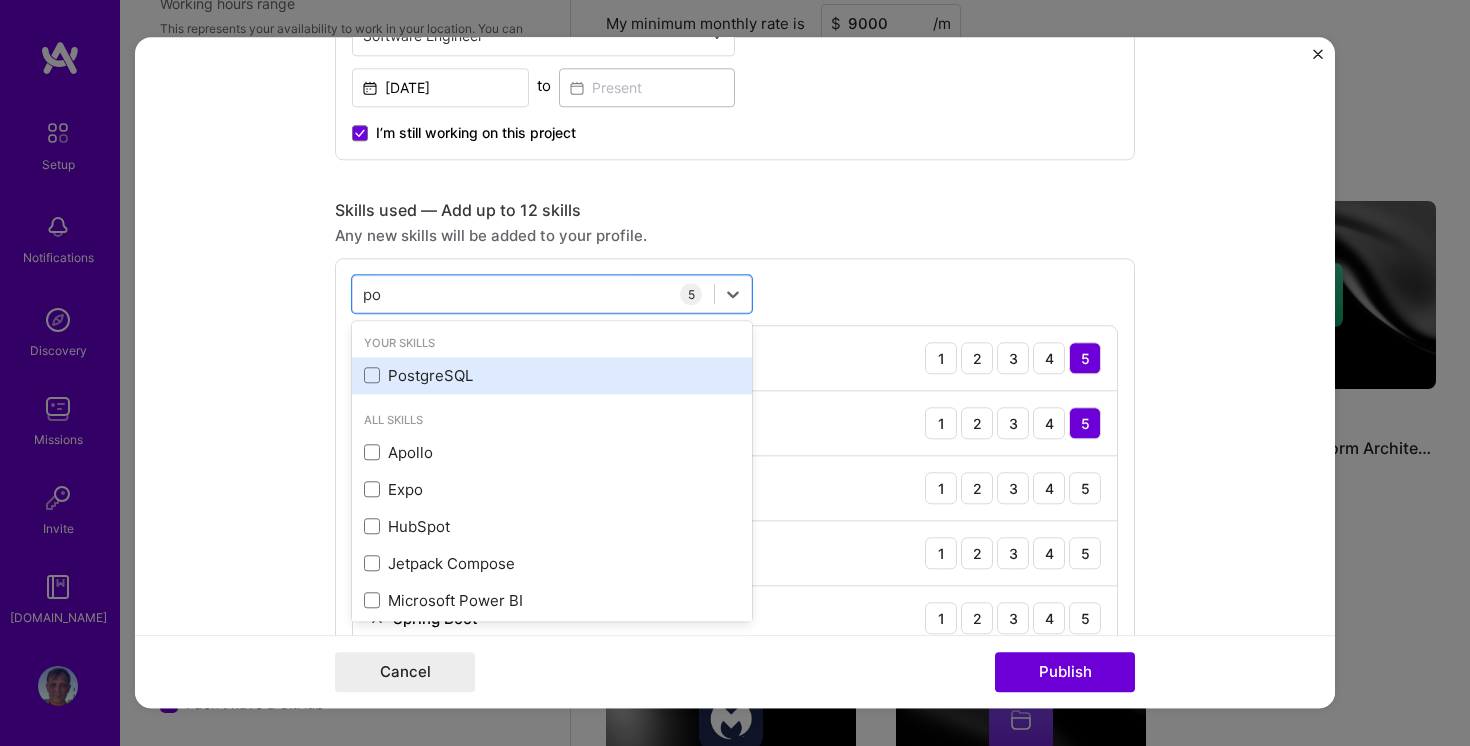 click on "PostgreSQL" at bounding box center [552, 375] 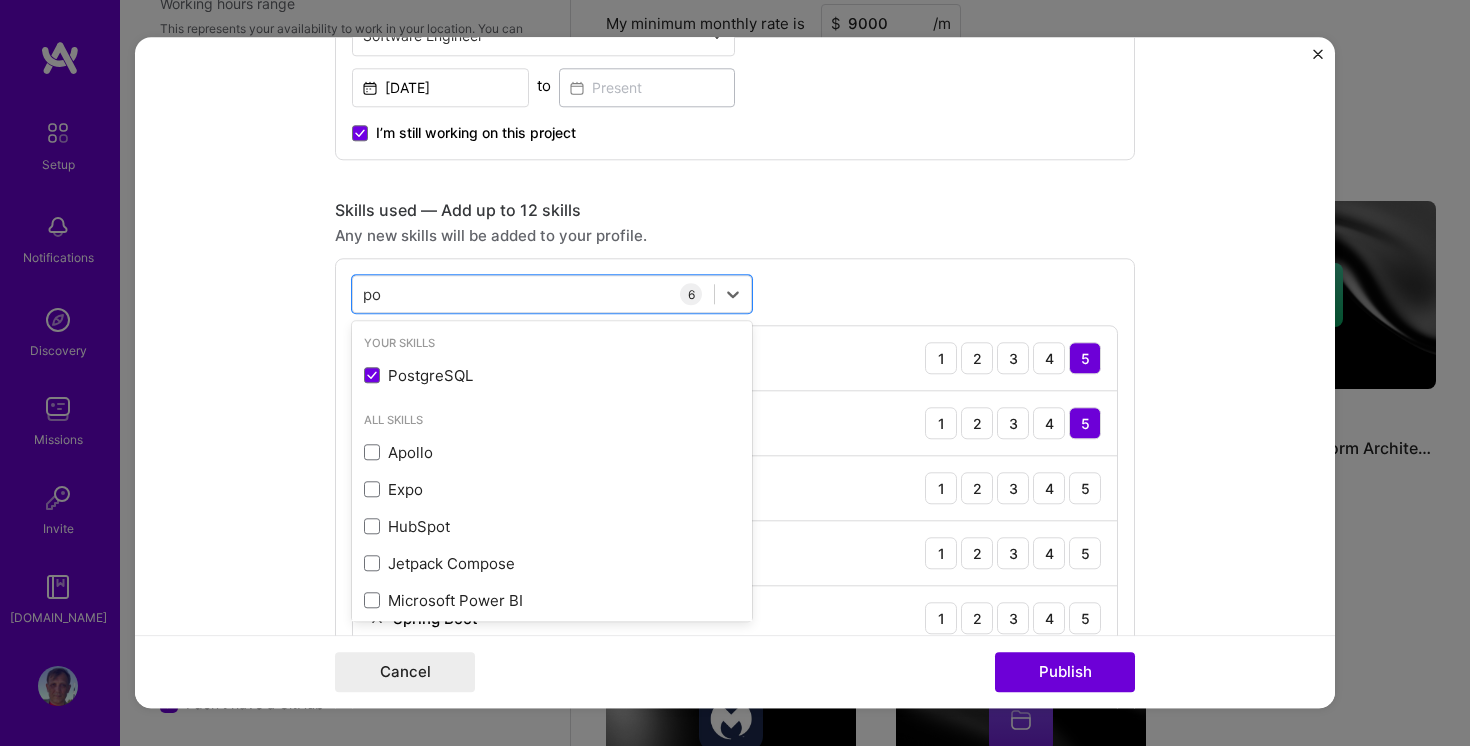 type on "p" 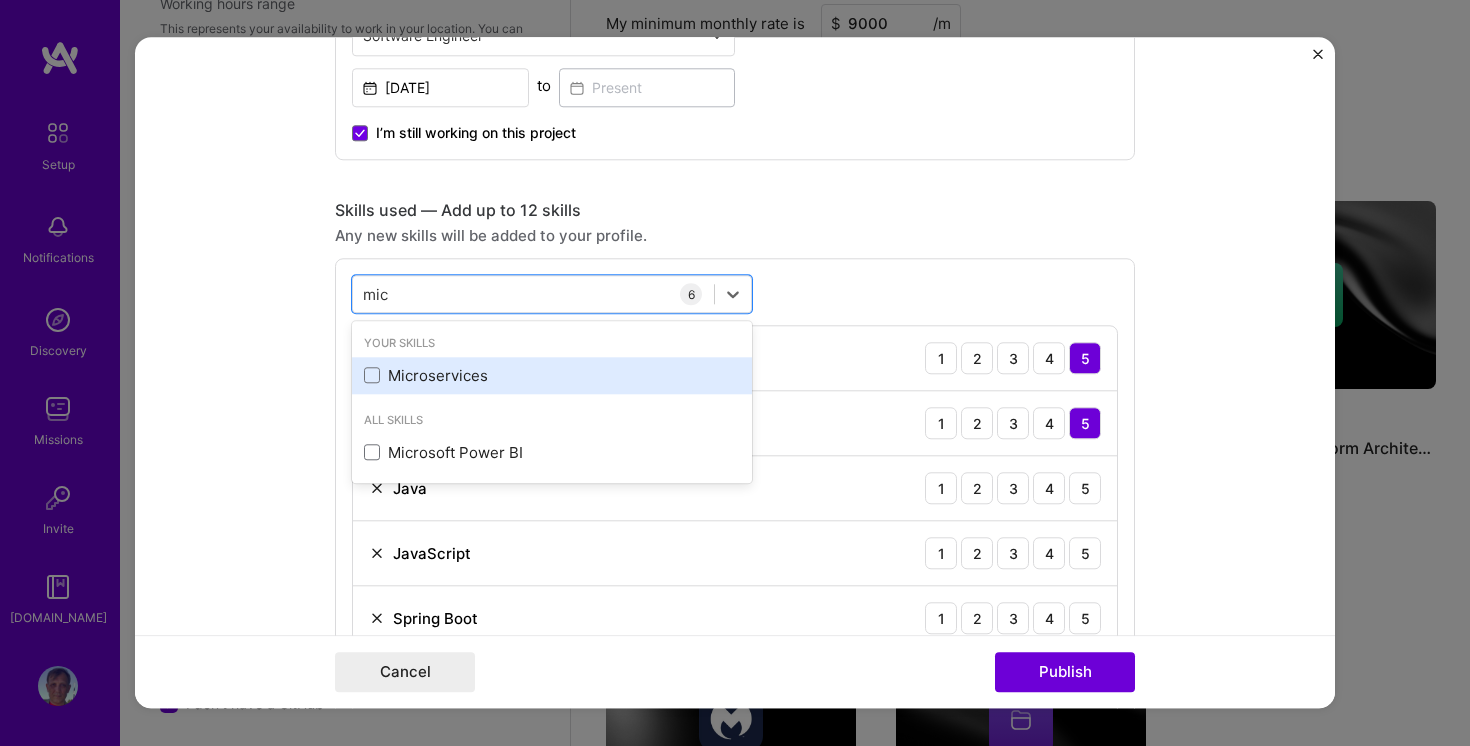click on "Microservices" at bounding box center (552, 375) 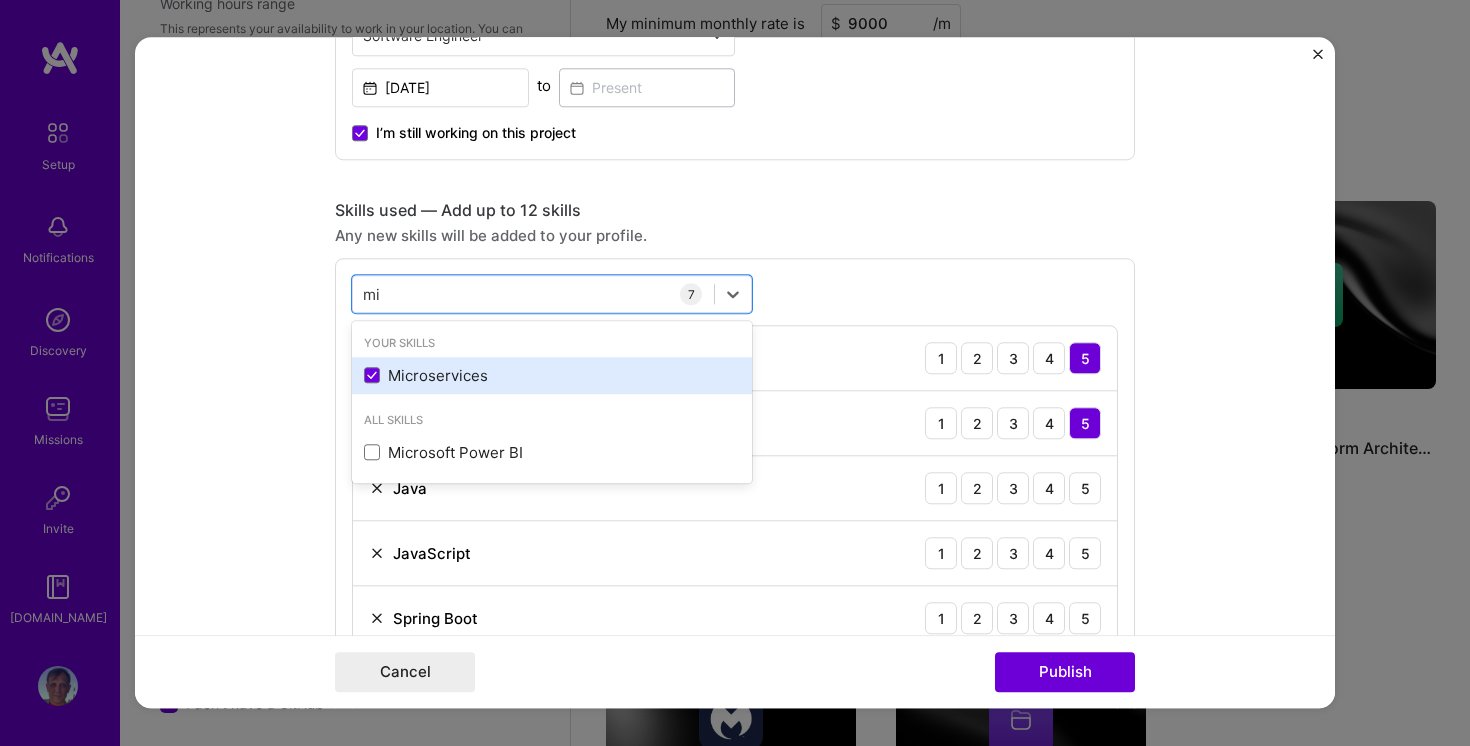 type on "m" 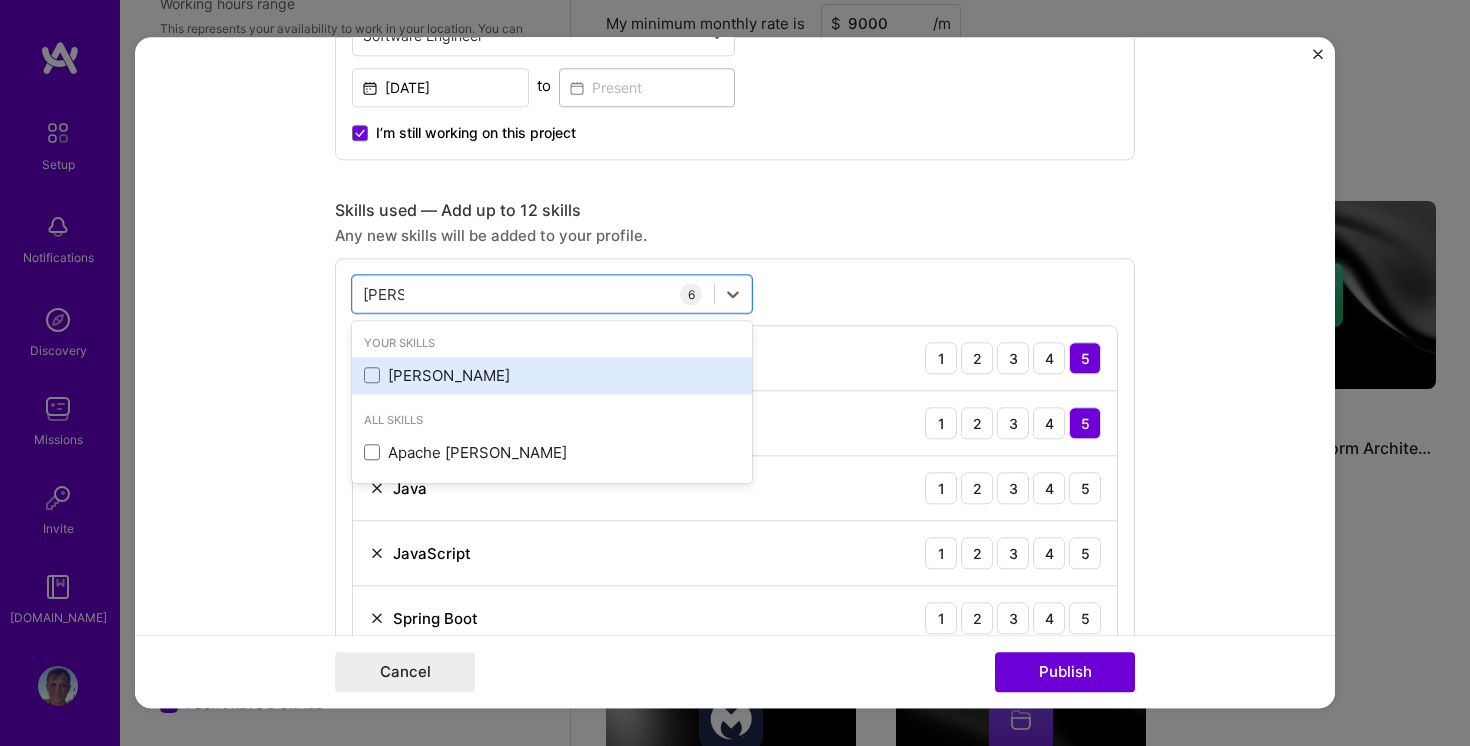click on "[PERSON_NAME]" at bounding box center (552, 375) 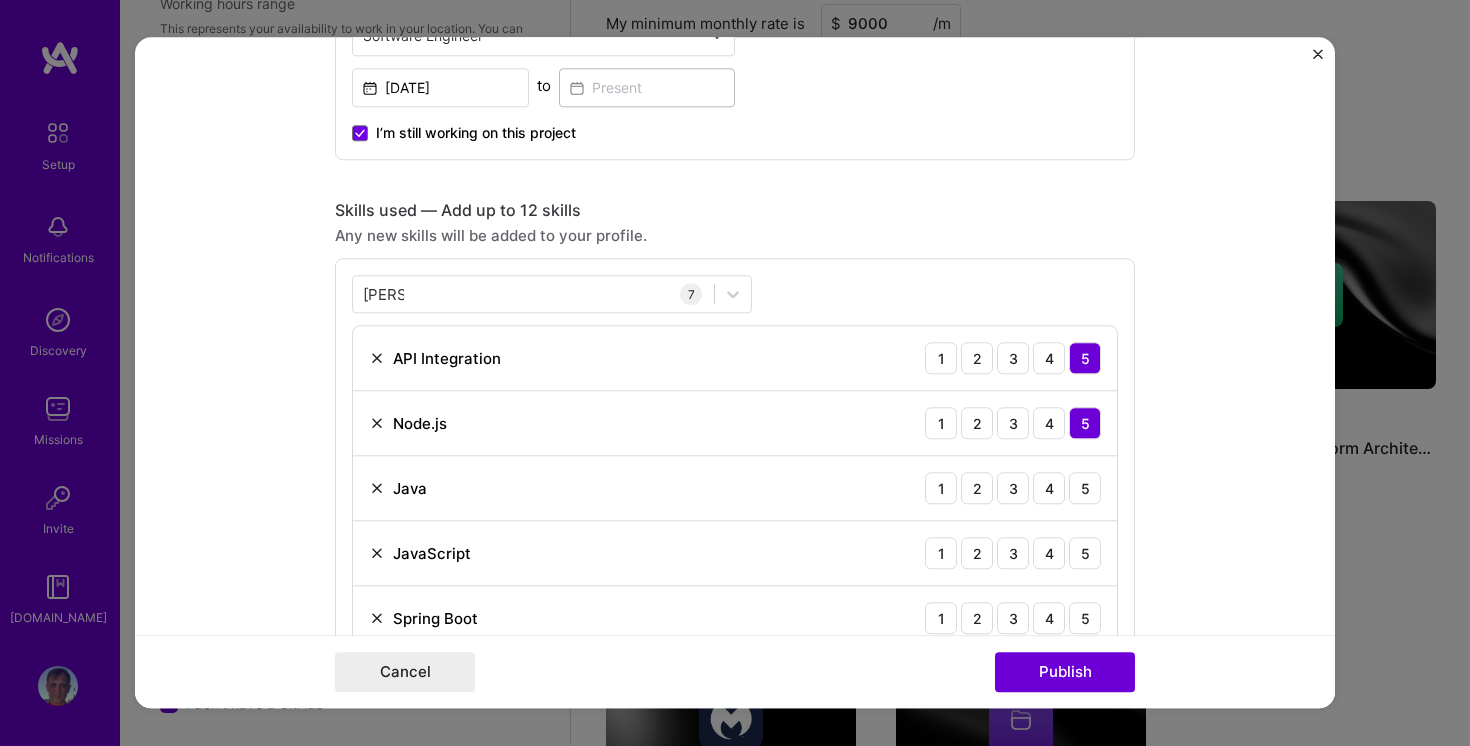 click on "Skills used — Add up to 12 skills Any new skills will be added to your profile. [PERSON_NAME] [PERSON_NAME] 7 API Integration 1 2 3 4 5 Node.js 1 2 3 4 5 Java 1 2 3 4 5 JavaScript 1 2 3 4 5 Spring Boot 1 2 3 4 5 PostgreSQL 1 2 3 4 5 [PERSON_NAME] 1 2 3 4 5" at bounding box center [735, 499] 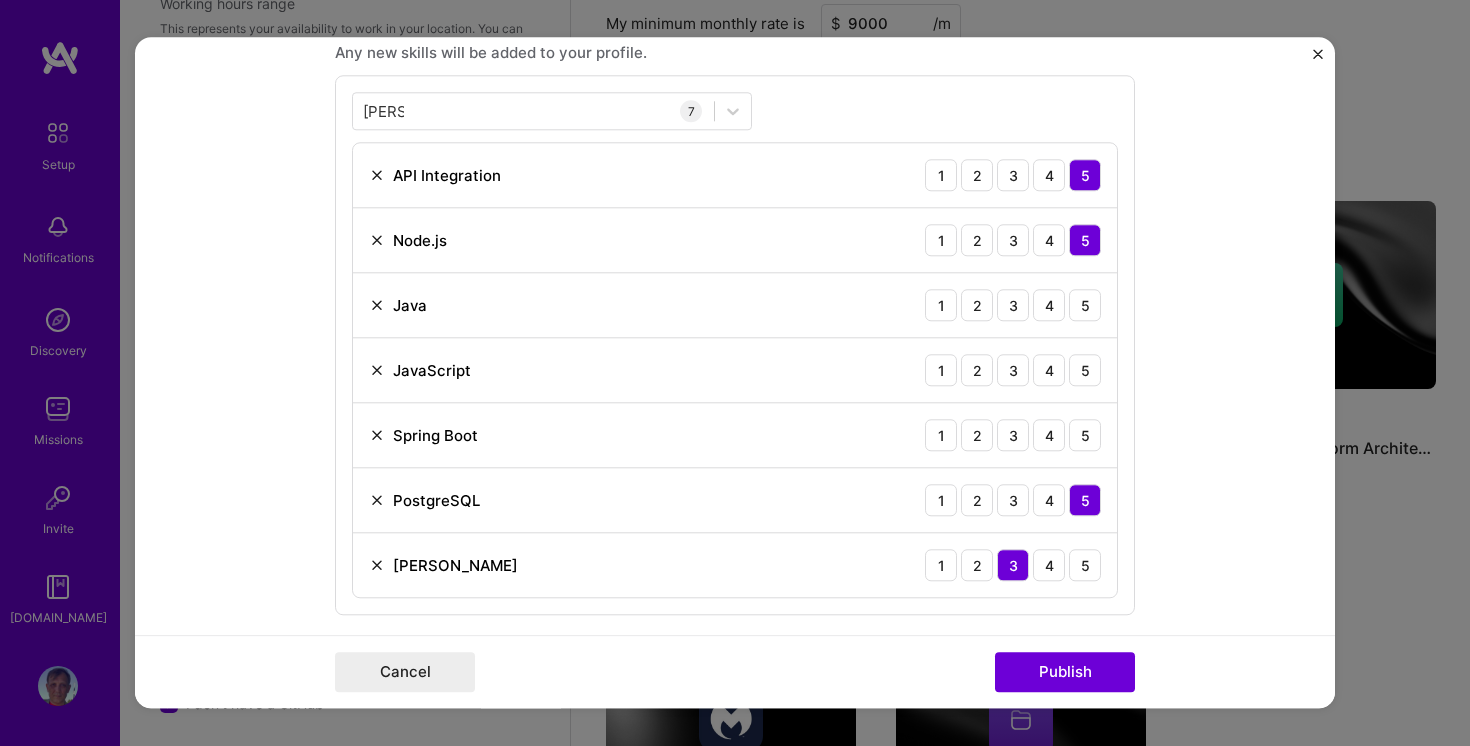 scroll, scrollTop: 1013, scrollLeft: 0, axis: vertical 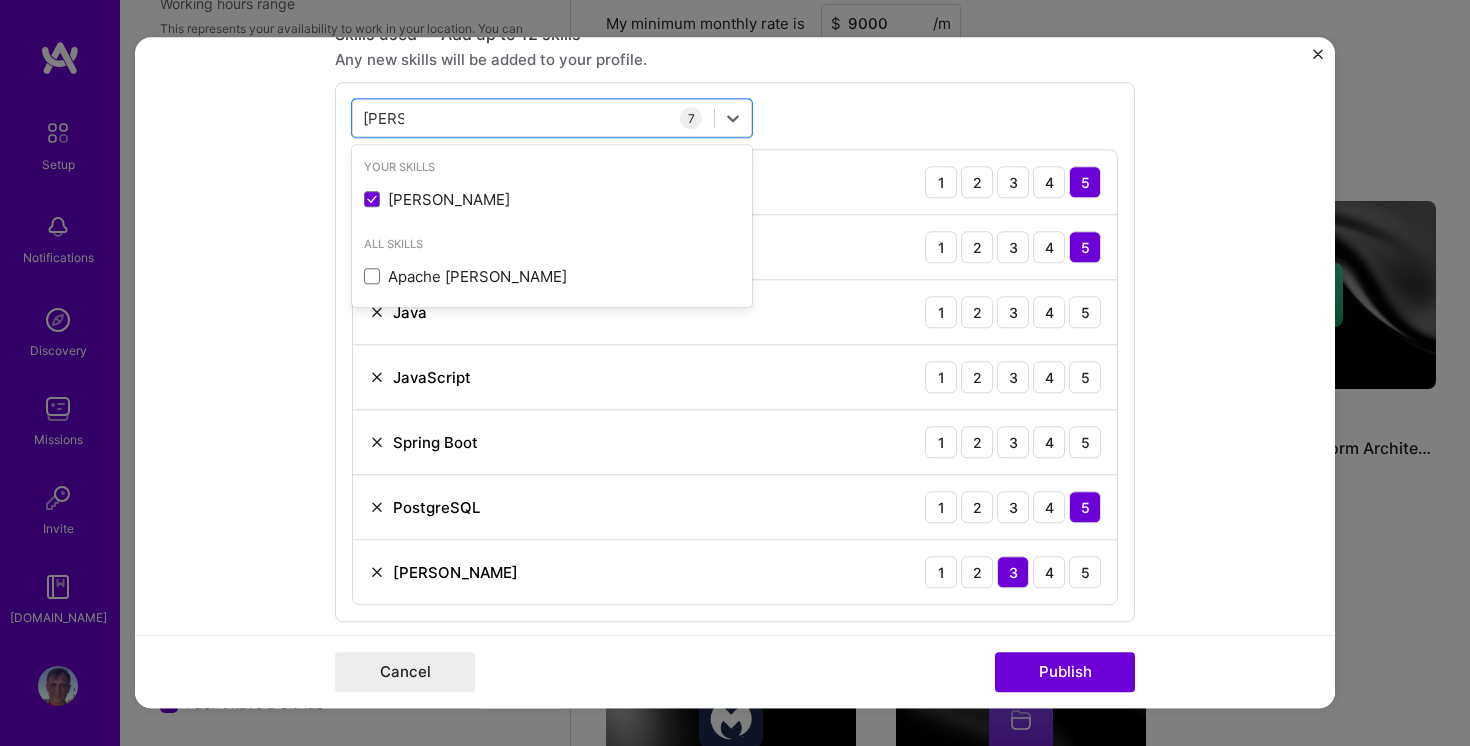 drag, startPoint x: 451, startPoint y: 121, endPoint x: 322, endPoint y: 109, distance: 129.55693 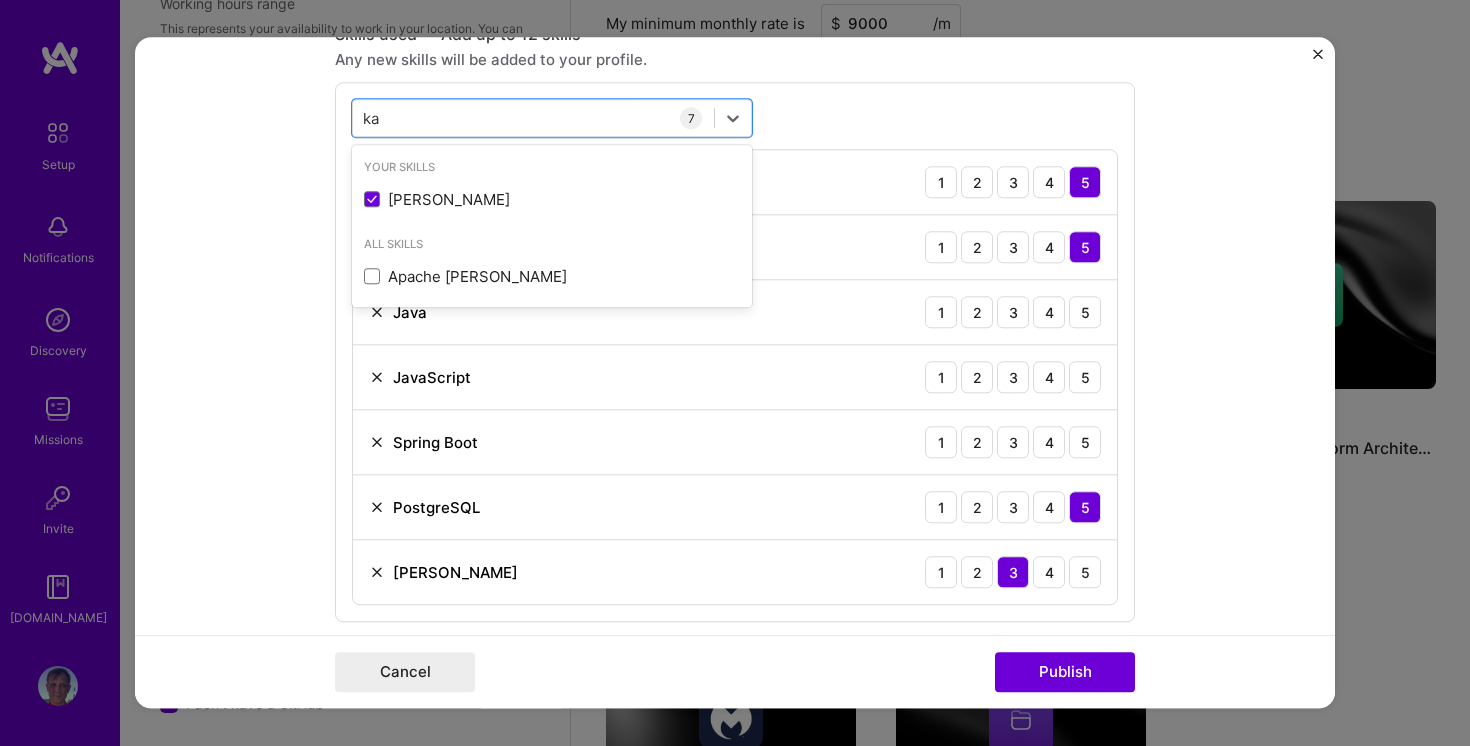 type on "k" 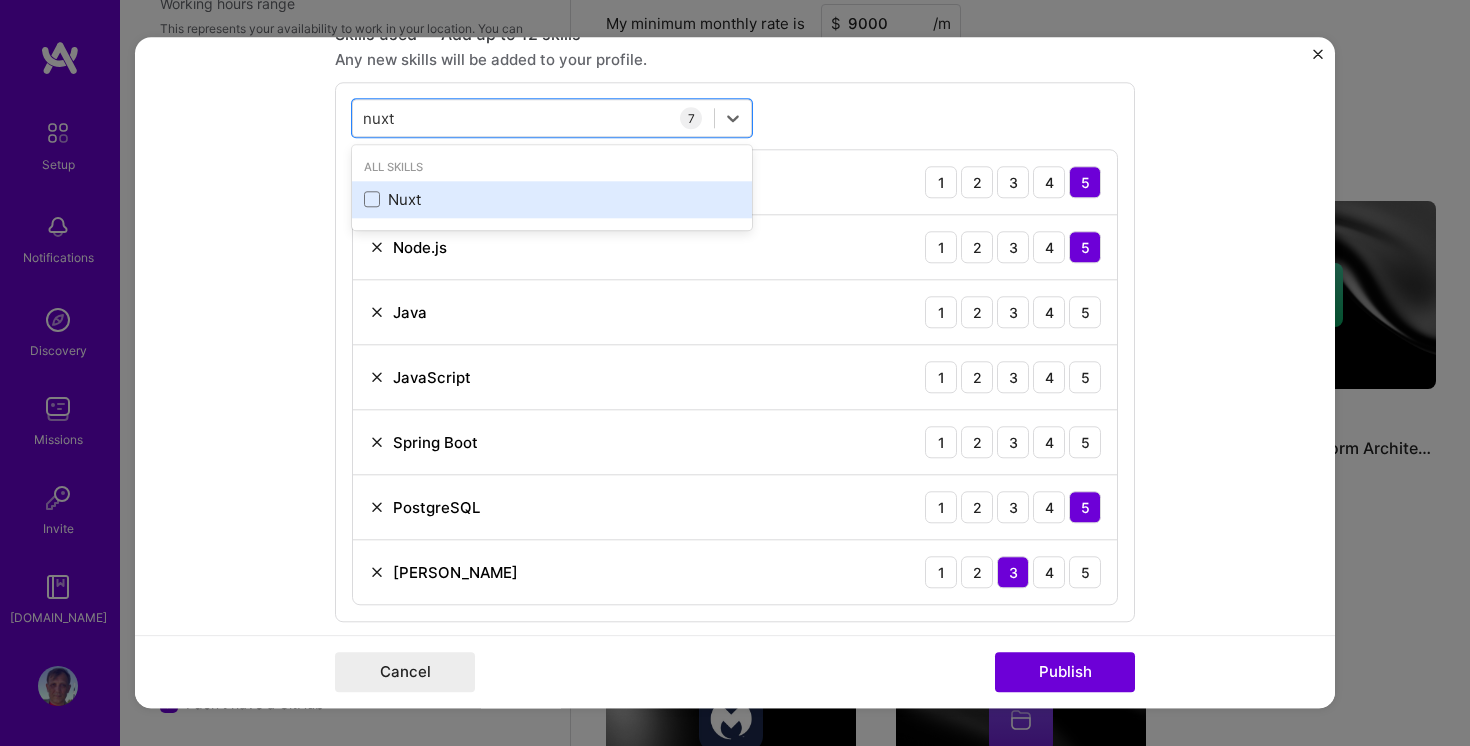 click on "Nuxt" at bounding box center [552, 199] 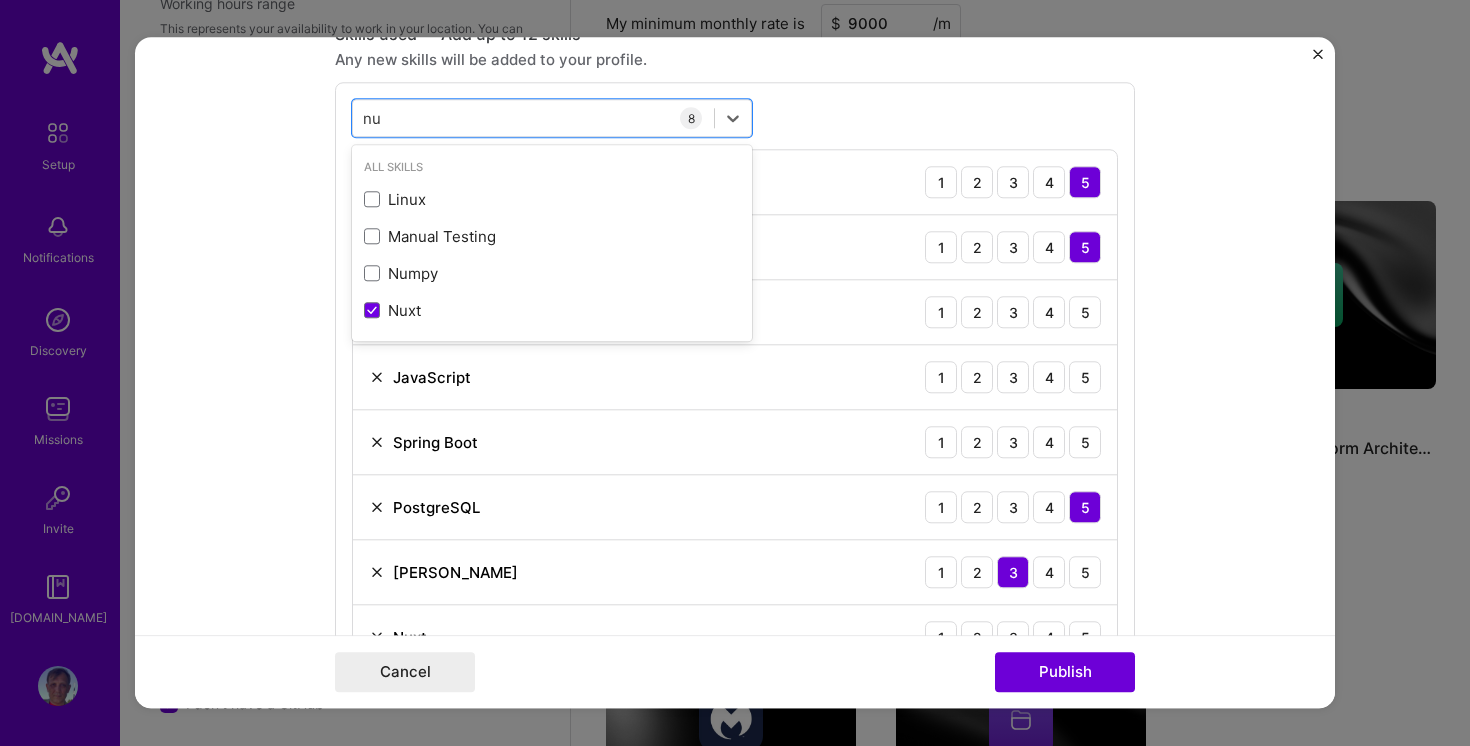 type on "n" 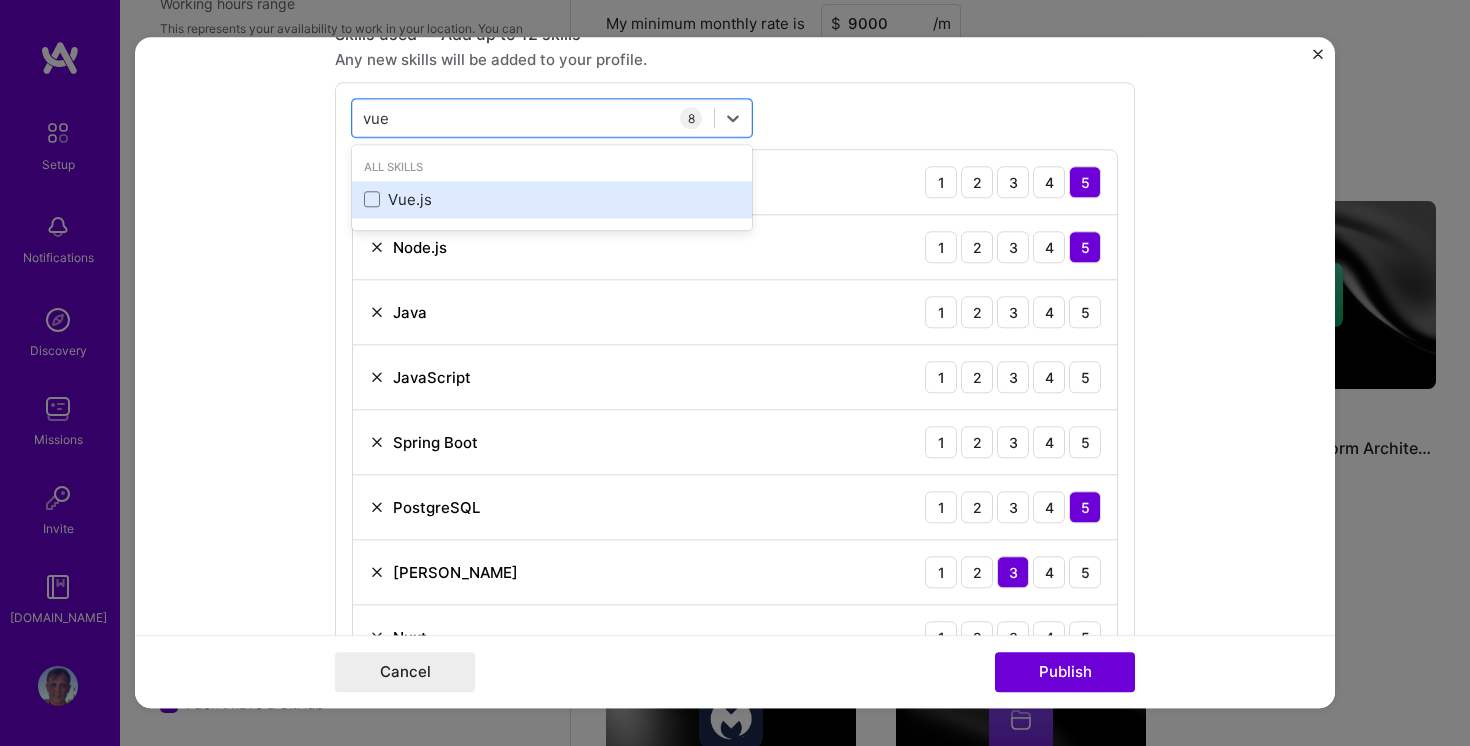click on "Vue.js" at bounding box center [552, 199] 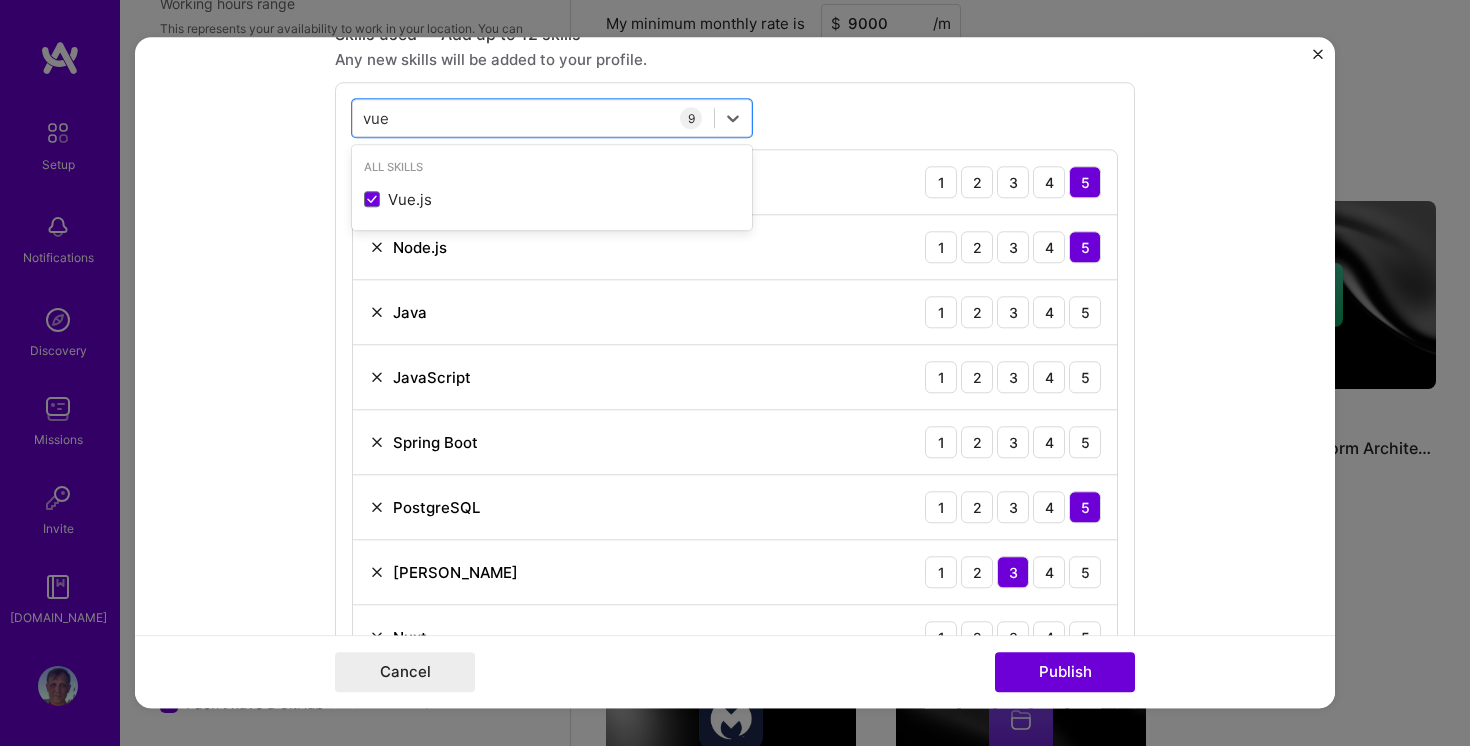 click on "option Vue.js, selected. option Vue.js selected, 0 of 2. 1 result available for search term vue. Use Up and Down to choose options, press Enter to select the currently focused option, press Escape to exit the menu, press Tab to select the option and exit the menu. vue vue All Skills Vue.js 9 API Integration 1 2 3 4 5 Node.js 1 2 3 4 5 Java 1 2 3 4 5 JavaScript 1 2 3 4 5 Spring Boot 1 2 3 4 5 PostgreSQL 1 2 3 4 5 [PERSON_NAME] 1 2 3 4 5 Nuxt 1 2 3 4 5 Vue.js 1 2 3 4 5" at bounding box center (735, 417) 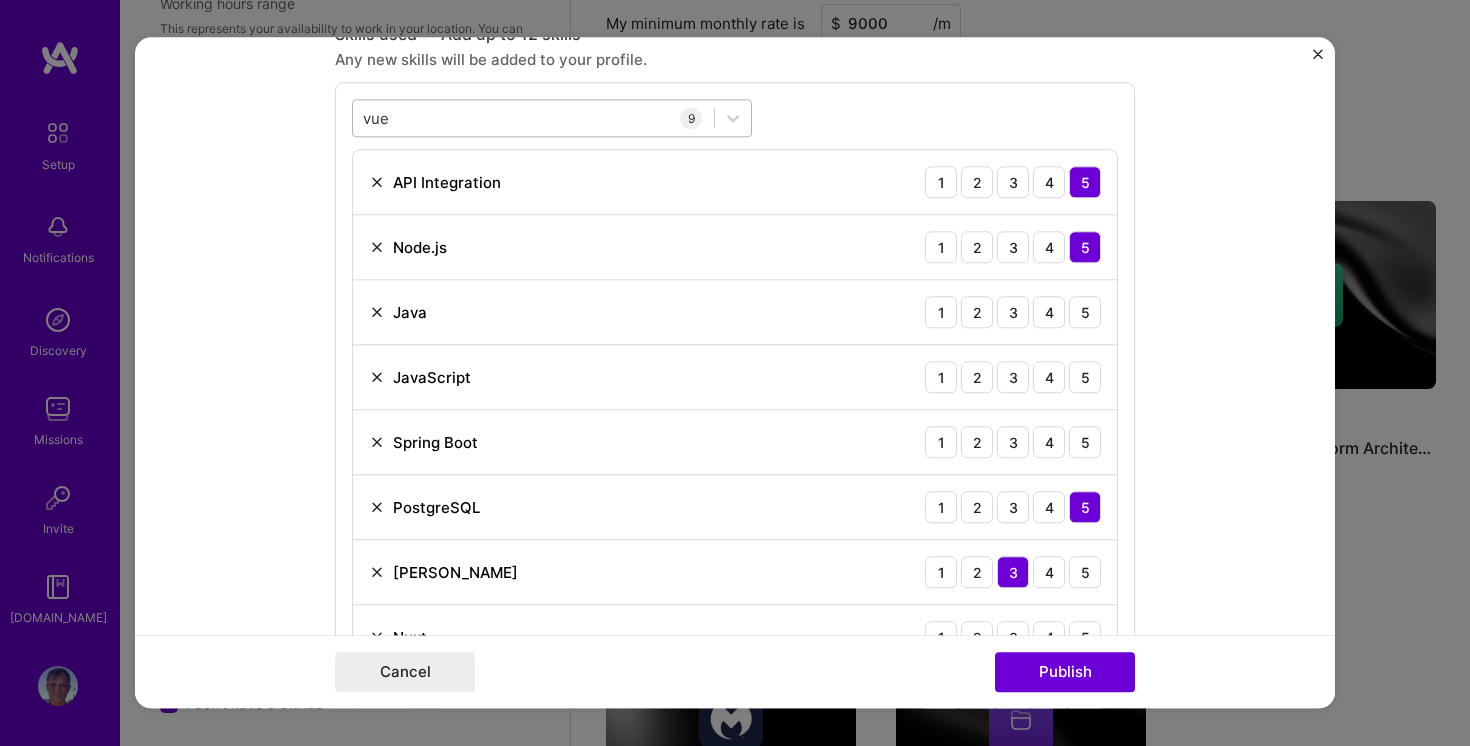 click on "vue vue" at bounding box center (533, 118) 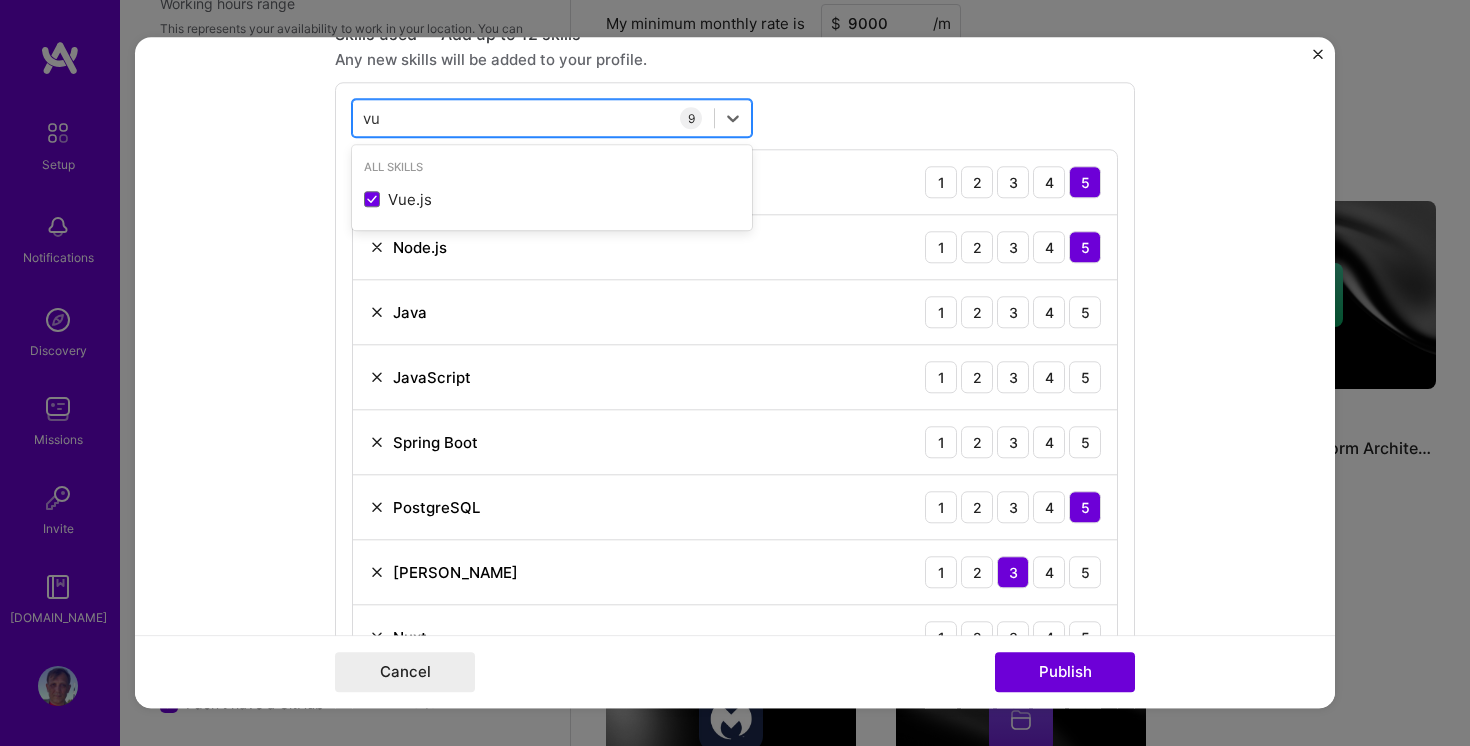 type on "v" 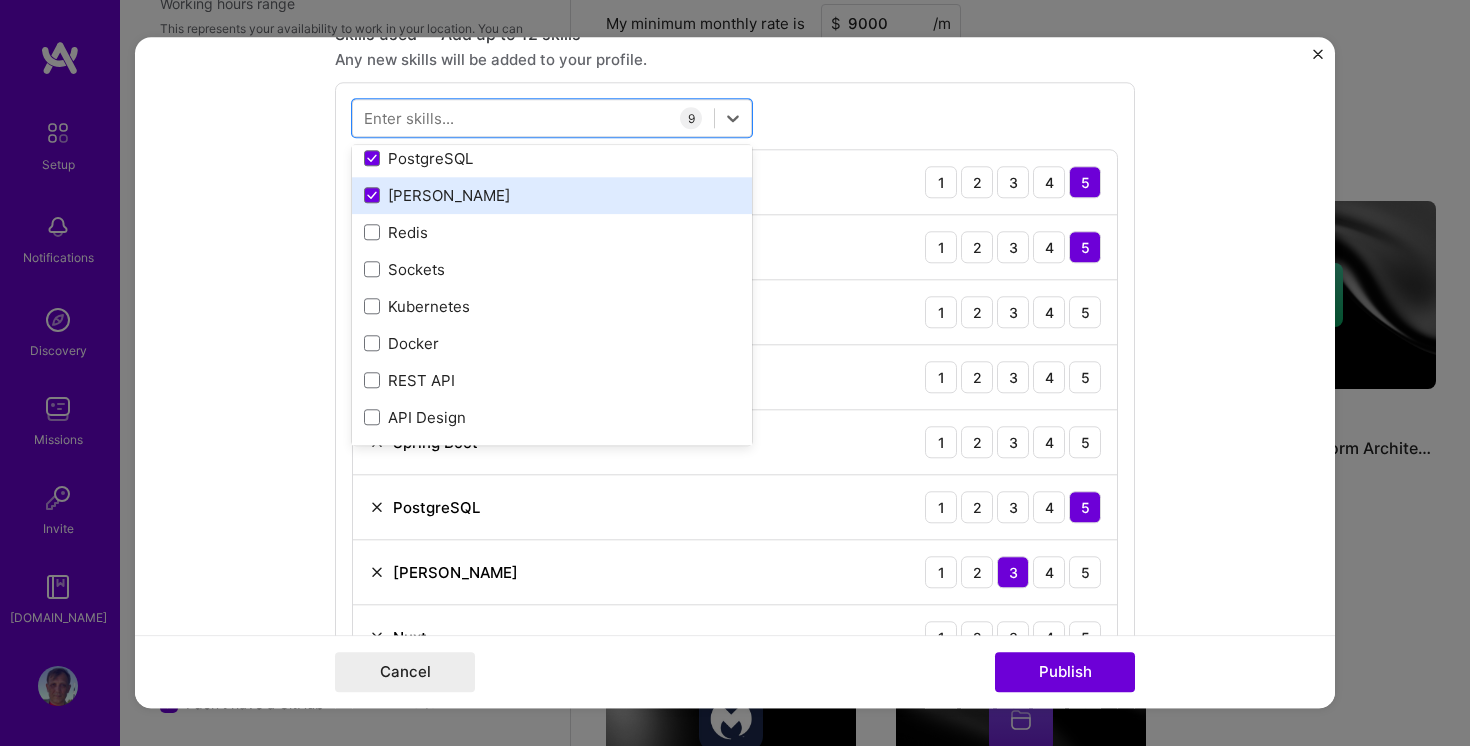 scroll, scrollTop: 162, scrollLeft: 0, axis: vertical 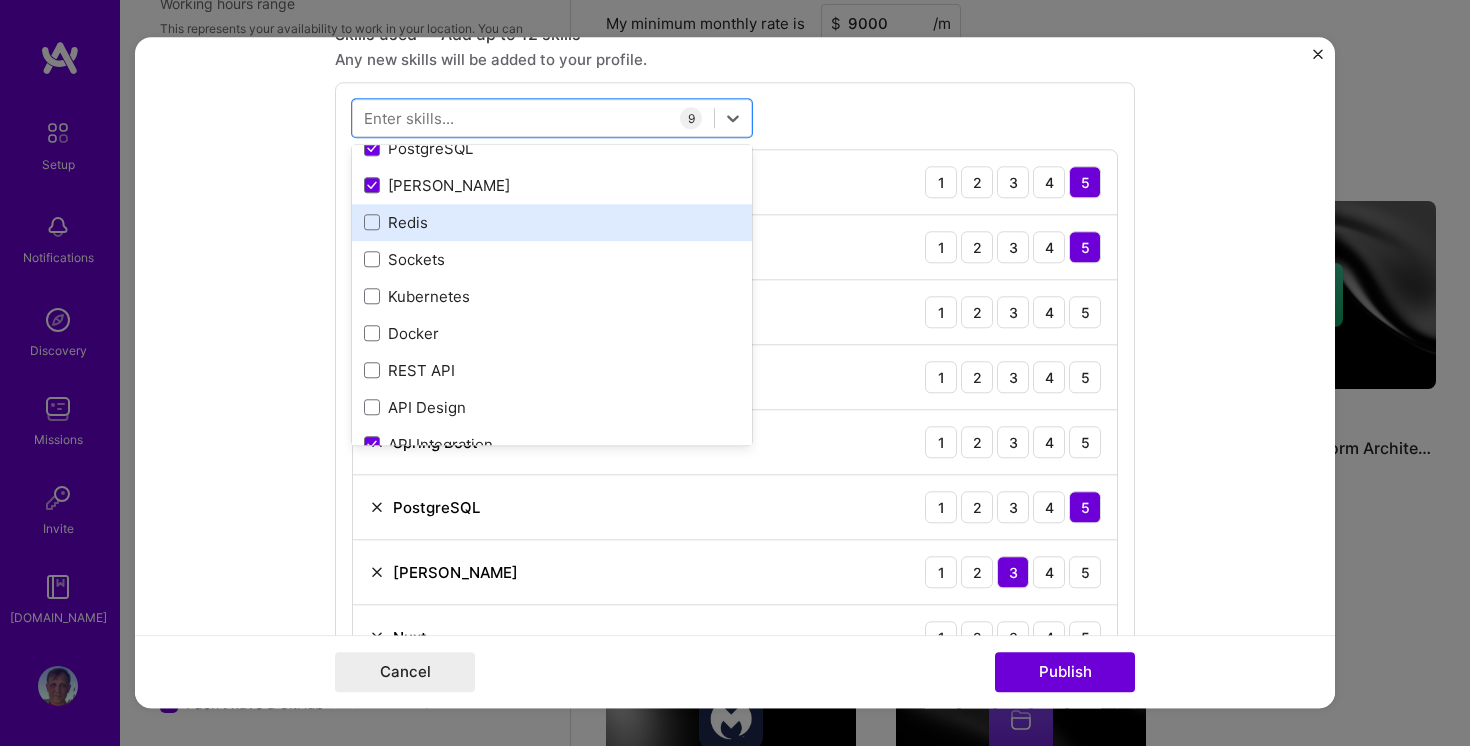 click on "Redis" at bounding box center [552, 222] 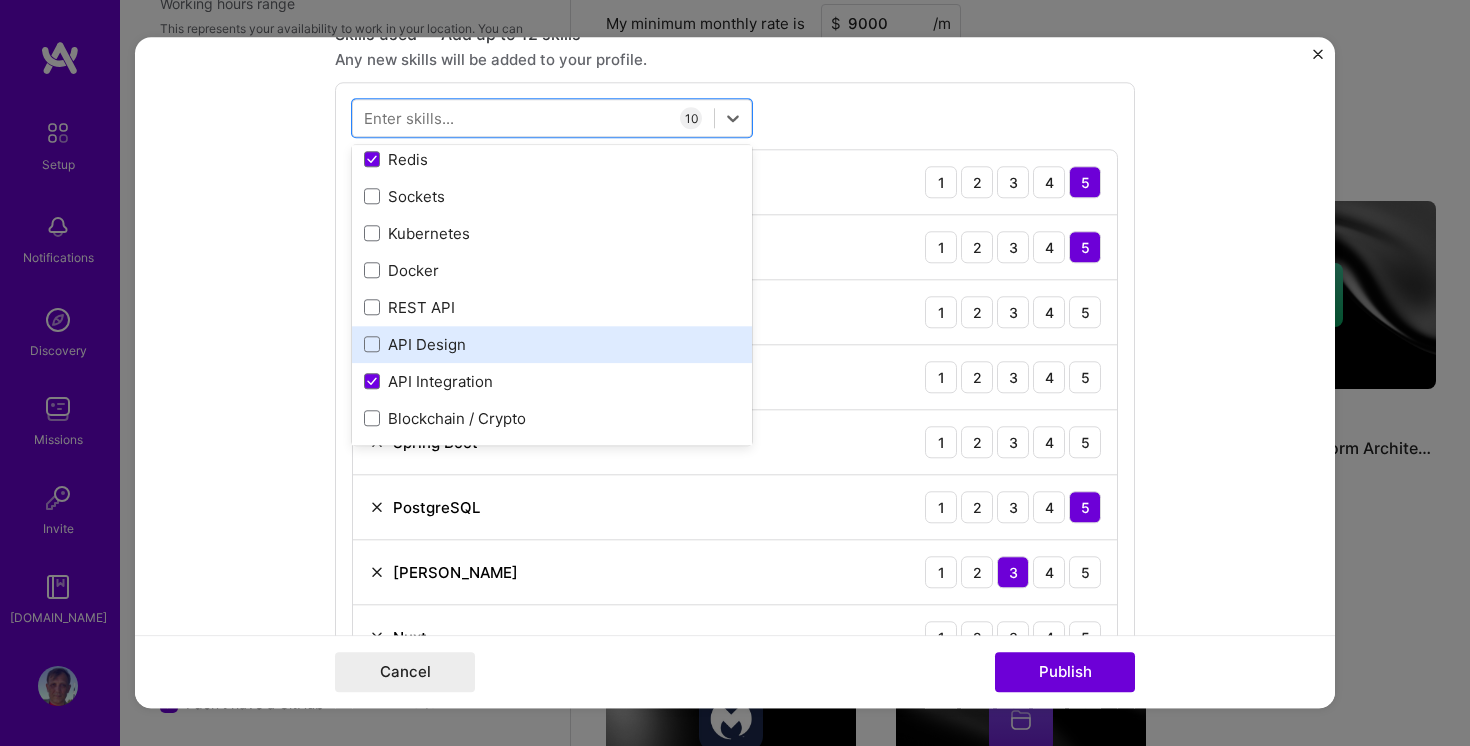 scroll, scrollTop: 227, scrollLeft: 0, axis: vertical 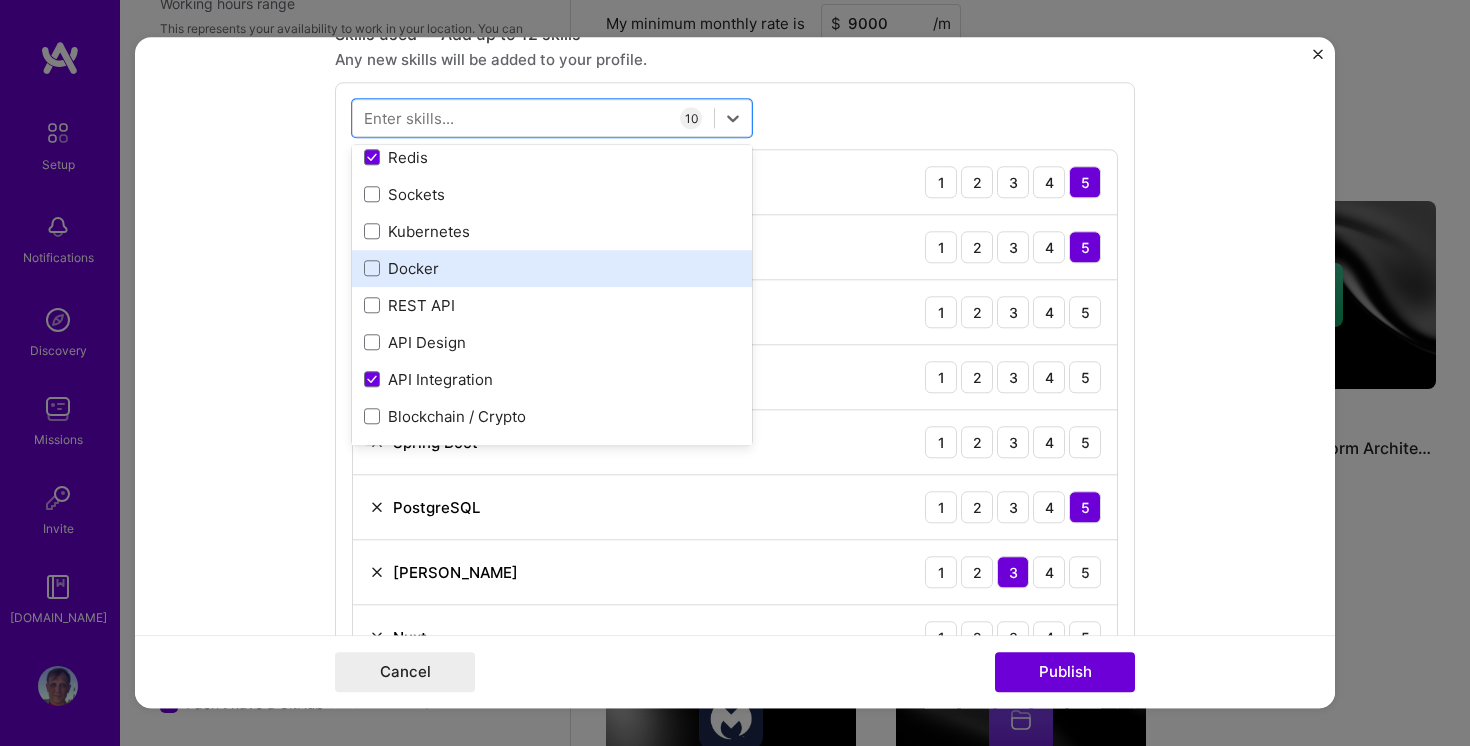click on "Docker" at bounding box center (552, 268) 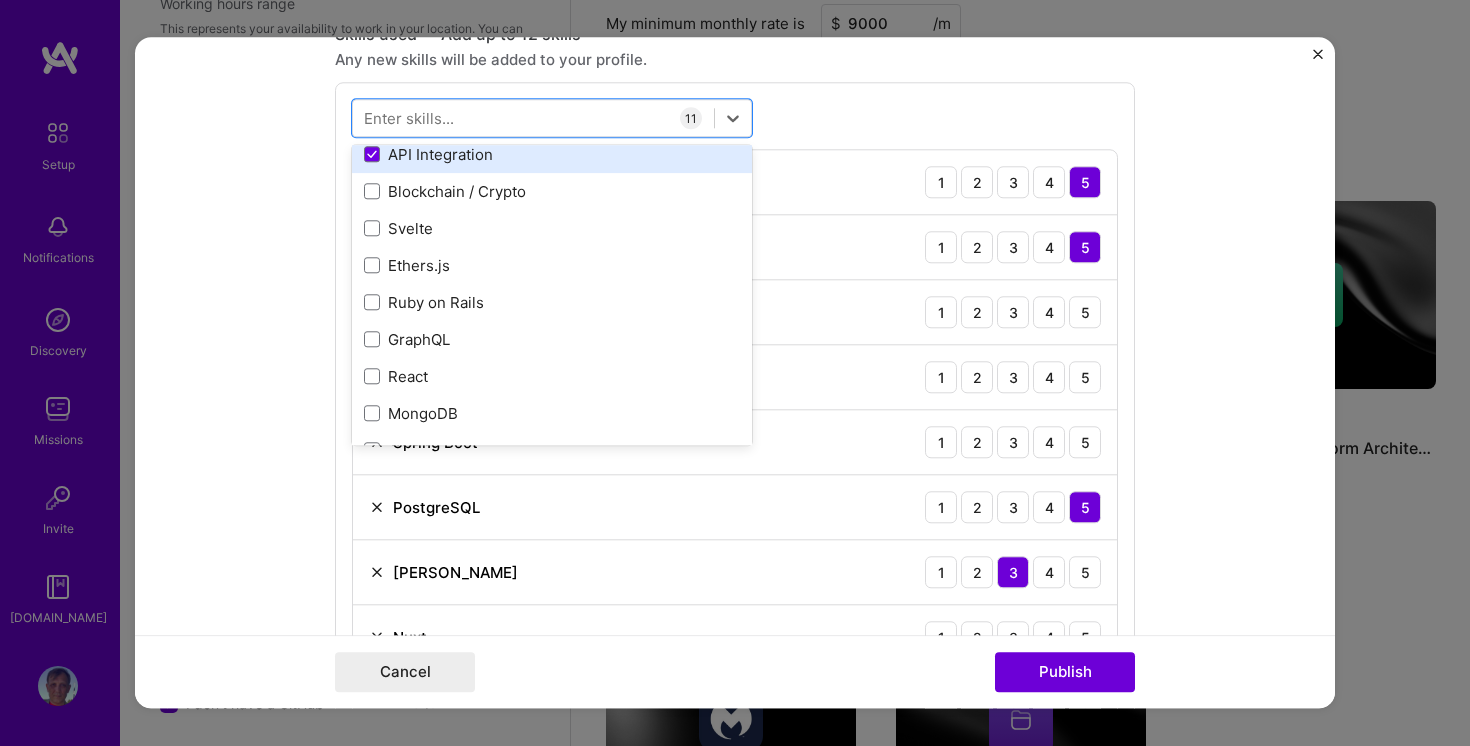 scroll, scrollTop: 482, scrollLeft: 0, axis: vertical 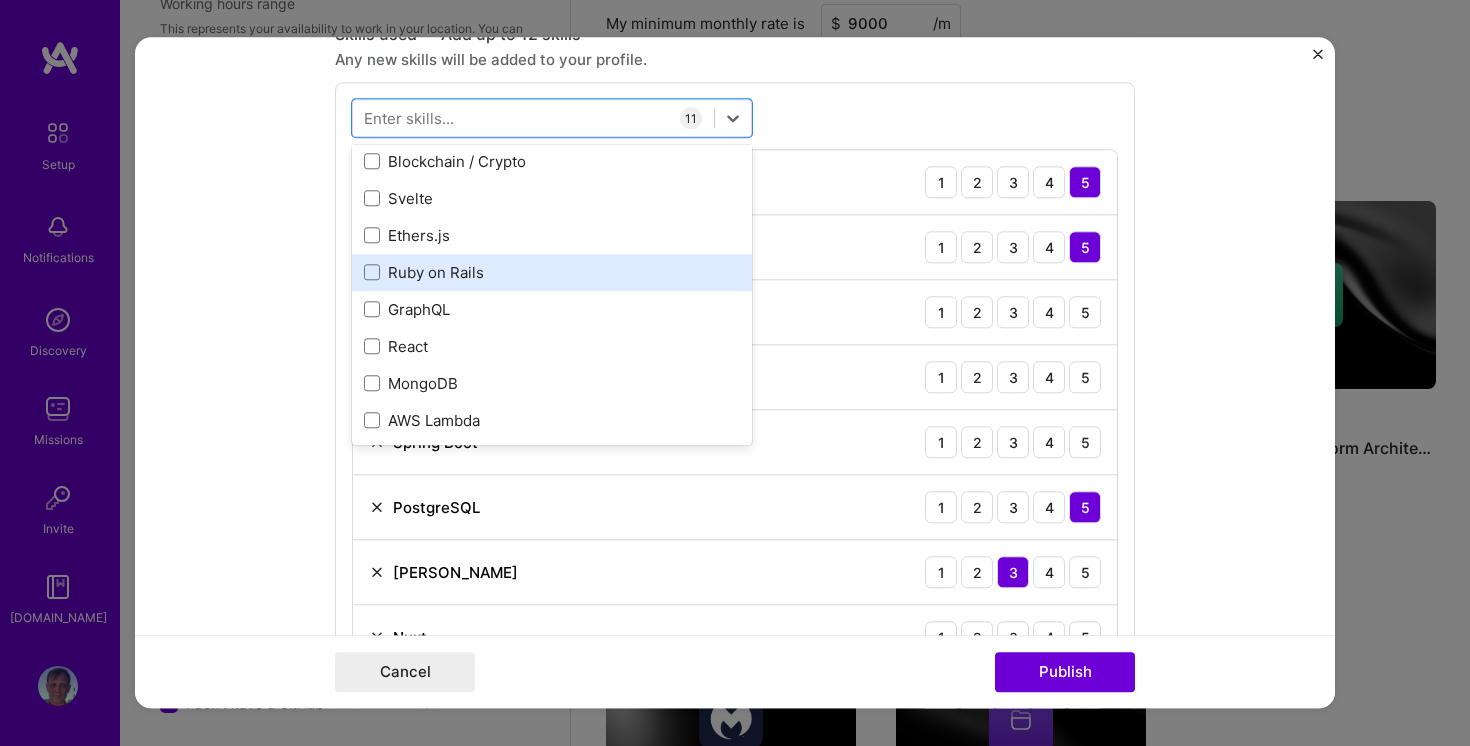 click on "Ruby on Rails" at bounding box center (552, 272) 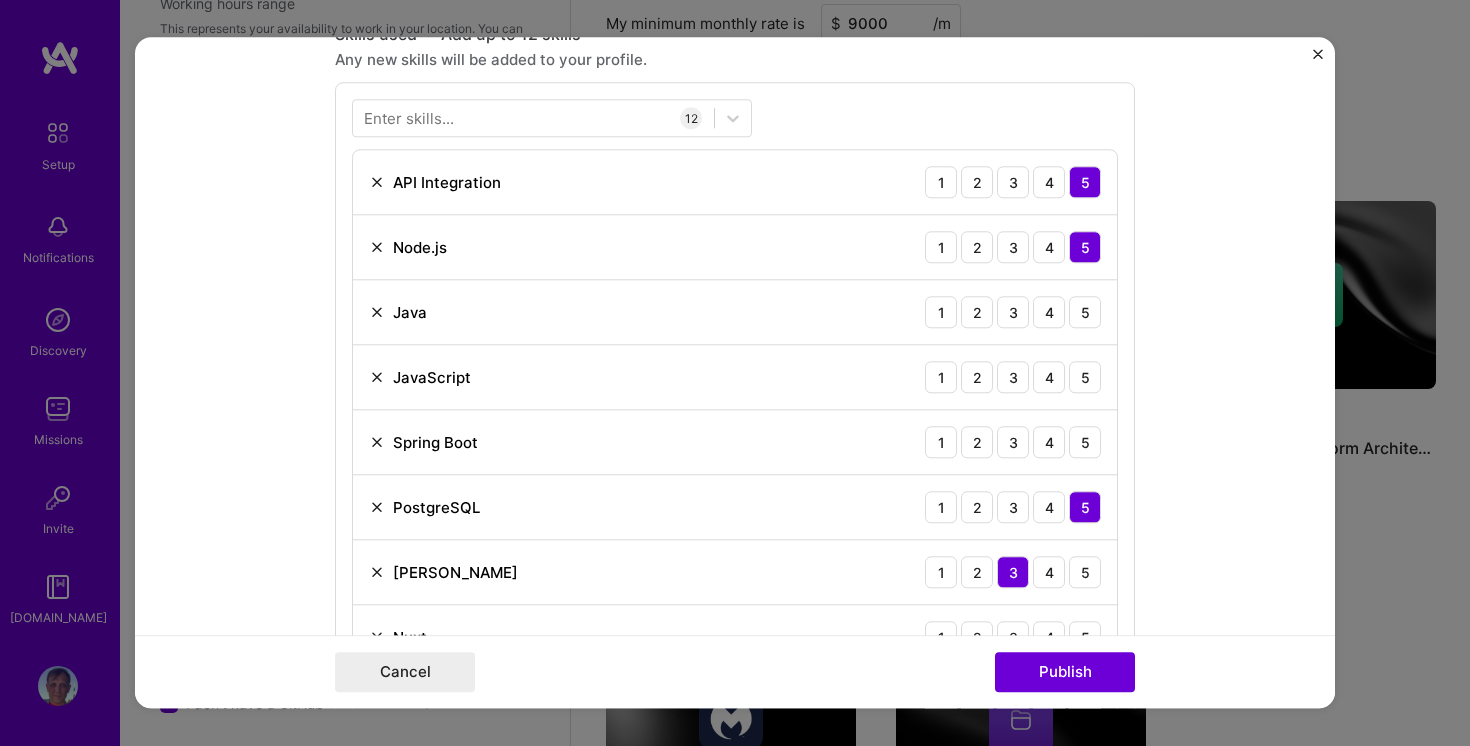 click on "Editing suggested project This project is suggested based on your LinkedIn, resume or [DOMAIN_NAME] activity. Project title Partner Portal Enhancement Company Inbank AS
Project industry Industry 2 Project Link (Optional)
Drag and drop an image or   Upload file Upload file We recommend uploading at least 4 images. 1600x1200px or higher recommended. Max 5MB each. Role Senior Product Engineer Software Engineer [DATE]
to
I’m still working on this project Skills used — Add up to 12 skills Any new skills will be added to your profile. Enter skills... 12 API Integration 1 2 3 4 5 Node.js 1 2 3 4 5 Java 1 2 3 4 5 JavaScript 1 2 3 4 5 Spring Boot 1 2 3 4 5 PostgreSQL 1 2 3 4 5 [PERSON_NAME] 1 2 3 4 5 Nuxt 1 2 3 4 5 Vue.js 1 2 3 4 5 Redis 1 2 3 4 5 Docker 1 2 3 4 5 Ruby on Rails 1 2 3 4 5 Did this role require you to manage team members? (Optional) Yes, I managed — team members. Were you involved from inception to launch (0  ->   307 /" at bounding box center (735, 372) 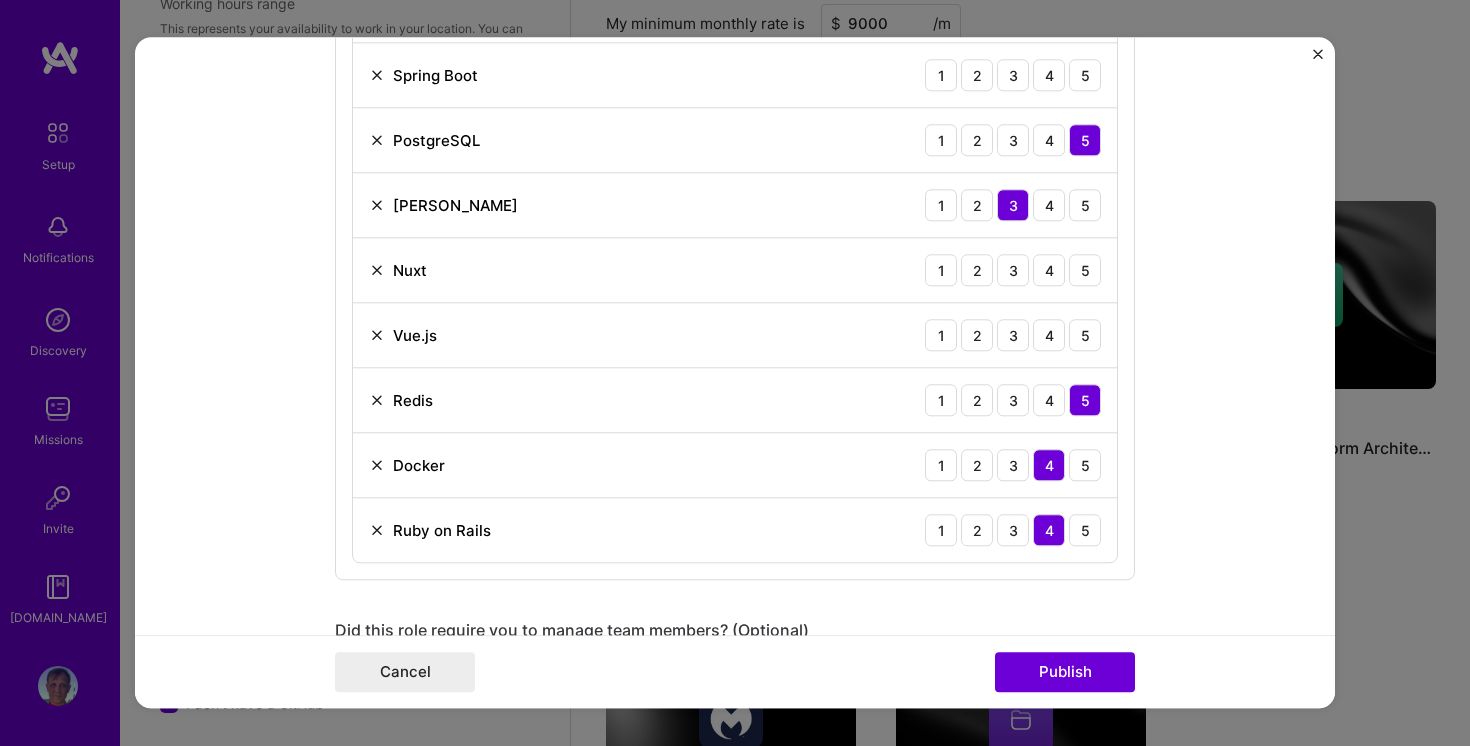 scroll, scrollTop: 1443, scrollLeft: 0, axis: vertical 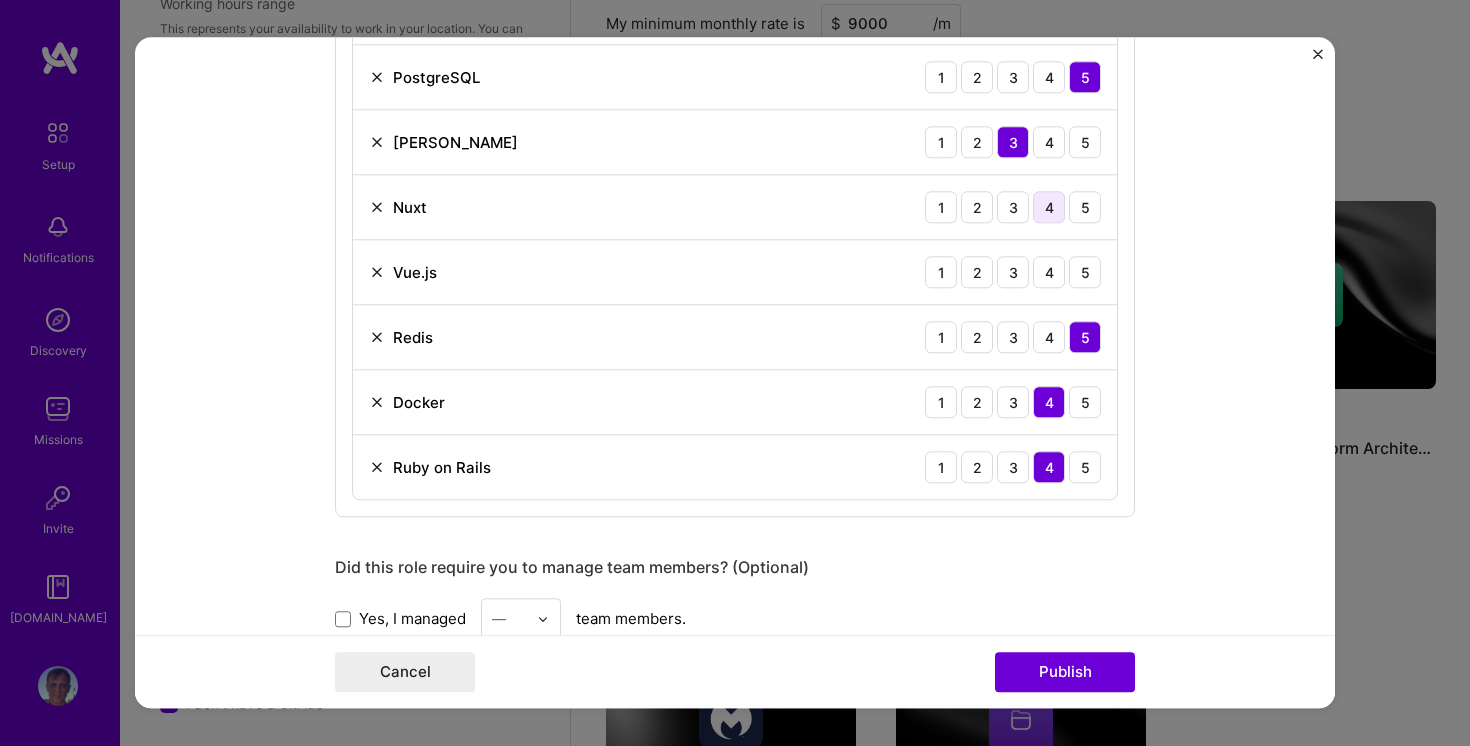 click on "4" at bounding box center (1049, 207) 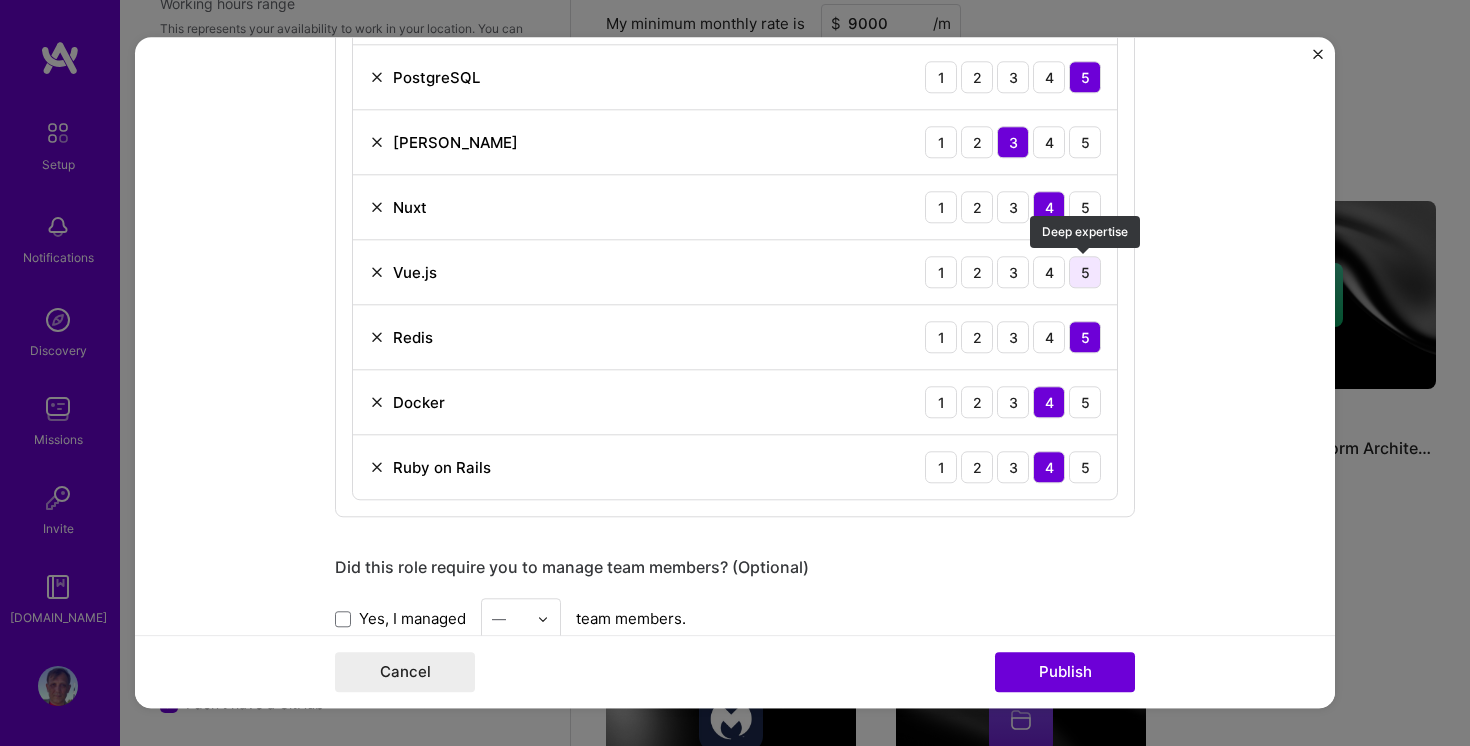 click on "5" at bounding box center [1085, 272] 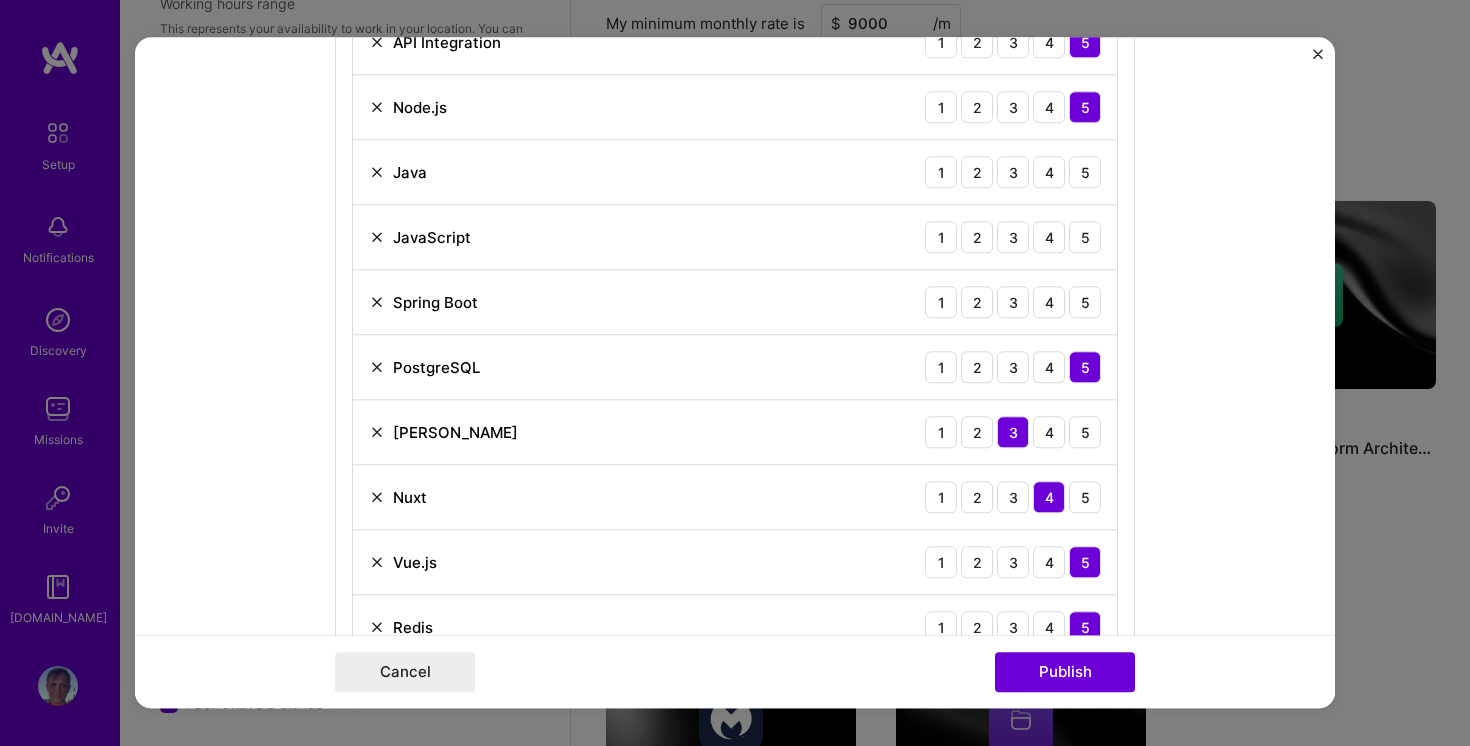 scroll, scrollTop: 1141, scrollLeft: 0, axis: vertical 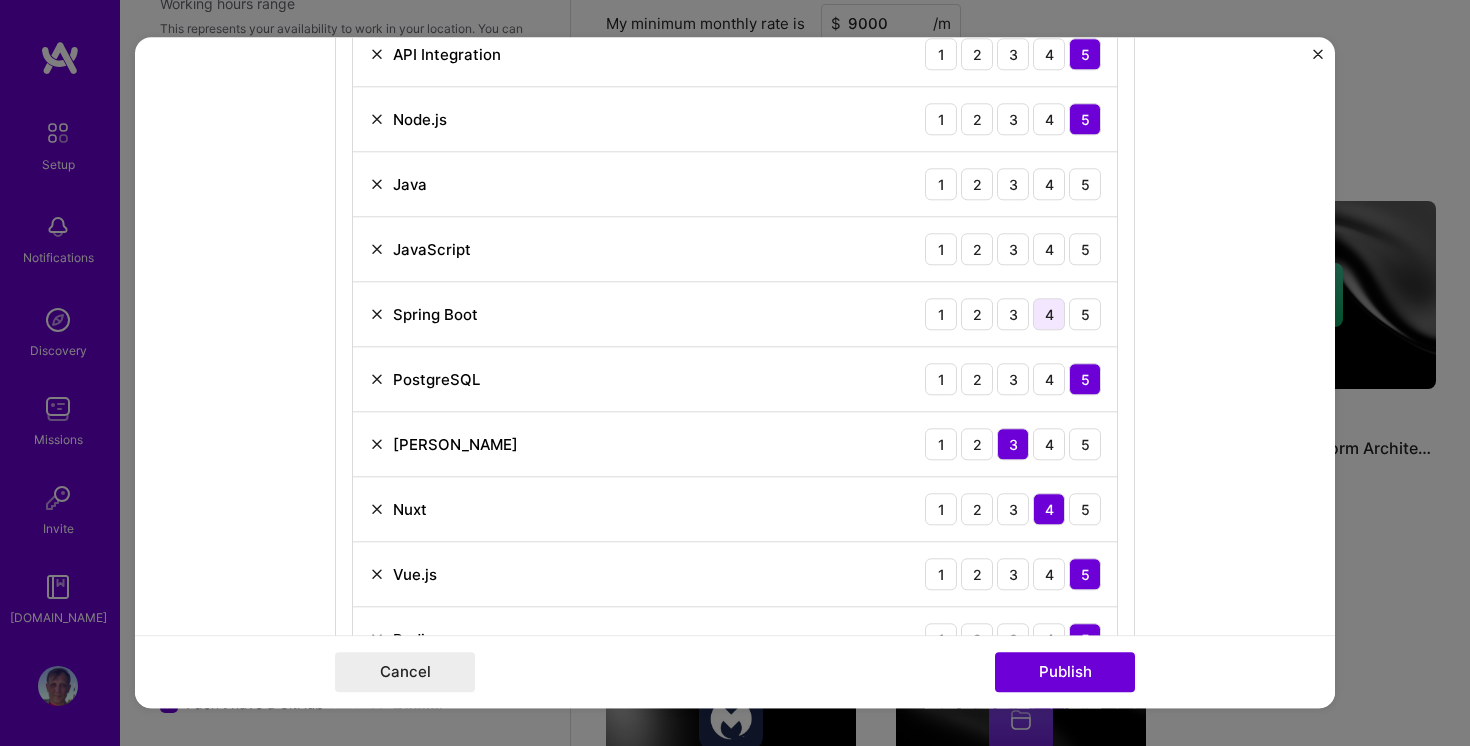 click on "4" at bounding box center (1049, 314) 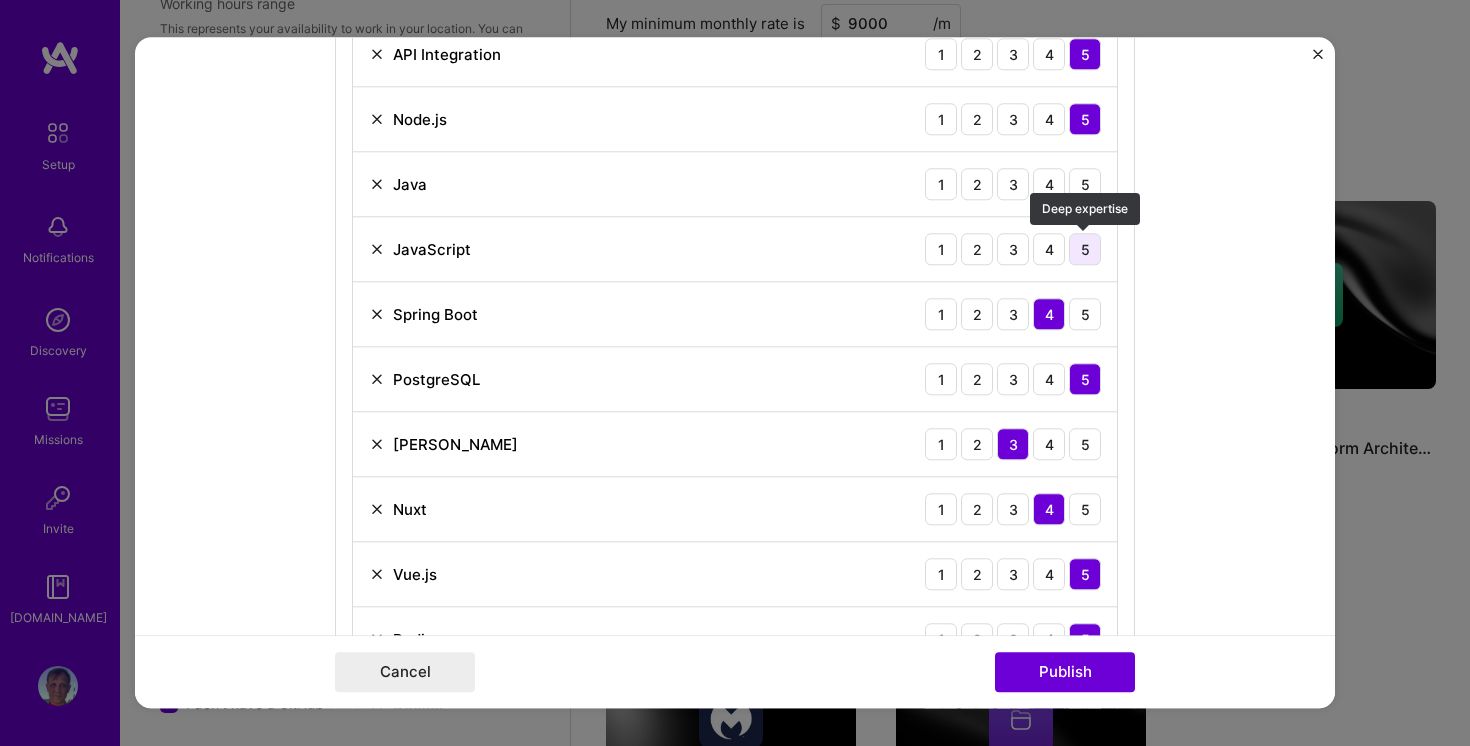 click on "5" at bounding box center (1085, 249) 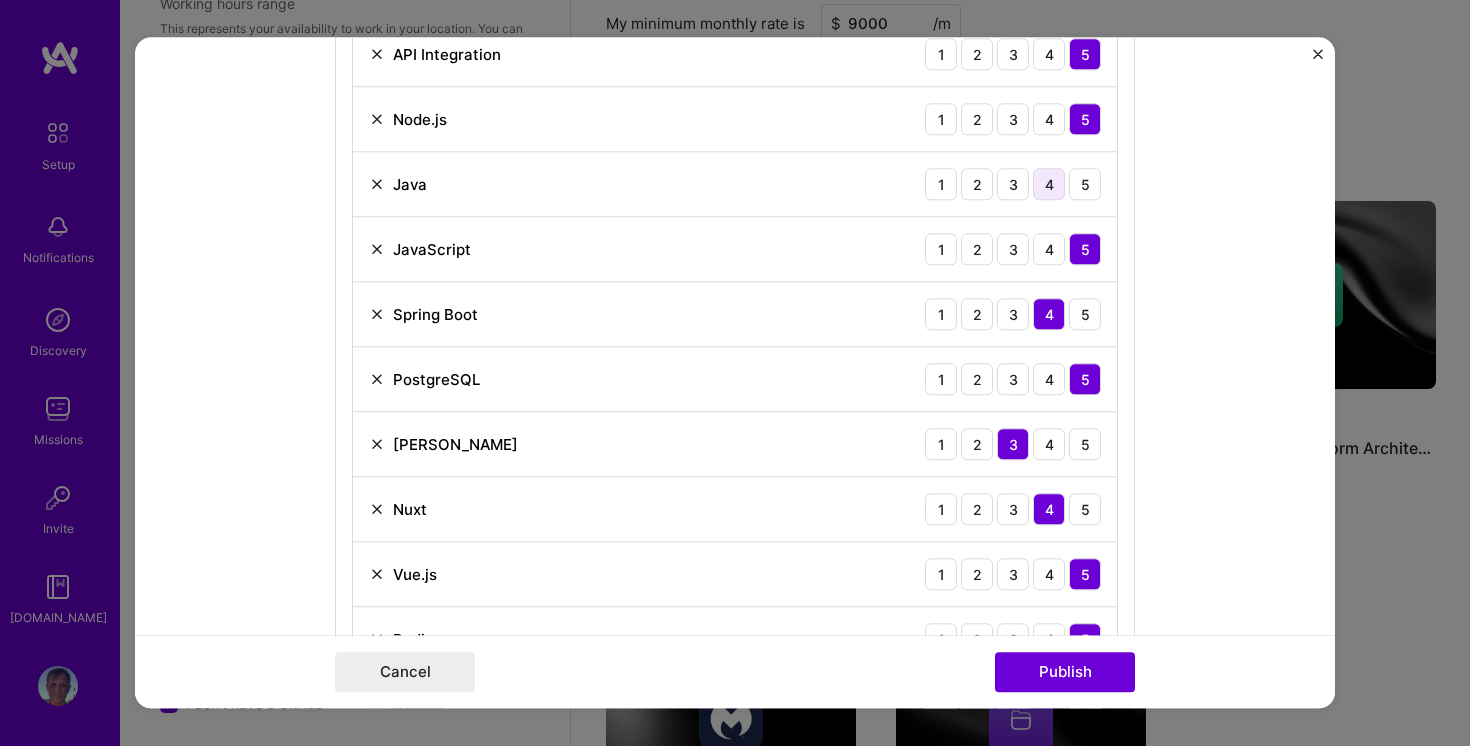click on "4" at bounding box center [1049, 184] 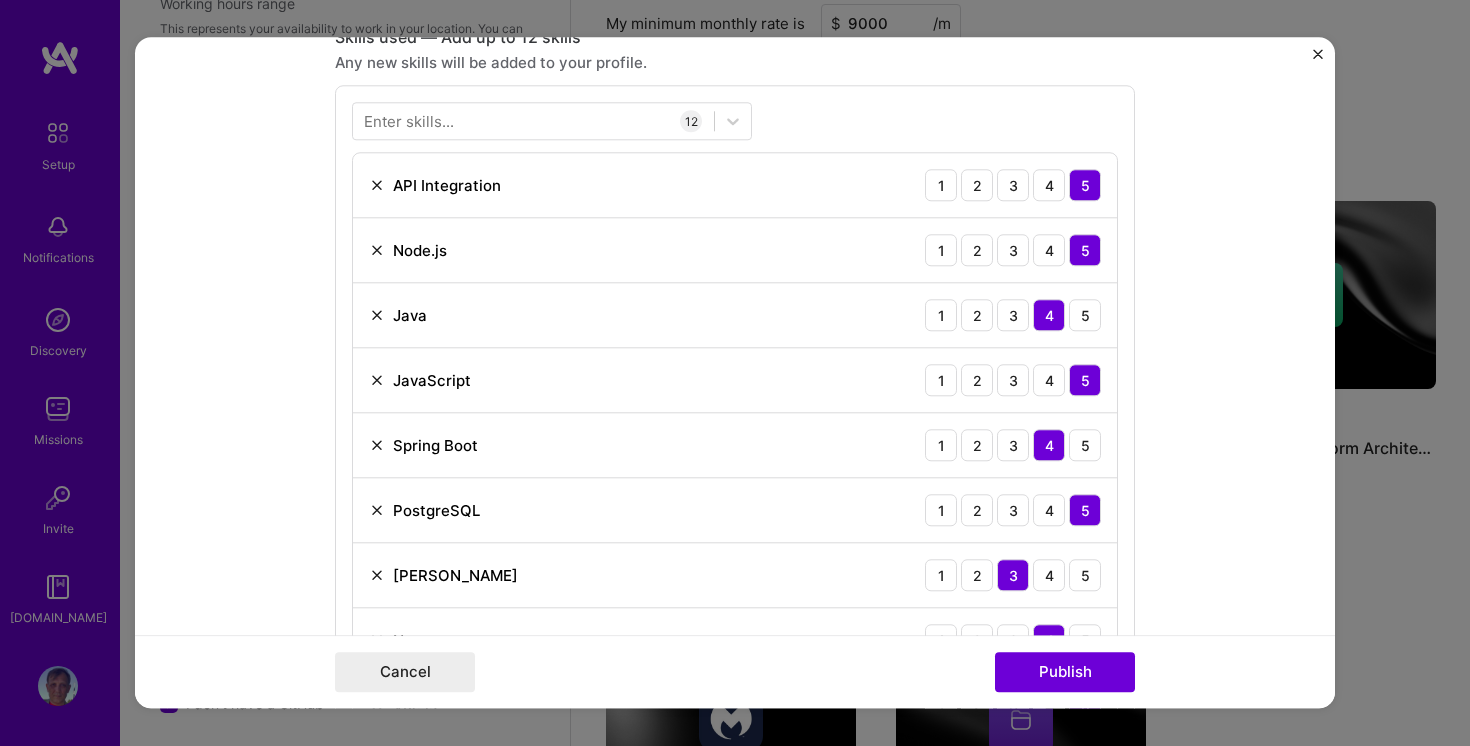 scroll, scrollTop: 1004, scrollLeft: 0, axis: vertical 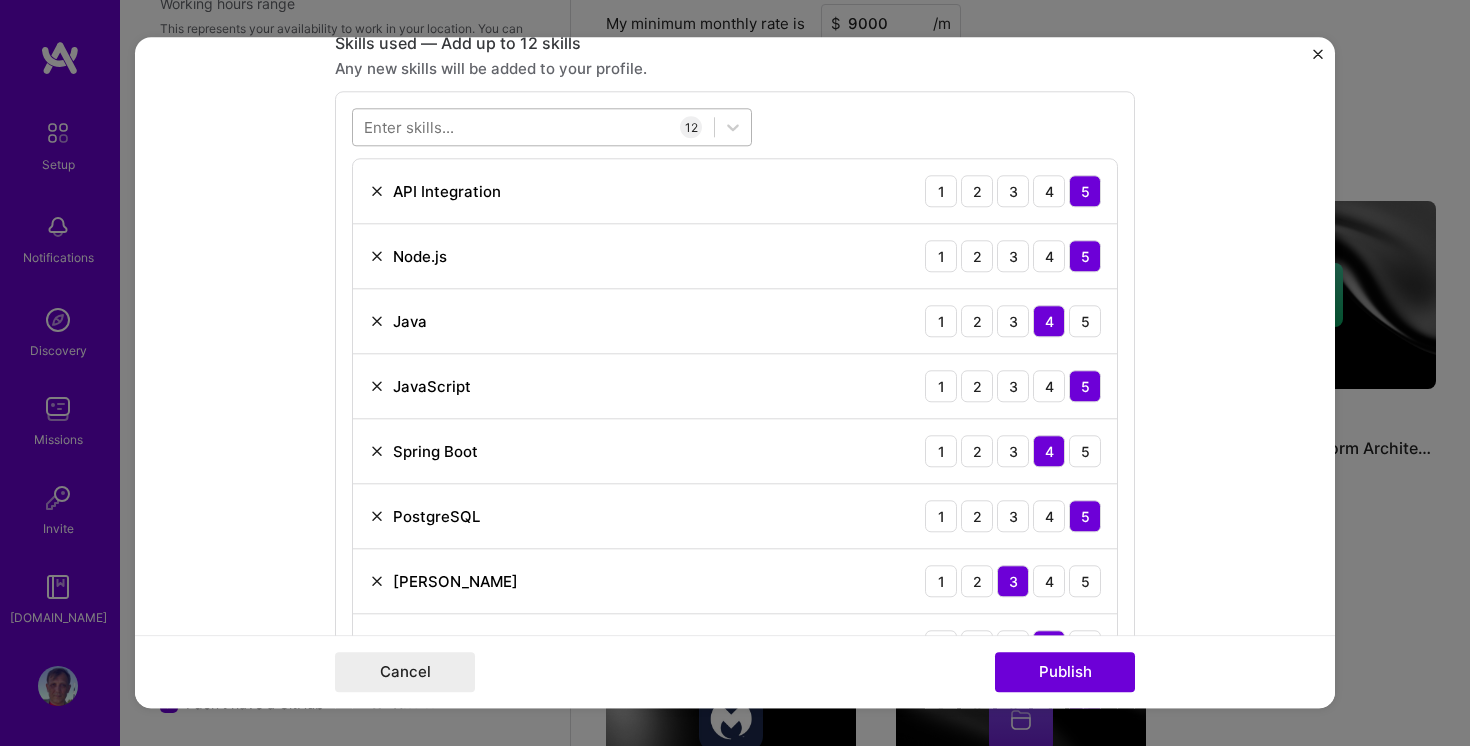 click at bounding box center (533, 127) 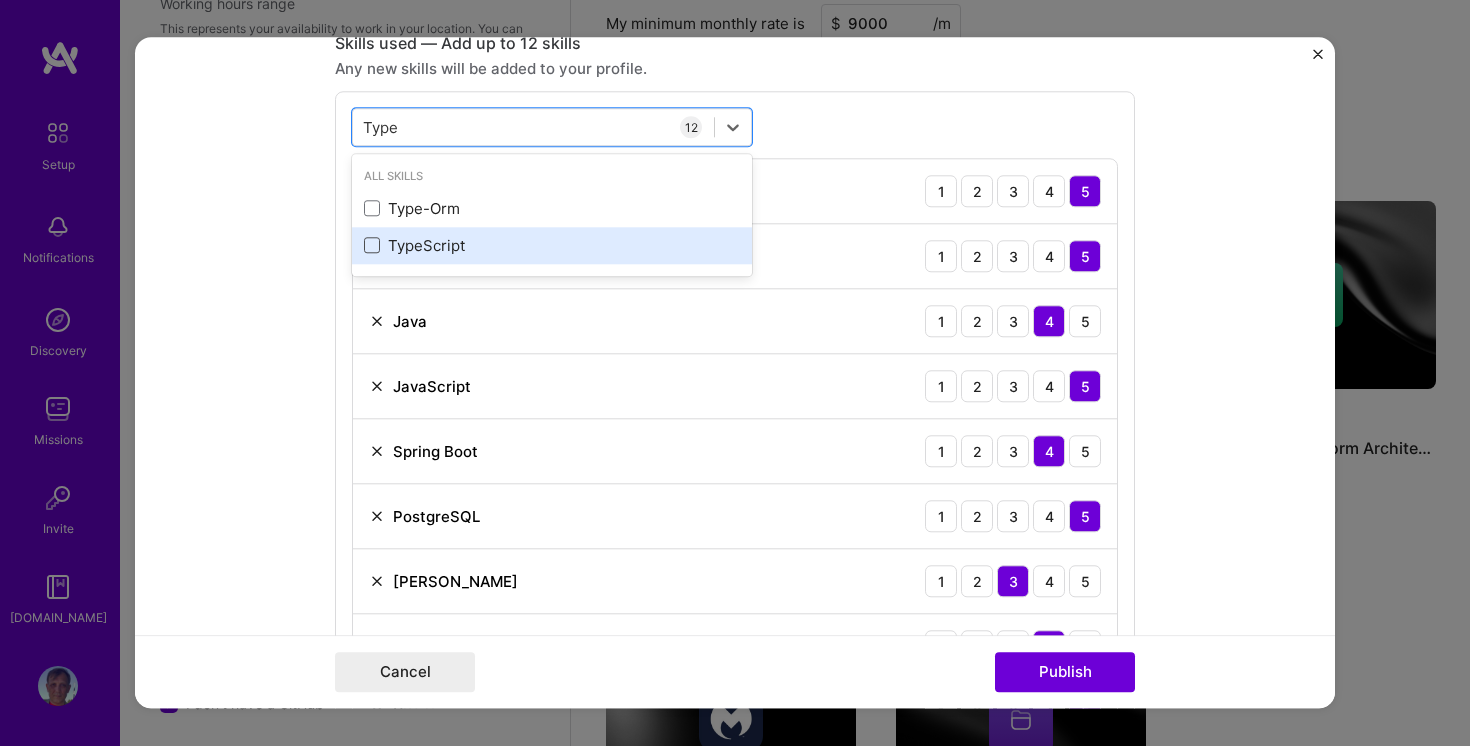 click at bounding box center [372, 246] 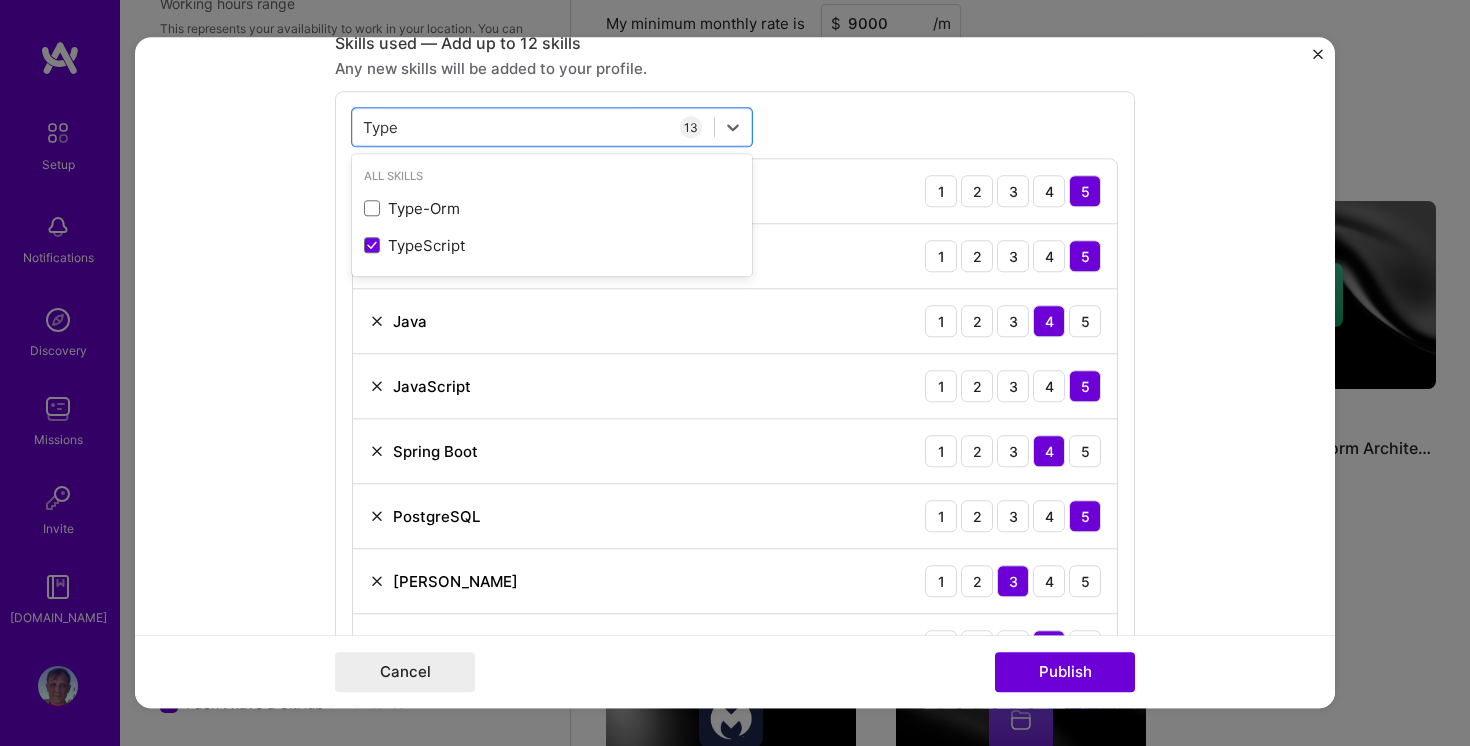 type on "Type" 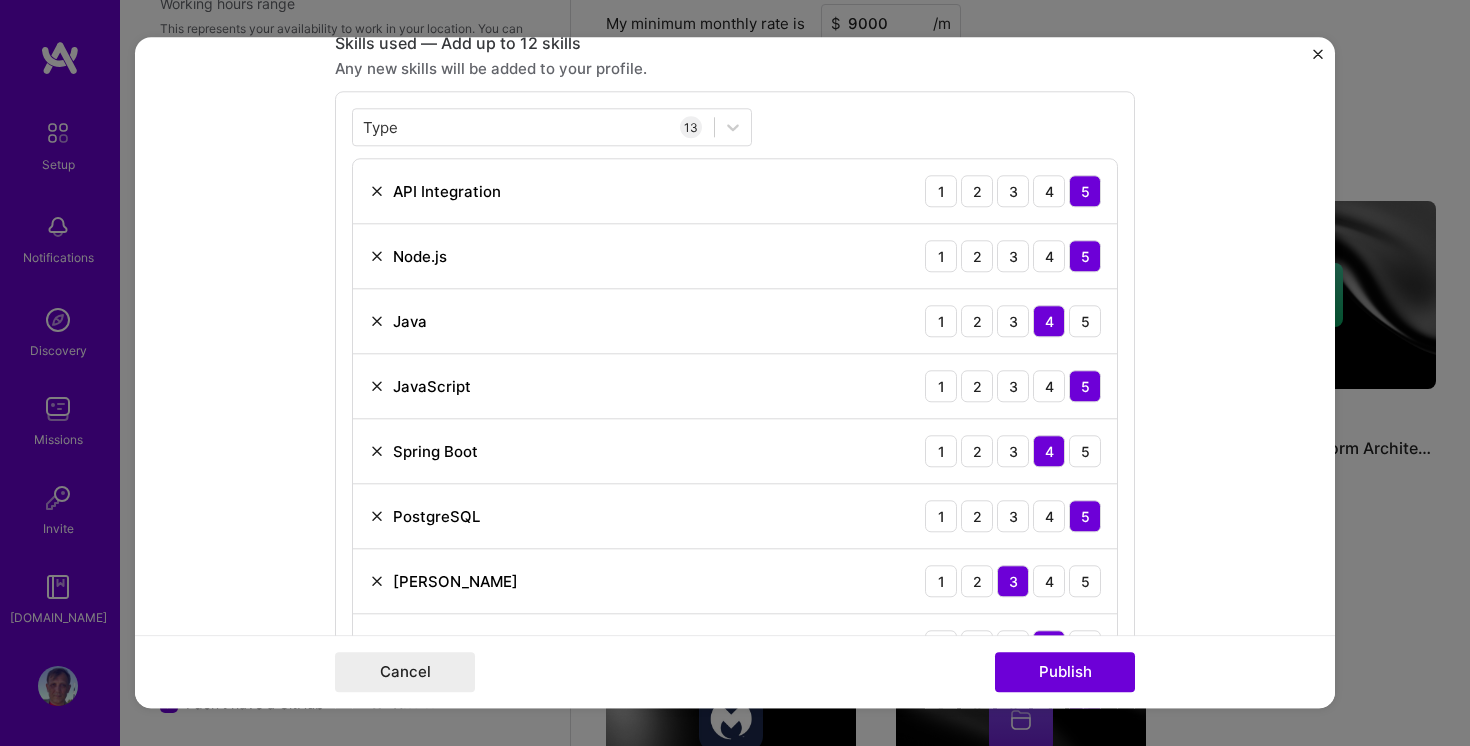 click on "Type Type 13 API Integration 1 2 3 4 5 Node.js 1 2 3 4 5 Java 1 2 3 4 5 JavaScript 1 2 3 4 5 Spring Boot 1 2 3 4 5 PostgreSQL 1 2 3 4 5 [PERSON_NAME] 1 2 3 4 5 Nuxt 1 2 3 4 5 Vue.js 1 2 3 4 5 Redis 1 2 3 4 5 Docker 1 2 3 4 5 Ruby on Rails 1 2 3 4 5 TypeScript 1 2 3 4 5" at bounding box center [735, 556] 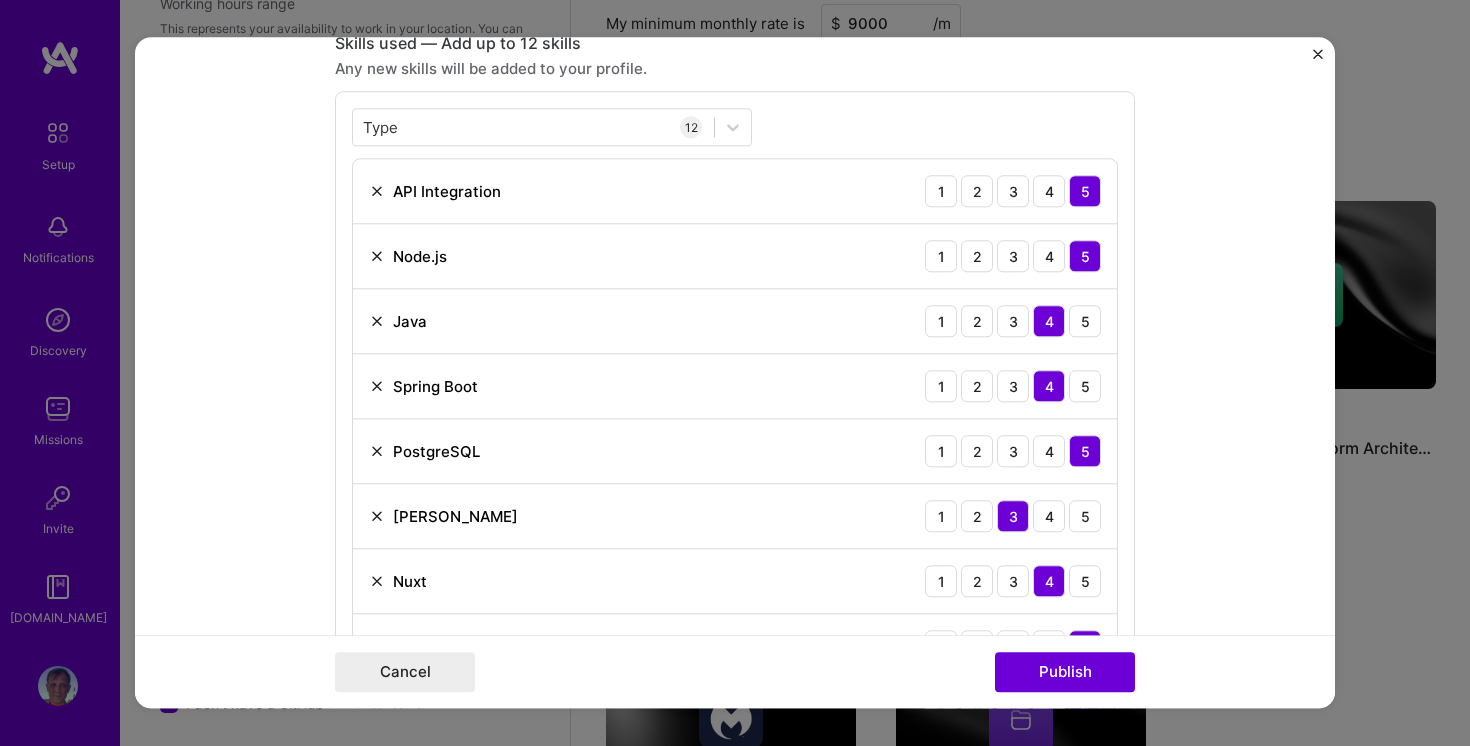 scroll, scrollTop: 1643, scrollLeft: 0, axis: vertical 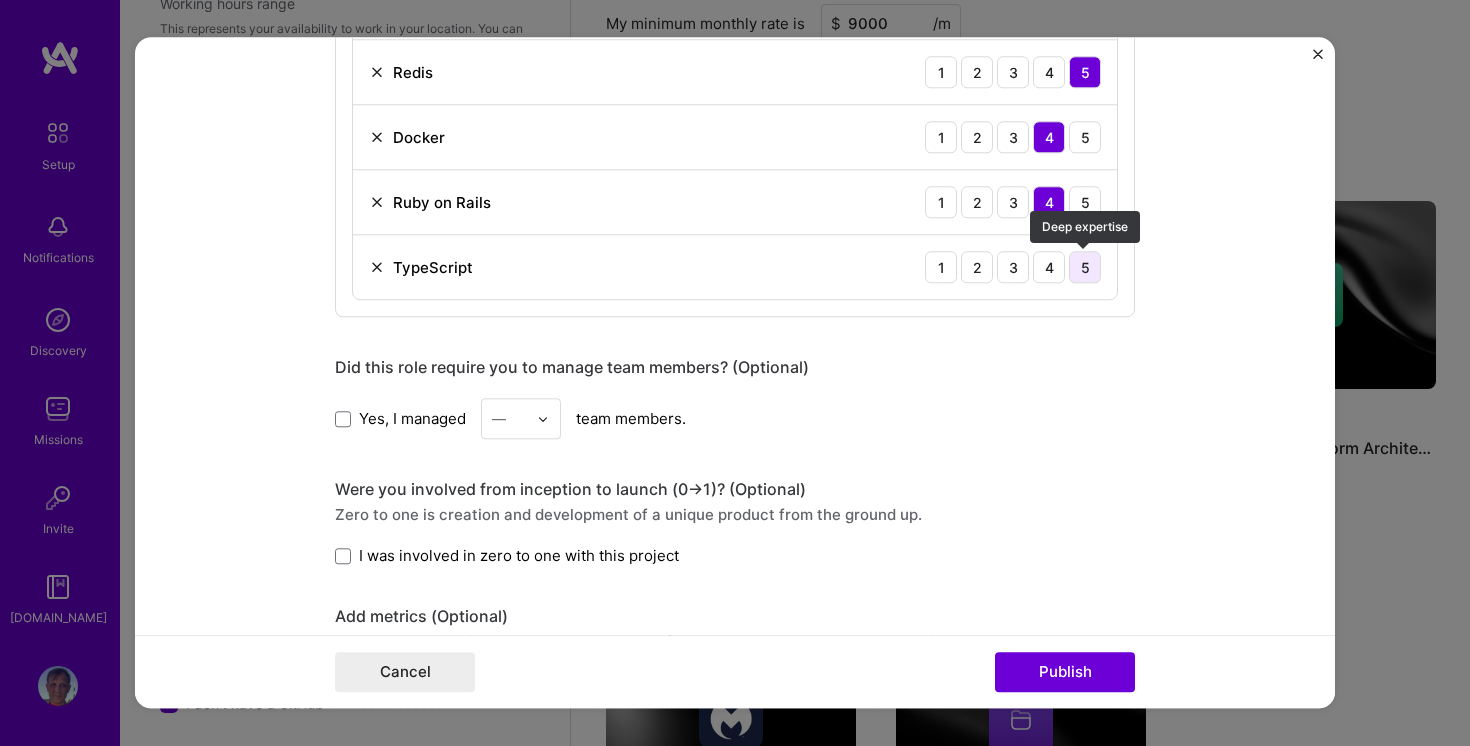 click on "5" at bounding box center [1085, 267] 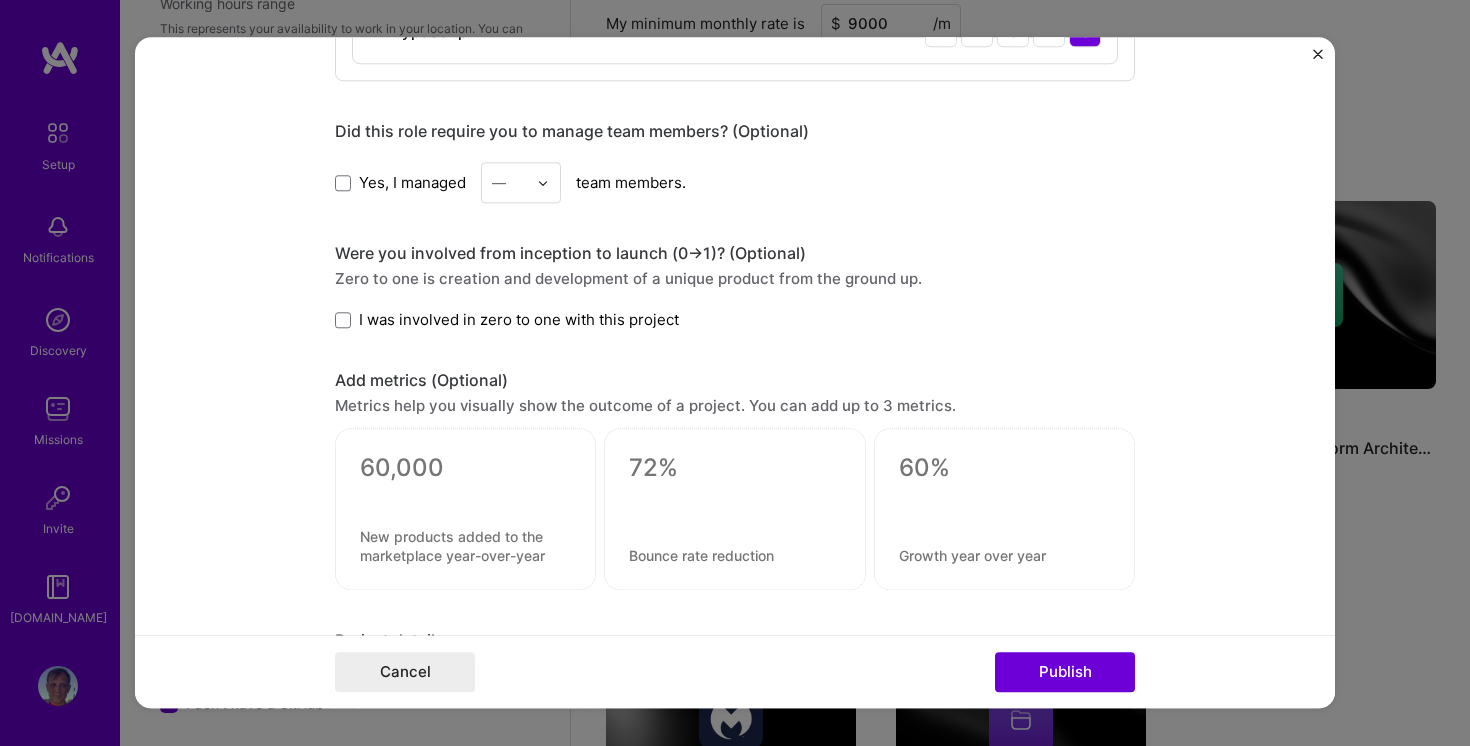 scroll, scrollTop: 1887, scrollLeft: 0, axis: vertical 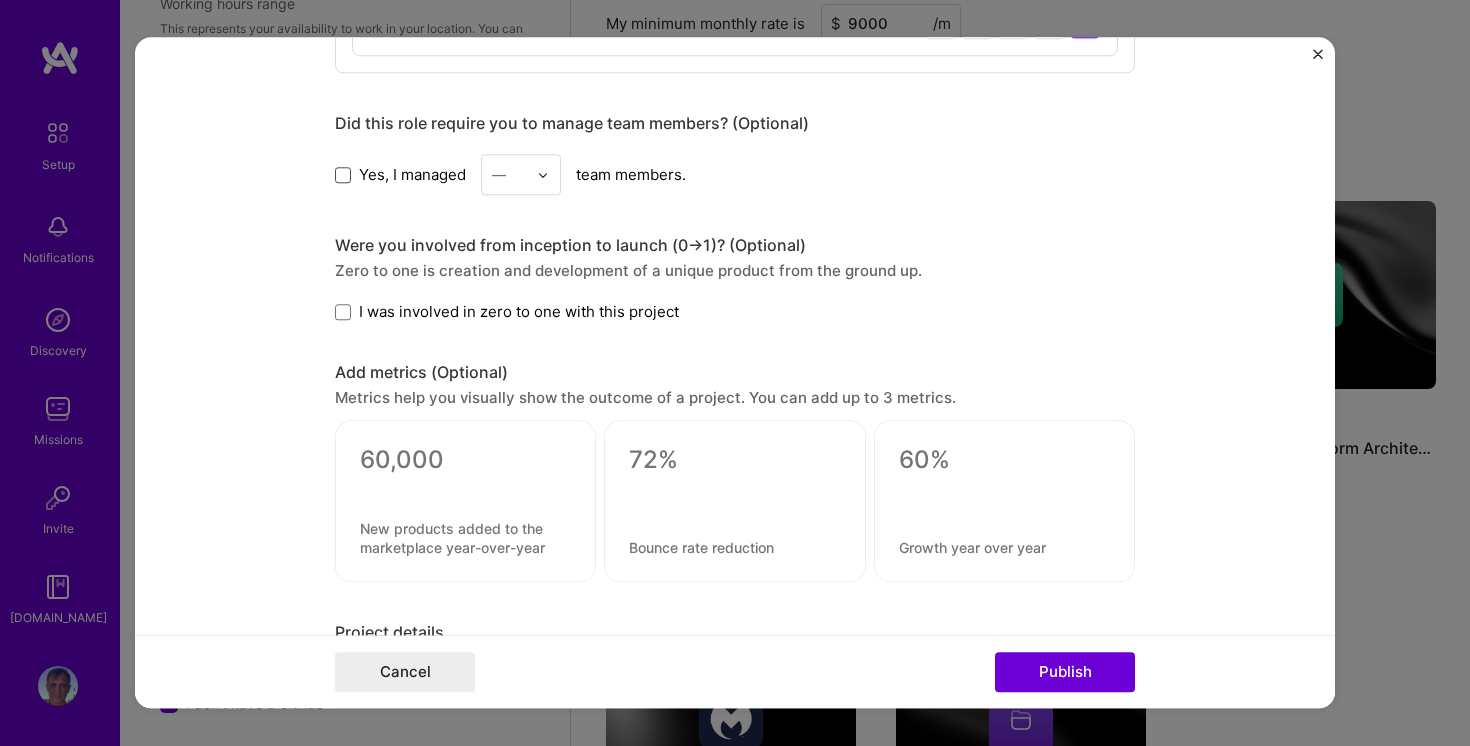 click at bounding box center [343, 175] 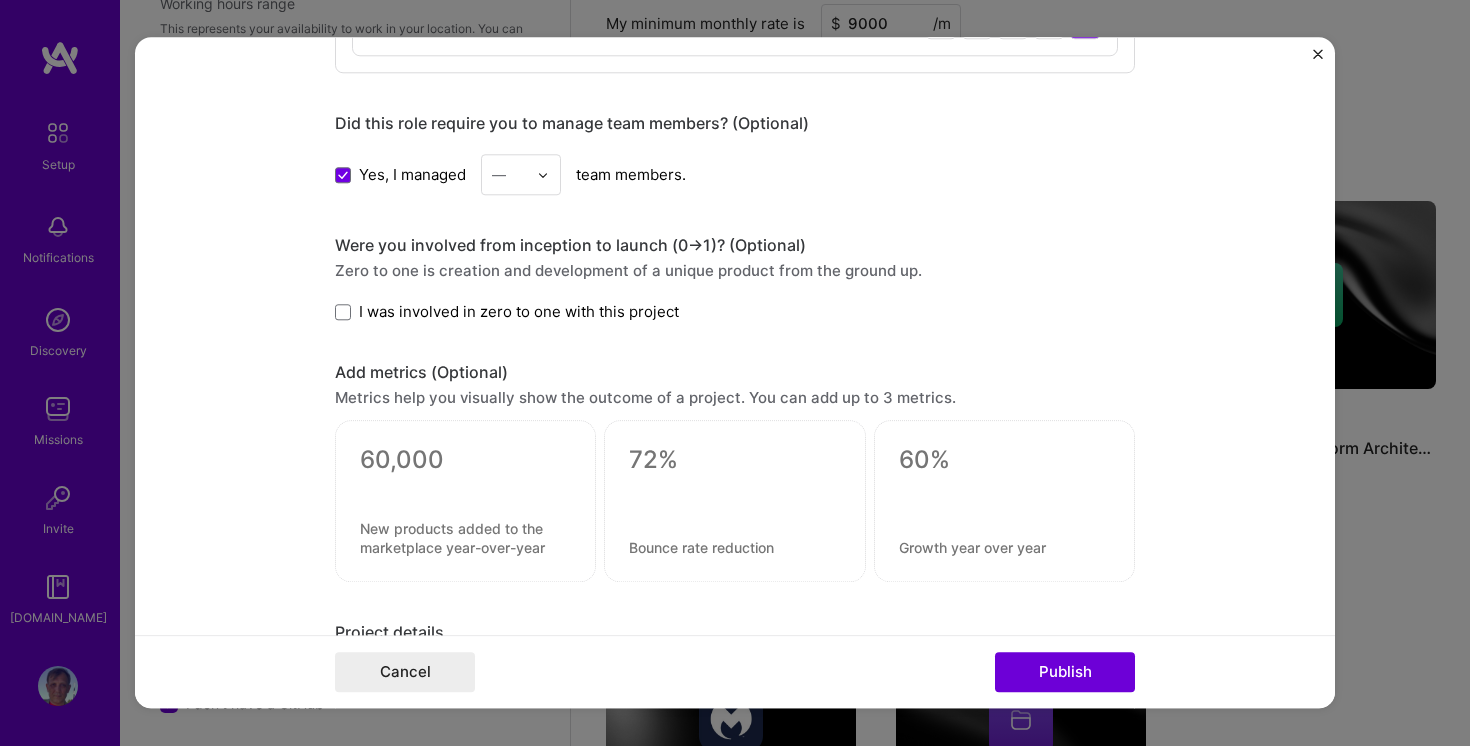 click at bounding box center (543, 175) 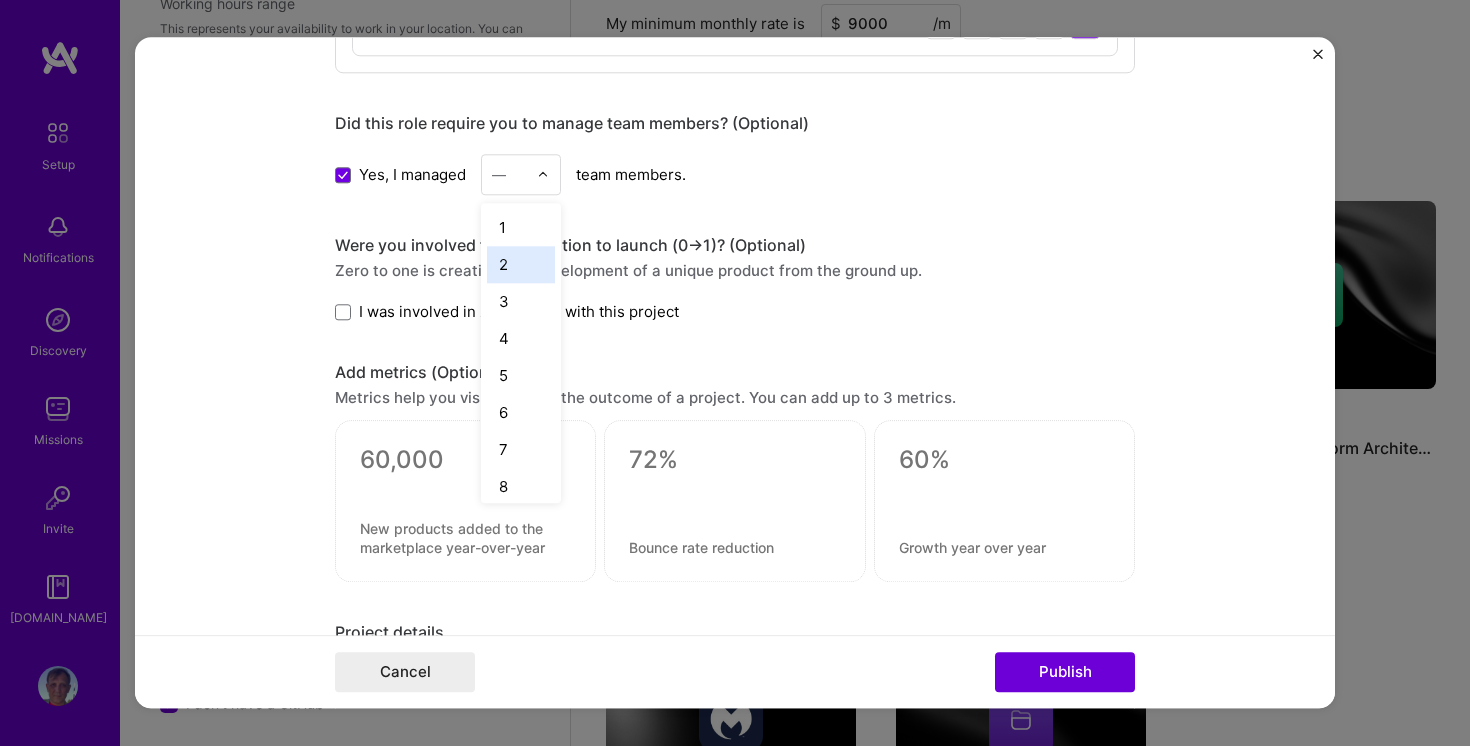 click on "2" at bounding box center (521, 264) 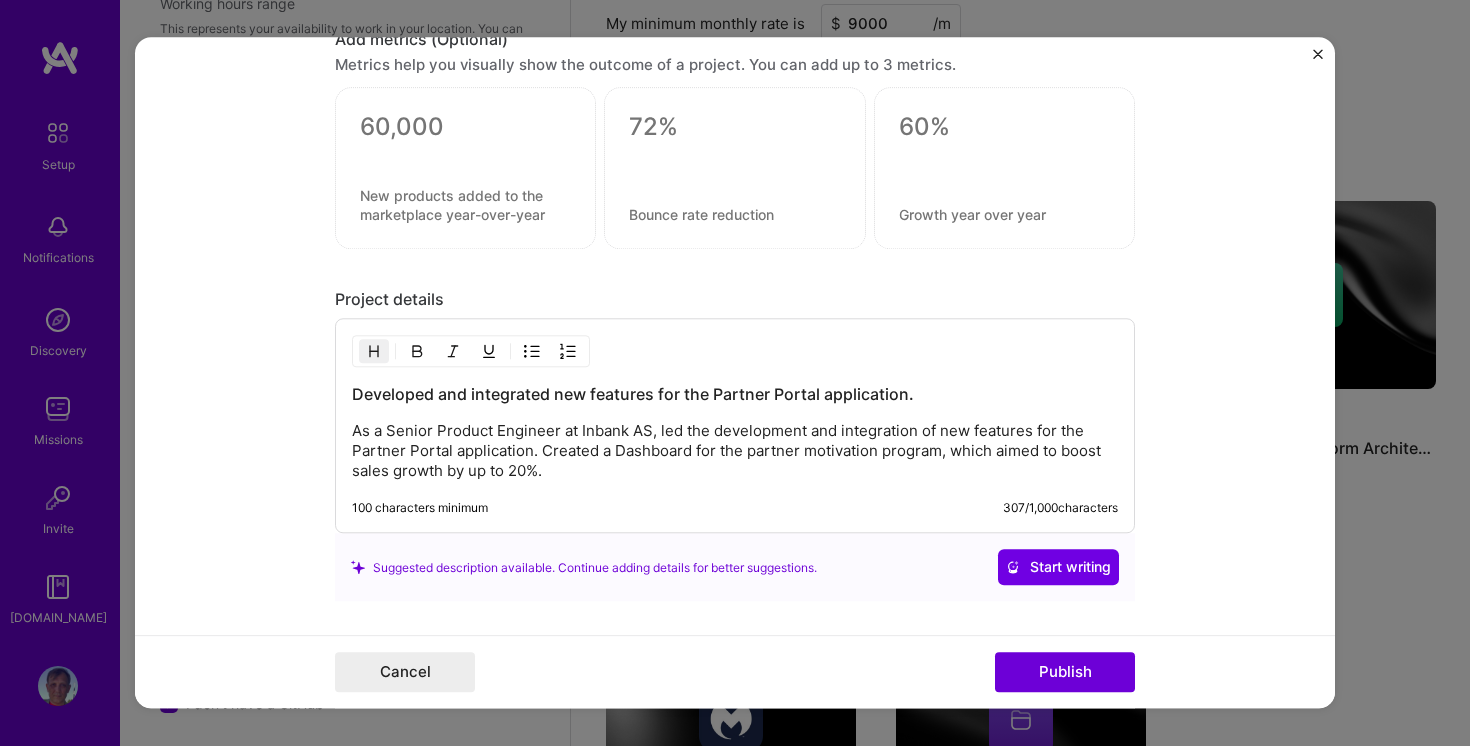 scroll, scrollTop: 2351, scrollLeft: 0, axis: vertical 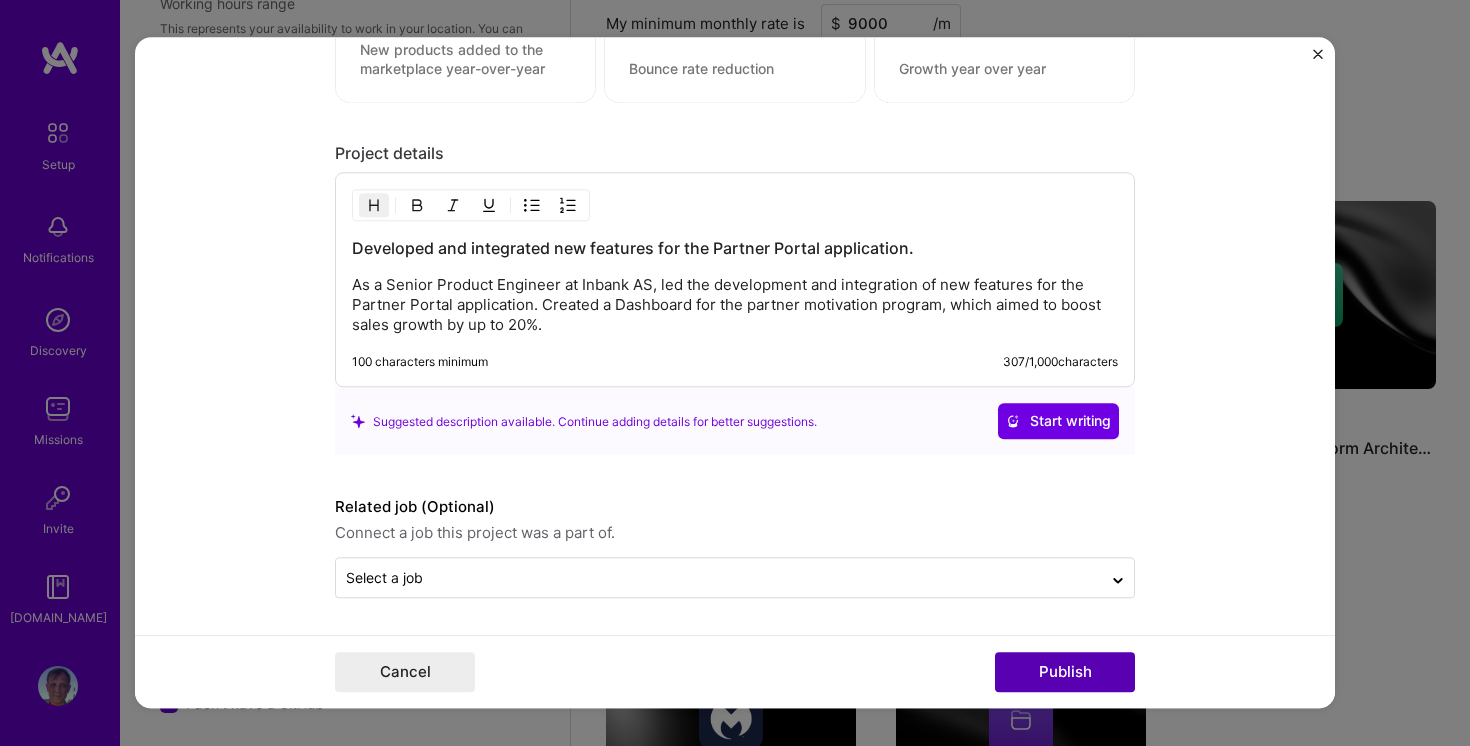 click on "Publish" at bounding box center (1065, 673) 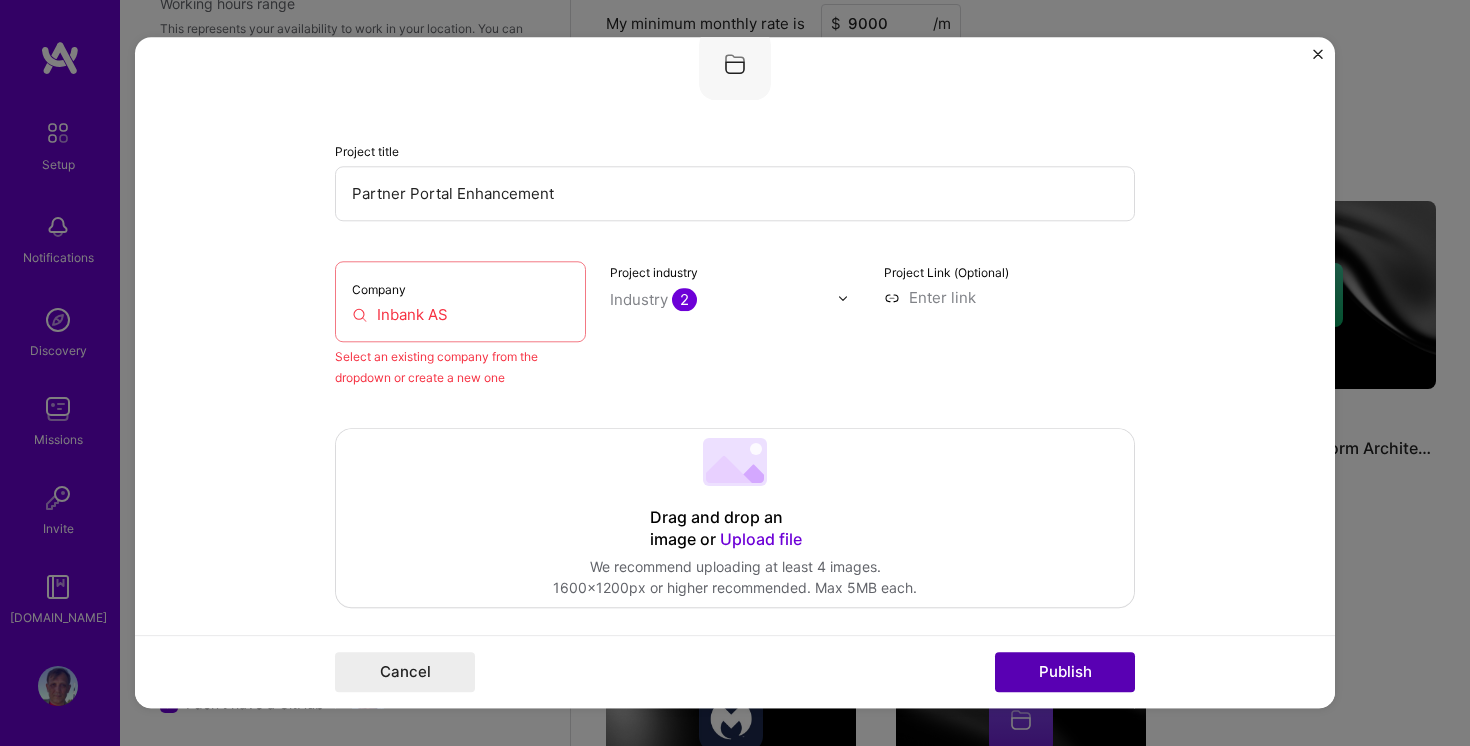 scroll, scrollTop: 131, scrollLeft: 0, axis: vertical 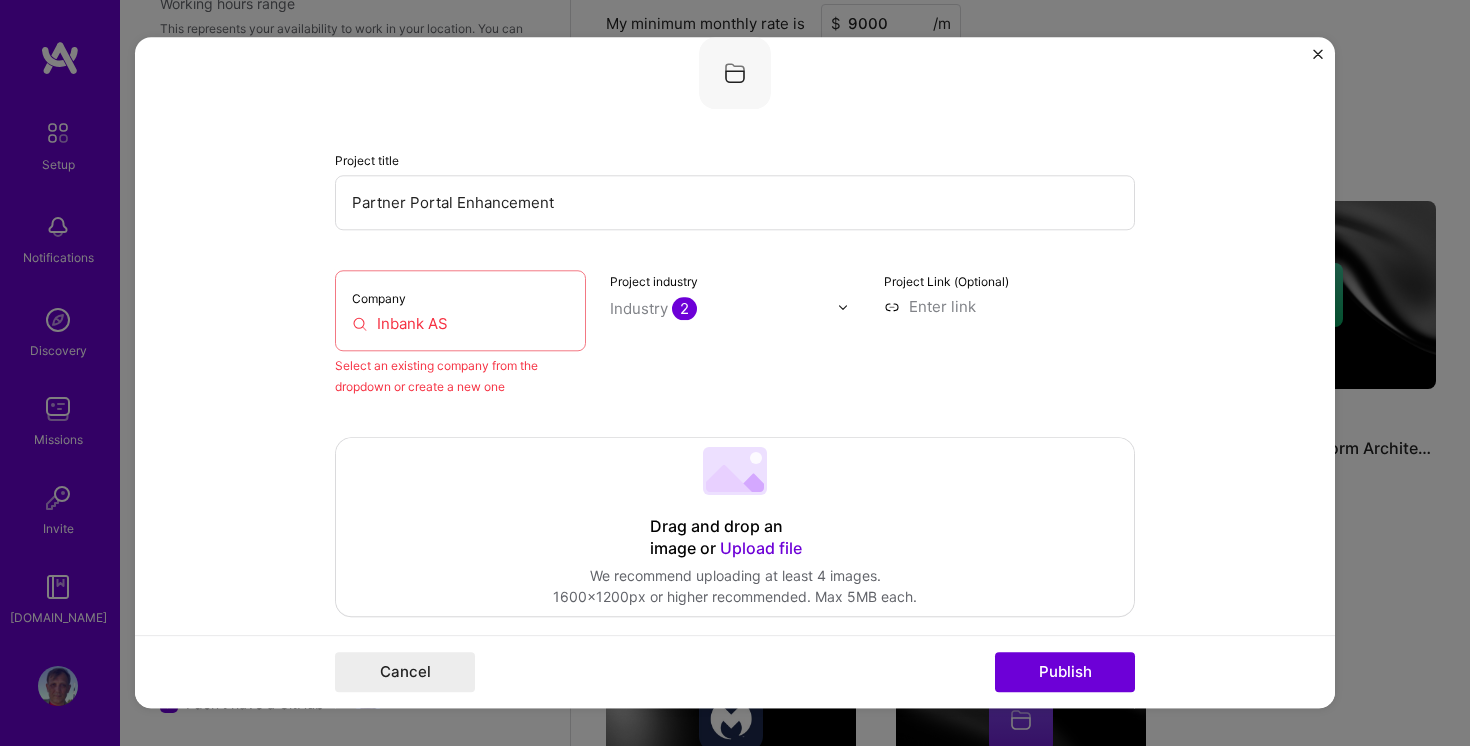 click on "Inbank AS" at bounding box center (460, 323) 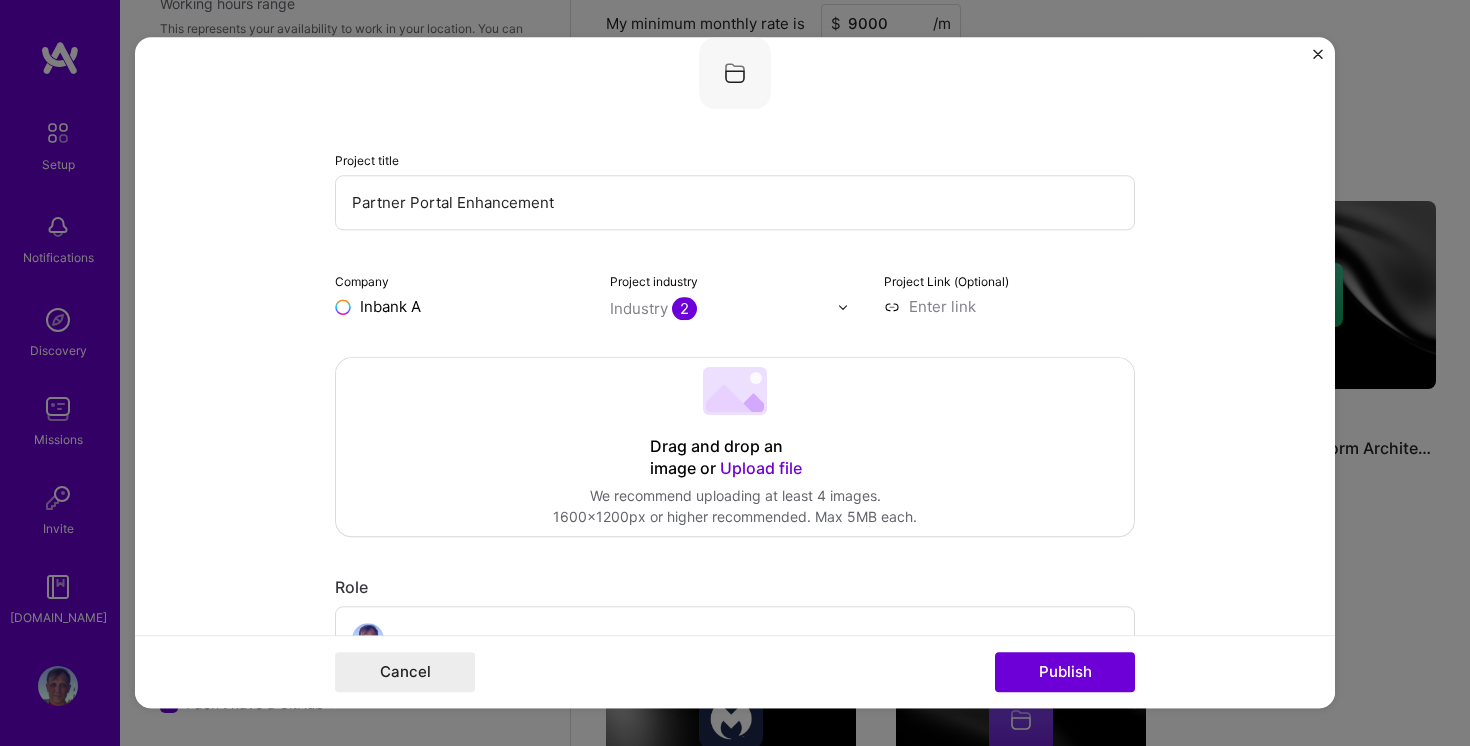type on "Inbank AS" 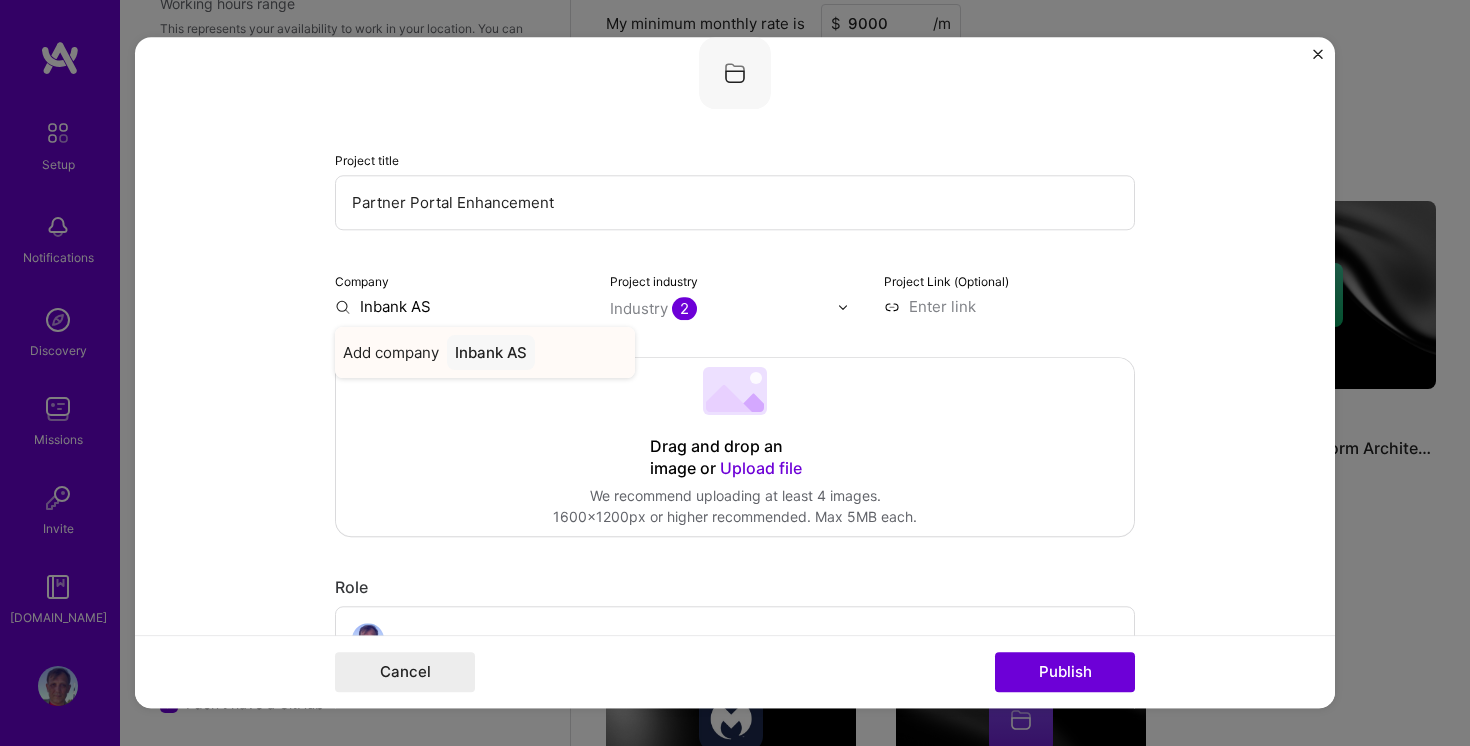 click on "Add company" at bounding box center (391, 352) 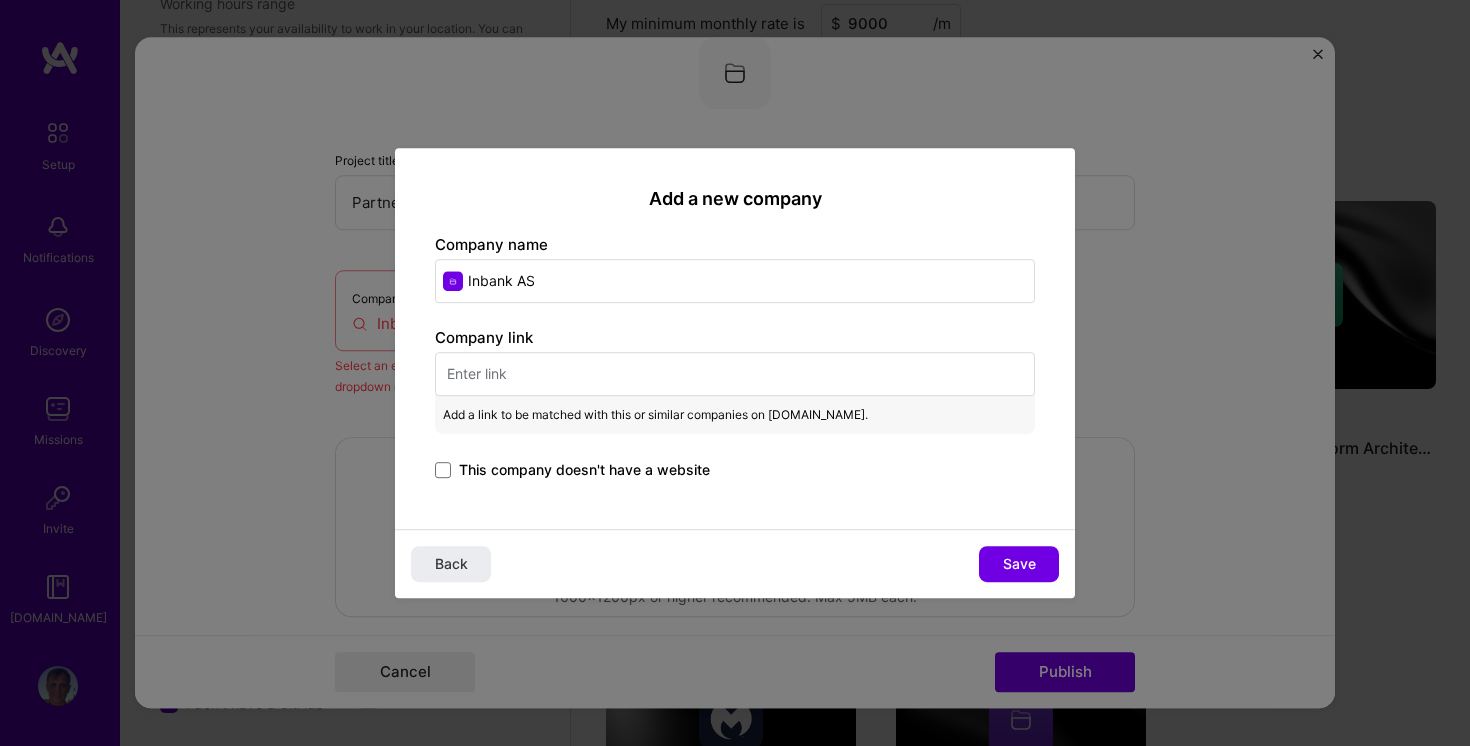 click at bounding box center (735, 374) 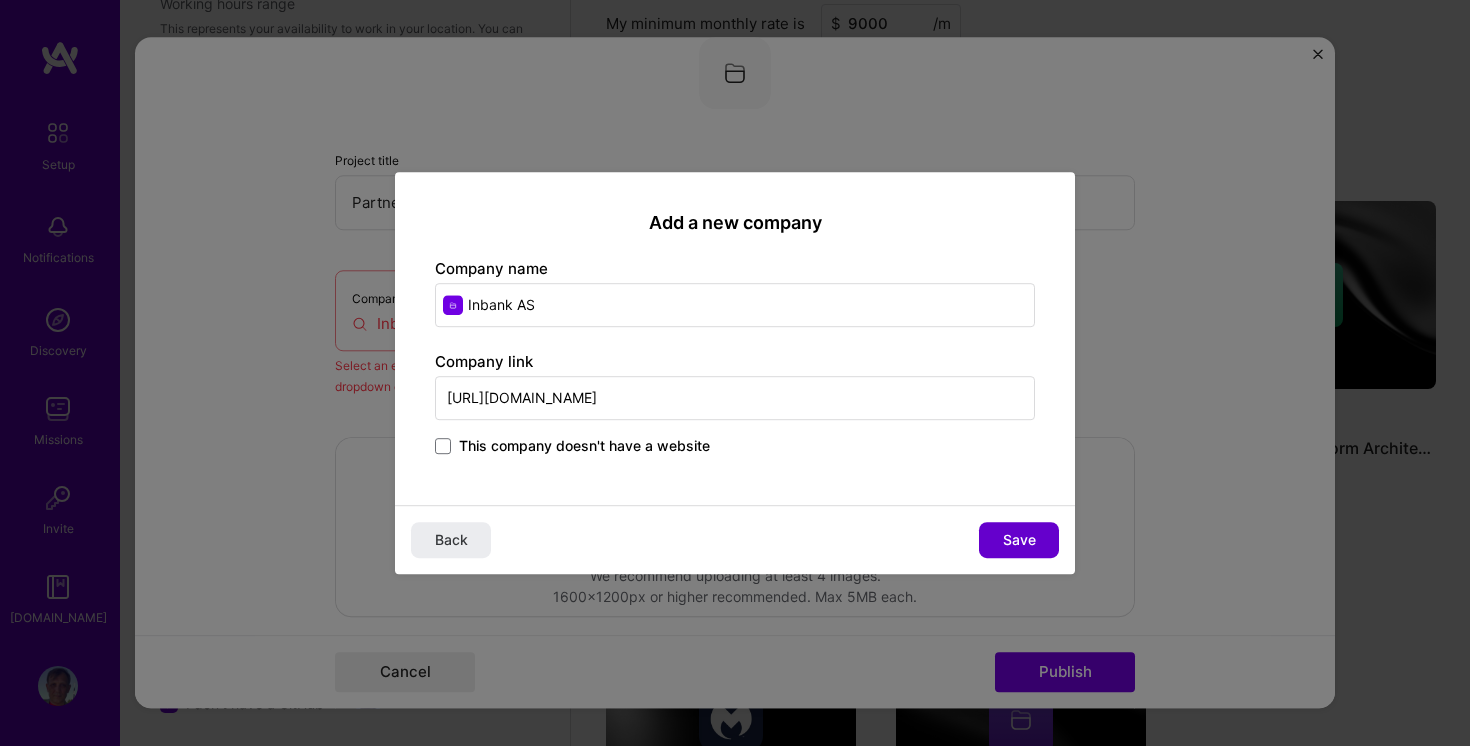 type on "[URL][DOMAIN_NAME]" 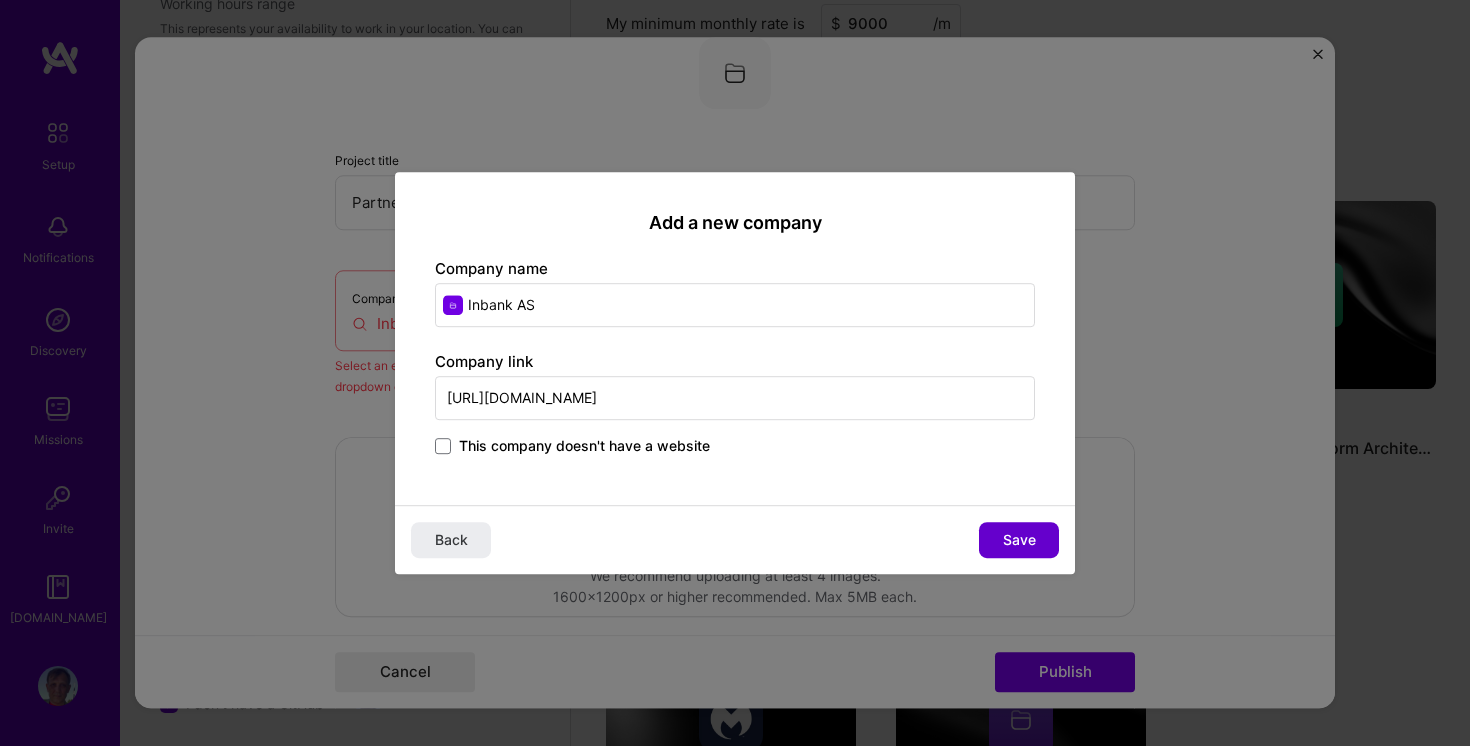 click on "Save" at bounding box center [1019, 540] 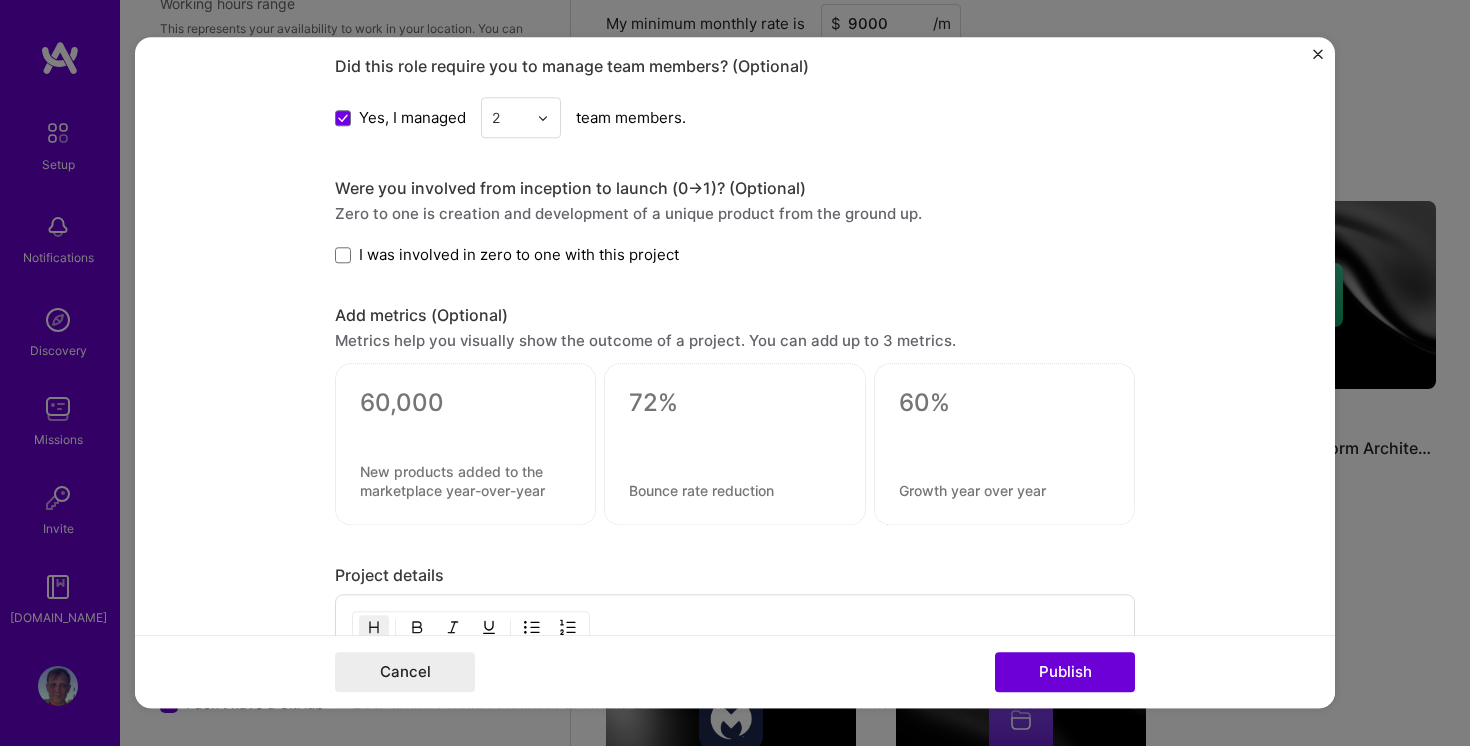 scroll, scrollTop: 2367, scrollLeft: 0, axis: vertical 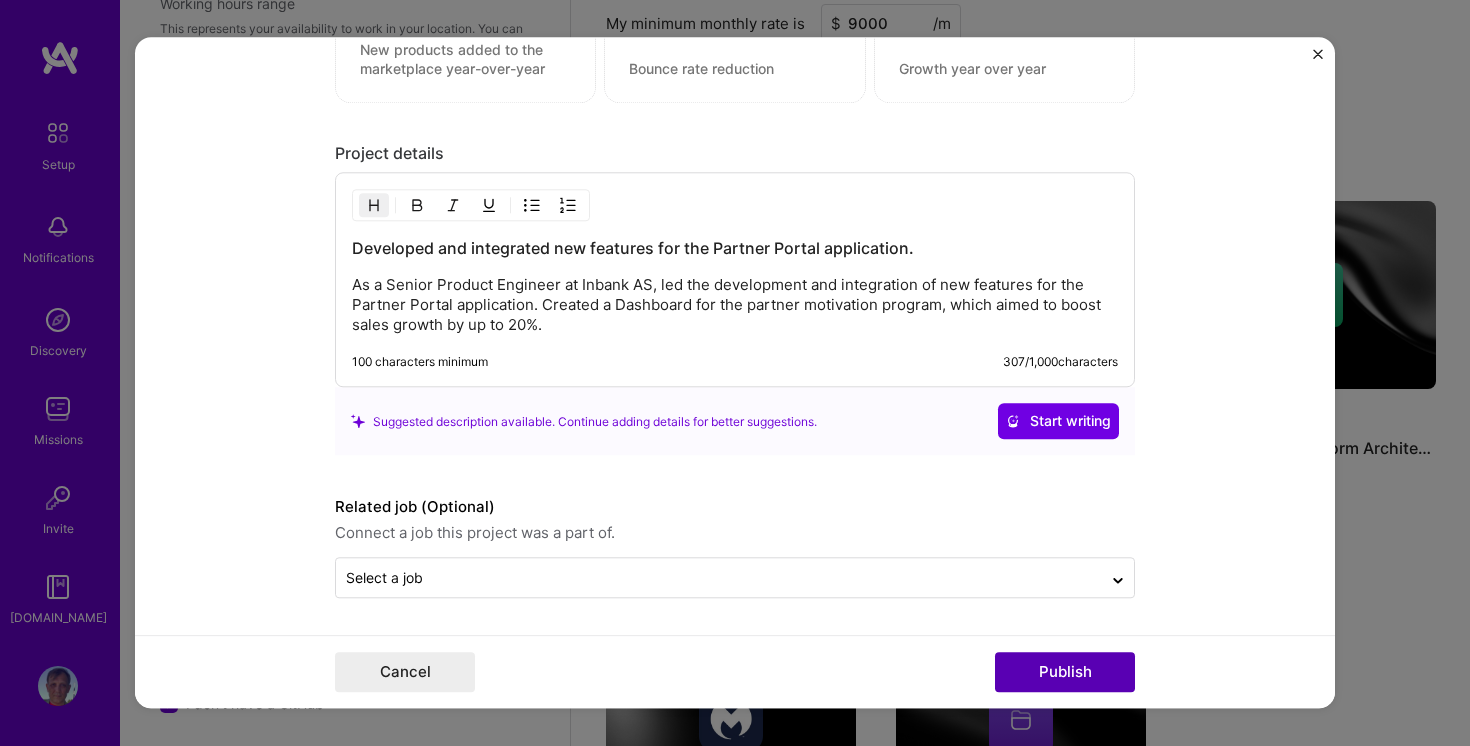 click on "Publish" at bounding box center [1065, 673] 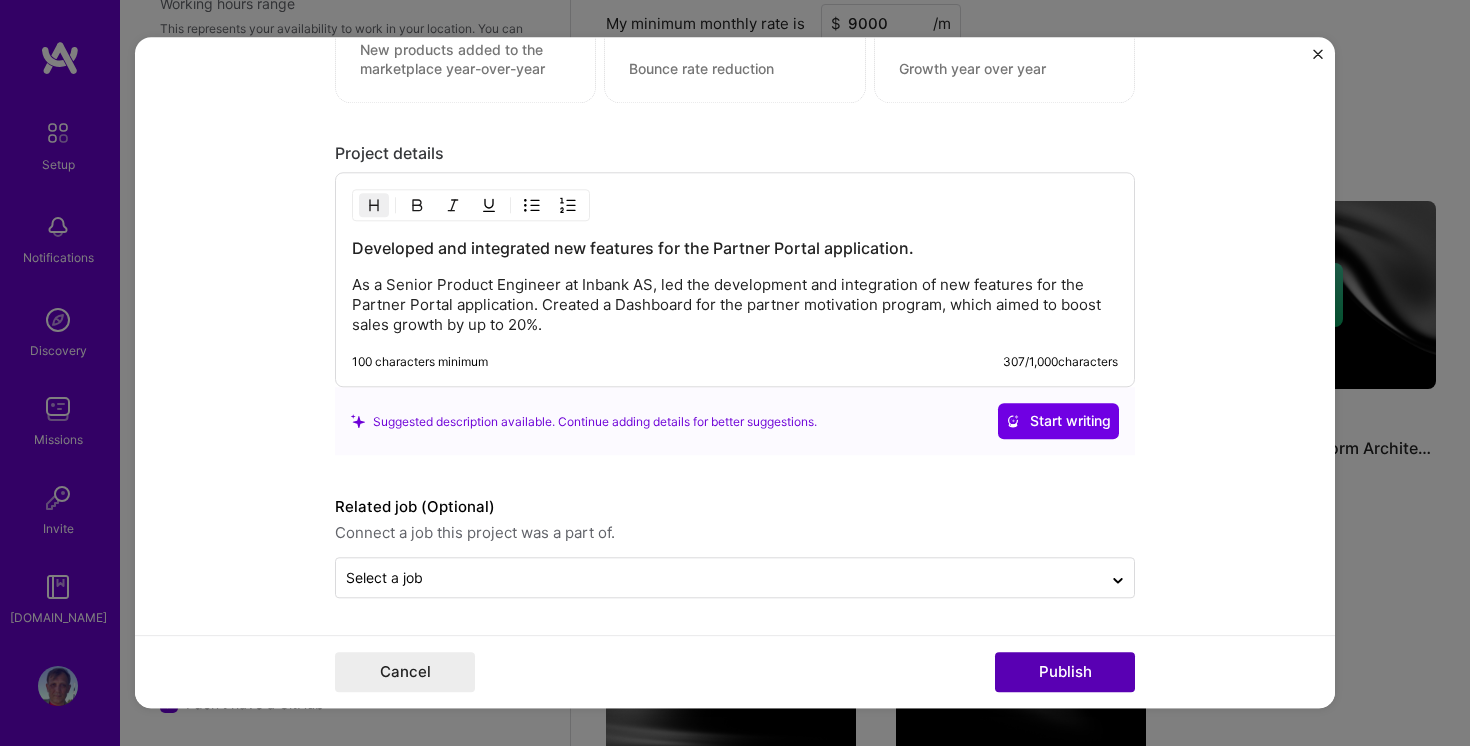 type 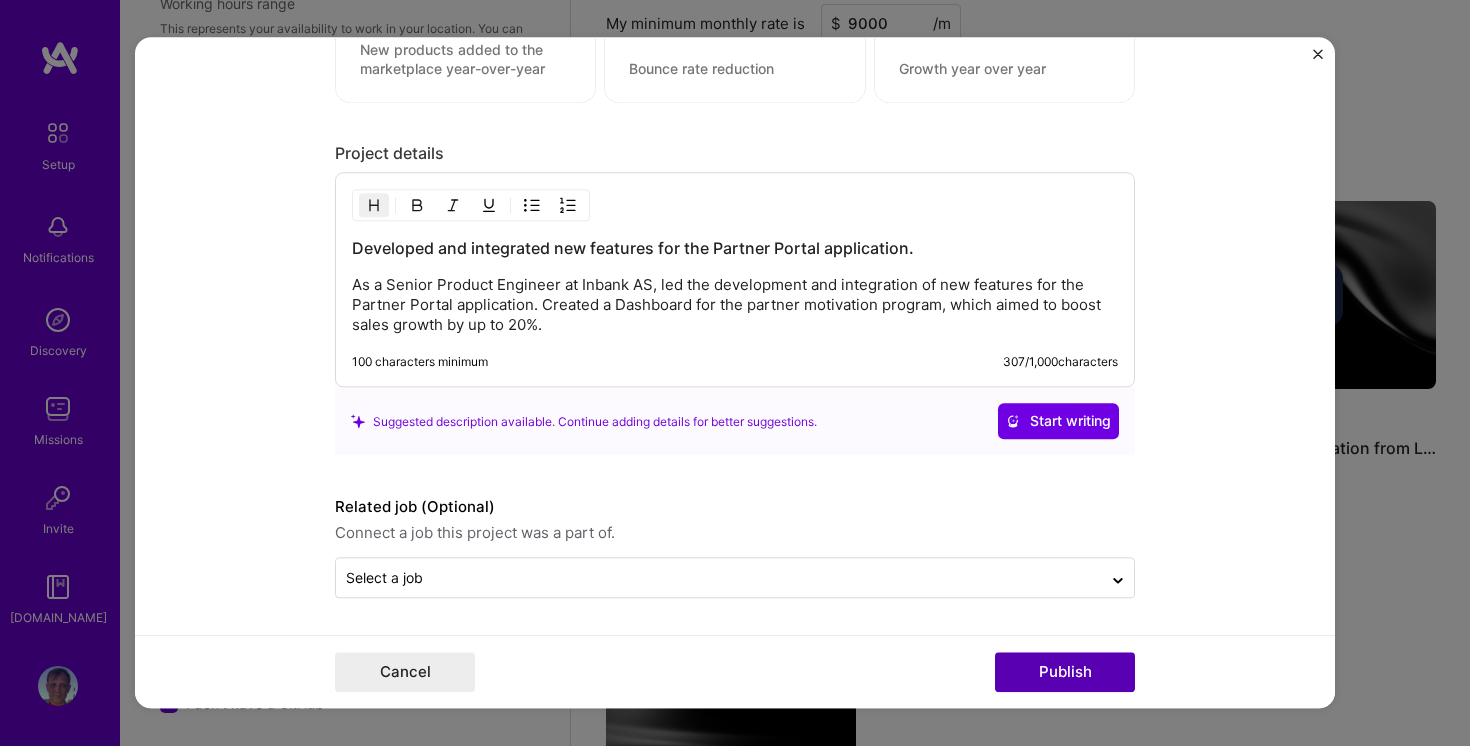 scroll, scrollTop: 2276, scrollLeft: 0, axis: vertical 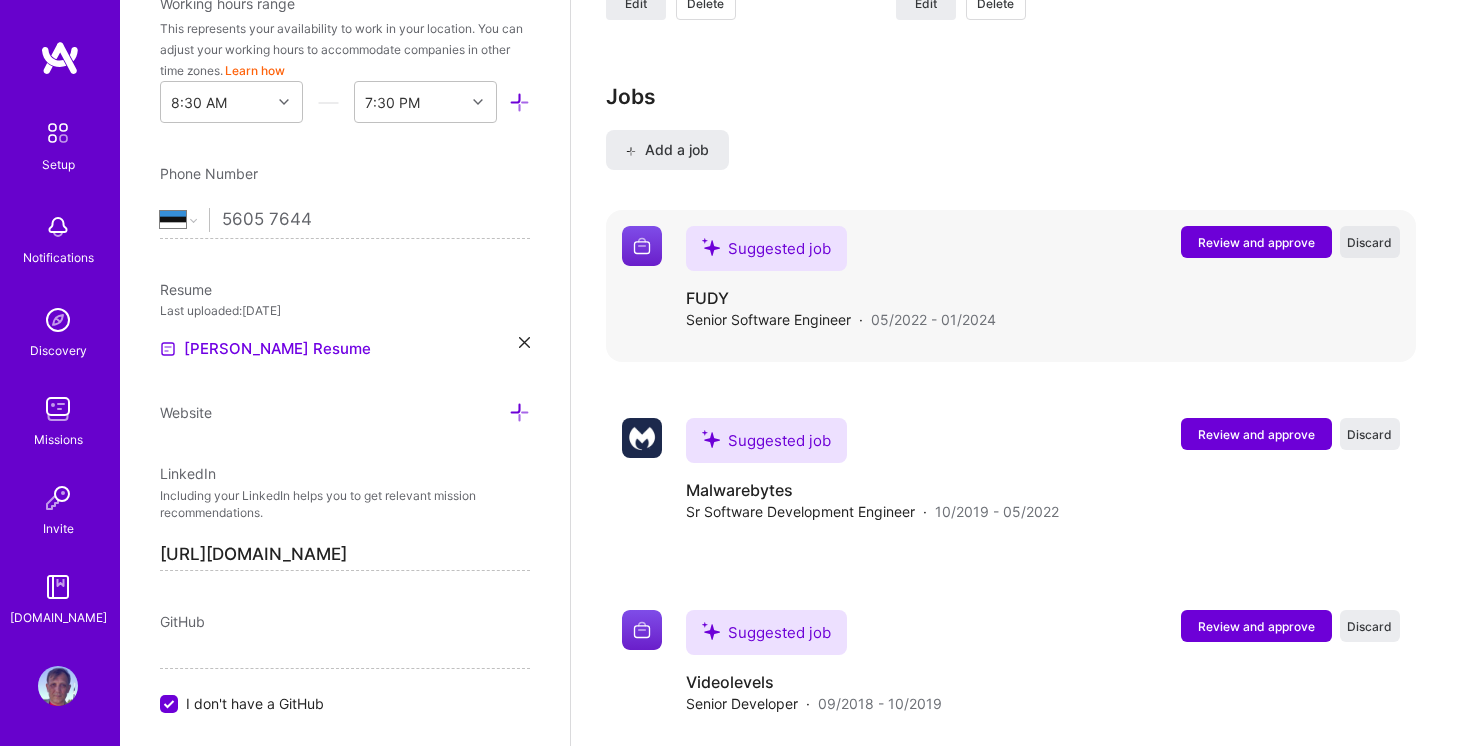 click on "Discard" at bounding box center (1369, 242) 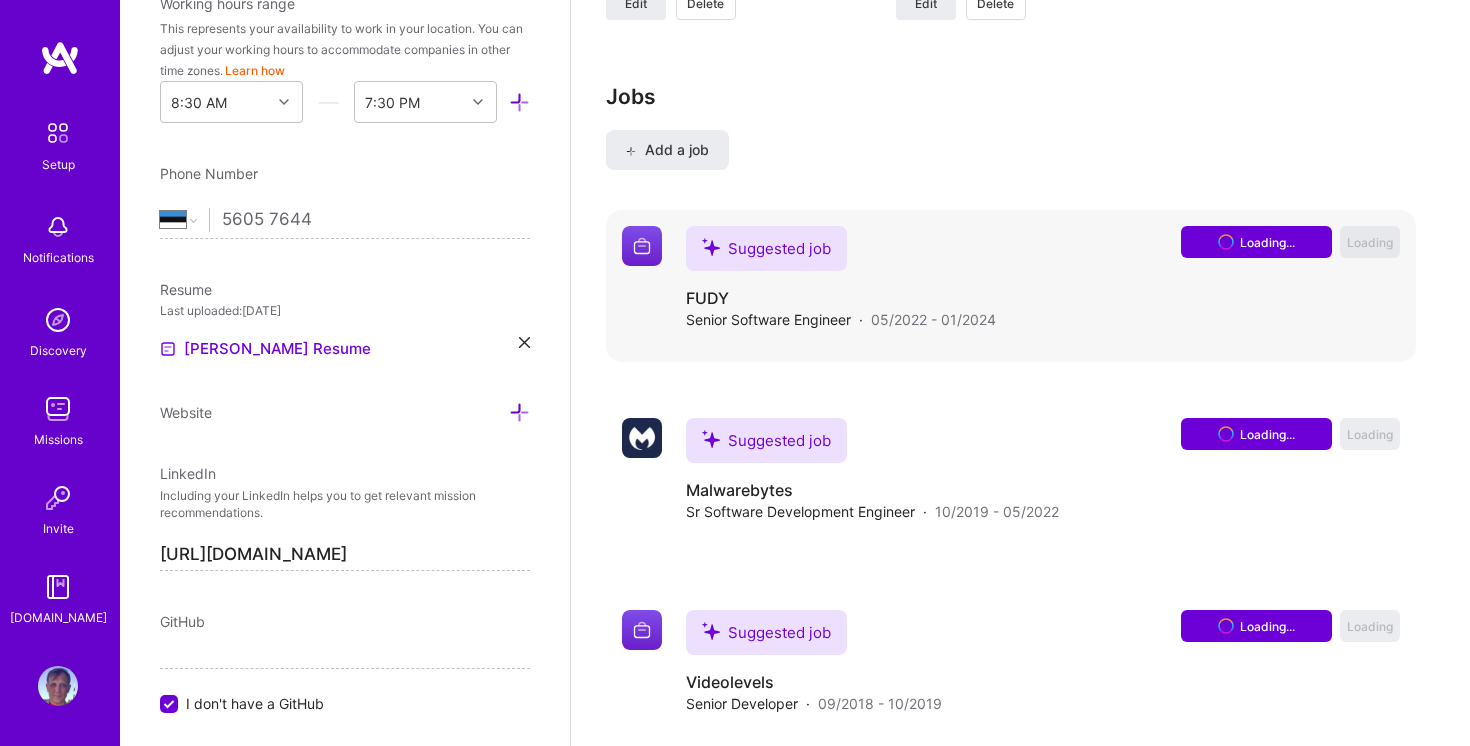 click on "Loading... Loading" at bounding box center [1290, 242] 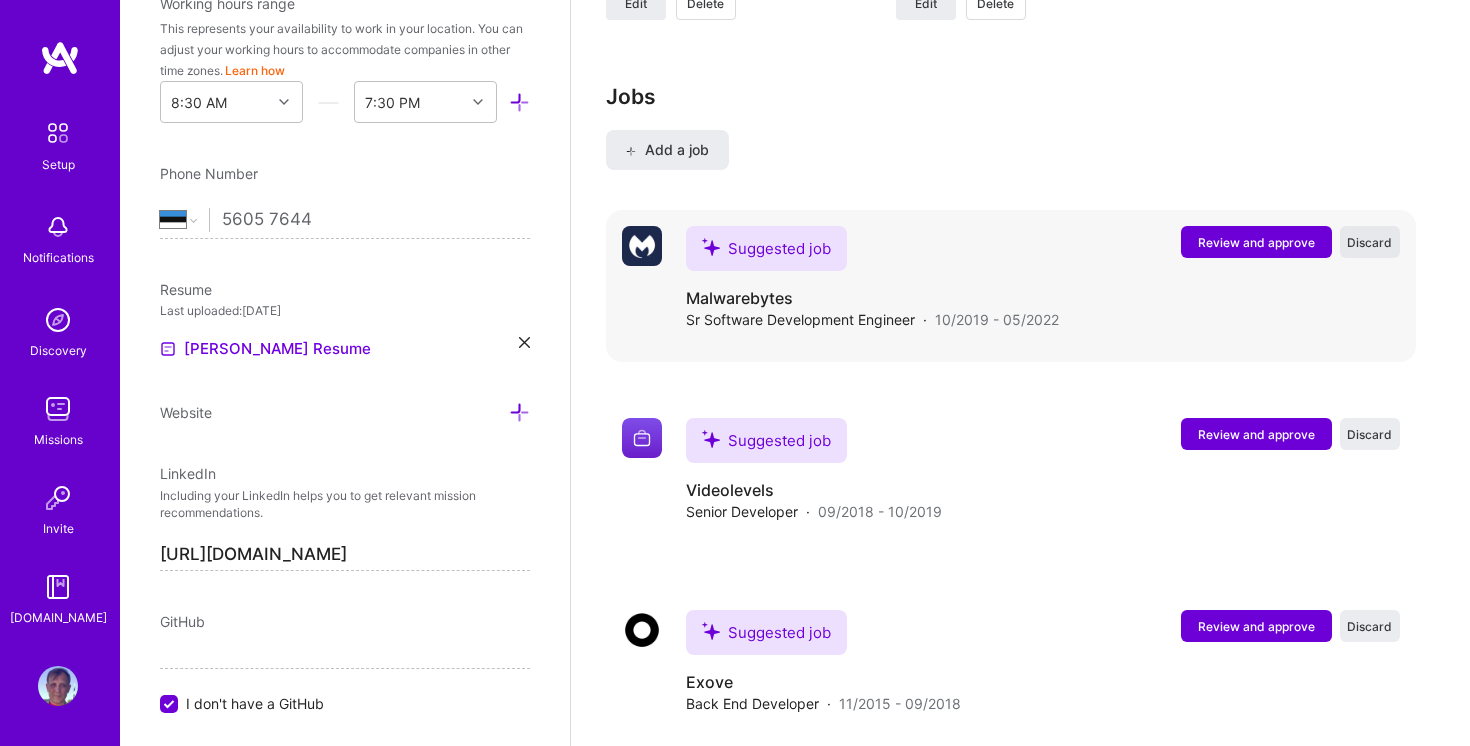 click on "Discard" at bounding box center [1369, 242] 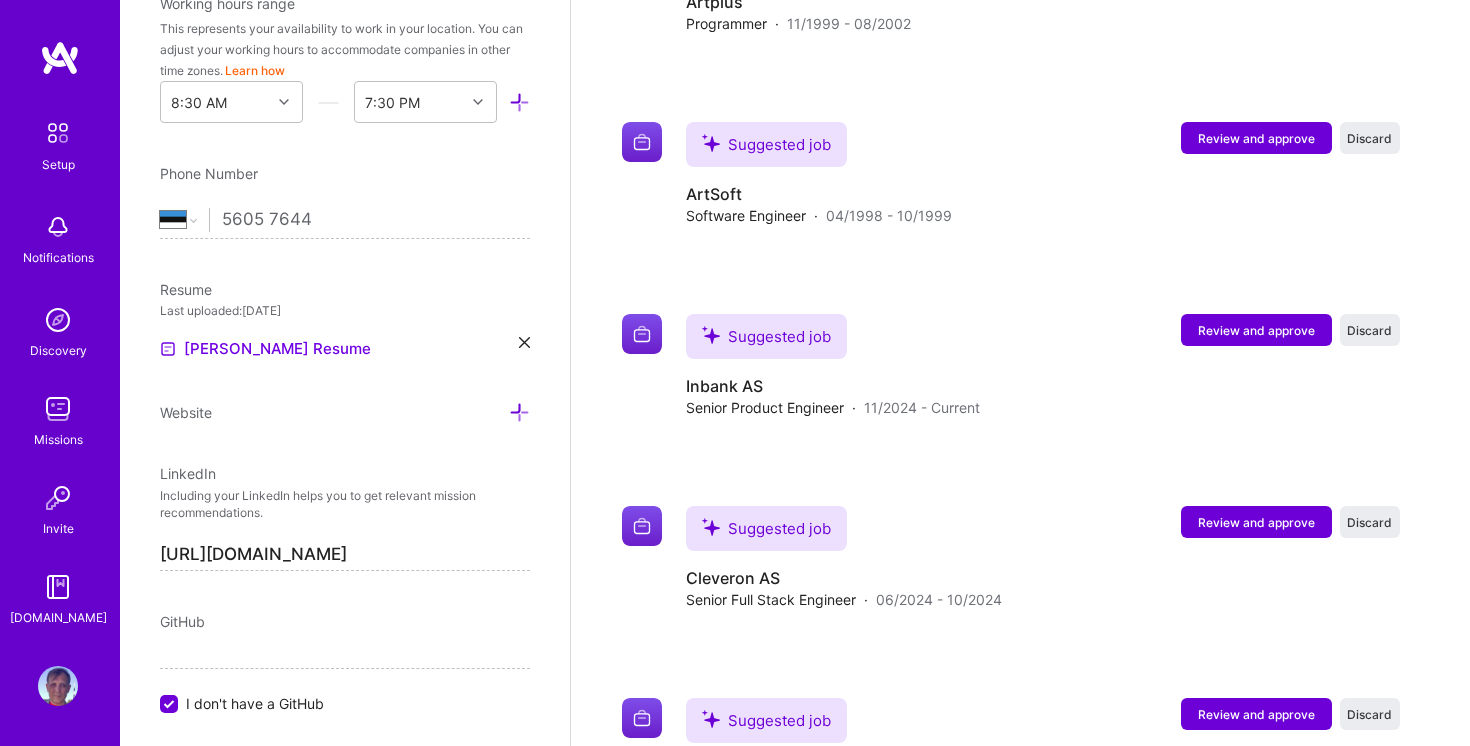 scroll, scrollTop: 3566, scrollLeft: 0, axis: vertical 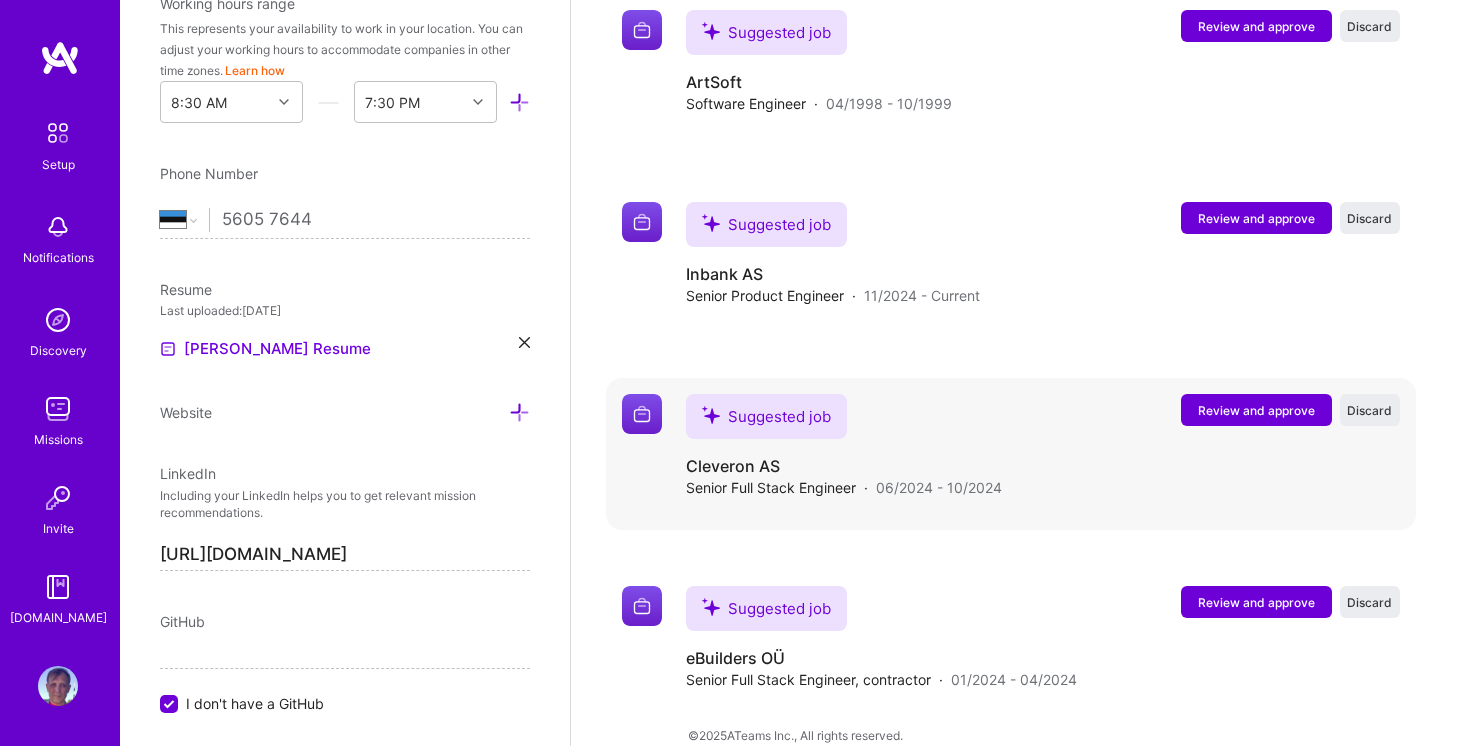 click on "Review and approve" at bounding box center (1256, 410) 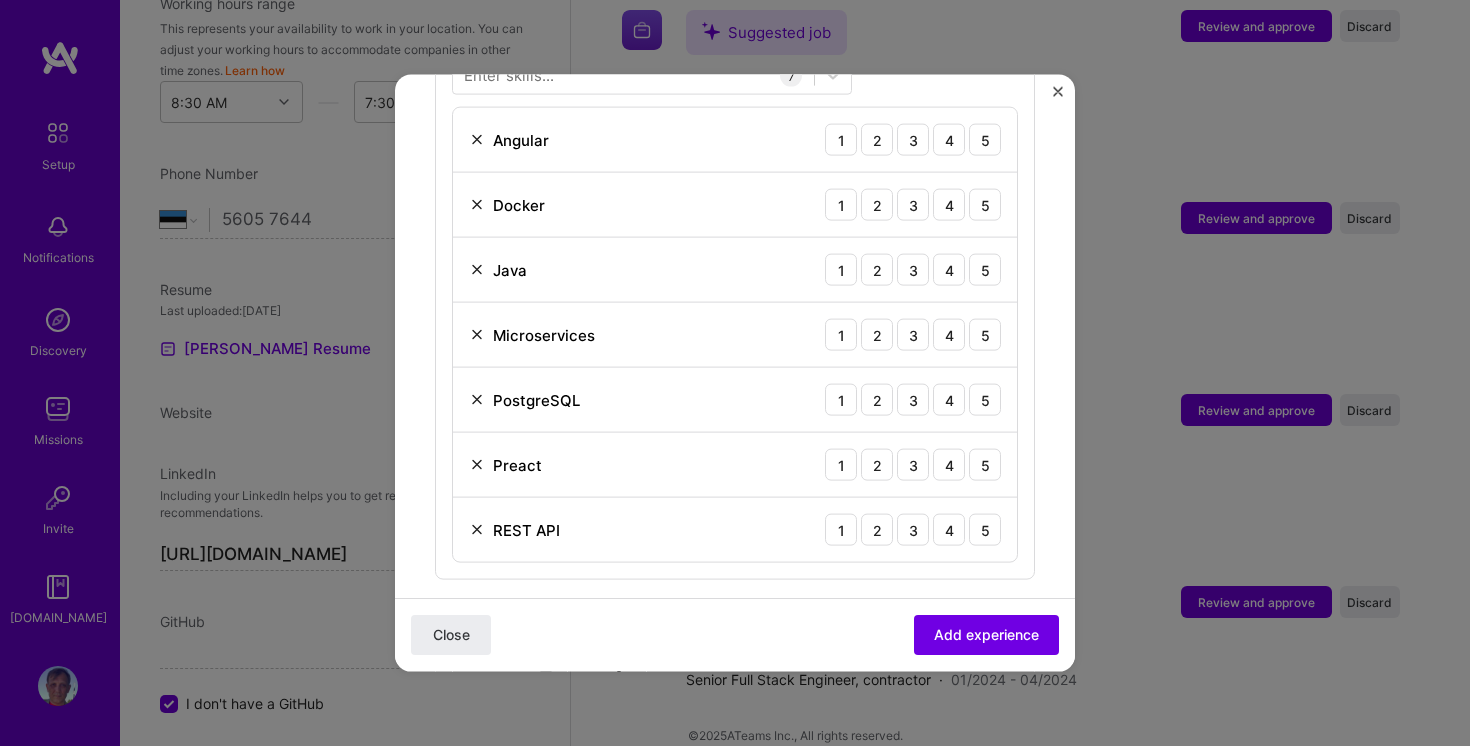 scroll, scrollTop: 809, scrollLeft: 0, axis: vertical 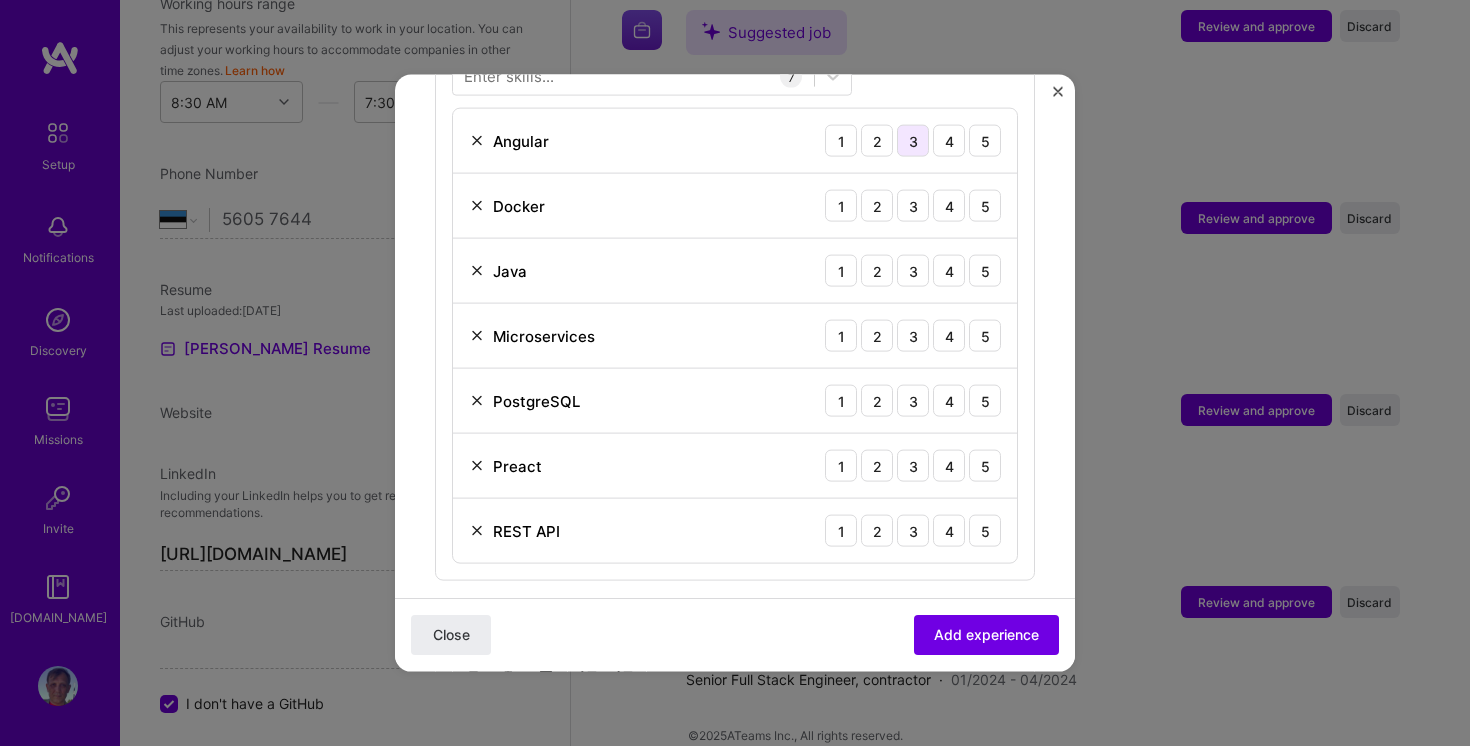 click on "3" at bounding box center [913, 141] 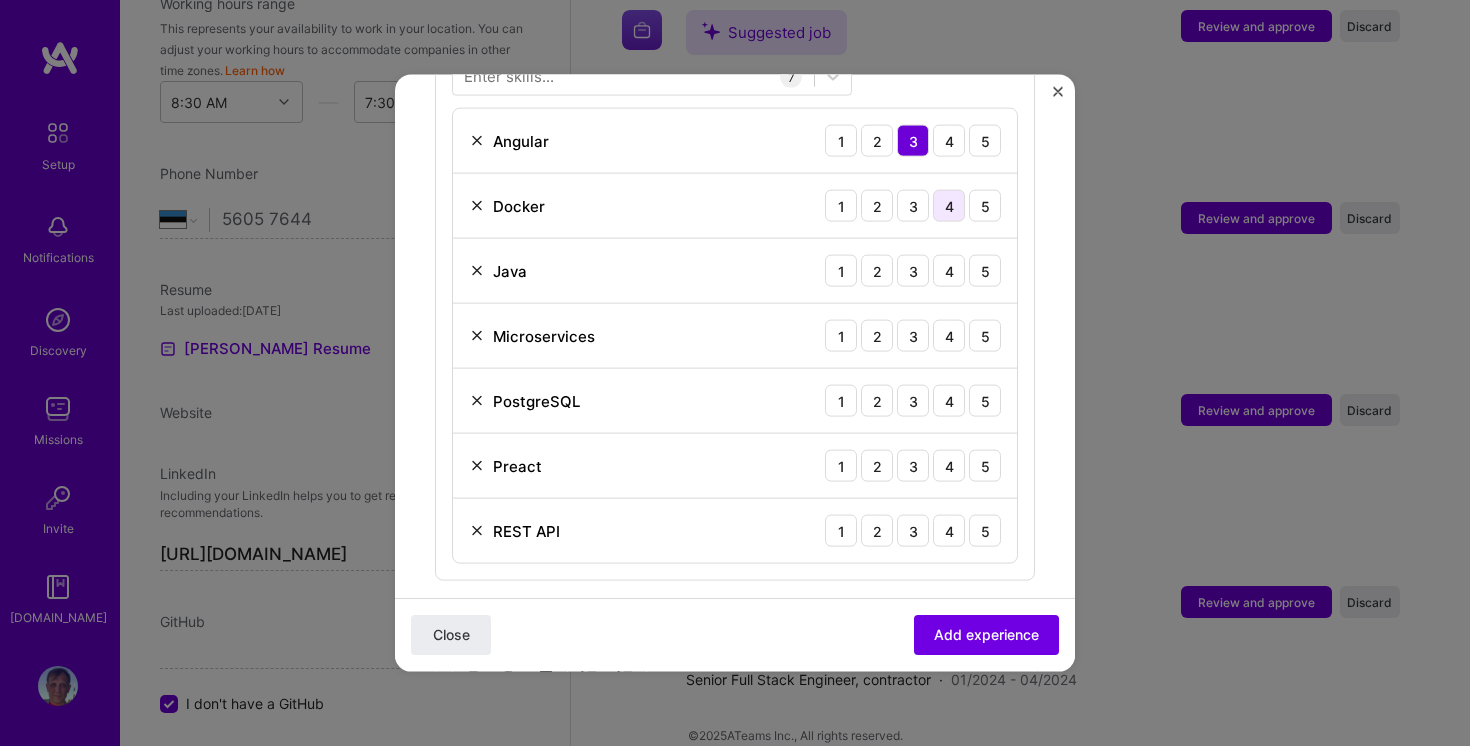click on "4" at bounding box center [949, 206] 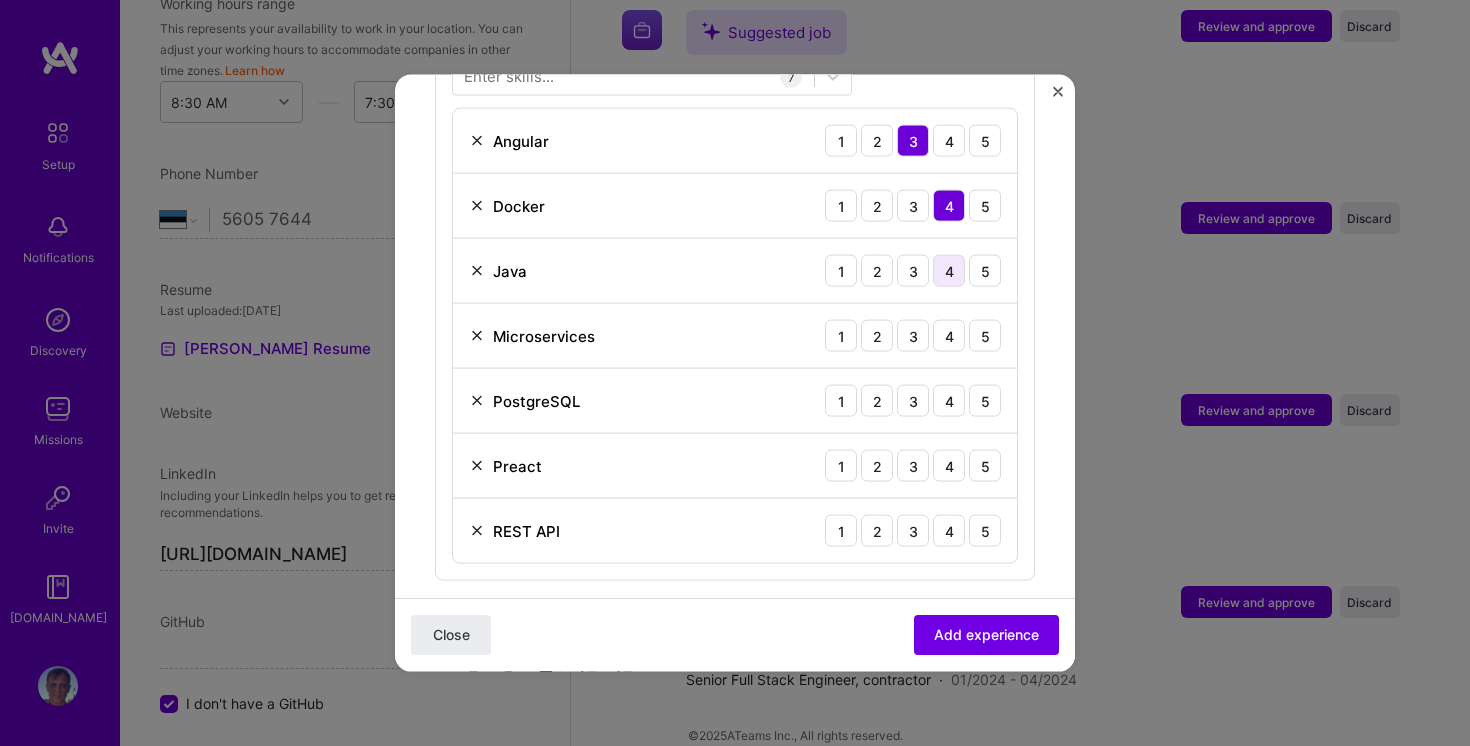 click on "4" at bounding box center (949, 271) 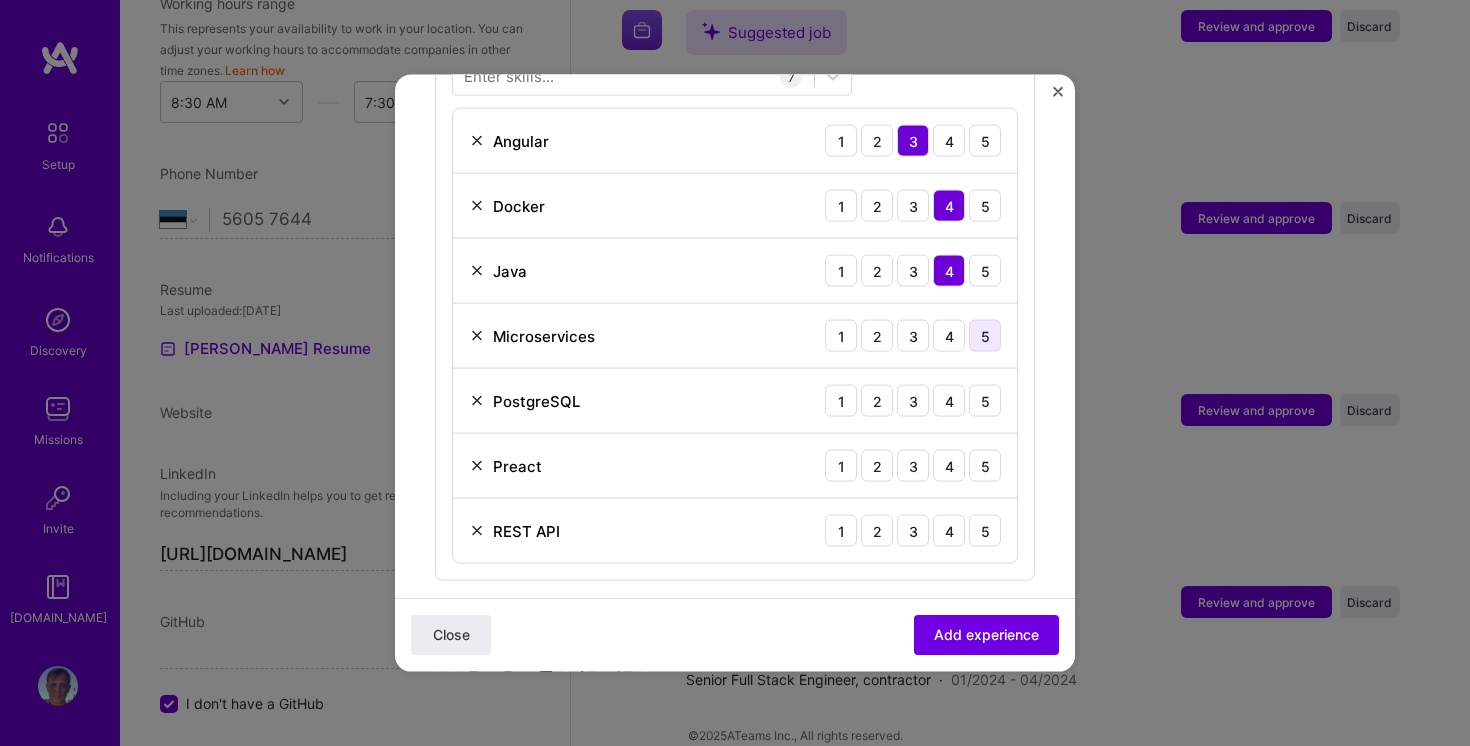 click on "5" at bounding box center [985, 336] 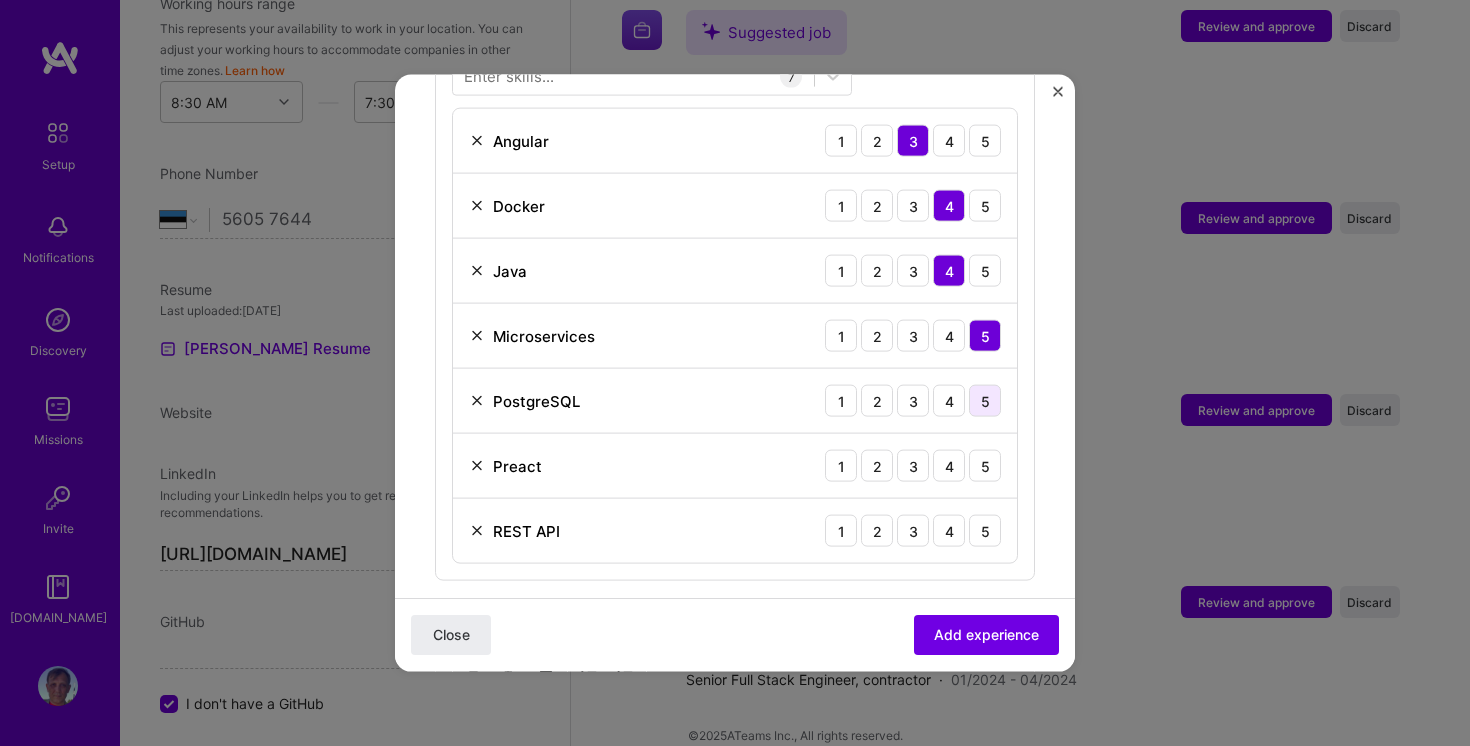click on "5" at bounding box center (985, 401) 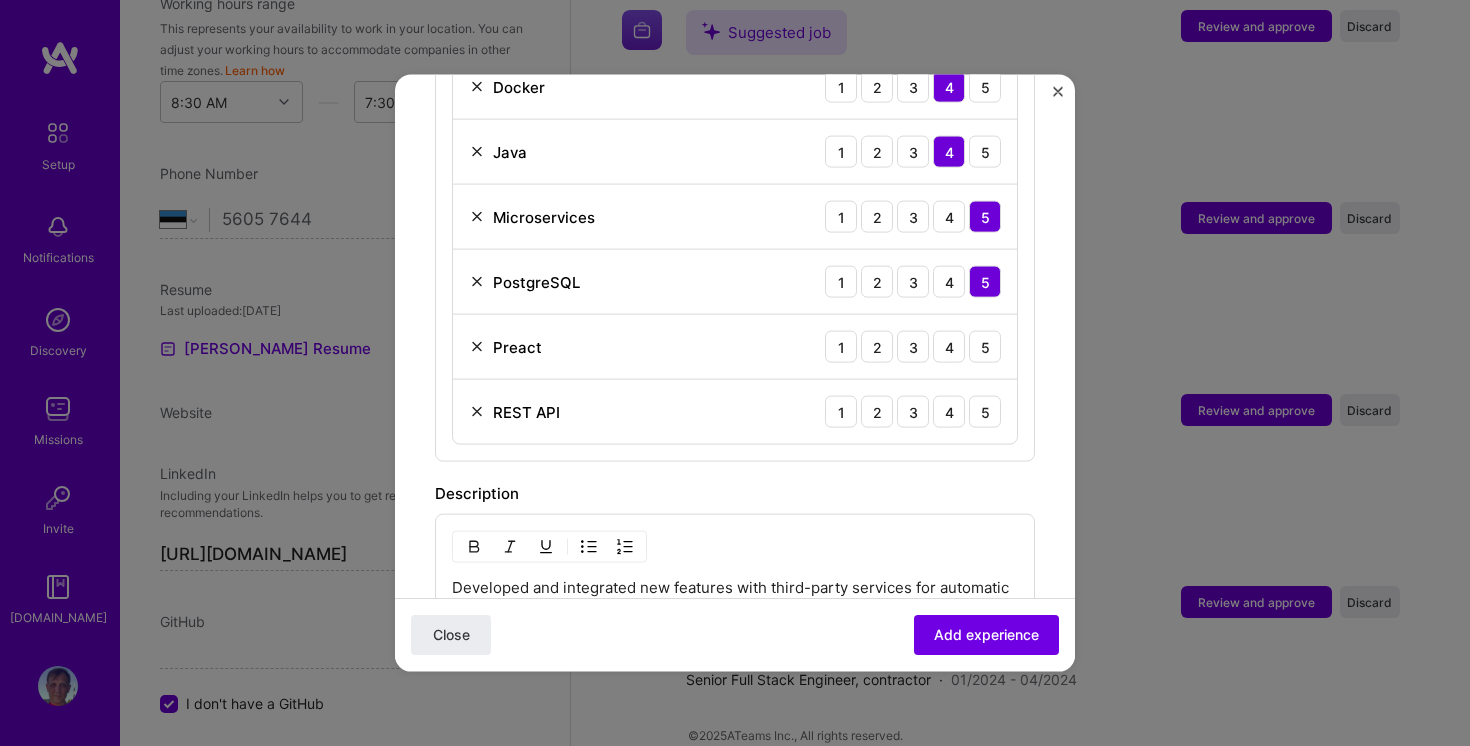 scroll, scrollTop: 929, scrollLeft: 0, axis: vertical 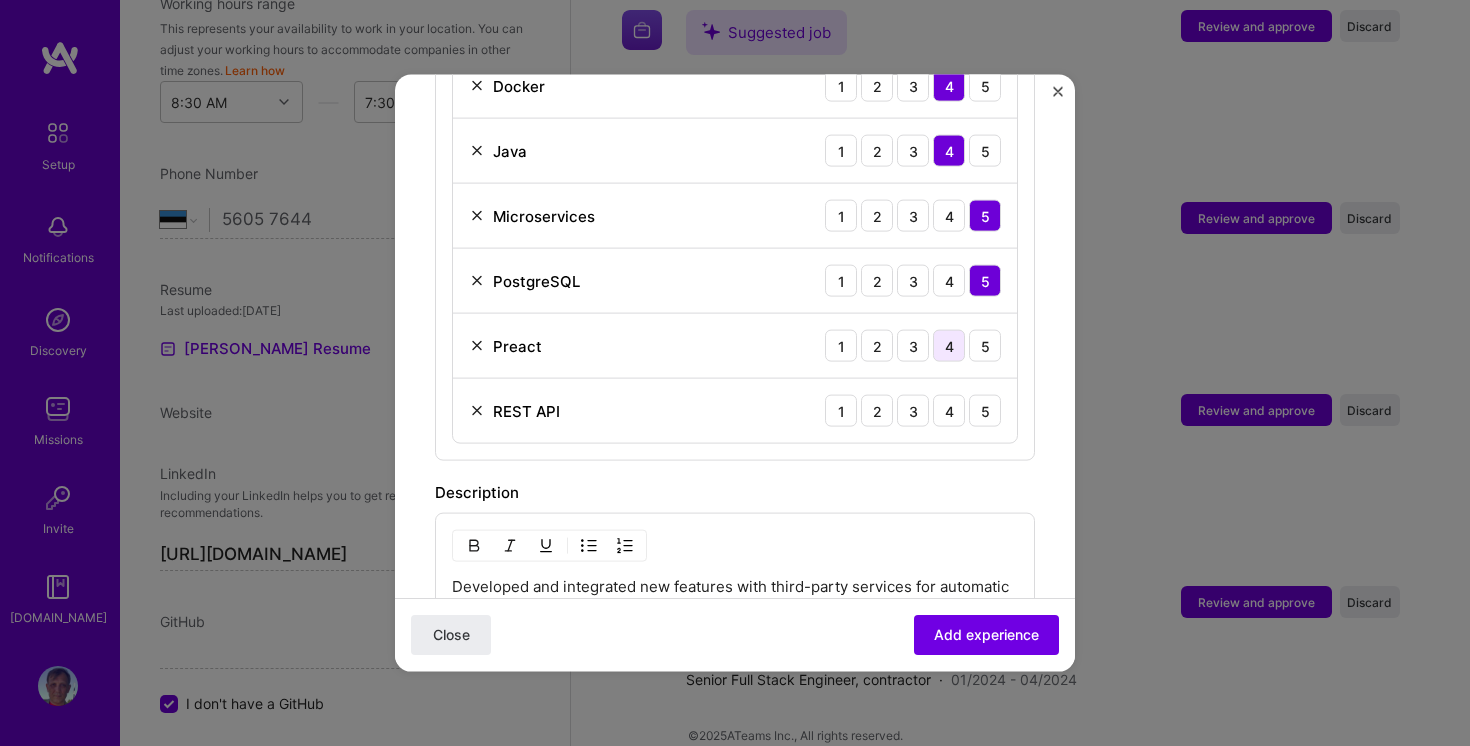 click on "4" at bounding box center (949, 346) 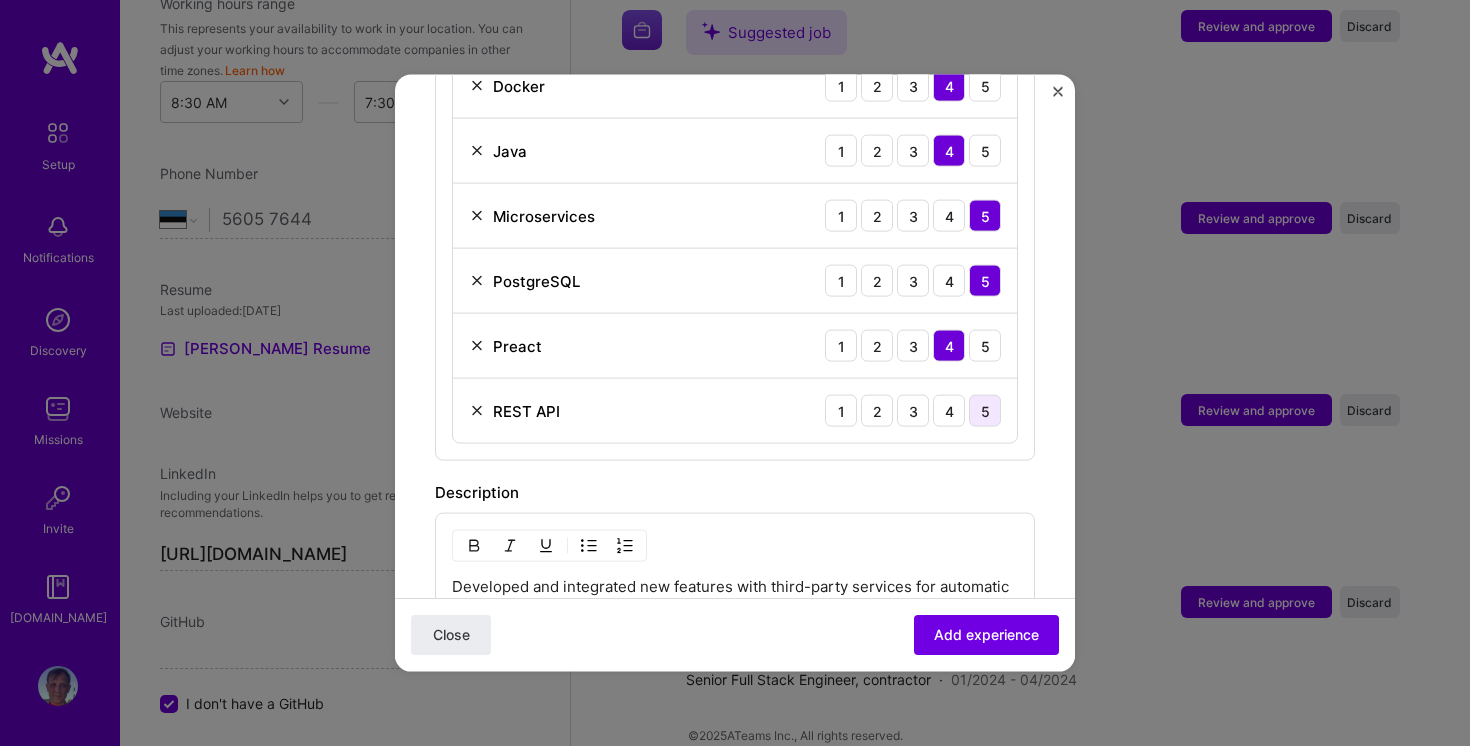 click on "5" at bounding box center [985, 411] 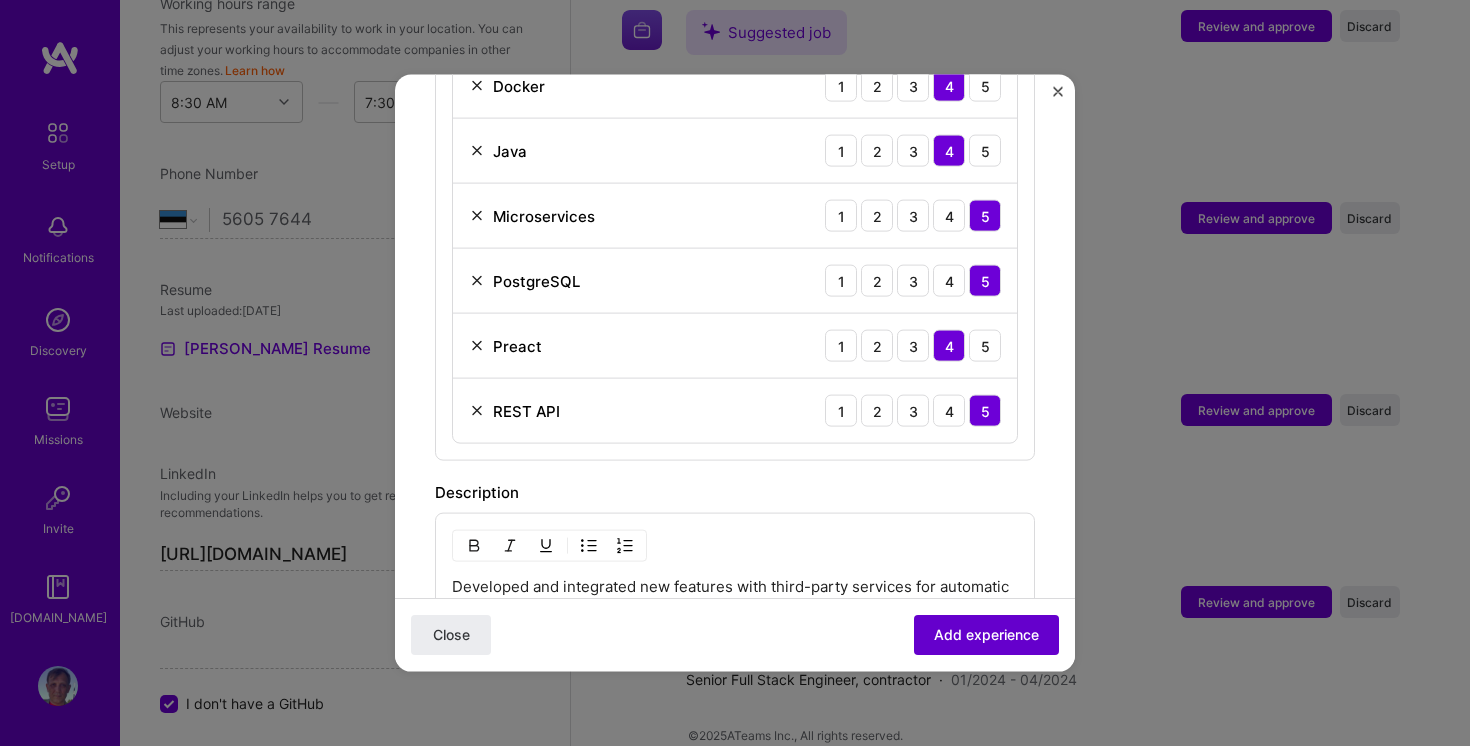 click on "Add experience" at bounding box center [986, 635] 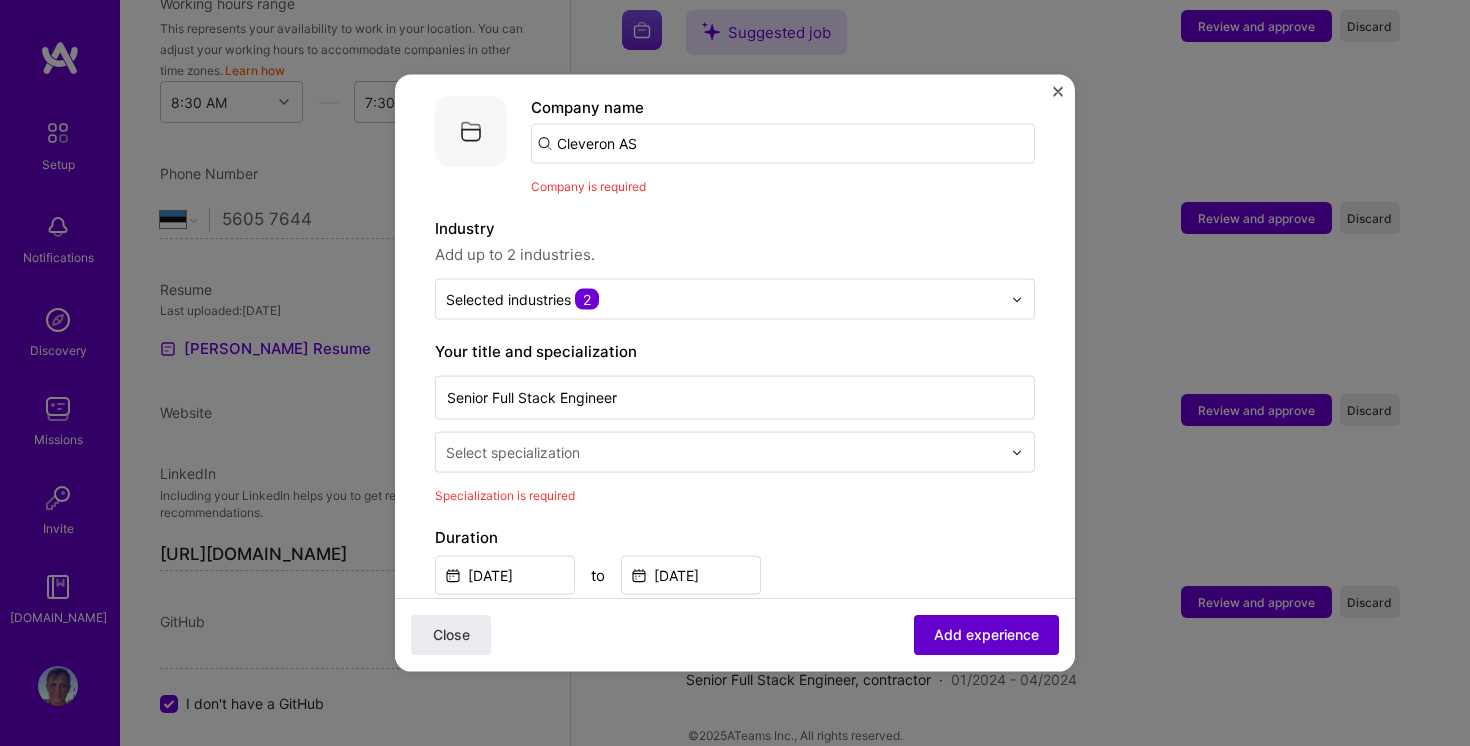 scroll, scrollTop: 200, scrollLeft: 0, axis: vertical 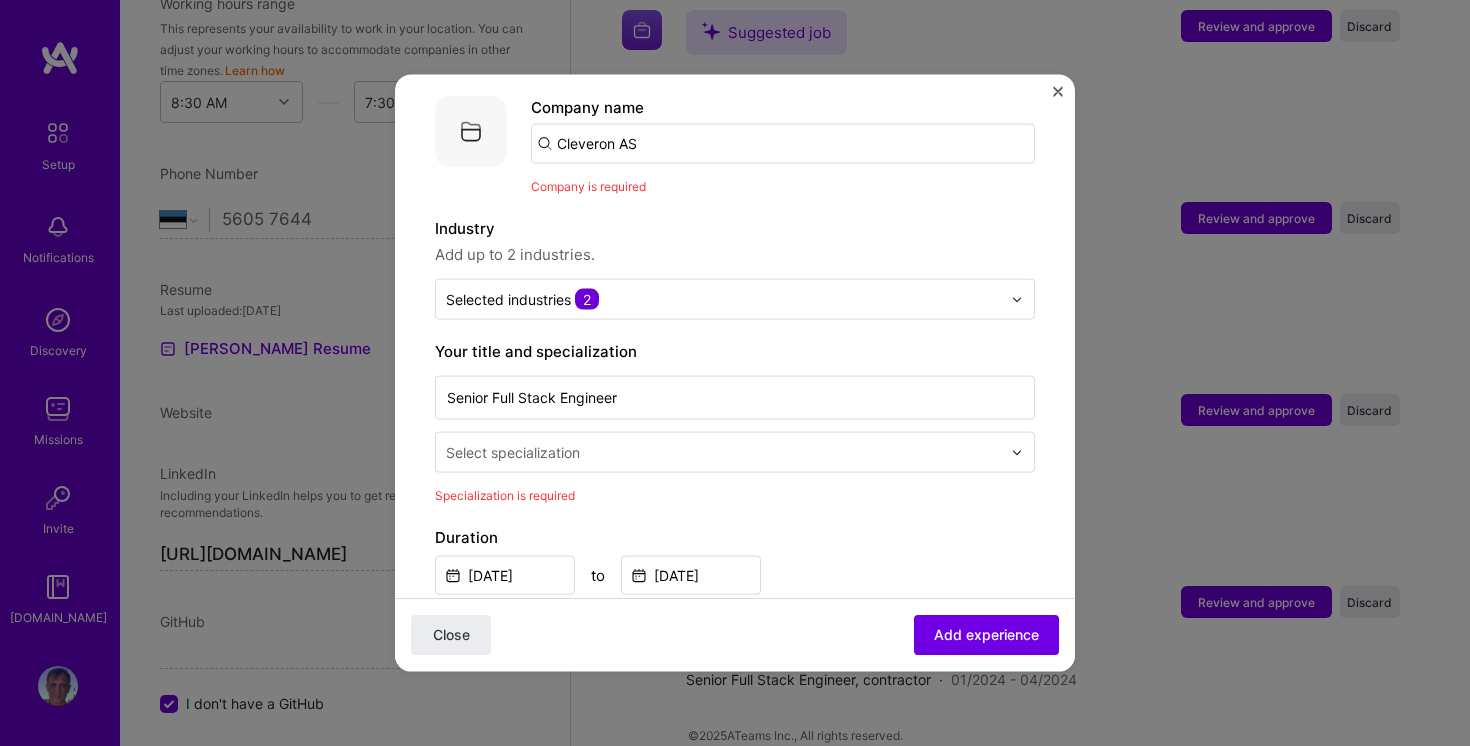 click at bounding box center (1058, 92) 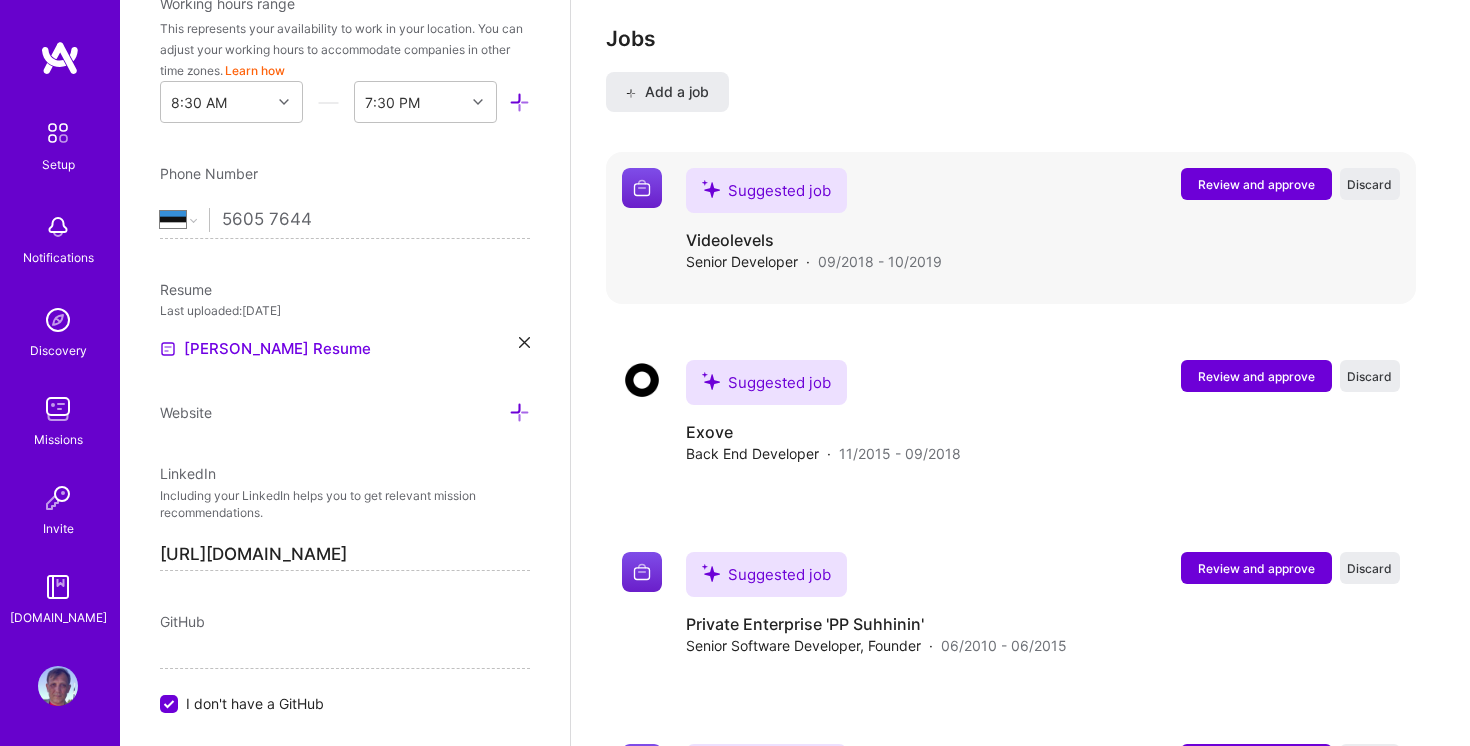 scroll, scrollTop: 2443, scrollLeft: 0, axis: vertical 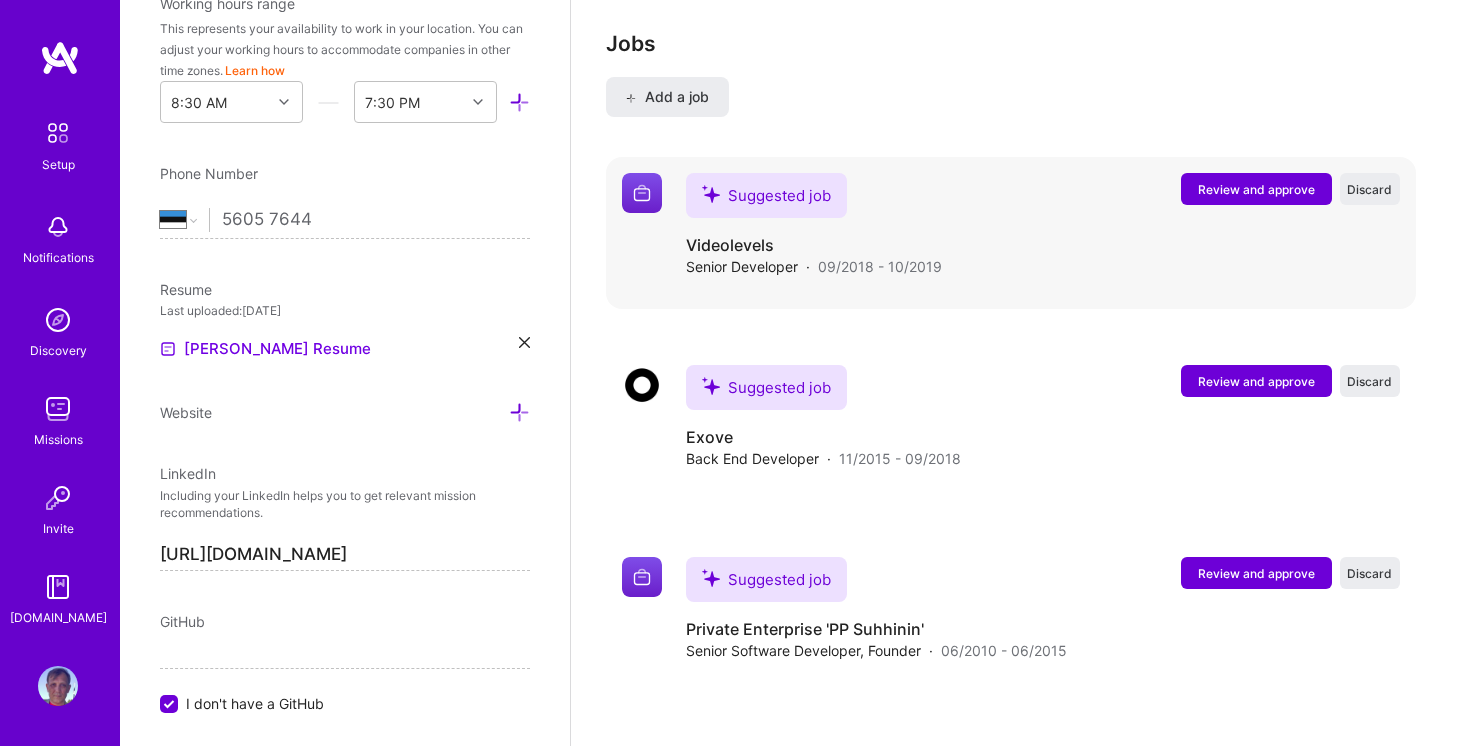 click on "Discard" at bounding box center (1369, 189) 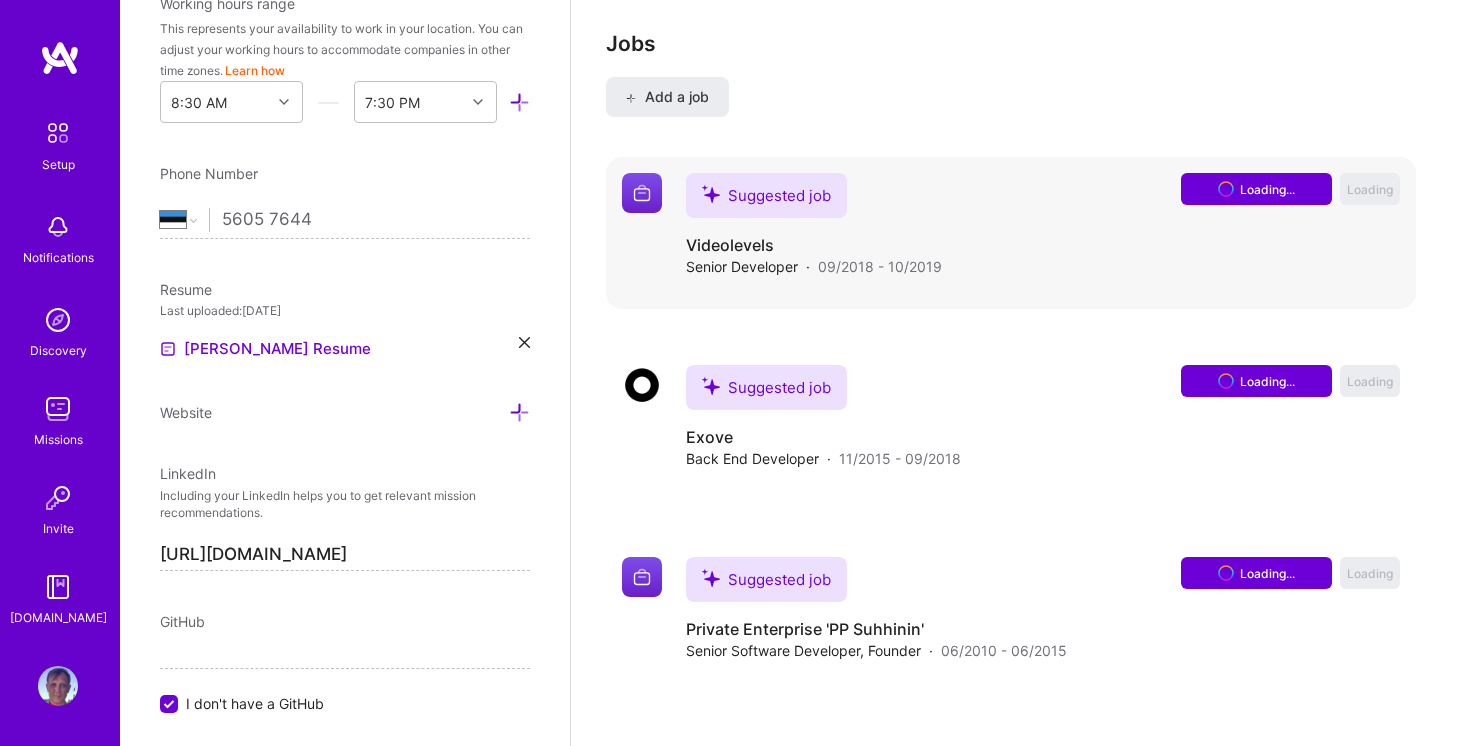 click on "Loading... Loading" at bounding box center [1290, 189] 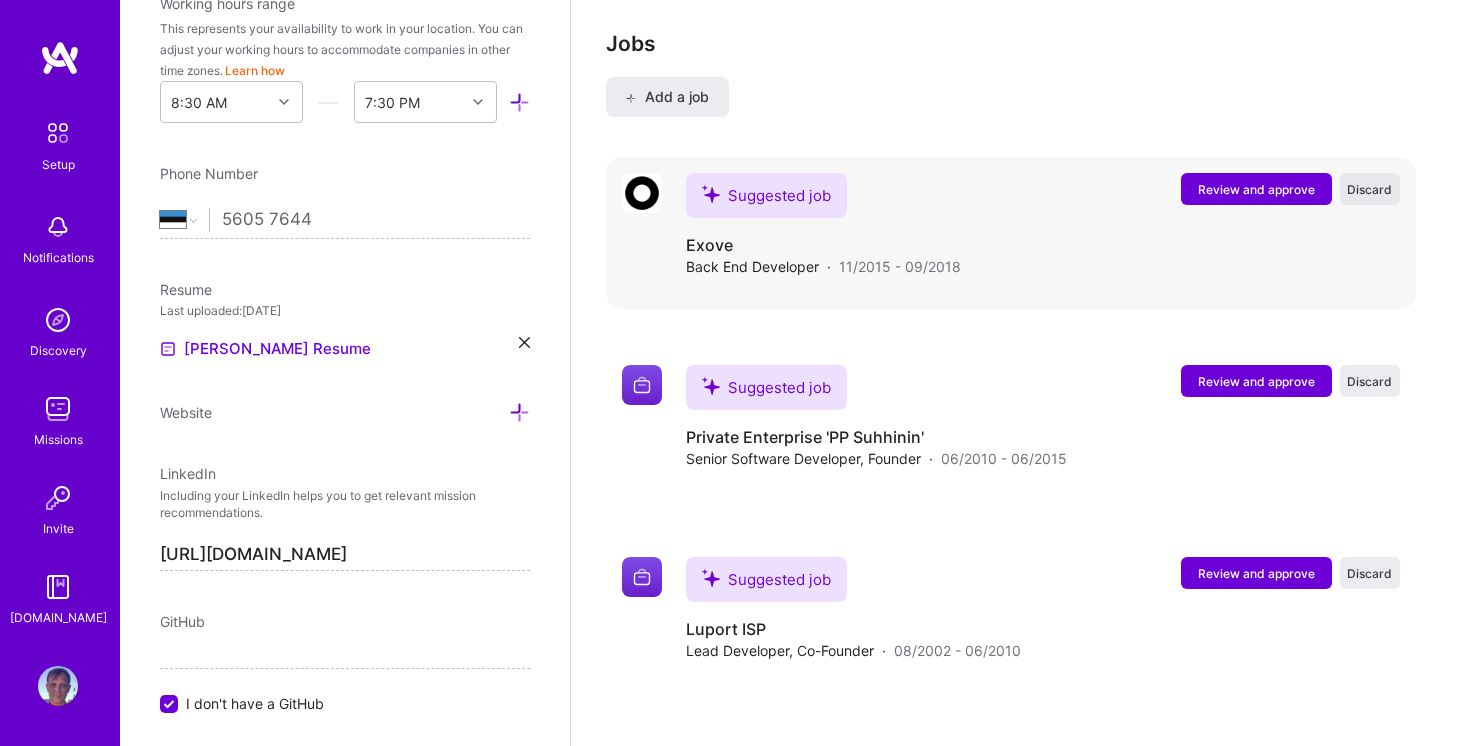 click on "Discard" at bounding box center (1369, 189) 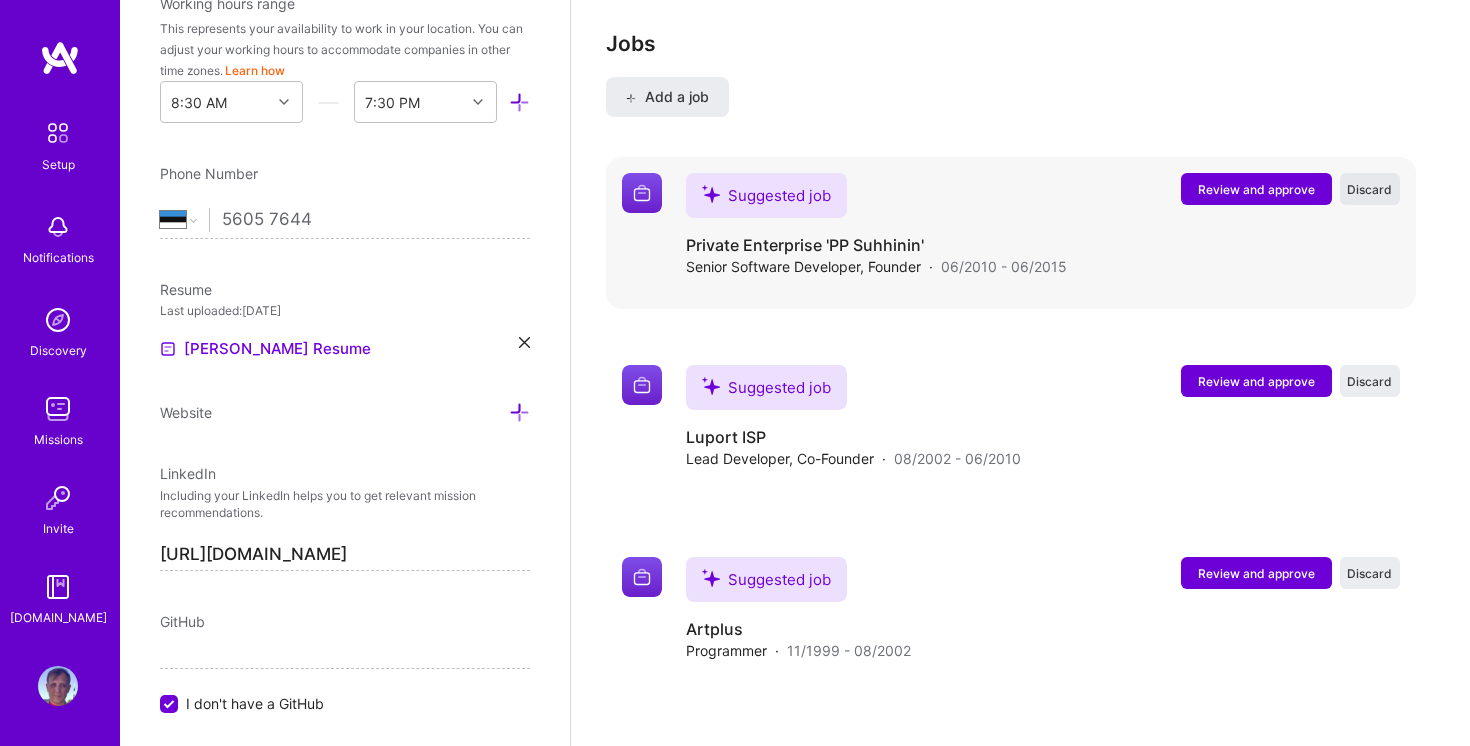 click on "Discard" at bounding box center (1369, 189) 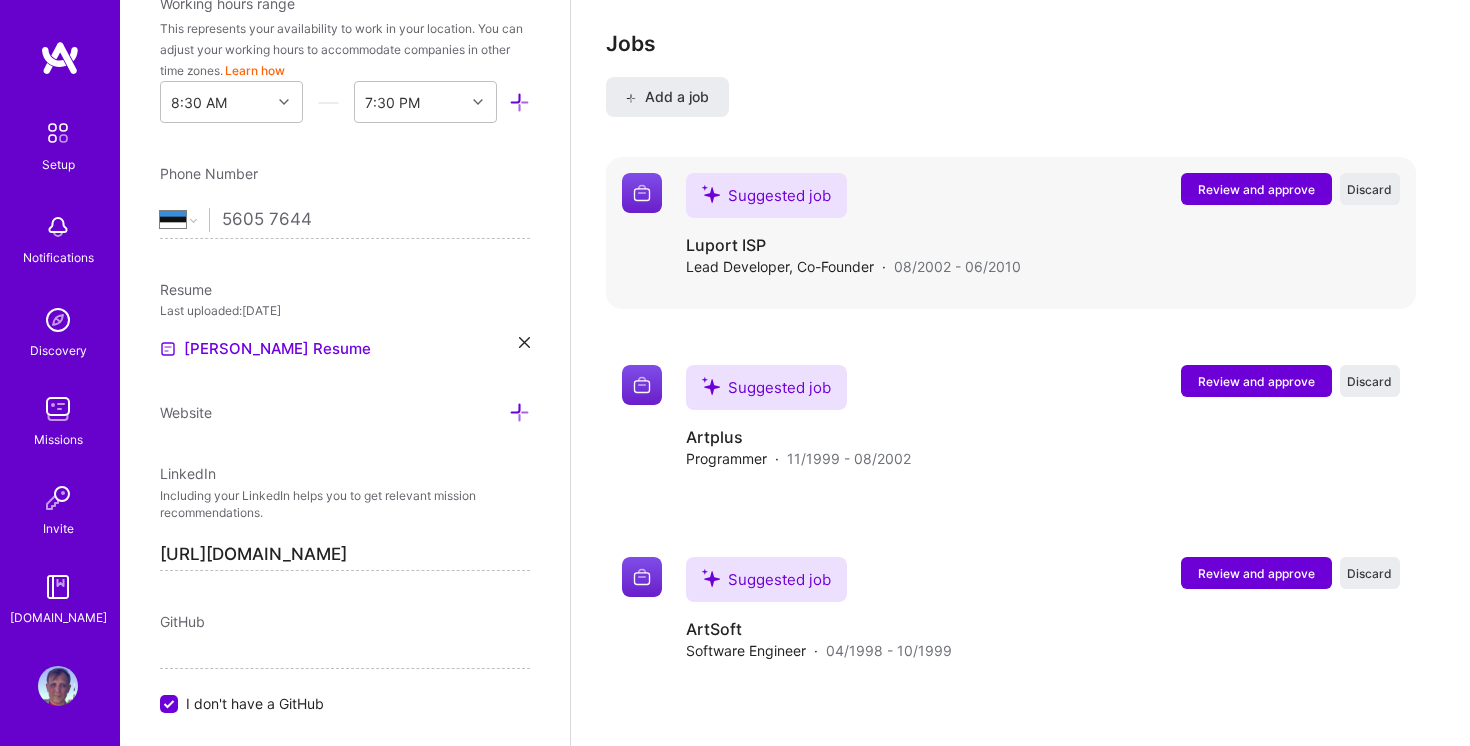 click on "Discard" at bounding box center (1369, 189) 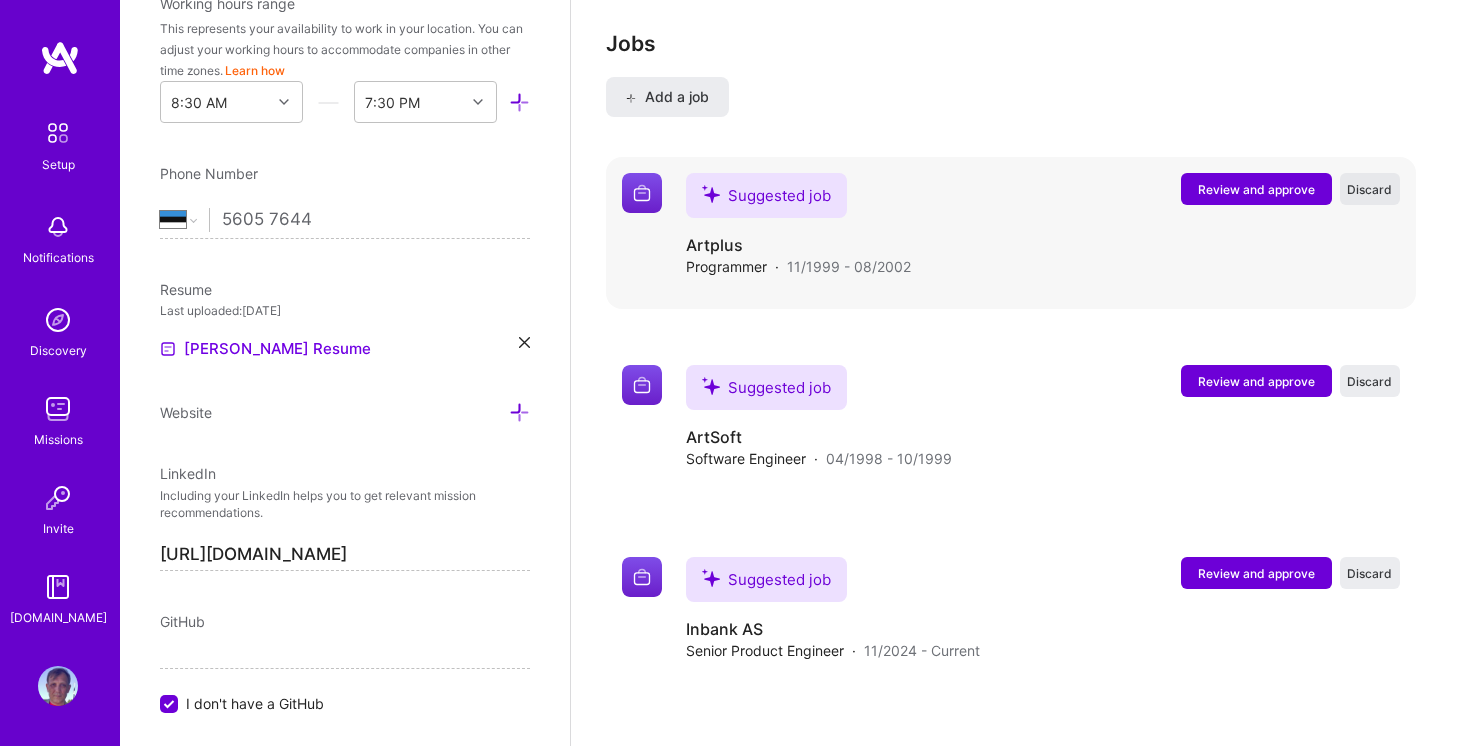 click on "Discard" at bounding box center [1369, 189] 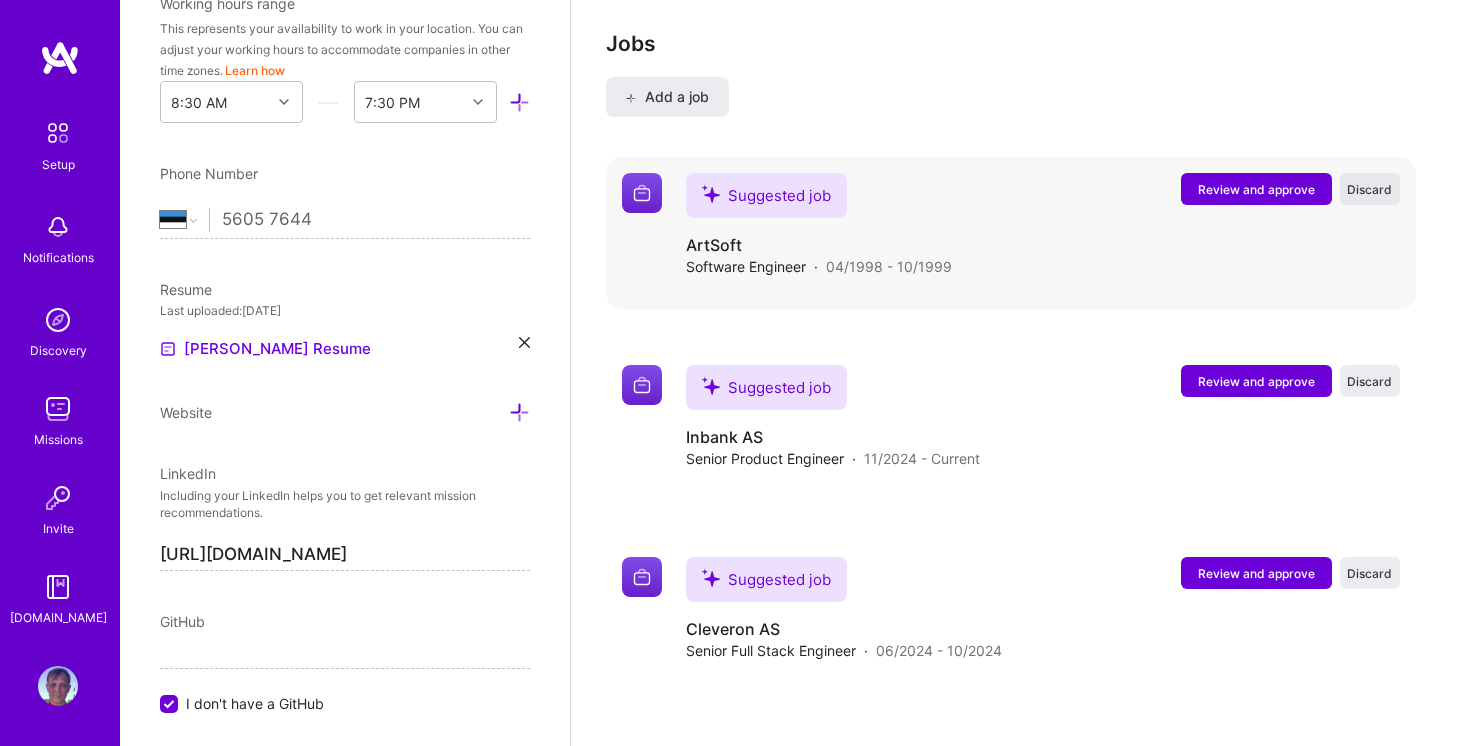 click on "Discard" at bounding box center (1369, 189) 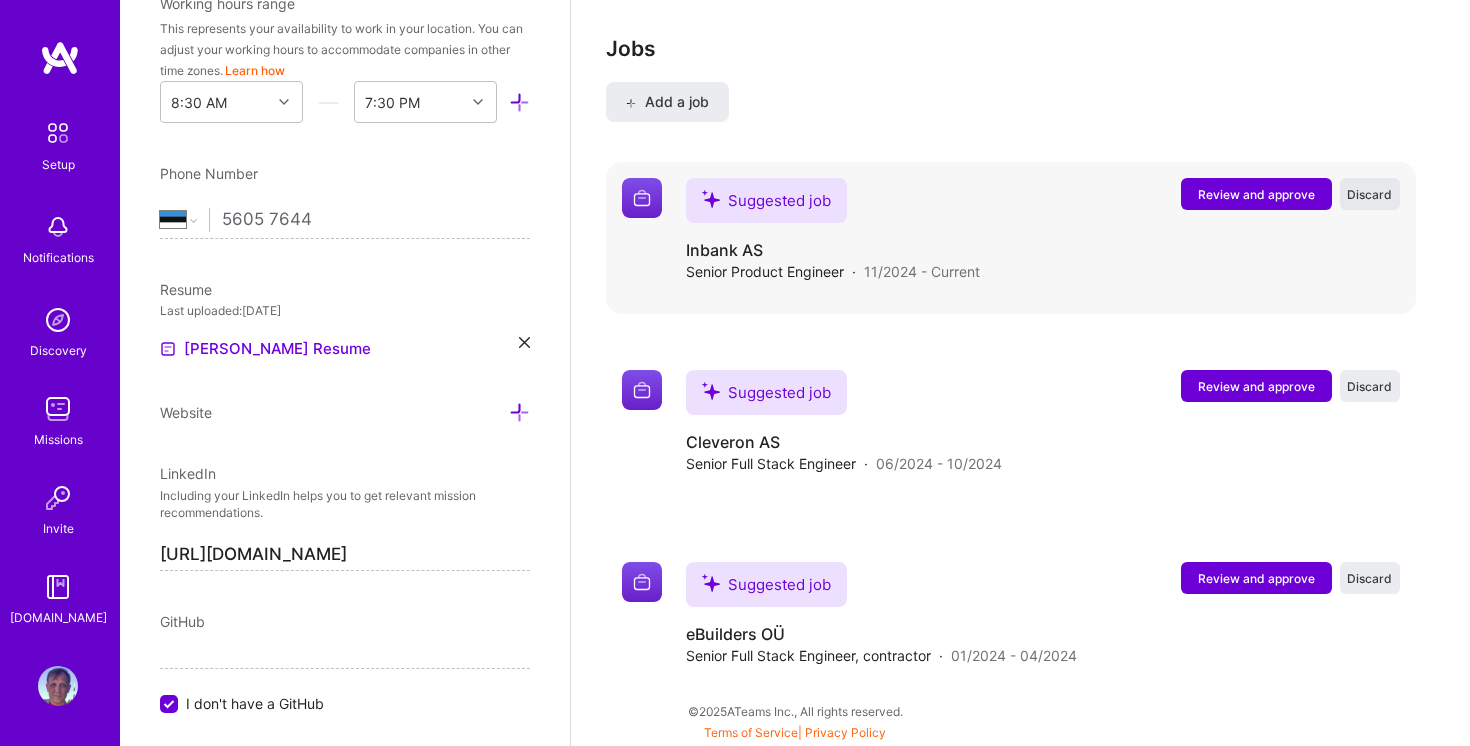 scroll, scrollTop: 2414, scrollLeft: 0, axis: vertical 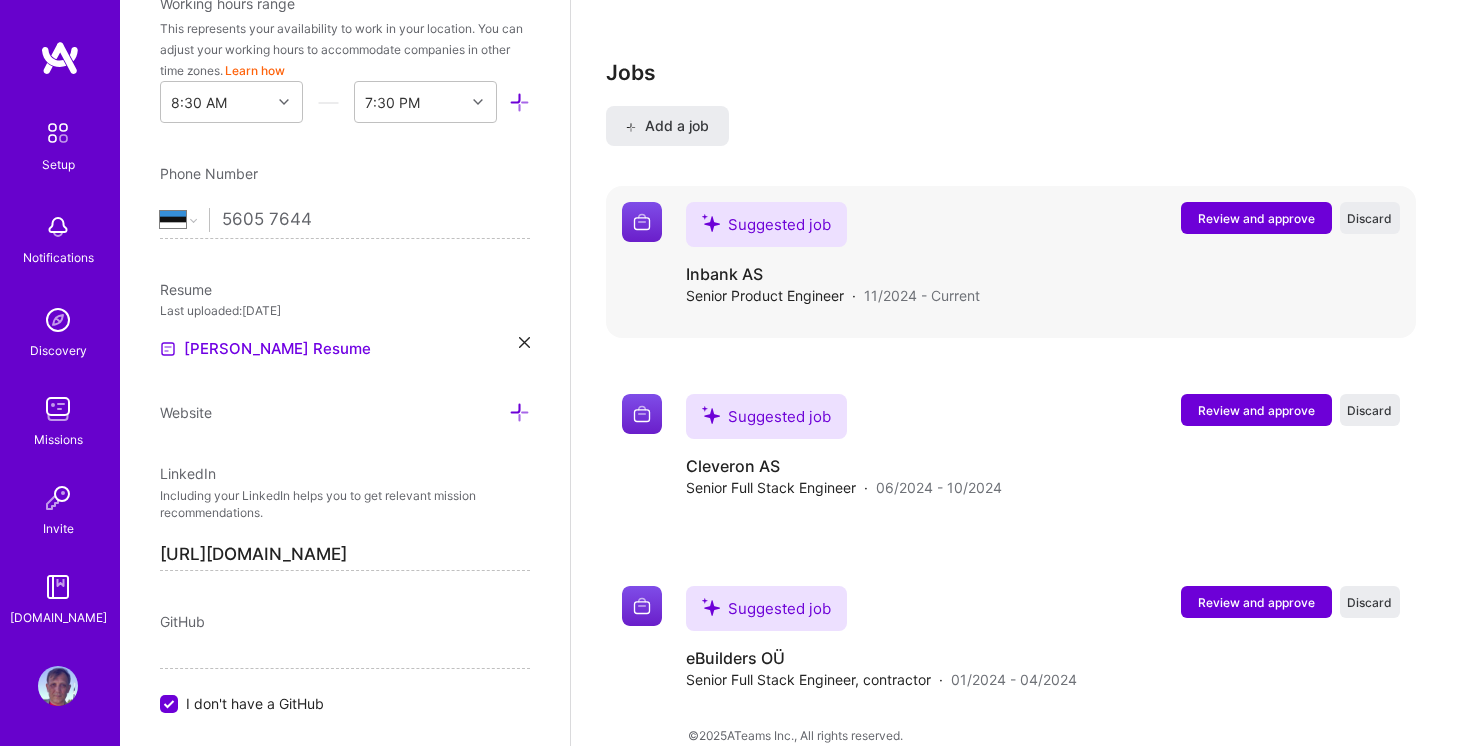 click on "Suggested job Review and approve Discard Suggested job Inbank AS Senior Product Engineer · 11/2024 - Current Review and approve Discard" at bounding box center [1011, 262] 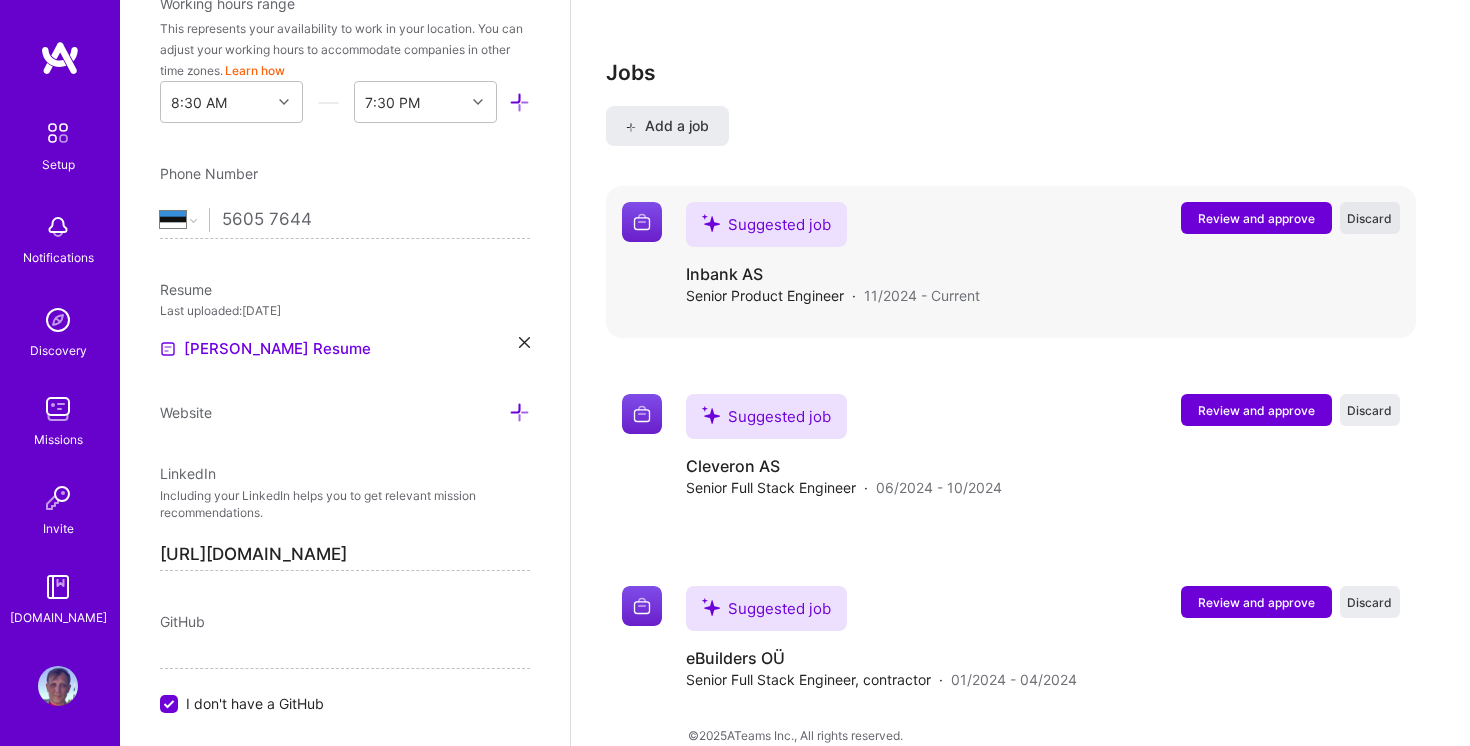 click on "Discard" at bounding box center [1369, 218] 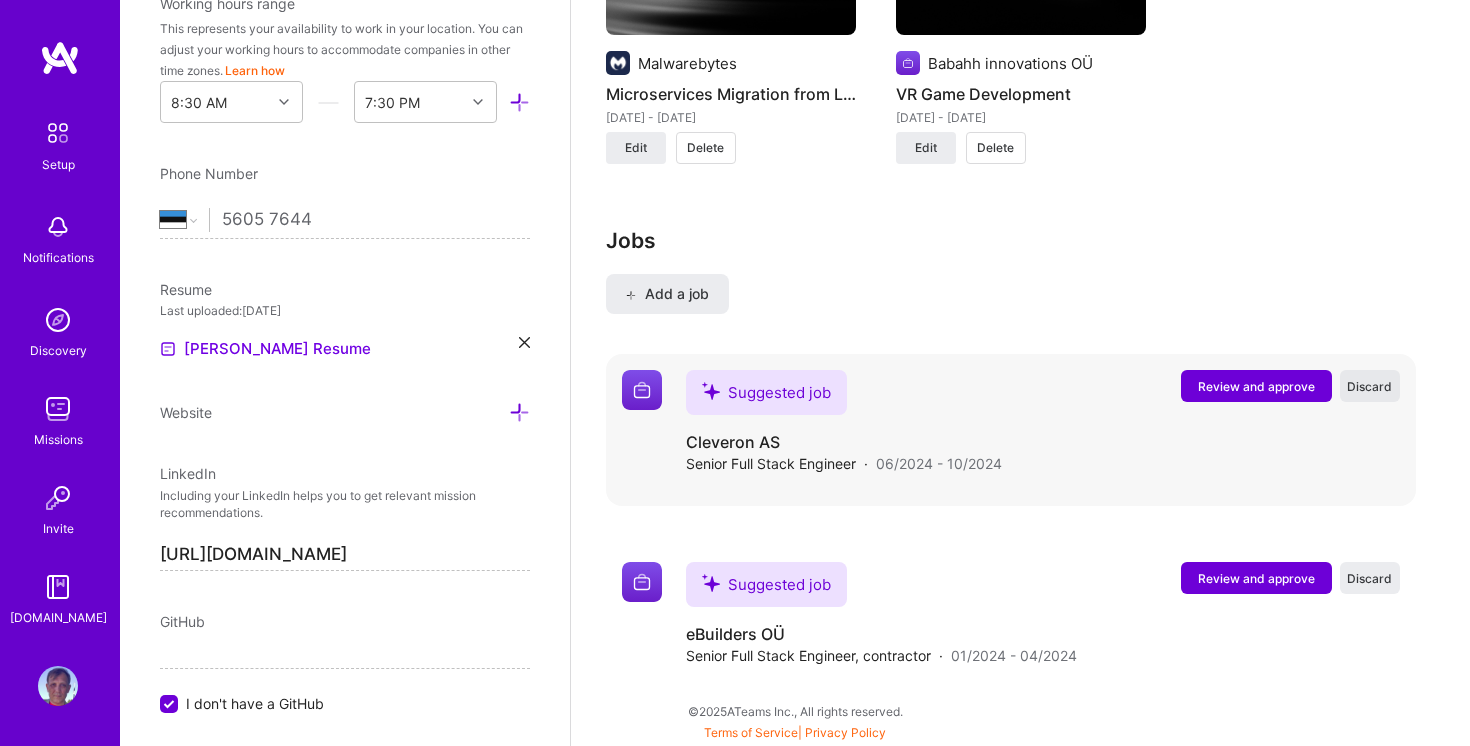 scroll, scrollTop: 2222, scrollLeft: 0, axis: vertical 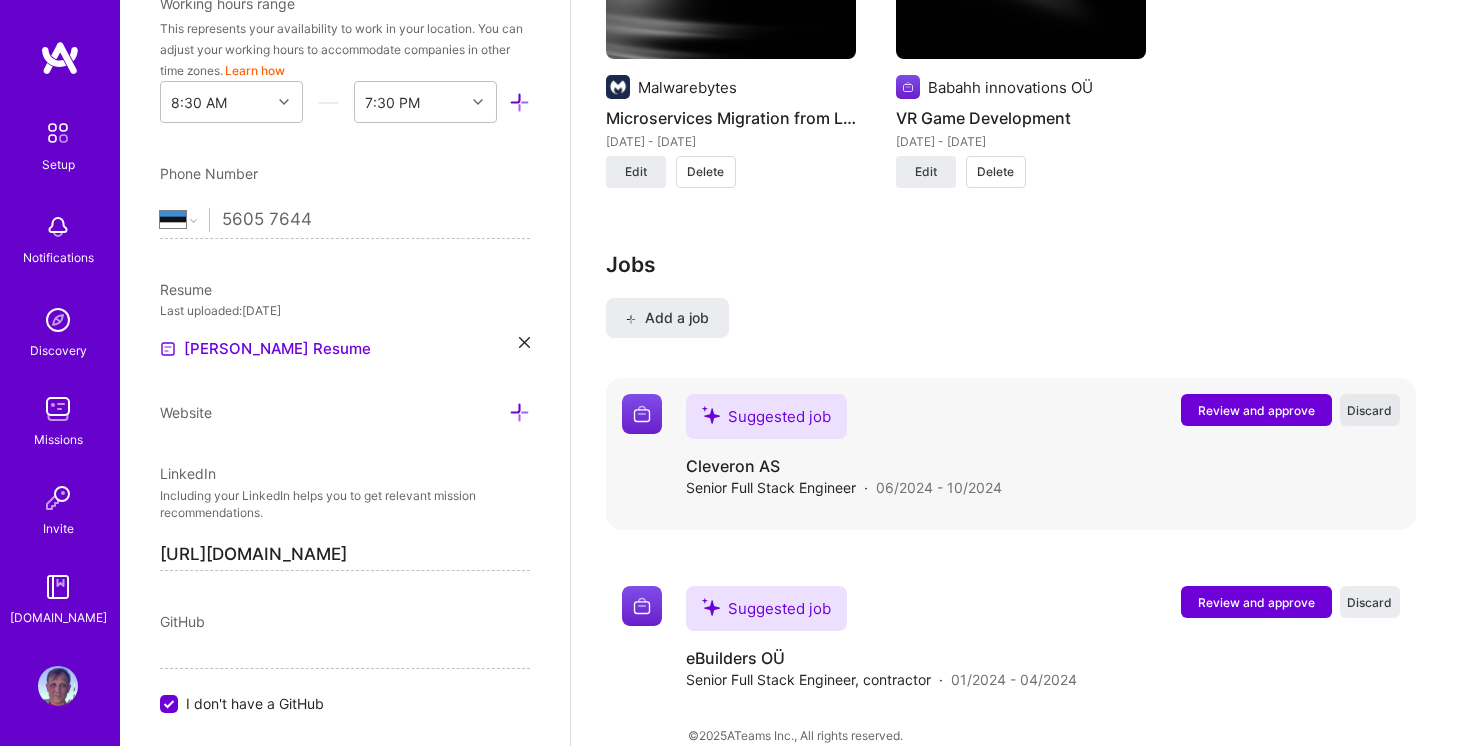 click on "Inbank AS Partner Portal Enhancement [DATE] - Present Edit Delete
eBuilders OÜ Crypto Wallet Accounting System [DATE] - [DATE] Edit Delete
FUDY OÜ Food Delivery Platform Architecture [DATE] - [DATE] Edit Delete Malwarebytes Microservices Migration from Legacy Monolith [DATE] - [DATE] Edit Delete
Babahh innovations OÜ VR Game Development [DATE] - [DATE] Edit Delete" at bounding box center (1021, -149) 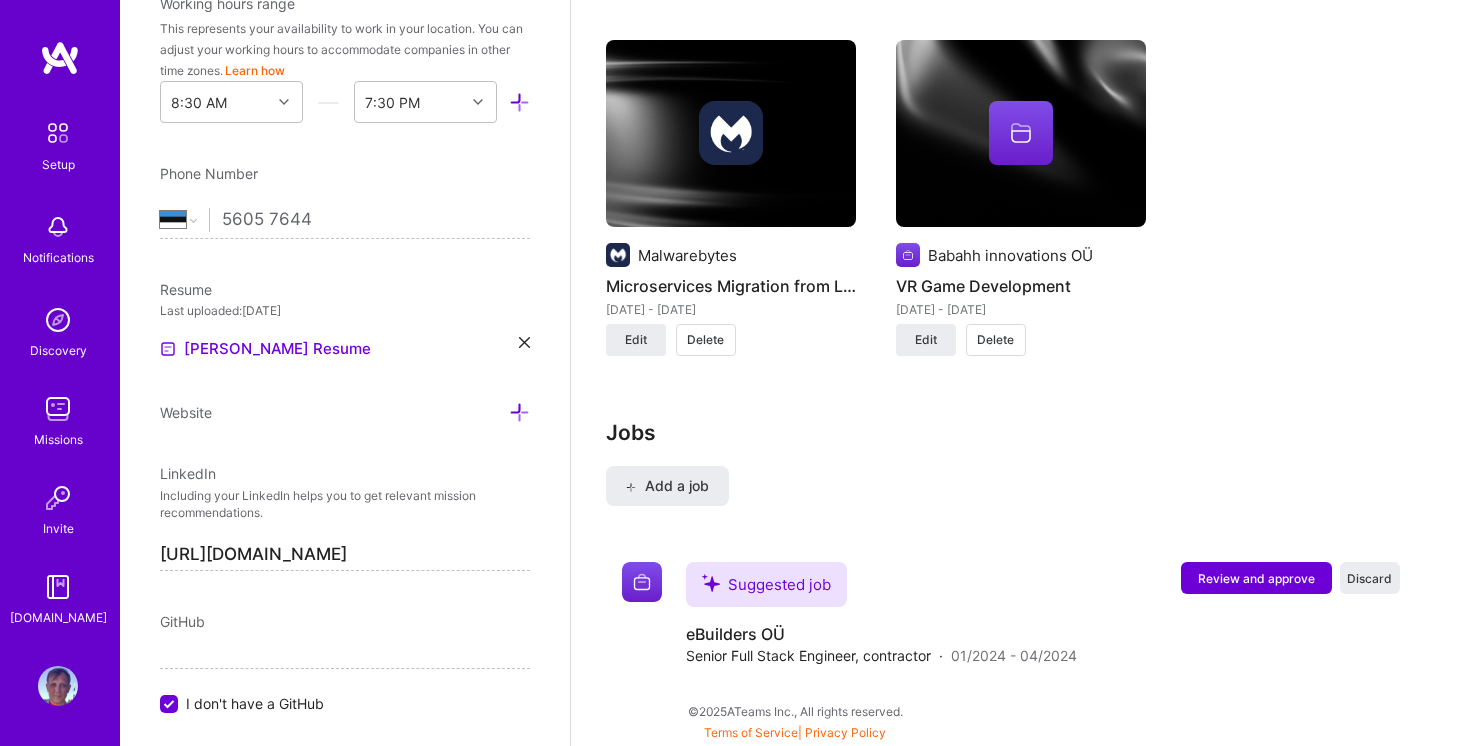 scroll, scrollTop: 2030, scrollLeft: 0, axis: vertical 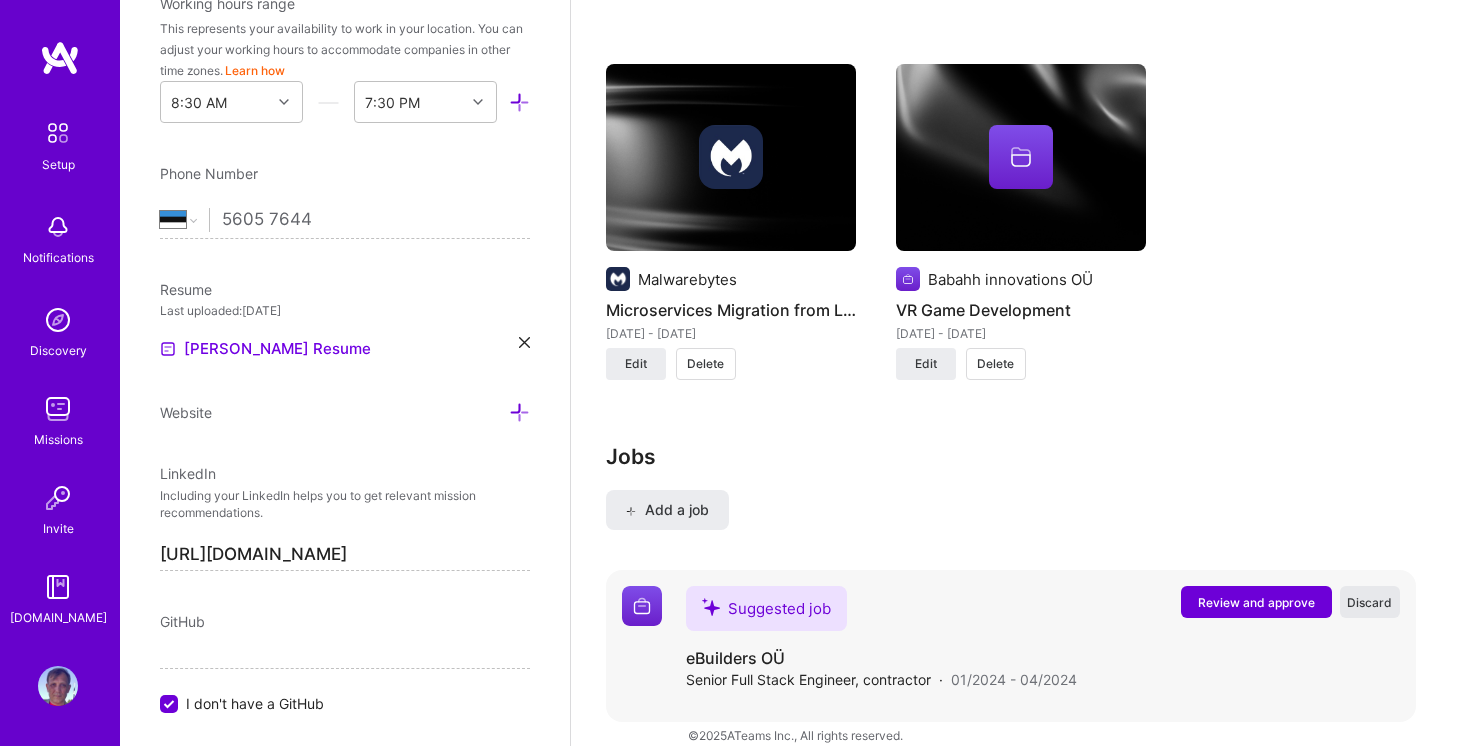 click on "Discard" at bounding box center (1369, 602) 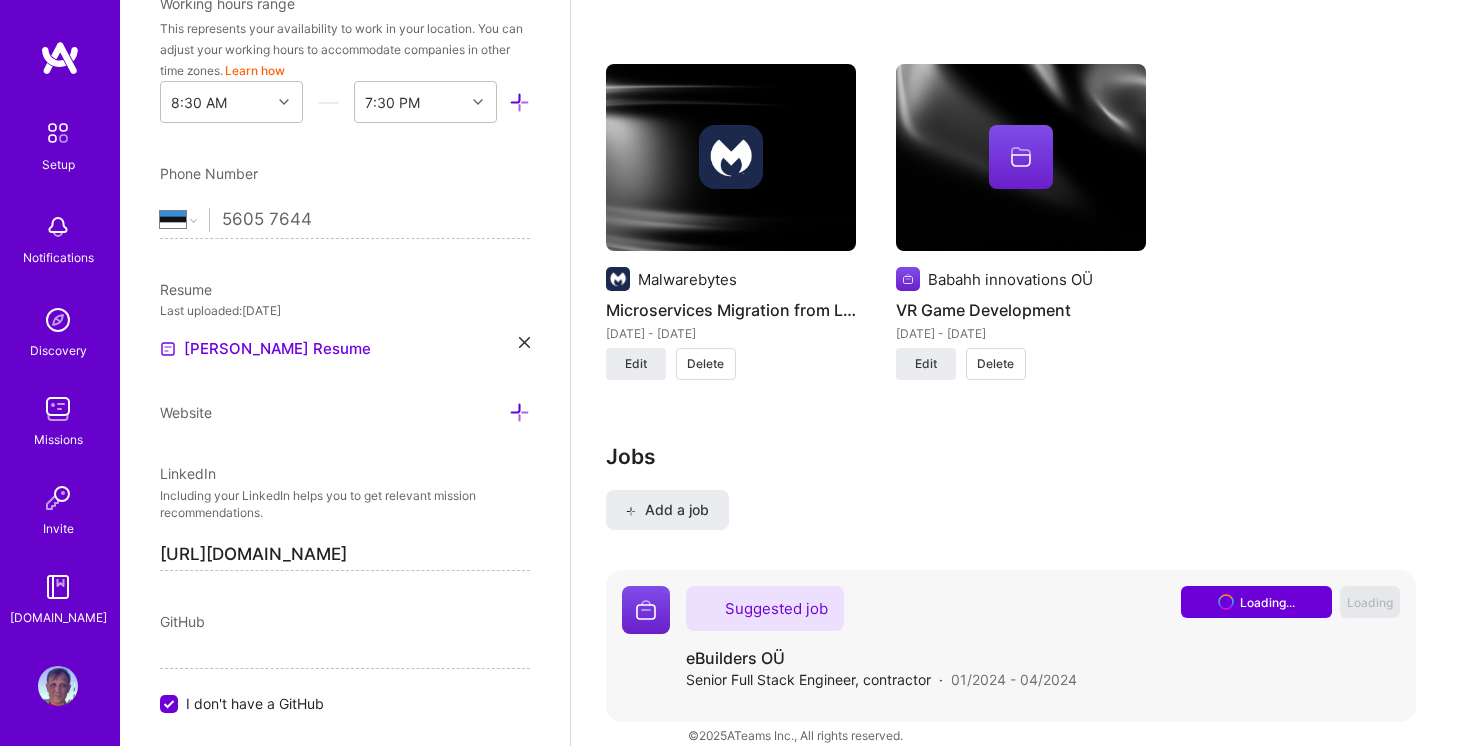 scroll, scrollTop: 1878, scrollLeft: 0, axis: vertical 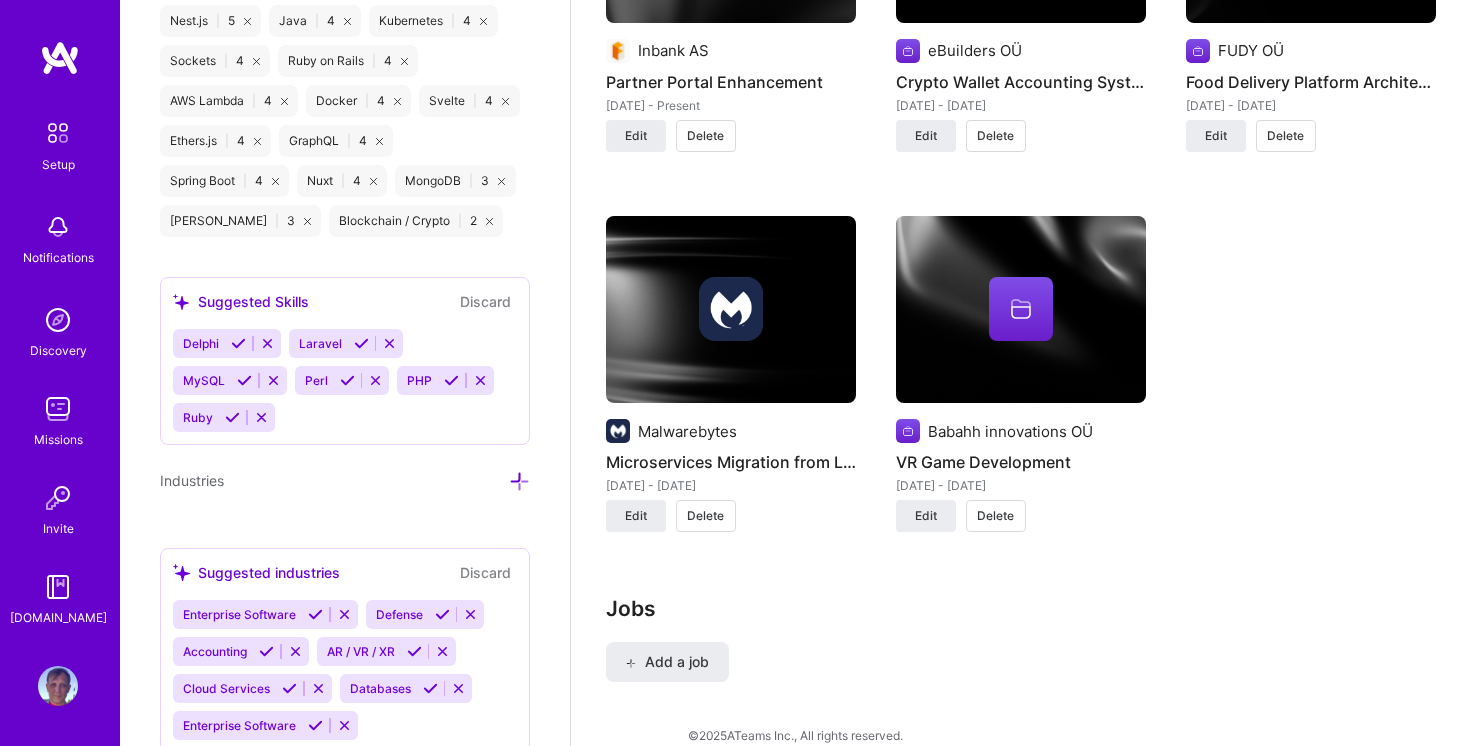 click at bounding box center (389, 343) 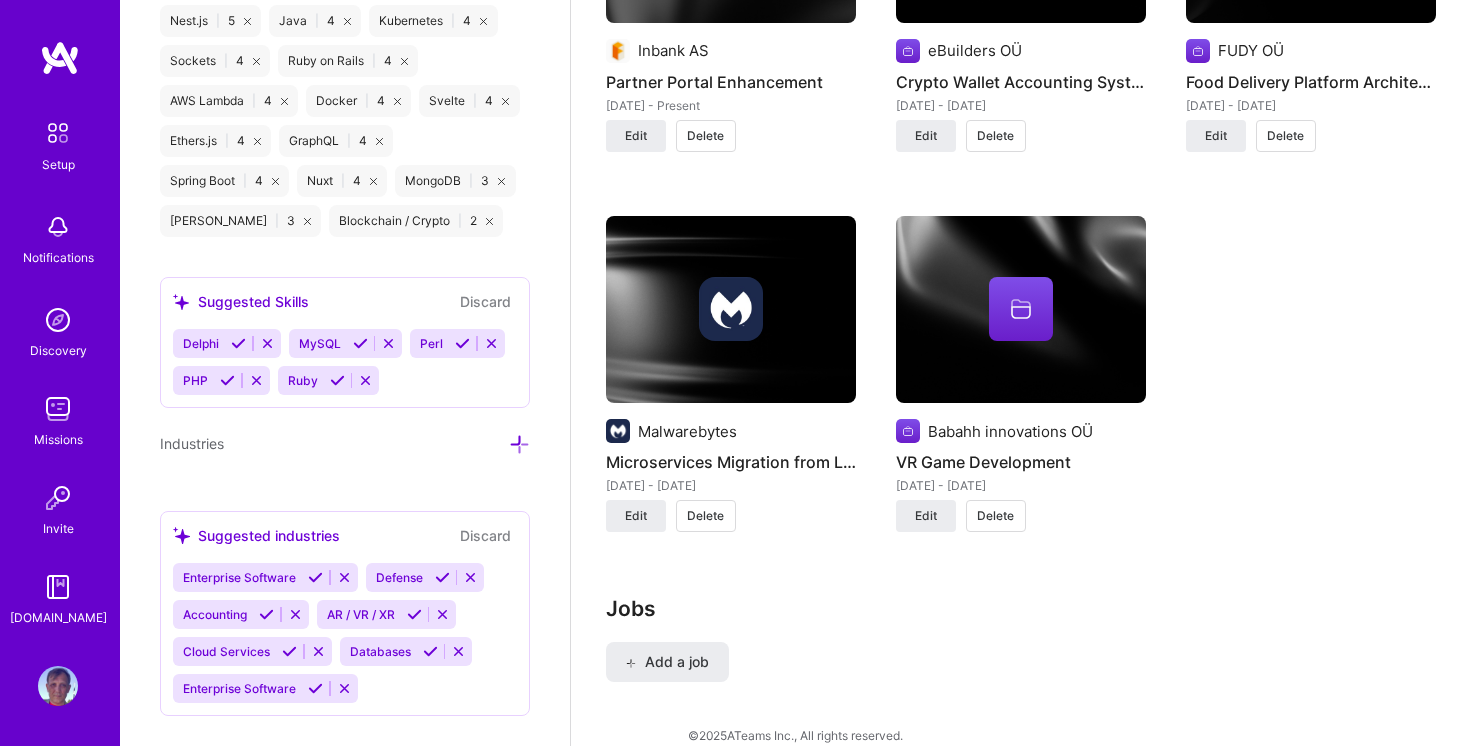 click at bounding box center [491, 343] 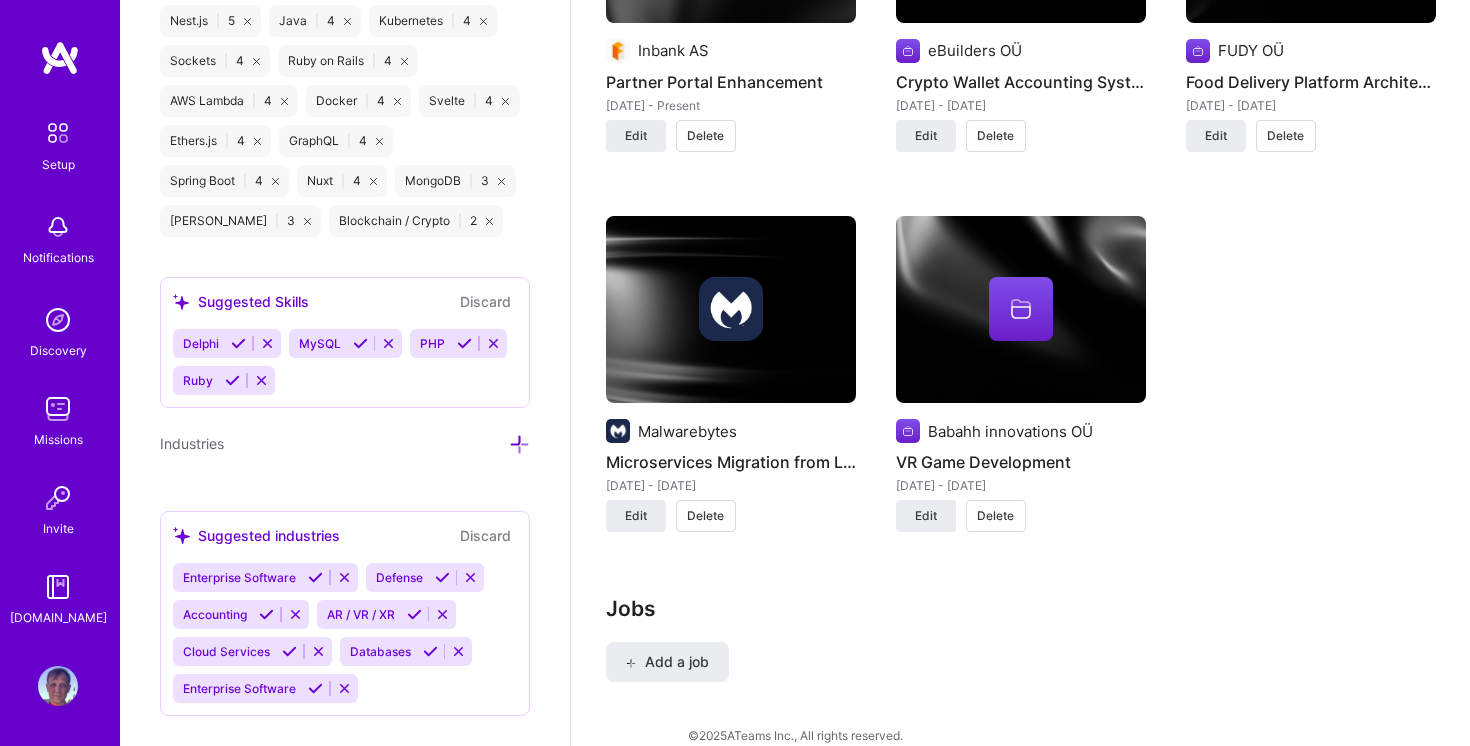 click at bounding box center (493, 343) 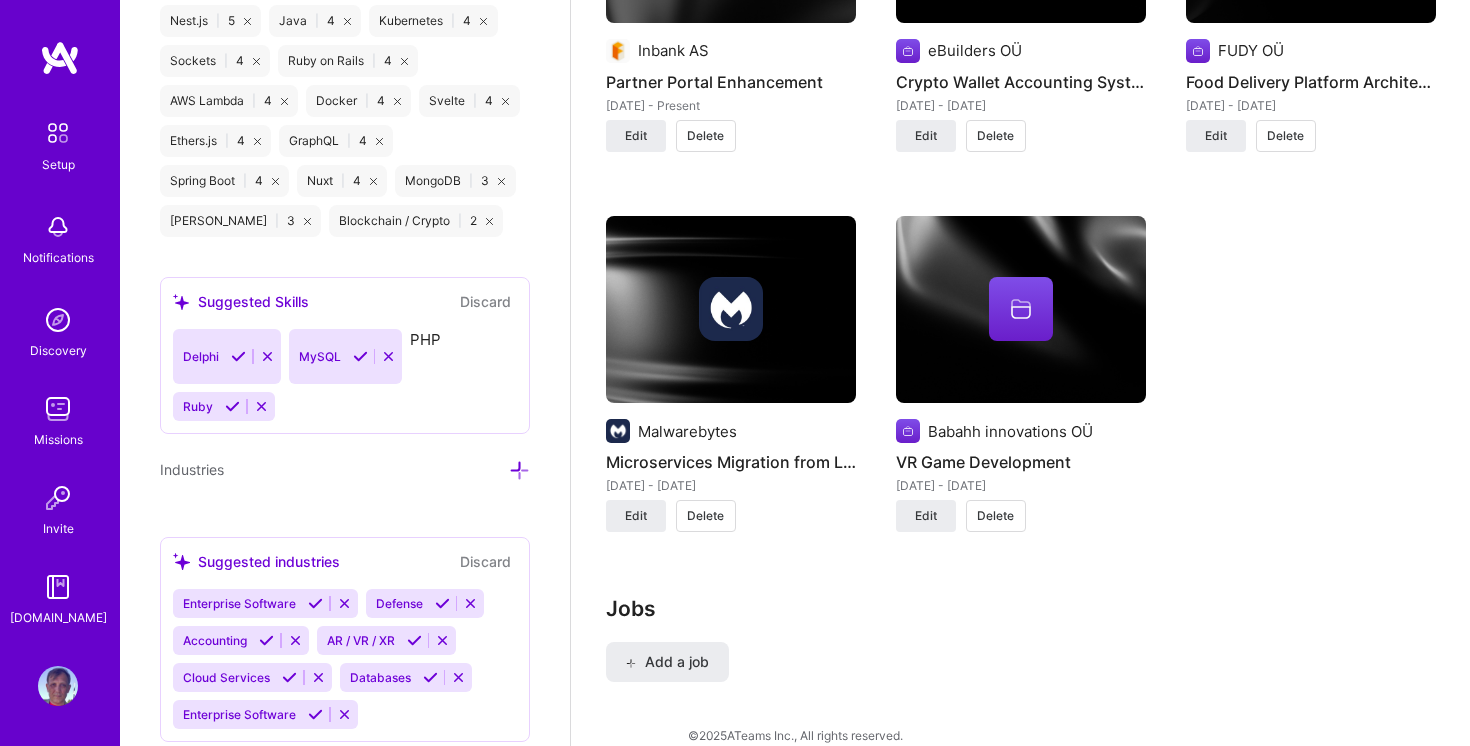 scroll, scrollTop: 1866, scrollLeft: 0, axis: vertical 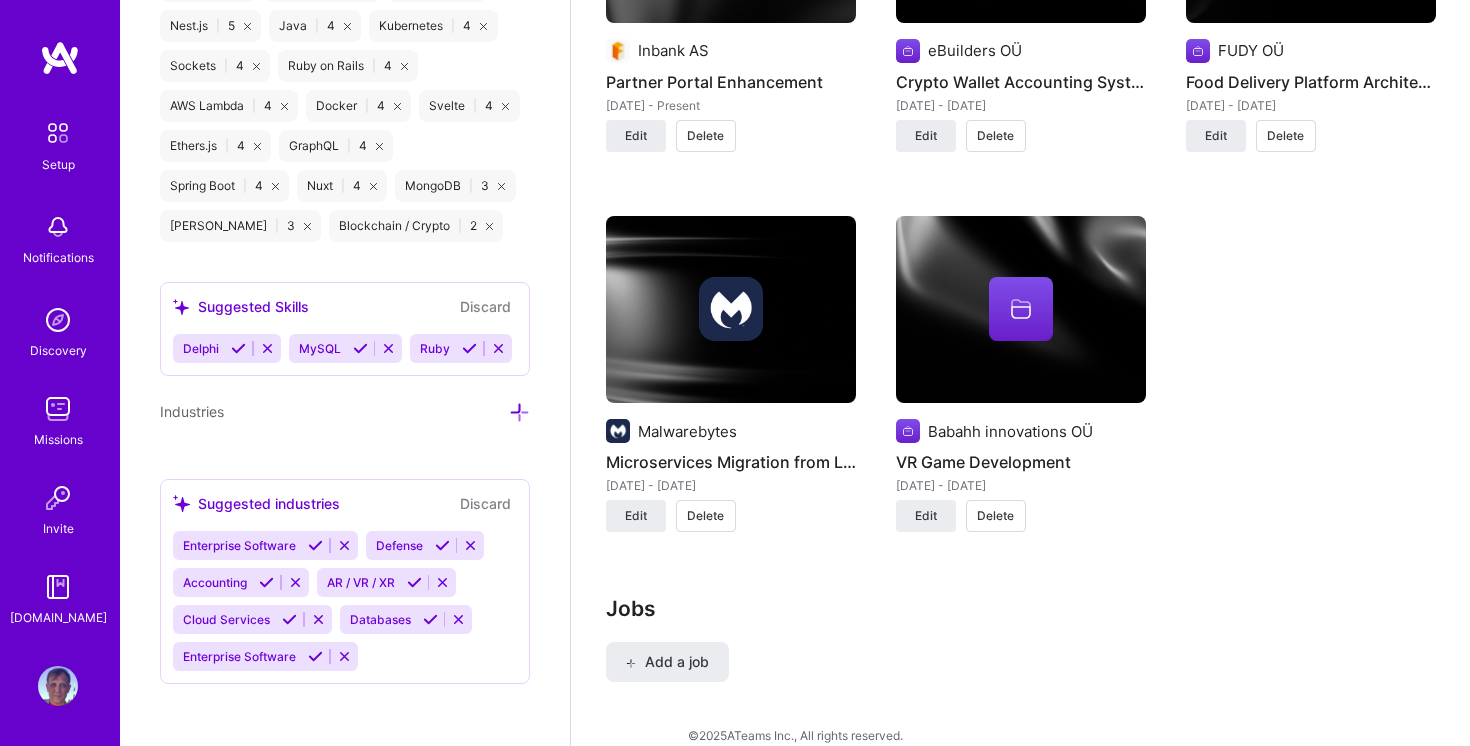 click at bounding box center (498, 348) 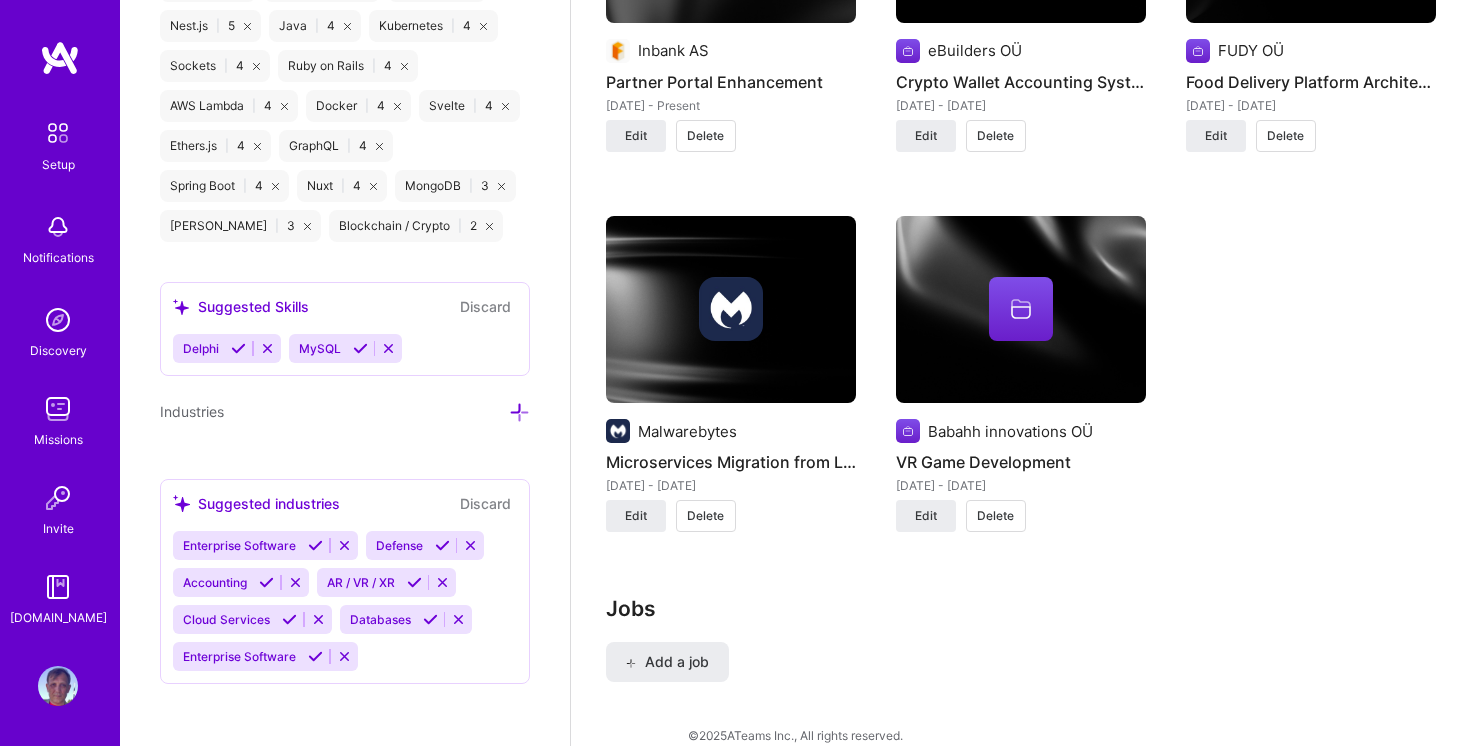 click at bounding box center [267, 348] 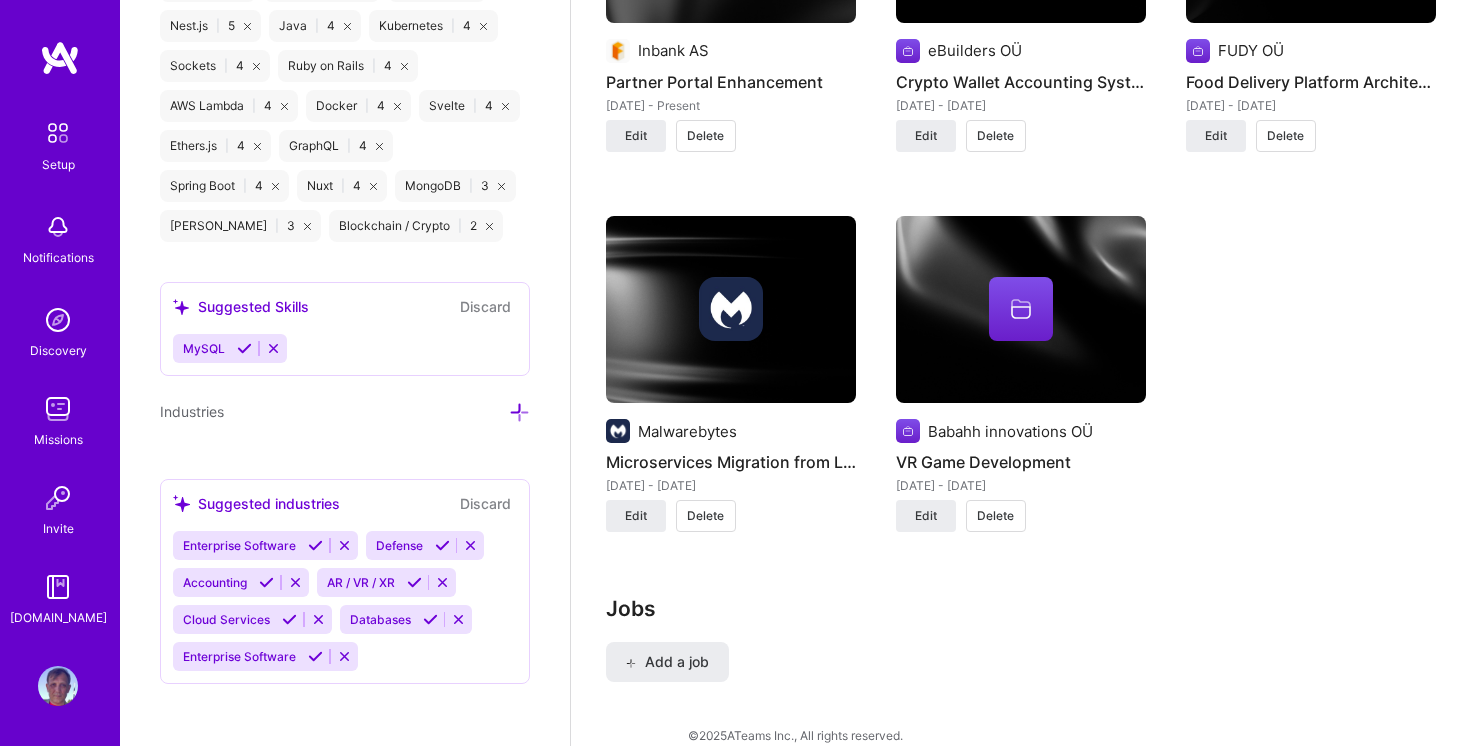 click at bounding box center (244, 348) 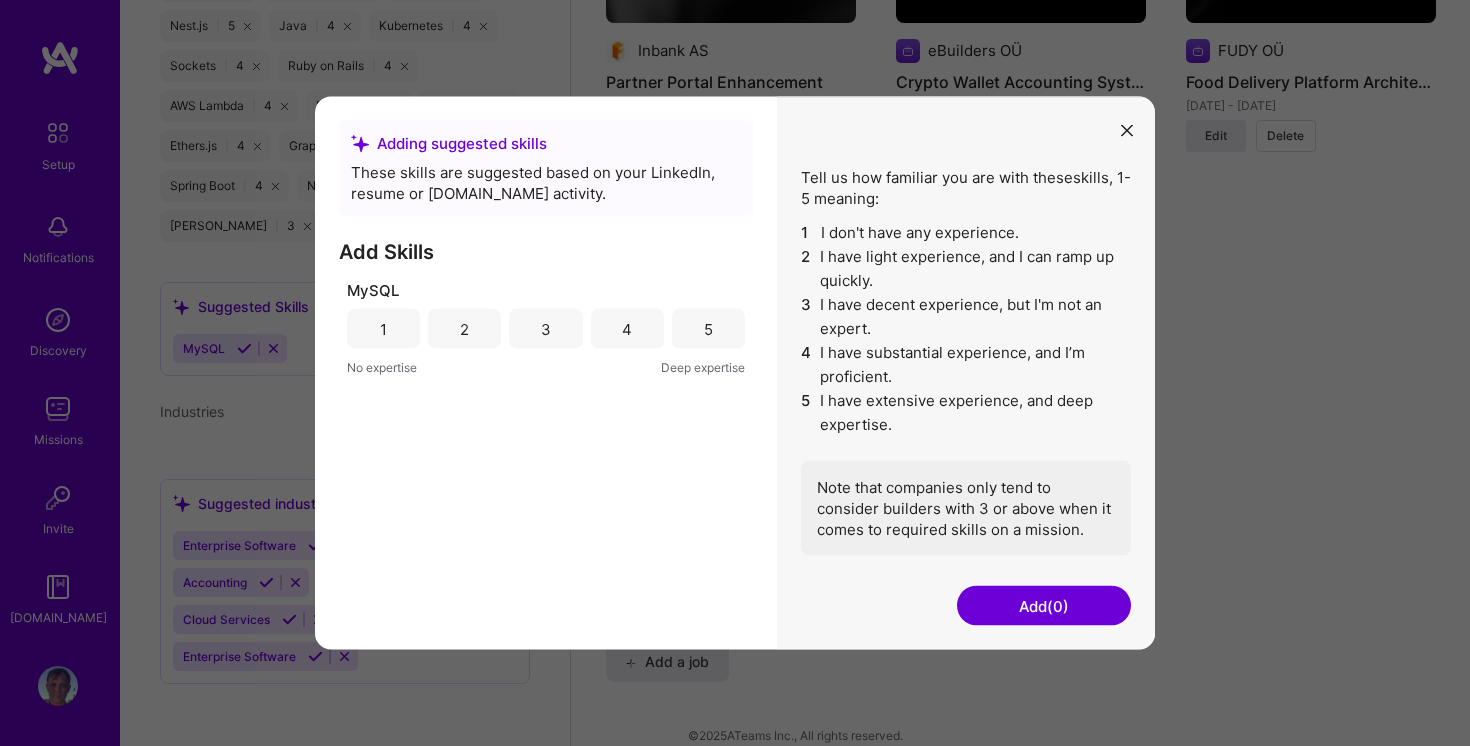 click on "5" at bounding box center (708, 328) 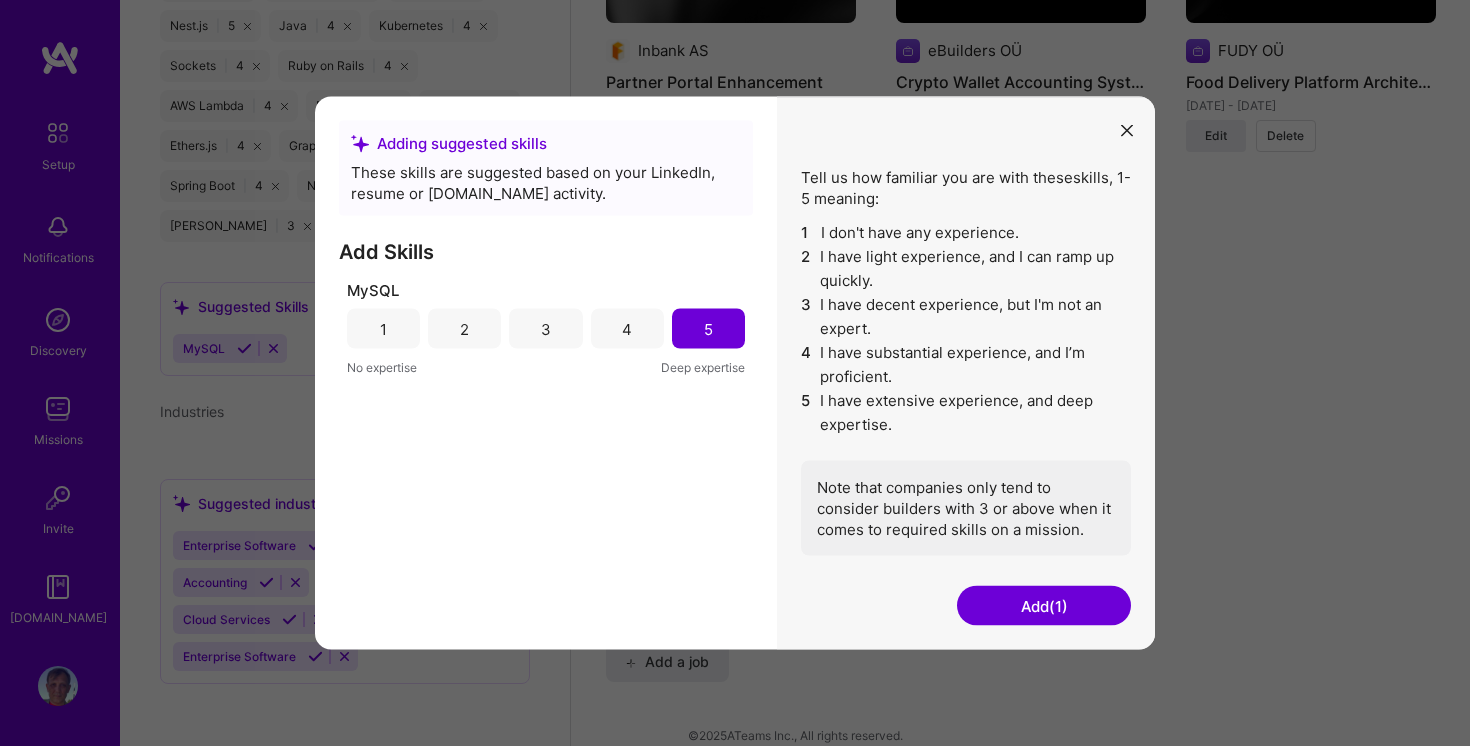 click on "Add  (1)" at bounding box center [1044, 606] 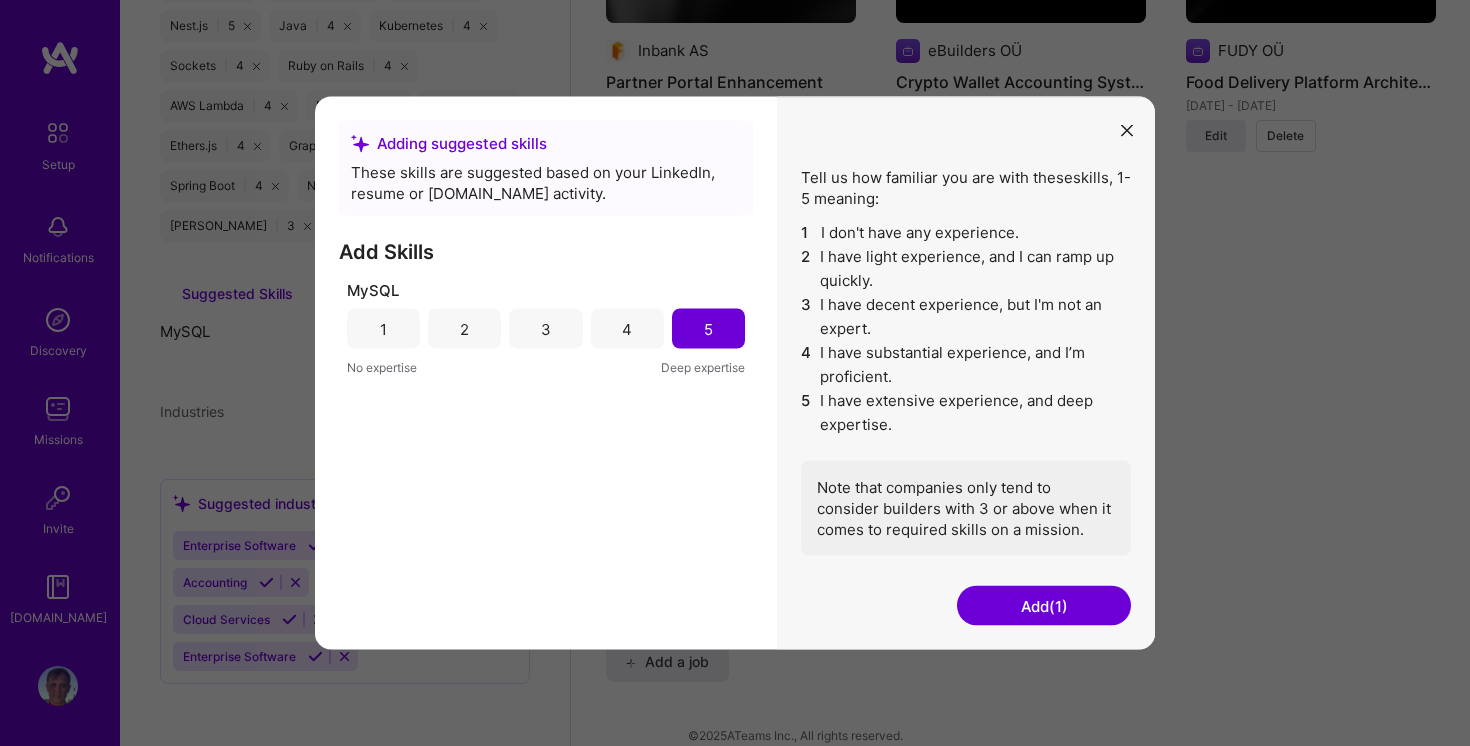 scroll, scrollTop: 1748, scrollLeft: 0, axis: vertical 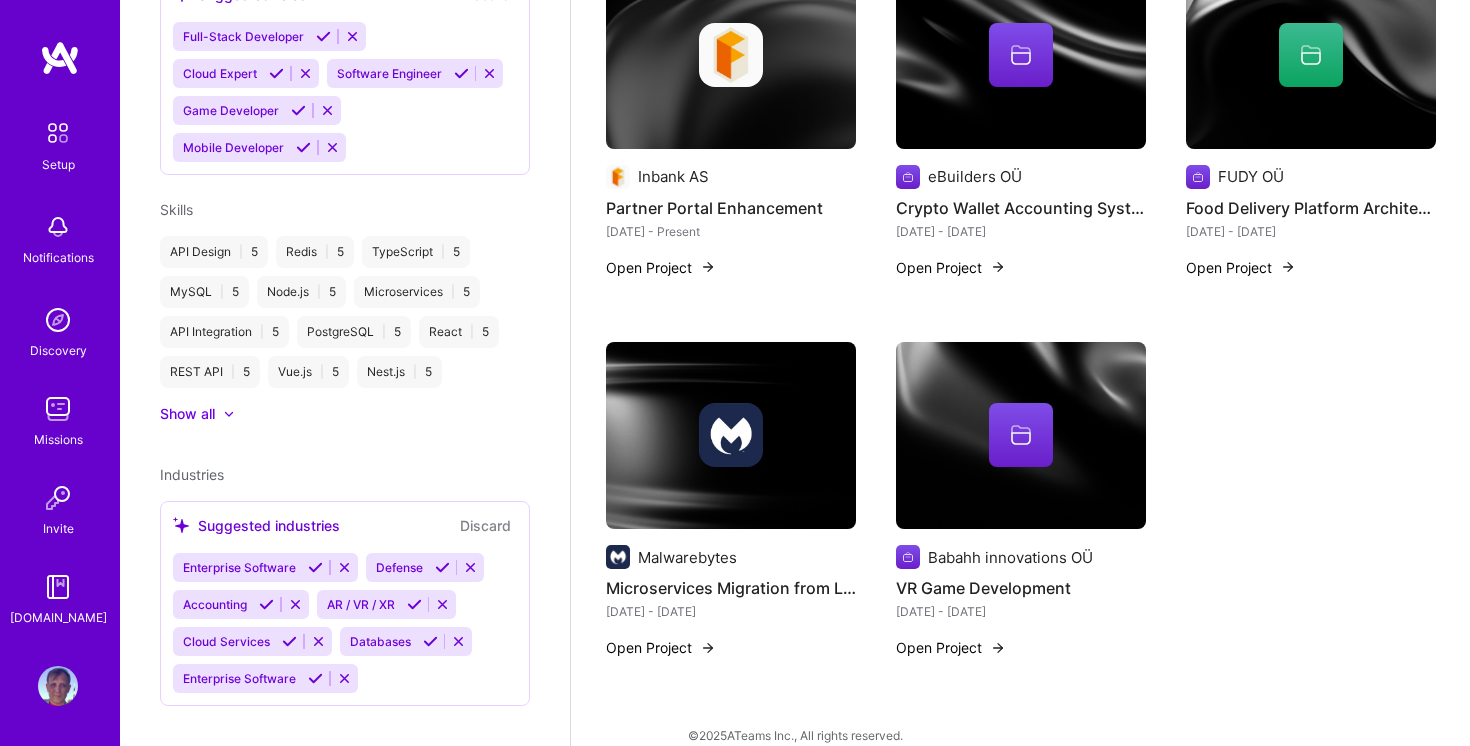 click at bounding box center (315, 567) 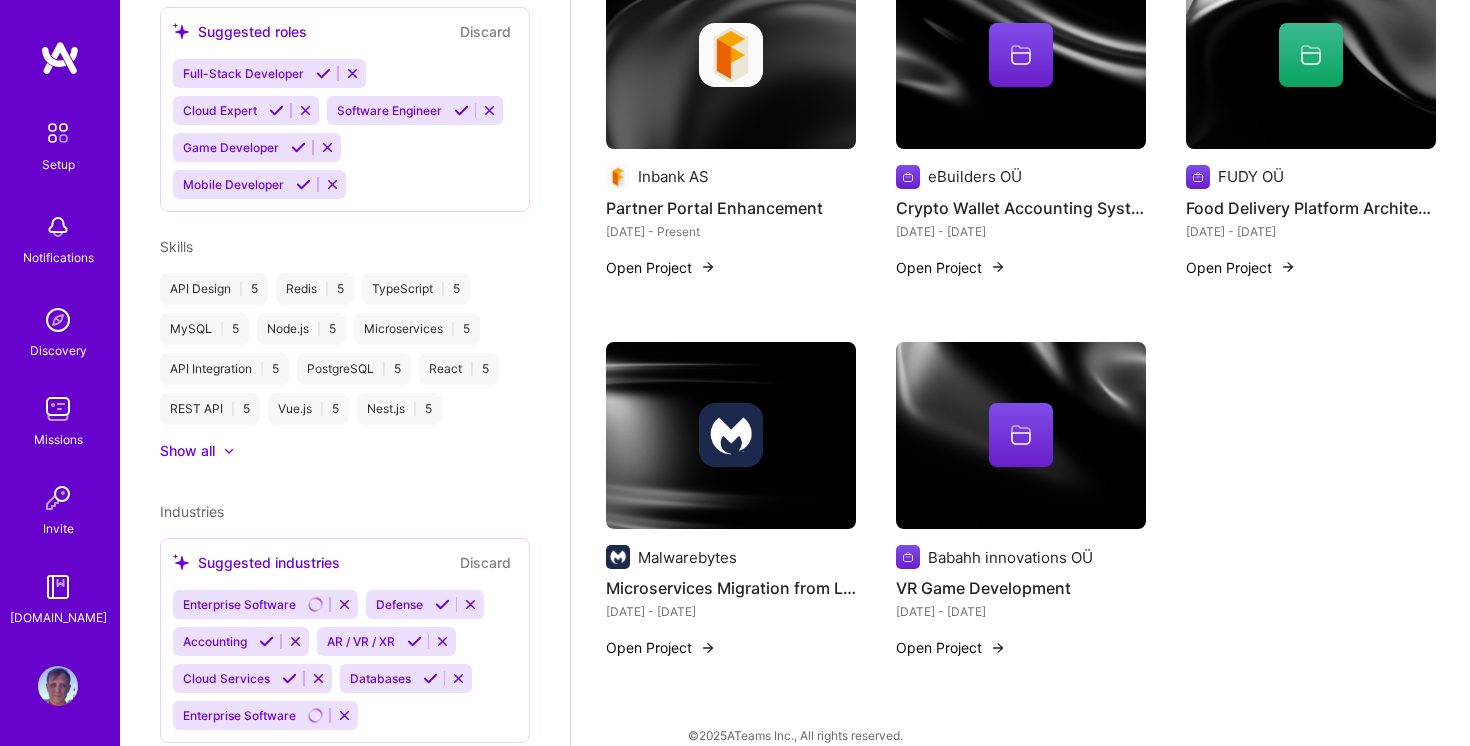 scroll, scrollTop: 725, scrollLeft: 0, axis: vertical 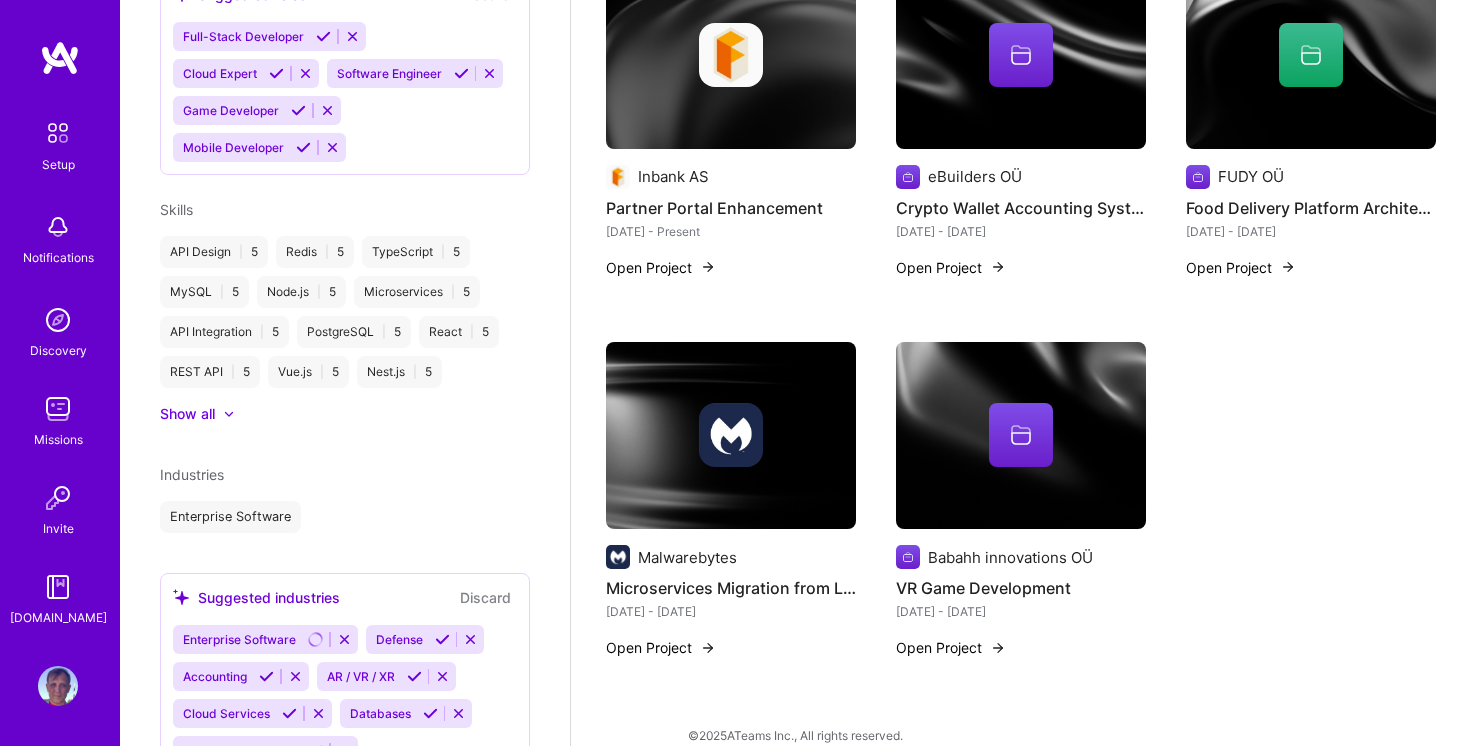 click at bounding box center (266, 676) 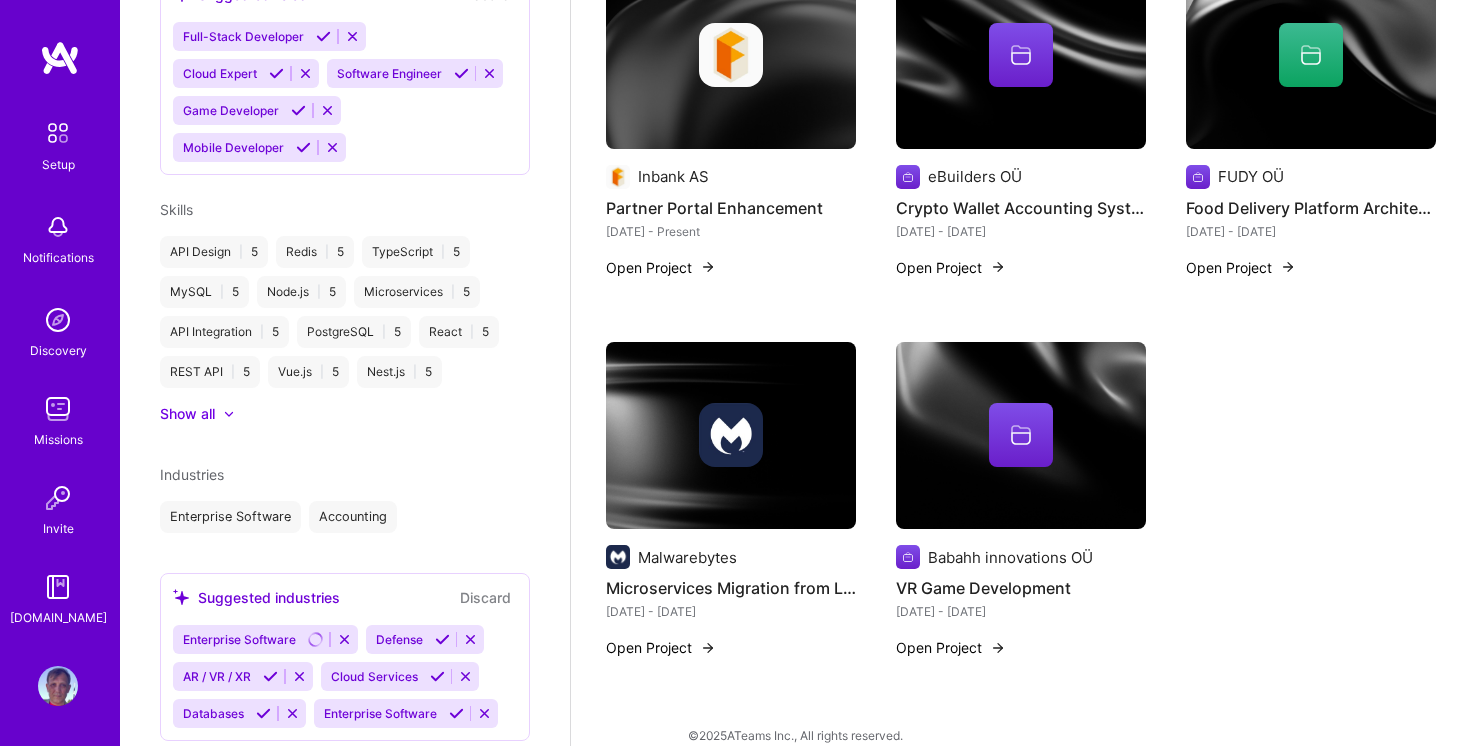 scroll, scrollTop: 760, scrollLeft: 0, axis: vertical 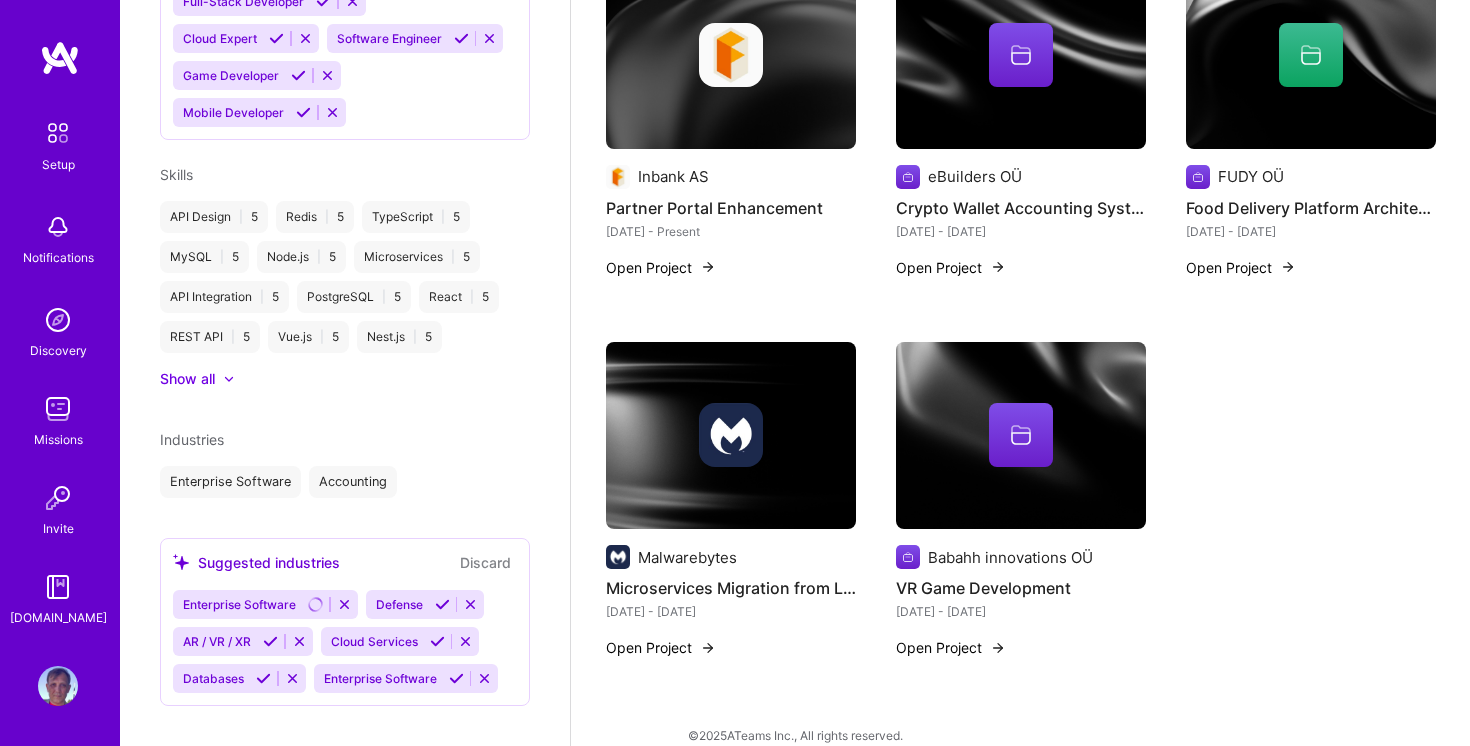 click at bounding box center (263, 678) 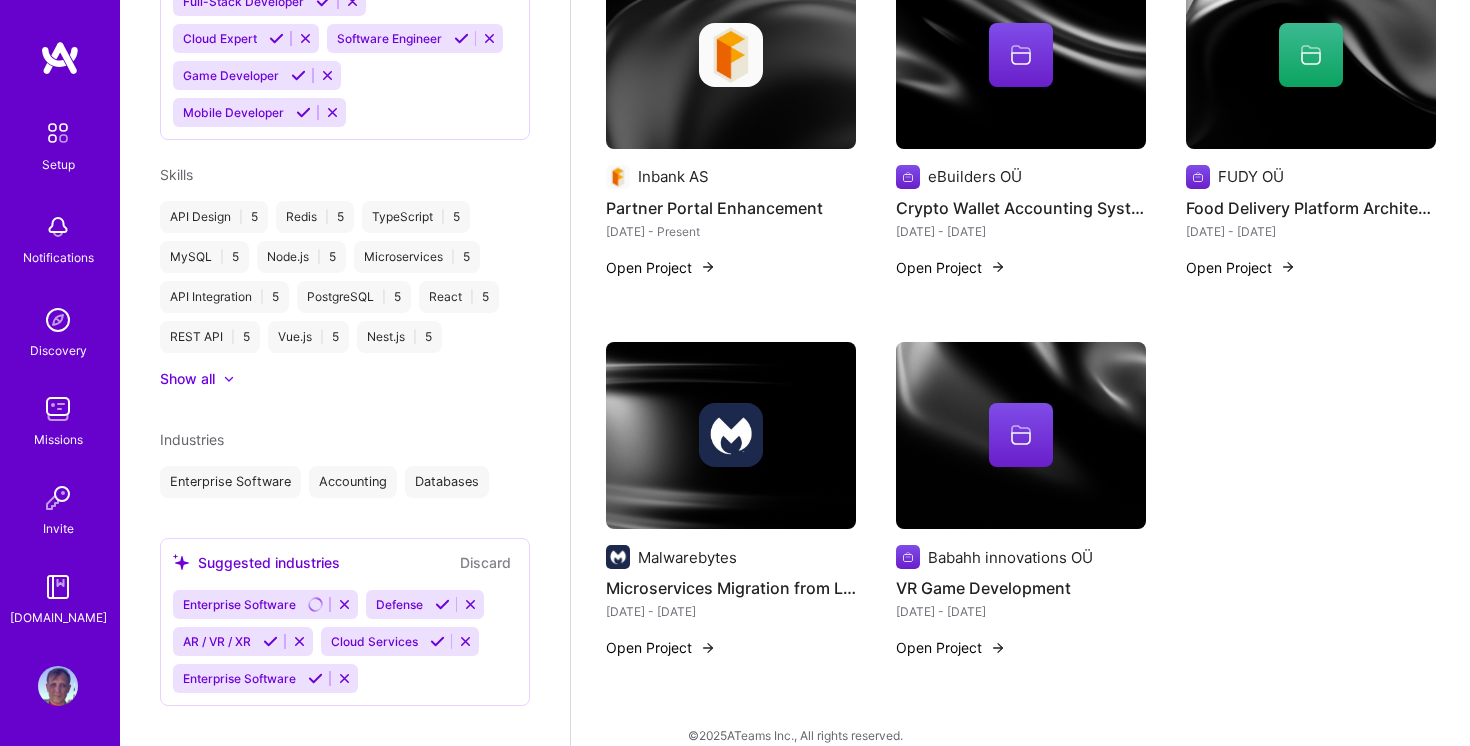 scroll, scrollTop: 645, scrollLeft: 0, axis: vertical 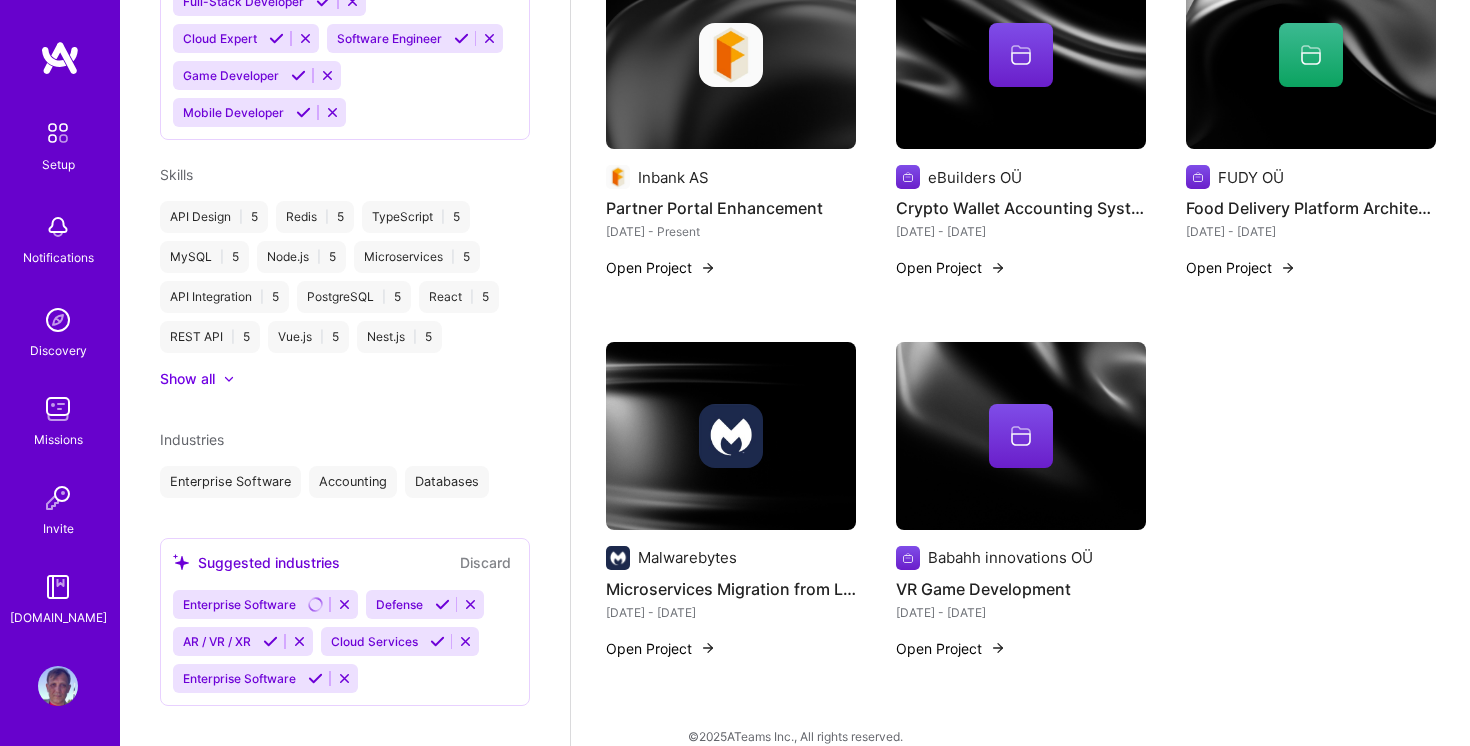 click on "Discard" at bounding box center [485, 562] 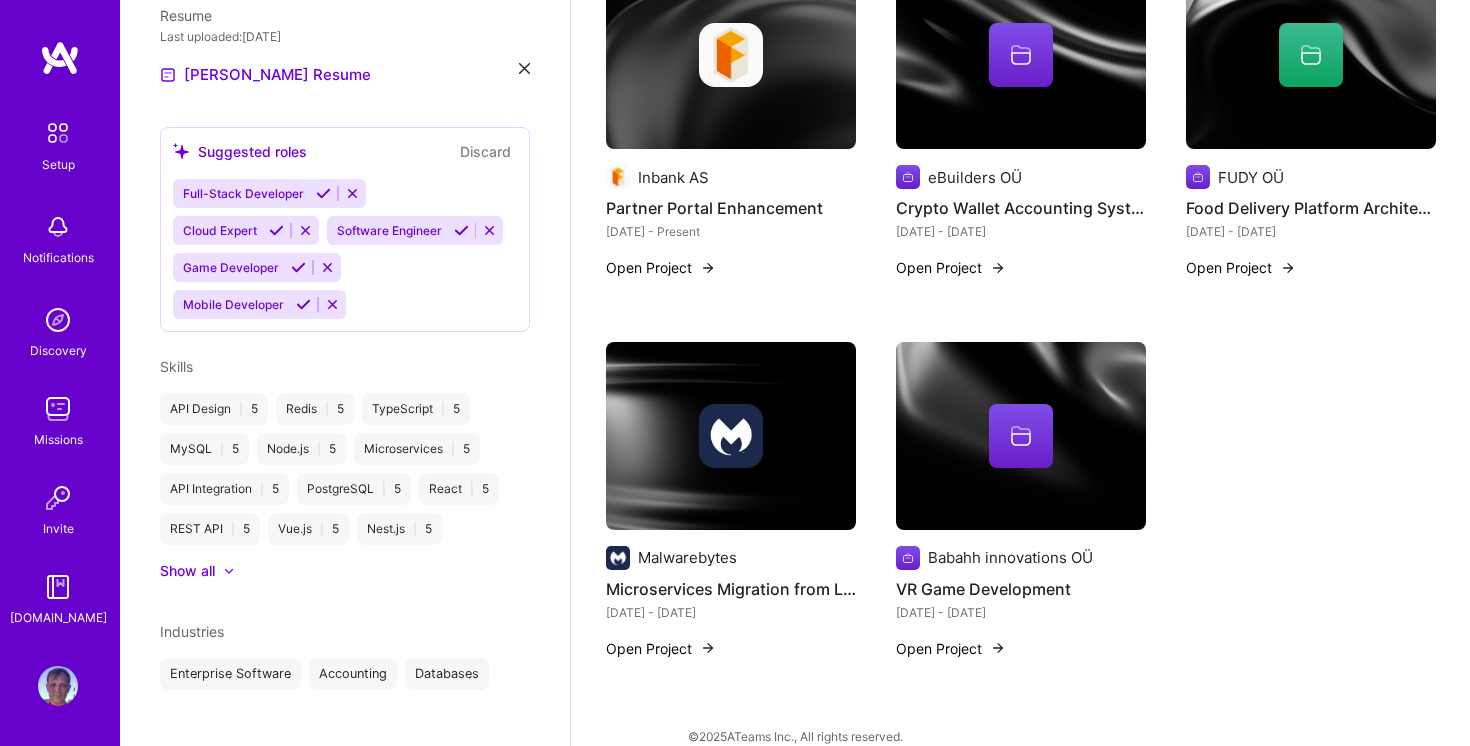 scroll, scrollTop: 760, scrollLeft: 0, axis: vertical 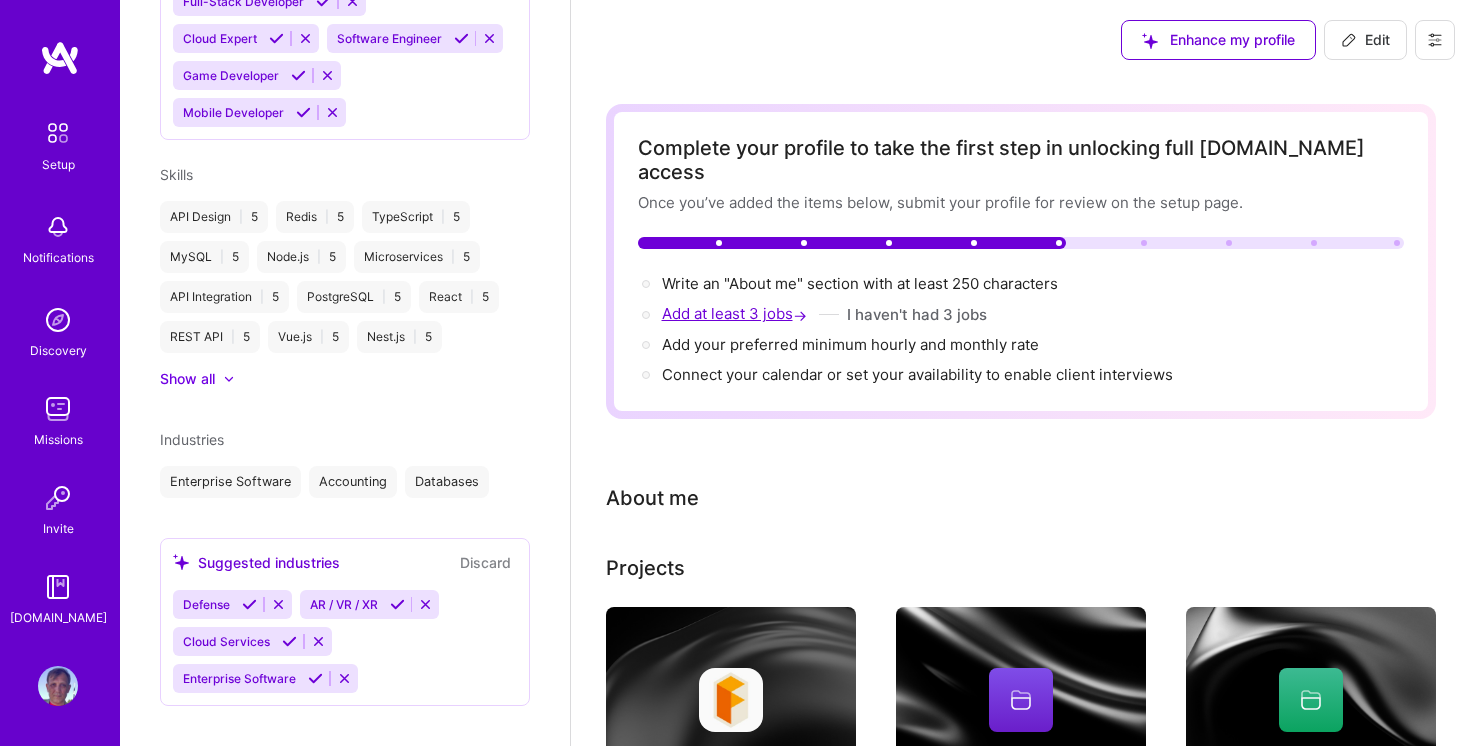 click on "Add at least 3 jobs  →" at bounding box center (736, 313) 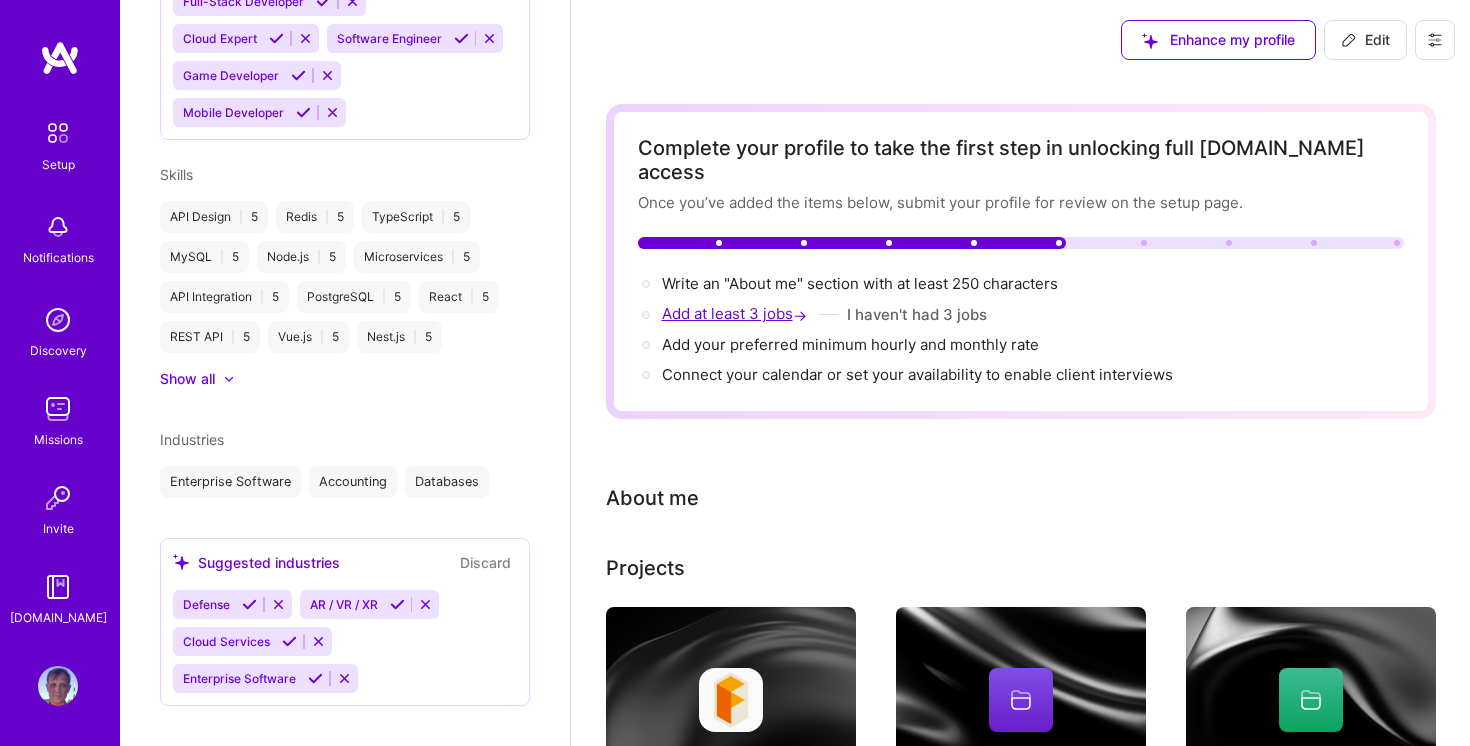 select on "US" 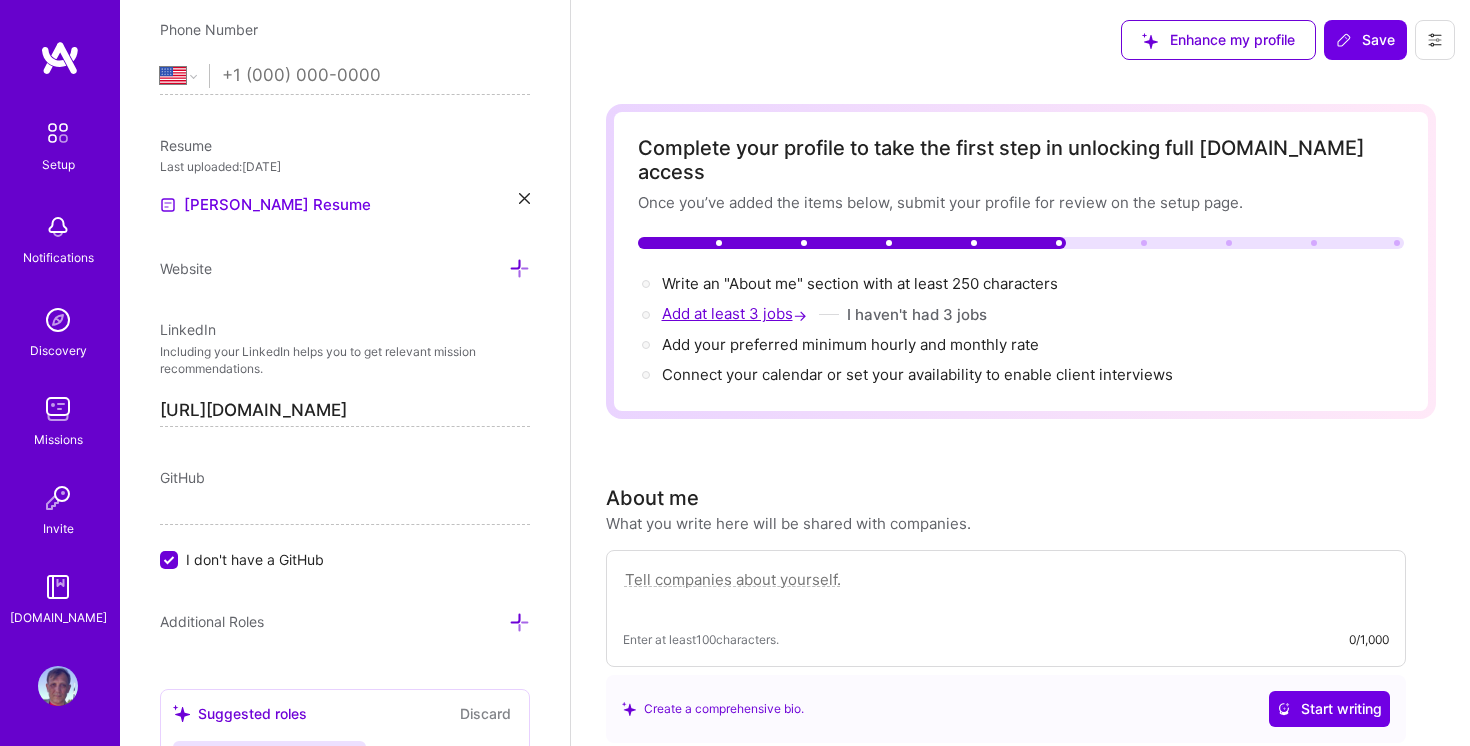 scroll, scrollTop: 797, scrollLeft: 0, axis: vertical 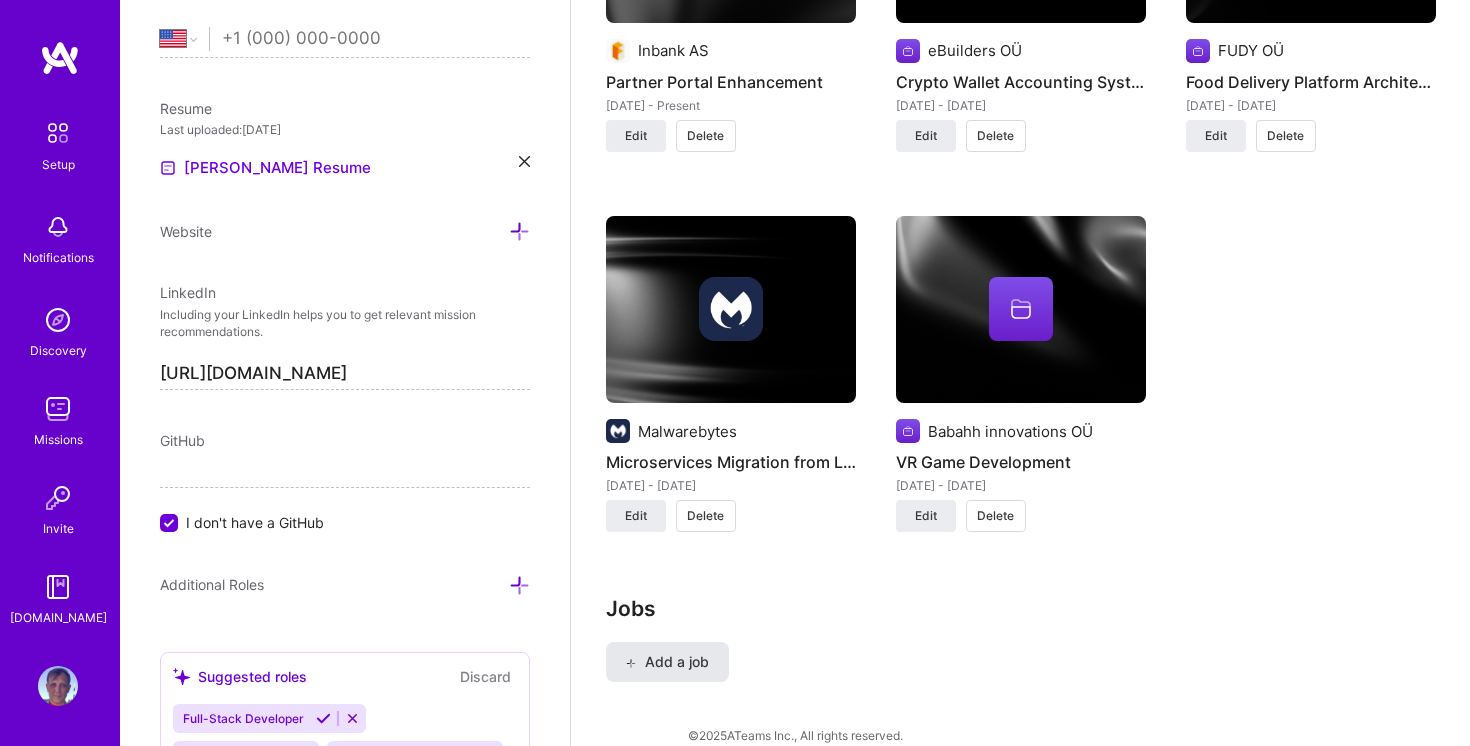 click on "Add a job" at bounding box center [667, 662] 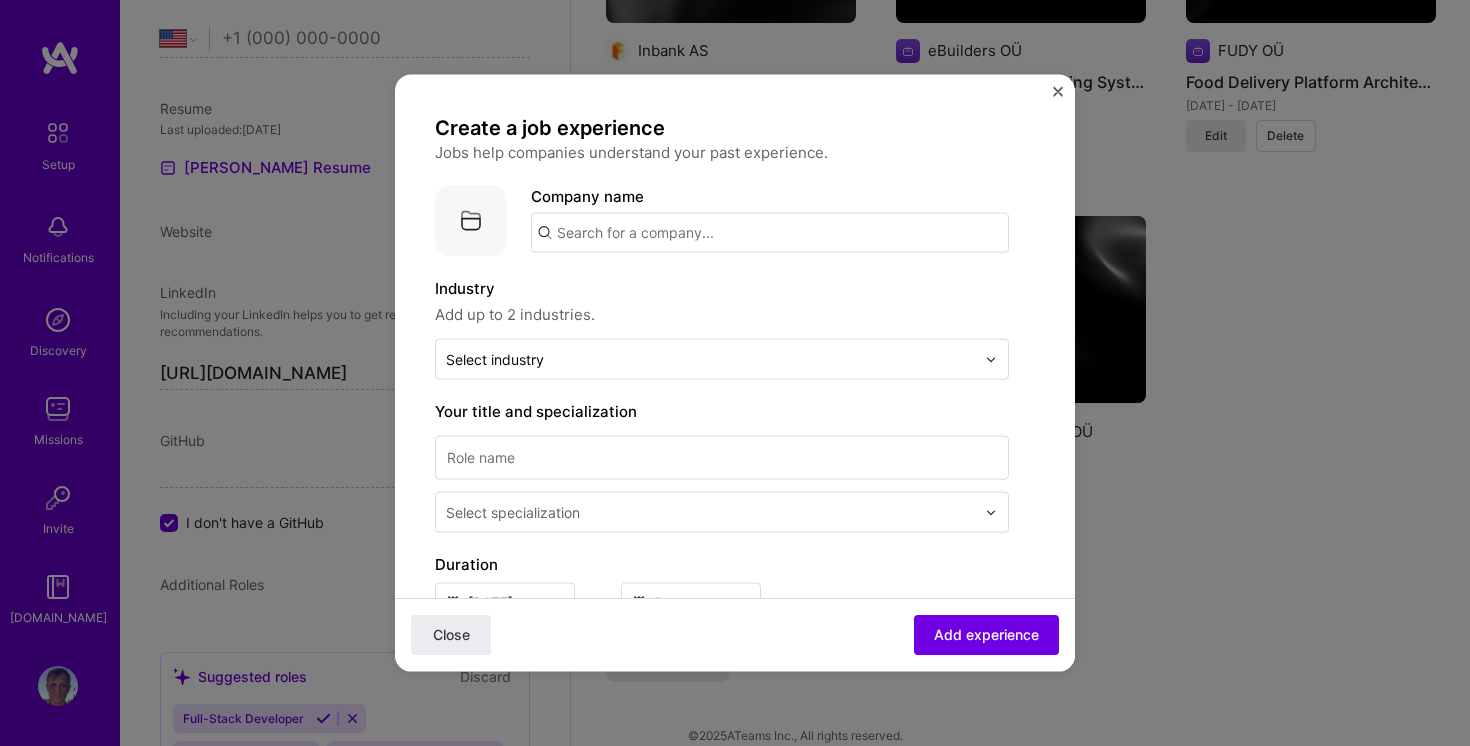 click at bounding box center (770, 233) 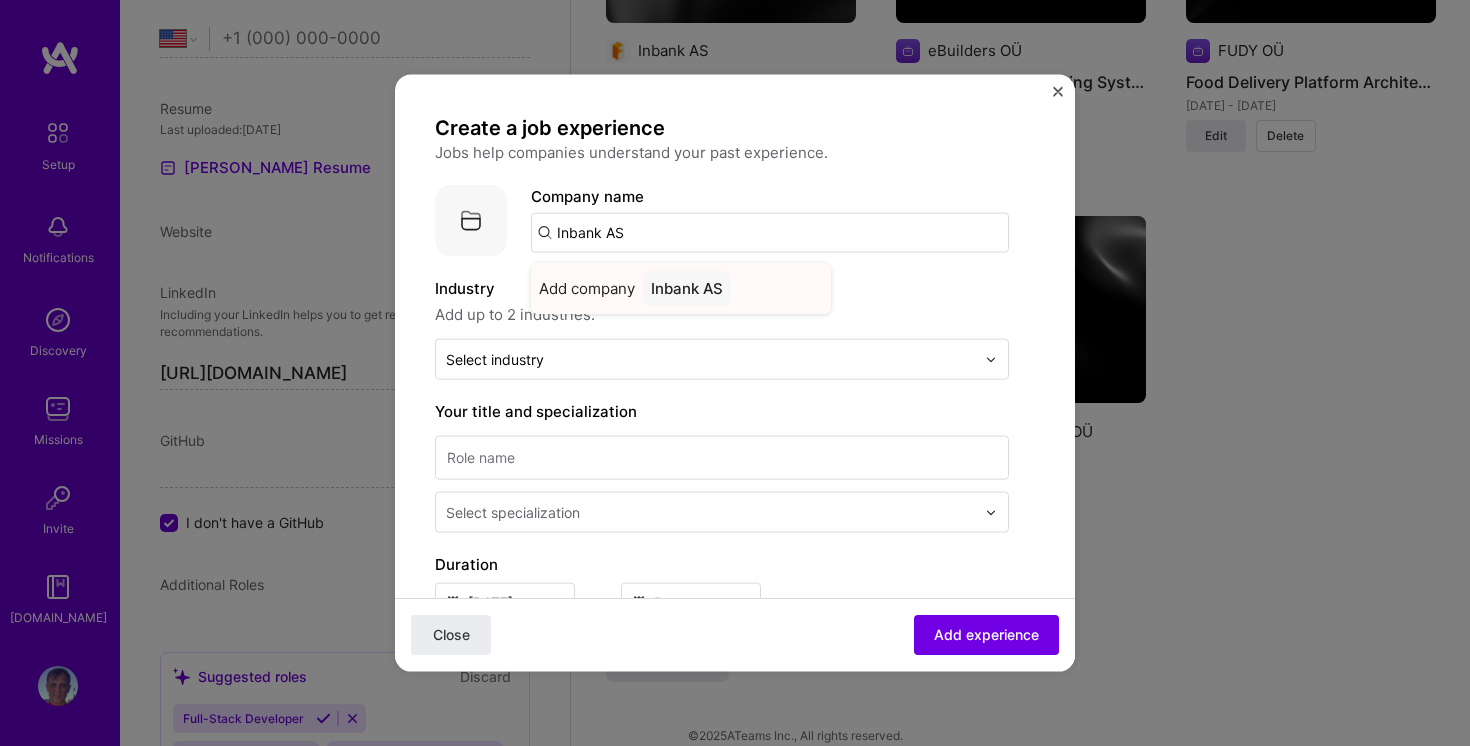 type on "Inbank AS" 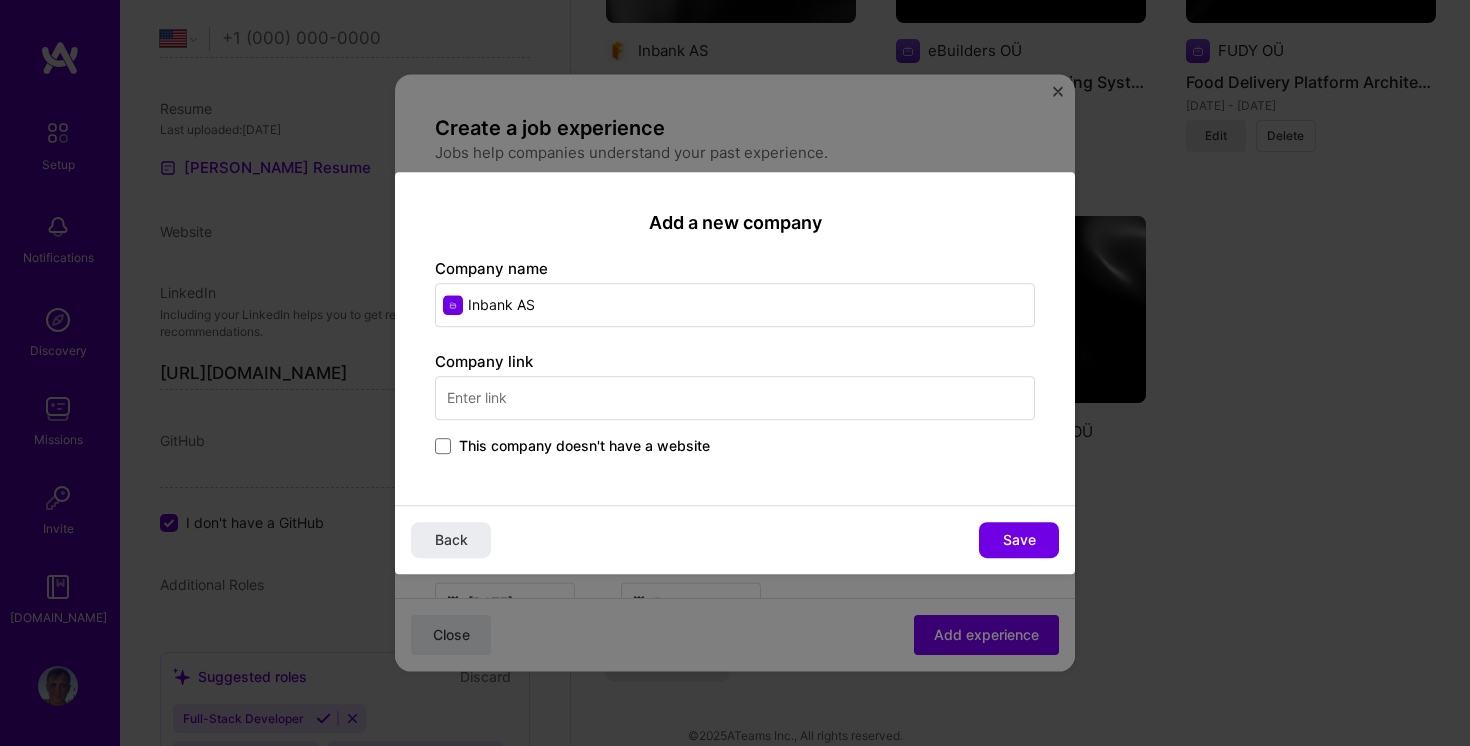 click at bounding box center (735, 398) 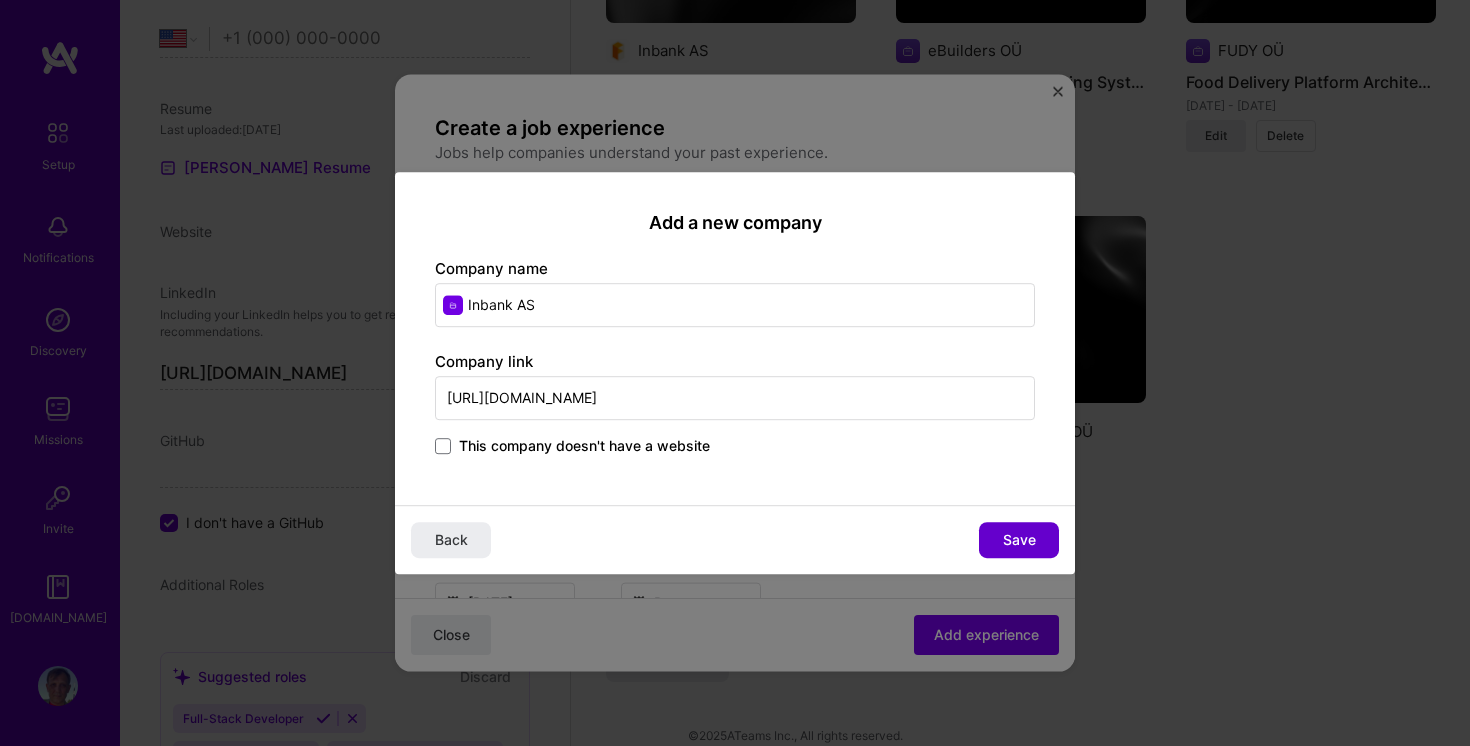 type on "[URL][DOMAIN_NAME]" 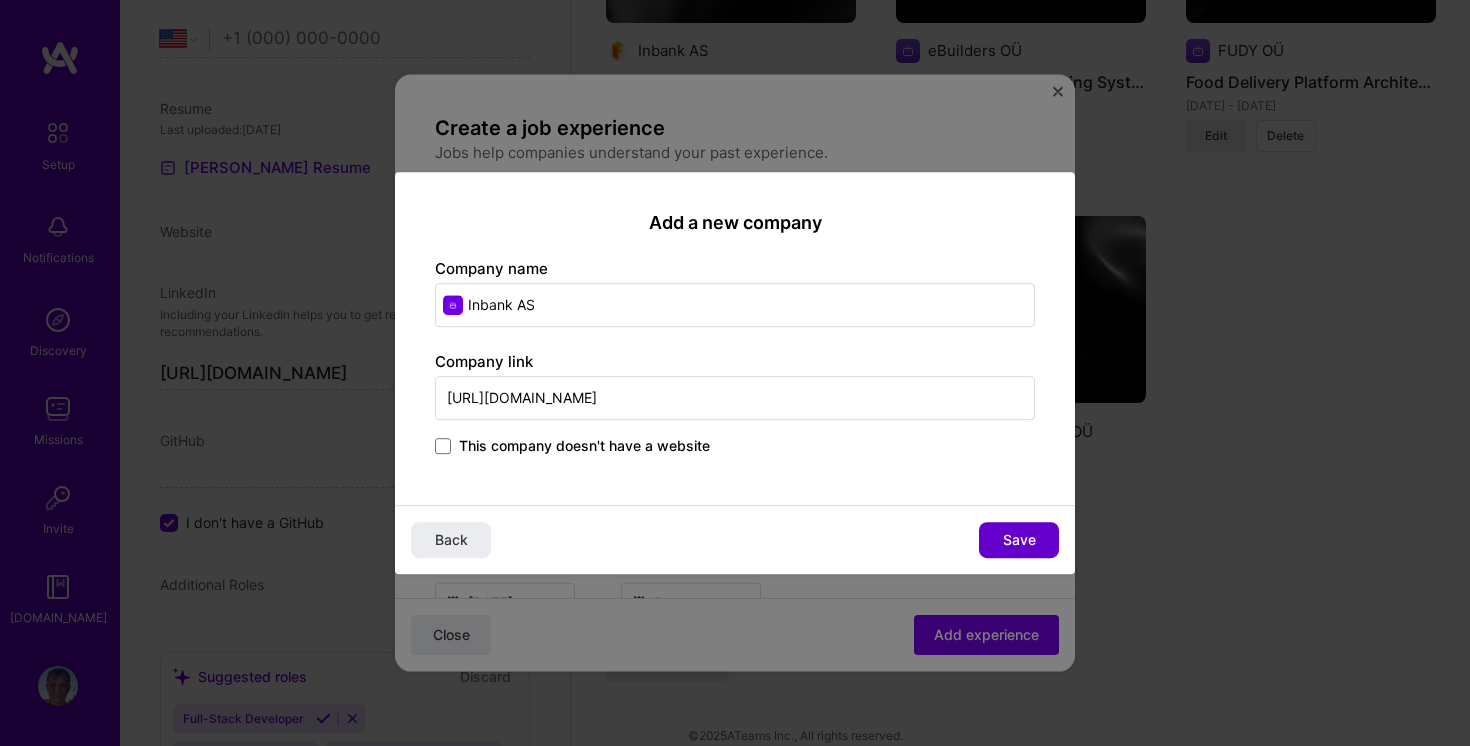click on "Save" at bounding box center [1019, 540] 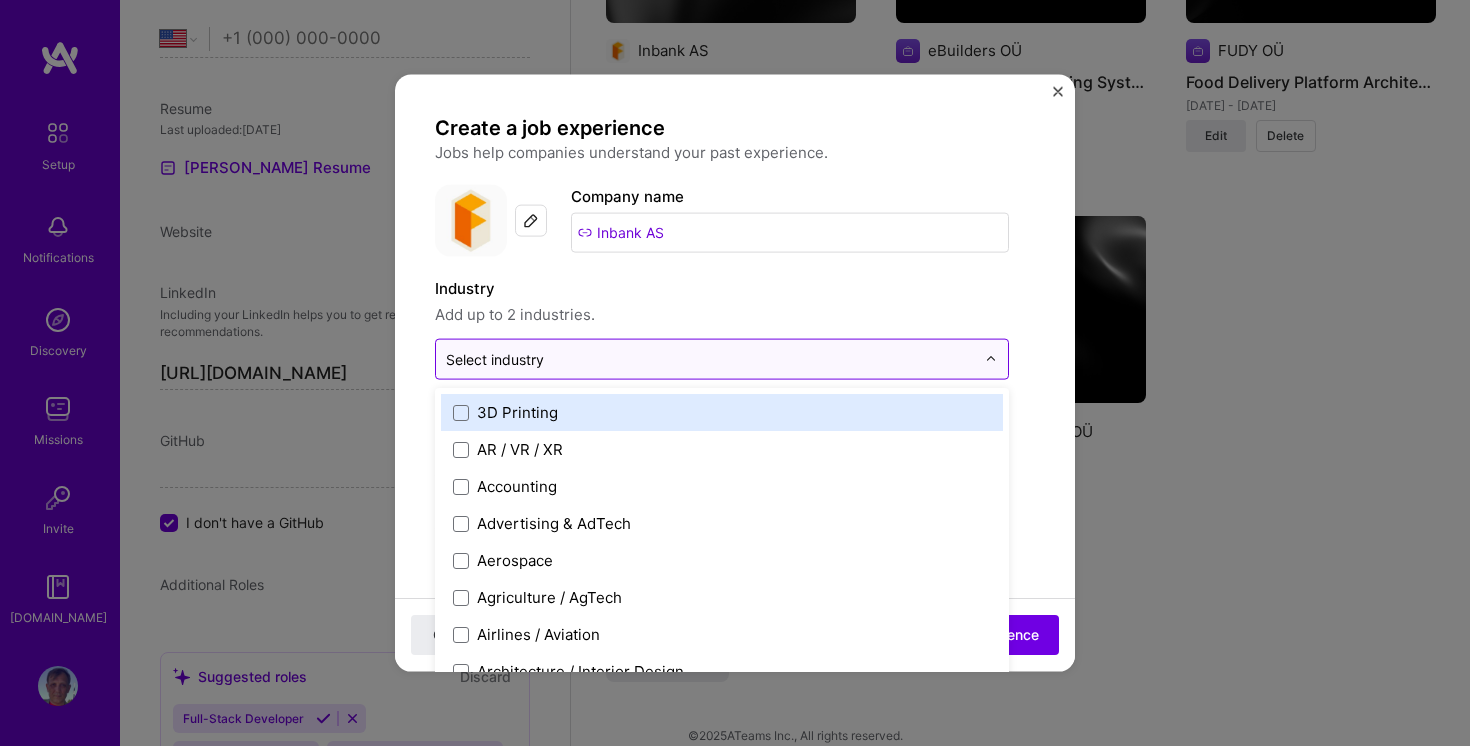 click at bounding box center (710, 359) 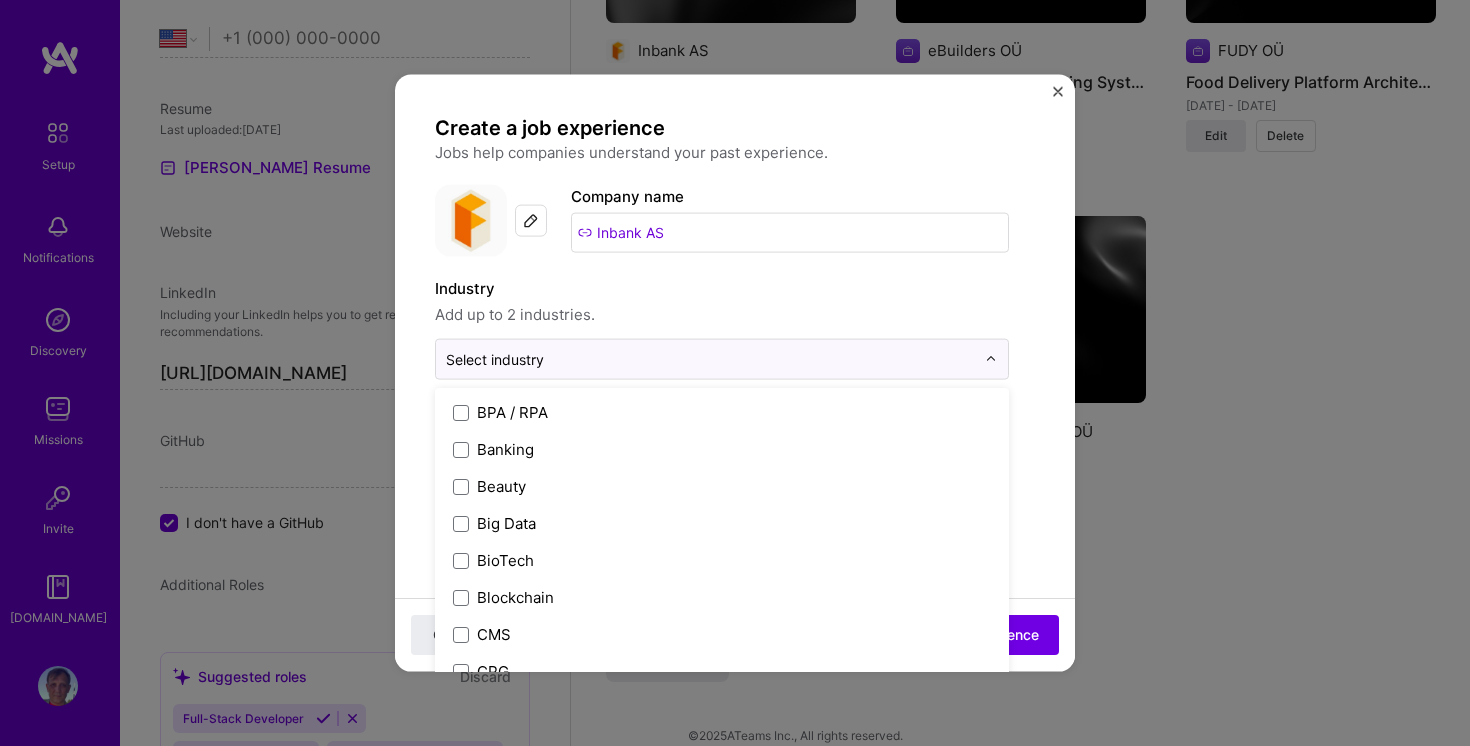 scroll, scrollTop: 661, scrollLeft: 0, axis: vertical 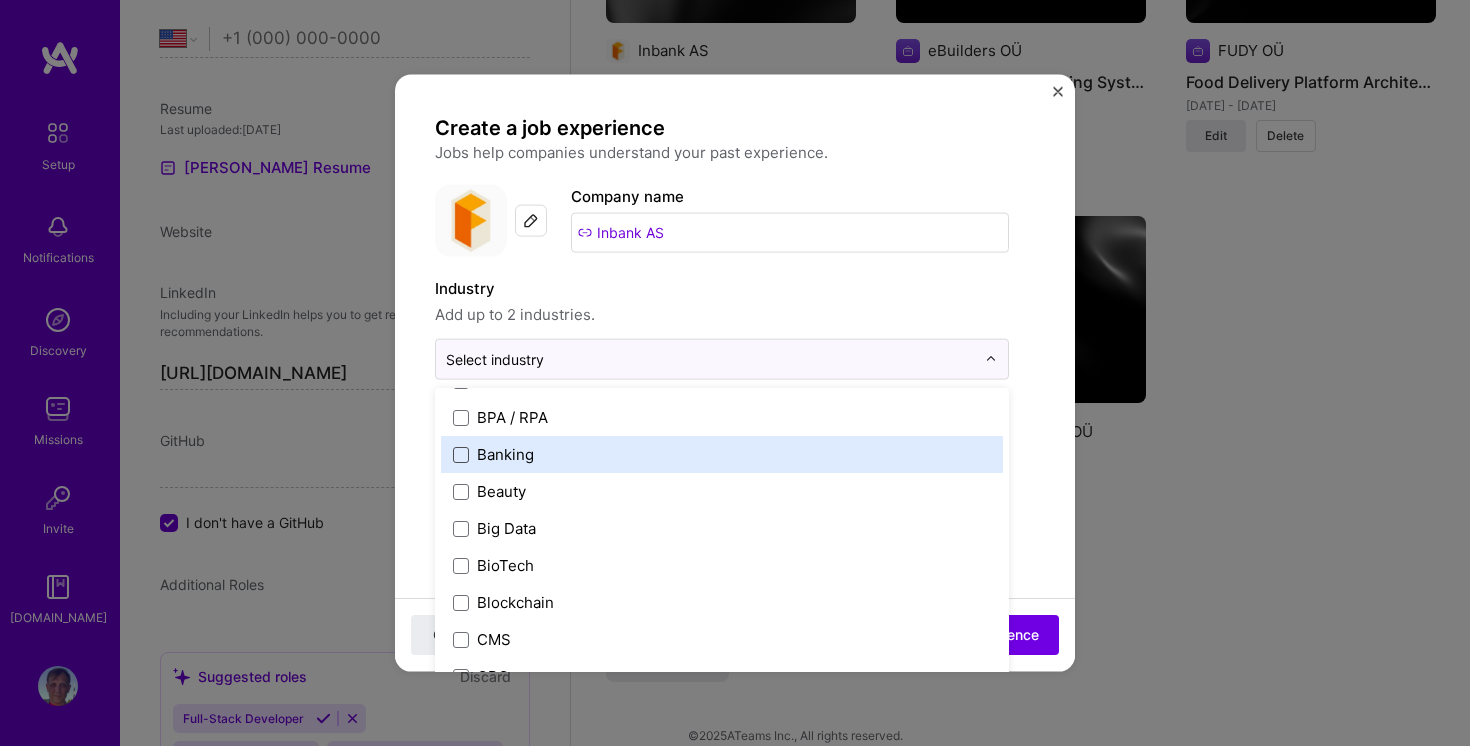 click at bounding box center (461, 454) 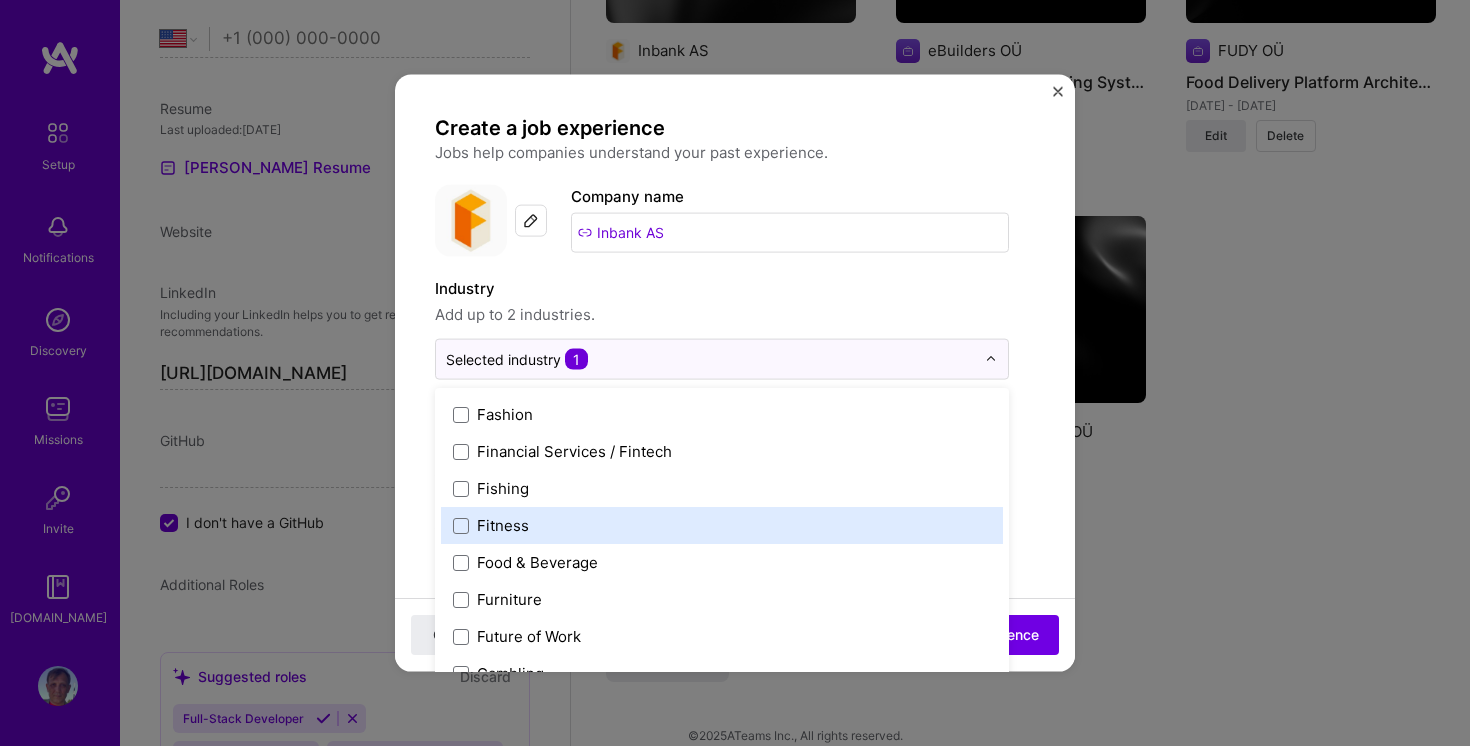 scroll, scrollTop: 2079, scrollLeft: 0, axis: vertical 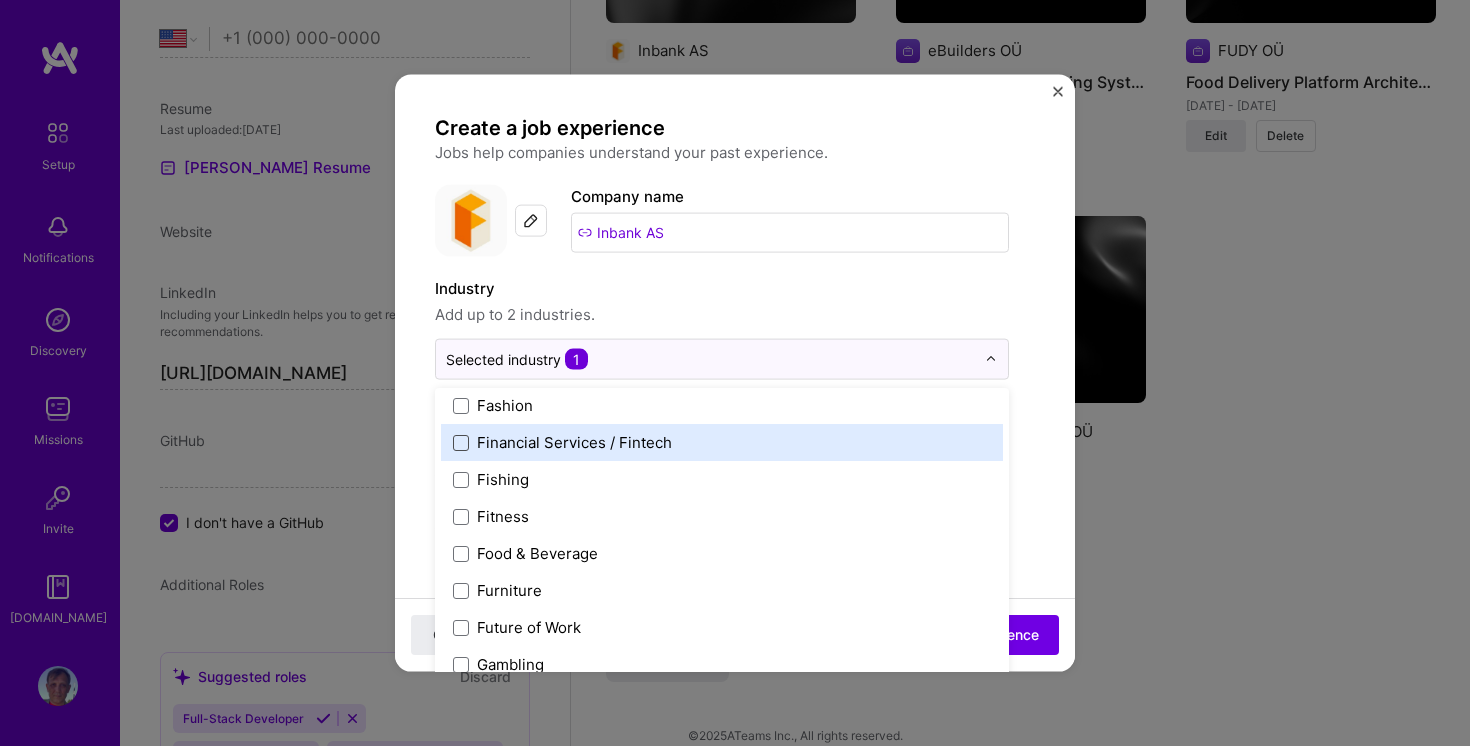 click at bounding box center (461, 442) 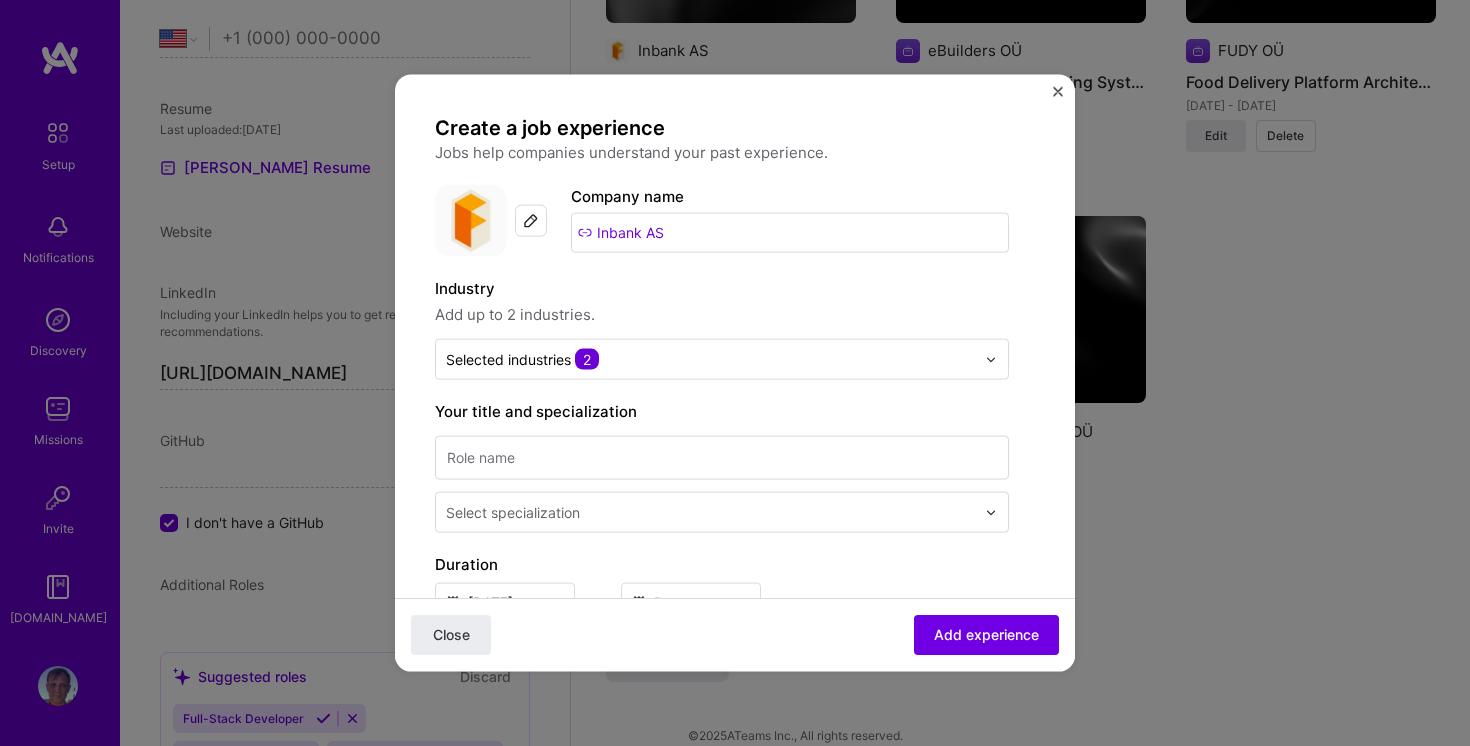 click on "Create a job experience Jobs help companies understand your past experience. Company logo Company name Inbank AS
Industry Add up to 2 industries. Selected industries 2 Your title and specialization Select specialization Duration [DATE]
to
I still work here Skills used — Add up to 12 skills Any new skills will be added to your profile. Enter skills... Description 100 characters minimum 0 / 2,000  characters Did this role require you to manage team members? (Optional) Yes, I managed 0 team members. Were you involved from inception to launch (0 - >  1)? (Optional) Zero to one is creation and development of a unique product from the ground up. I was involved in zero to one with this project Related projects (Optional) Connect a project you worked on at this position. Select projects Close Add experience" at bounding box center (735, 773) 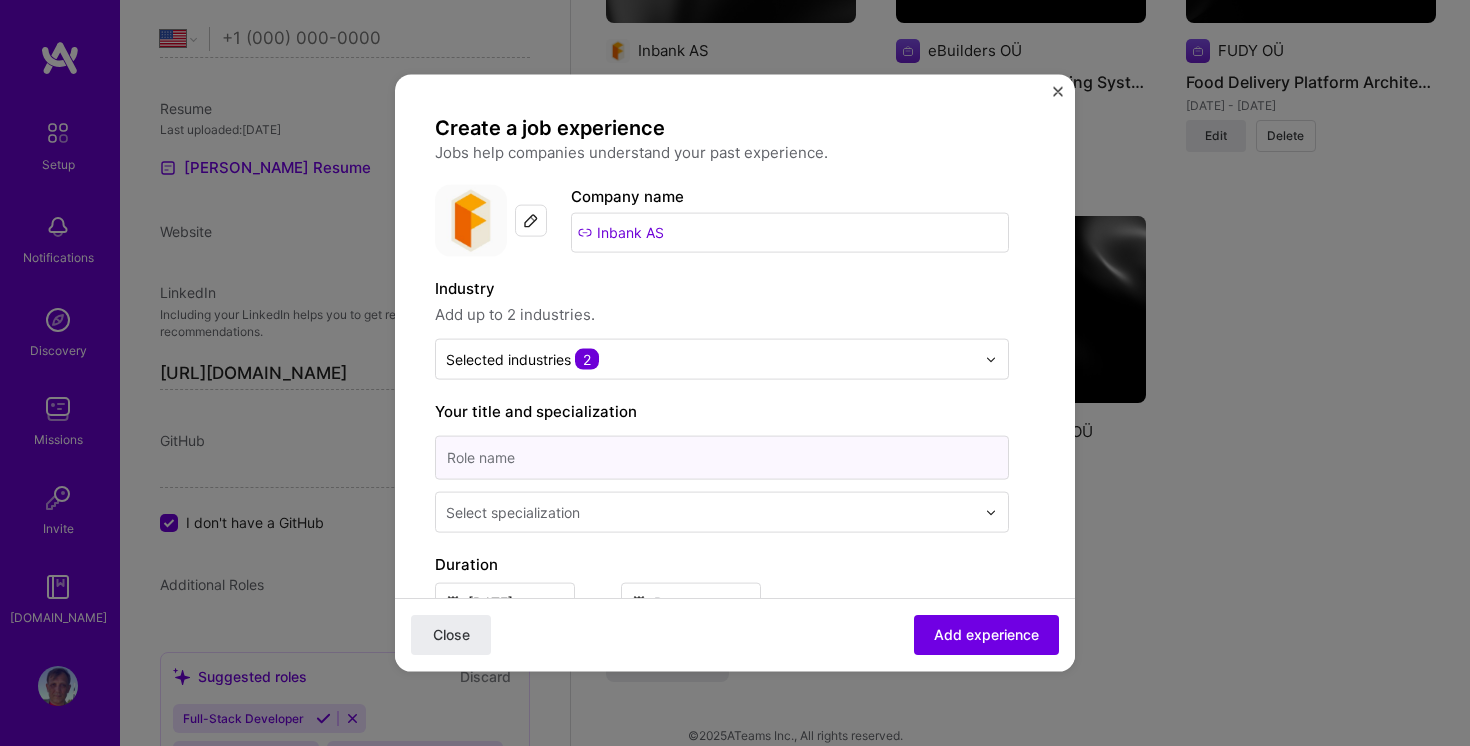 click at bounding box center [722, 458] 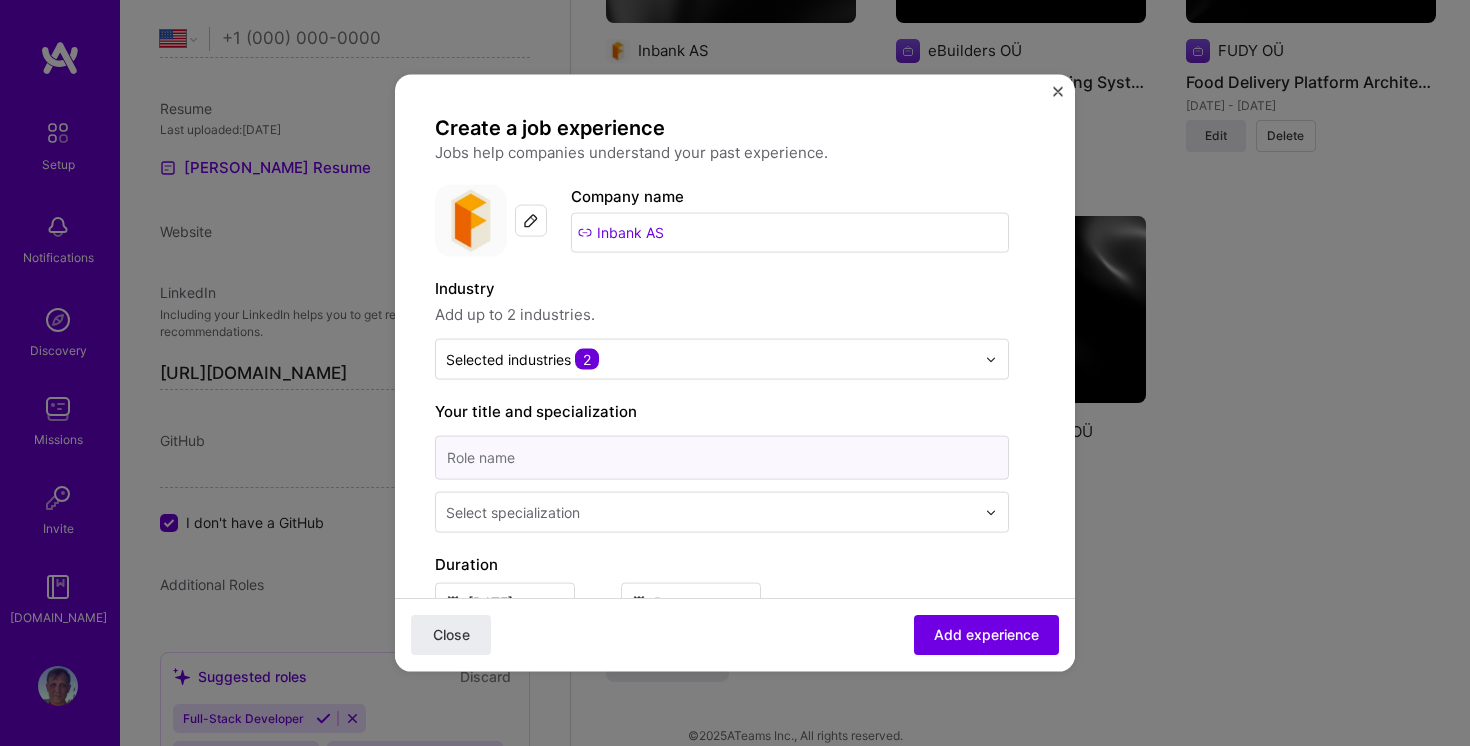 type on "Senior Product Engineer" 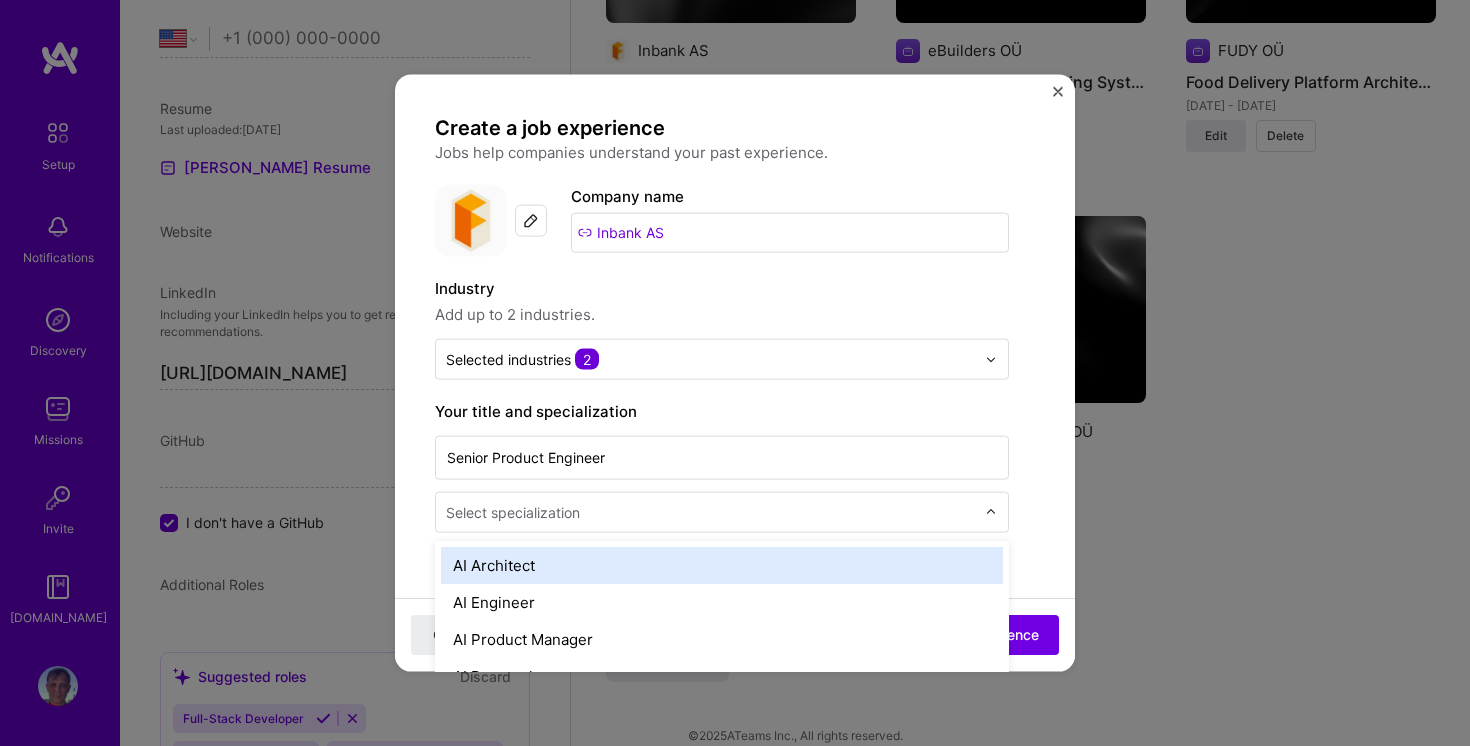 click at bounding box center [712, 512] 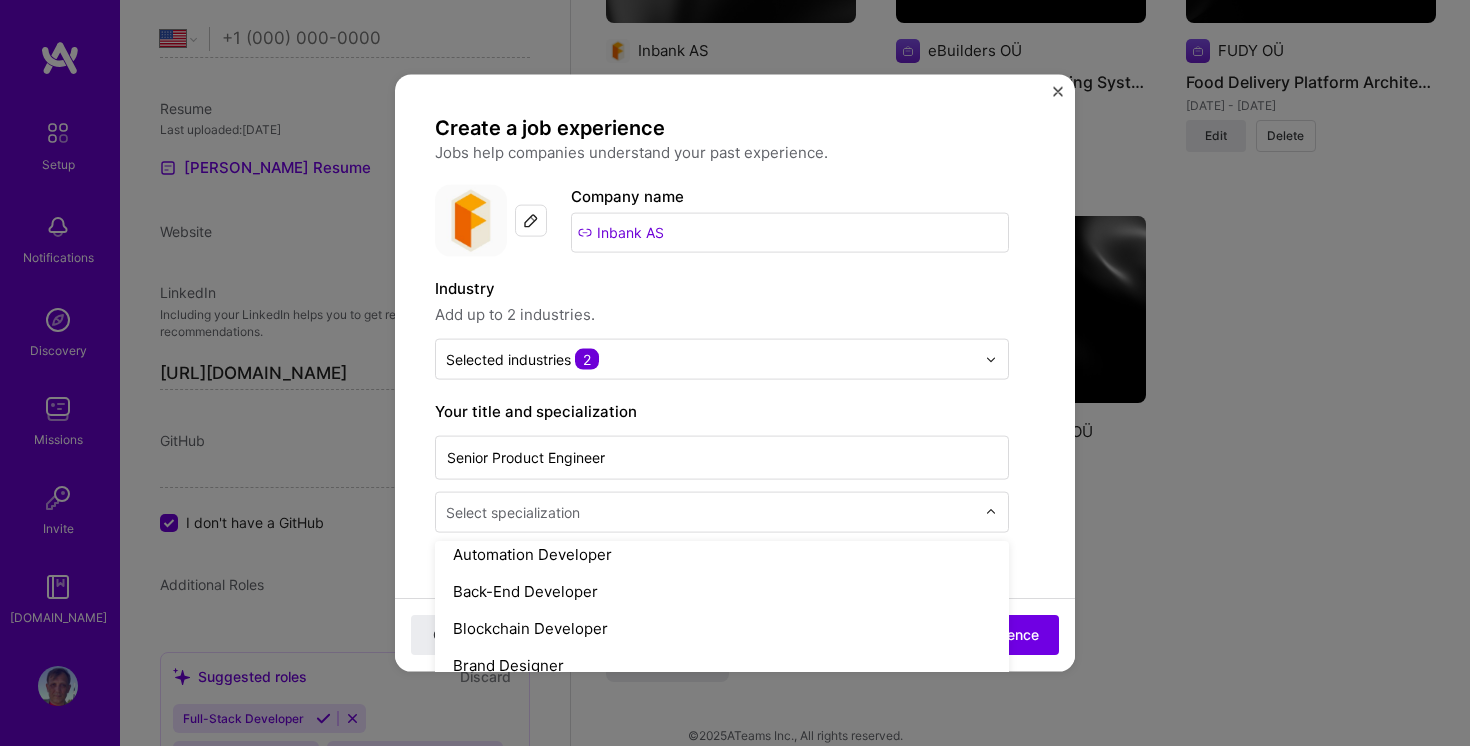 scroll, scrollTop: 362, scrollLeft: 0, axis: vertical 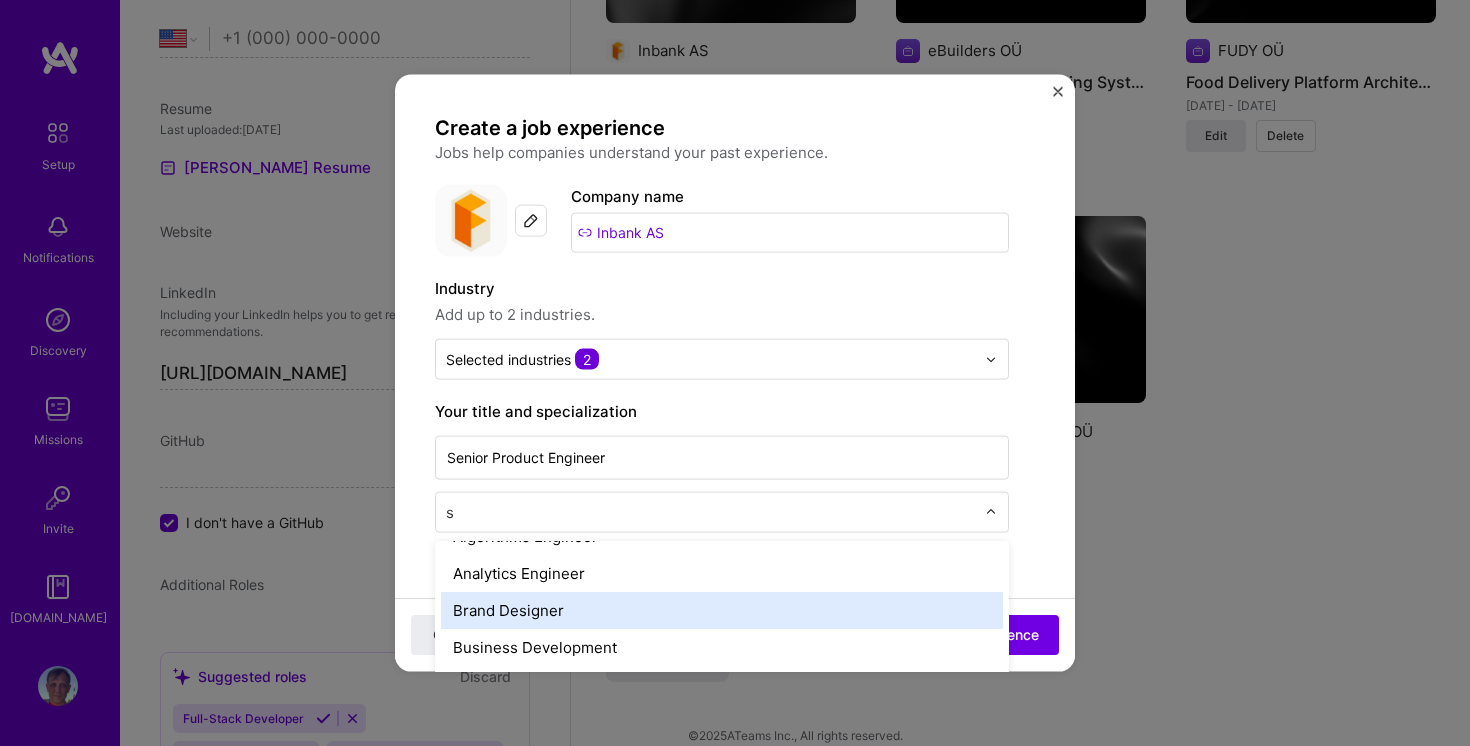 type on "so" 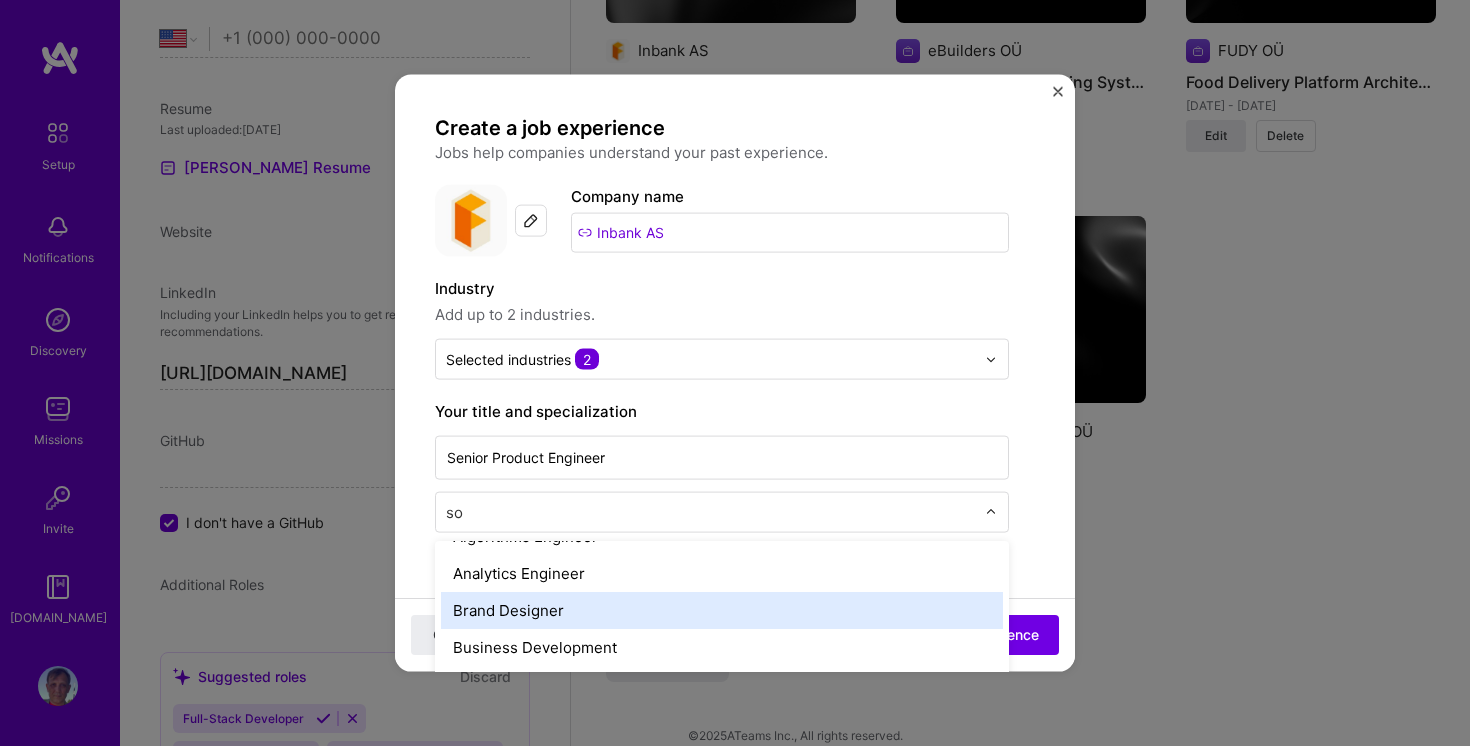 scroll, scrollTop: 9, scrollLeft: 0, axis: vertical 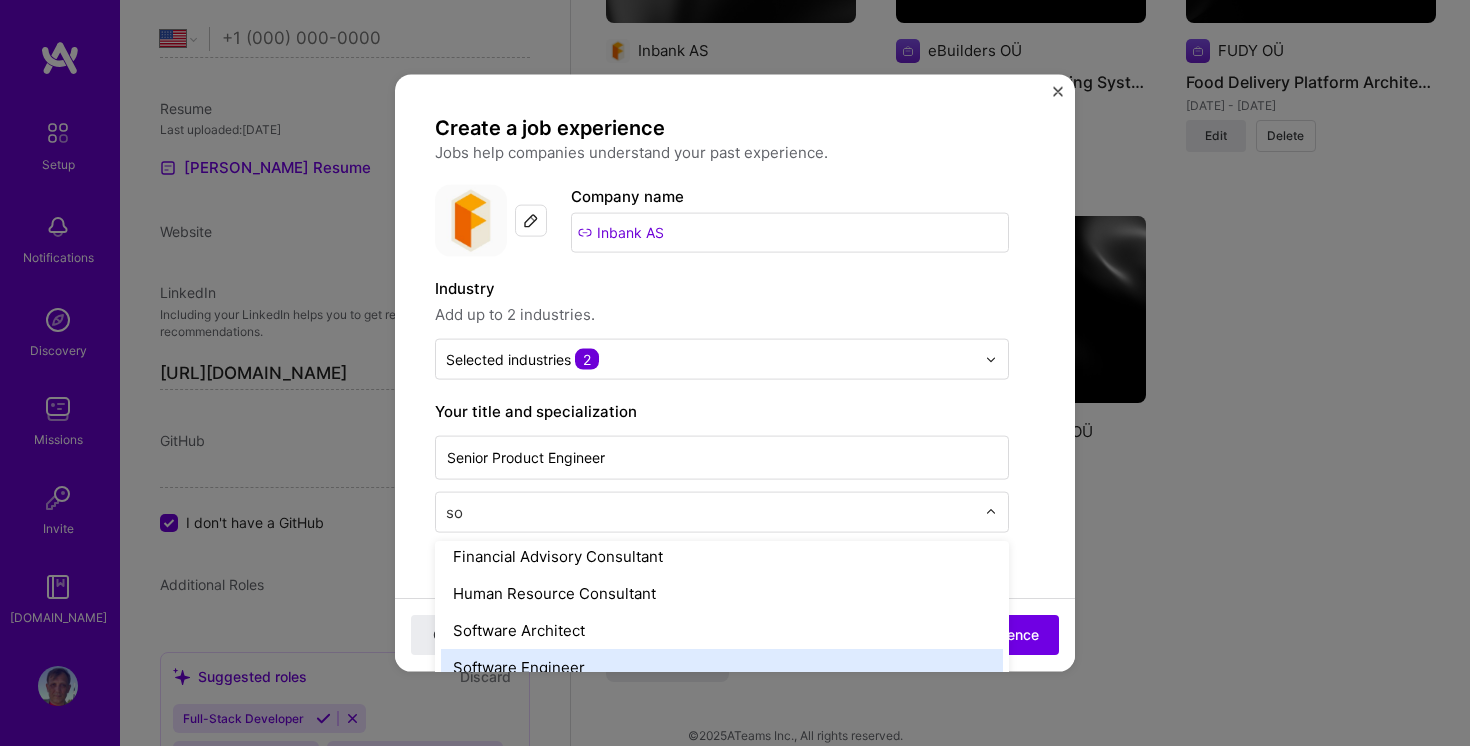 click on "Software Engineer" at bounding box center (722, 667) 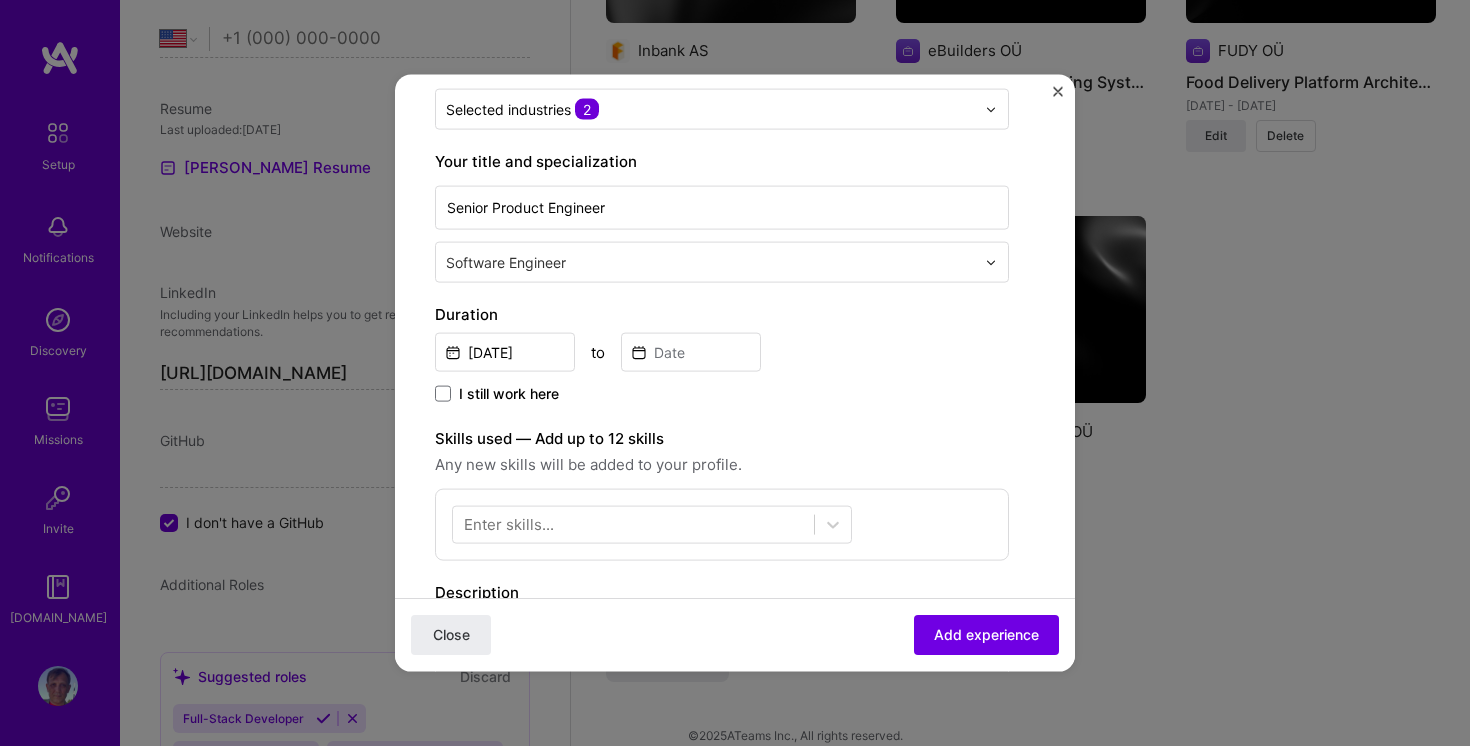 scroll, scrollTop: 268, scrollLeft: 0, axis: vertical 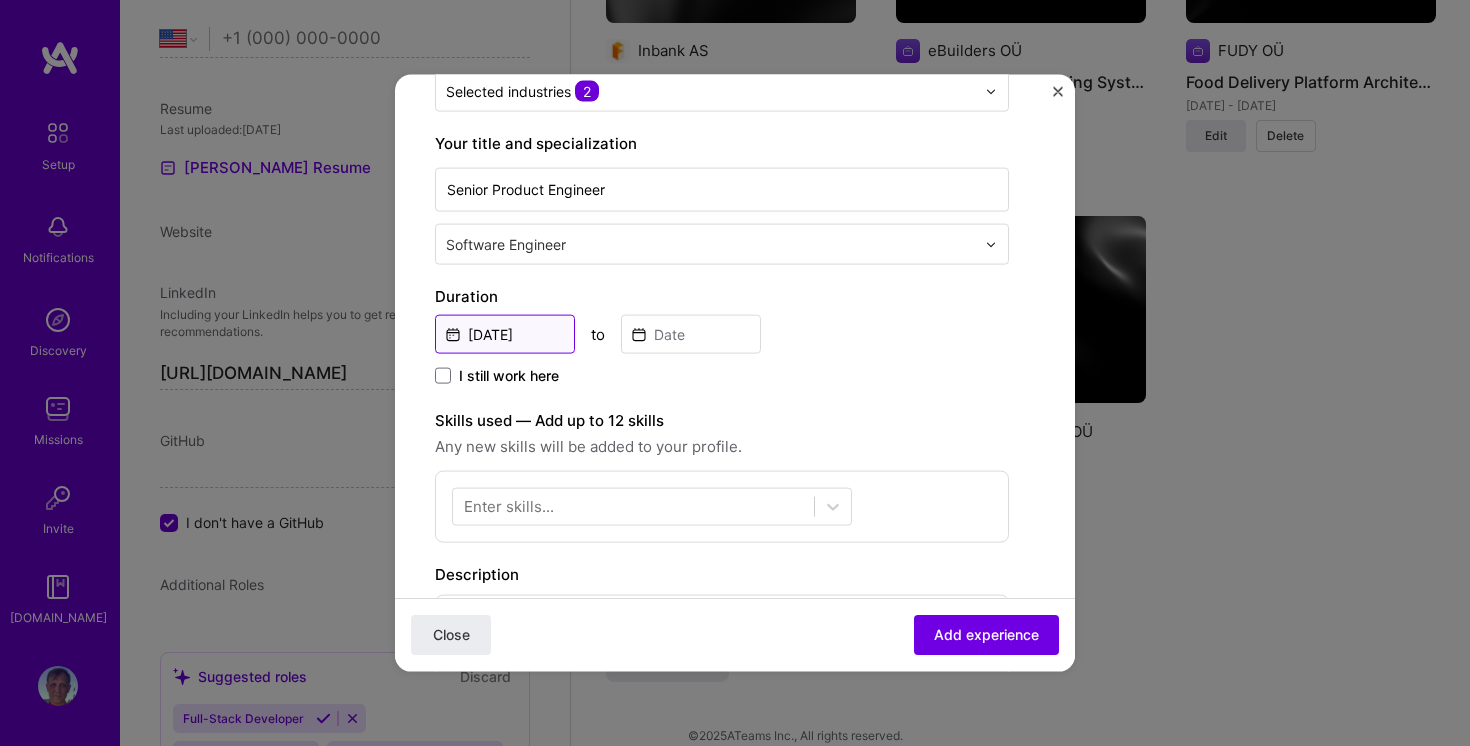 click on "[DATE]" at bounding box center (505, 334) 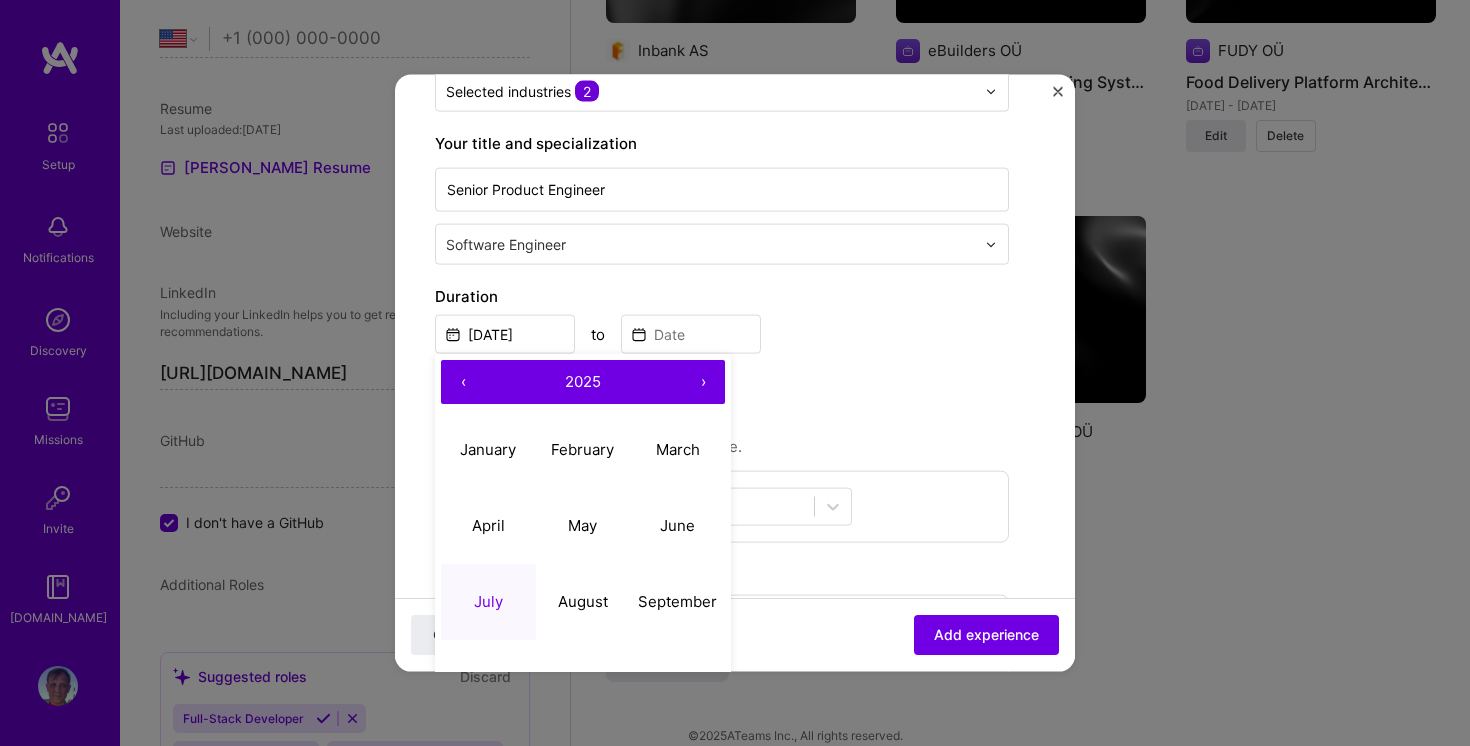 click on "‹" at bounding box center [463, 382] 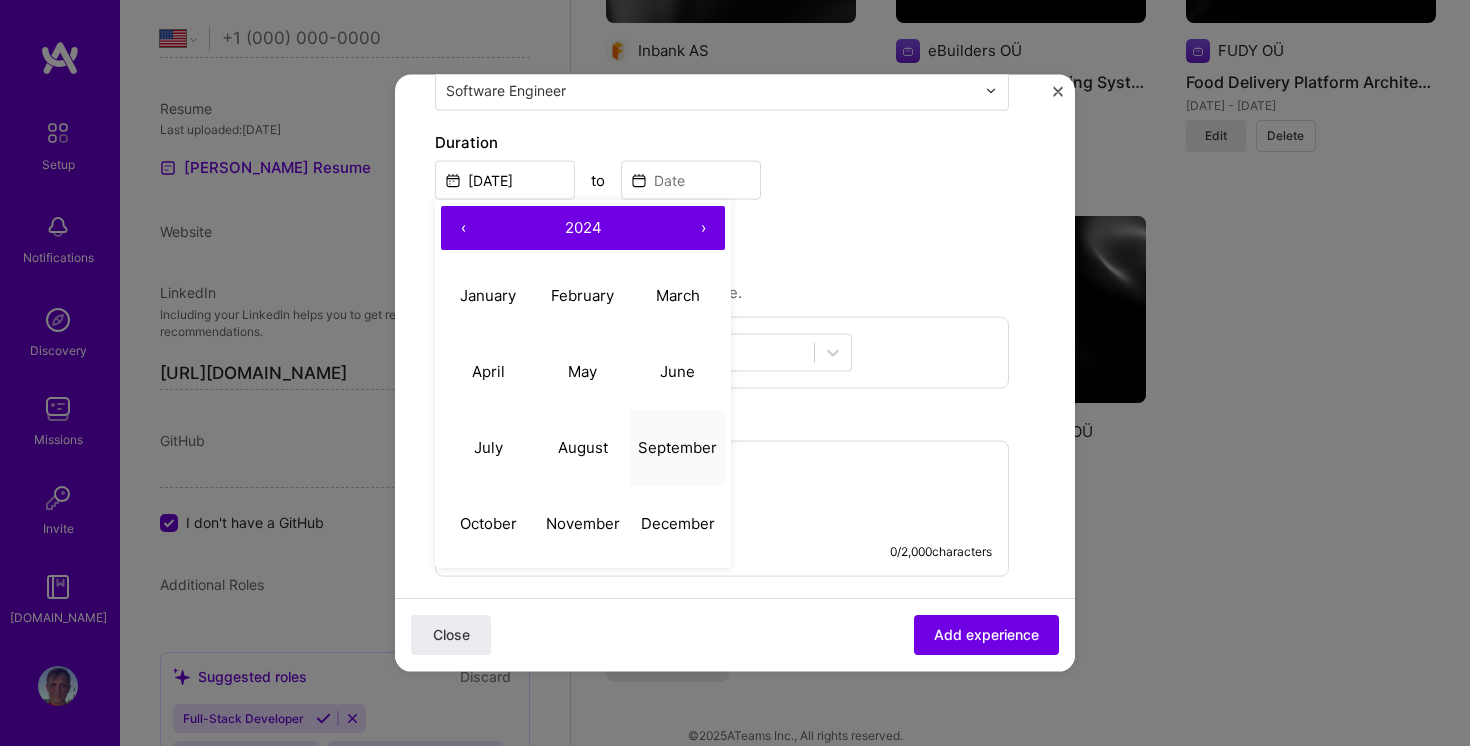 scroll, scrollTop: 424, scrollLeft: 0, axis: vertical 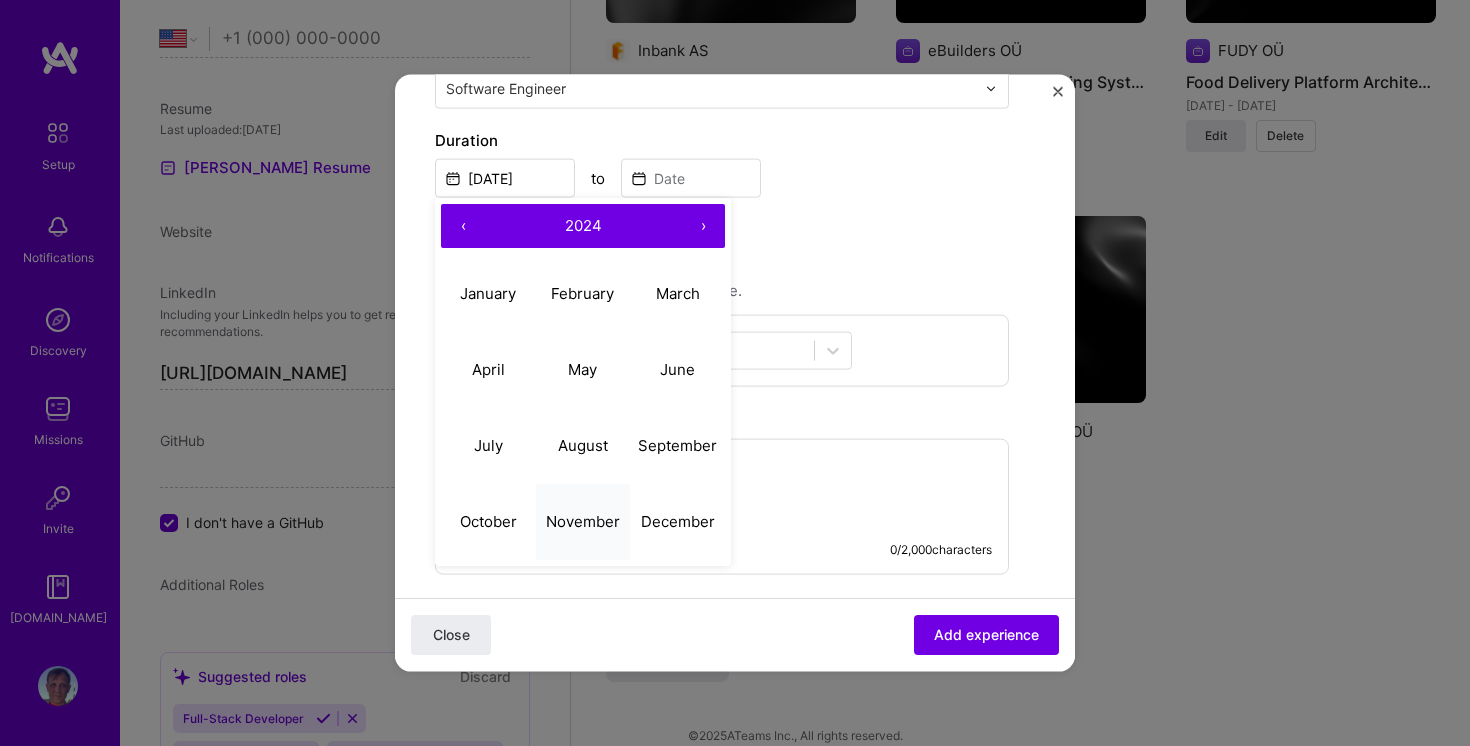 click on "November" at bounding box center (583, 520) 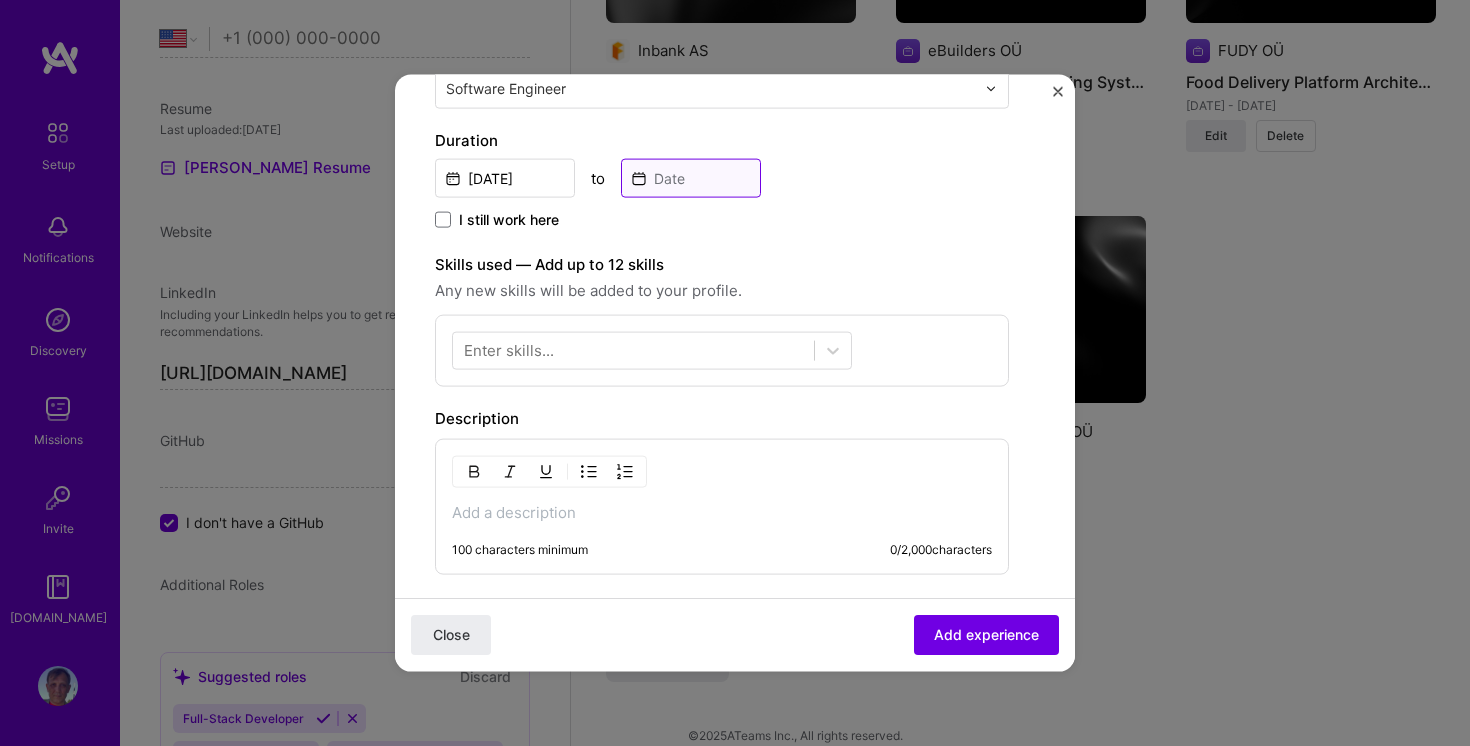 click at bounding box center [691, 178] 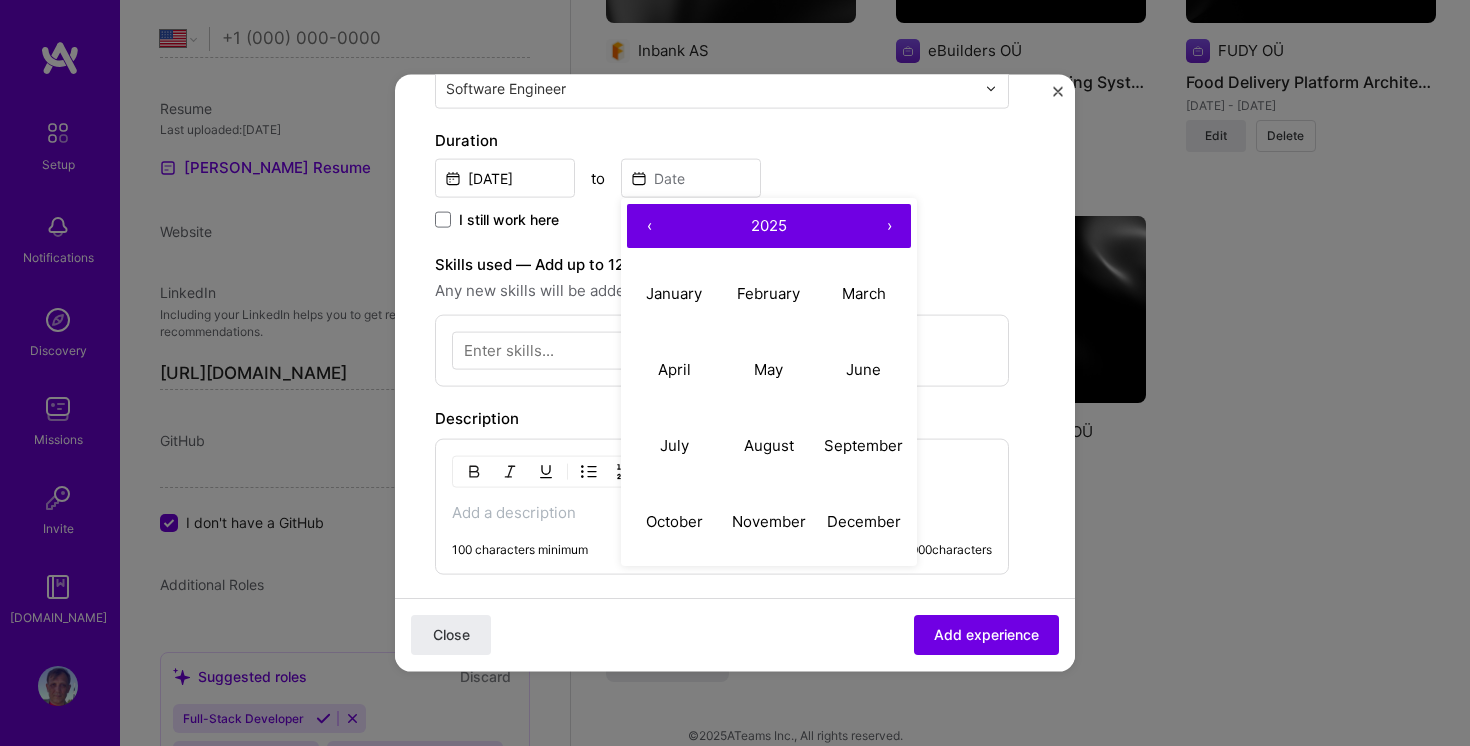 click on "[DATE]
to
‹ 2025 › January February March April May June July August September October November December" at bounding box center (722, 176) 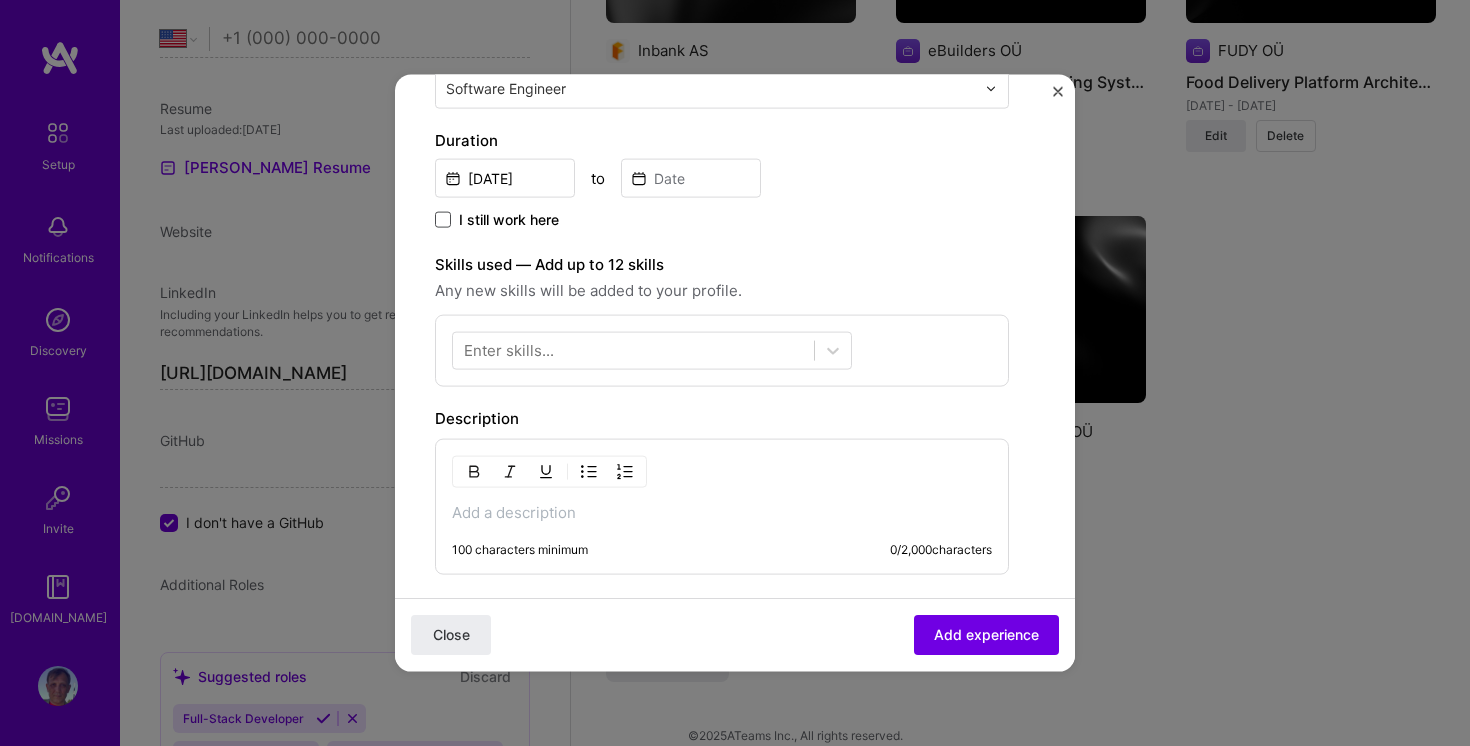 click at bounding box center [443, 220] 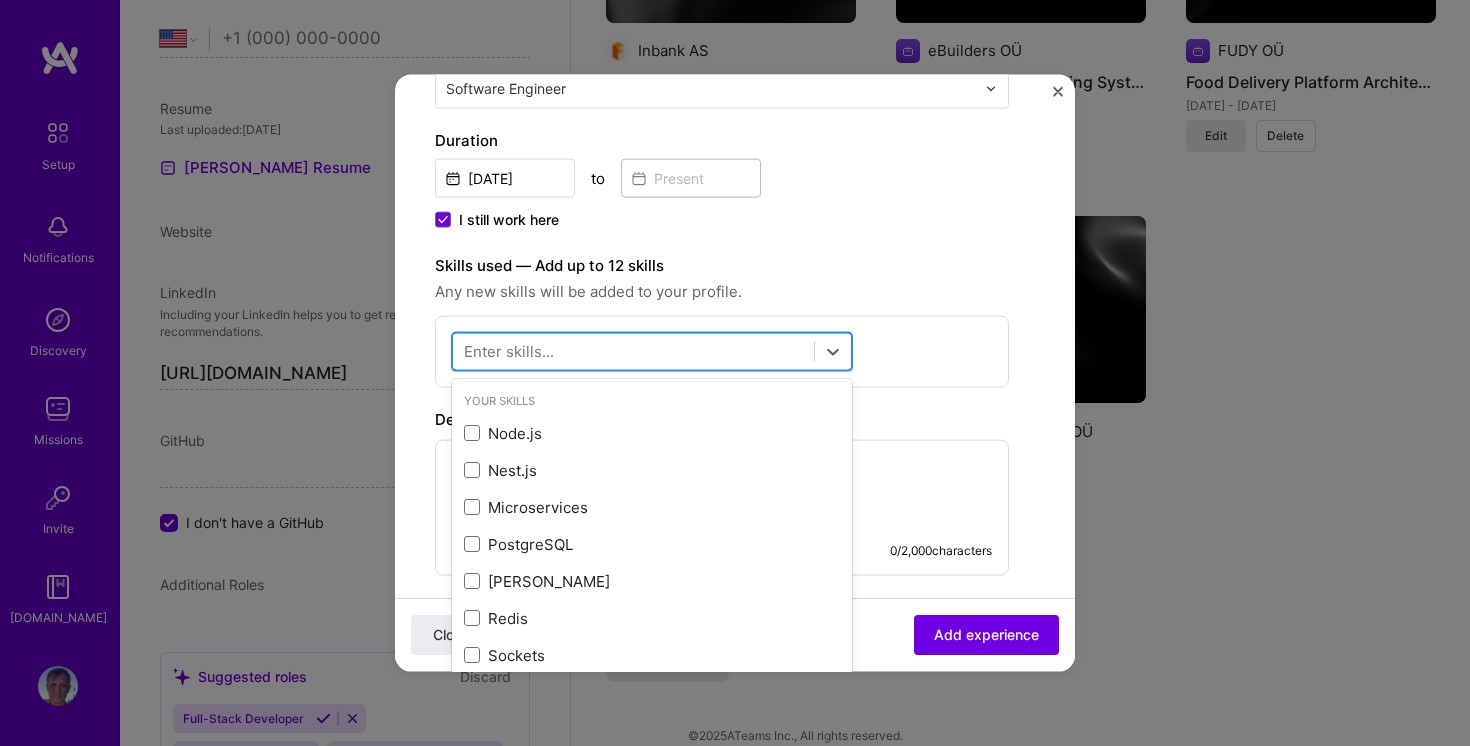 click at bounding box center (633, 351) 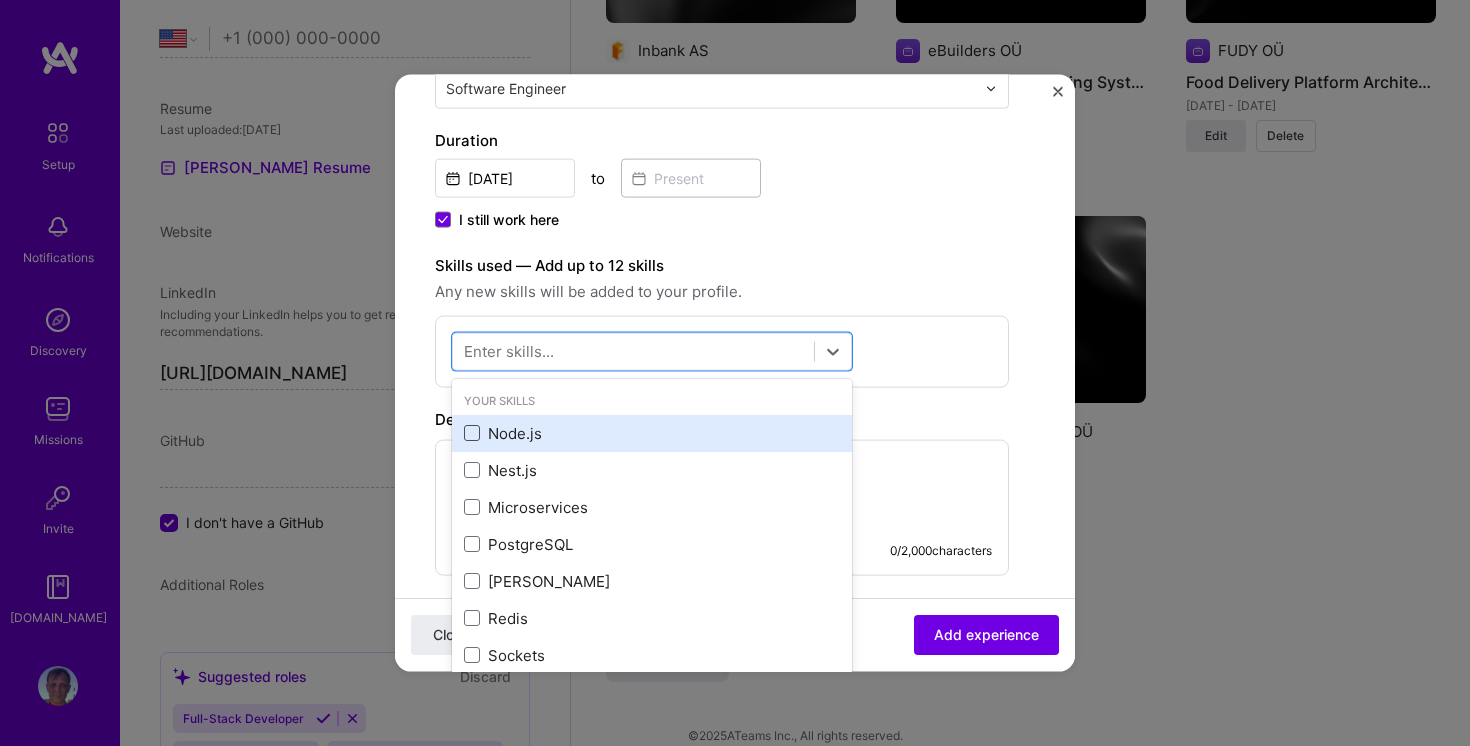 click at bounding box center [472, 433] 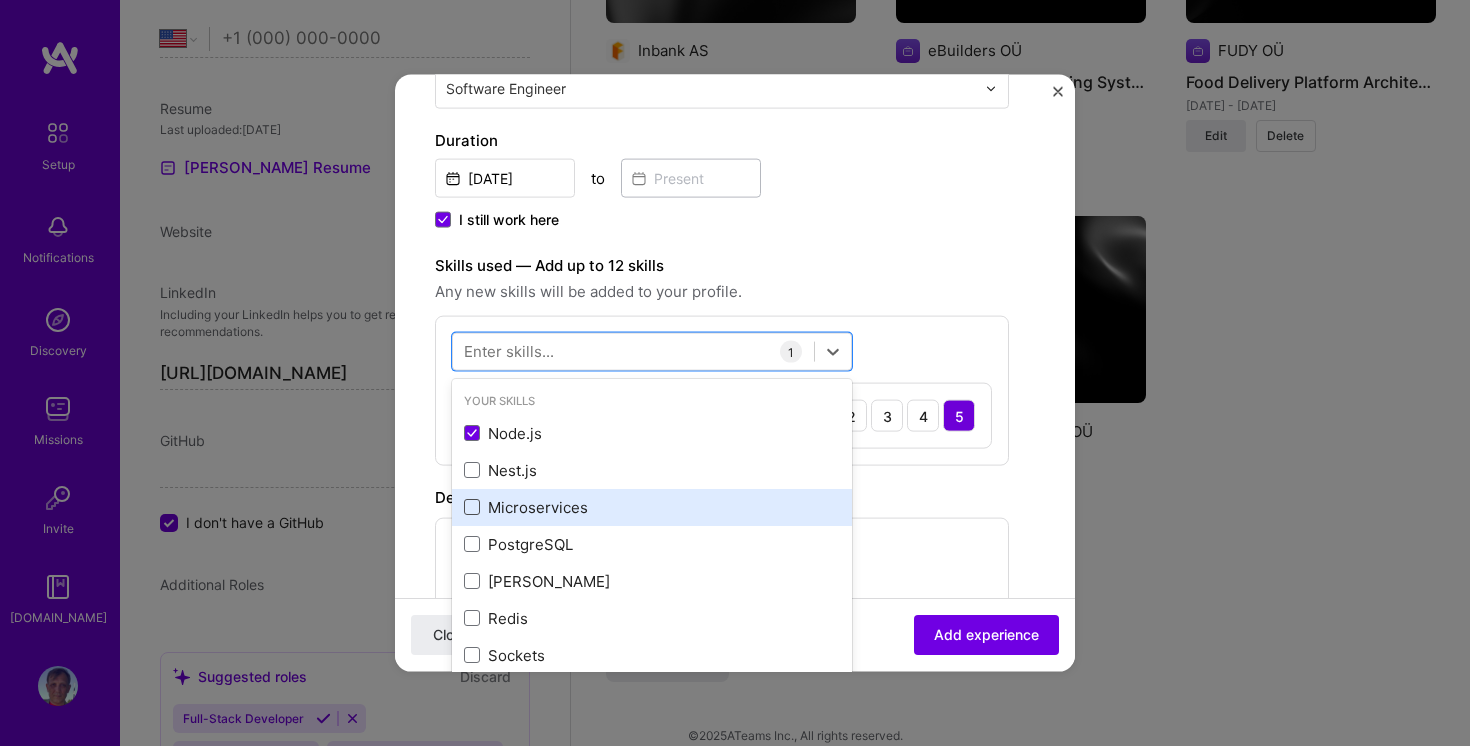 click at bounding box center (472, 507) 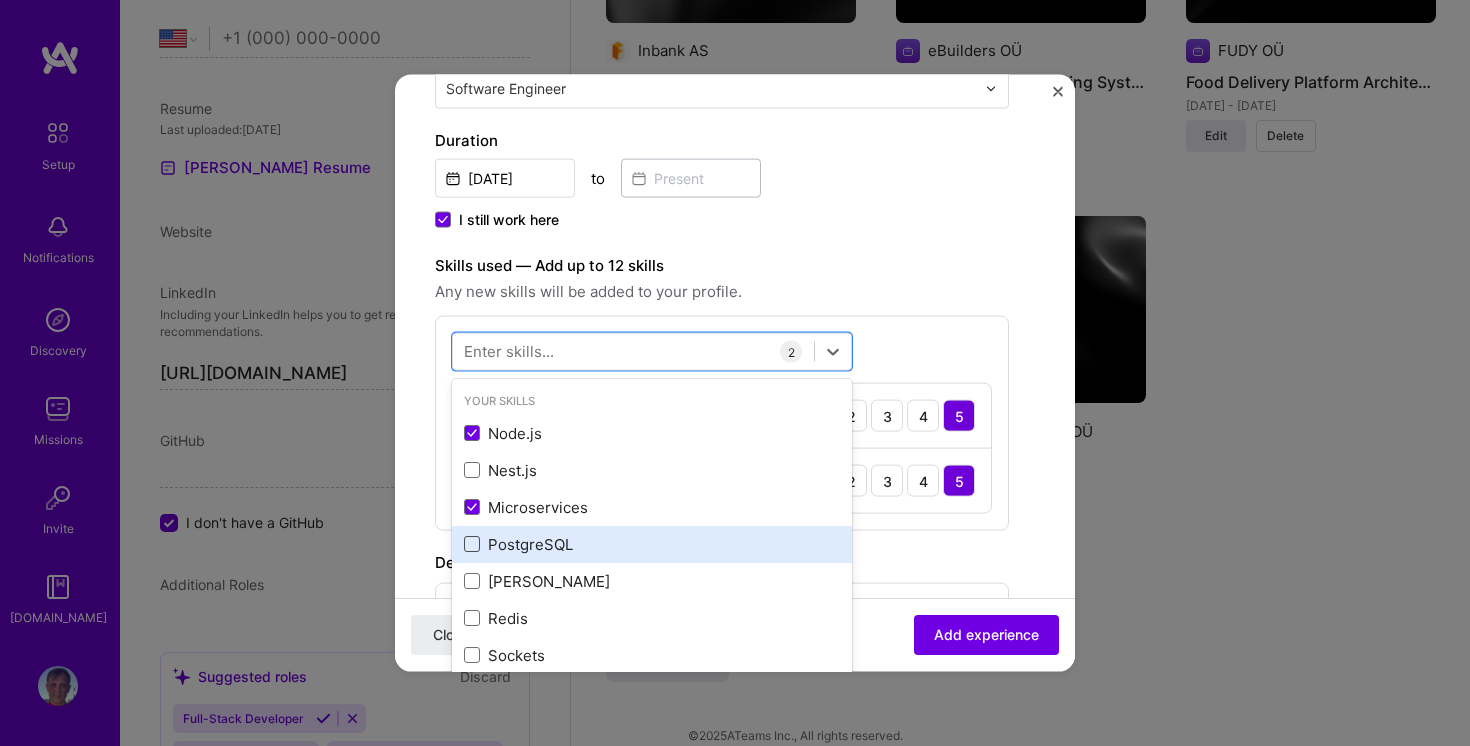 click at bounding box center [472, 544] 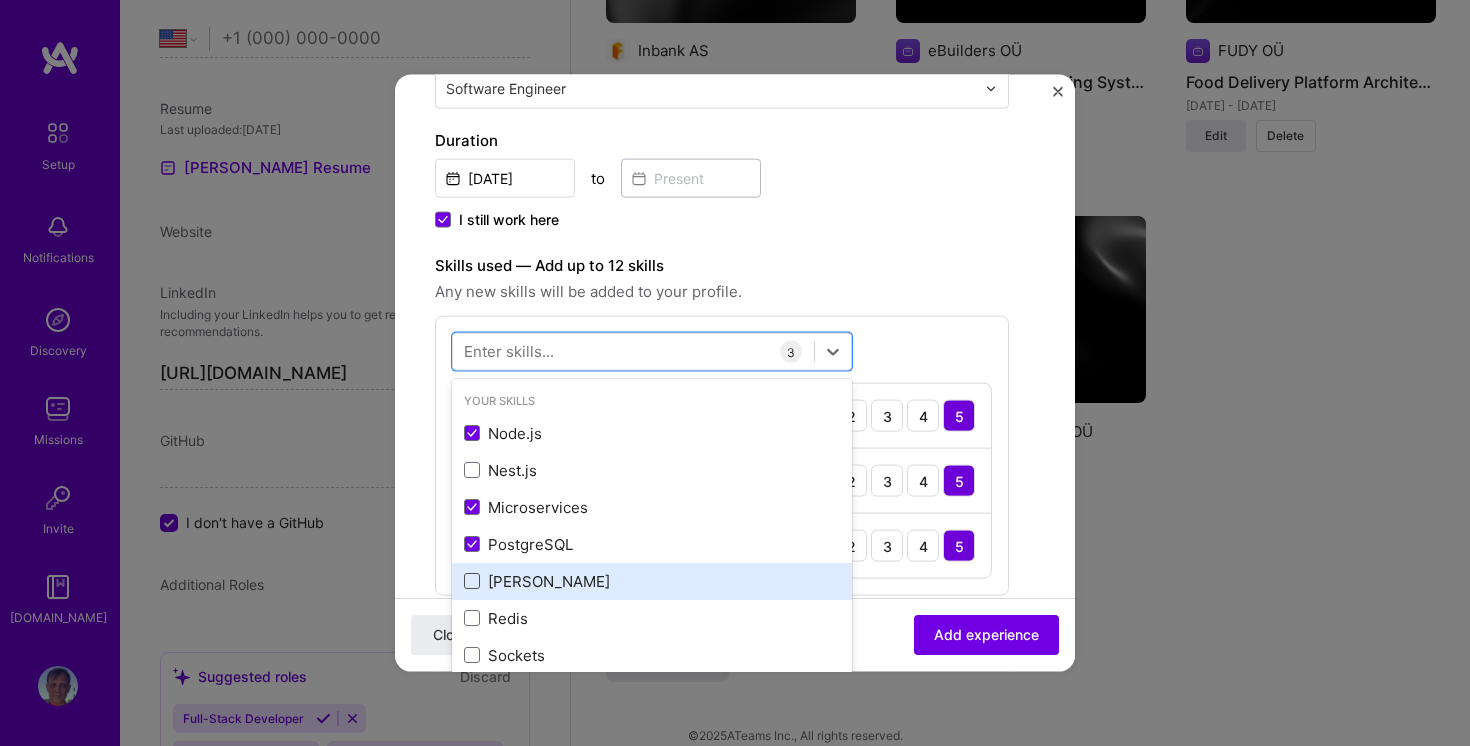 click at bounding box center (472, 581) 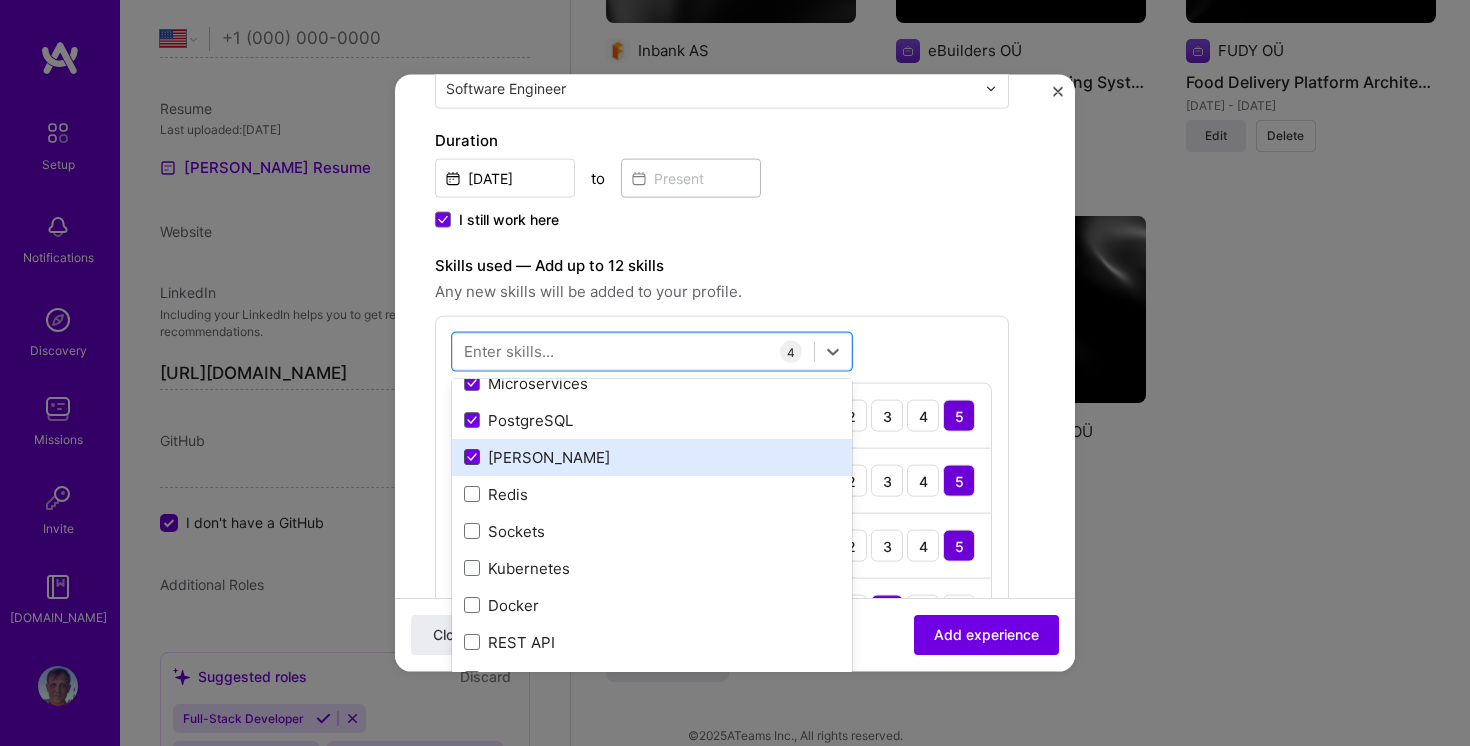 scroll, scrollTop: 130, scrollLeft: 0, axis: vertical 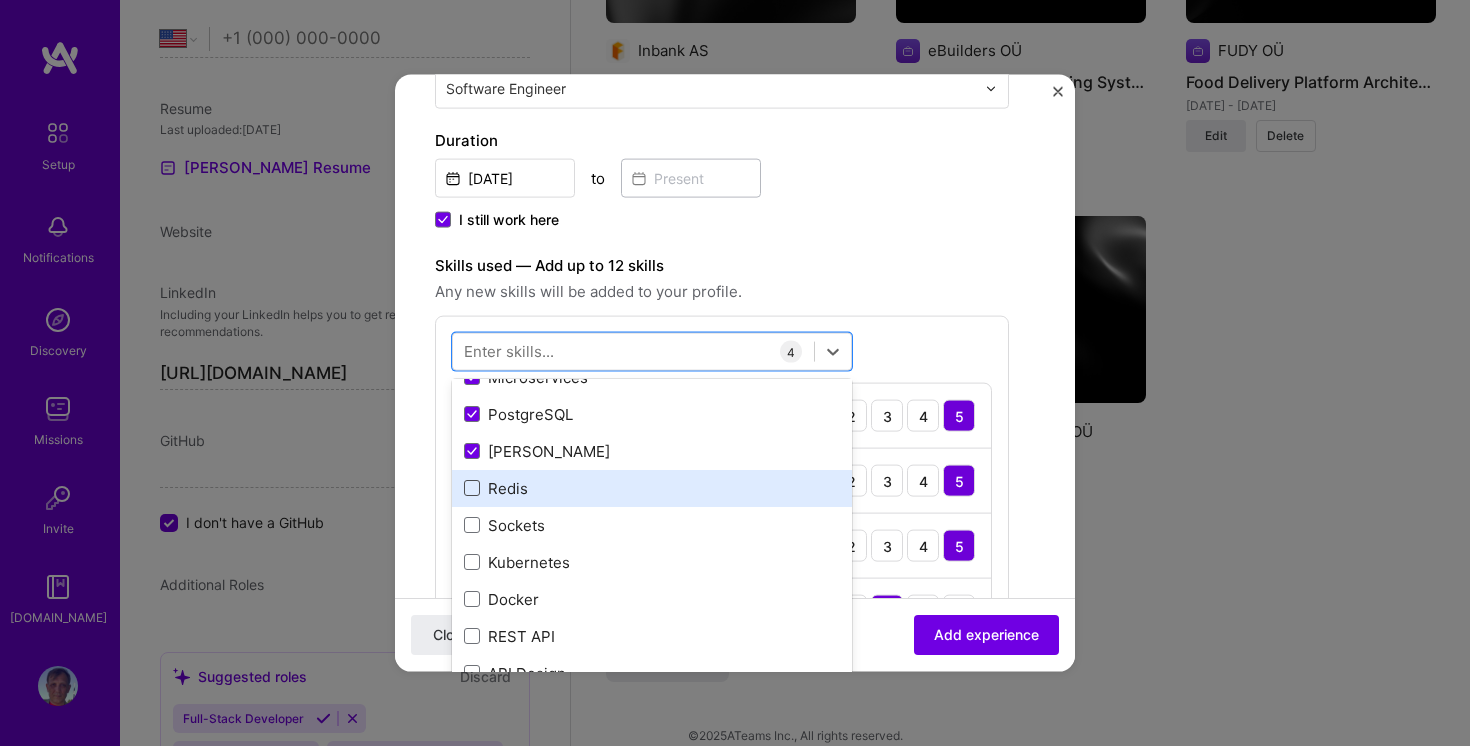 click at bounding box center (472, 488) 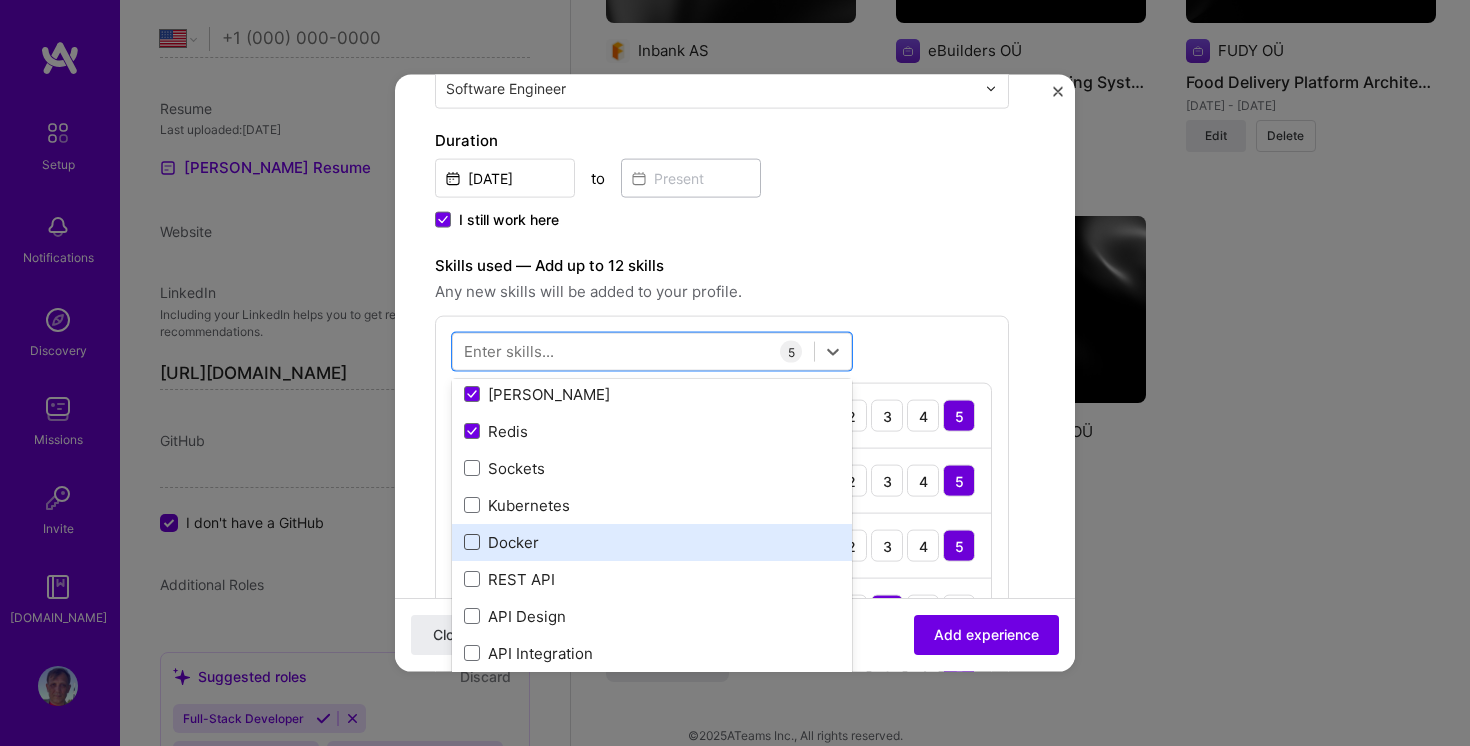 click at bounding box center (472, 542) 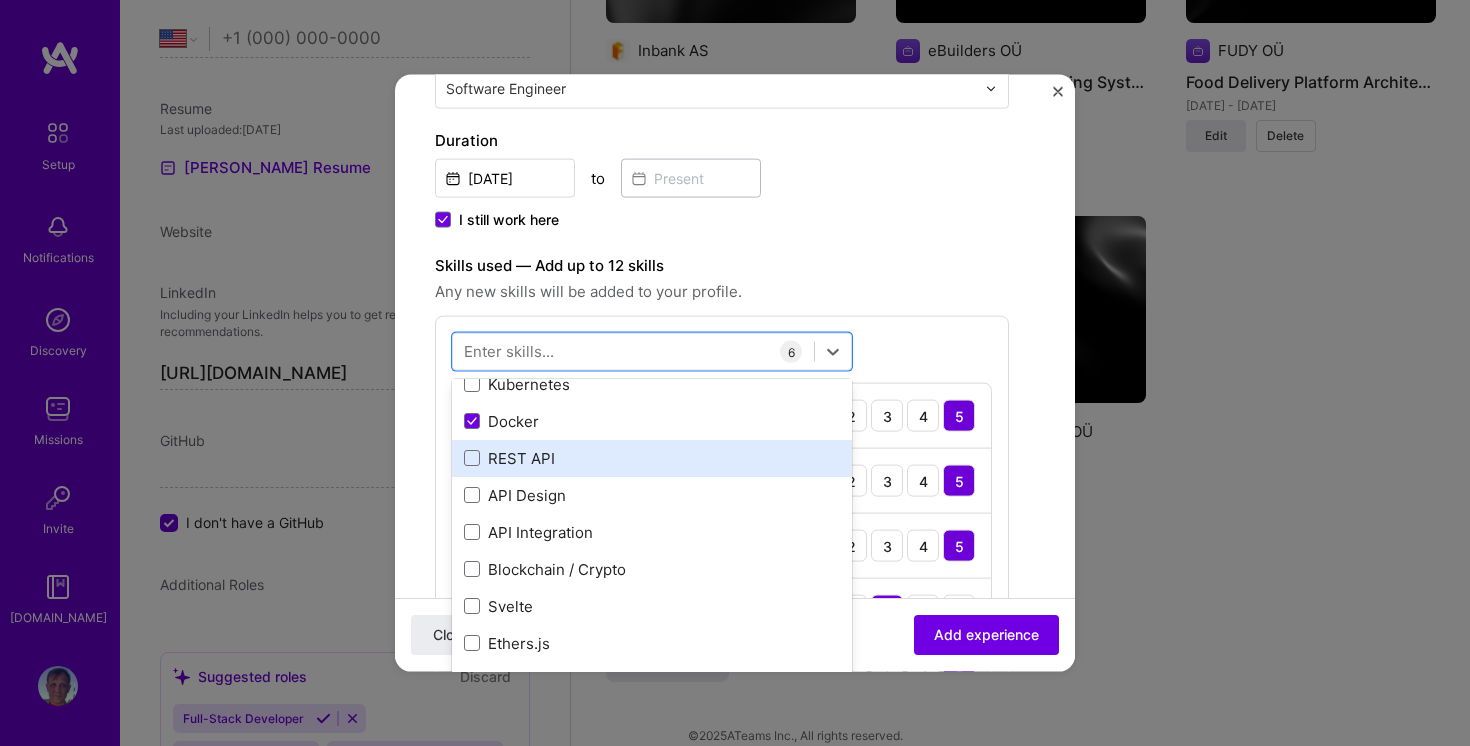 scroll, scrollTop: 309, scrollLeft: 0, axis: vertical 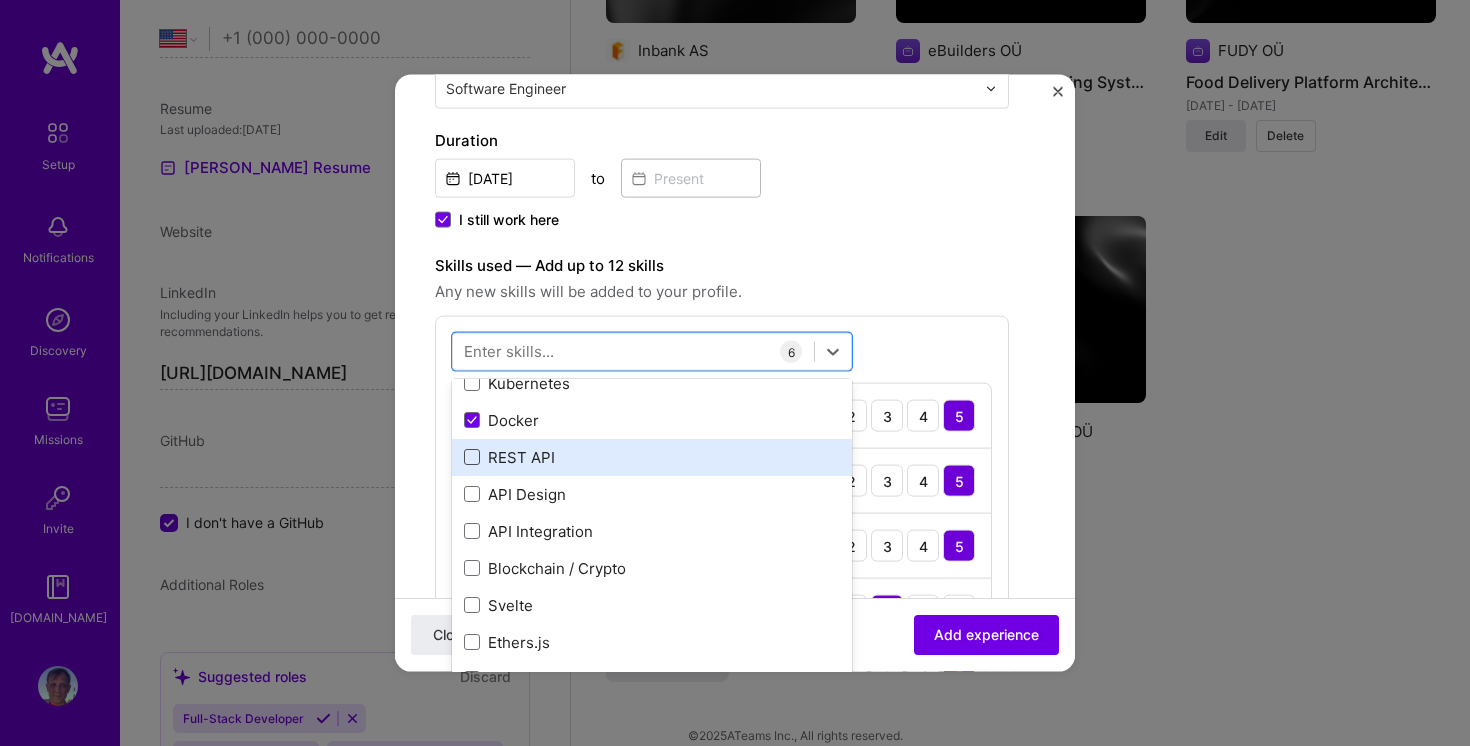 click at bounding box center (472, 457) 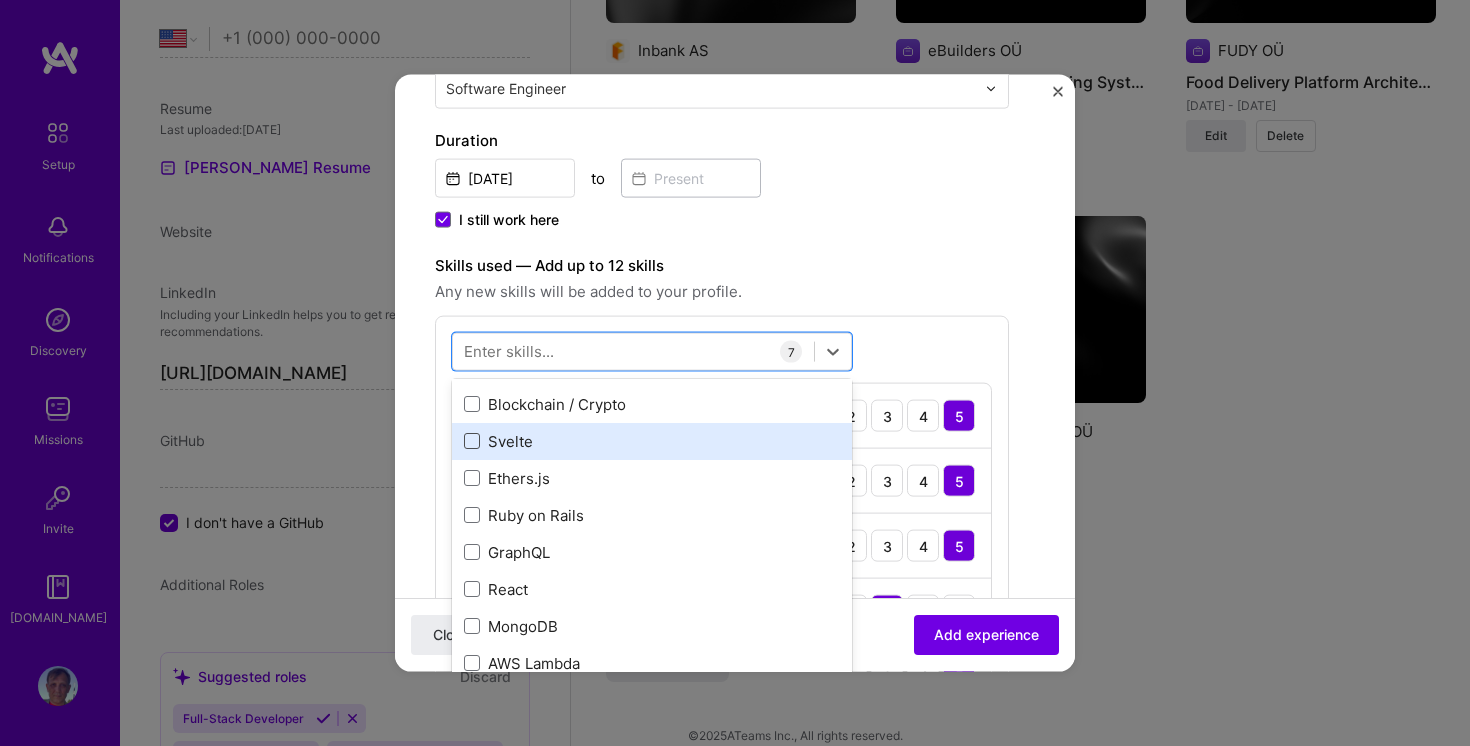 scroll, scrollTop: 488, scrollLeft: 0, axis: vertical 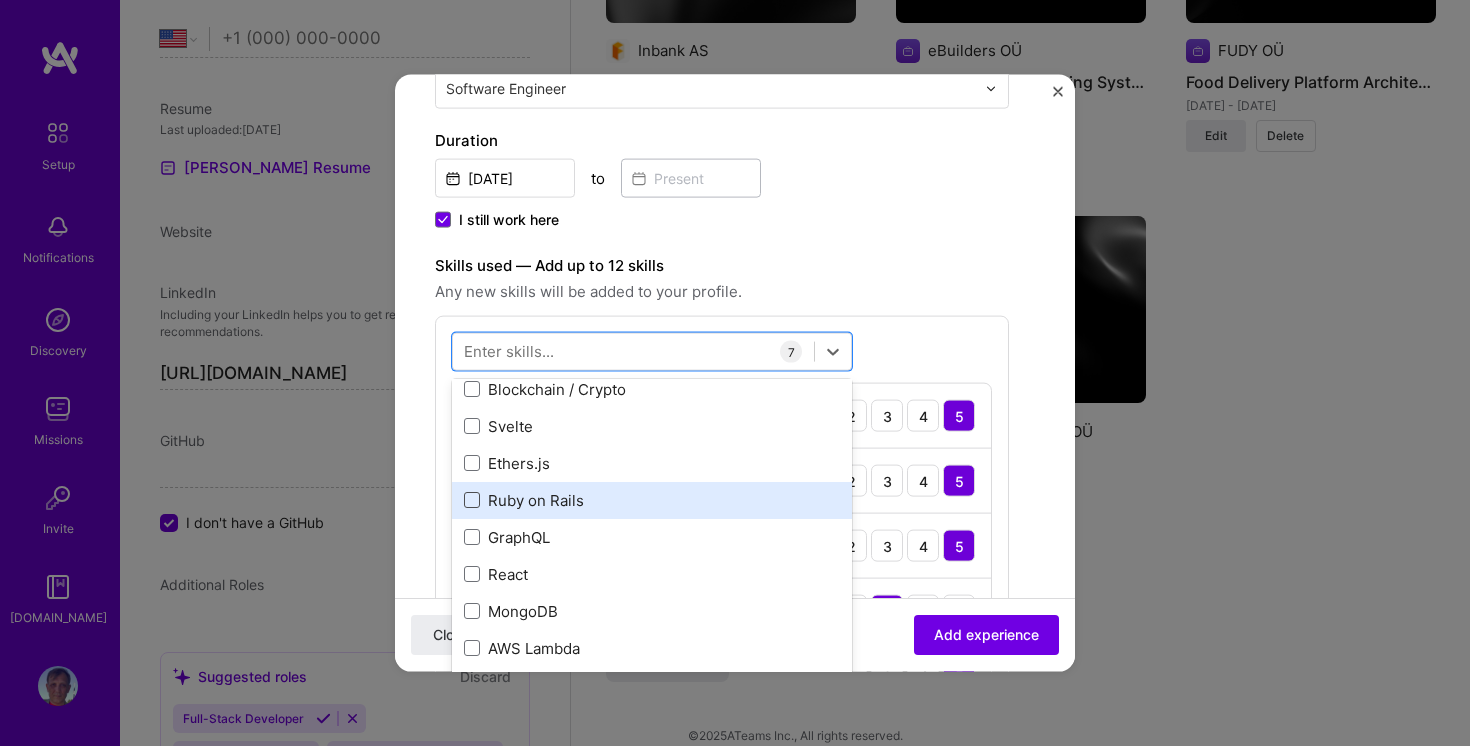 click at bounding box center [472, 500] 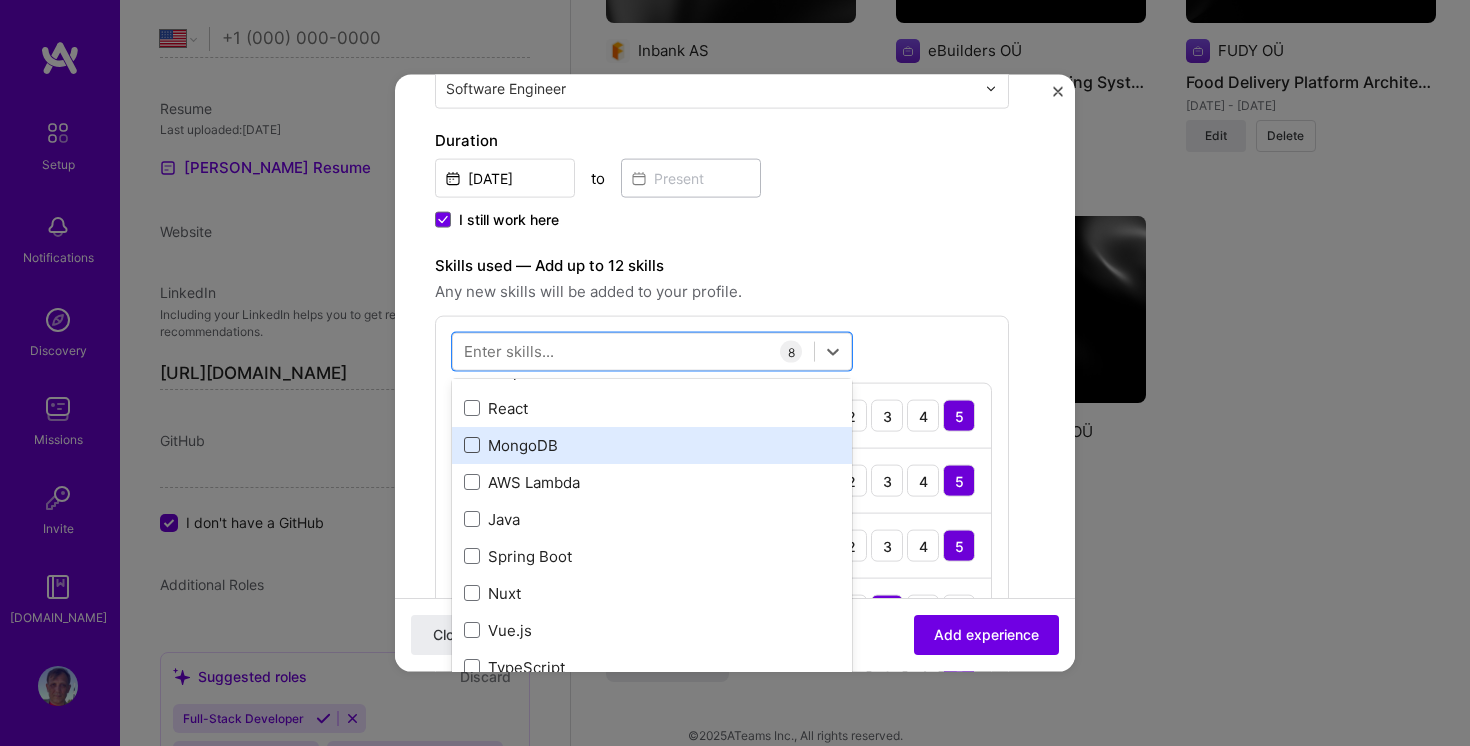 scroll, scrollTop: 656, scrollLeft: 0, axis: vertical 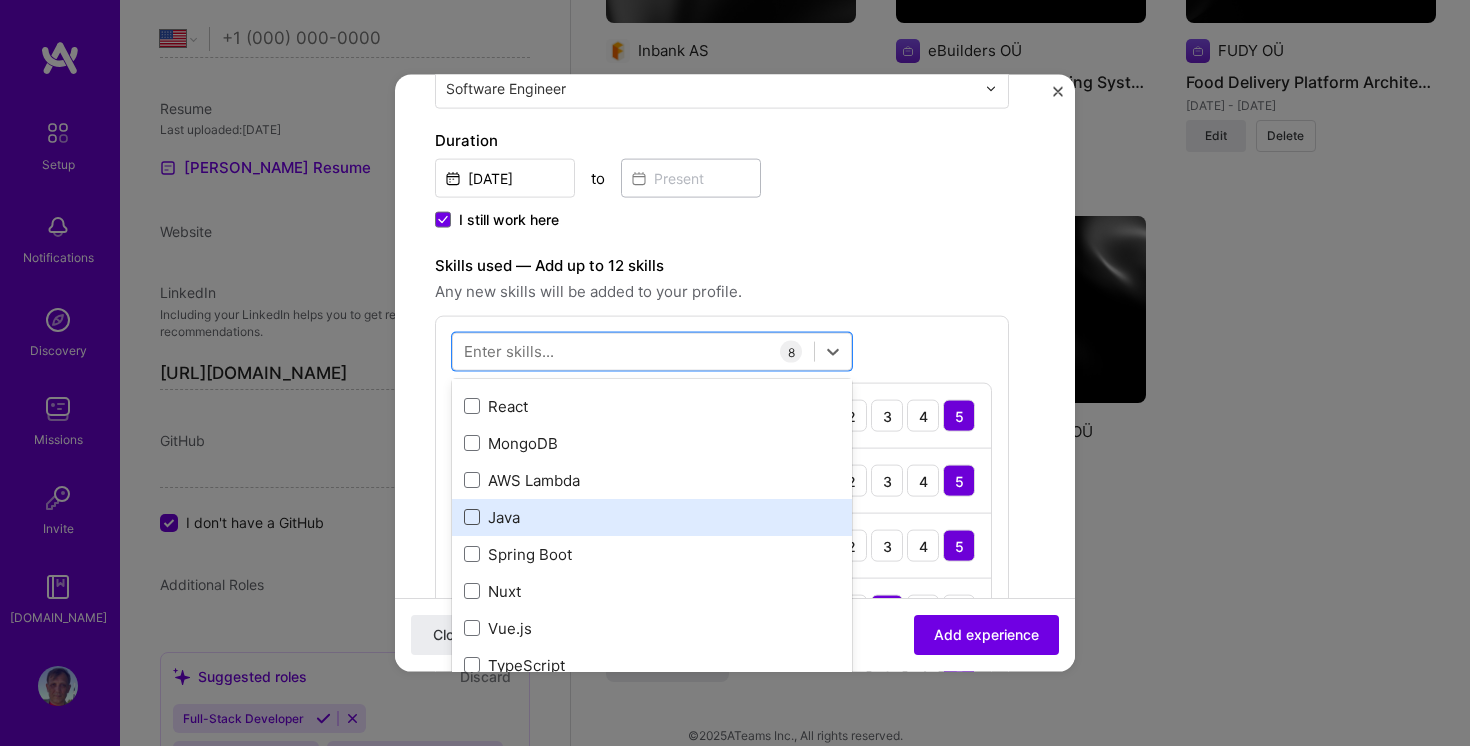 click at bounding box center [472, 517] 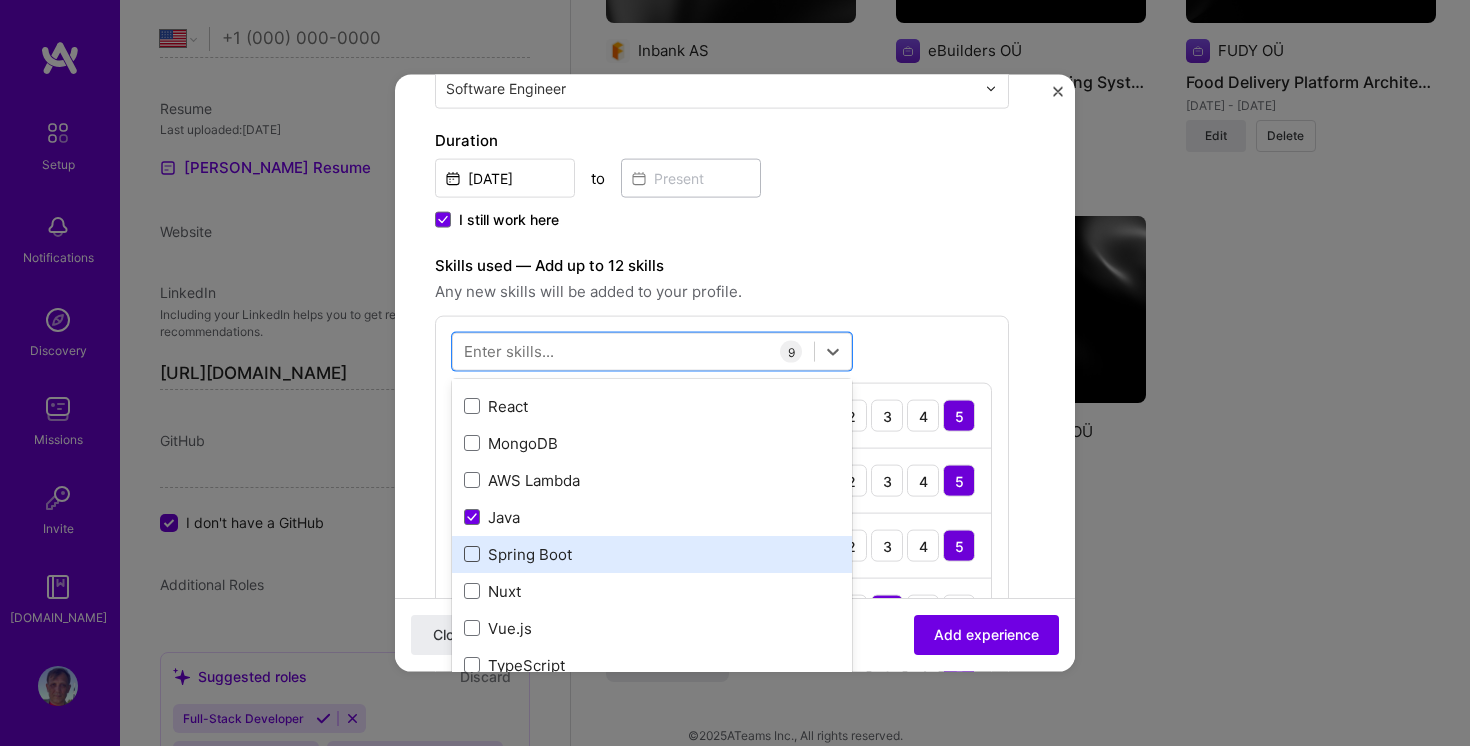 click at bounding box center [472, 554] 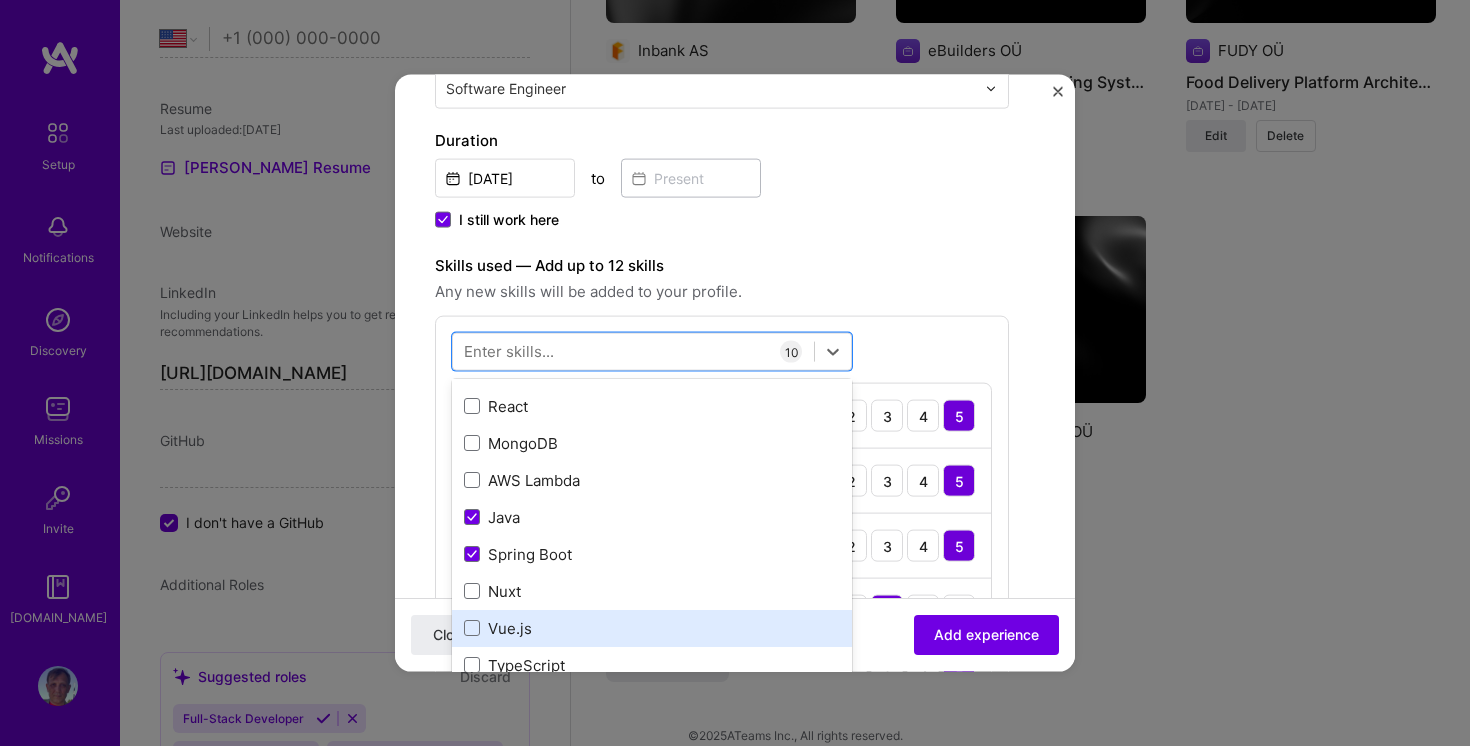click on "Vue.js" at bounding box center [652, 627] 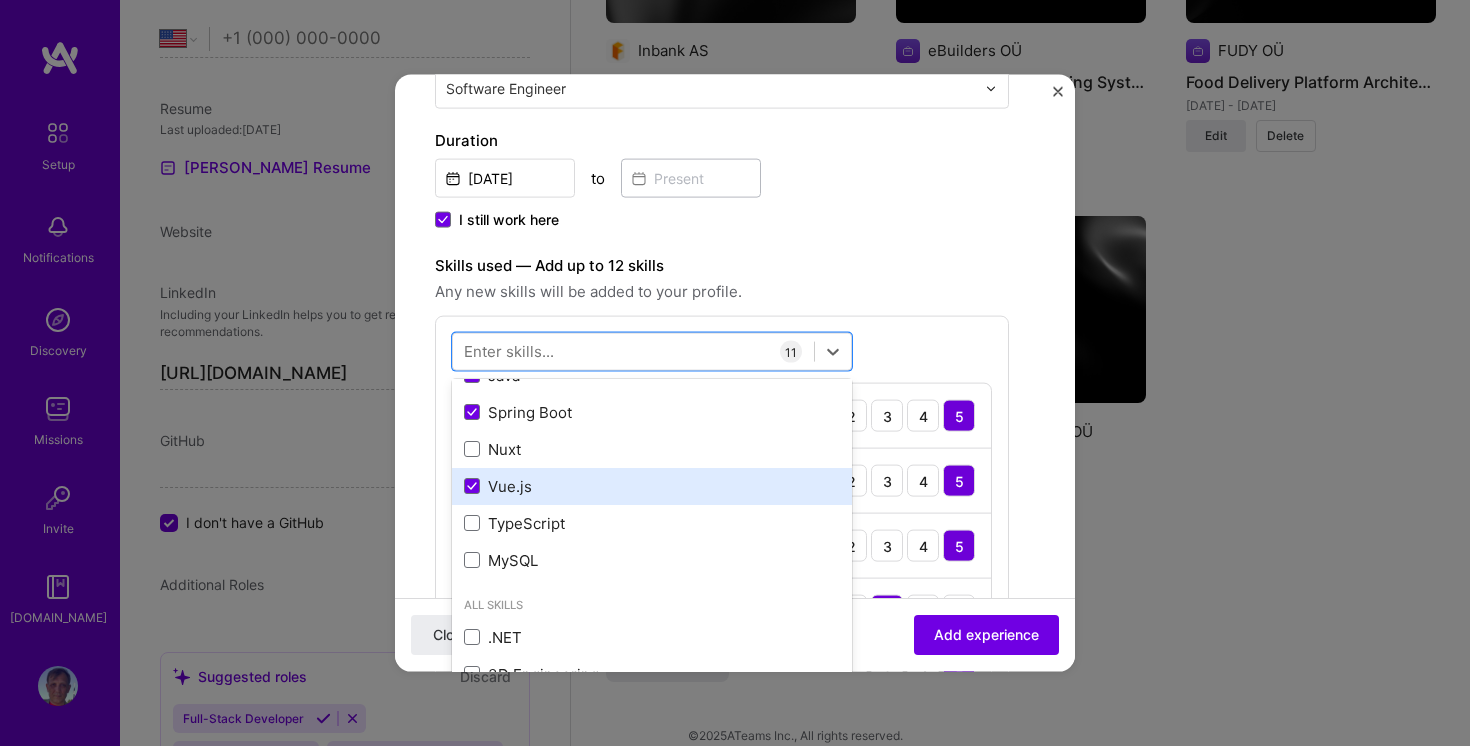 scroll, scrollTop: 805, scrollLeft: 0, axis: vertical 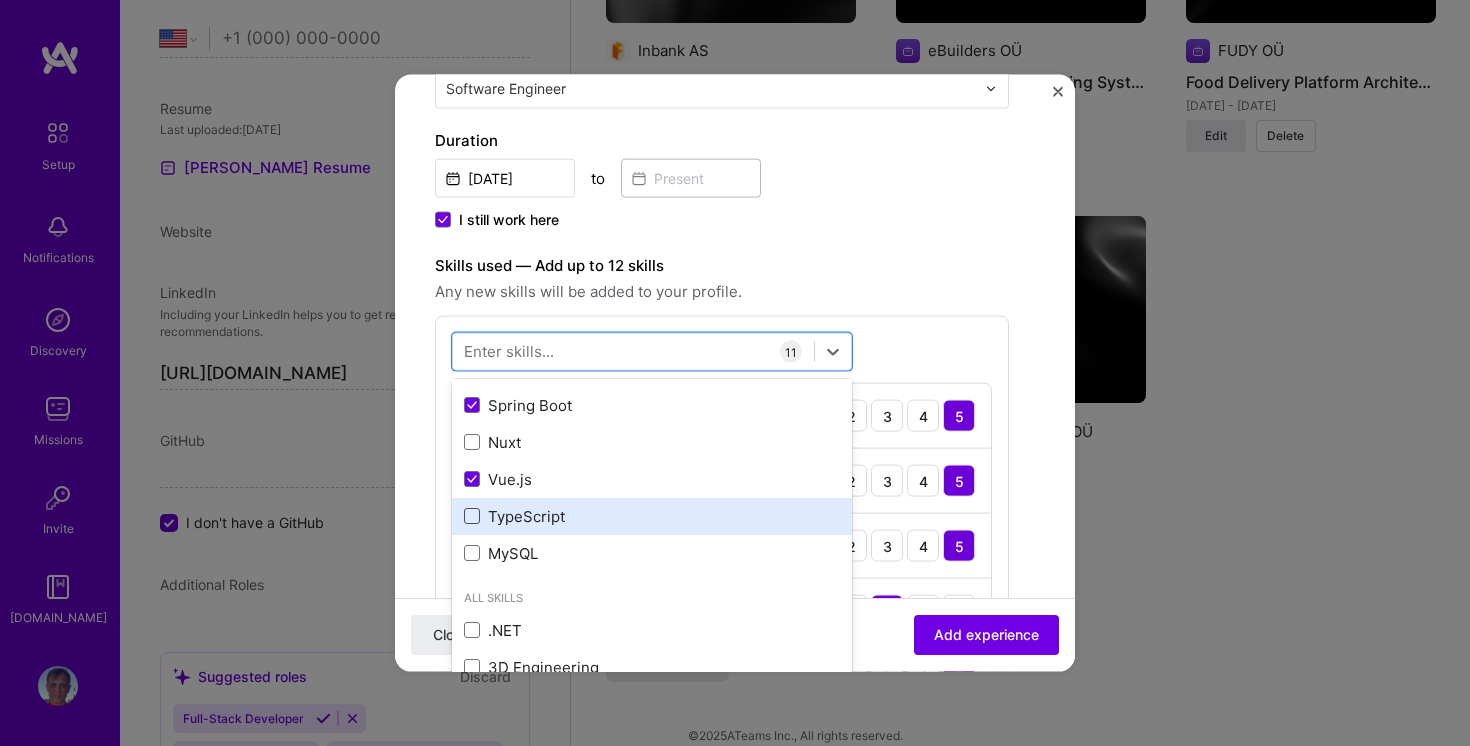 click at bounding box center (472, 516) 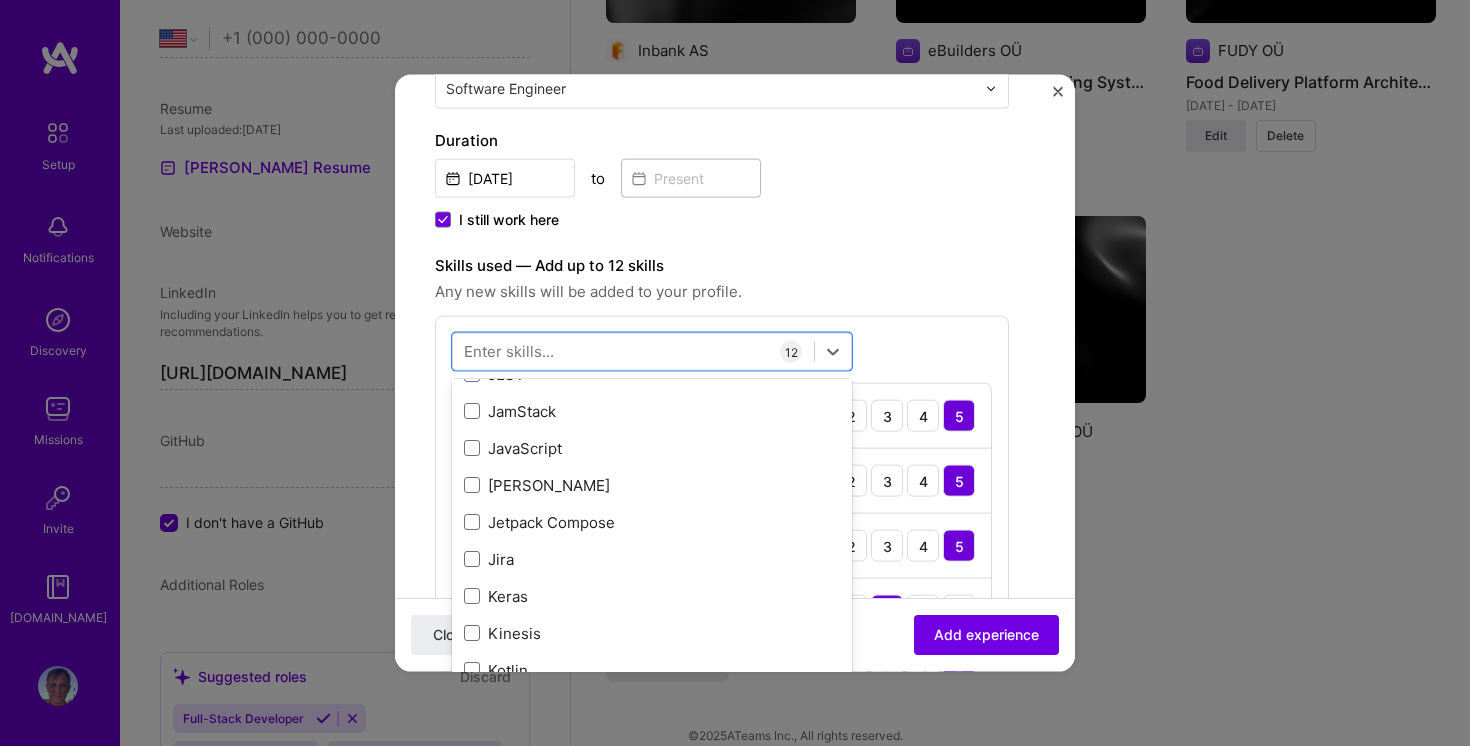 scroll, scrollTop: 7120, scrollLeft: 0, axis: vertical 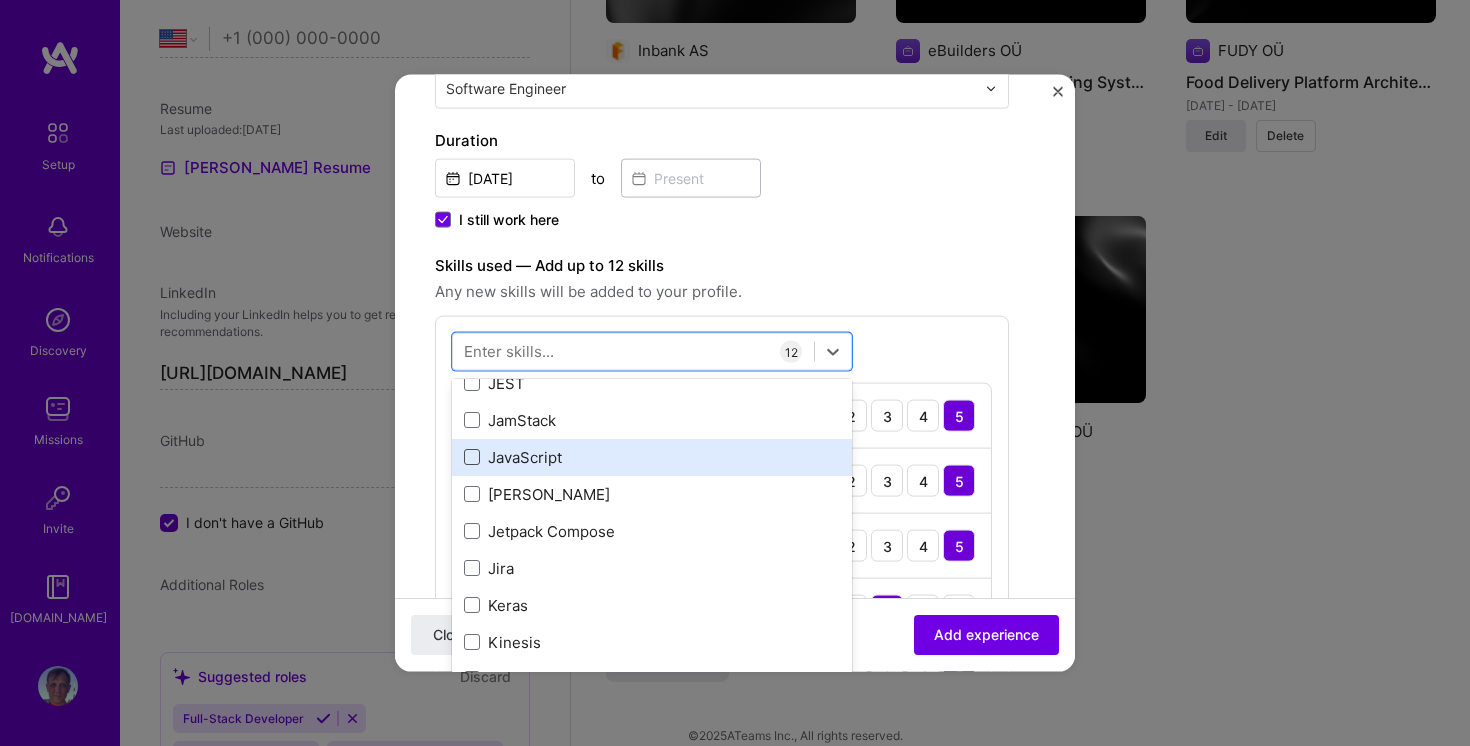 click at bounding box center (472, 457) 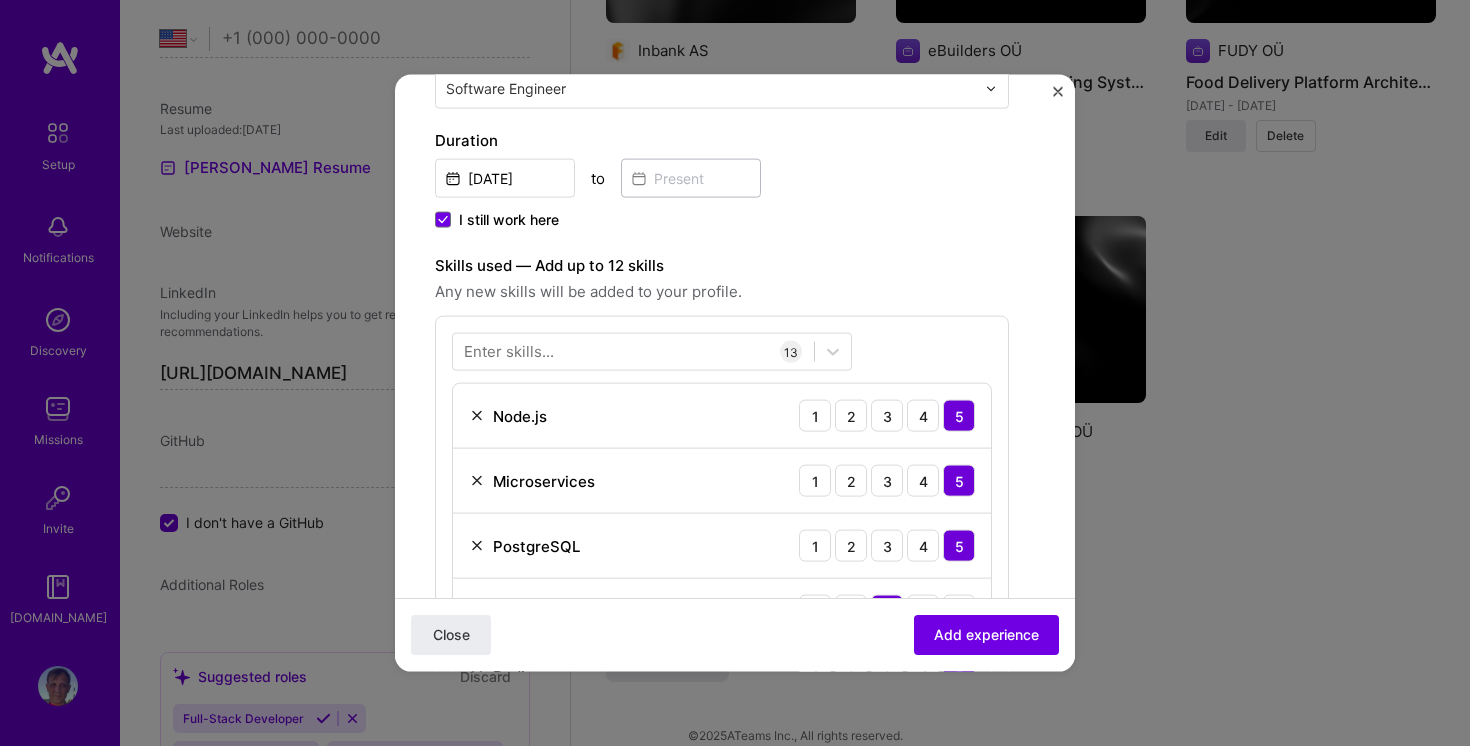 click on "Enter skills... 13 Node.js 1 2 3 4 5 Microservices 1 2 3 4 5 PostgreSQL 1 2 3 4 5 [PERSON_NAME] 1 2 3 4 5 Redis 1 2 3 4 5 Docker 1 2 3 4 5 REST API 1 2 3 4 5 Ruby on Rails 1 2 3 4 5 Java 1 2 3 4 5 Spring Boot 1 2 3 4 5 Vue.js 1 2 3 4 5 TypeScript 1 2 3 4 5 JavaScript 1 2 3 4 5" at bounding box center (722, 781) 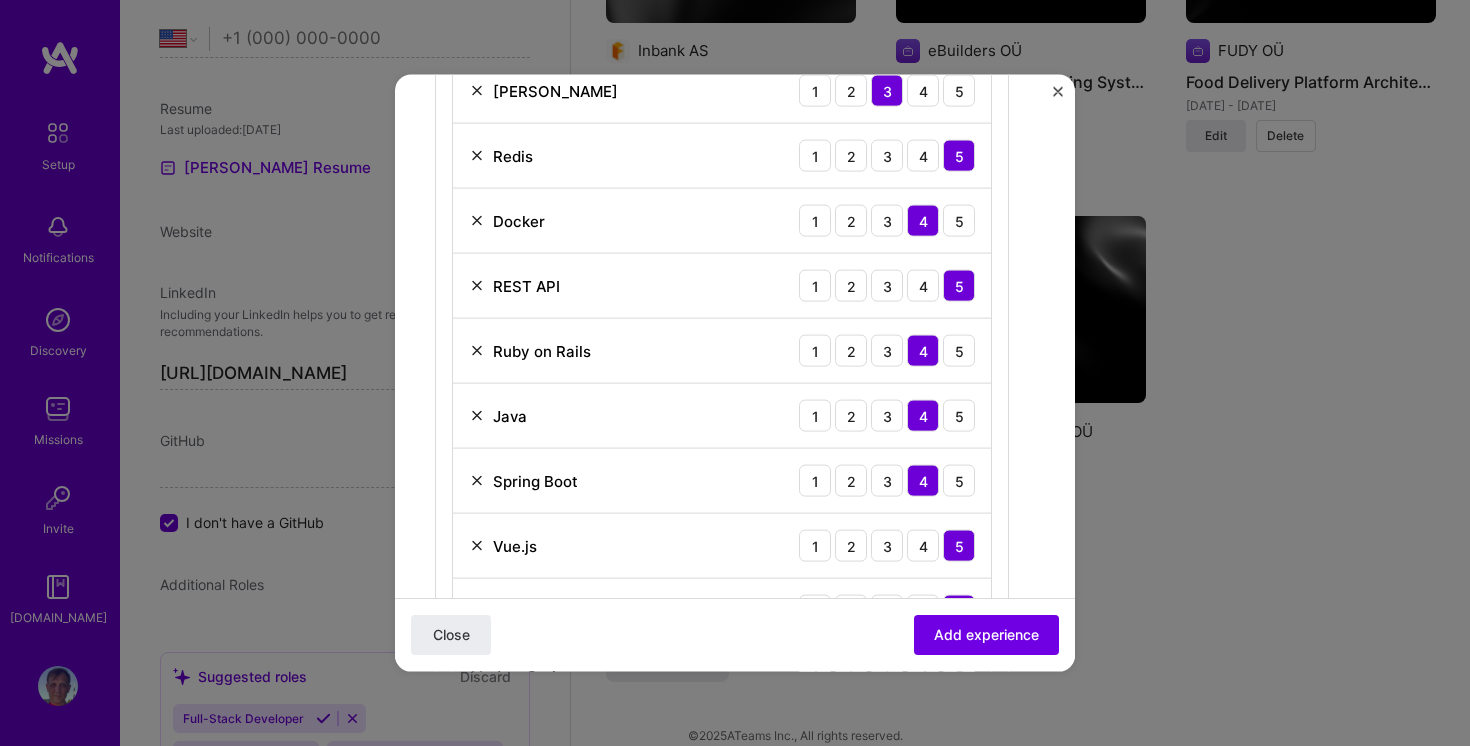 scroll, scrollTop: 1066, scrollLeft: 0, axis: vertical 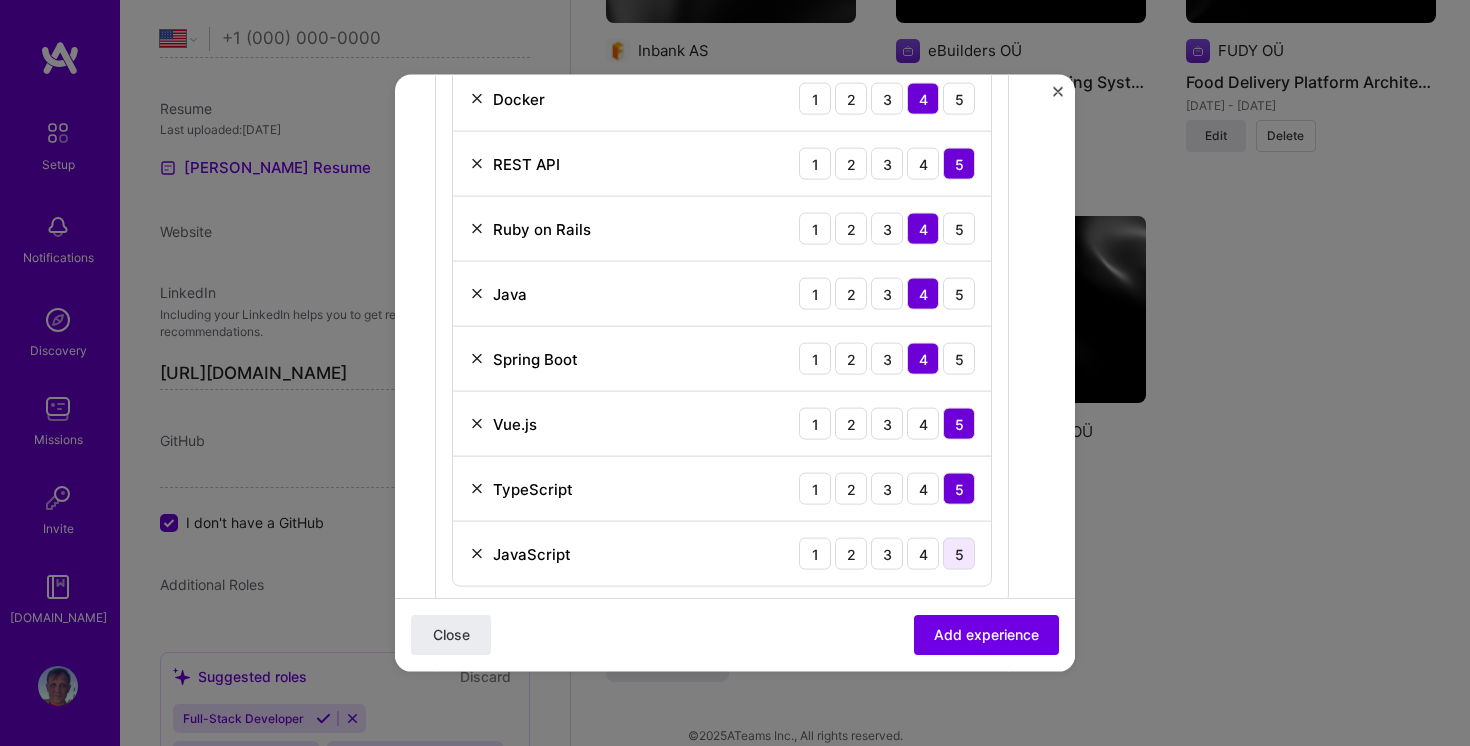 click on "5" at bounding box center [959, 554] 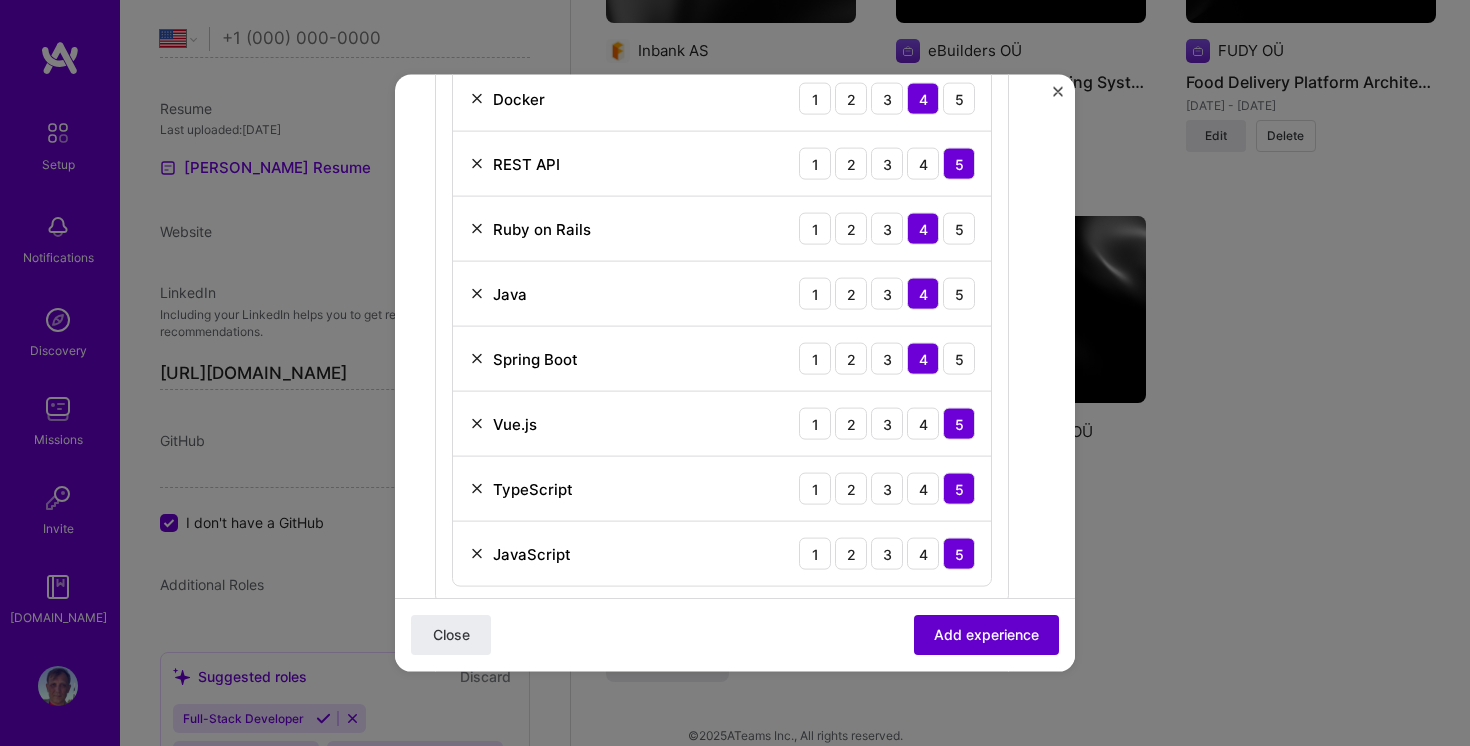 click on "Add experience" at bounding box center [986, 635] 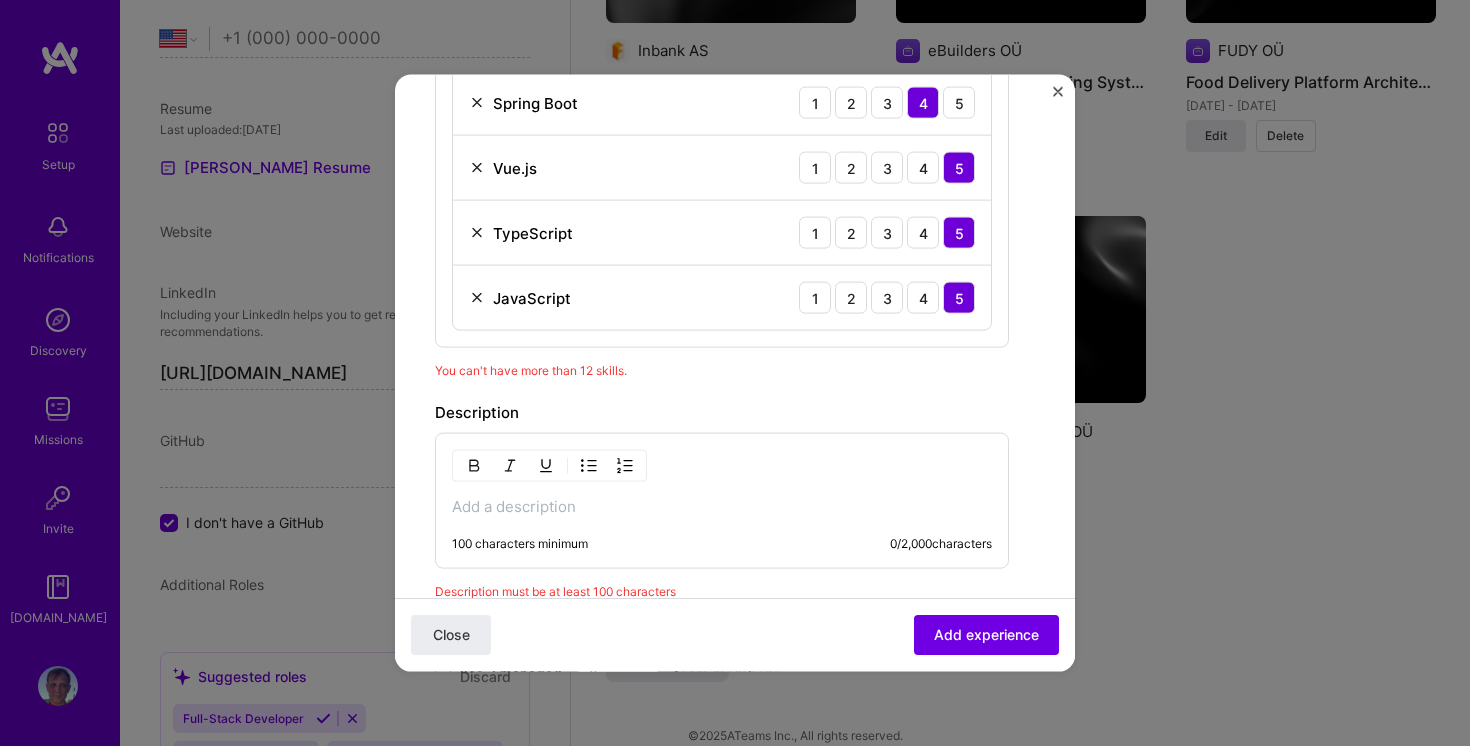 scroll, scrollTop: 1322, scrollLeft: 0, axis: vertical 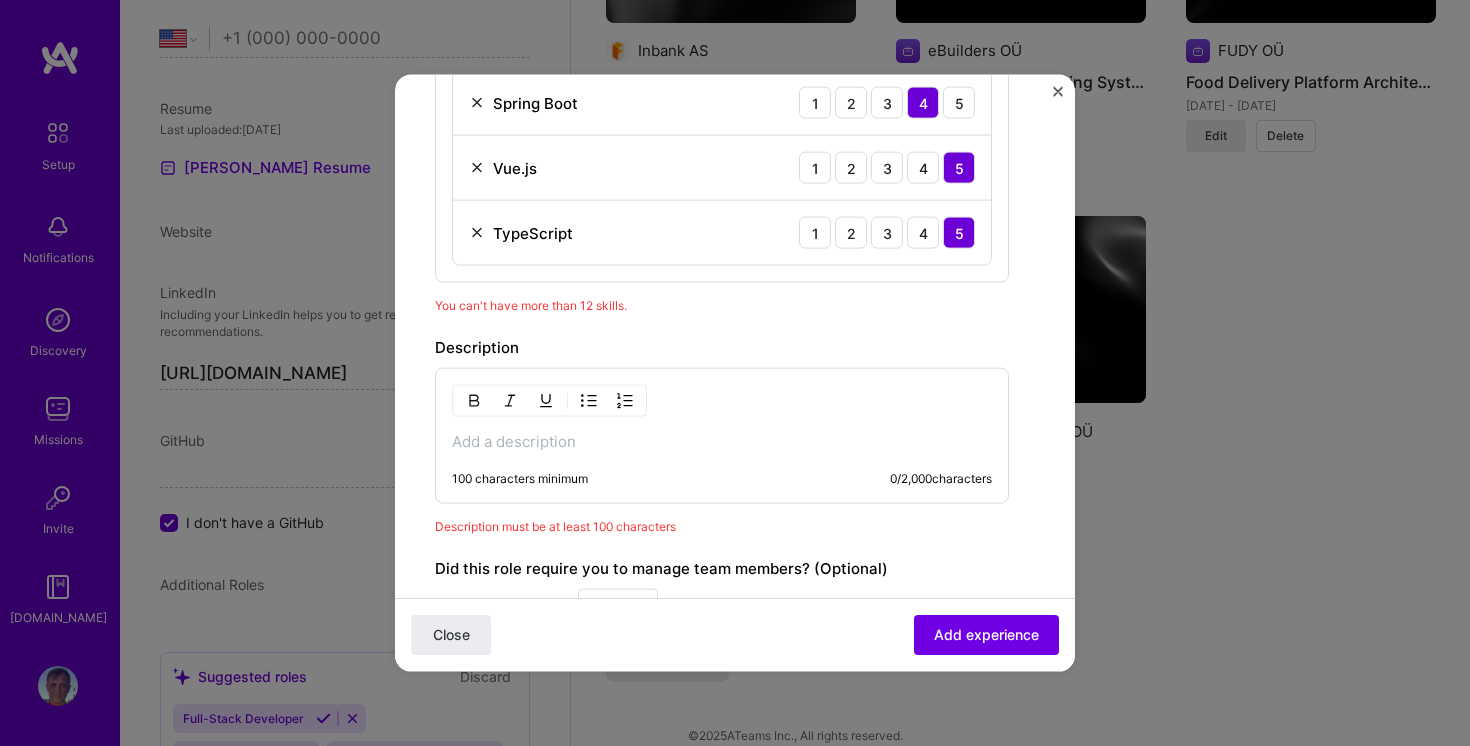 click at bounding box center (722, 442) 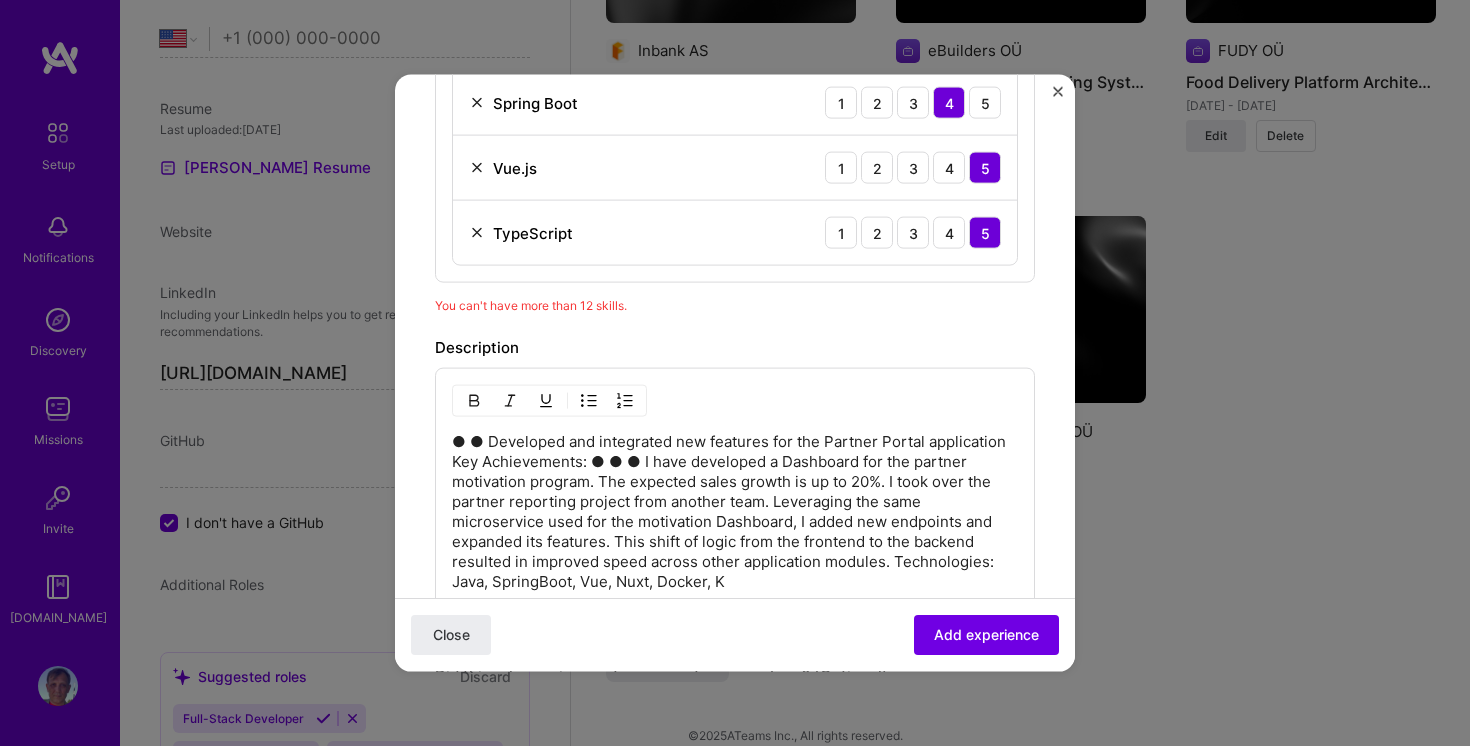 click on "● ● Developed and integrated new features for the Partner Portal application Key Achievements: ● ● ● I have developed a Dashboard for the partner motivation program. The expected sales growth is up to 20%. I took over the partner reporting project from another team. Leveraging the same microservice used for the motivation Dashboard, I added new endpoints and expanded its features. This shift of logic from the frontend to the backend resulted in improved speed across other application modules. Technologies: Java, SpringBoot, Vue, Nuxt, Docker, K" at bounding box center (735, 512) 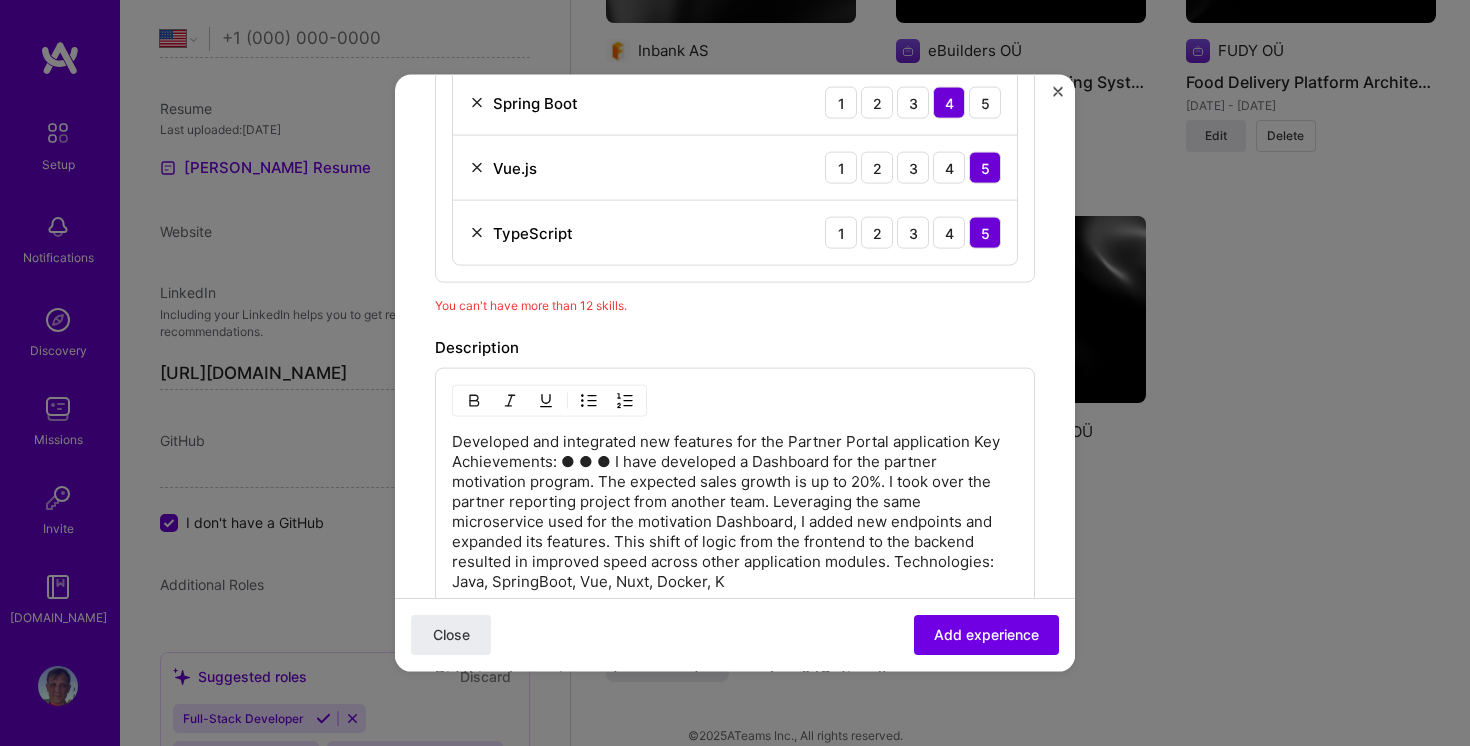 click at bounding box center [589, 401] 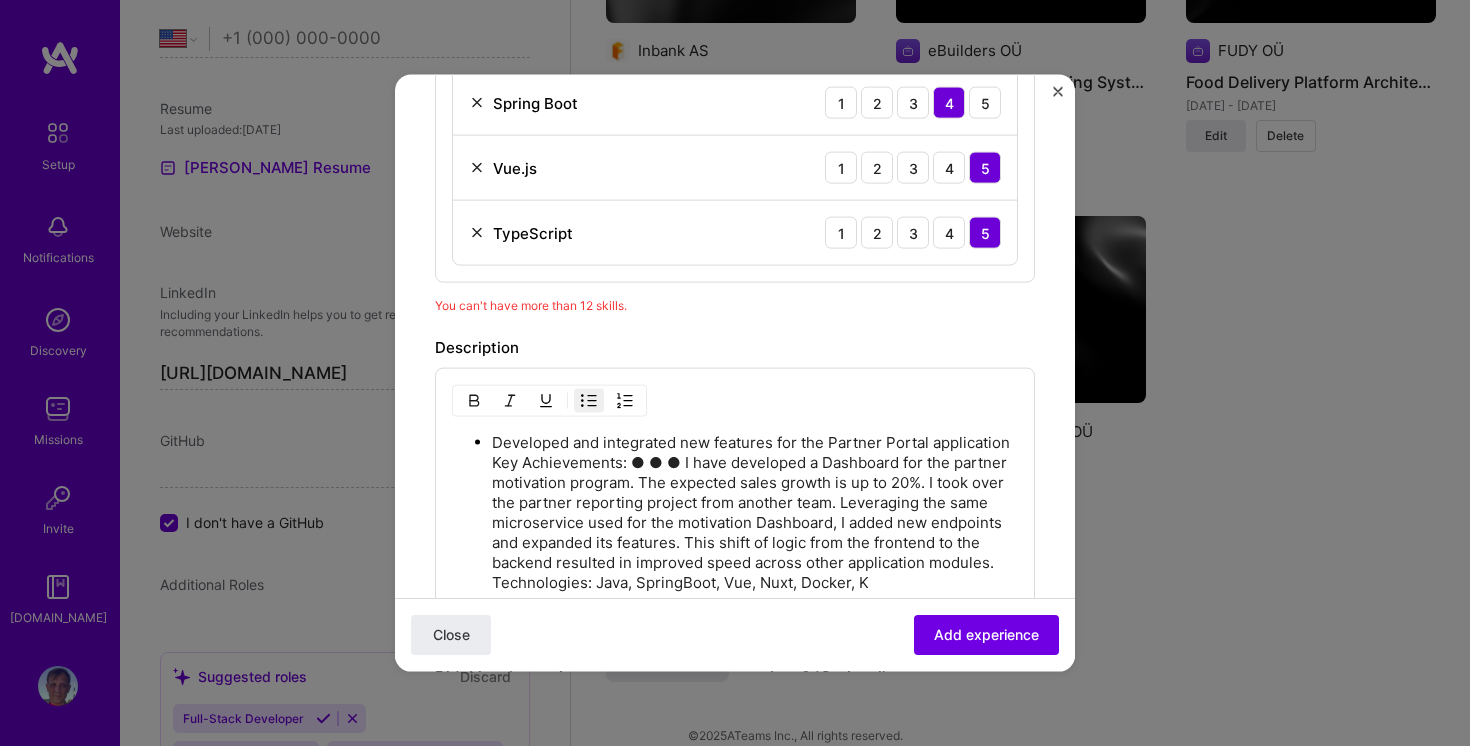 click on "Developed and integrated new features for the Partner Portal application Key Achievements: ● ● ● I have developed a Dashboard for the partner motivation program. The expected sales growth is up to 20%. I took over the partner reporting project from another team. Leveraging the same microservice used for the motivation Dashboard, I added new endpoints and expanded its features. This shift of logic from the frontend to the backend resulted in improved speed across other application modules. Technologies: Java, SpringBoot, Vue, Nuxt, Docker, K" at bounding box center (755, 513) 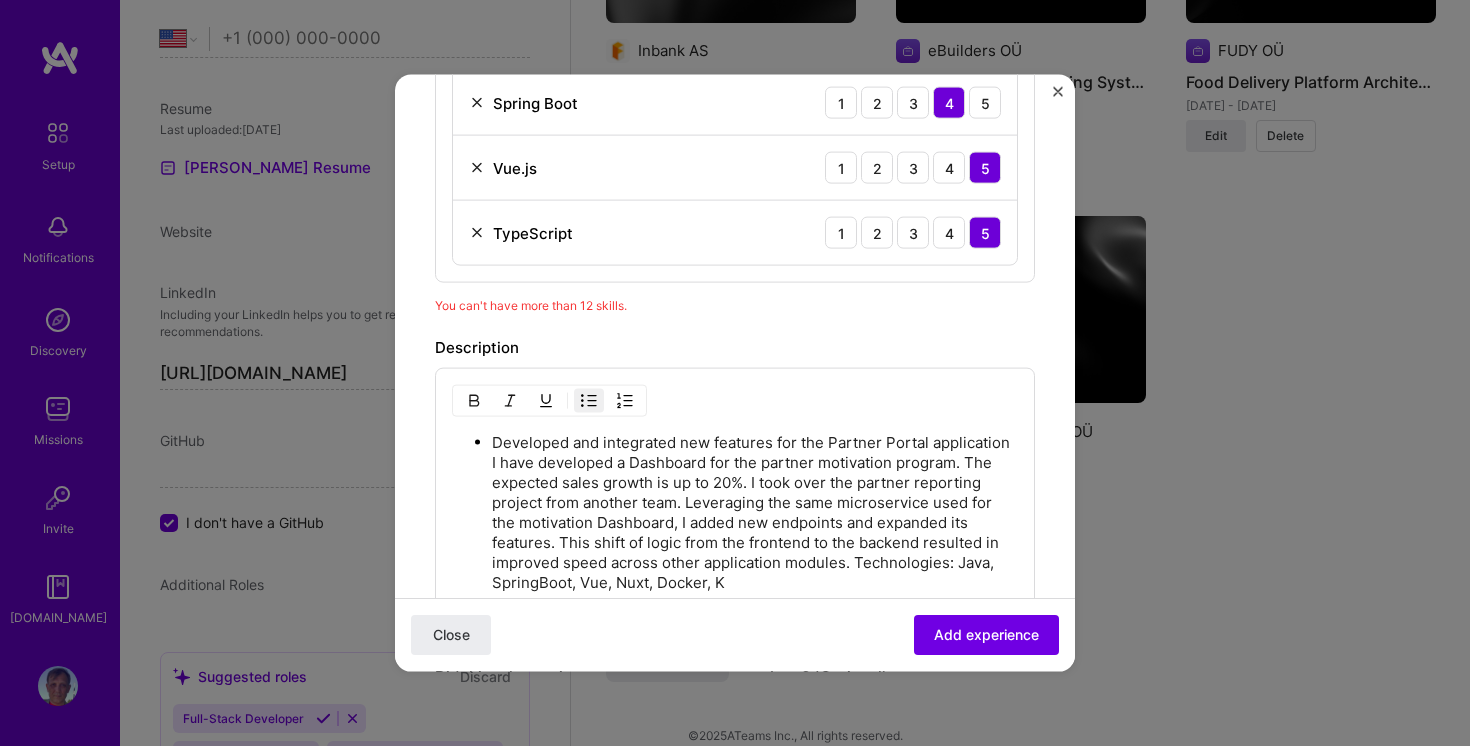 type 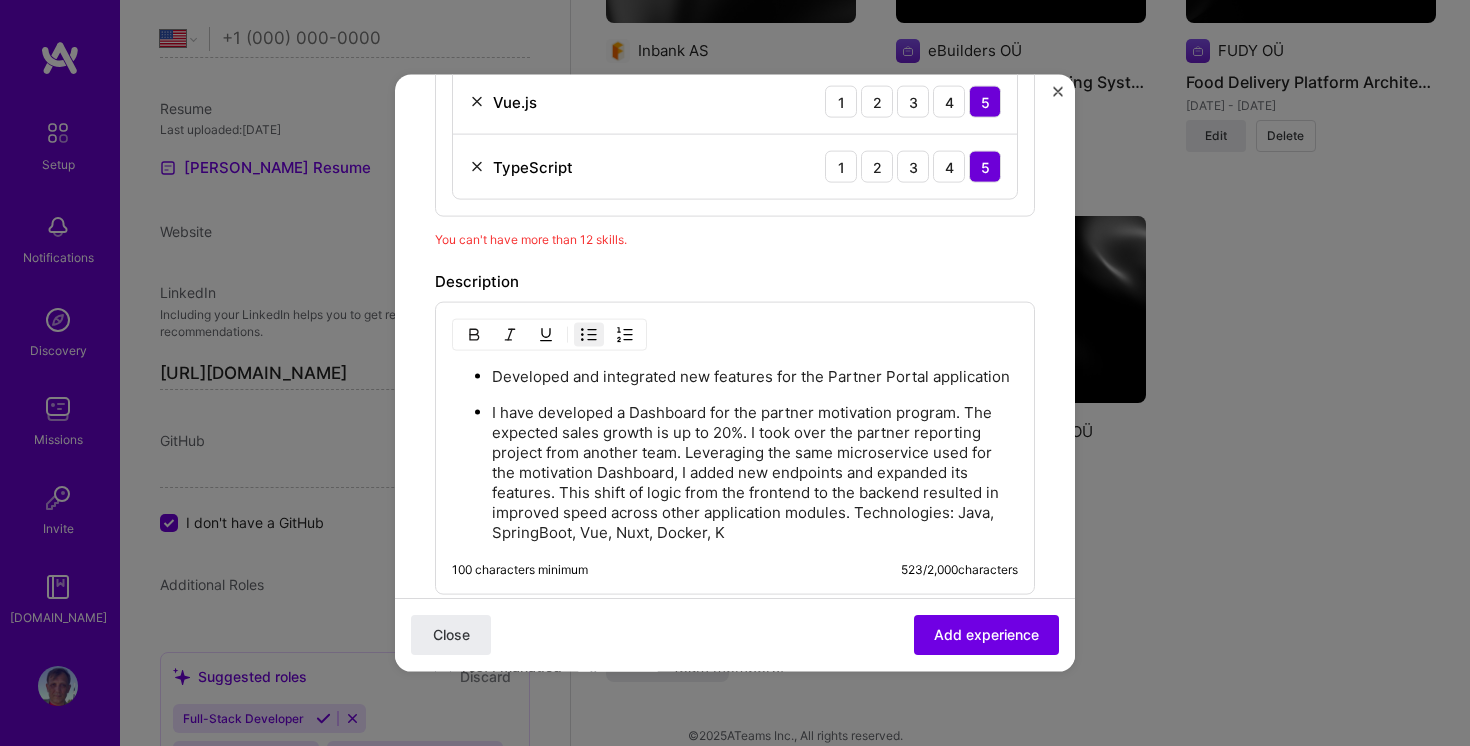 scroll, scrollTop: 1389, scrollLeft: 0, axis: vertical 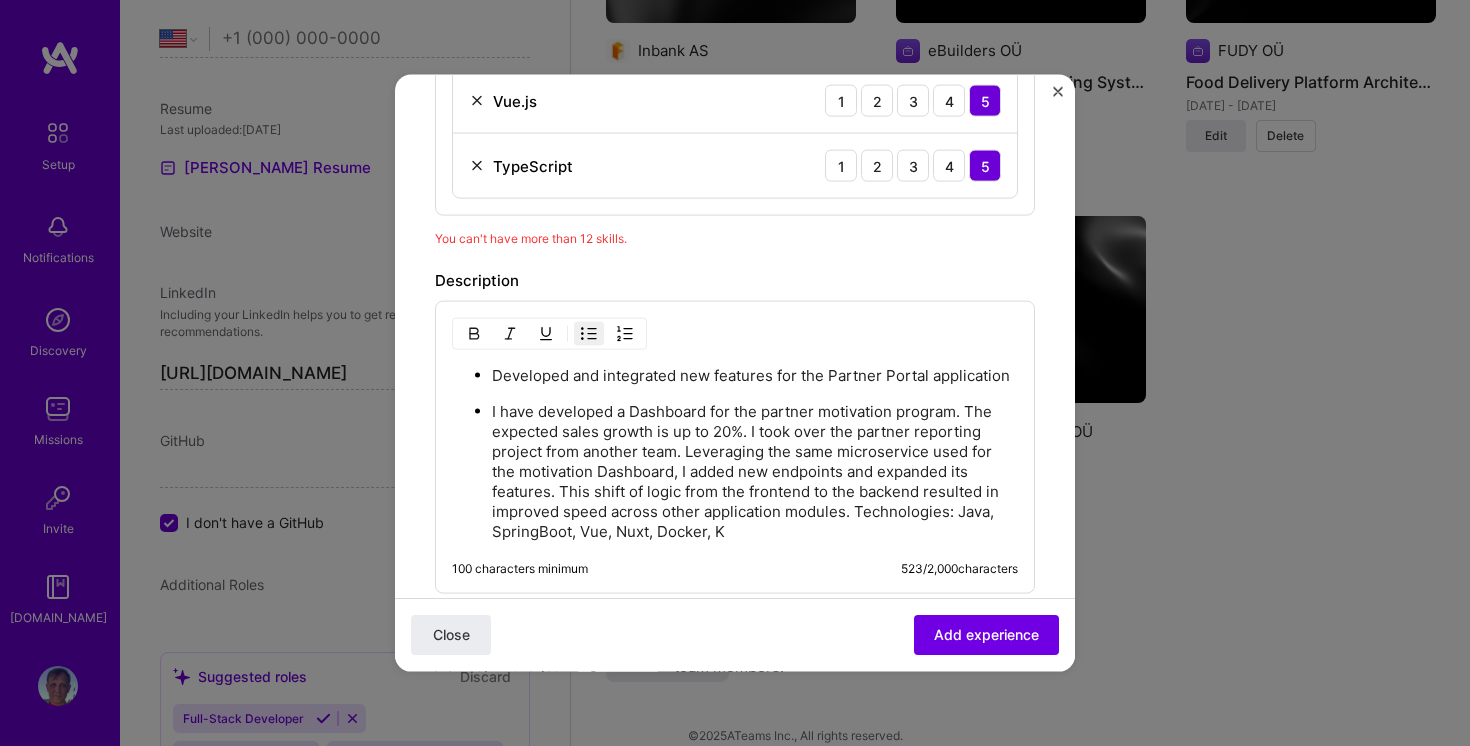 click on "I have developed a Dashboard for the partner motivation program. The expected sales growth is up to 20%. I took over the partner reporting project from another team. Leveraging the same microservice used for the motivation Dashboard, I added new endpoints and expanded its features. This shift of logic from the frontend to the backend resulted in improved speed across other application modules. Technologies: Java, SpringBoot, Vue, Nuxt, Docker, K" at bounding box center [755, 472] 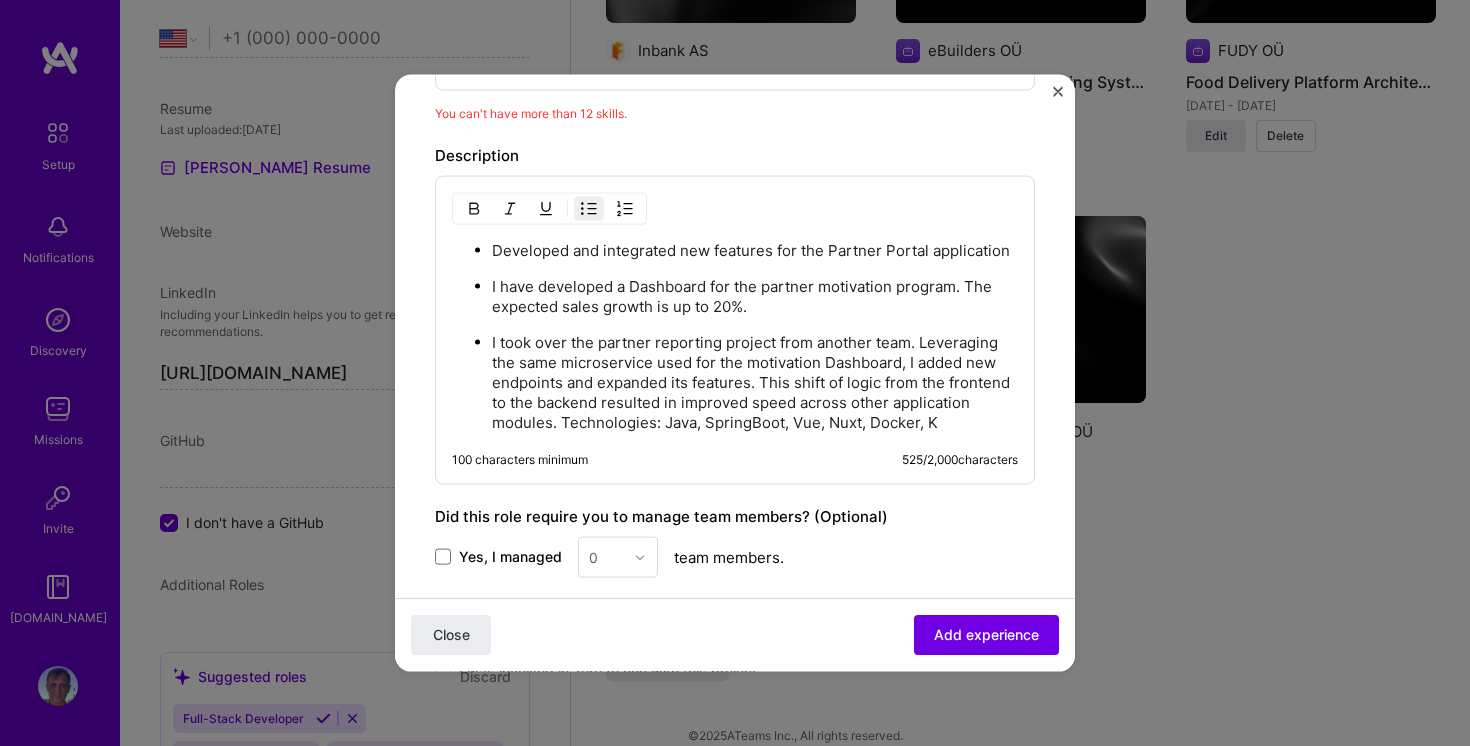 scroll, scrollTop: 1518, scrollLeft: 0, axis: vertical 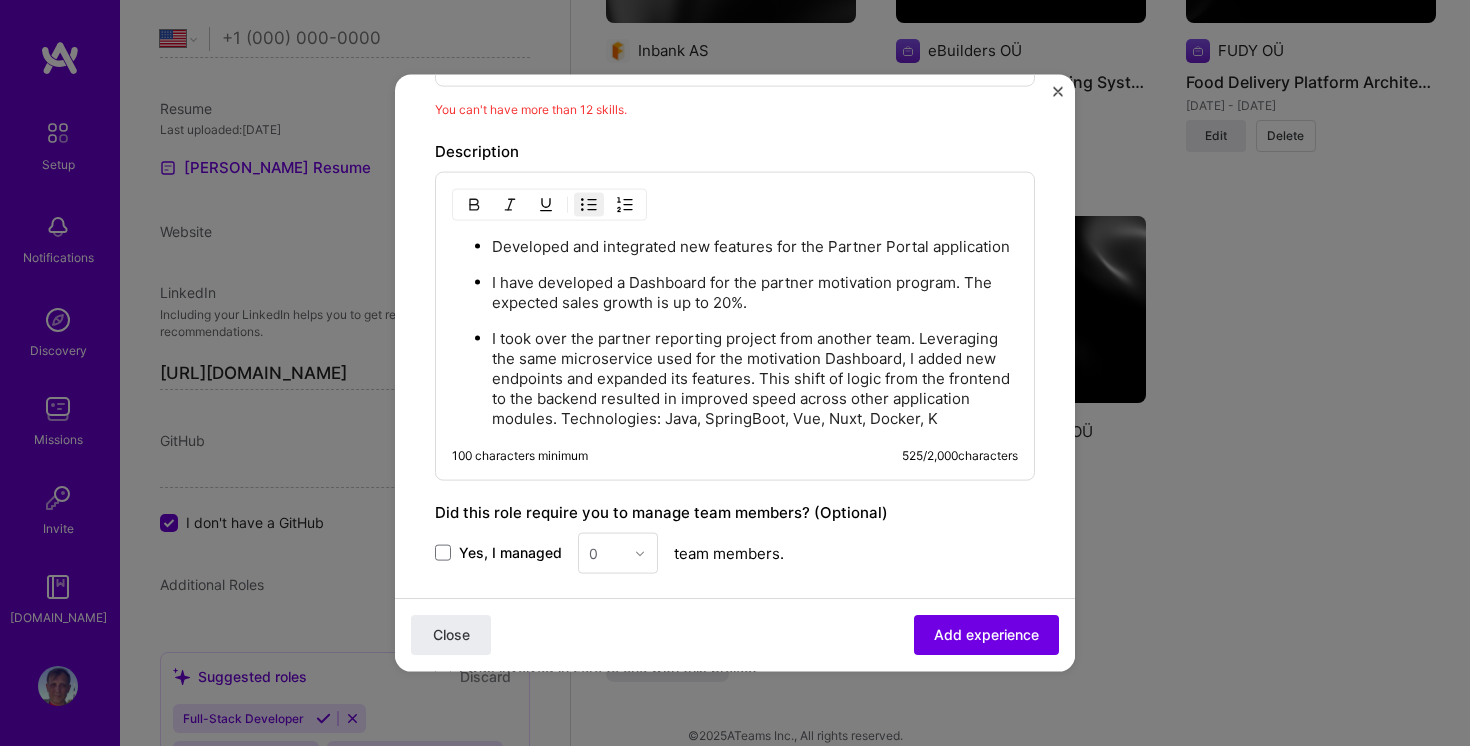 click on "I took over the partner reporting project from another team. Leveraging the same microservice used for the motivation Dashboard, I added new endpoints and expanded its features. This shift of logic from the frontend to the backend resulted in improved speed across other application modules. Technologies: Java, SpringBoot, Vue, Nuxt, Docker, K" at bounding box center (755, 379) 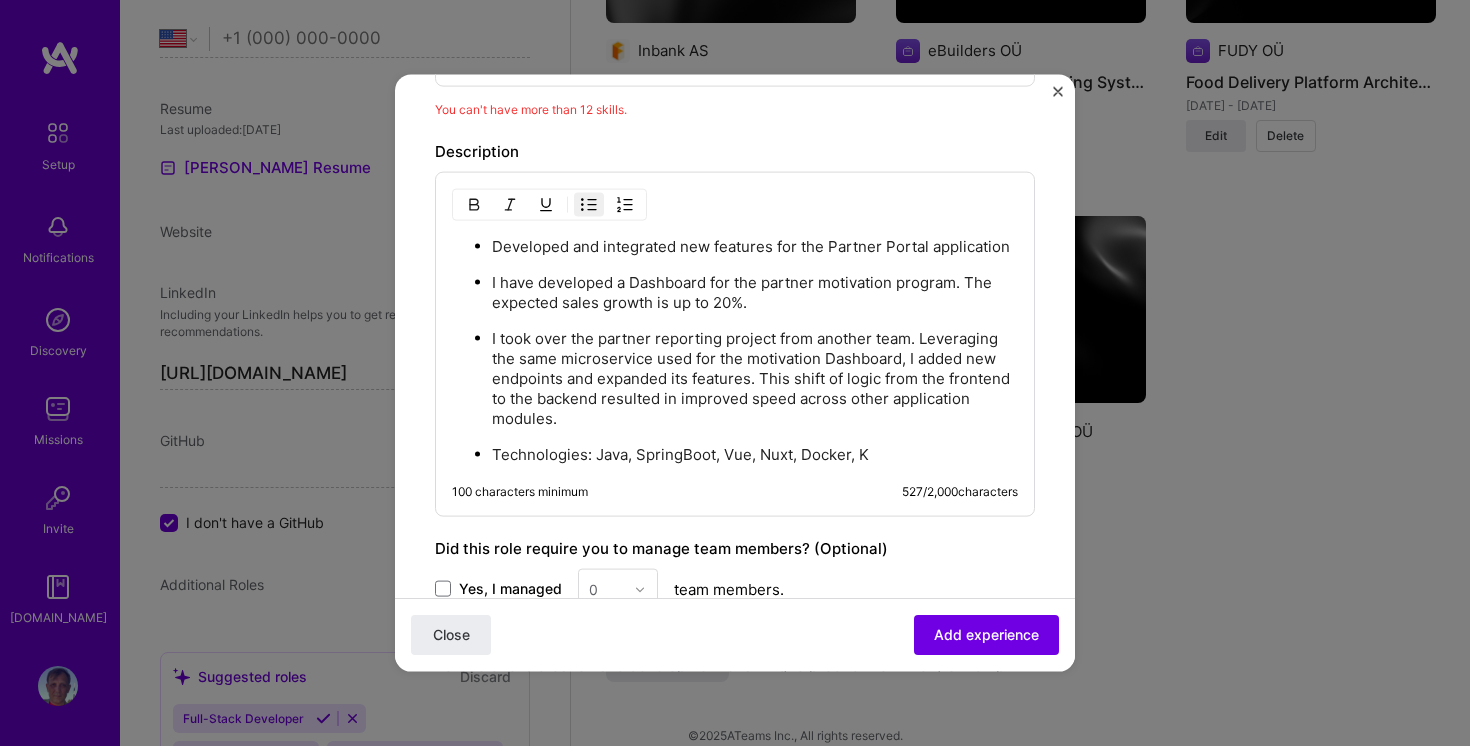 click on "Technologies: Java, SpringBoot, Vue, Nuxt, Docker, K" at bounding box center (755, 455) 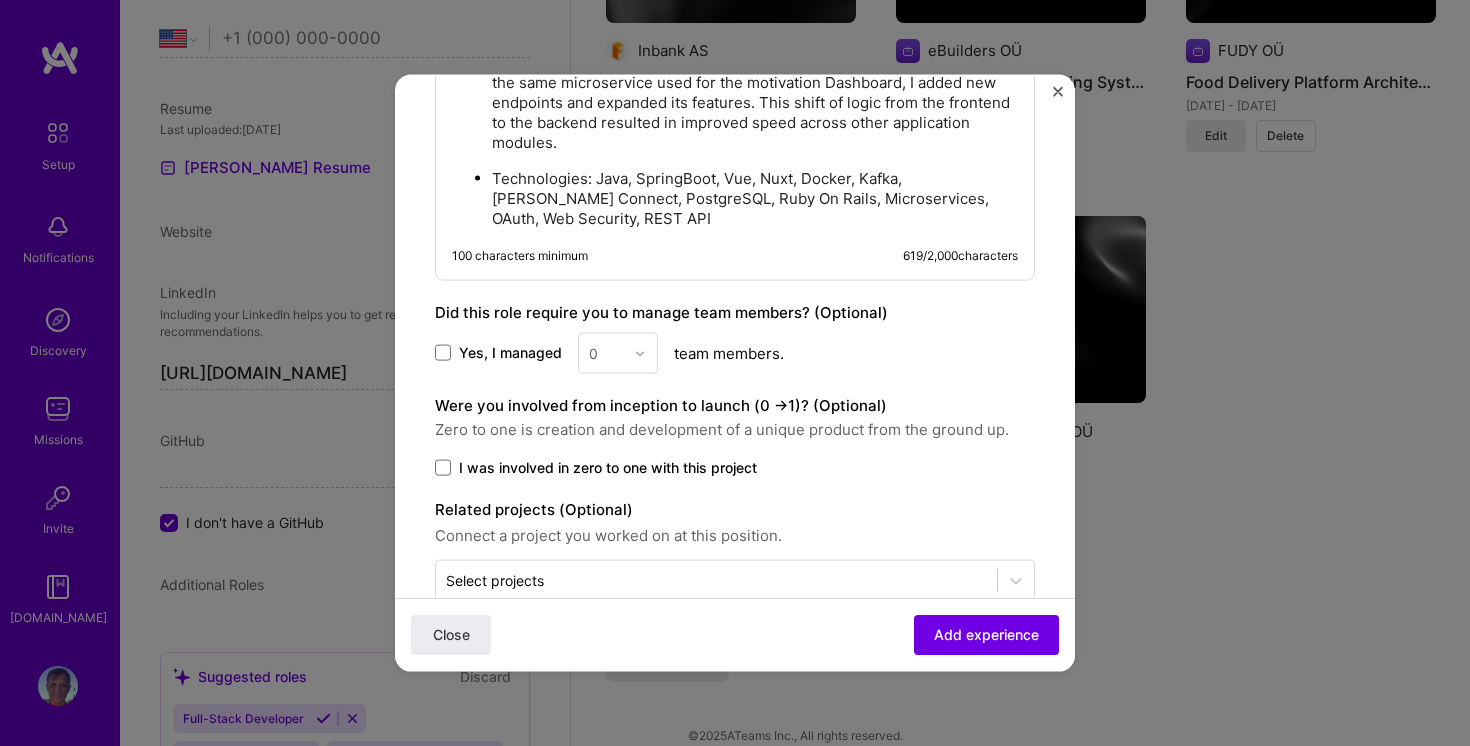 scroll, scrollTop: 1795, scrollLeft: 0, axis: vertical 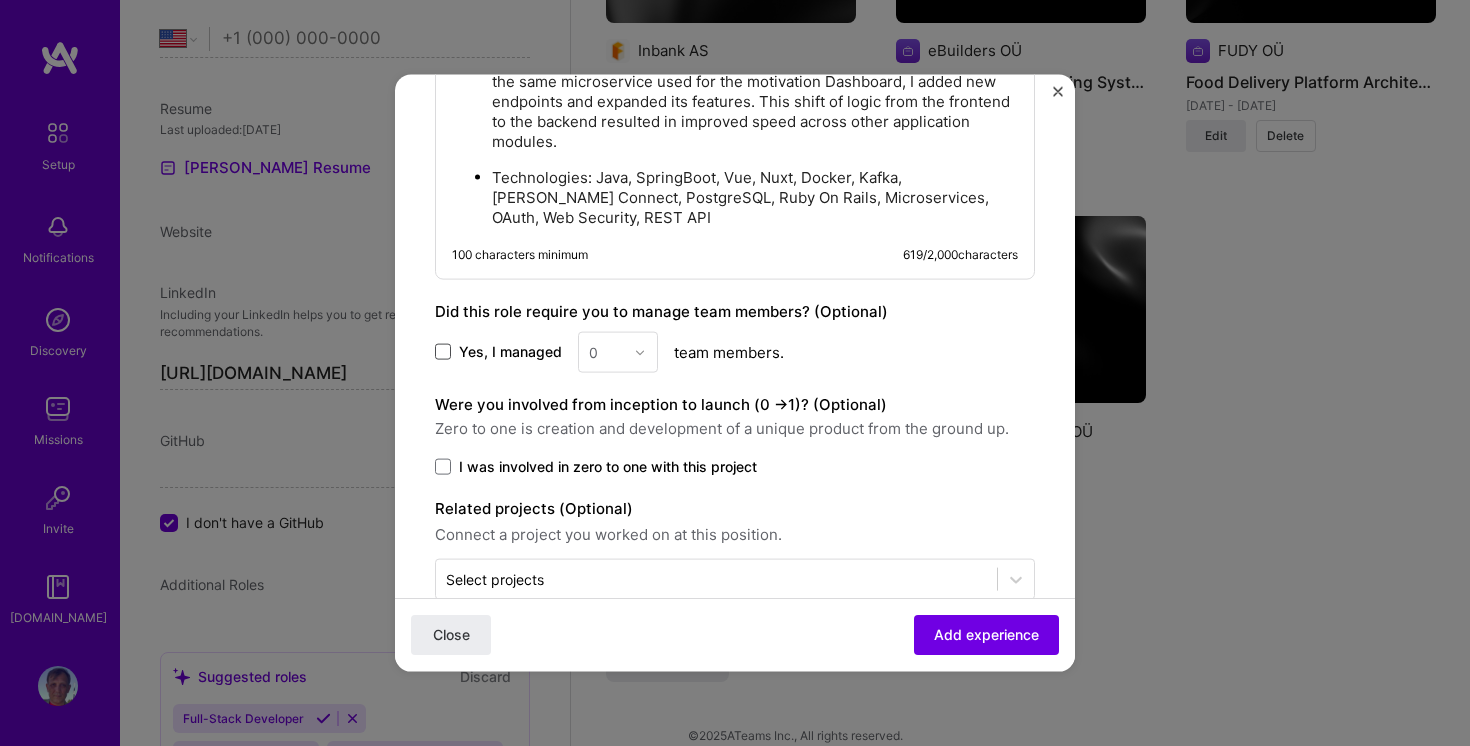click at bounding box center (443, 352) 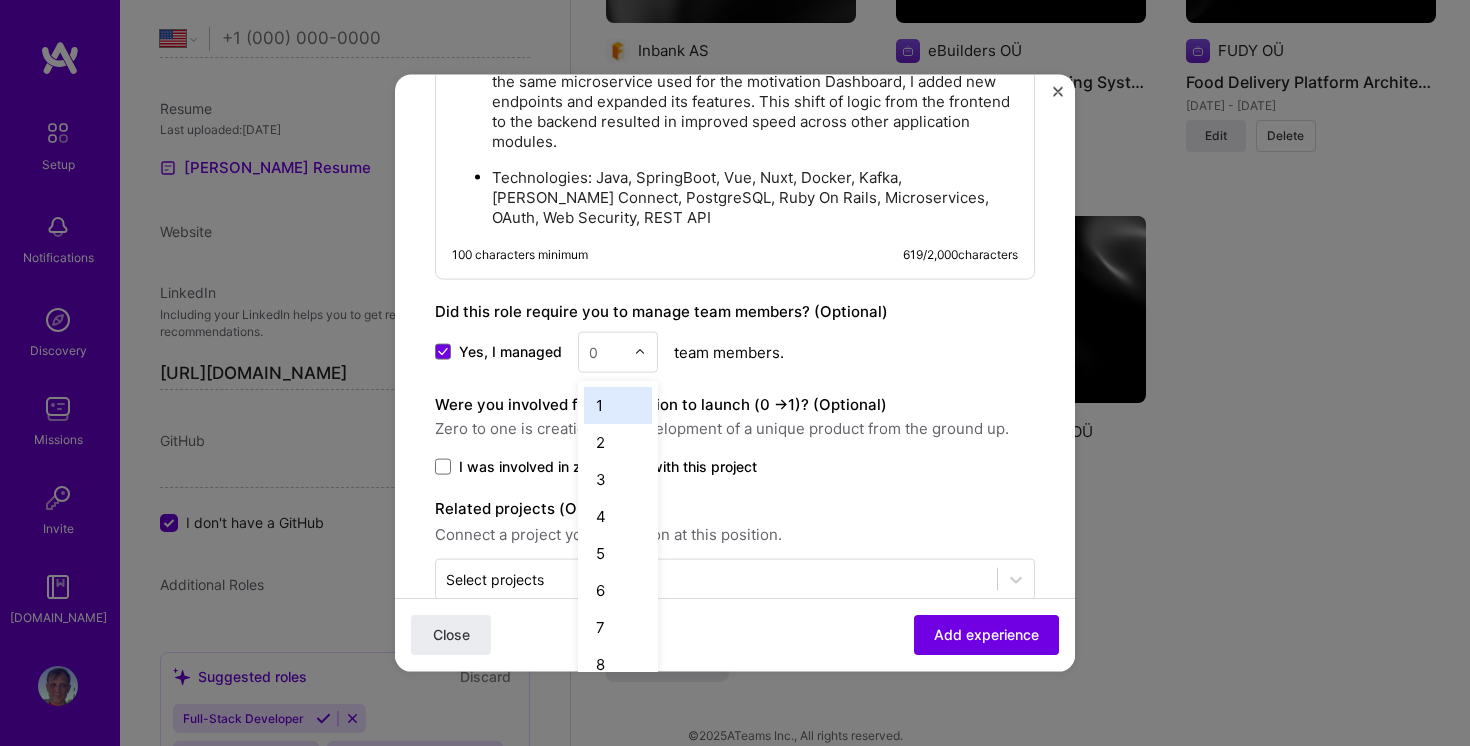 click on "0" at bounding box center [606, 352] 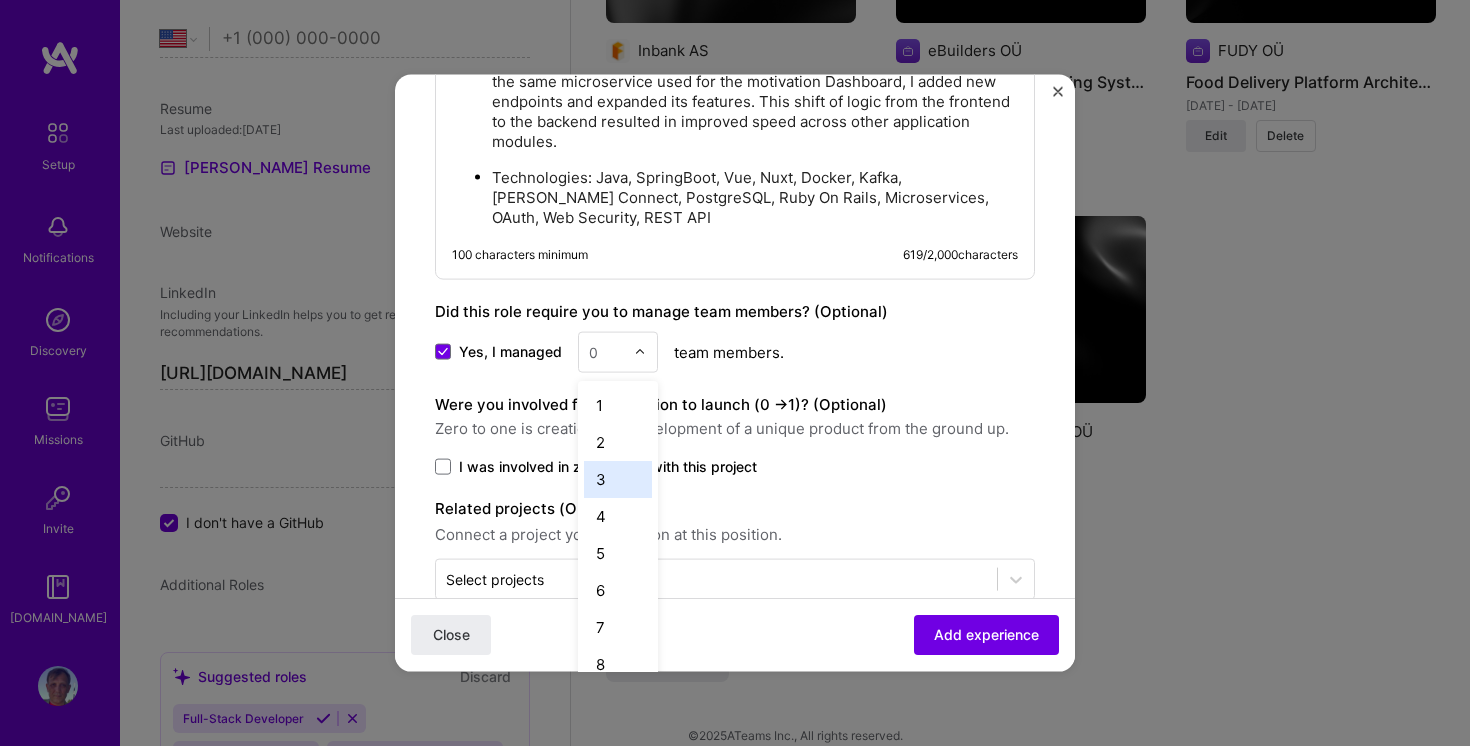 click on "3" at bounding box center [618, 479] 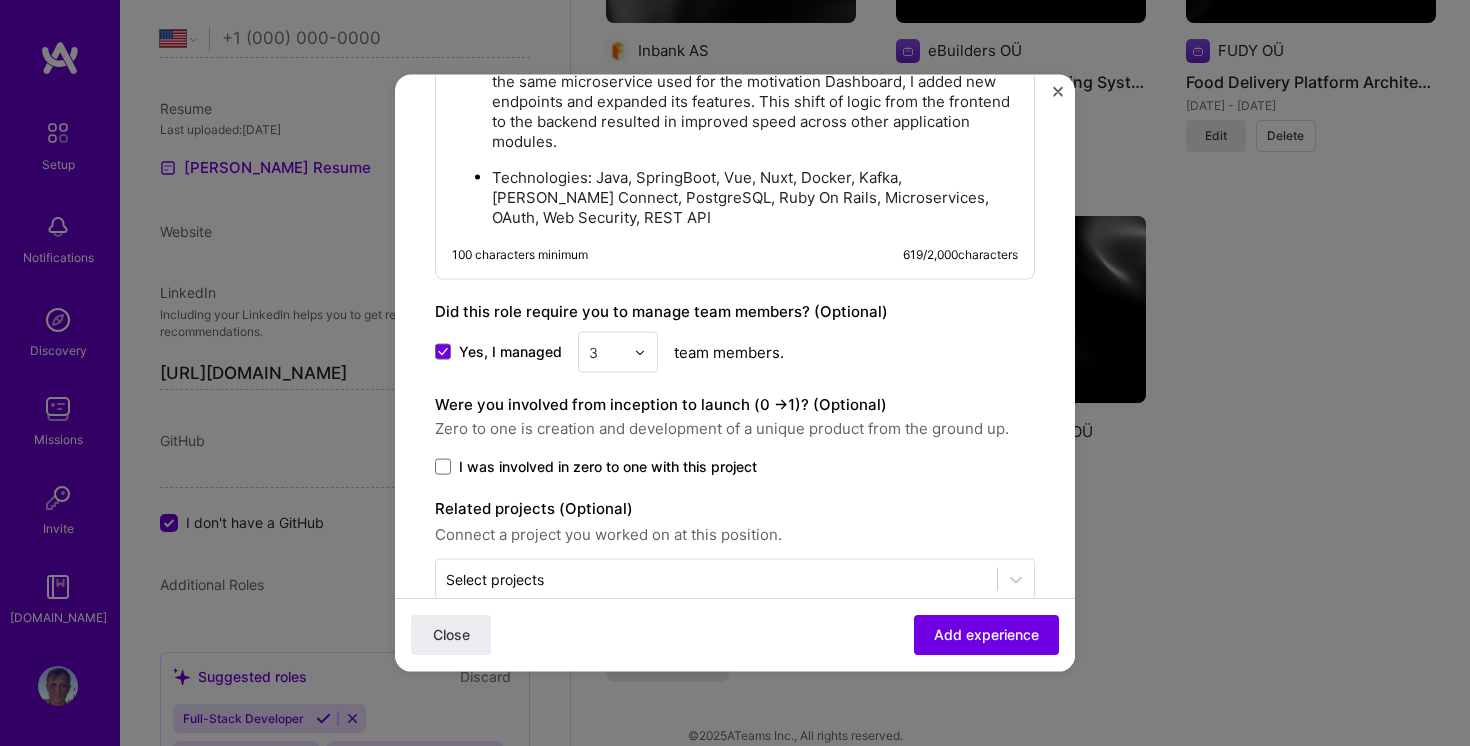 scroll, scrollTop: 1834, scrollLeft: 0, axis: vertical 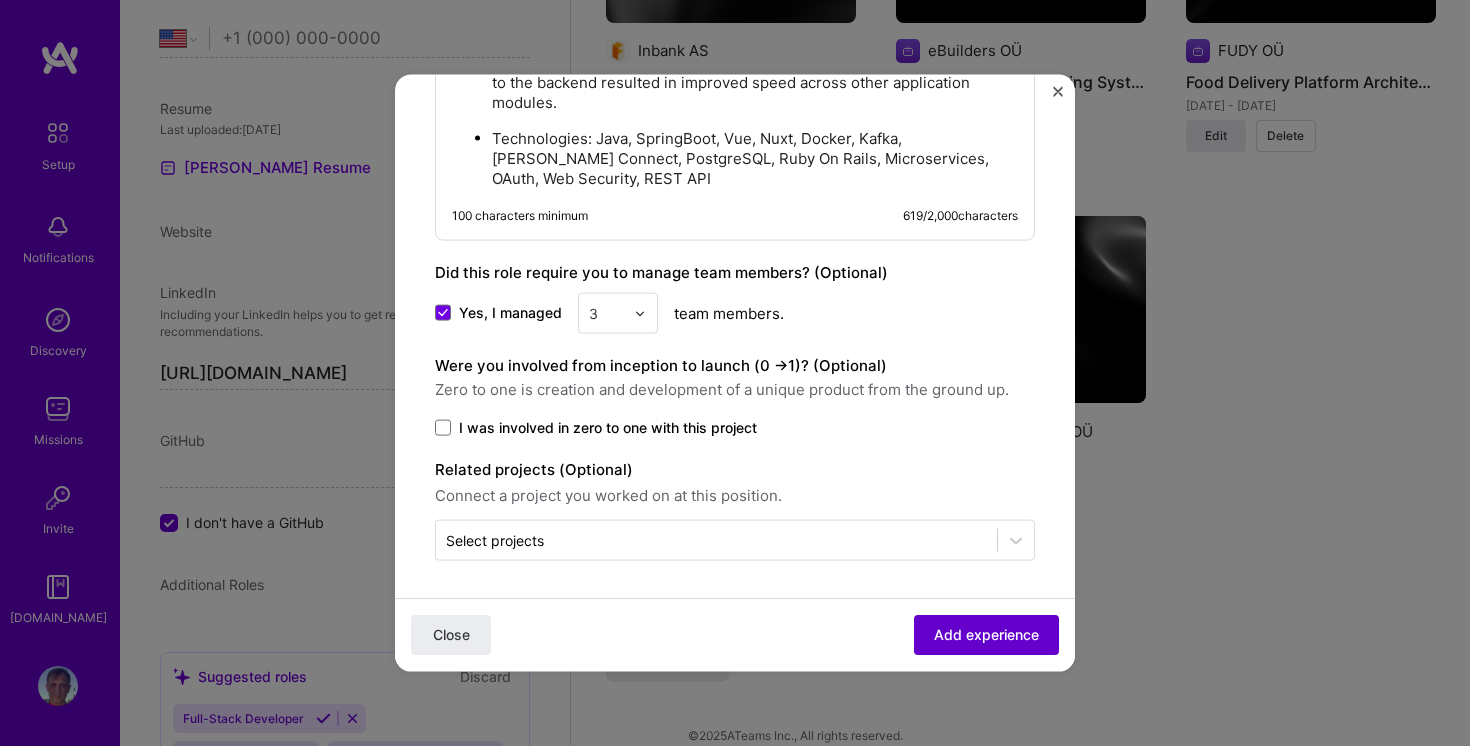 click on "Add experience" at bounding box center (986, 635) 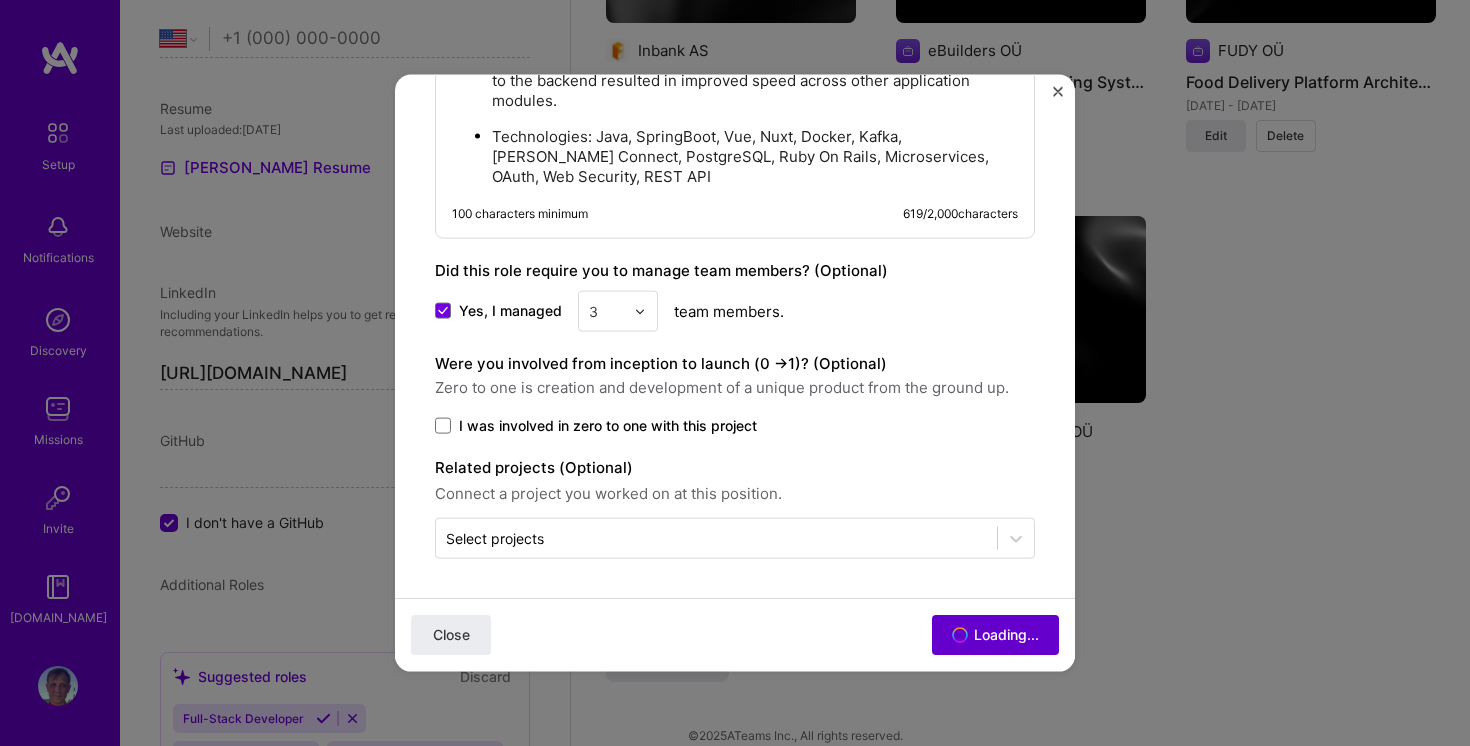 scroll, scrollTop: 1801, scrollLeft: 0, axis: vertical 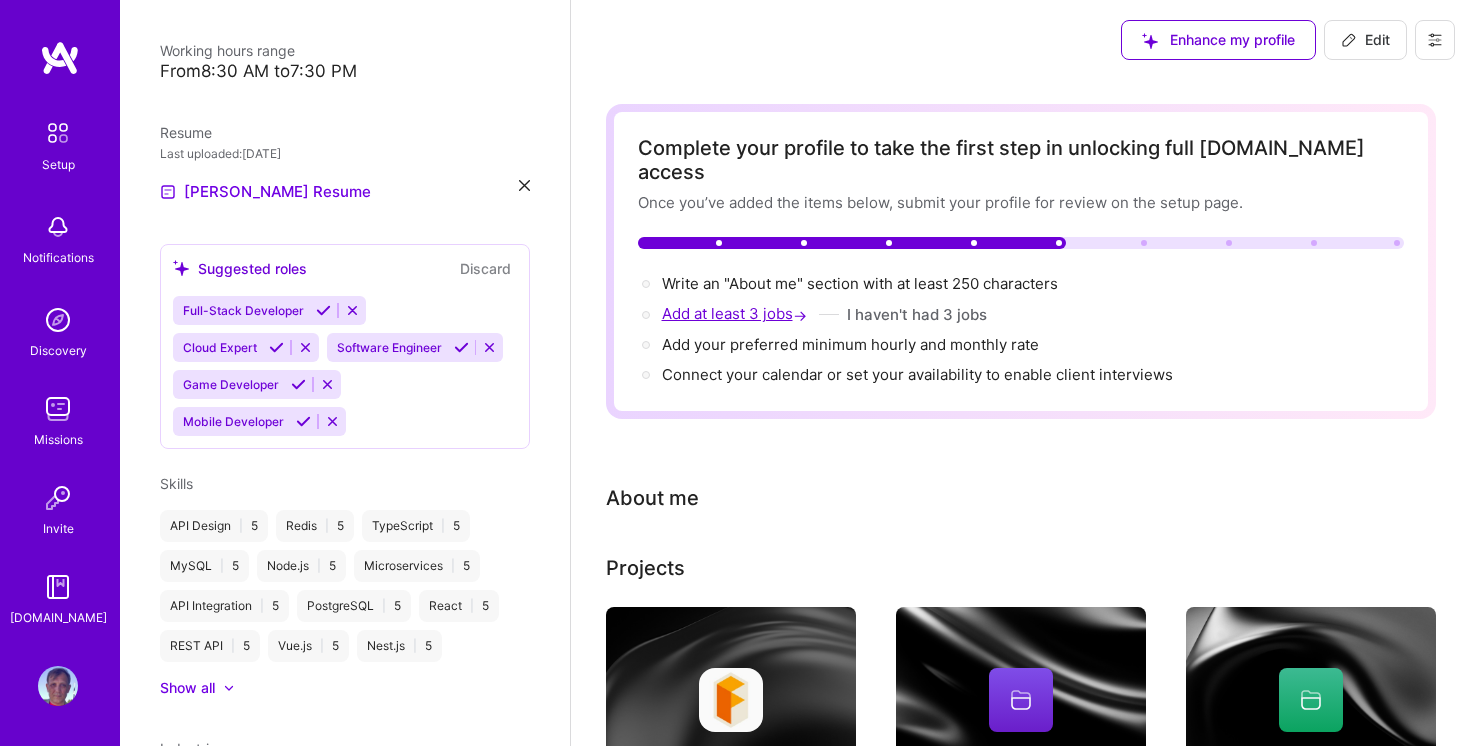 click on "Add at least 3 jobs  →" at bounding box center [736, 313] 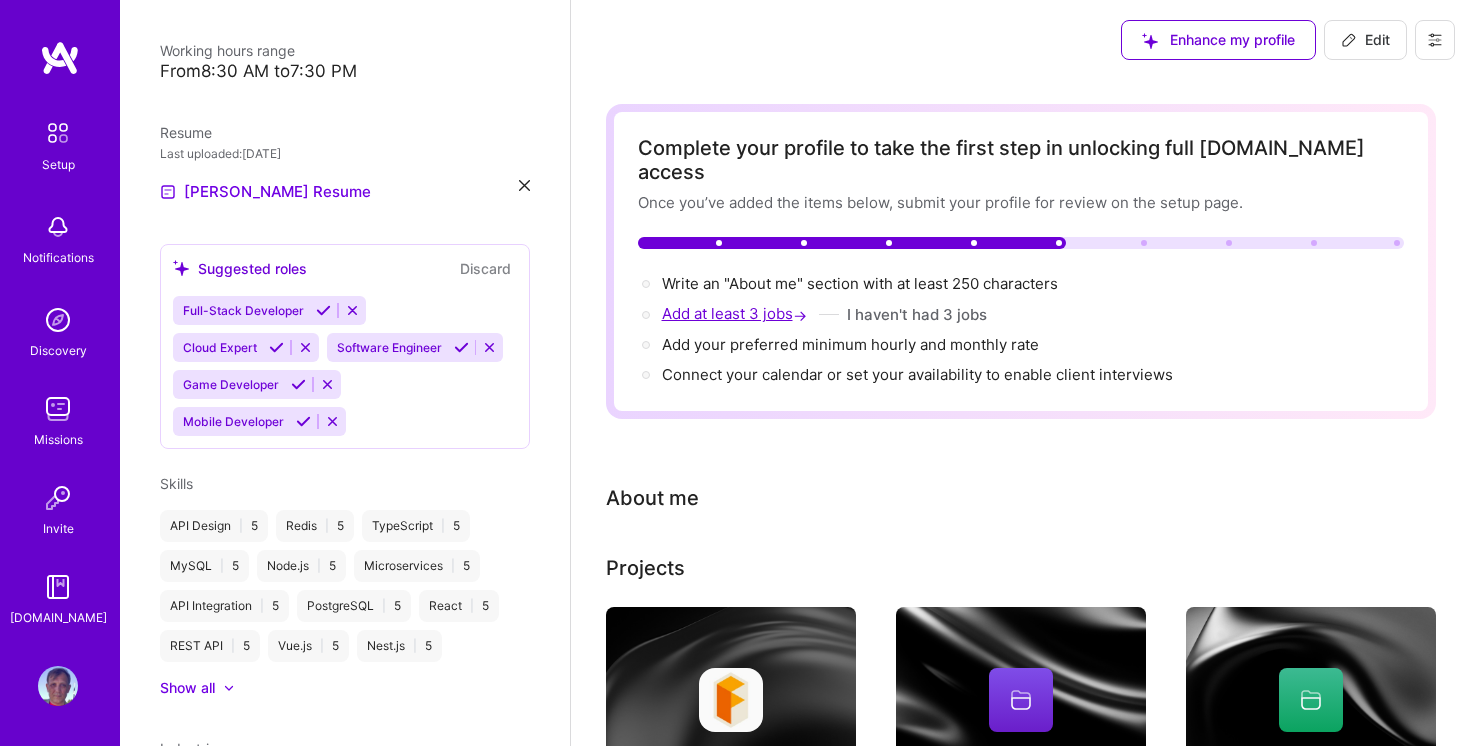 select on "US" 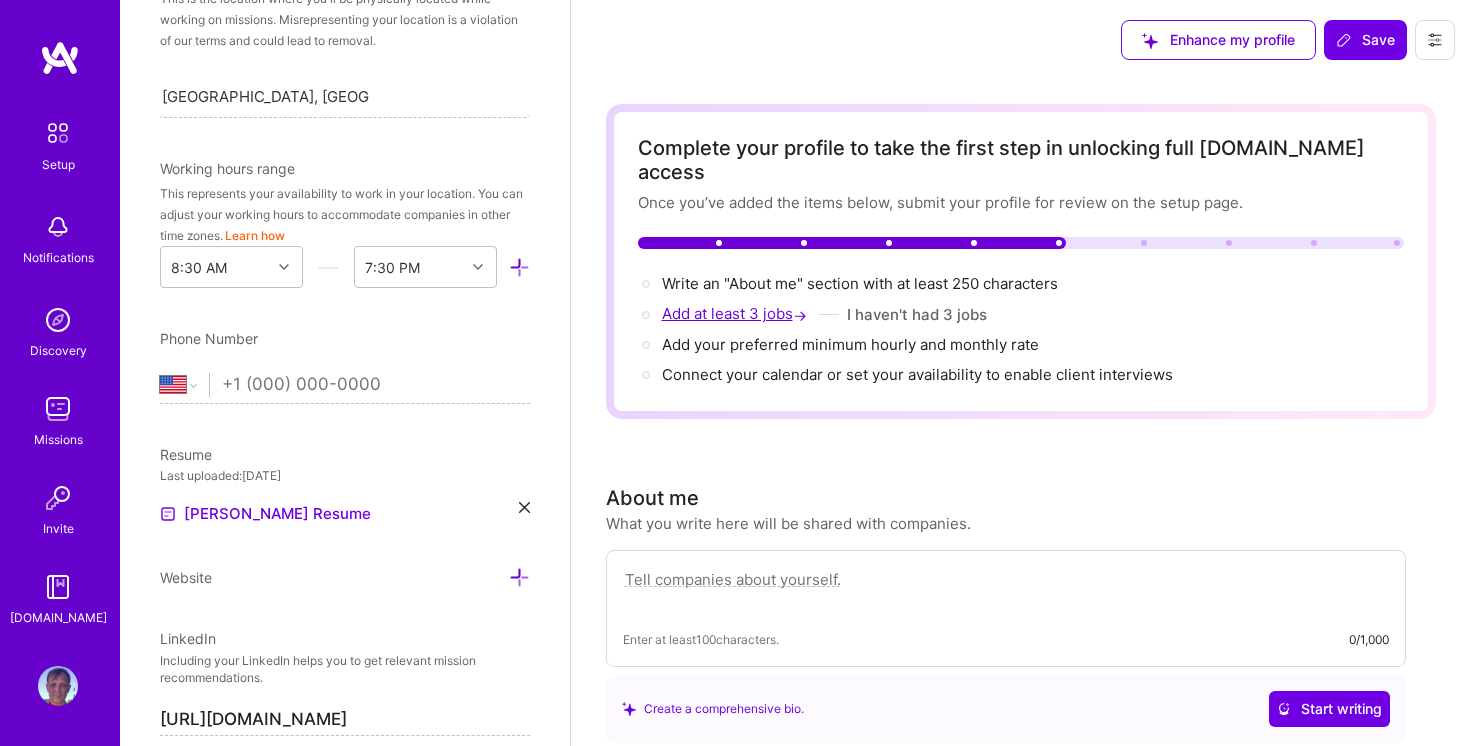 scroll, scrollTop: 797, scrollLeft: 0, axis: vertical 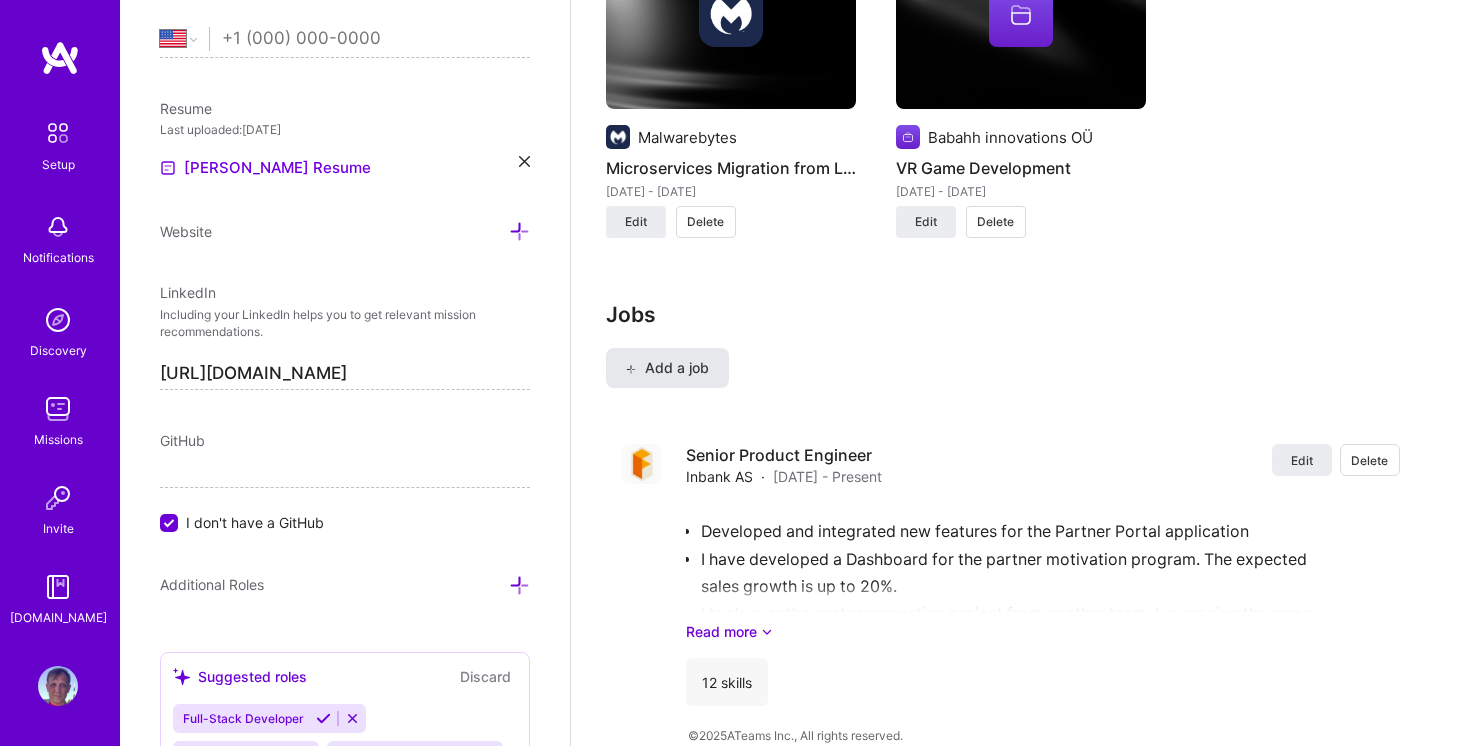 click on "Add a job" at bounding box center [667, 368] 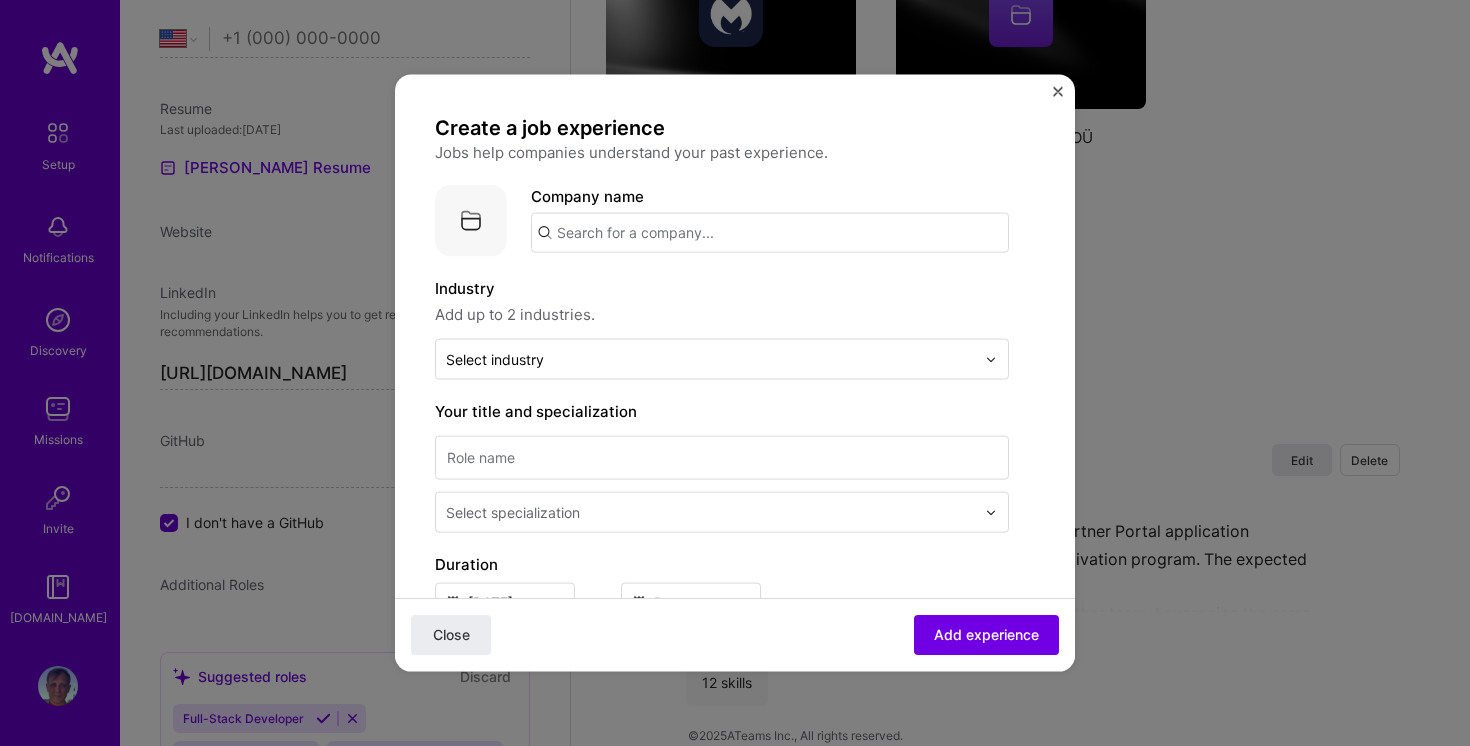 click at bounding box center (770, 233) 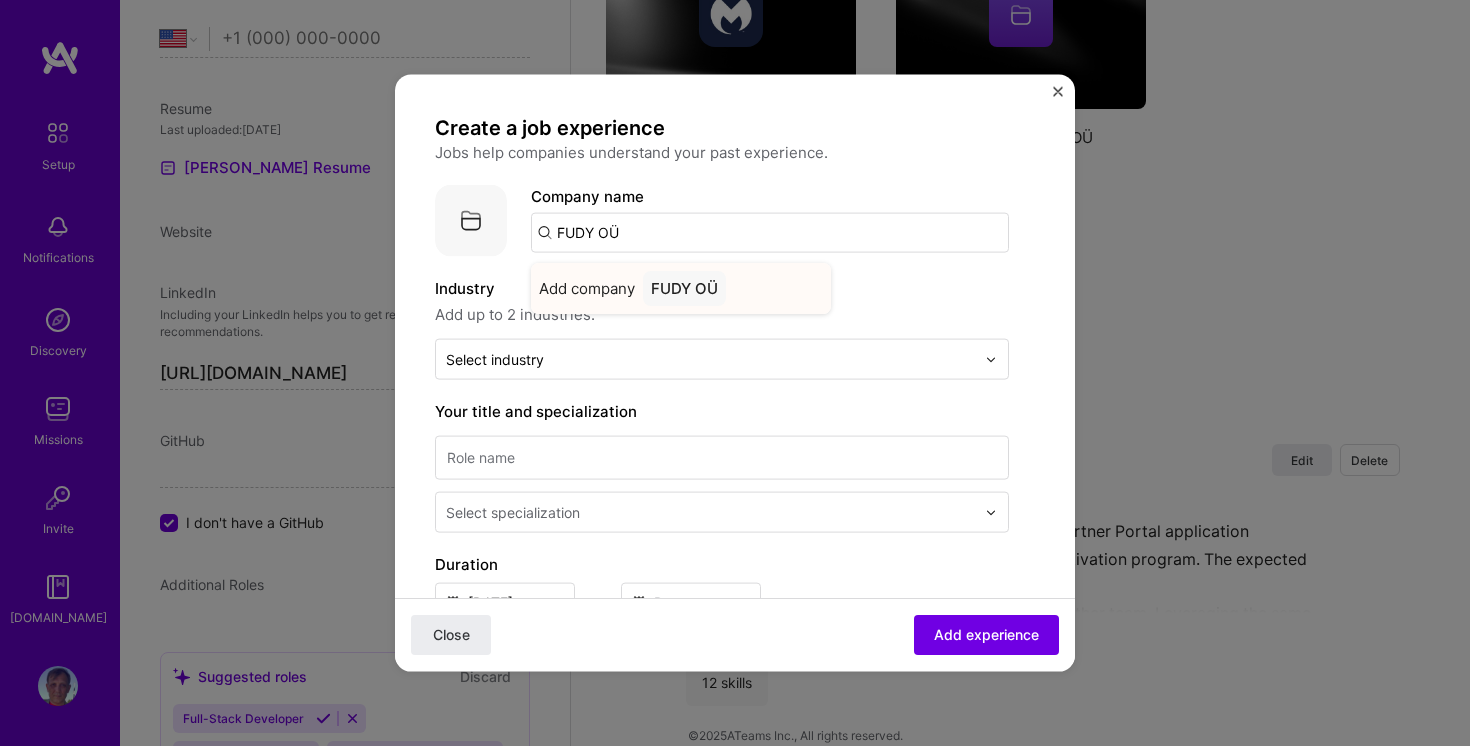 type on "FUDY OÜ" 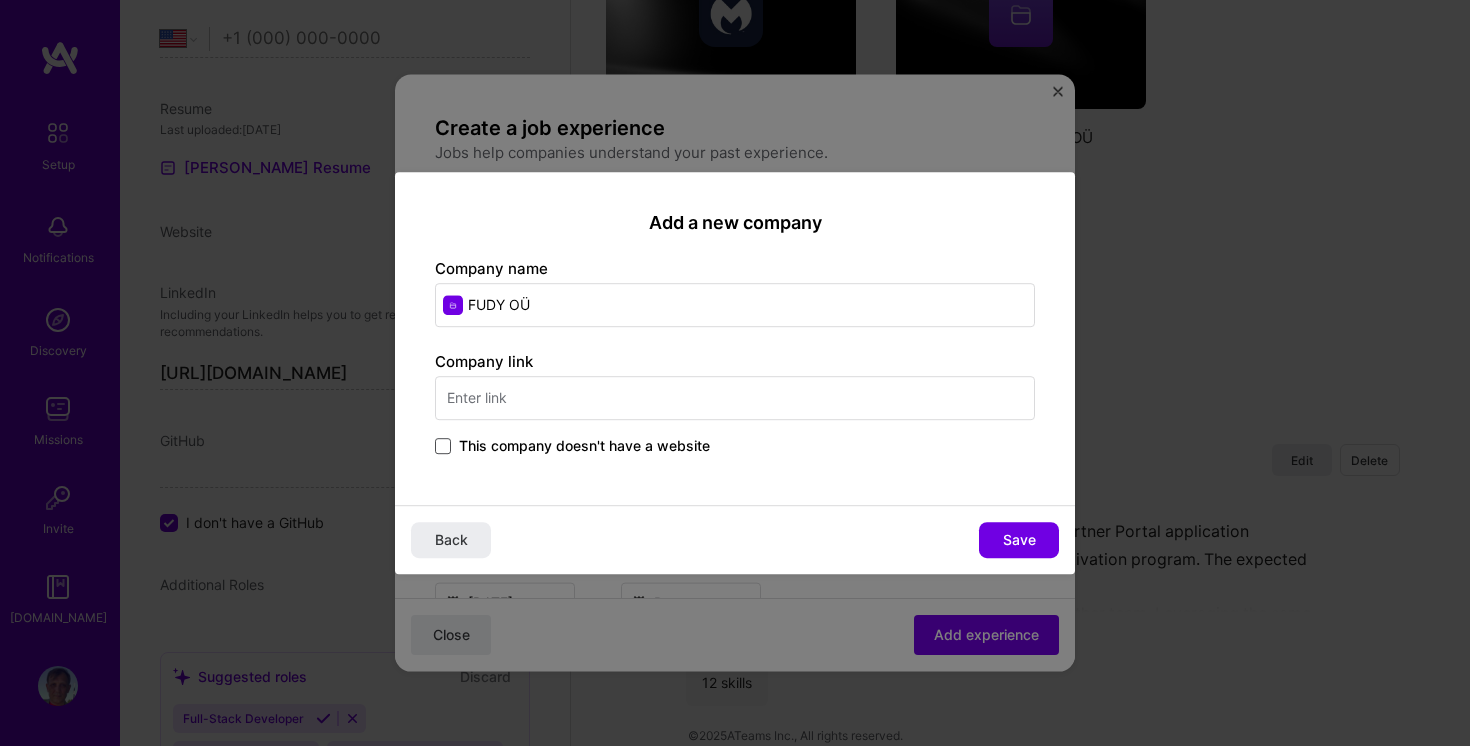 click at bounding box center [443, 446] 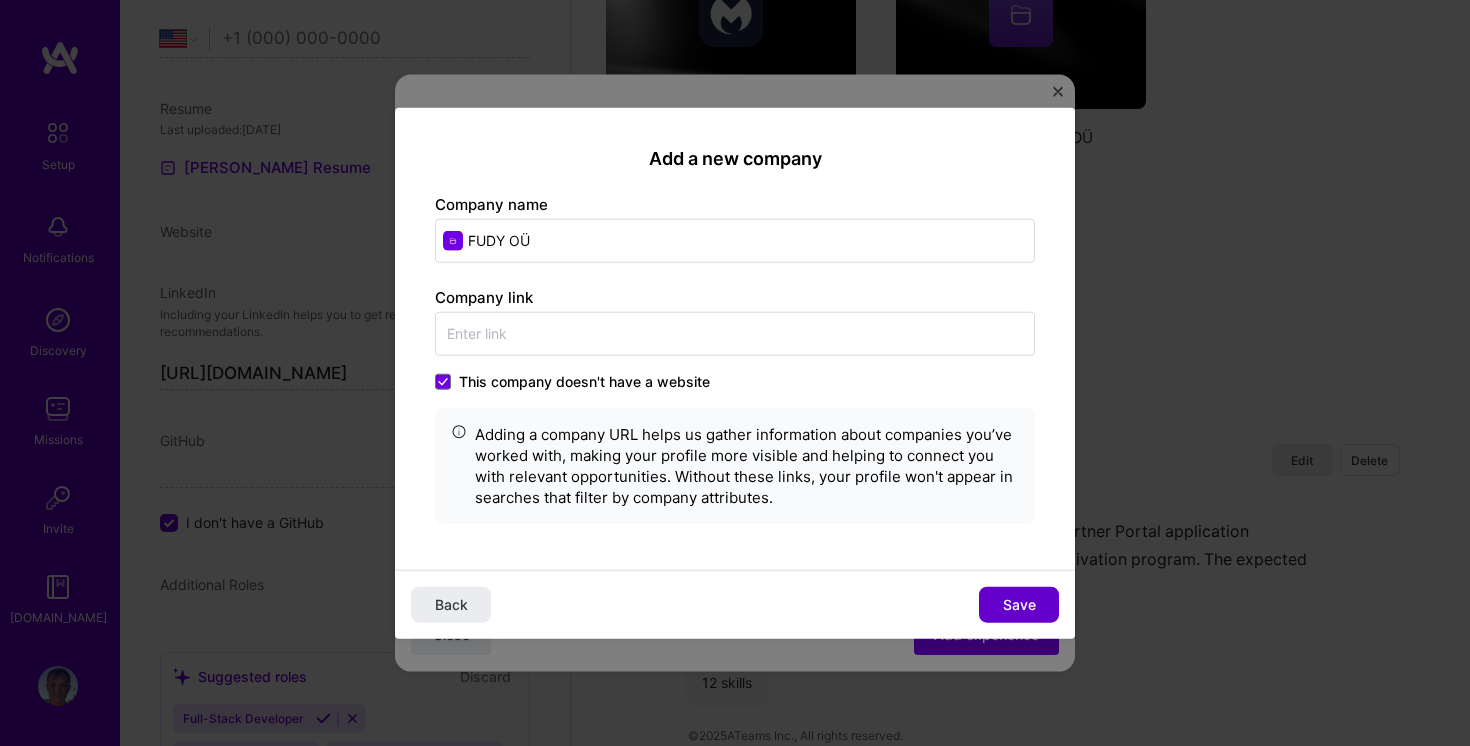 click on "Save" at bounding box center (1019, 604) 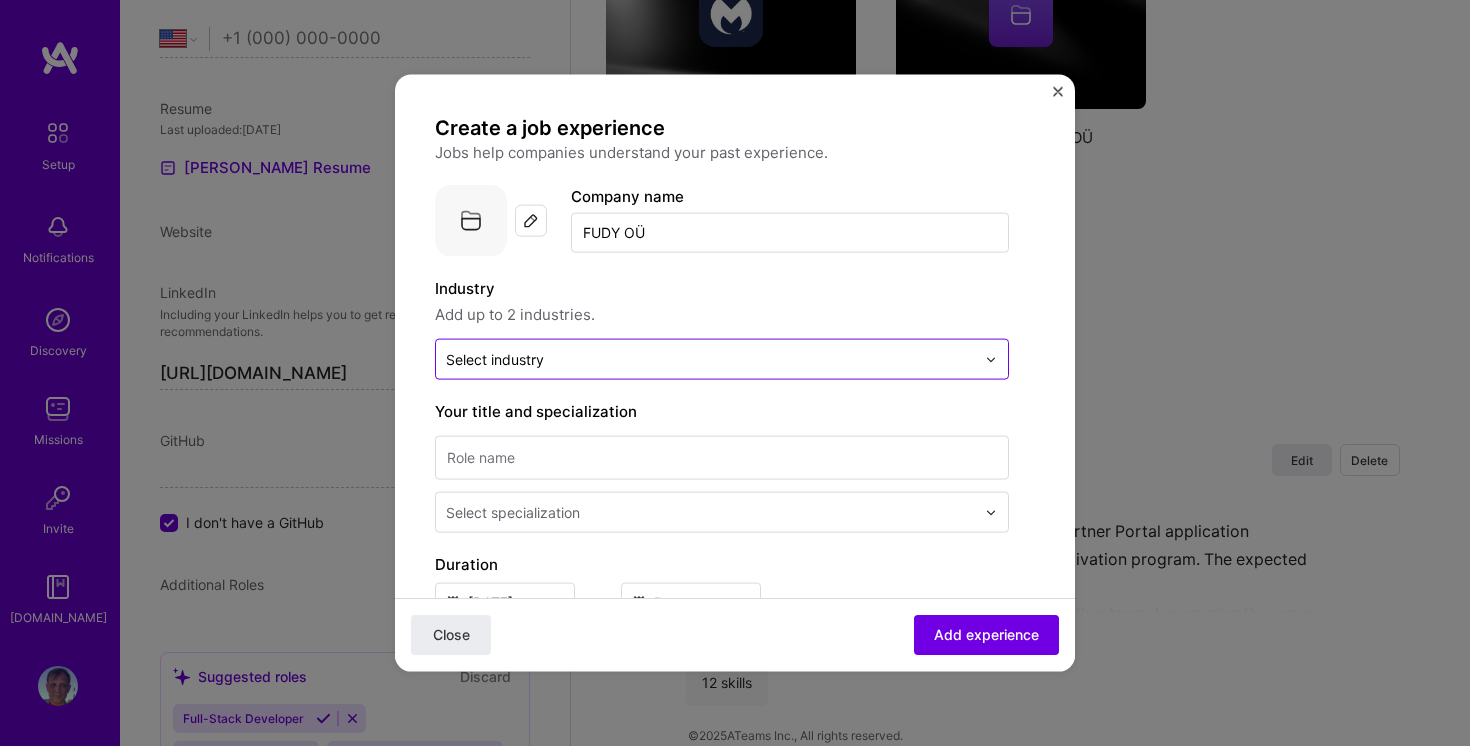 click at bounding box center (710, 359) 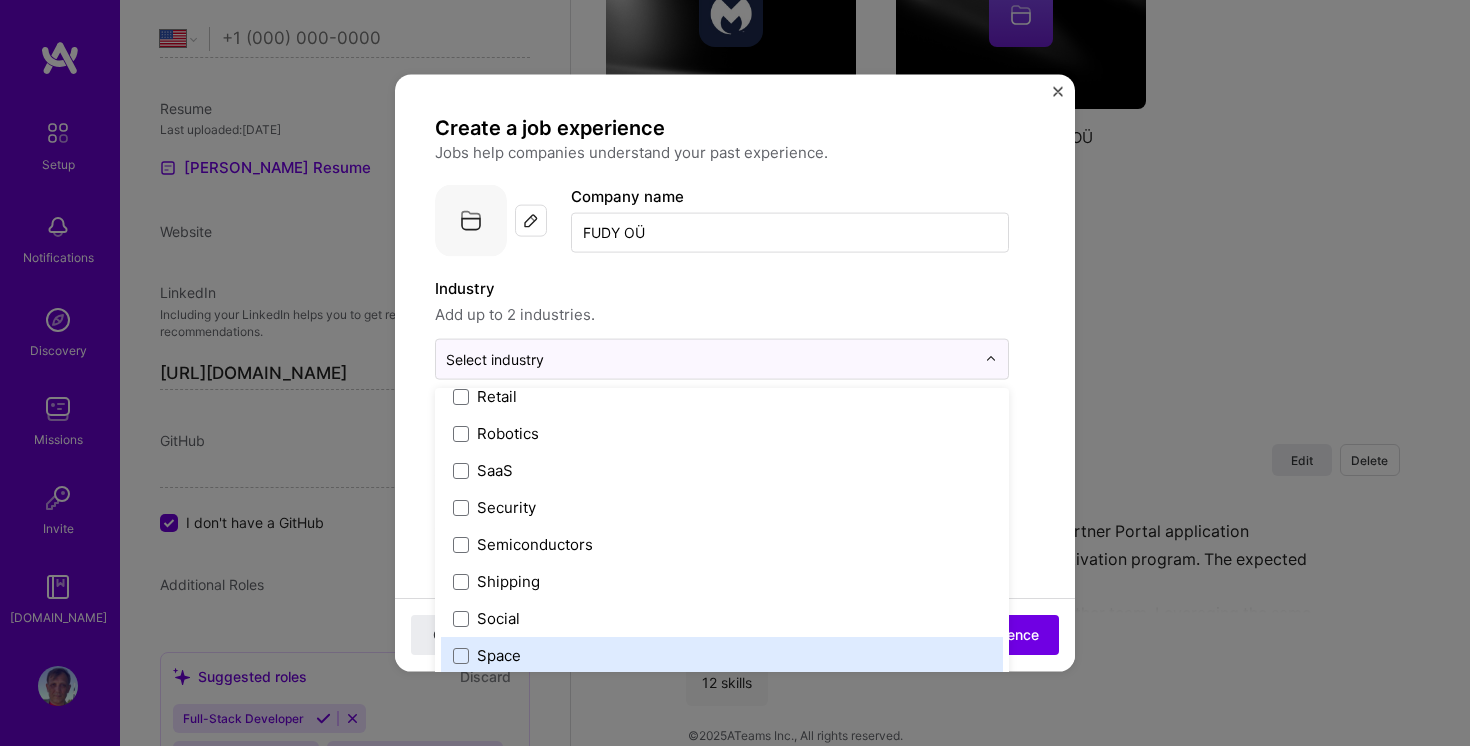 scroll, scrollTop: 3936, scrollLeft: 0, axis: vertical 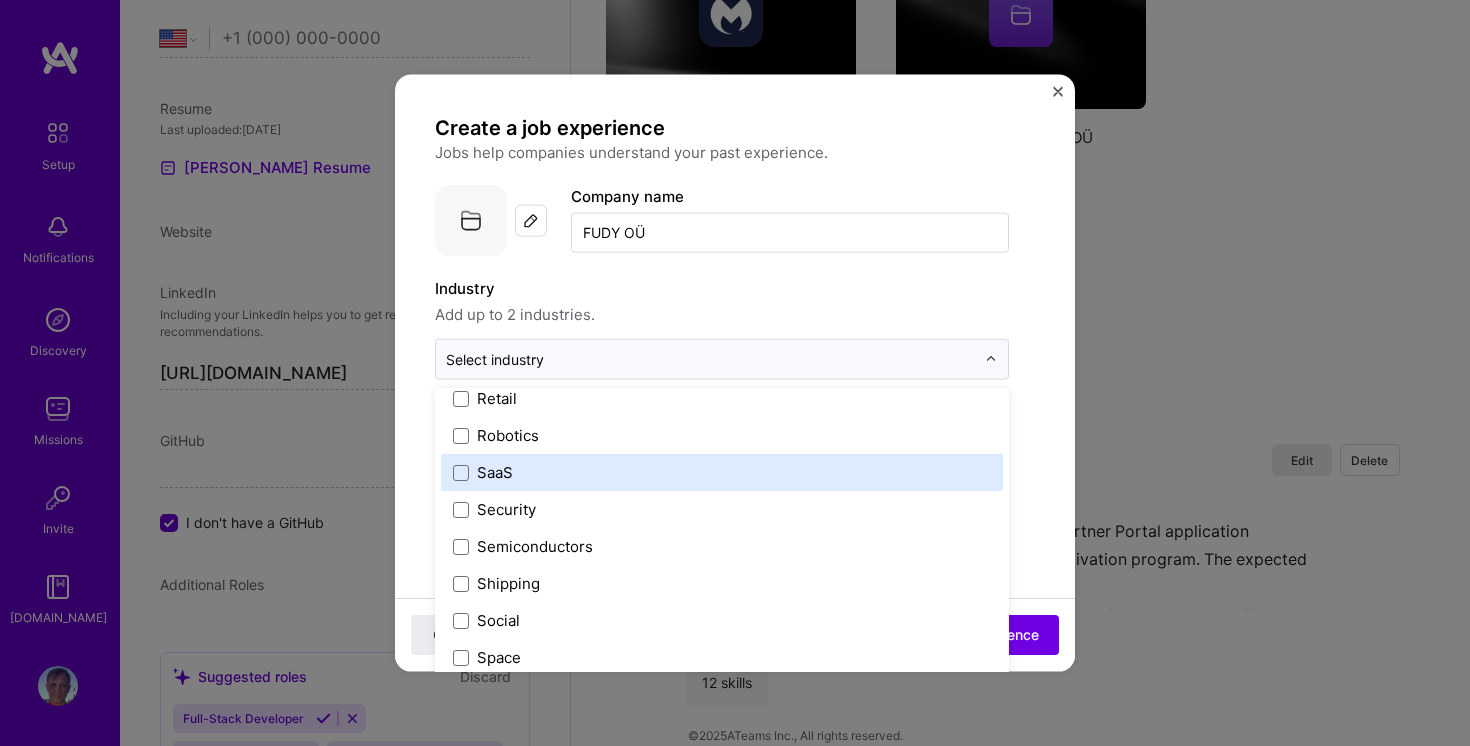 click on "SaaS" at bounding box center [722, 472] 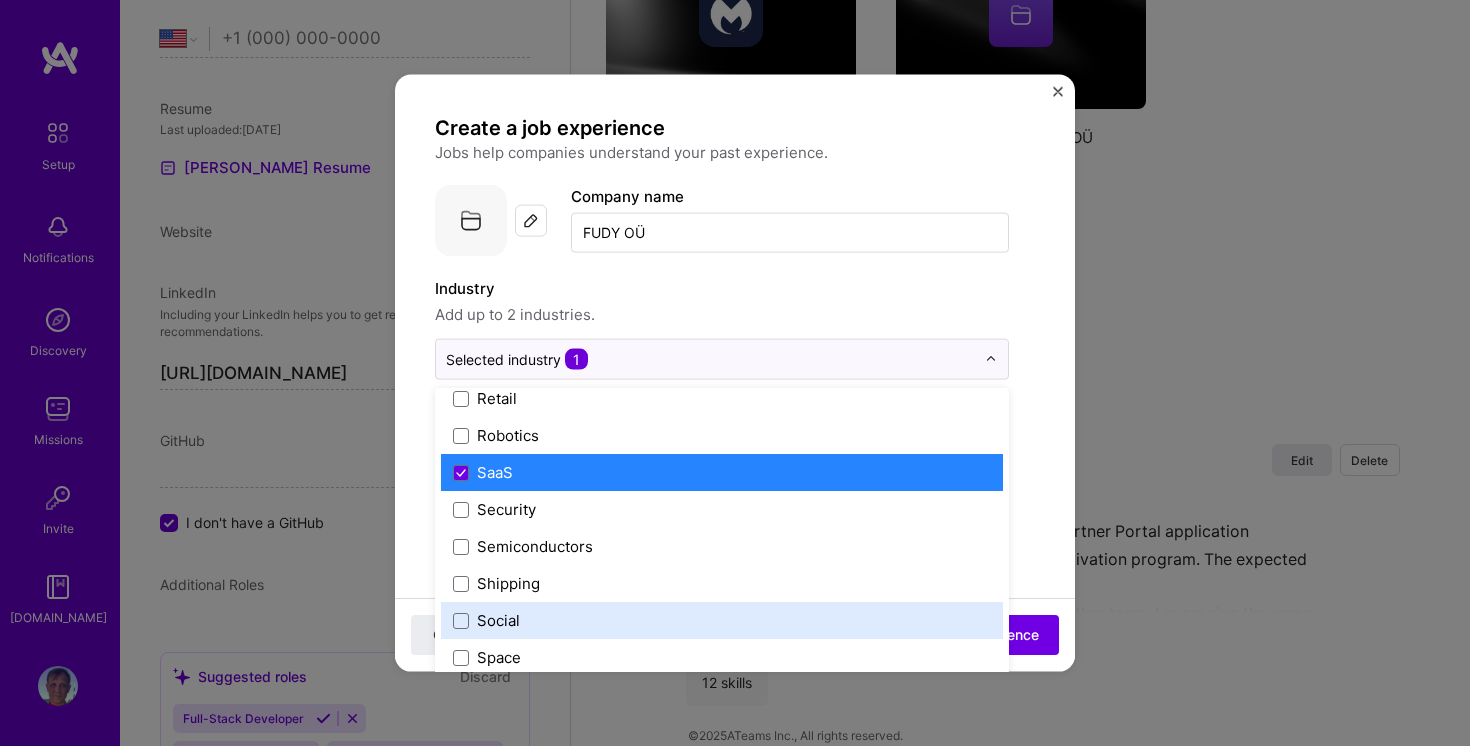 click on "Create a job experience Jobs help companies understand your past experience. Company logo Company name FUDY OÜ Industry Add up to 2 industries. option SaaS, selected. option Social focused, 113 of 120. 120 results available. Use Up and Down to choose options, press Enter to select the currently focused option, press Escape to exit the menu, press Tab to select the option and exit the menu. Selected industry 1 3D Printing AR / VR / XR Accounting Advertising & AdTech Aerospace Agriculture / AgTech Airlines / Aviation Architecture / Interior Design Art & Museums Artifical Intelligence / Machine Learning Arts / Culture Augmented & Virtual Reality (AR/VR) Automotive Automotive & Self Driving Cars Aviation B2B B2B2C B2C BPA / RPA Banking Beauty Big Data BioTech Blockchain CMS CPG CRM Cannabis Charity & Nonprofit Circular Economy CivTech Climate Tech Cloud Services Coaching Community Tech Construction Consulting Consumer Electronics Crowdfunding Crypto Customer Success Cybersecurity DTC Databases Dating Defense HR" at bounding box center [735, 773] 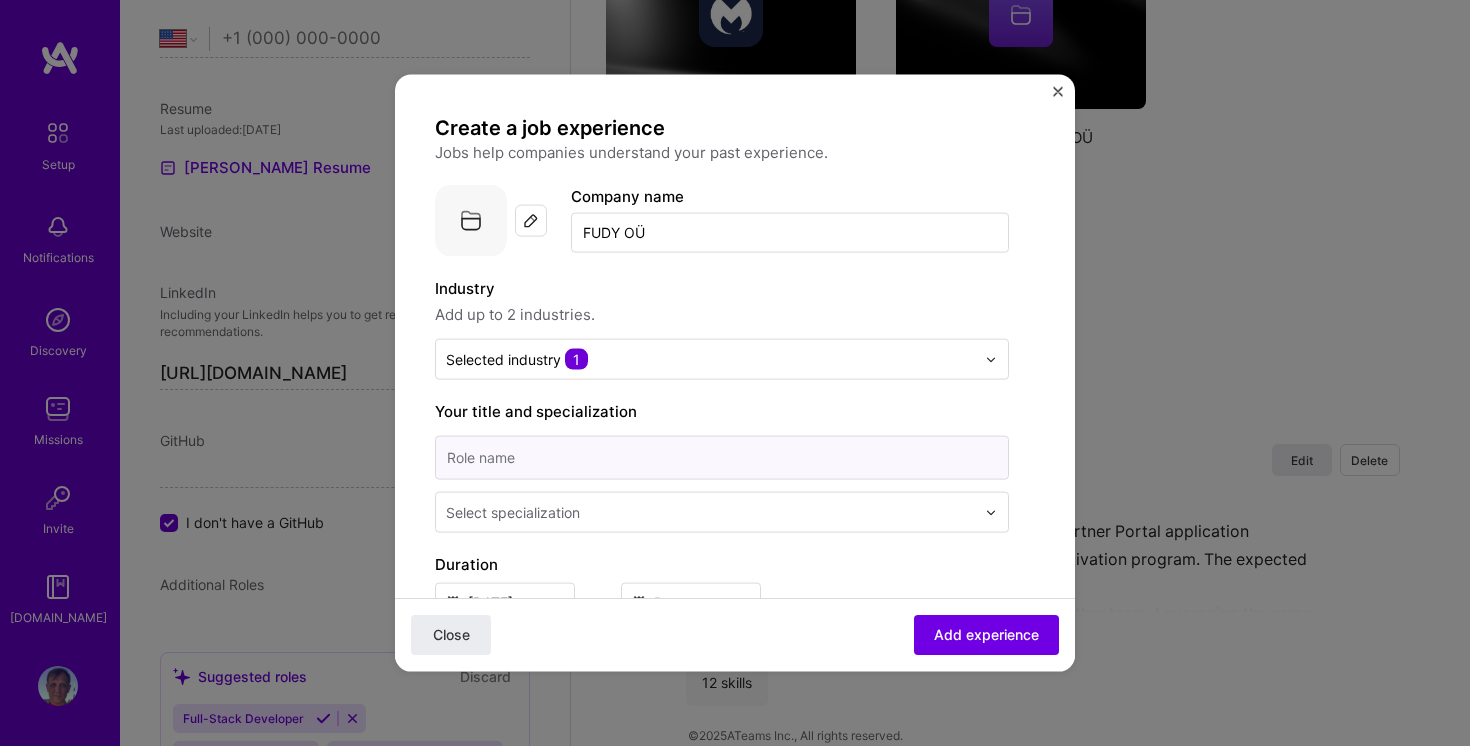 click at bounding box center [722, 458] 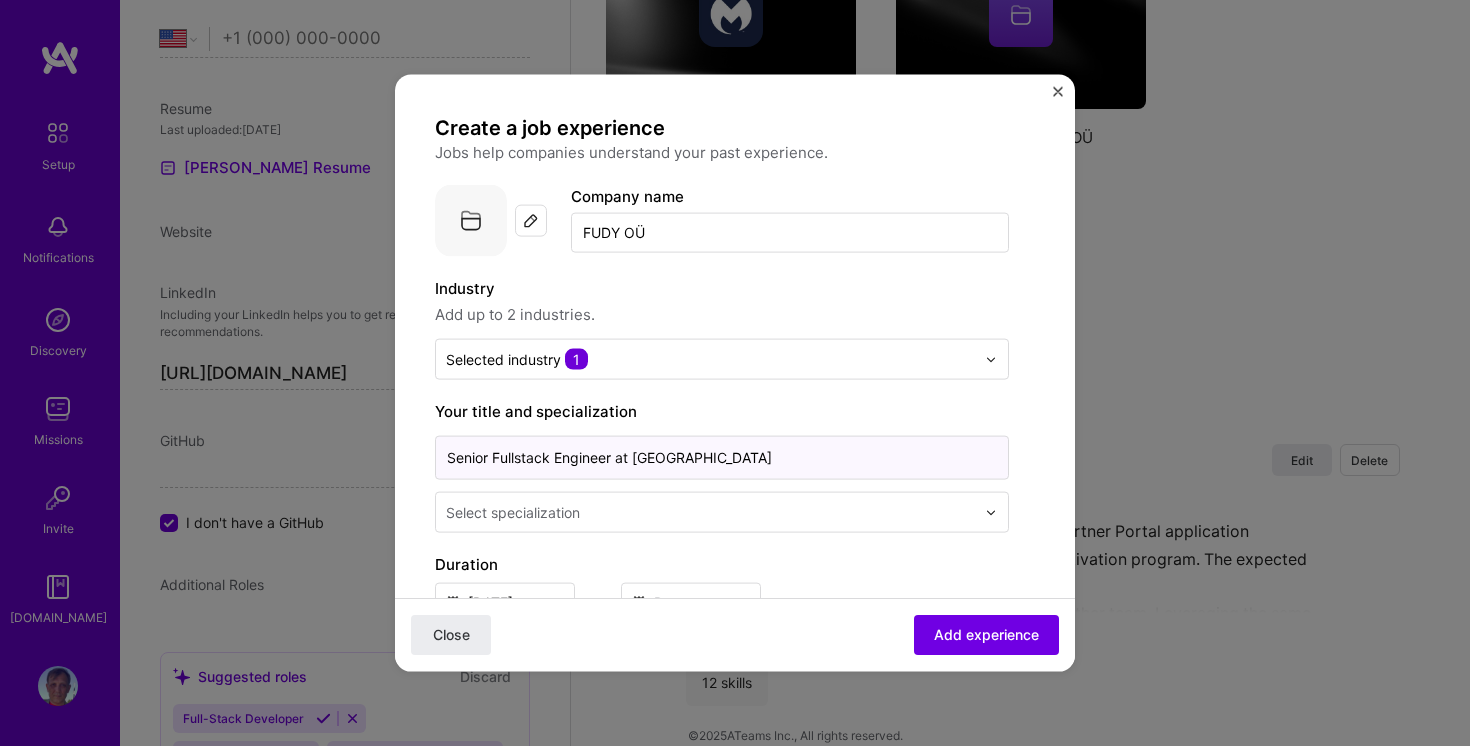 click on "Senior Fullstack Engineer at [GEOGRAPHIC_DATA]" at bounding box center (722, 458) 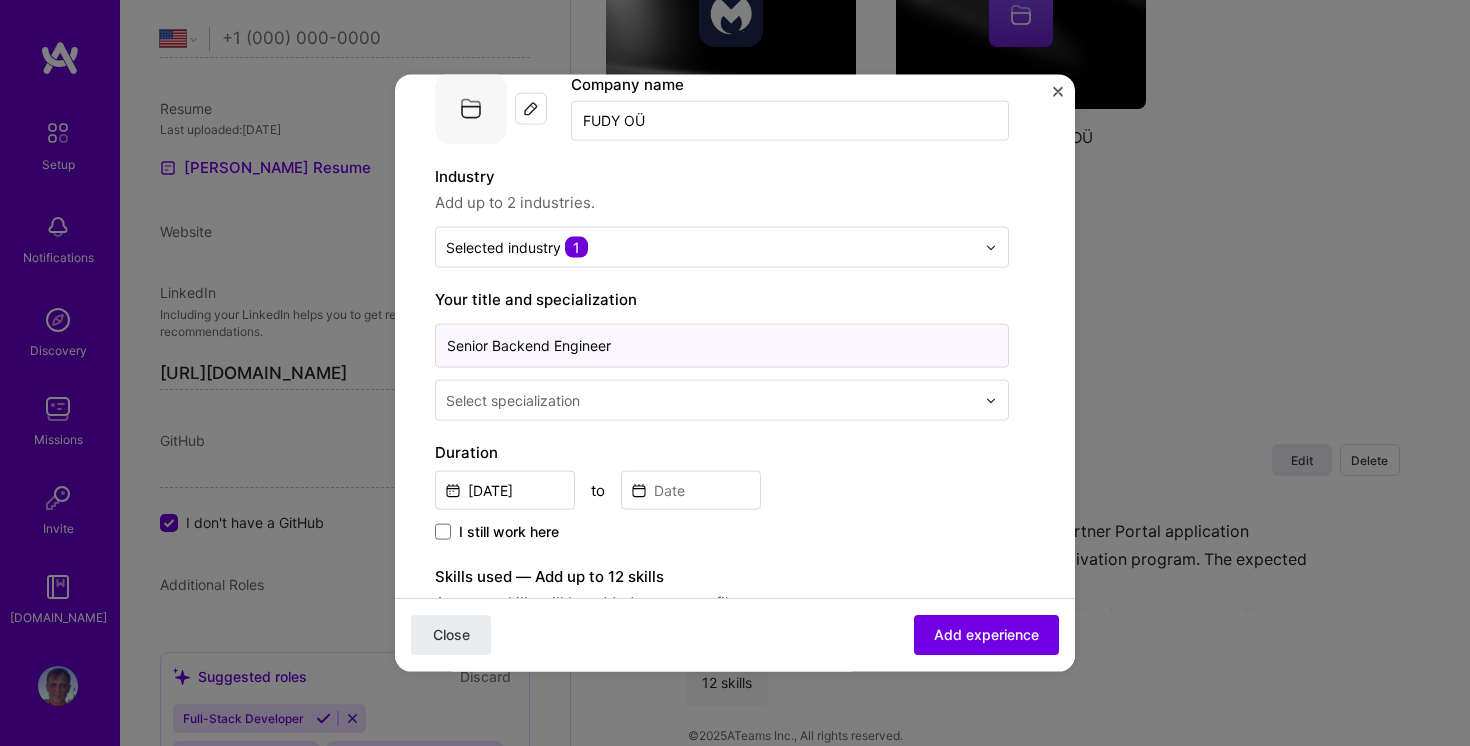 scroll, scrollTop: 113, scrollLeft: 0, axis: vertical 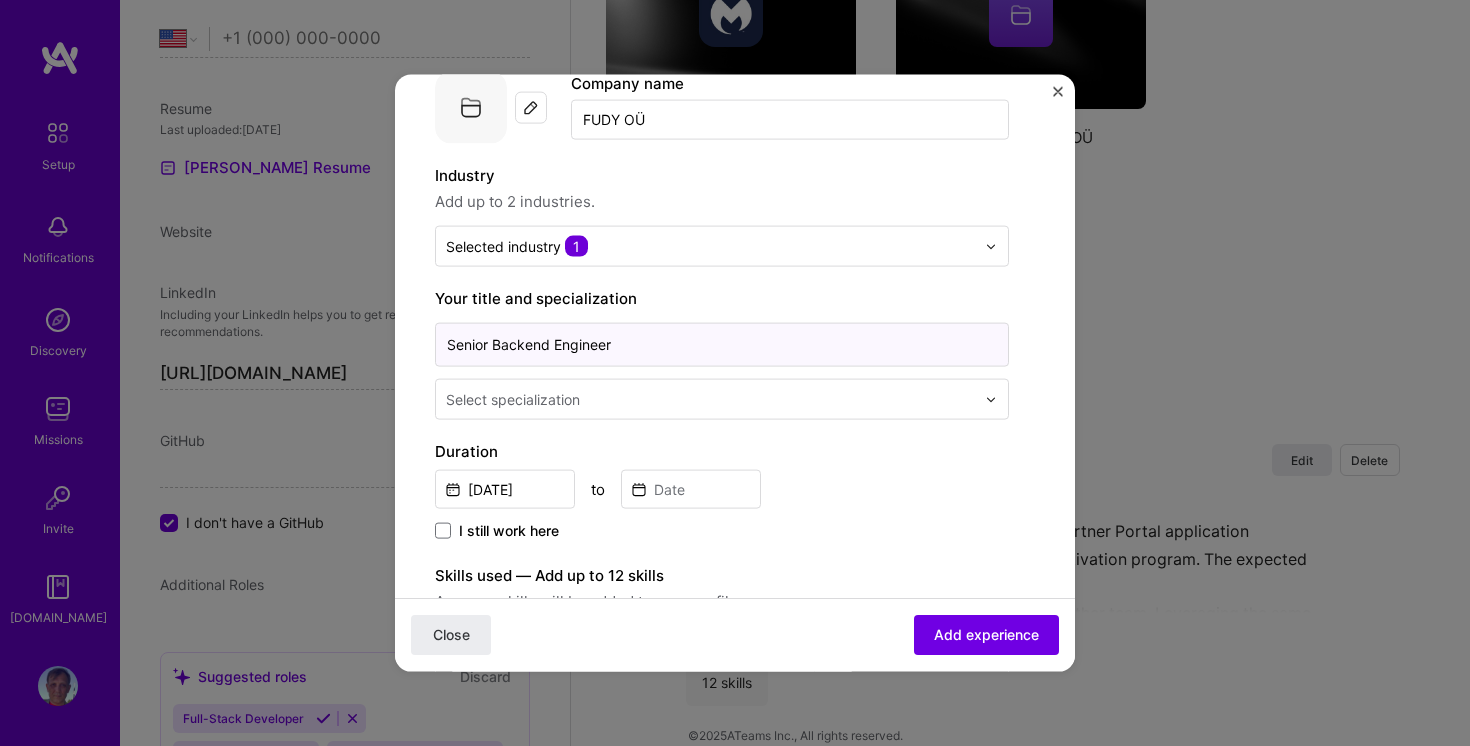 type on "Senior Backend Engineer" 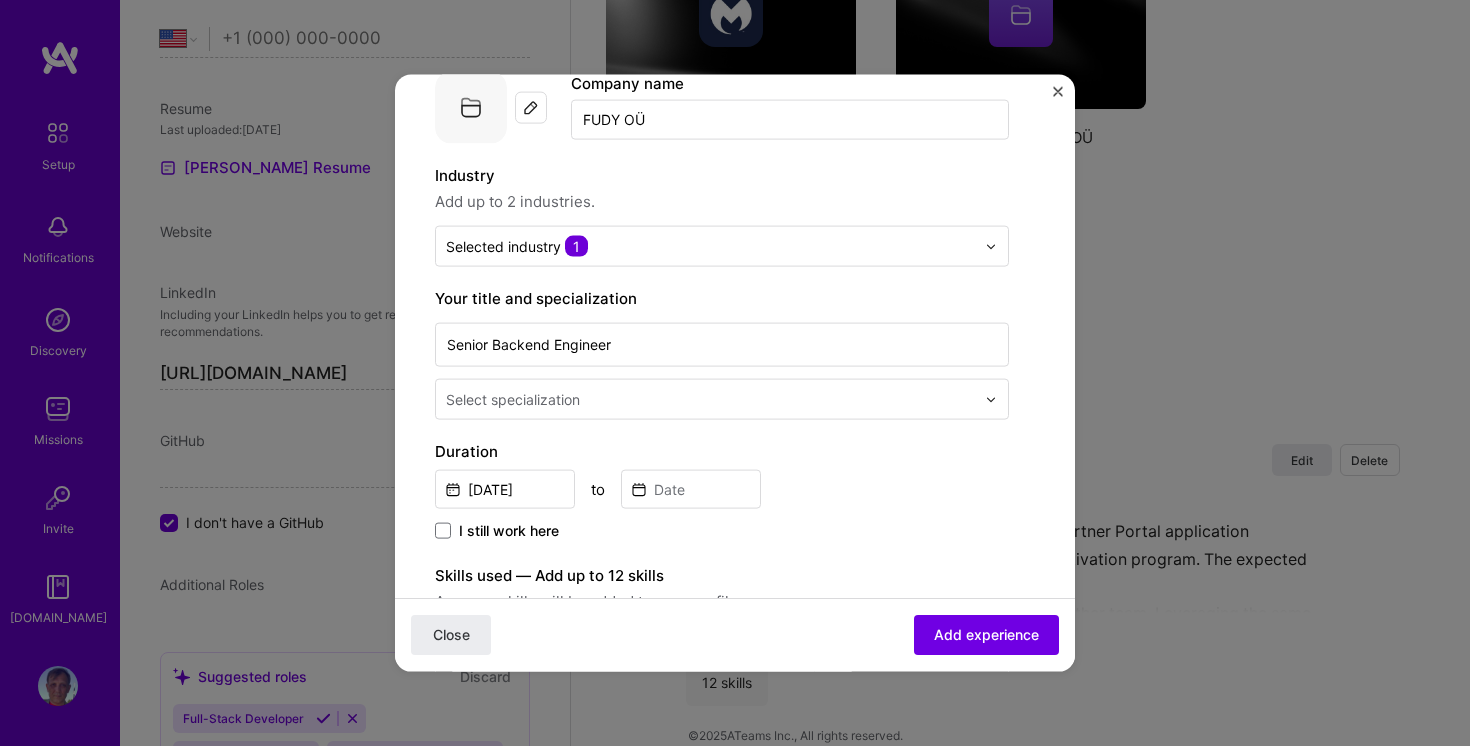 click on "Select specialization" at bounding box center [513, 399] 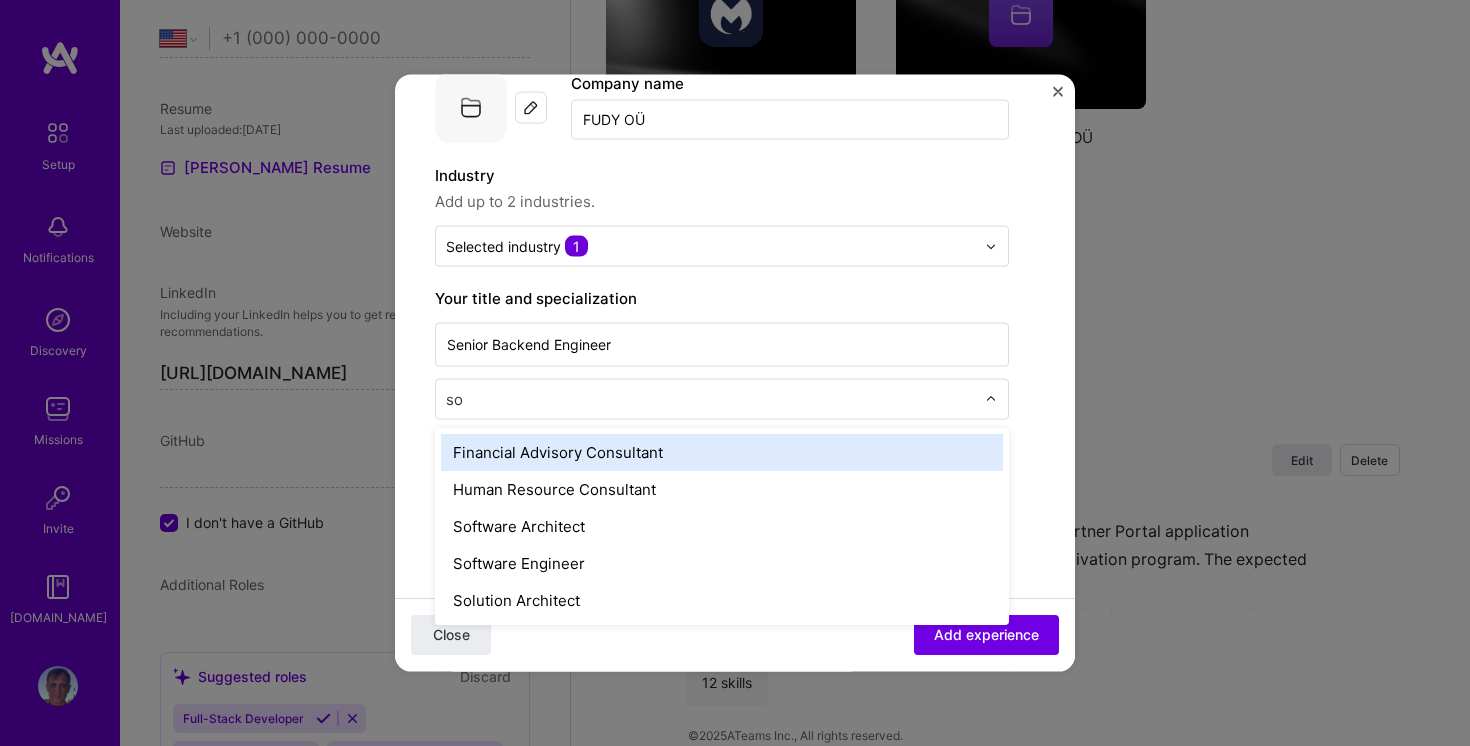 type on "sof" 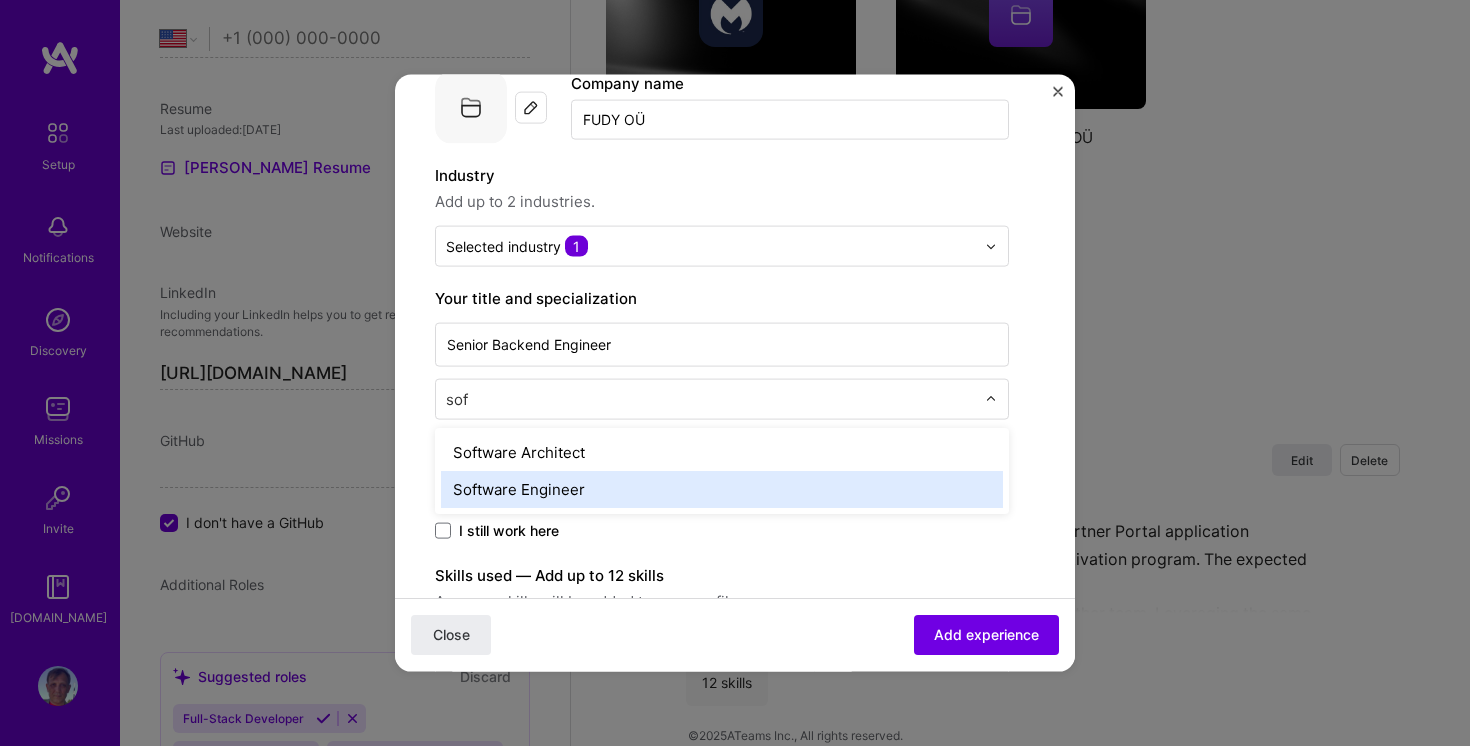 click on "Software Engineer" at bounding box center [722, 489] 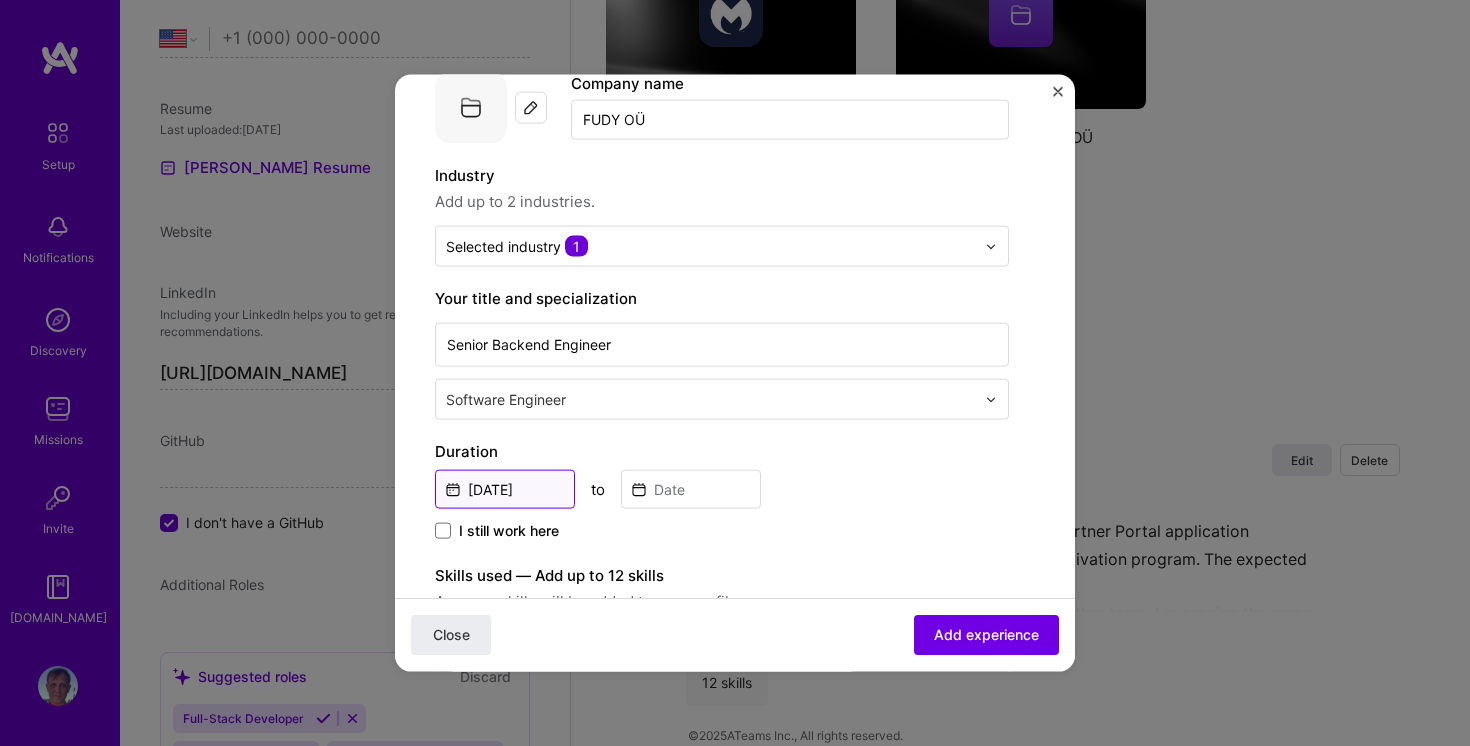 click on "[DATE]" at bounding box center [505, 489] 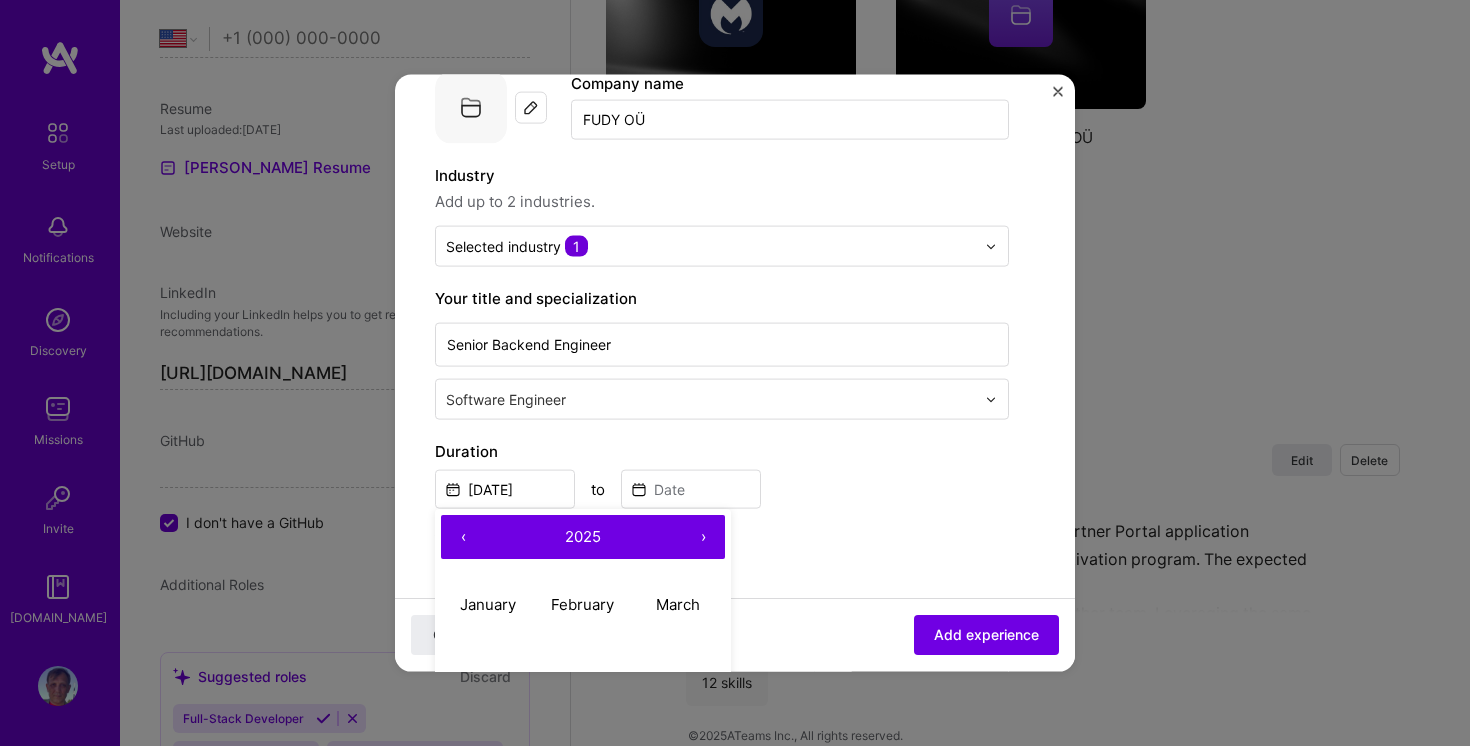 click on "‹" at bounding box center [463, 537] 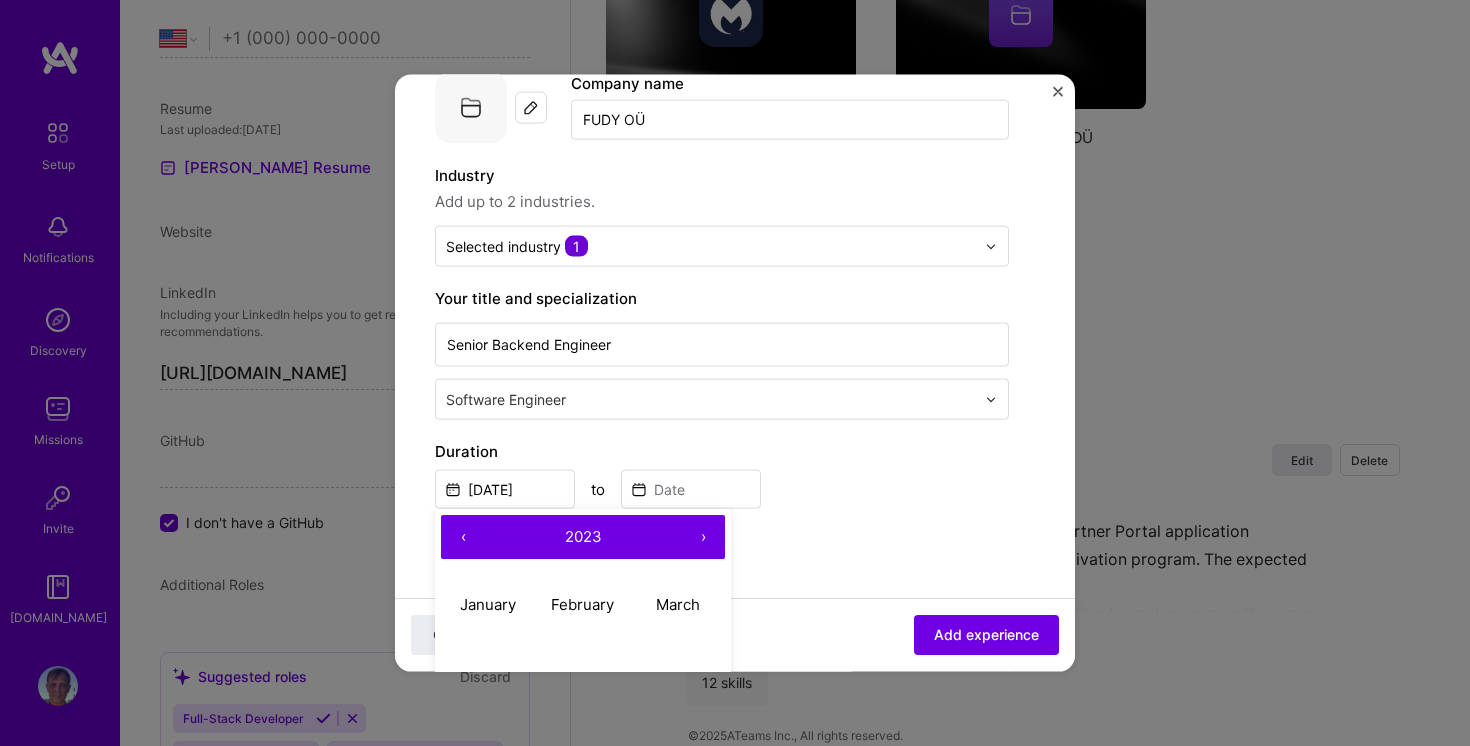 click on "‹" at bounding box center (463, 537) 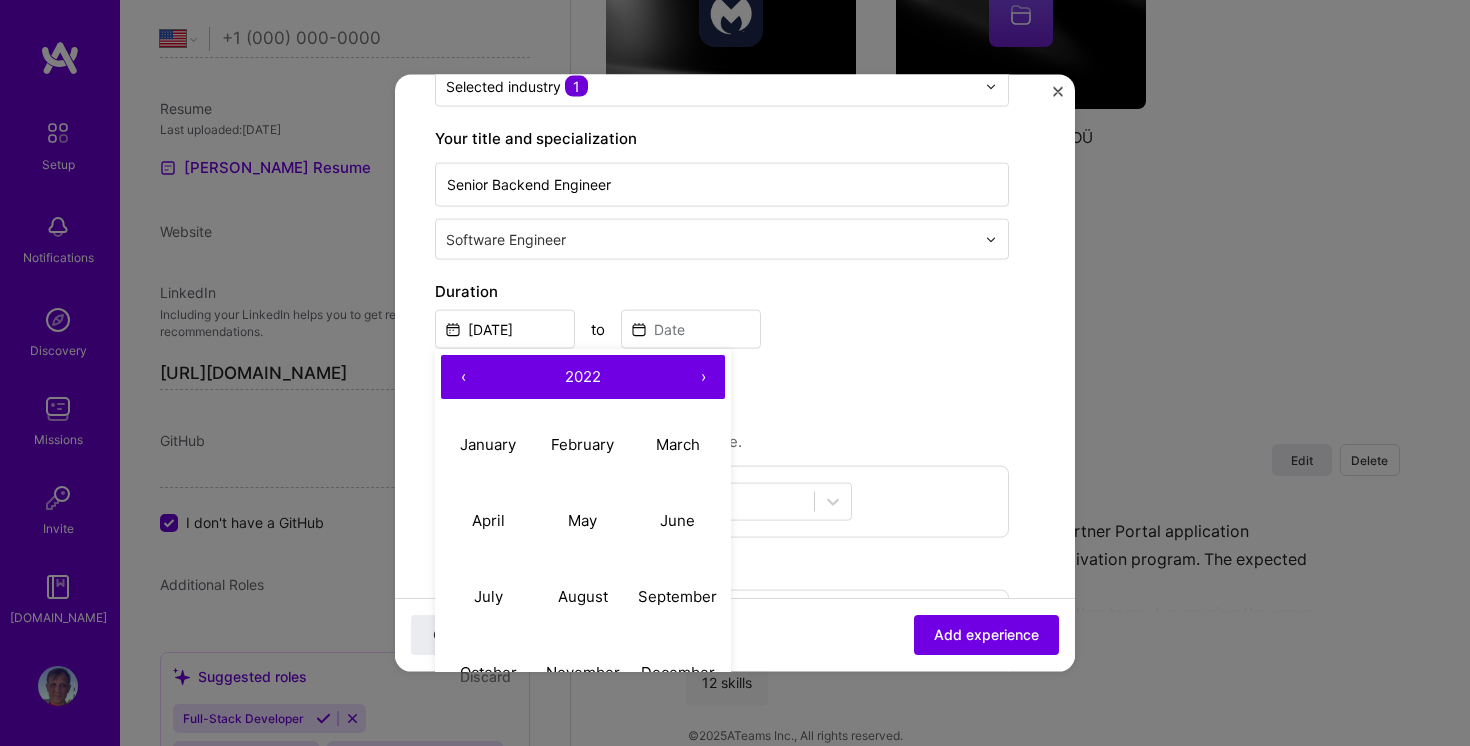 scroll, scrollTop: 275, scrollLeft: 0, axis: vertical 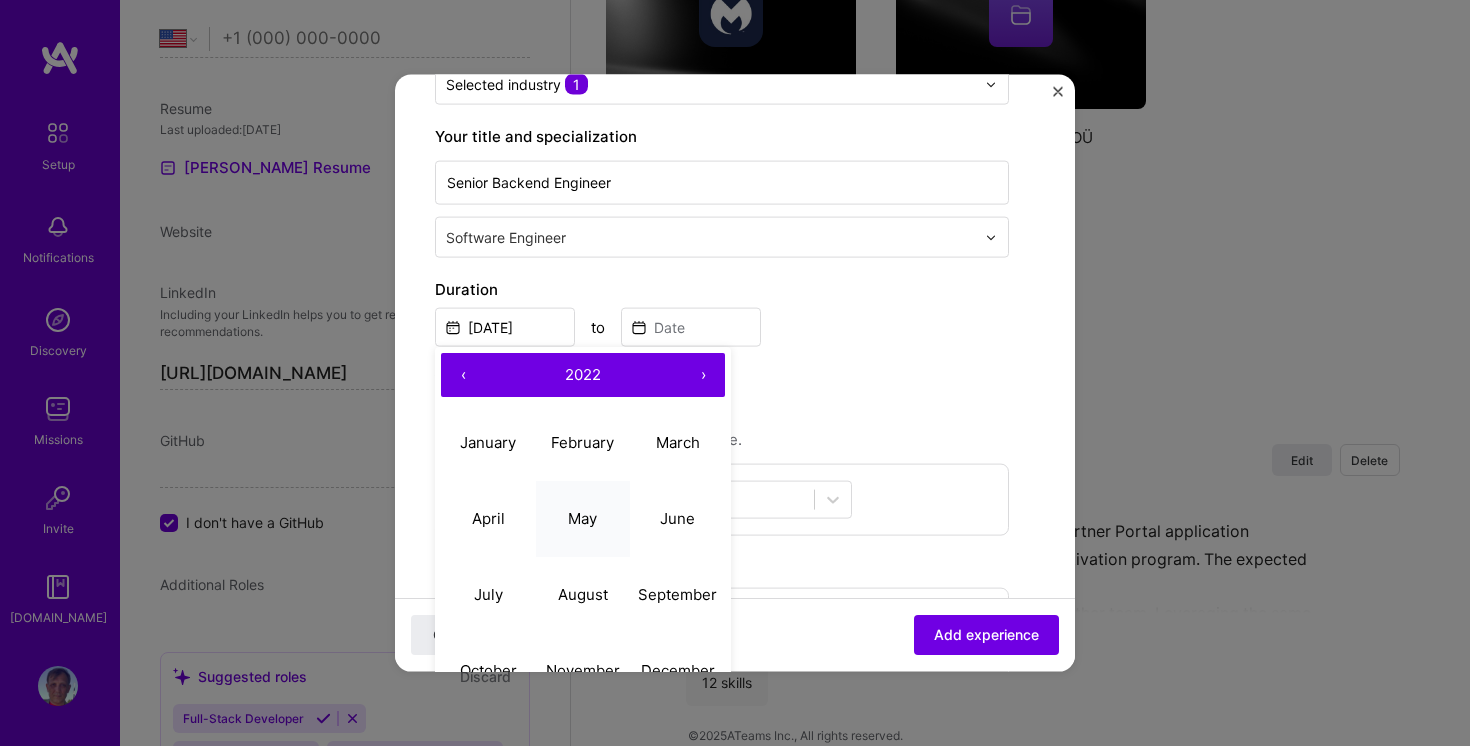 click on "May" at bounding box center [582, 517] 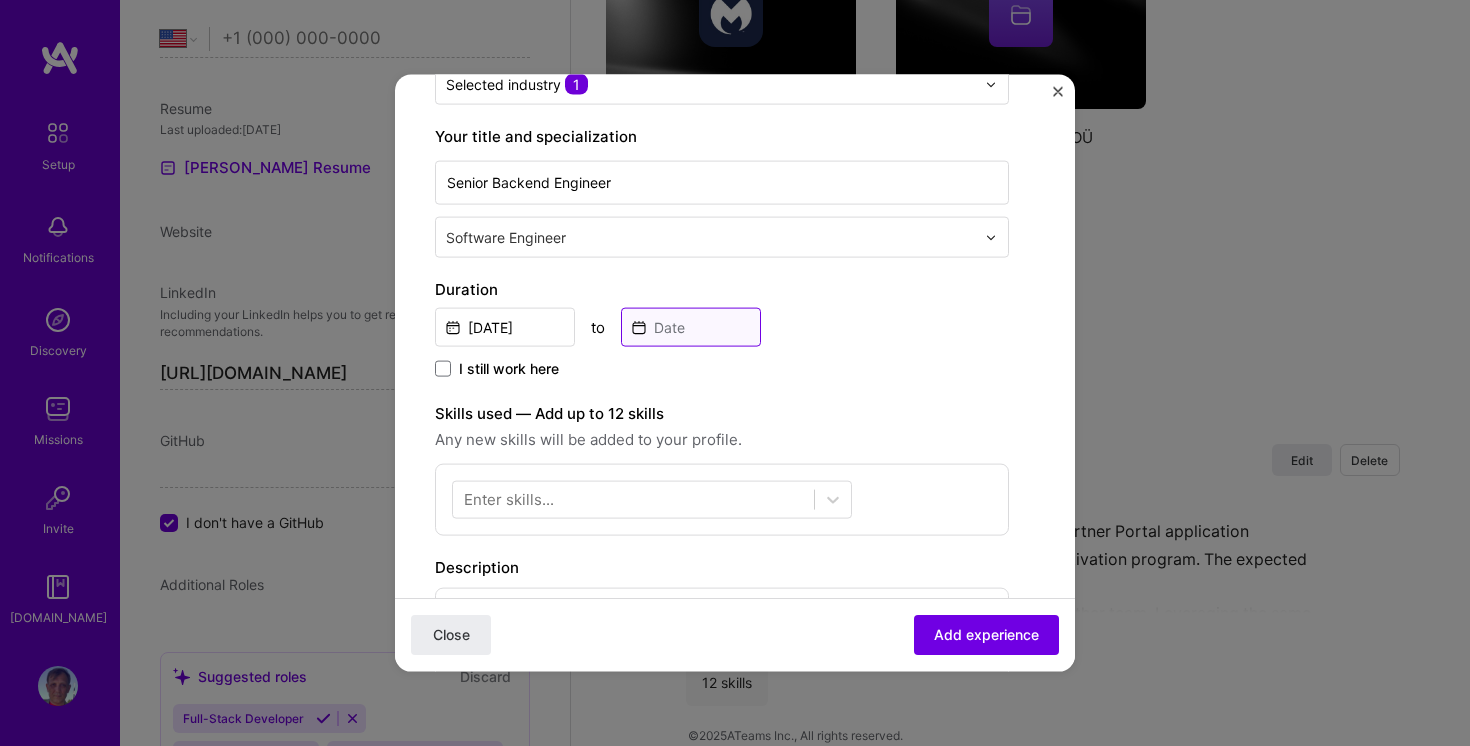 click at bounding box center [691, 327] 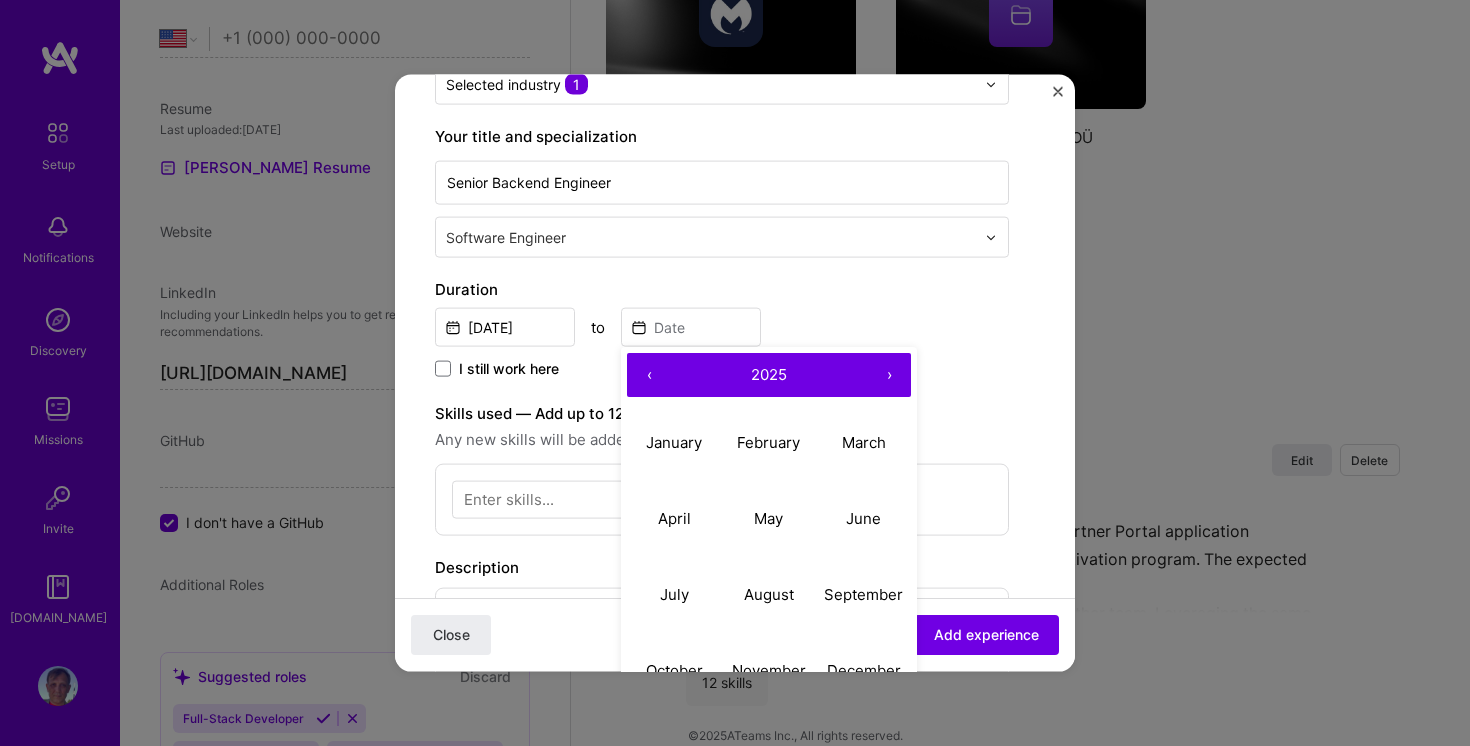 click on "‹" at bounding box center (649, 375) 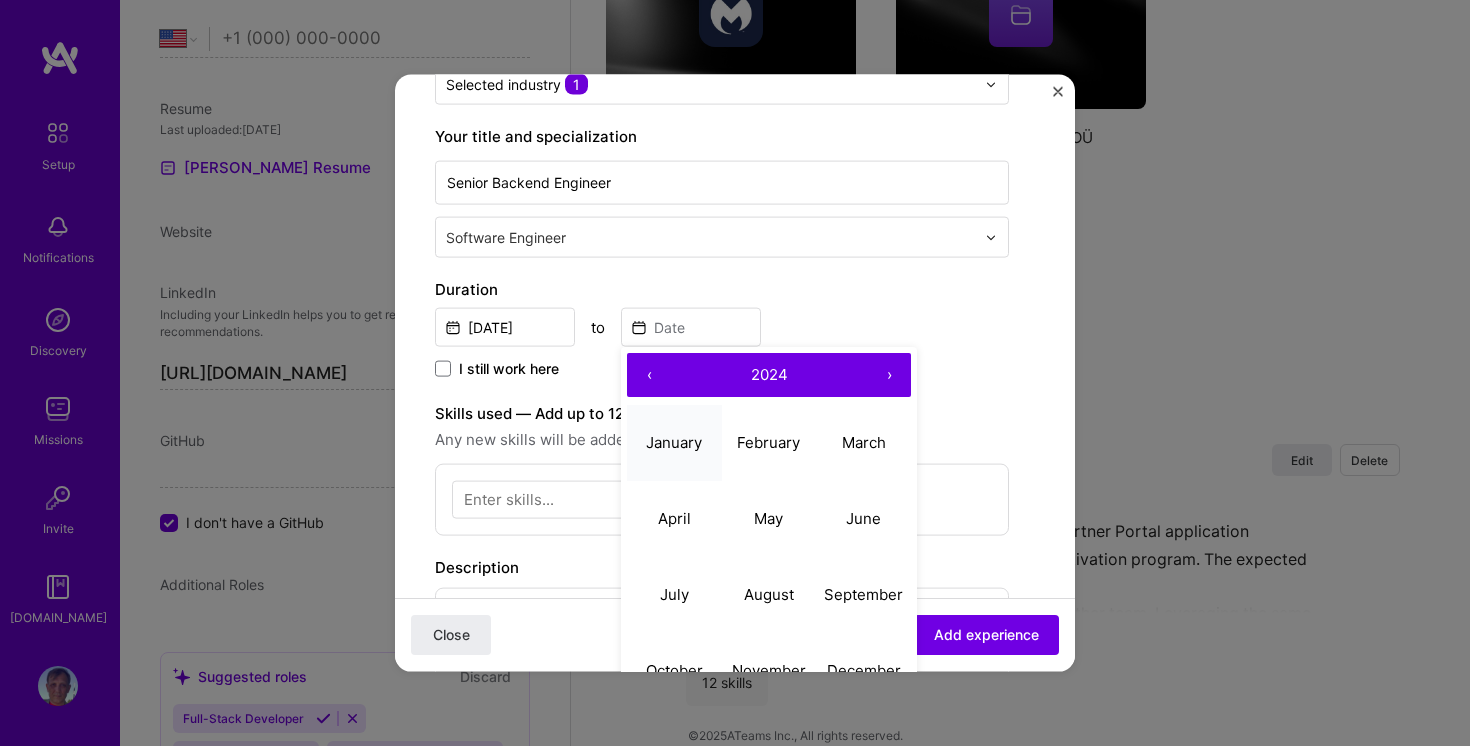 click on "January" at bounding box center (674, 441) 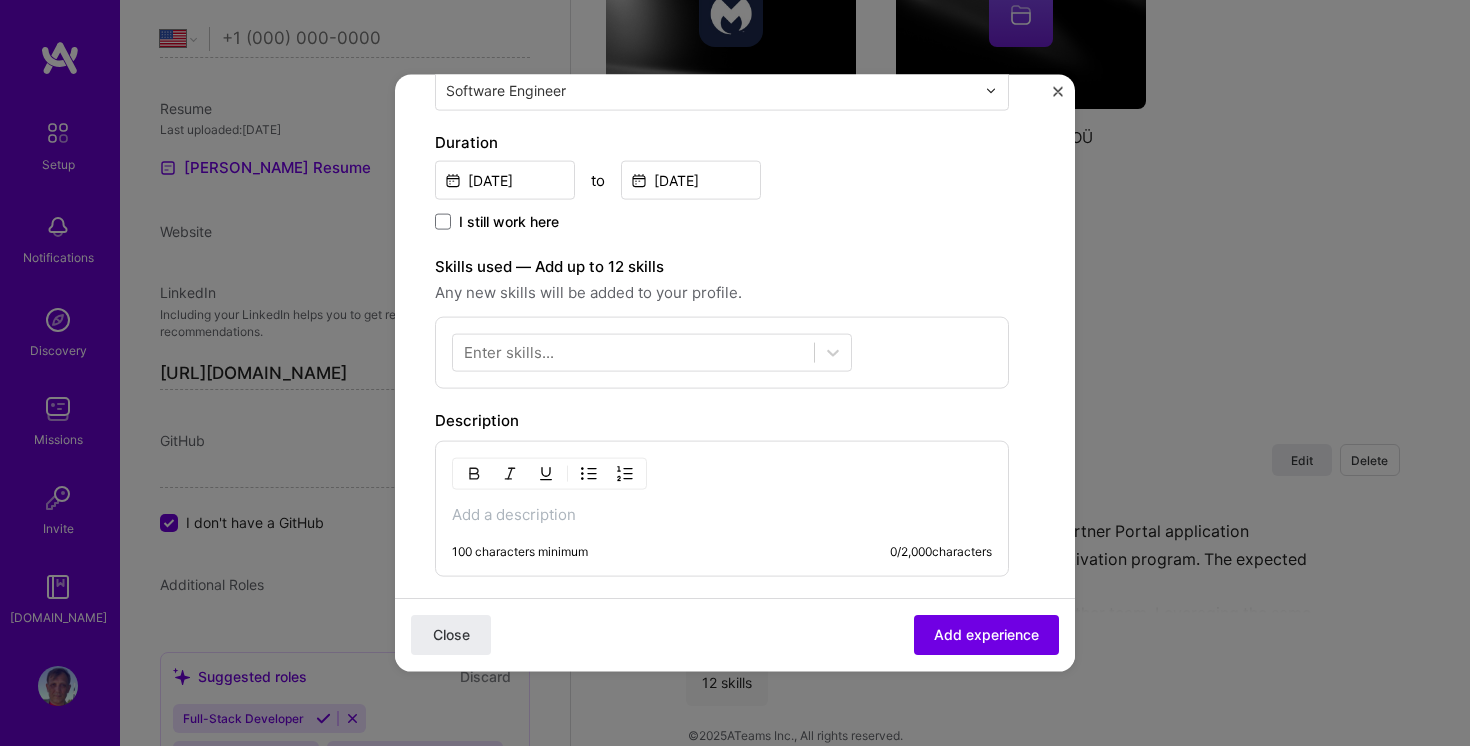 scroll, scrollTop: 430, scrollLeft: 0, axis: vertical 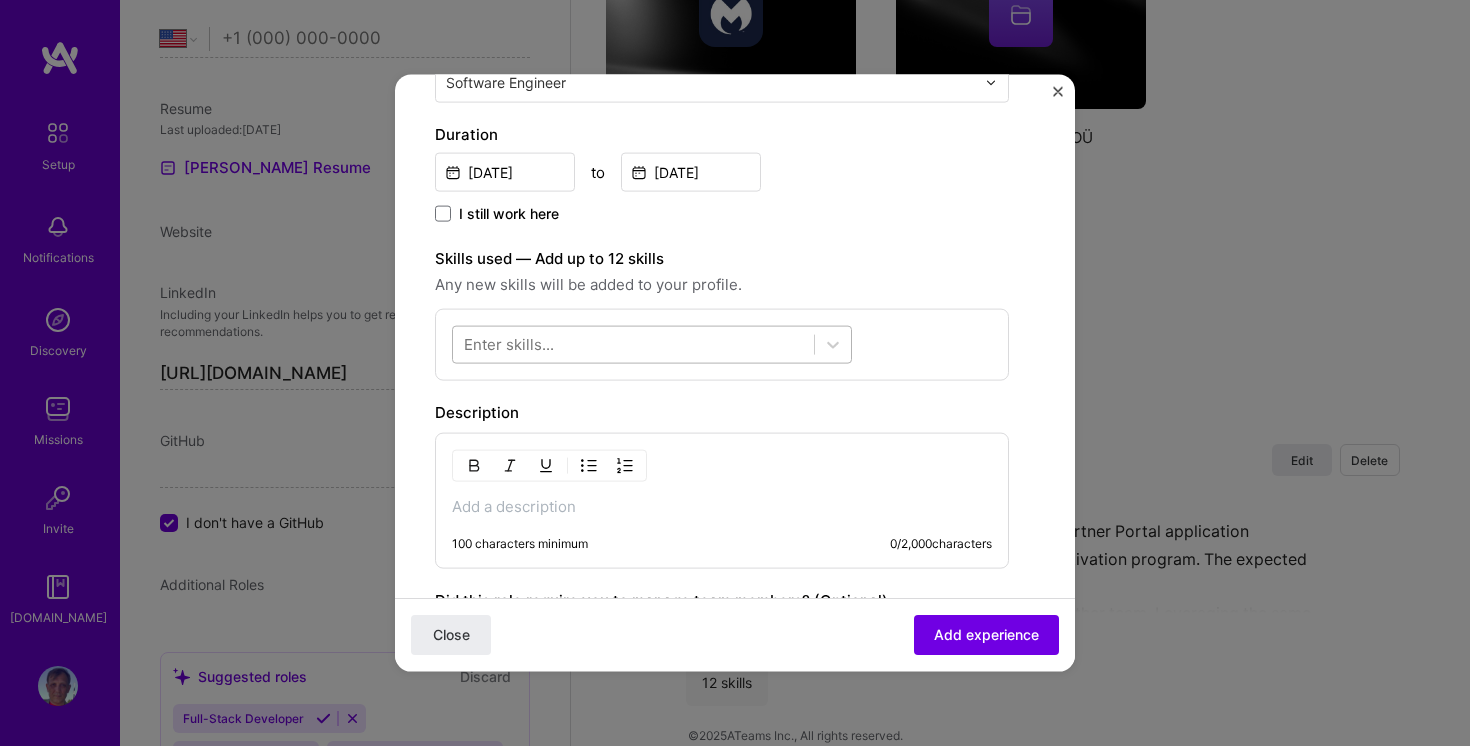 click at bounding box center [633, 344] 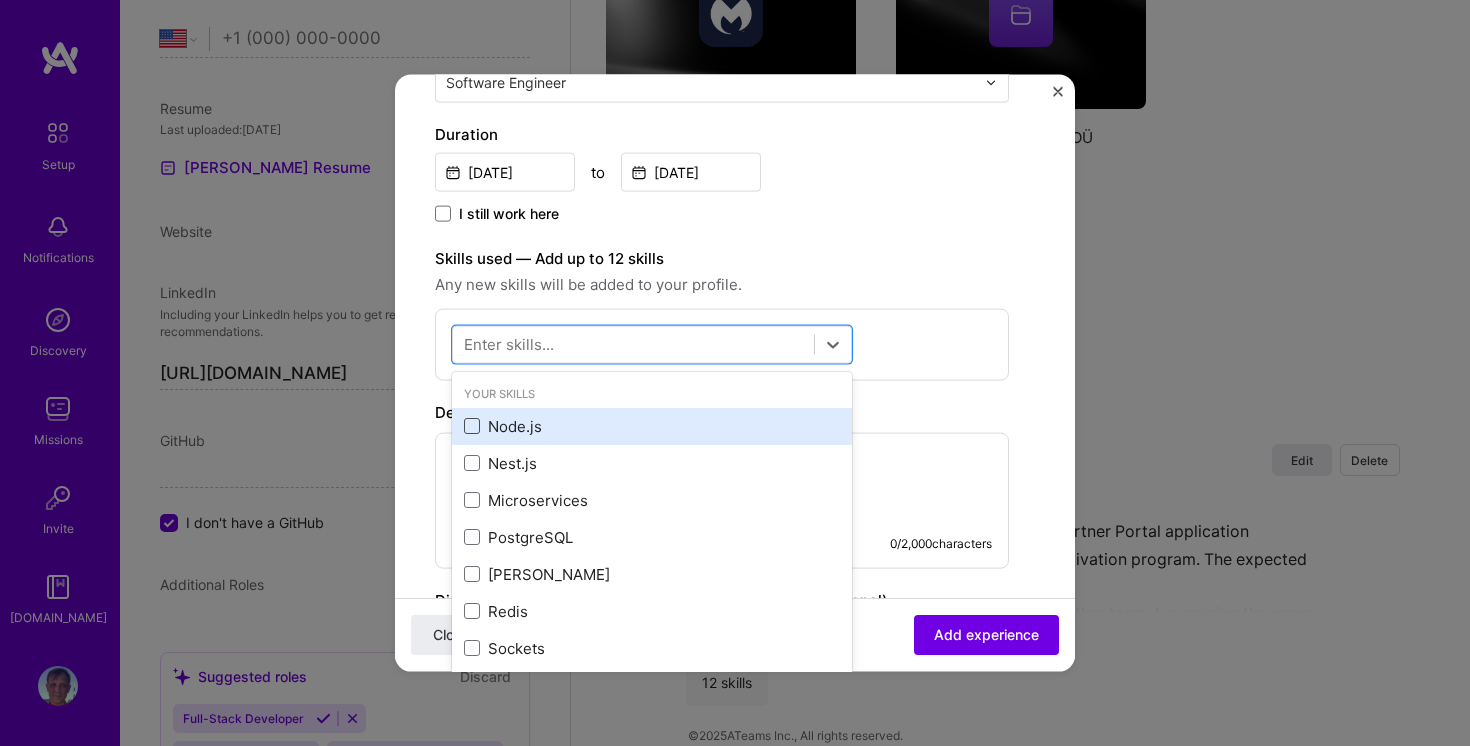 click at bounding box center [472, 426] 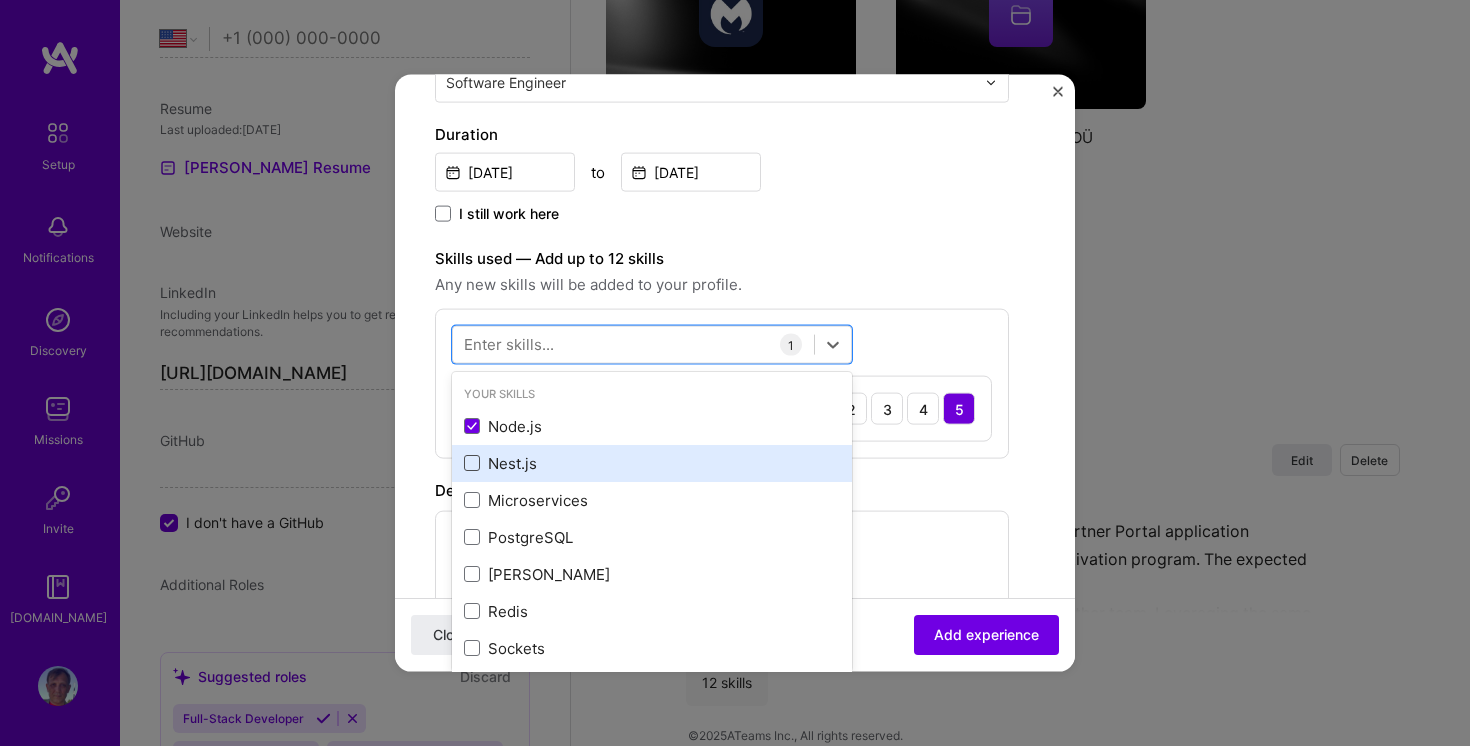 click at bounding box center (472, 463) 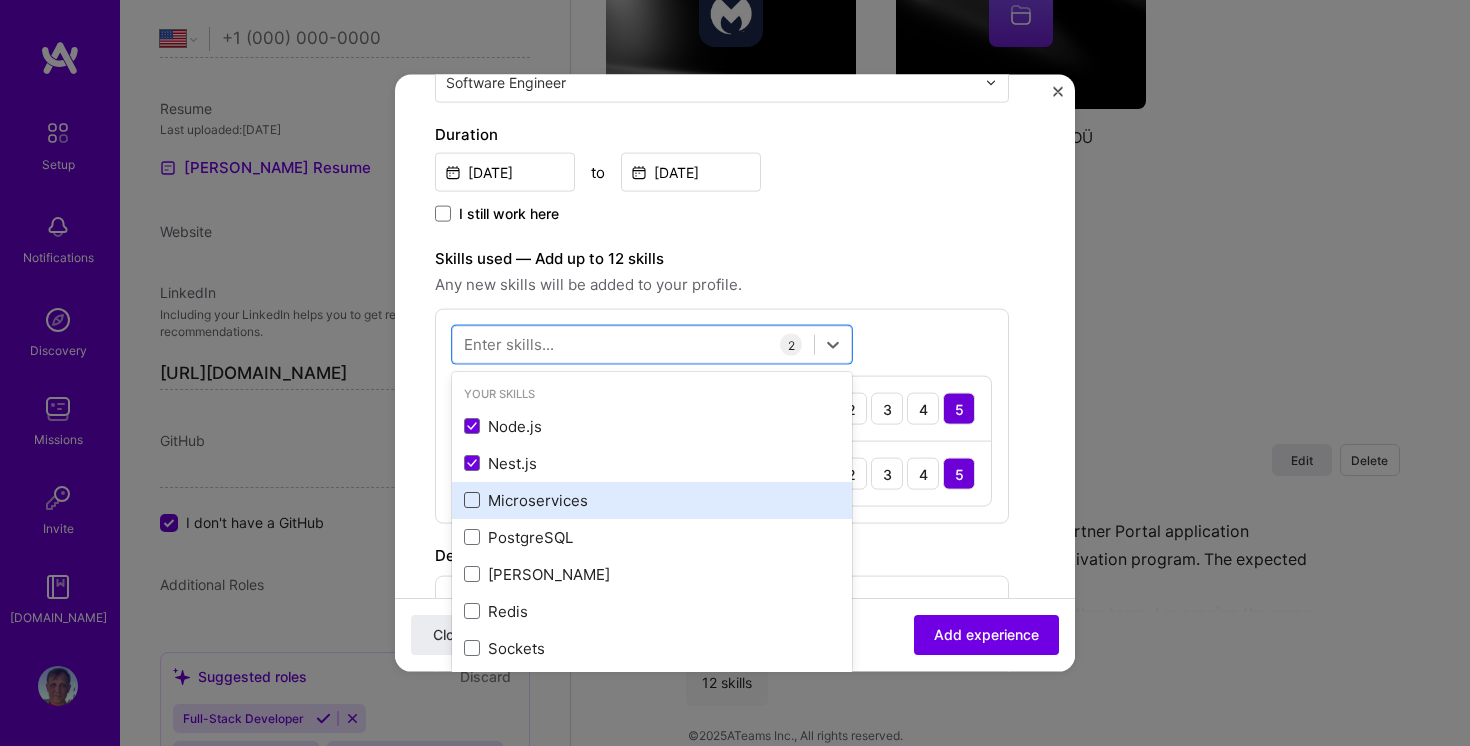 click at bounding box center [472, 500] 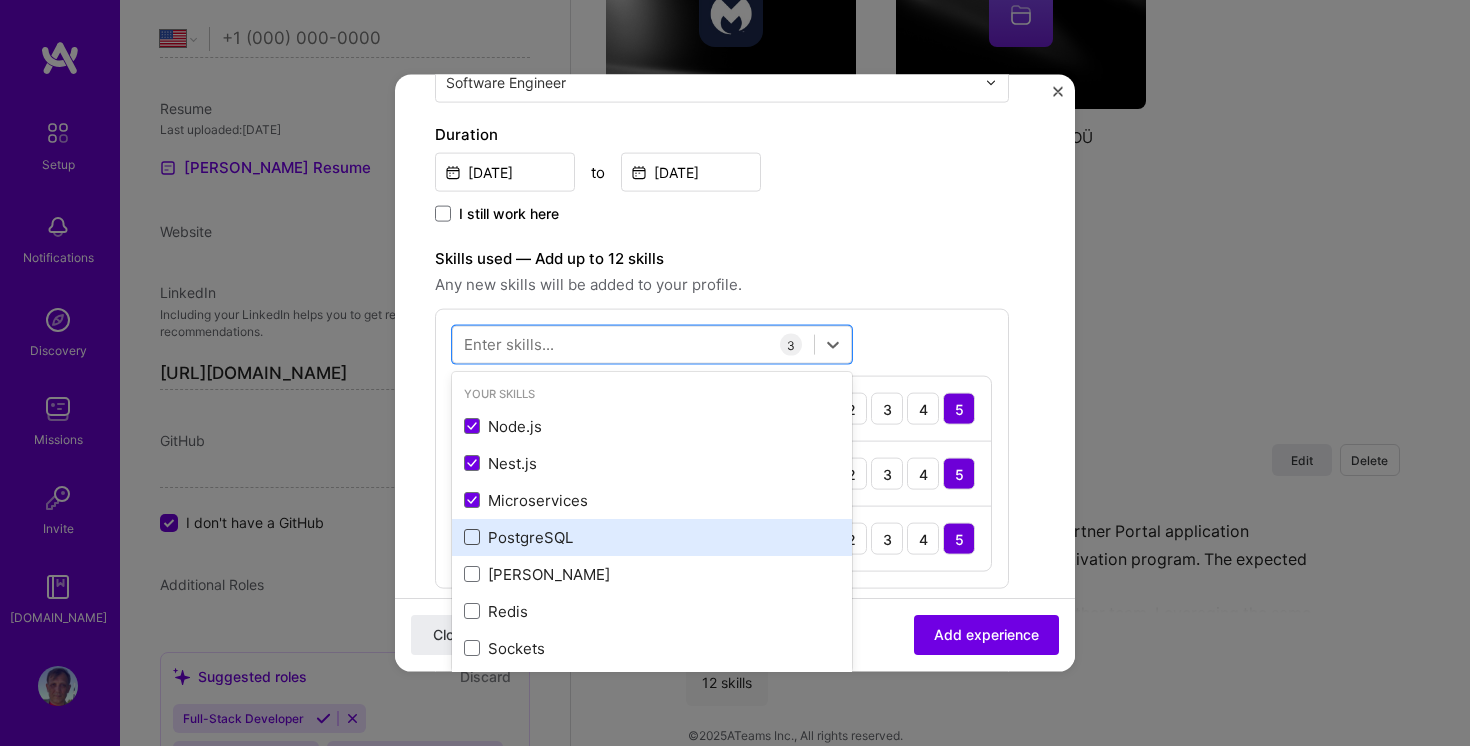 click at bounding box center (472, 537) 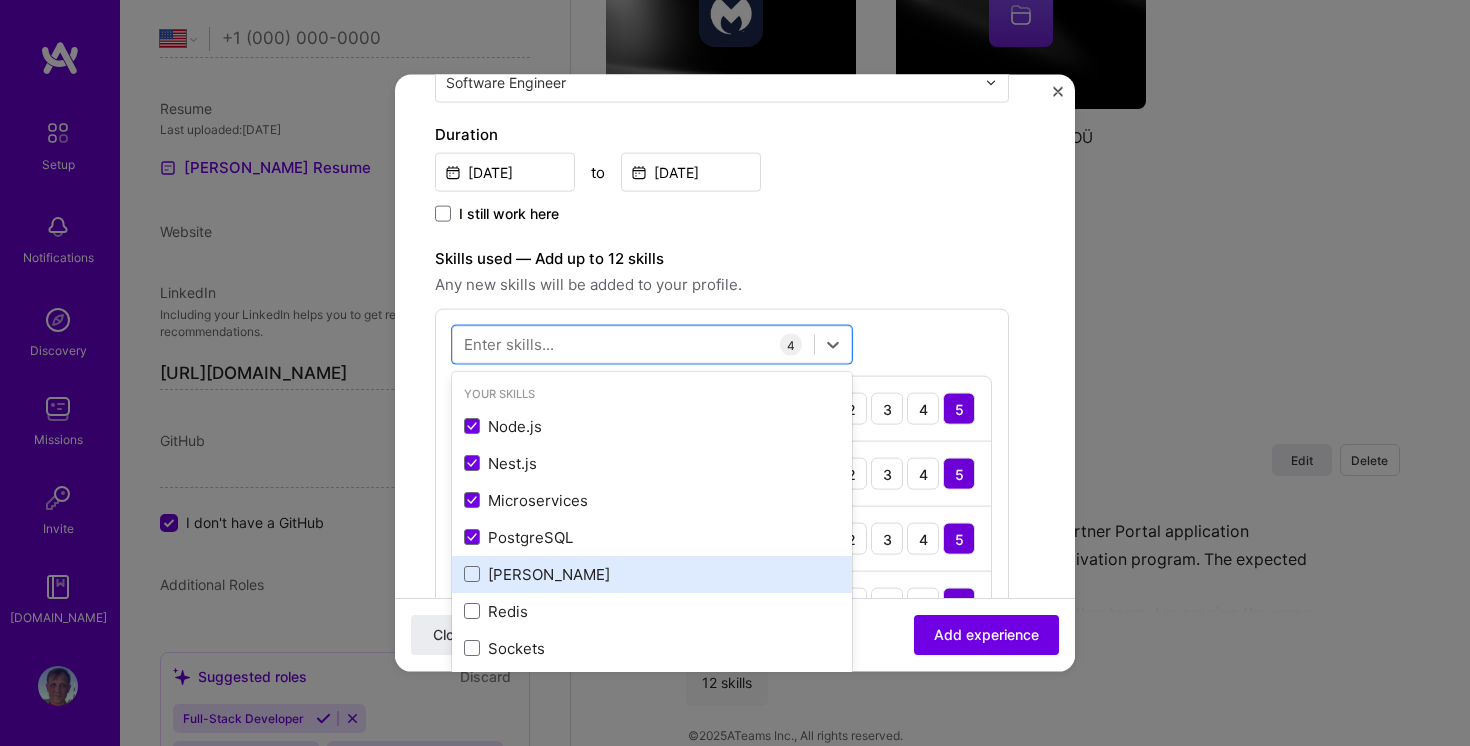 click on "[PERSON_NAME]" at bounding box center (652, 573) 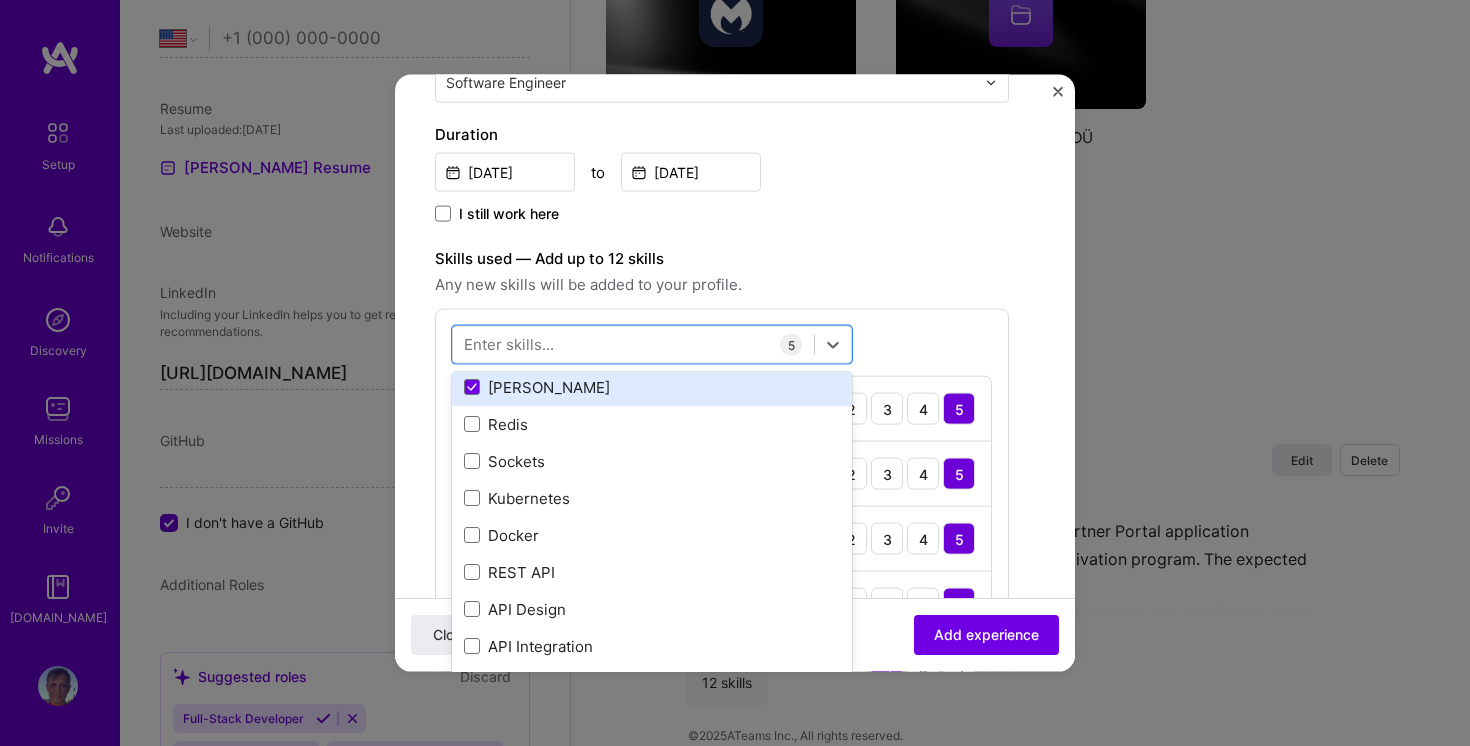 scroll, scrollTop: 209, scrollLeft: 0, axis: vertical 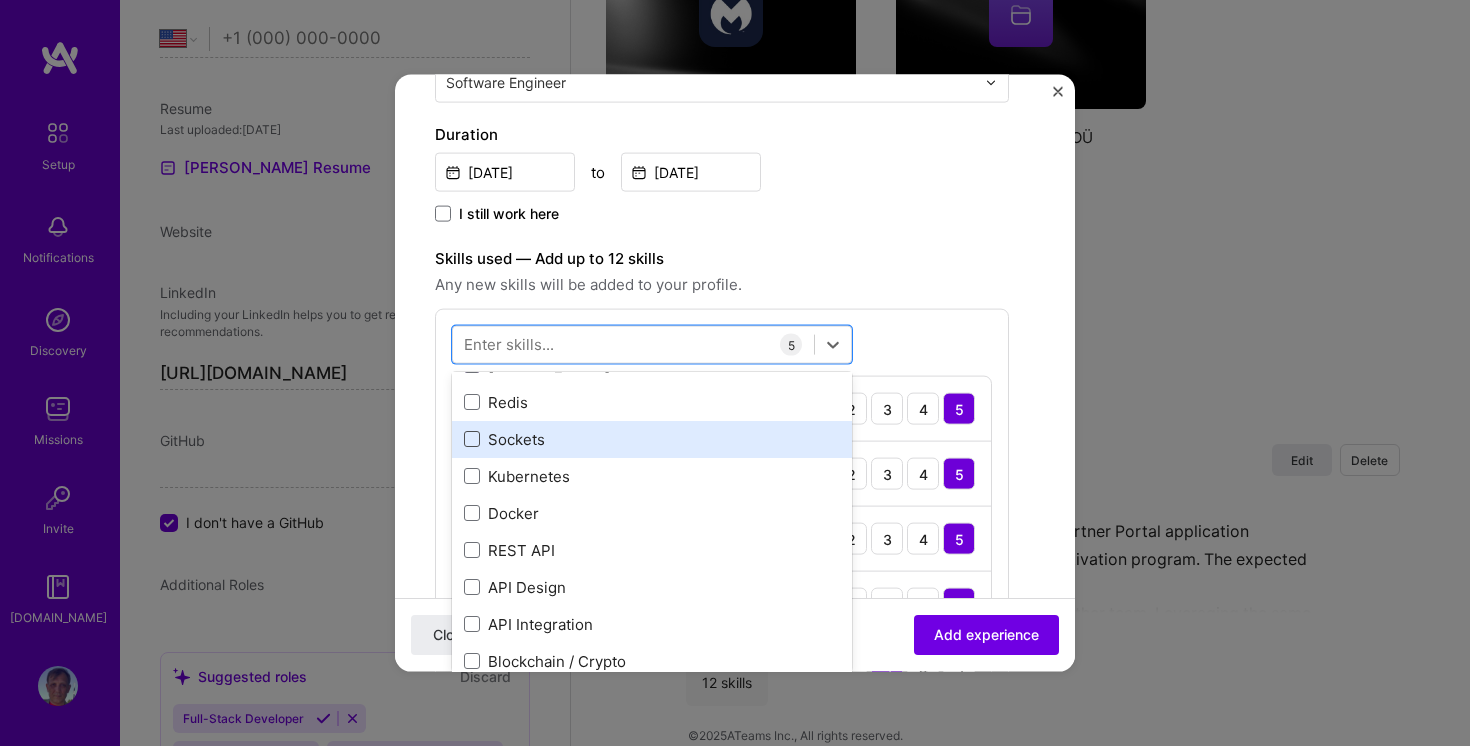 click at bounding box center (472, 439) 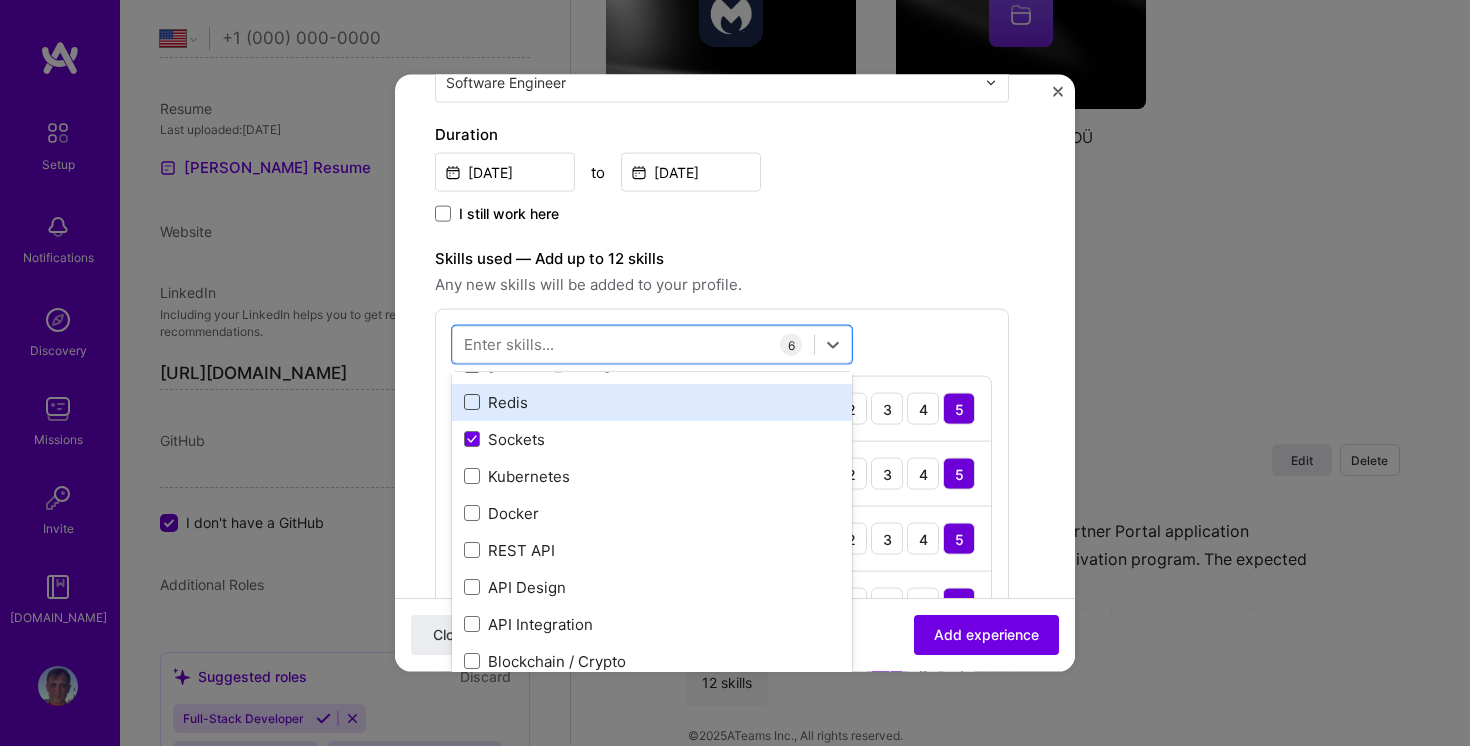 click at bounding box center (472, 402) 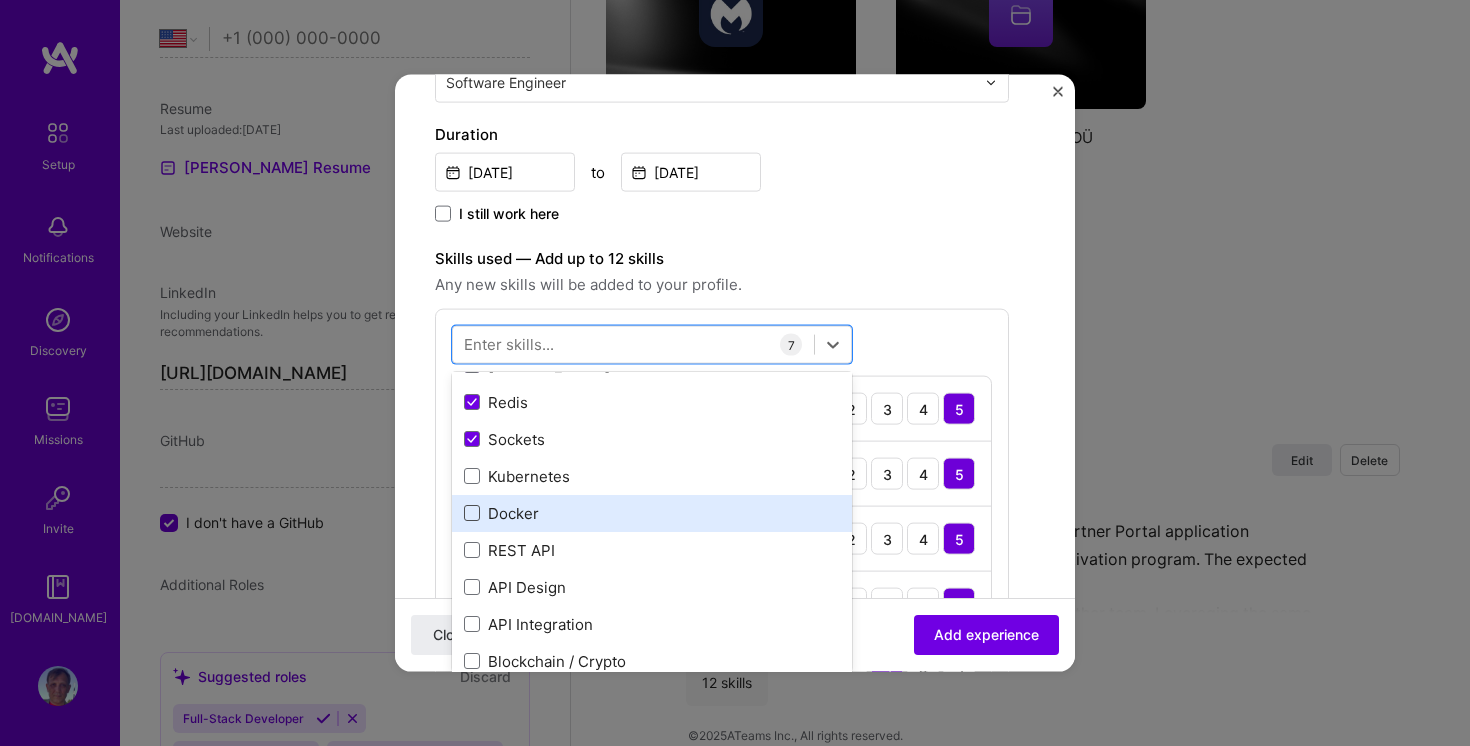 click at bounding box center (472, 513) 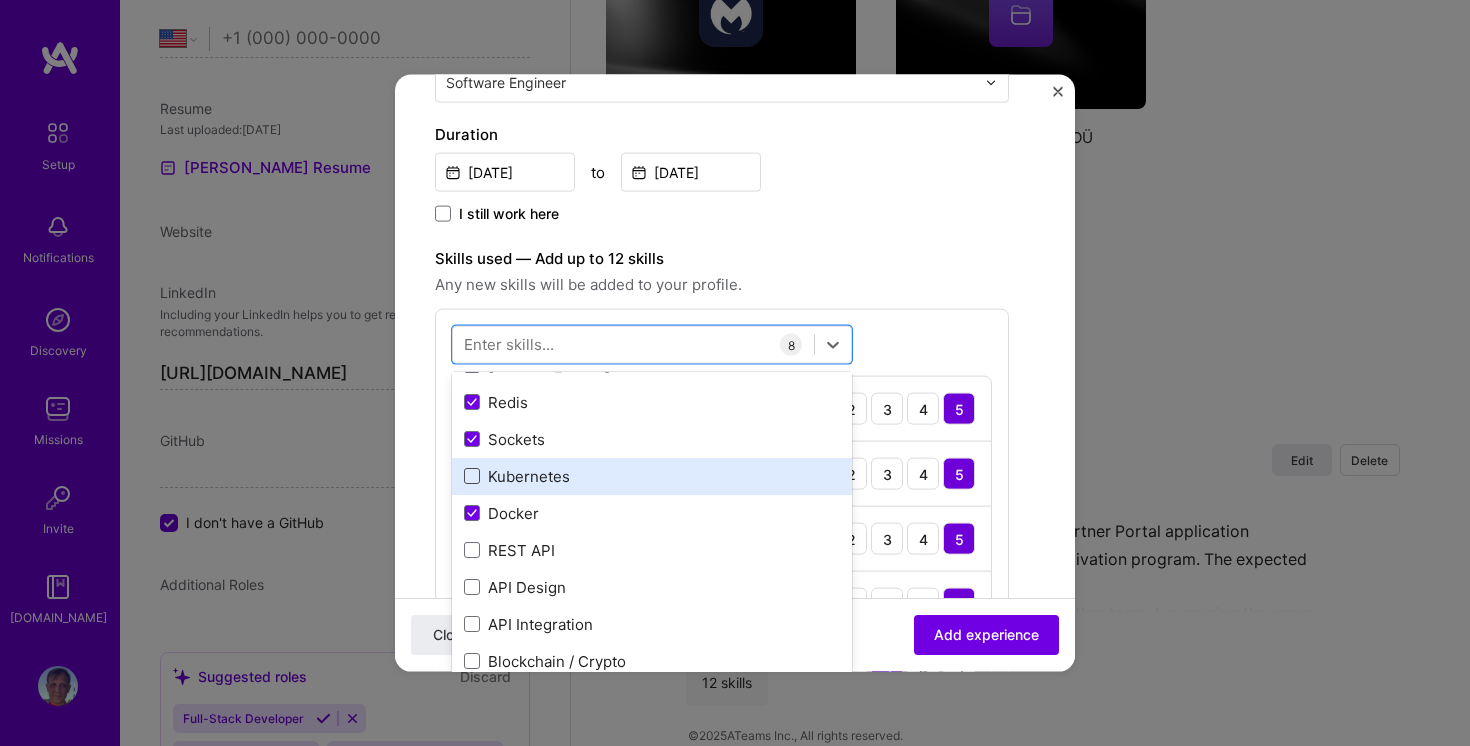click at bounding box center [472, 476] 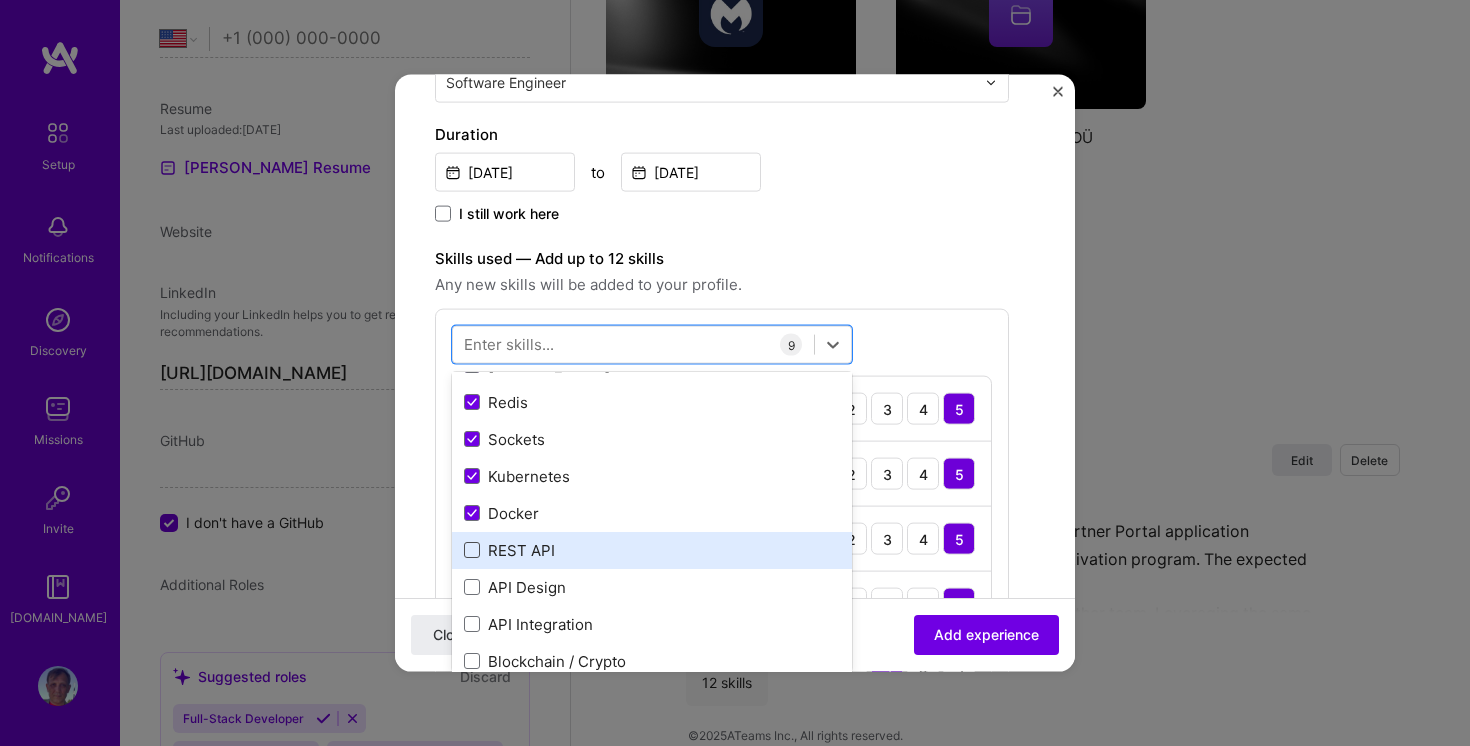 click at bounding box center (472, 550) 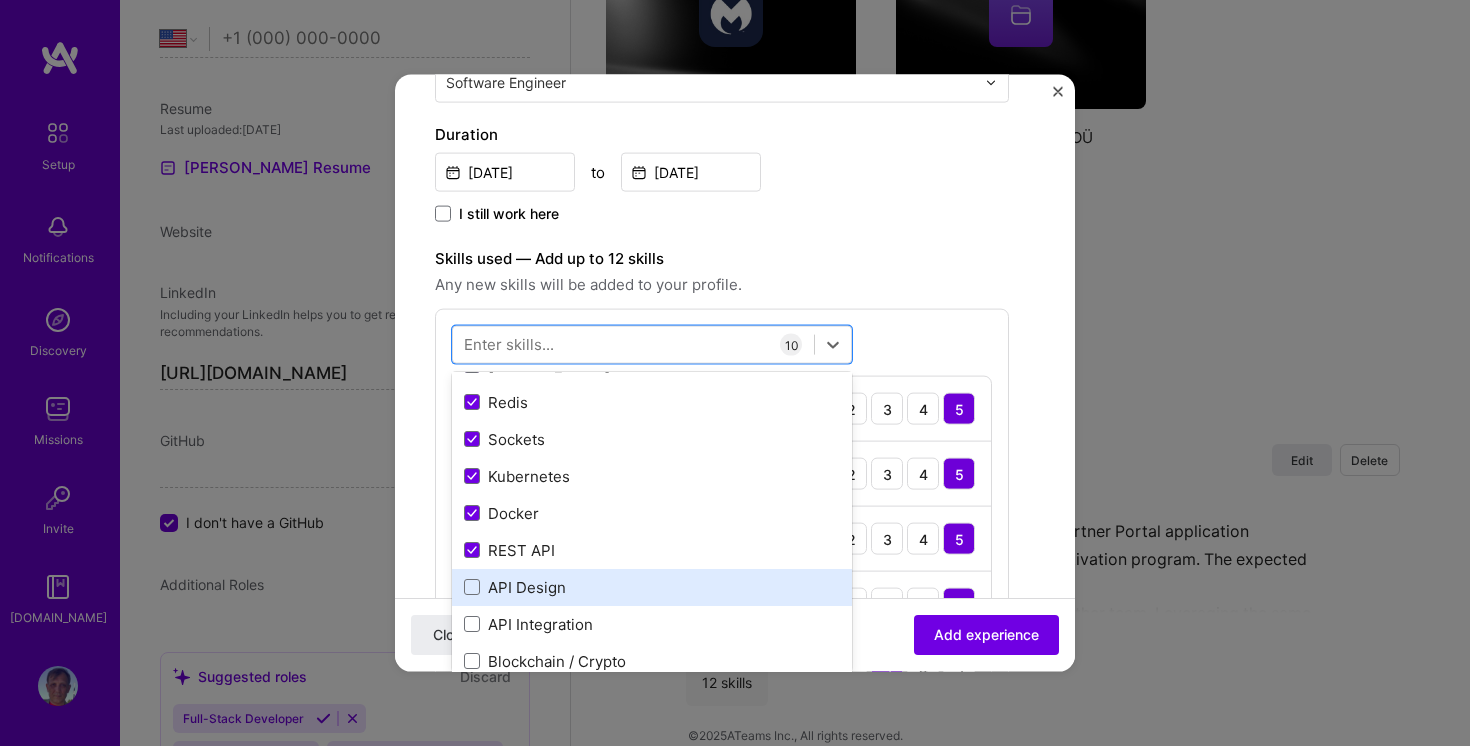 click on "API Design" at bounding box center (652, 586) 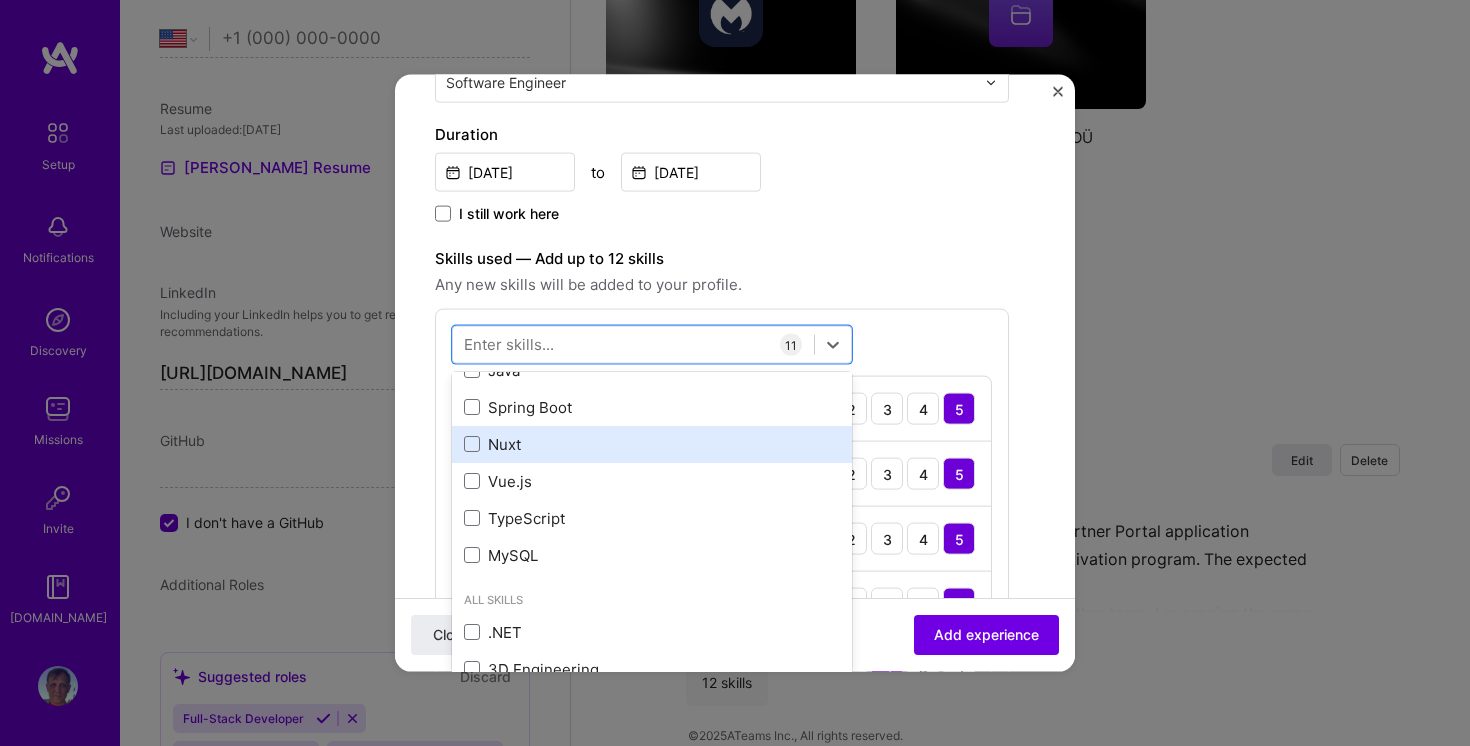 scroll, scrollTop: 802, scrollLeft: 0, axis: vertical 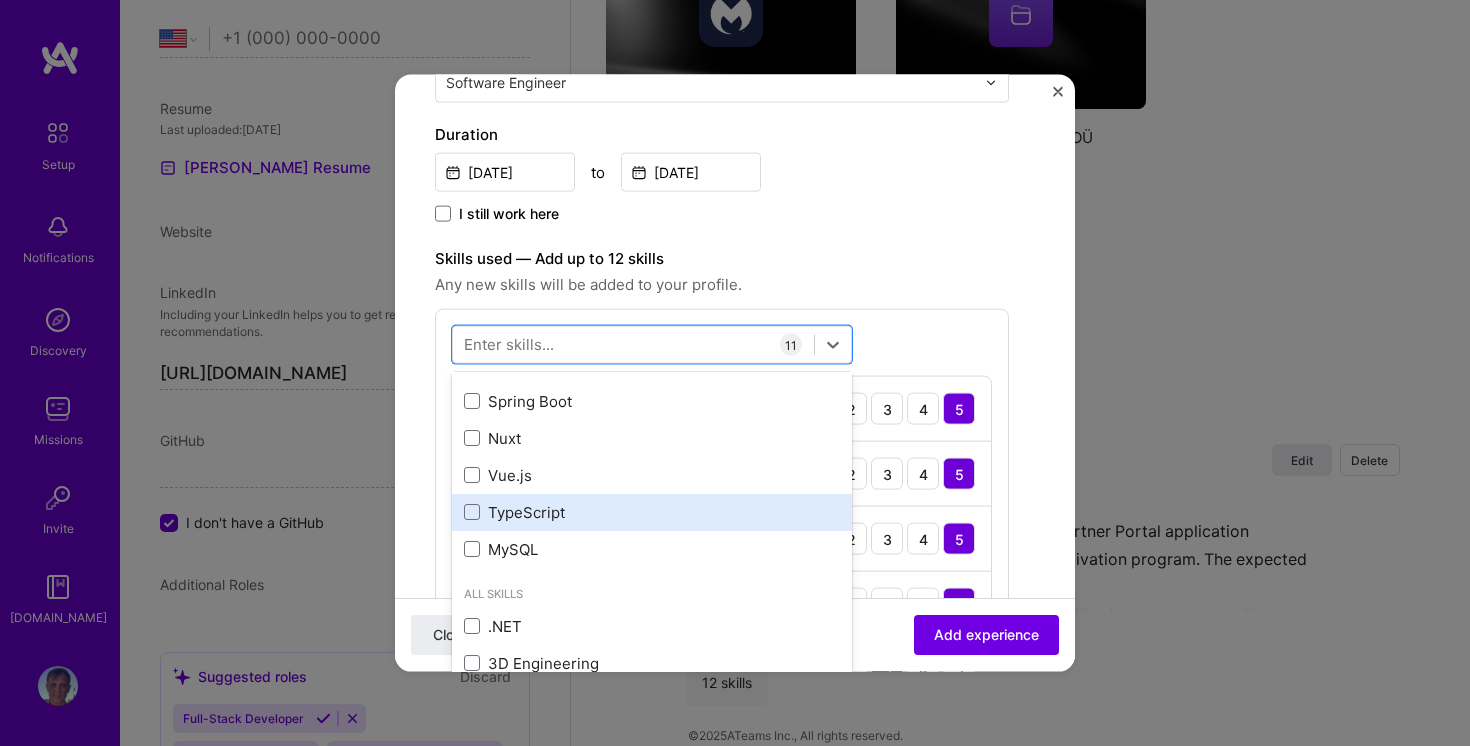 click on "TypeScript" at bounding box center (652, 511) 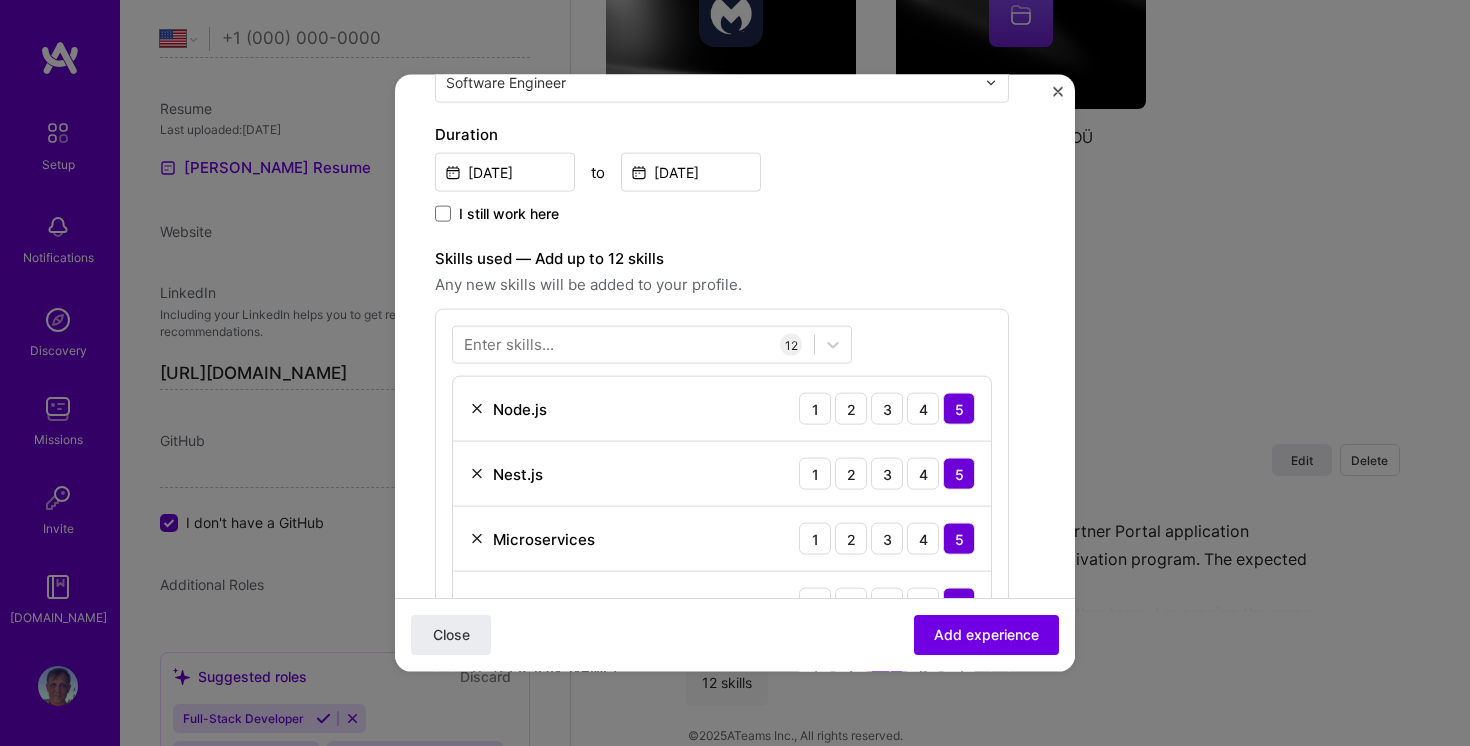 click on "Any new skills will be added to your profile." at bounding box center [722, 285] 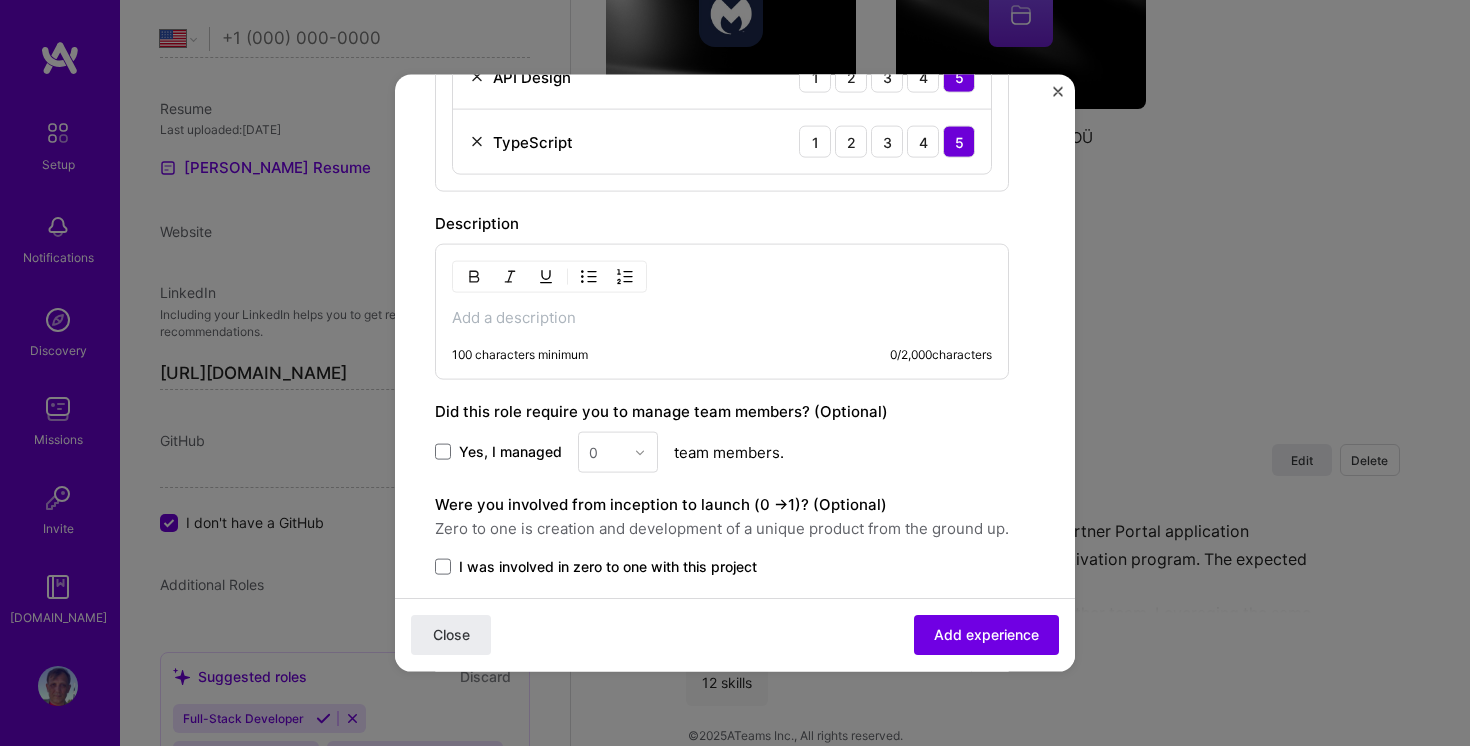 scroll, scrollTop: 1517, scrollLeft: 0, axis: vertical 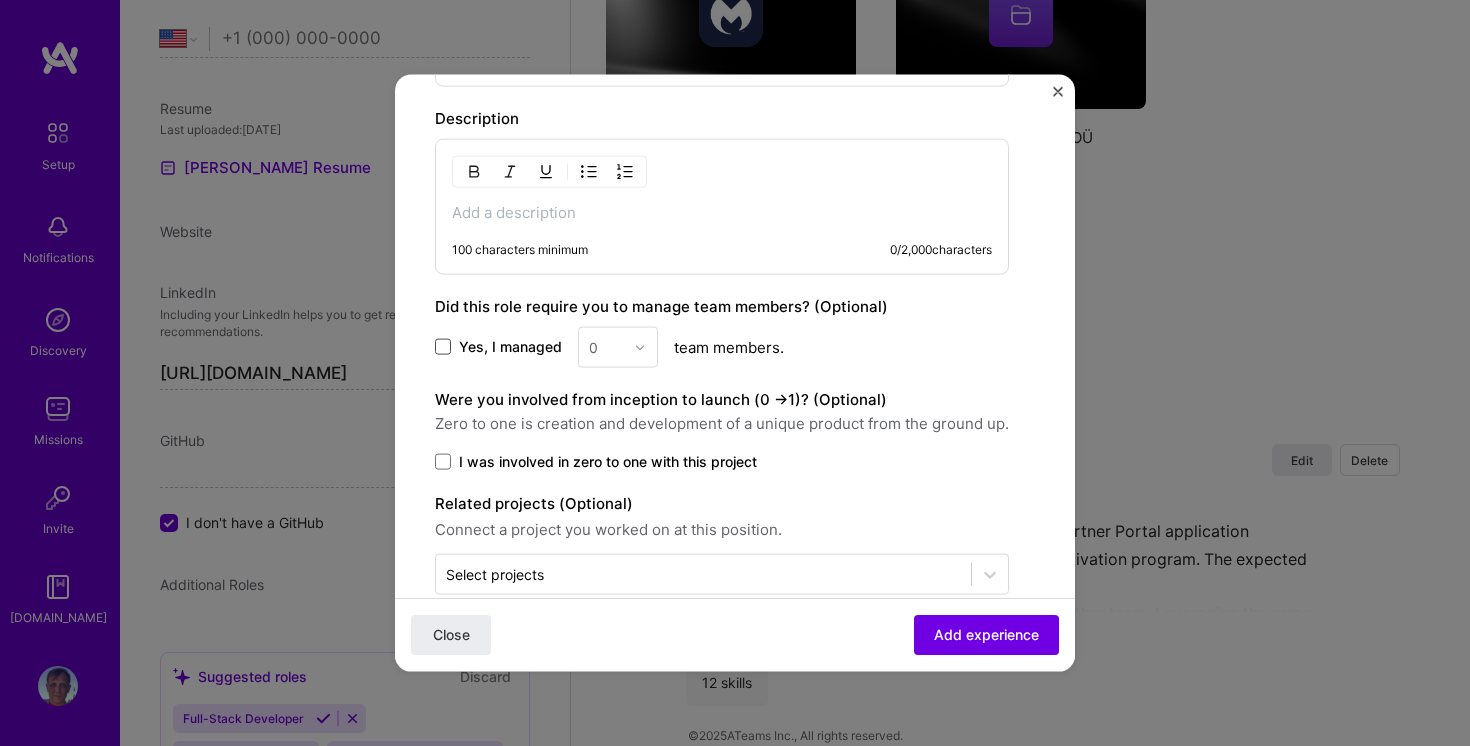 click at bounding box center (443, 347) 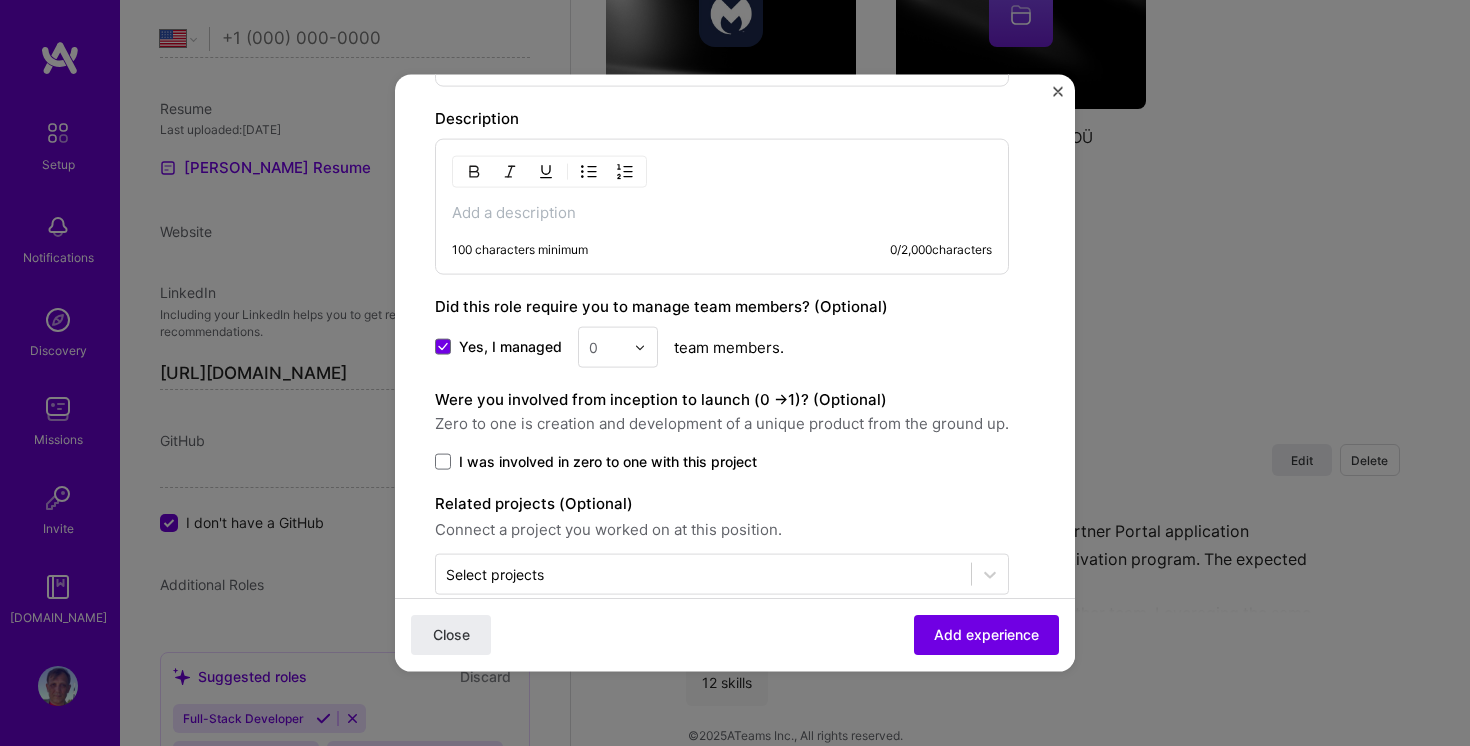 click at bounding box center [645, 347] 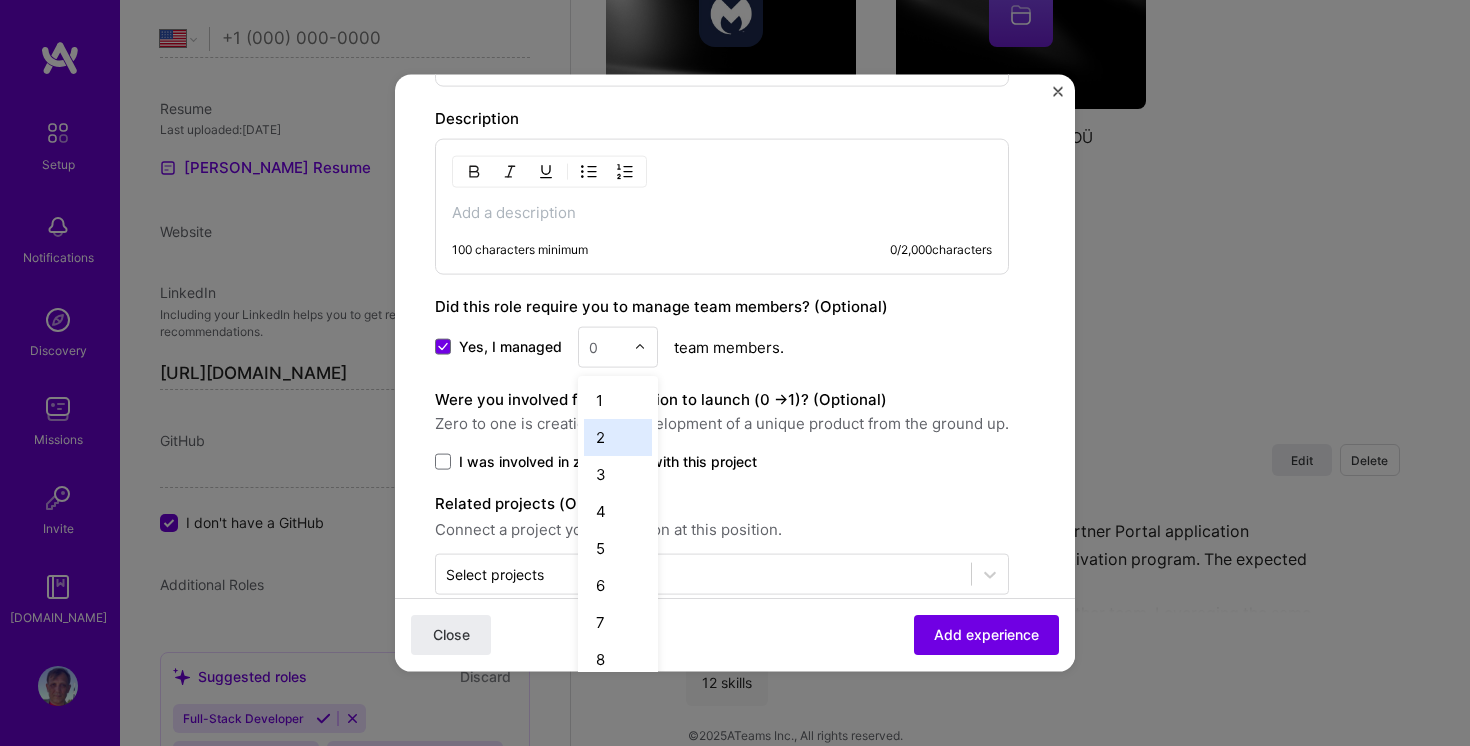 click on "2" at bounding box center (618, 437) 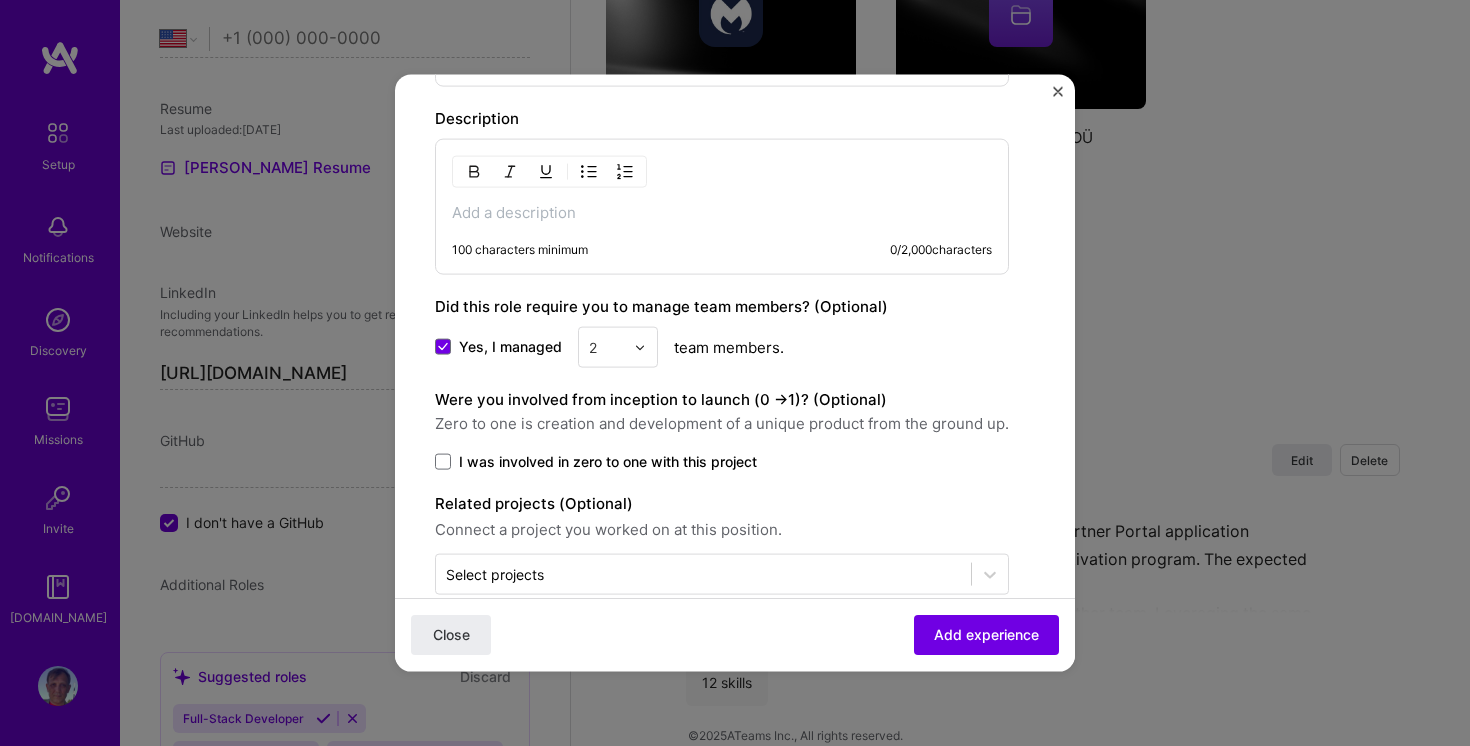 scroll, scrollTop: 1553, scrollLeft: 0, axis: vertical 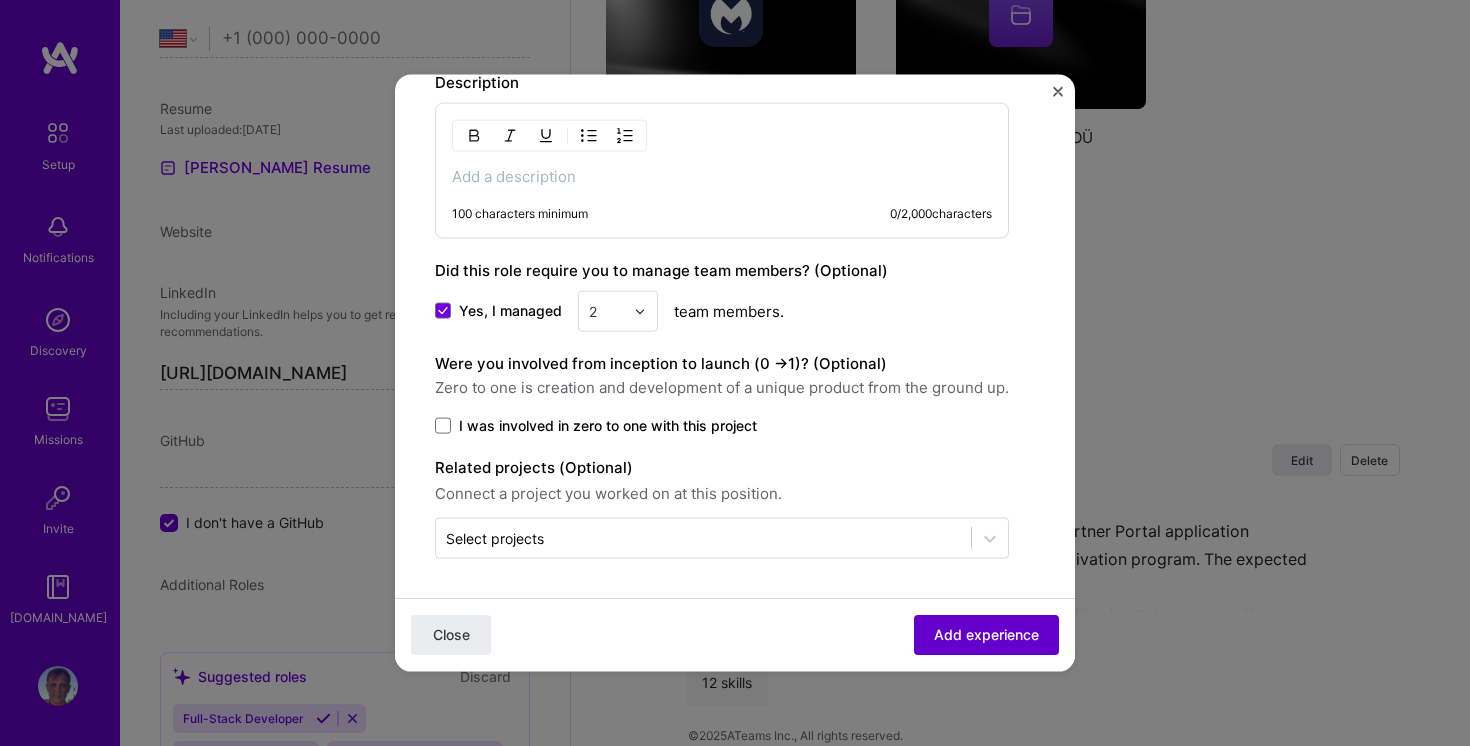 click on "Add experience" at bounding box center (986, 635) 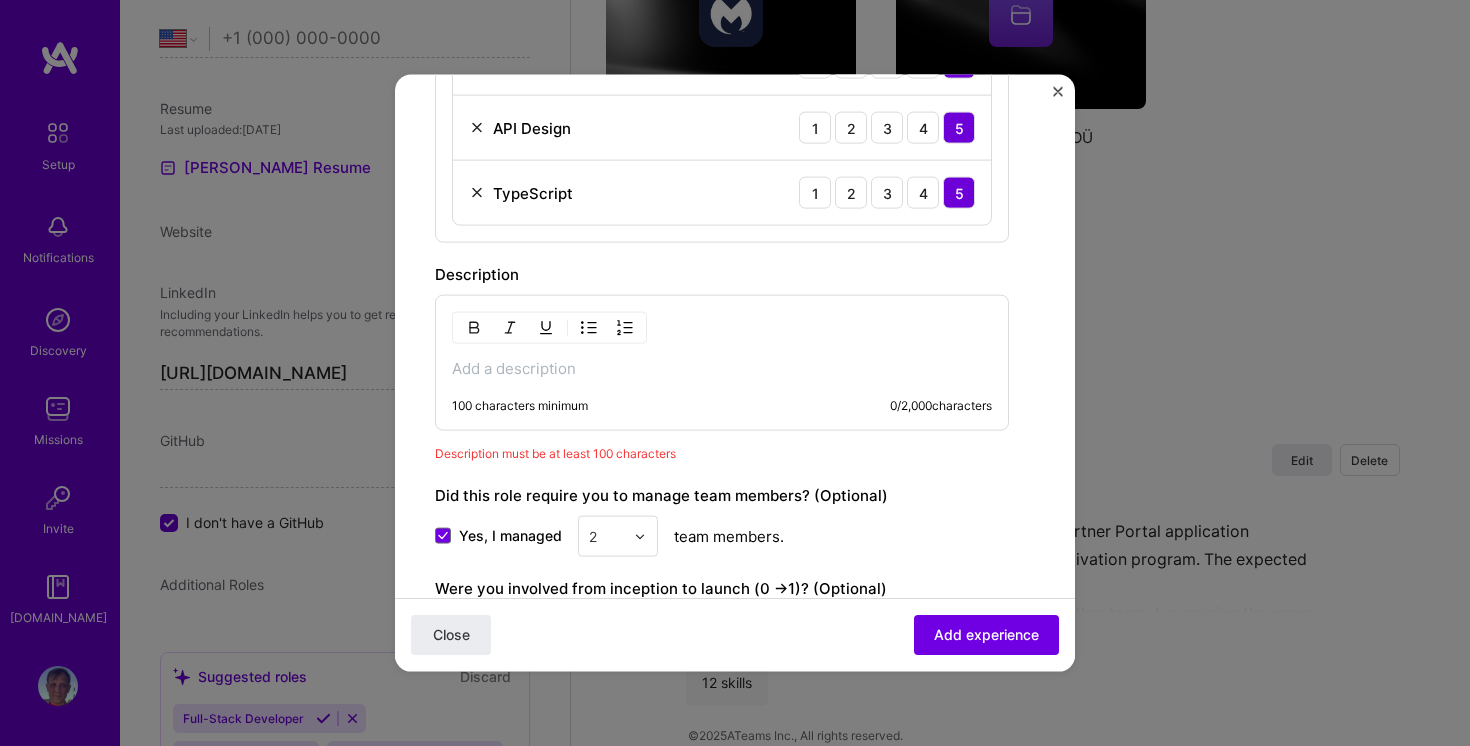 scroll, scrollTop: 1359, scrollLeft: 0, axis: vertical 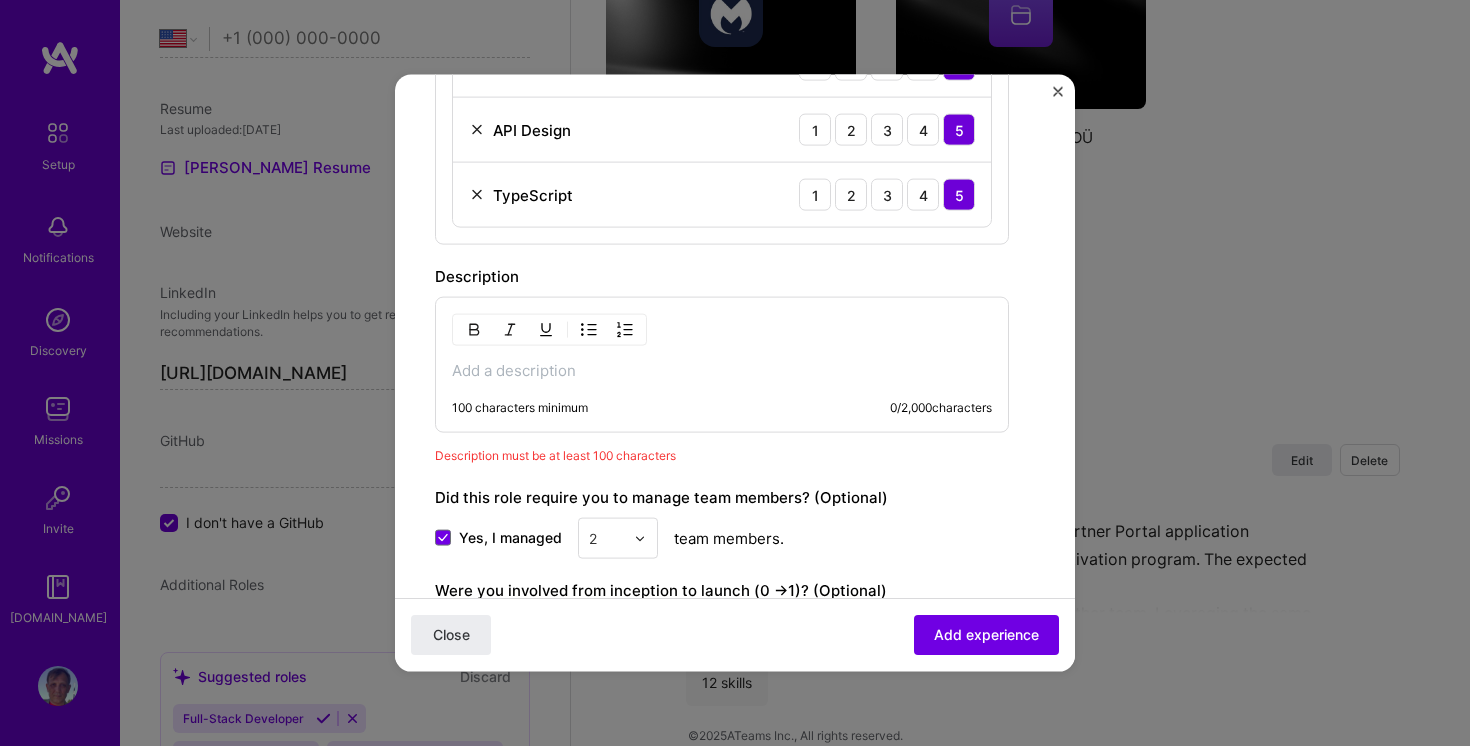click at bounding box center [722, 371] 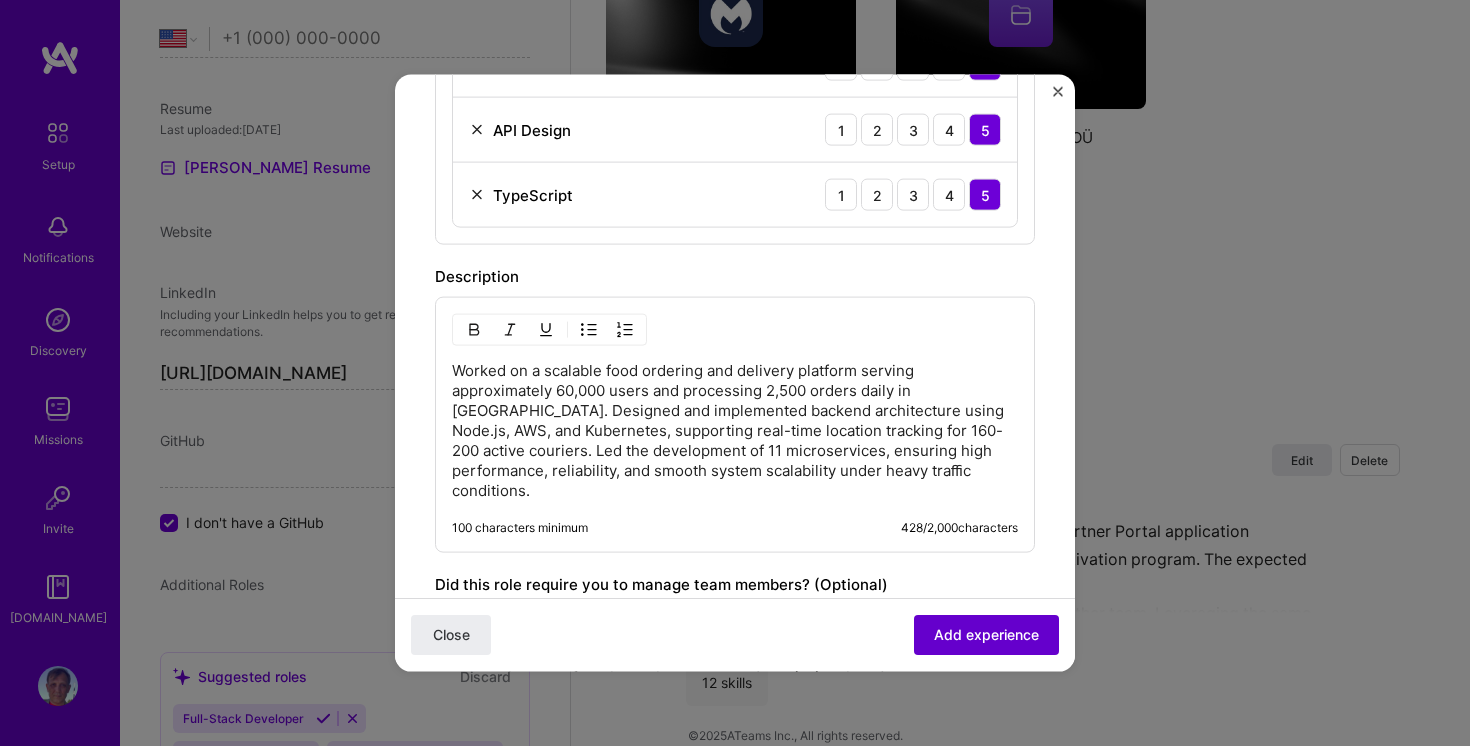click on "Add experience" at bounding box center (986, 635) 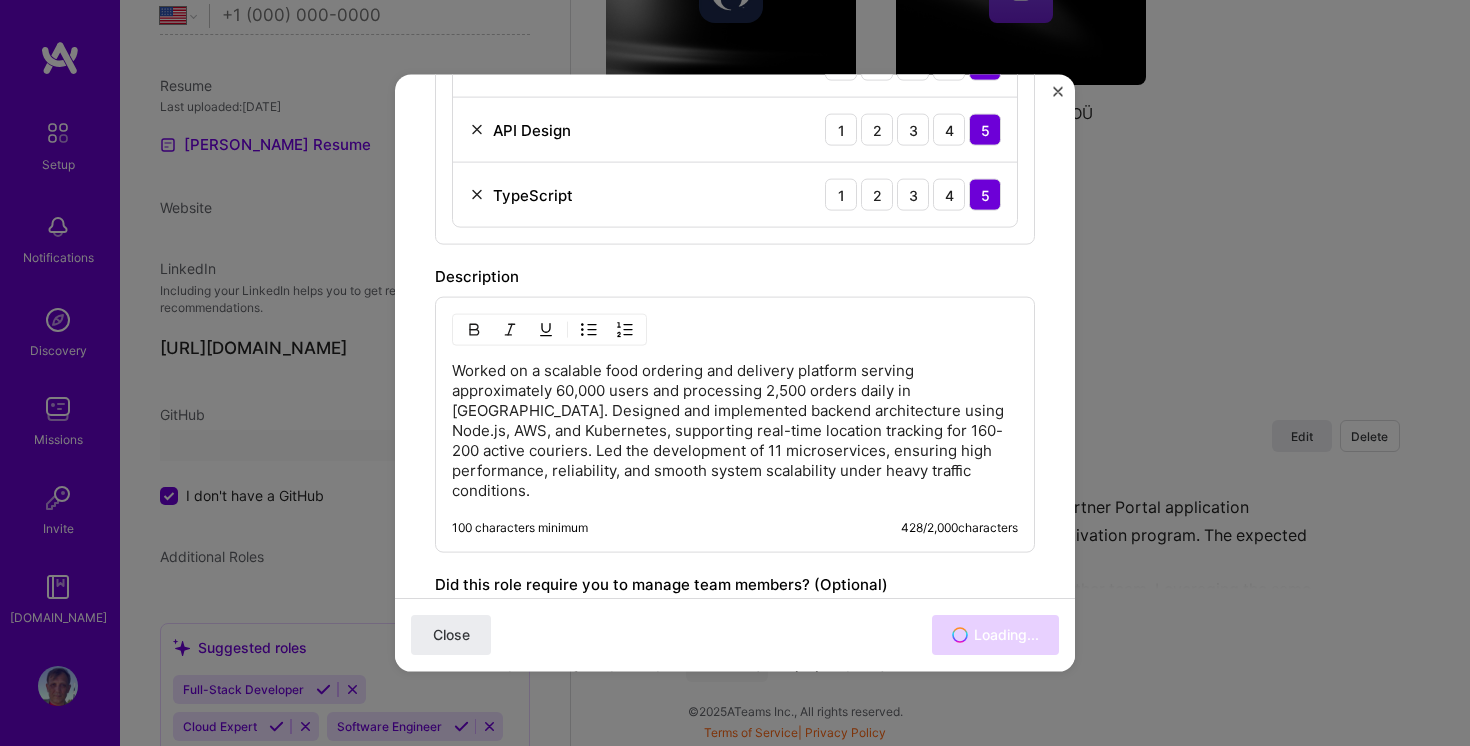 scroll, scrollTop: 451, scrollLeft: 0, axis: vertical 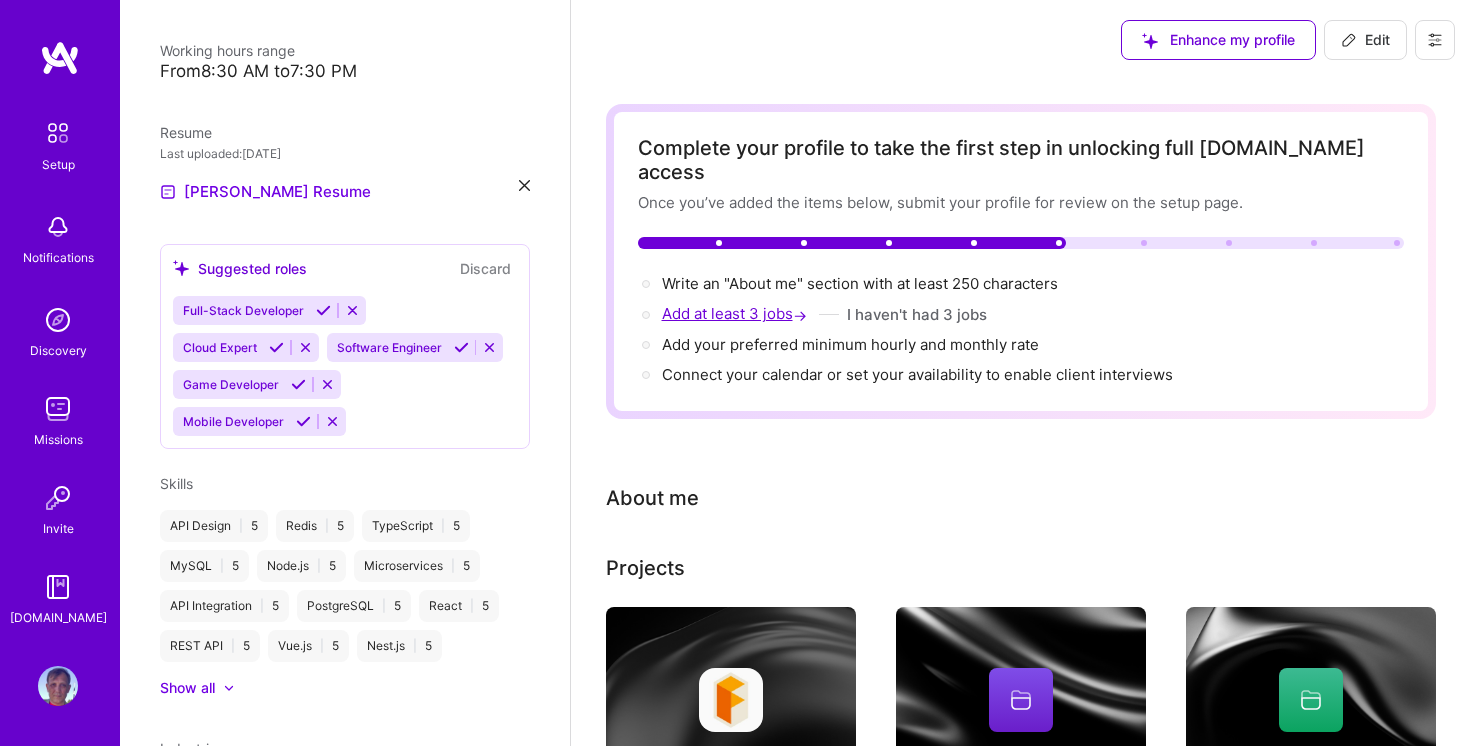 click on "Add at least 3 jobs  →" at bounding box center (736, 313) 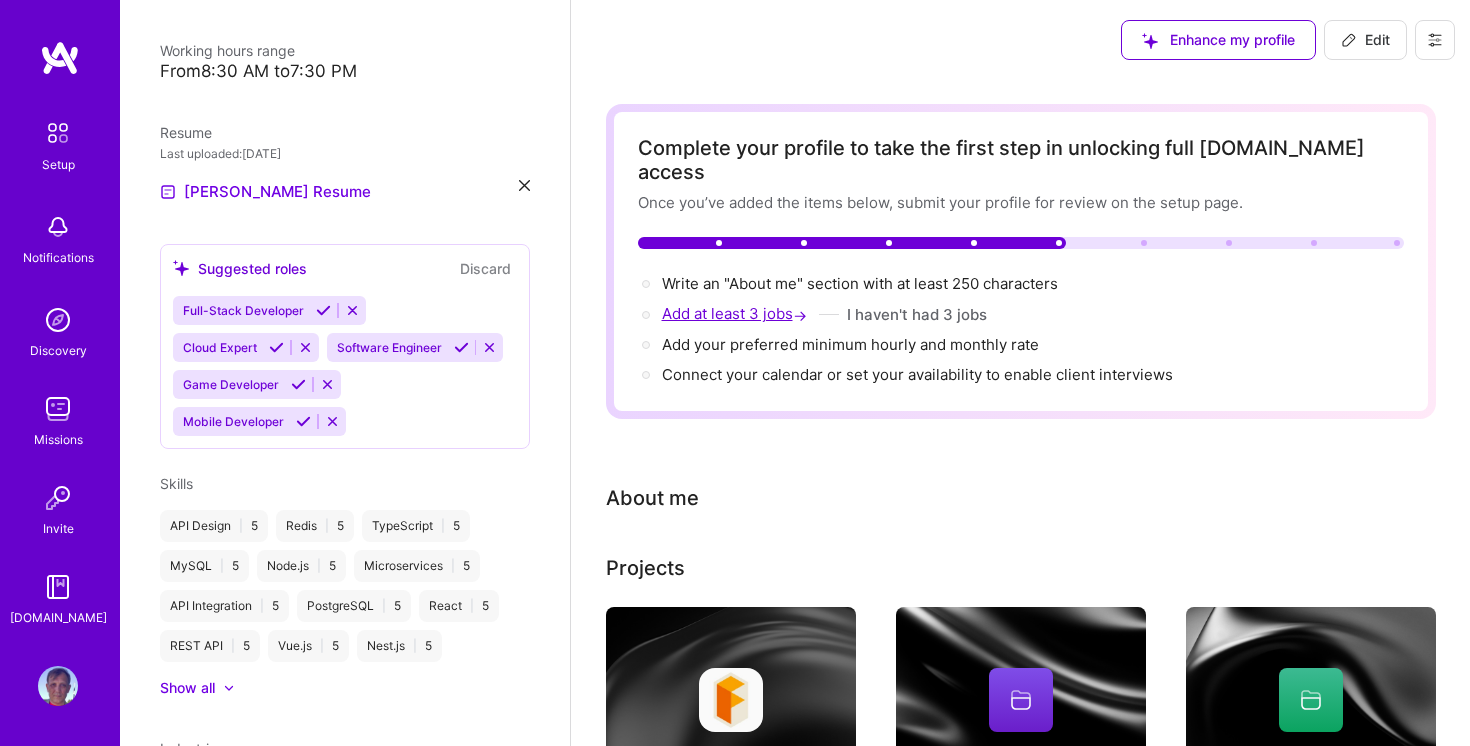 scroll, scrollTop: 797, scrollLeft: 0, axis: vertical 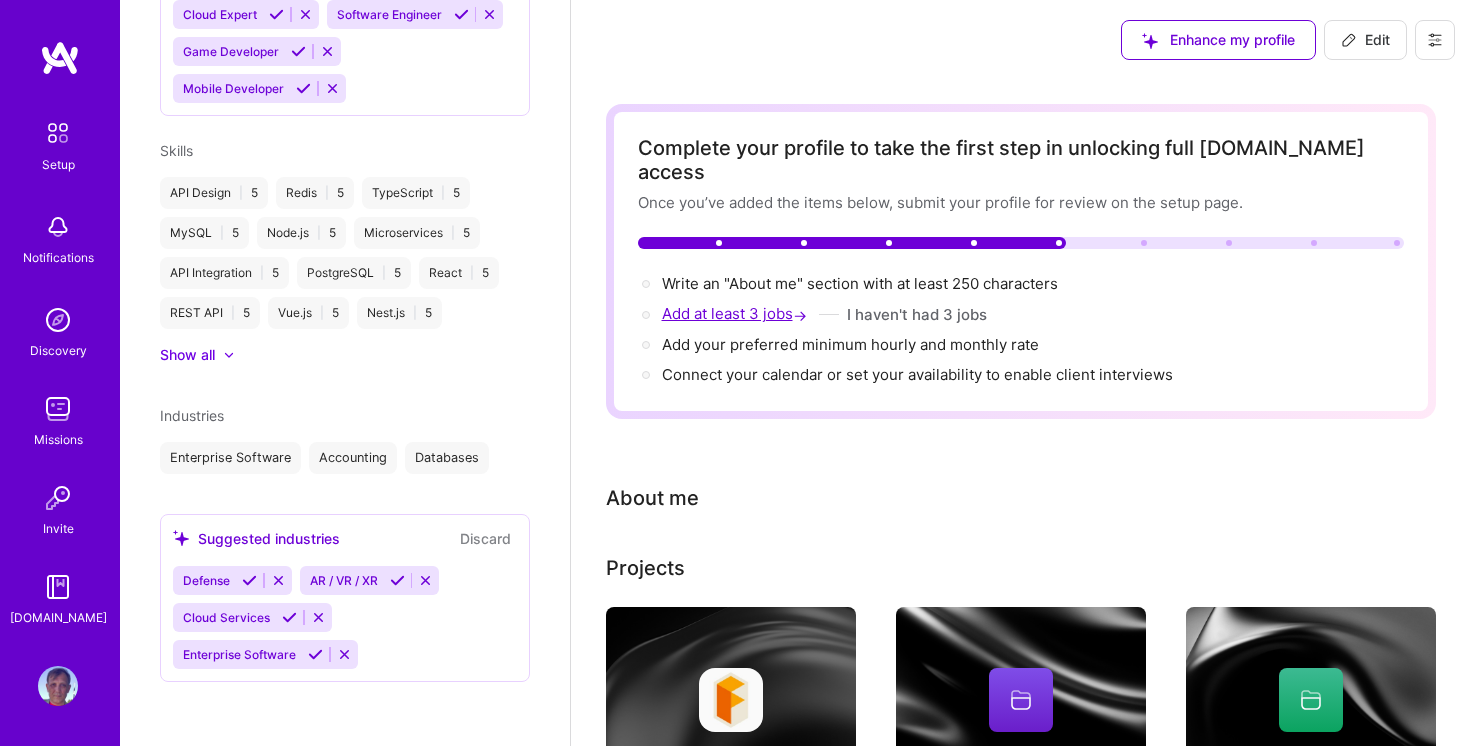 select on "US" 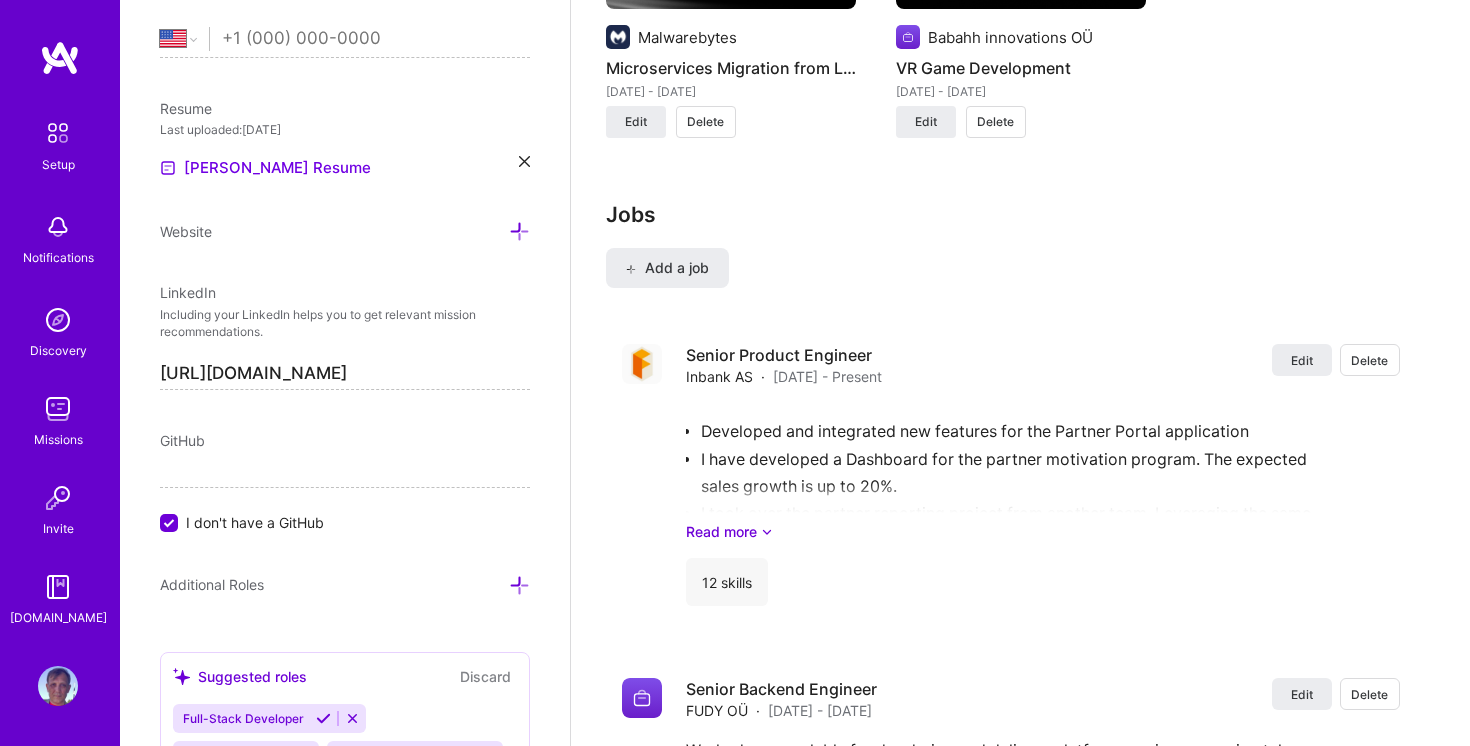 scroll, scrollTop: 2366, scrollLeft: 0, axis: vertical 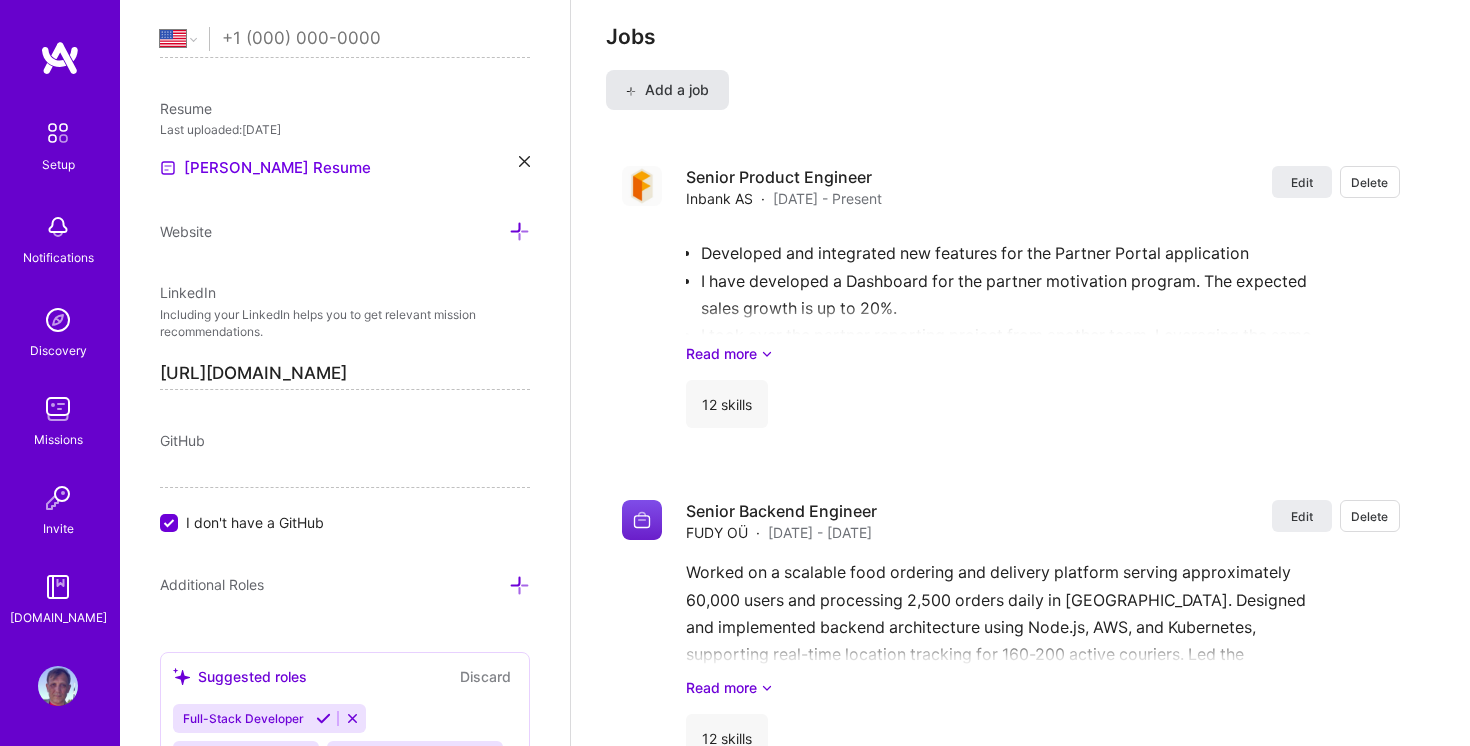 click on "Add a job" at bounding box center [667, 90] 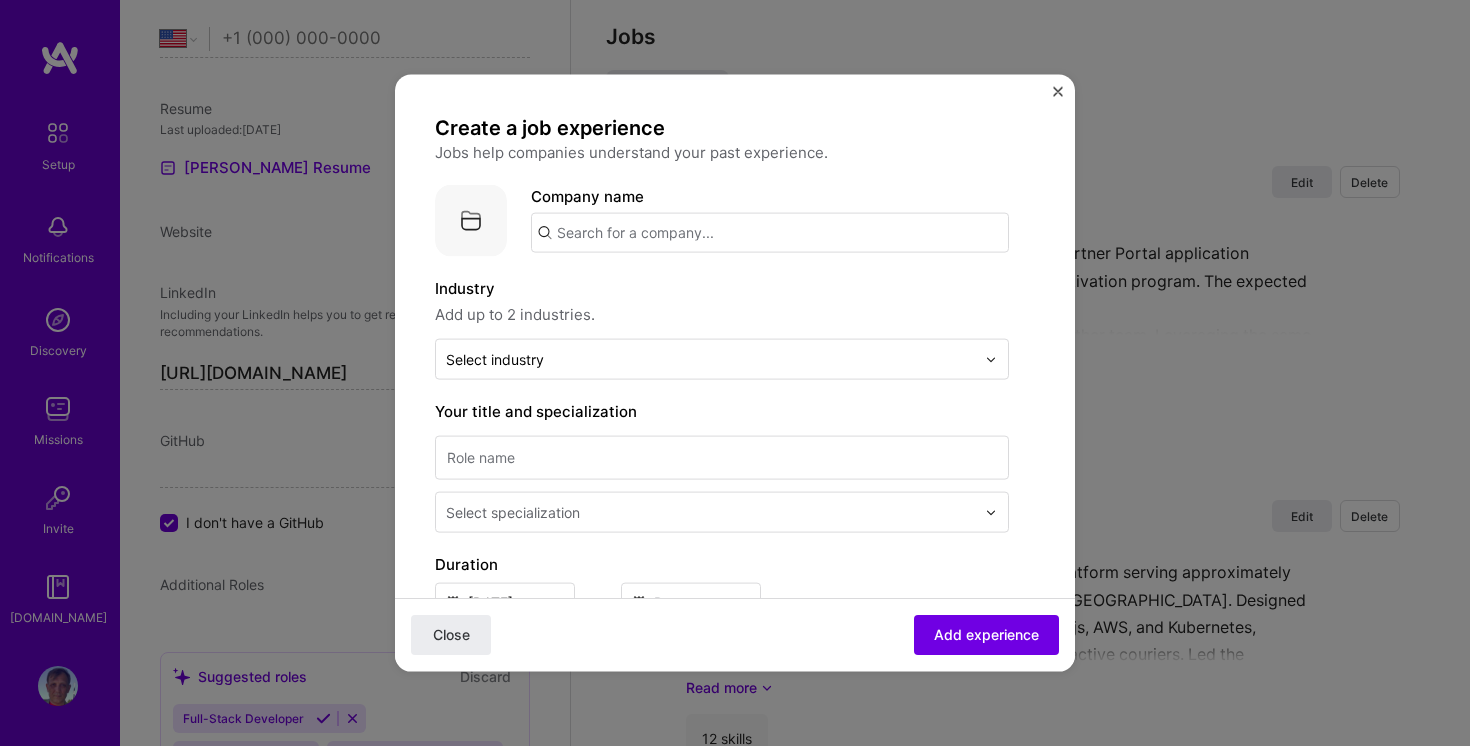 click at bounding box center (770, 233) 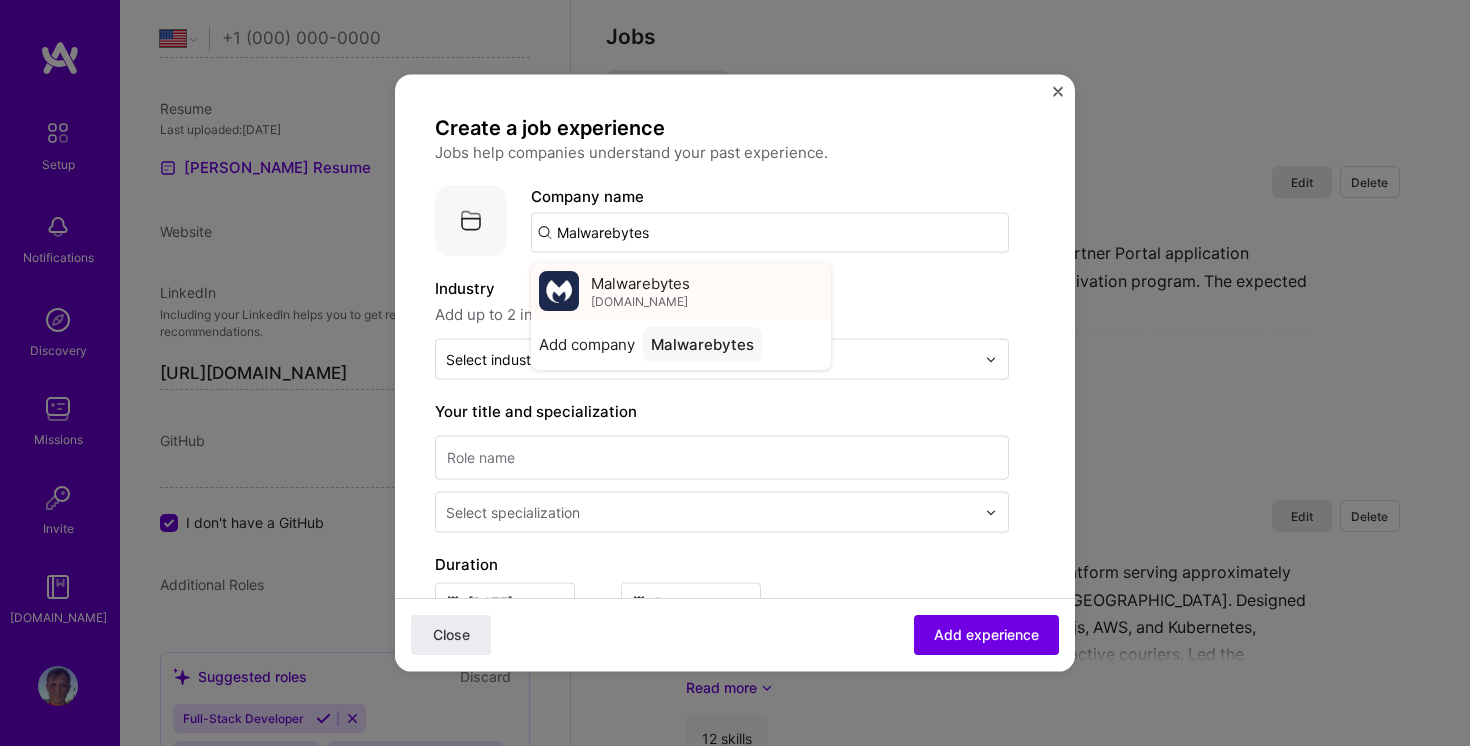 type on "Malwarebytes" 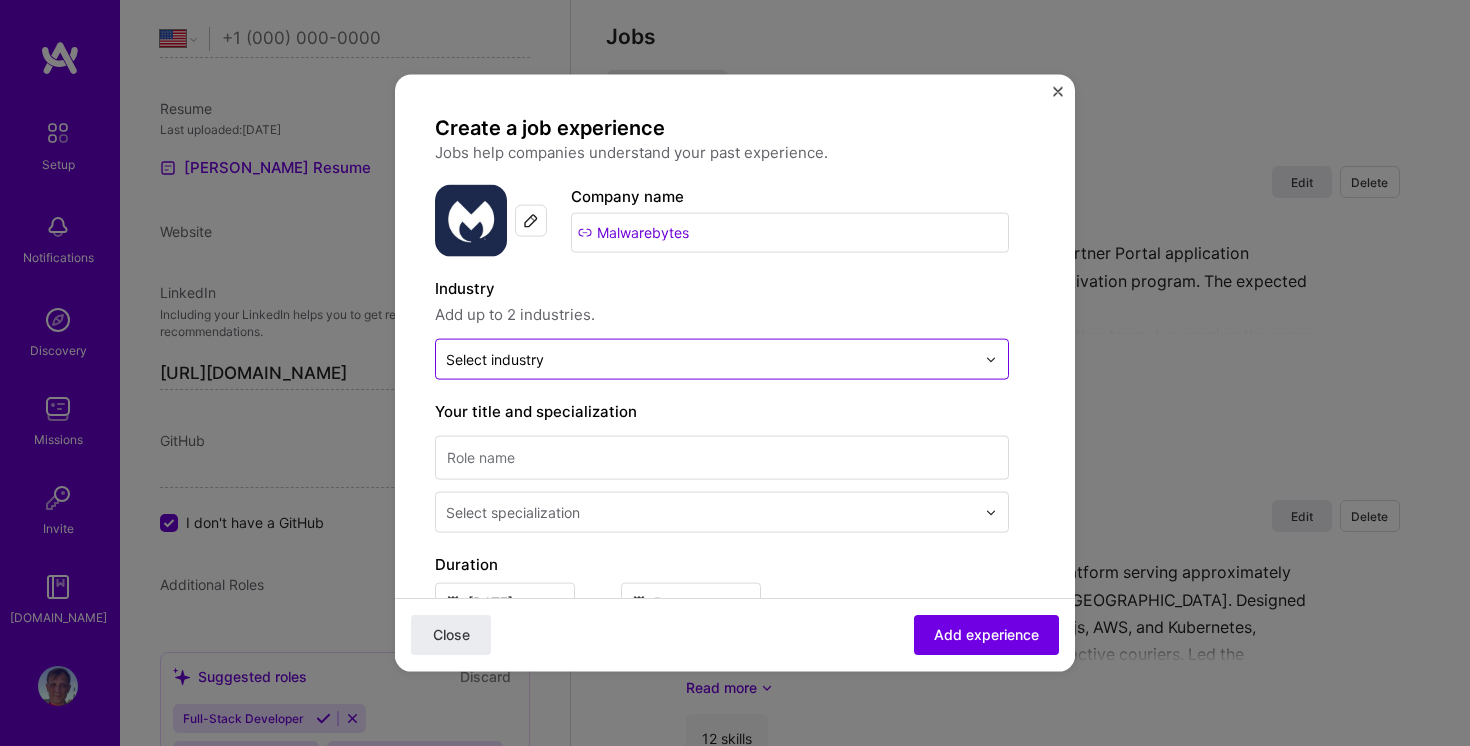 click at bounding box center [710, 359] 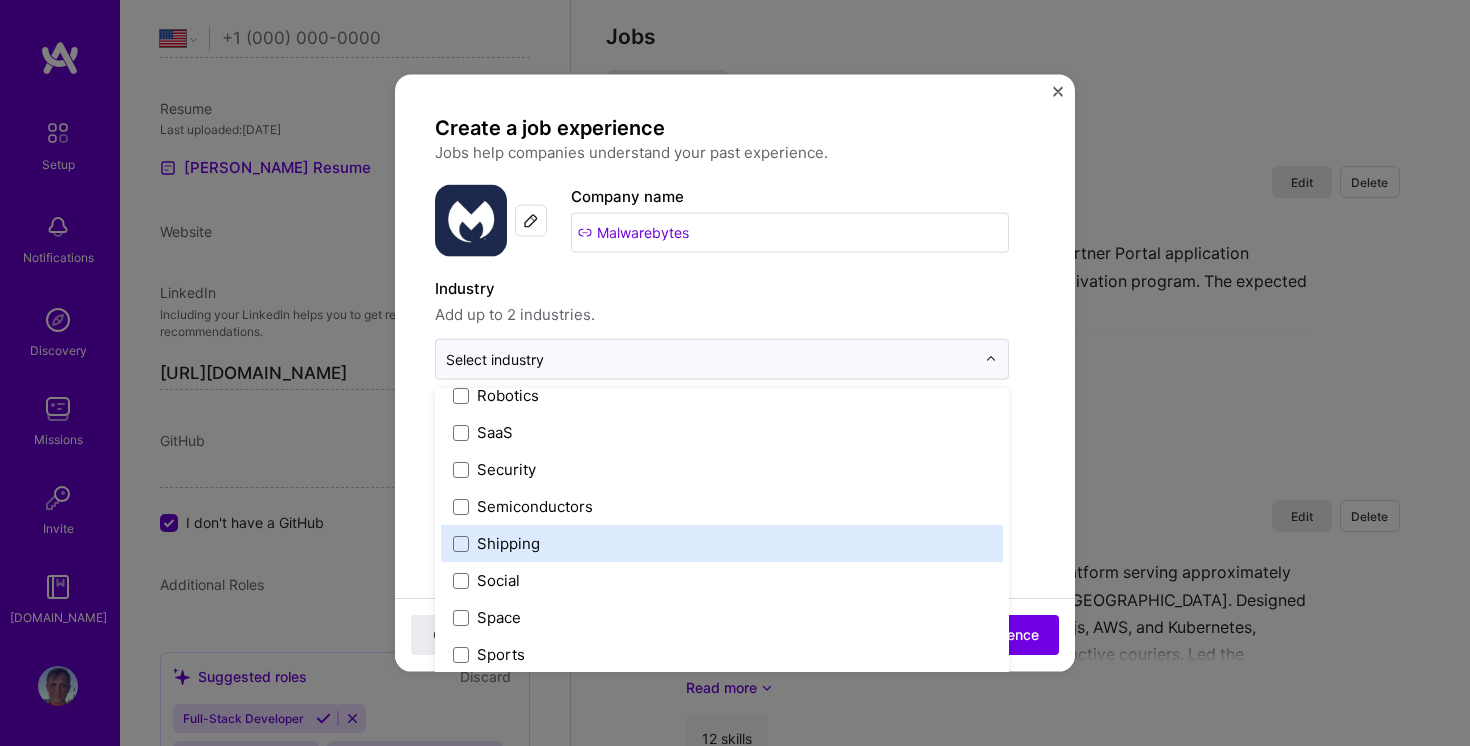 scroll, scrollTop: 3975, scrollLeft: 0, axis: vertical 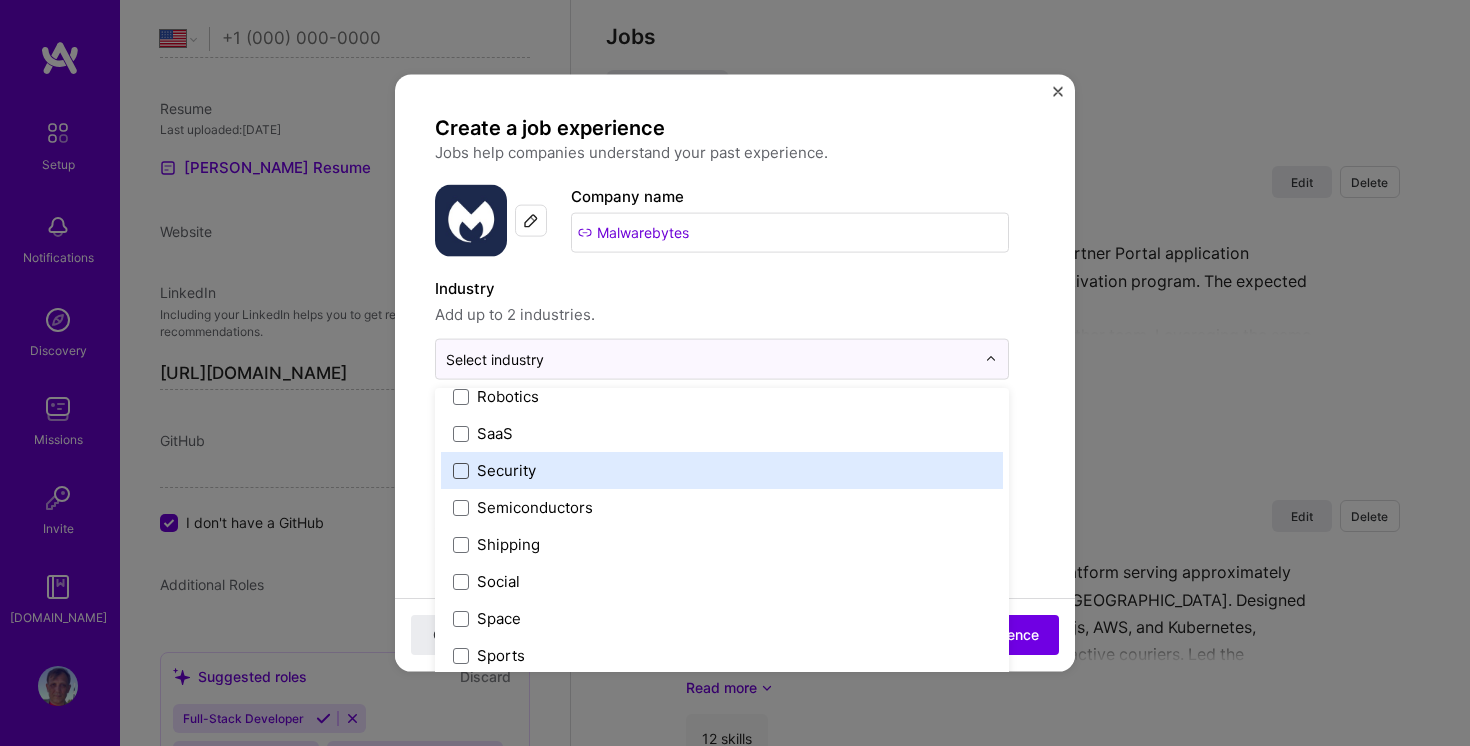 click at bounding box center (461, 470) 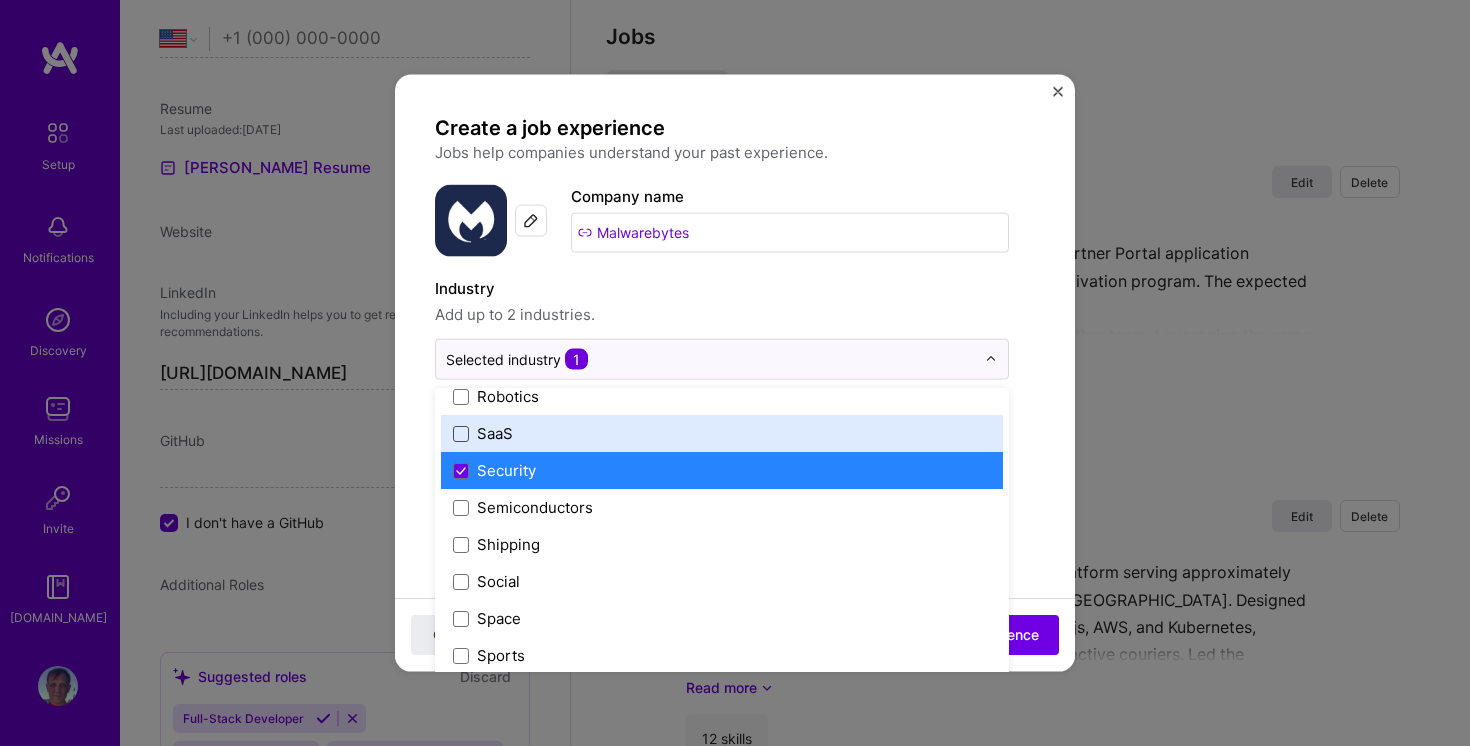 click at bounding box center [461, 433] 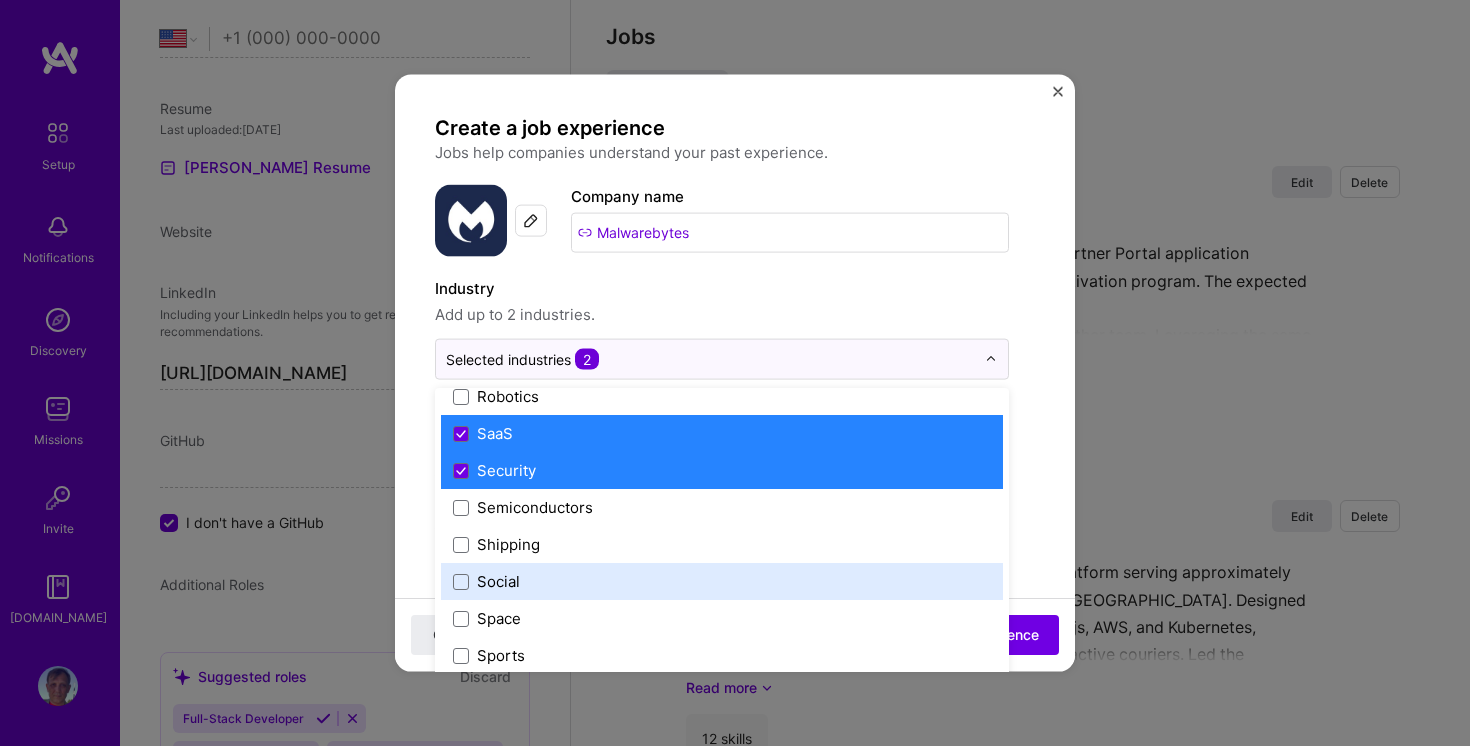 click on "Create a job experience Jobs help companies understand your past experience. Company logo Company name Malwarebytes
Industry Add up to 2 industries. option SaaS, selected. option Social focused, 113 of 120. 120 results available. Use Up and Down to choose options, press Enter to select the currently focused option, press Escape to exit the menu, press Tab to select the option and exit the menu. Selected industries 2 3D Printing AR / VR / XR Accounting Advertising & AdTech Aerospace Agriculture / AgTech Airlines / Aviation Architecture / Interior Design Art & Museums Artifical Intelligence / Machine Learning Arts / Culture Augmented & Virtual Reality (AR/VR) Automotive Automotive & Self Driving Cars Aviation B2B B2B2C B2C BPA / RPA Banking Beauty Big Data BioTech Blockchain CMS CPG CRM Cannabis Charity & Nonprofit Circular Economy CivTech Climate Tech Cloud Services Coaching Community Tech Construction Consulting Consumer Electronics Crowdfunding Crypto Customer Success Cybersecurity DTC Dating" at bounding box center [735, 773] 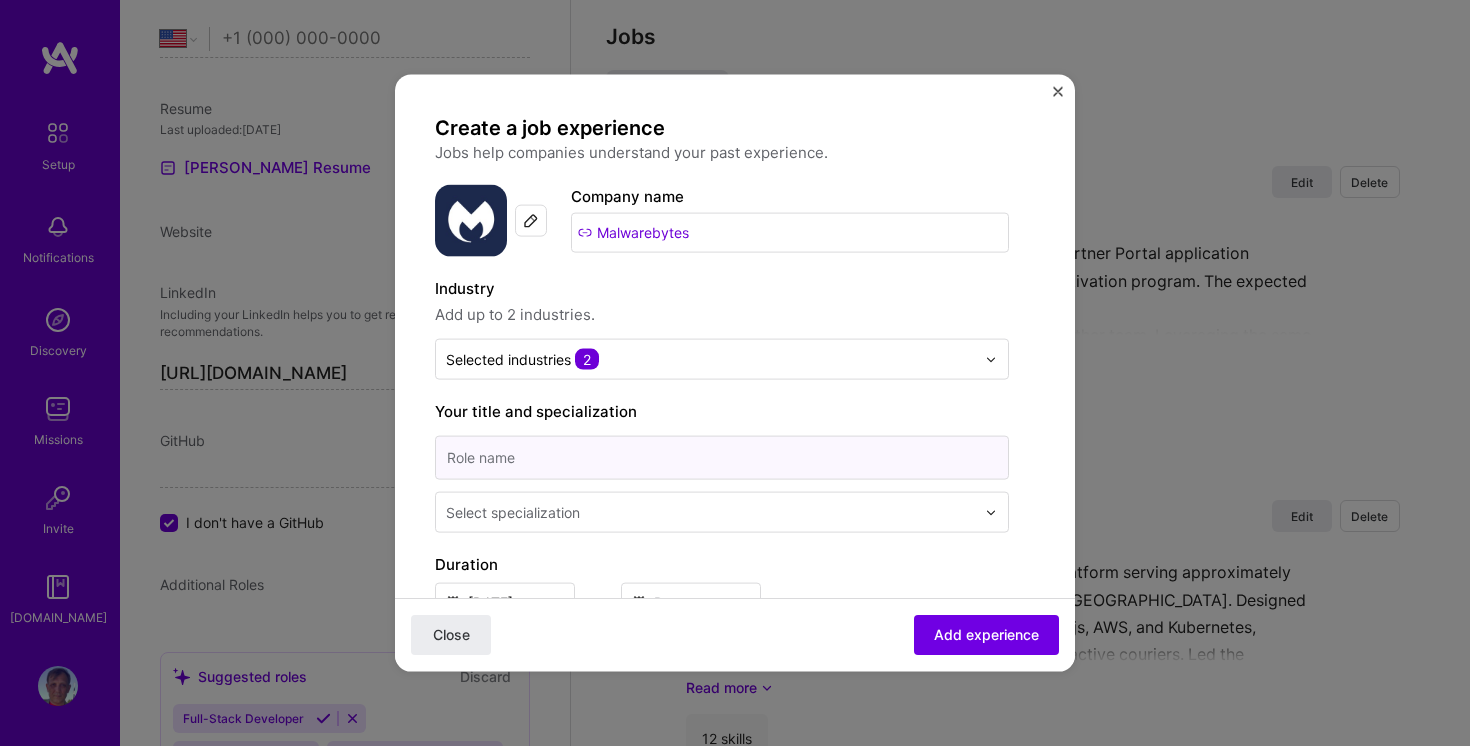 click at bounding box center (722, 458) 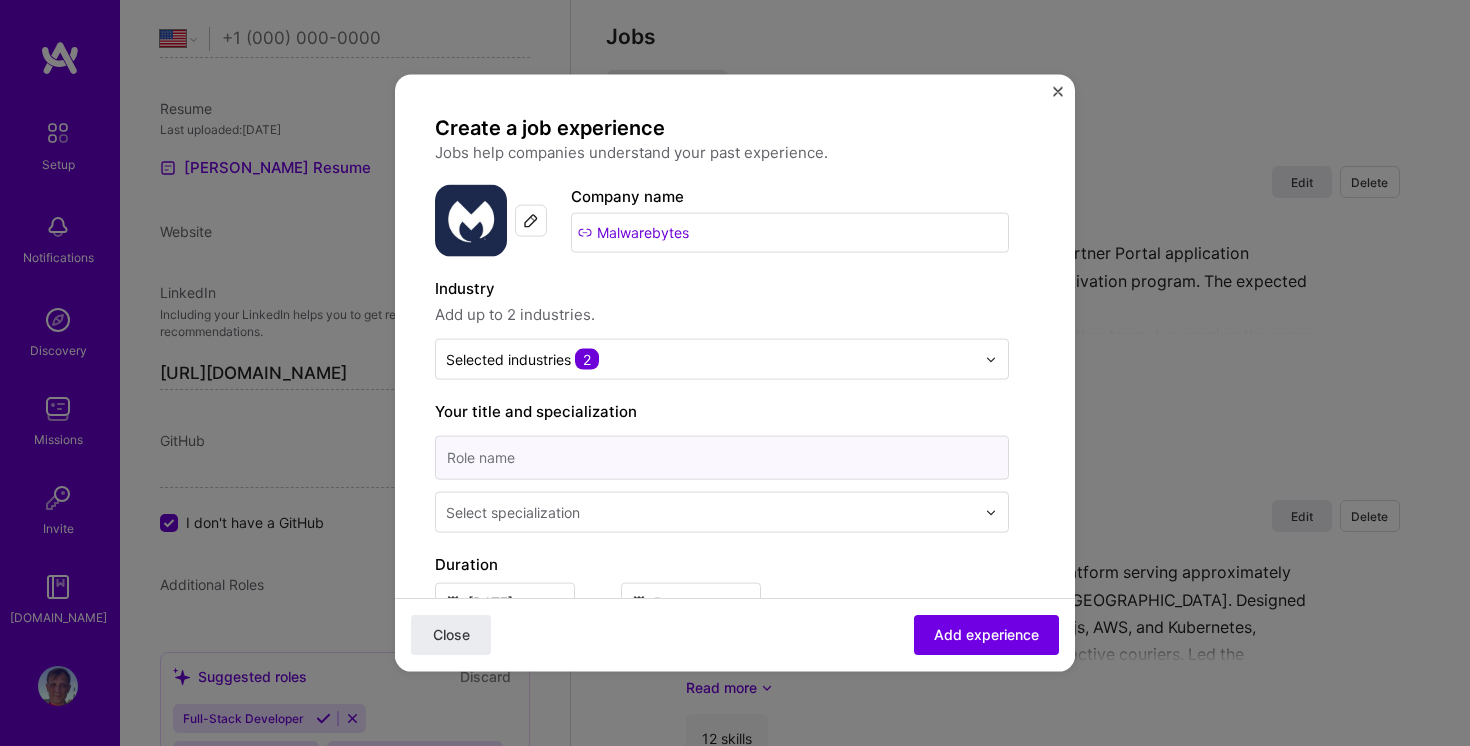 type on "Senior Fullstack Engineer" 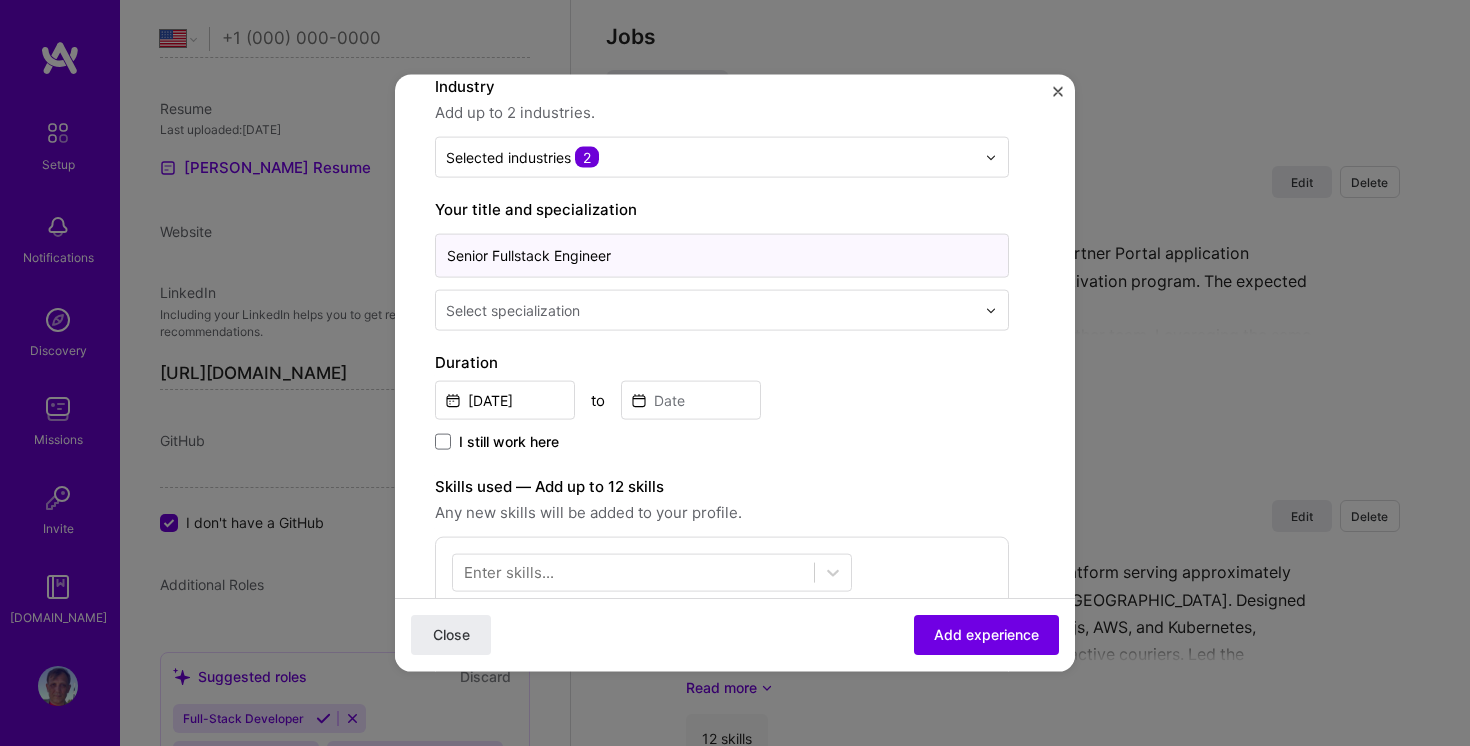 scroll, scrollTop: 205, scrollLeft: 0, axis: vertical 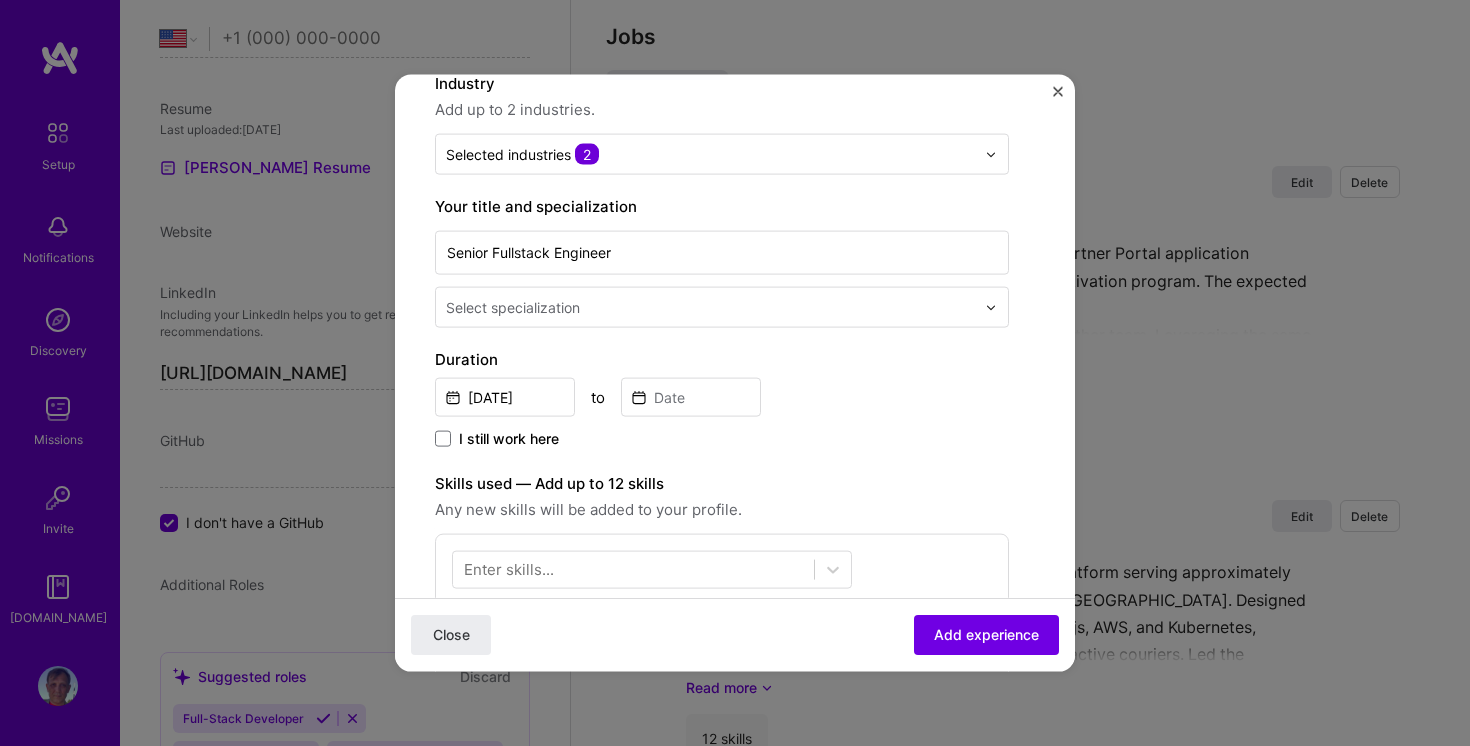 click at bounding box center [712, 307] 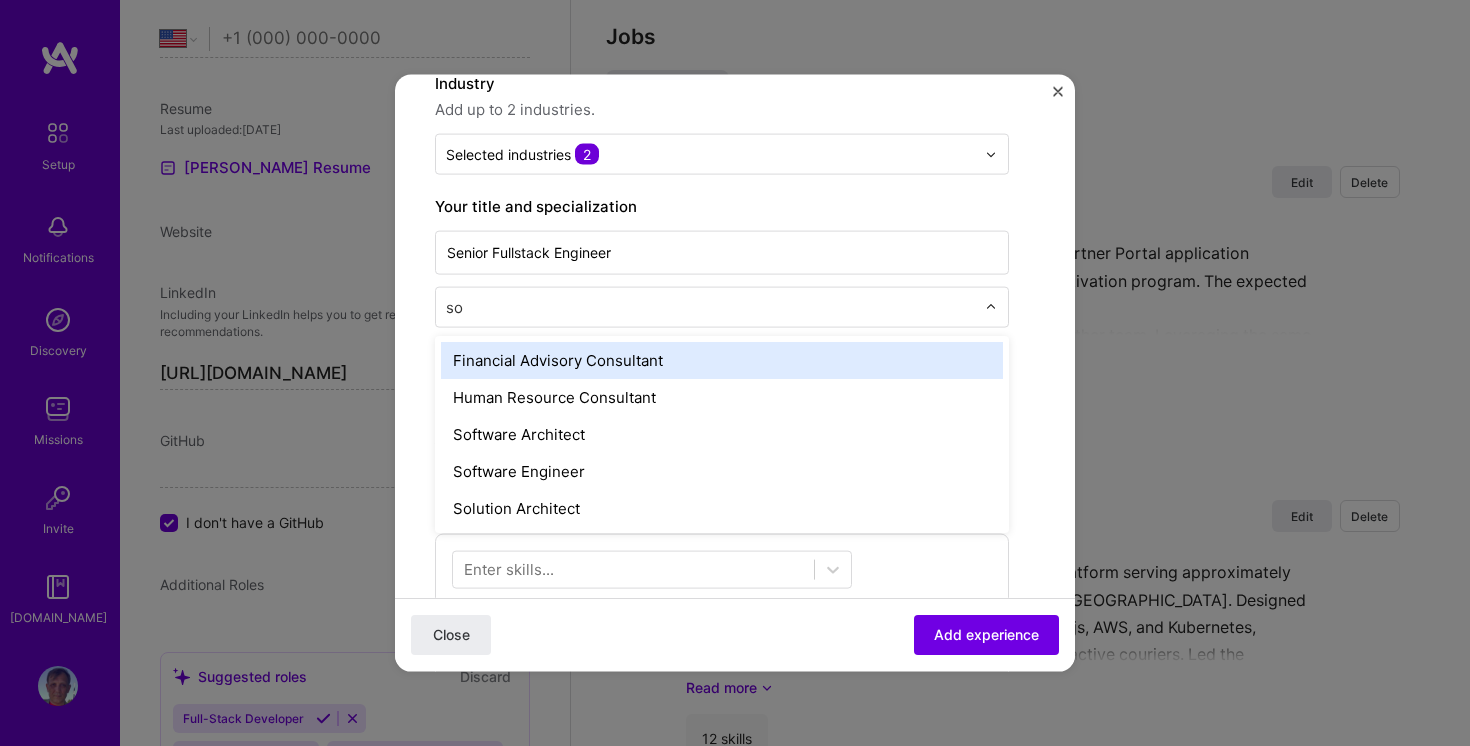 type on "sof" 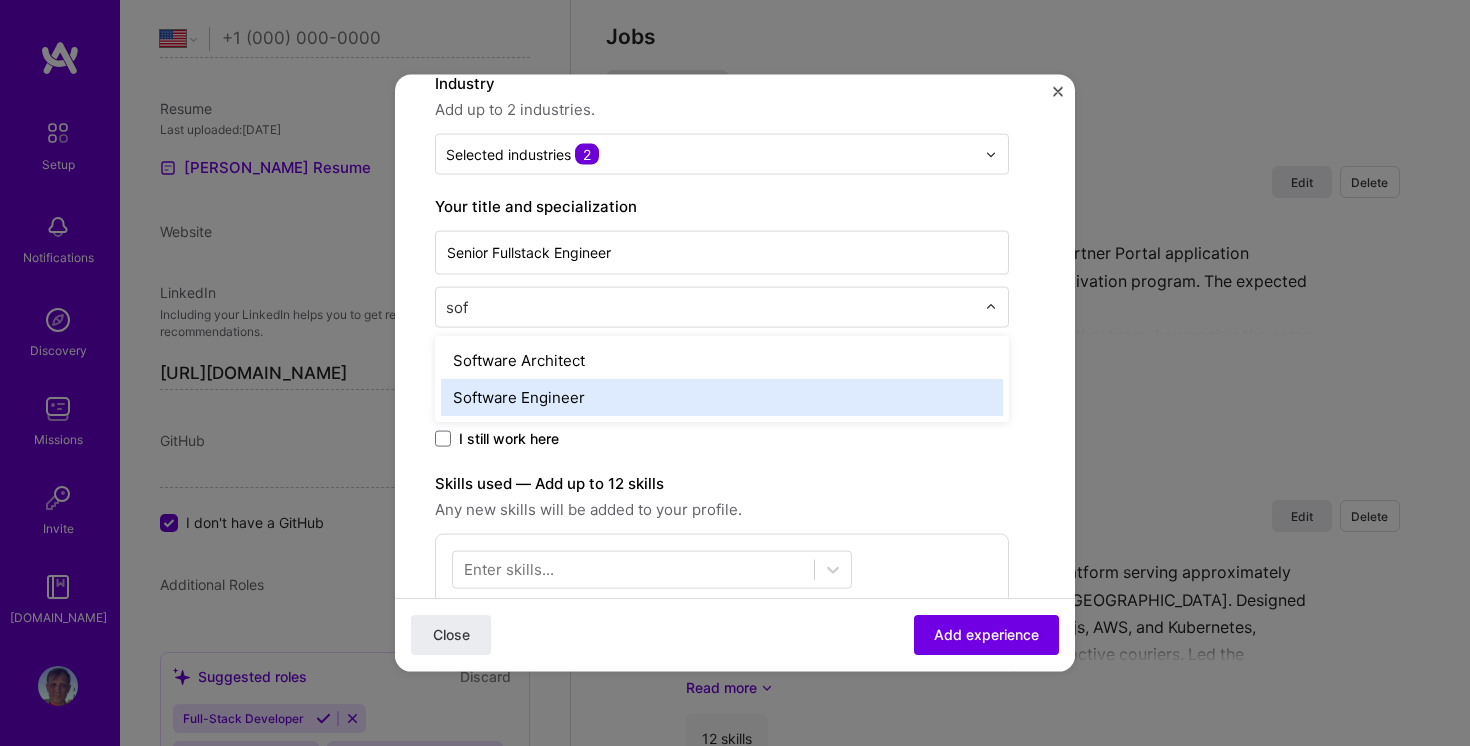 click on "Software Engineer" at bounding box center (722, 397) 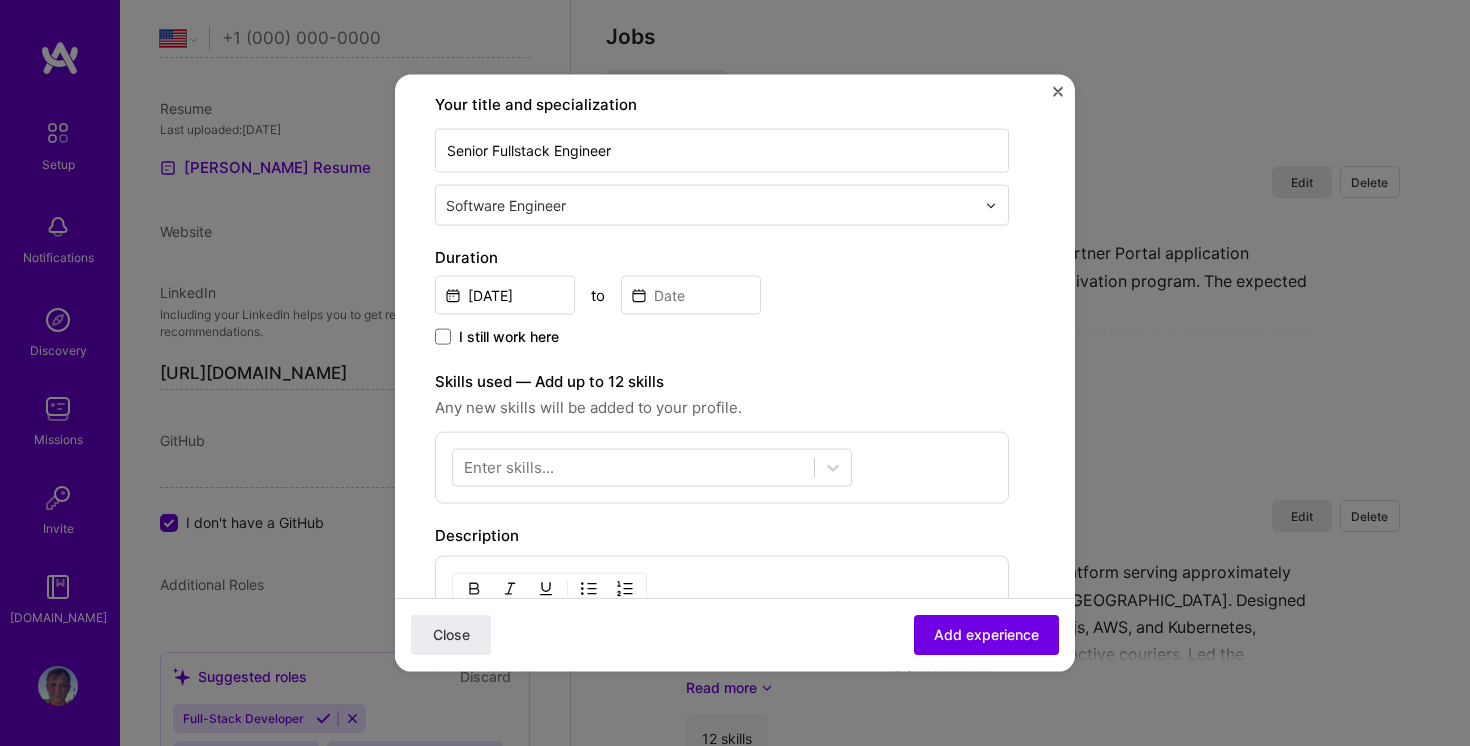 scroll, scrollTop: 310, scrollLeft: 0, axis: vertical 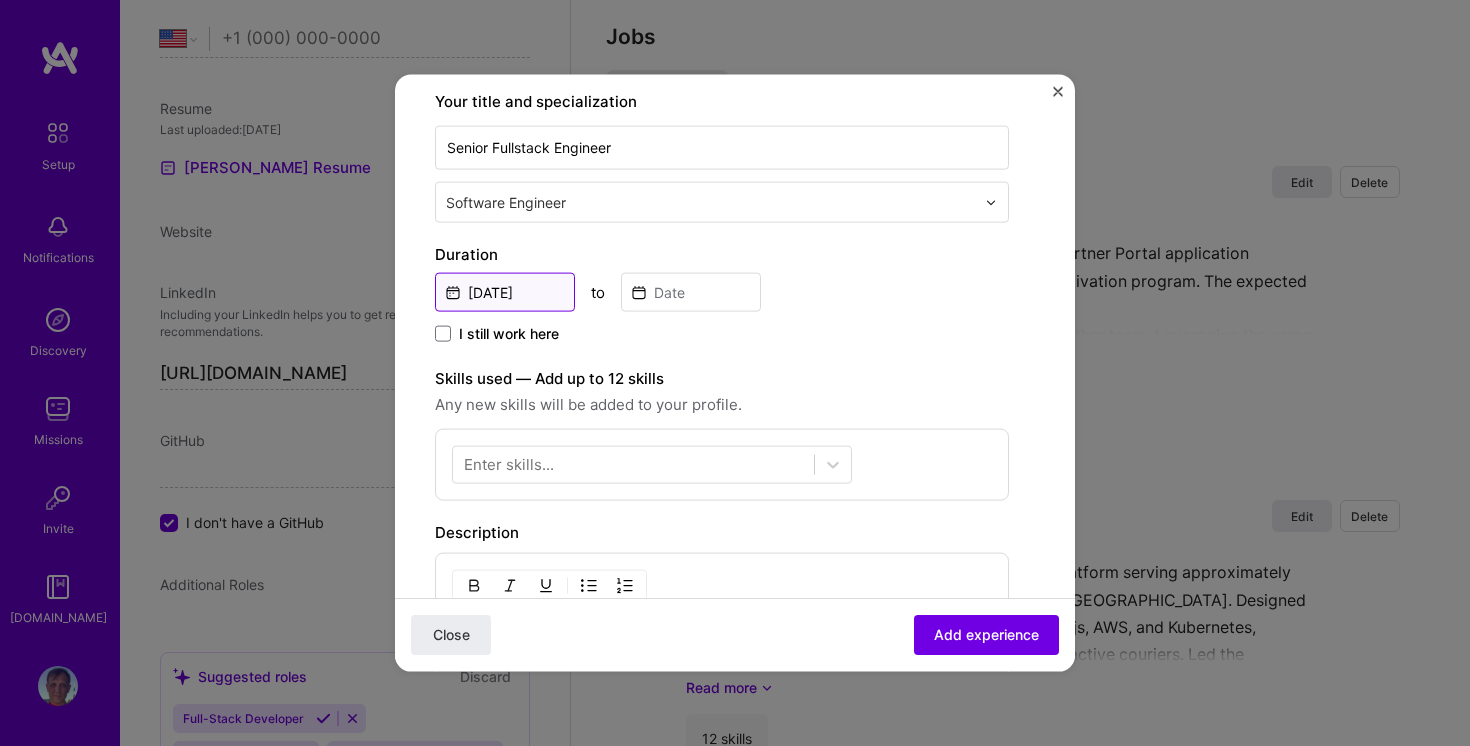 click on "[DATE]" at bounding box center [505, 292] 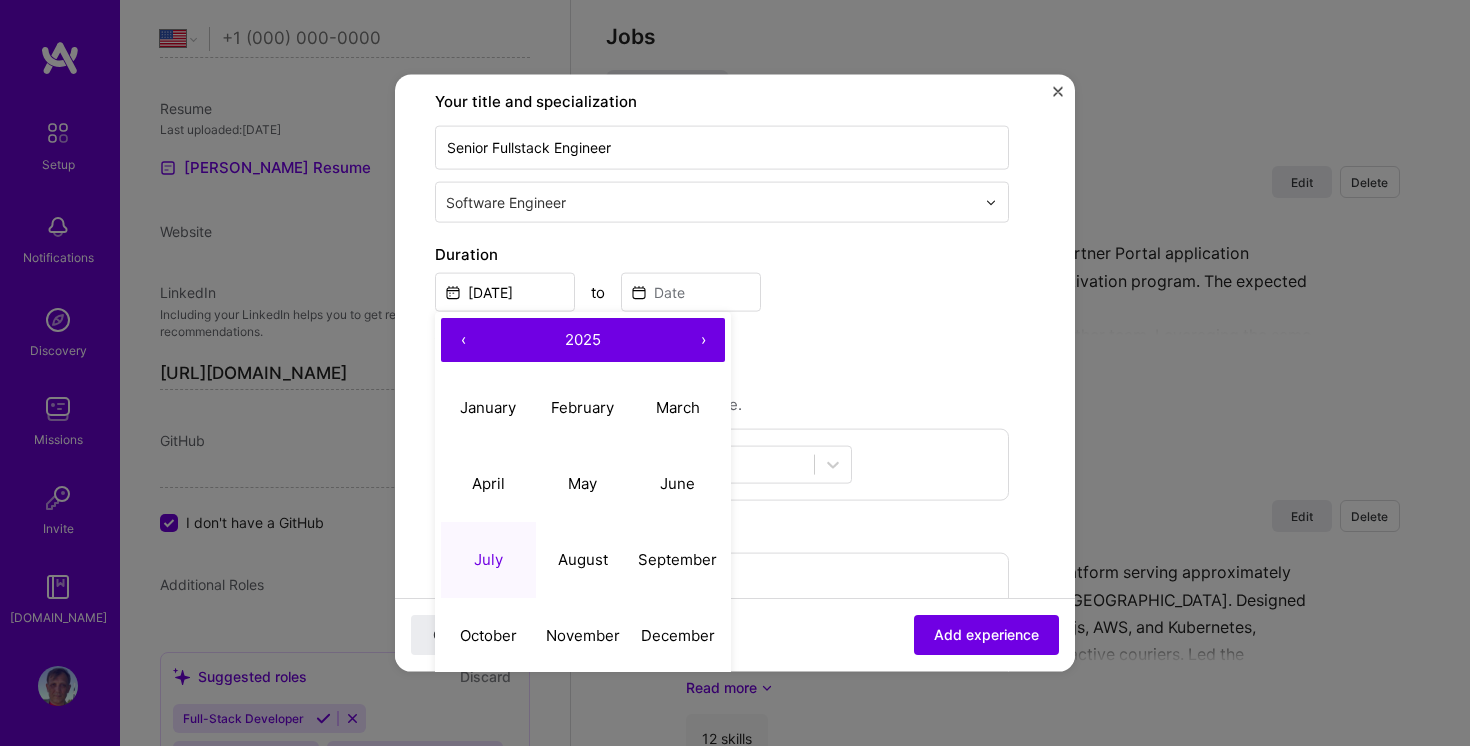 click on "‹" at bounding box center [463, 340] 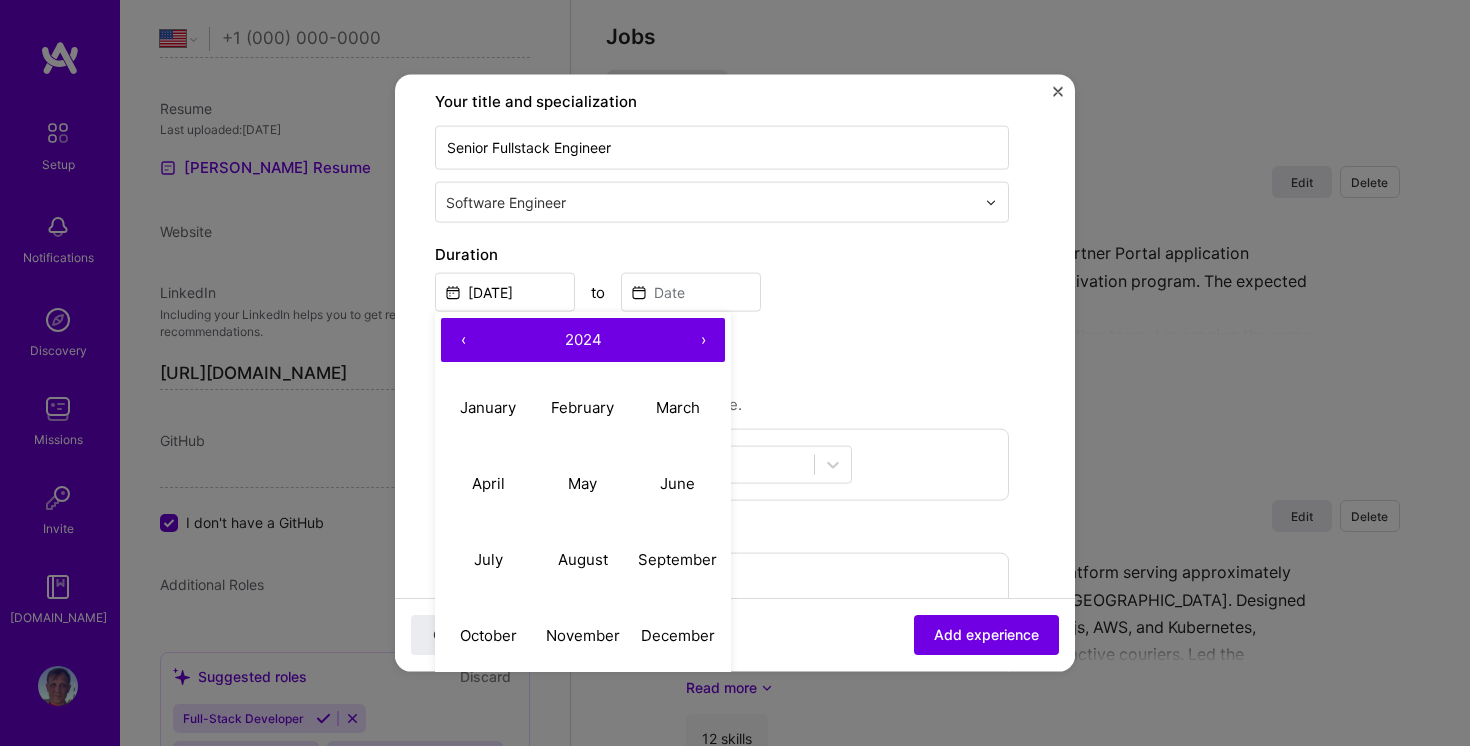 click on "‹" at bounding box center [463, 340] 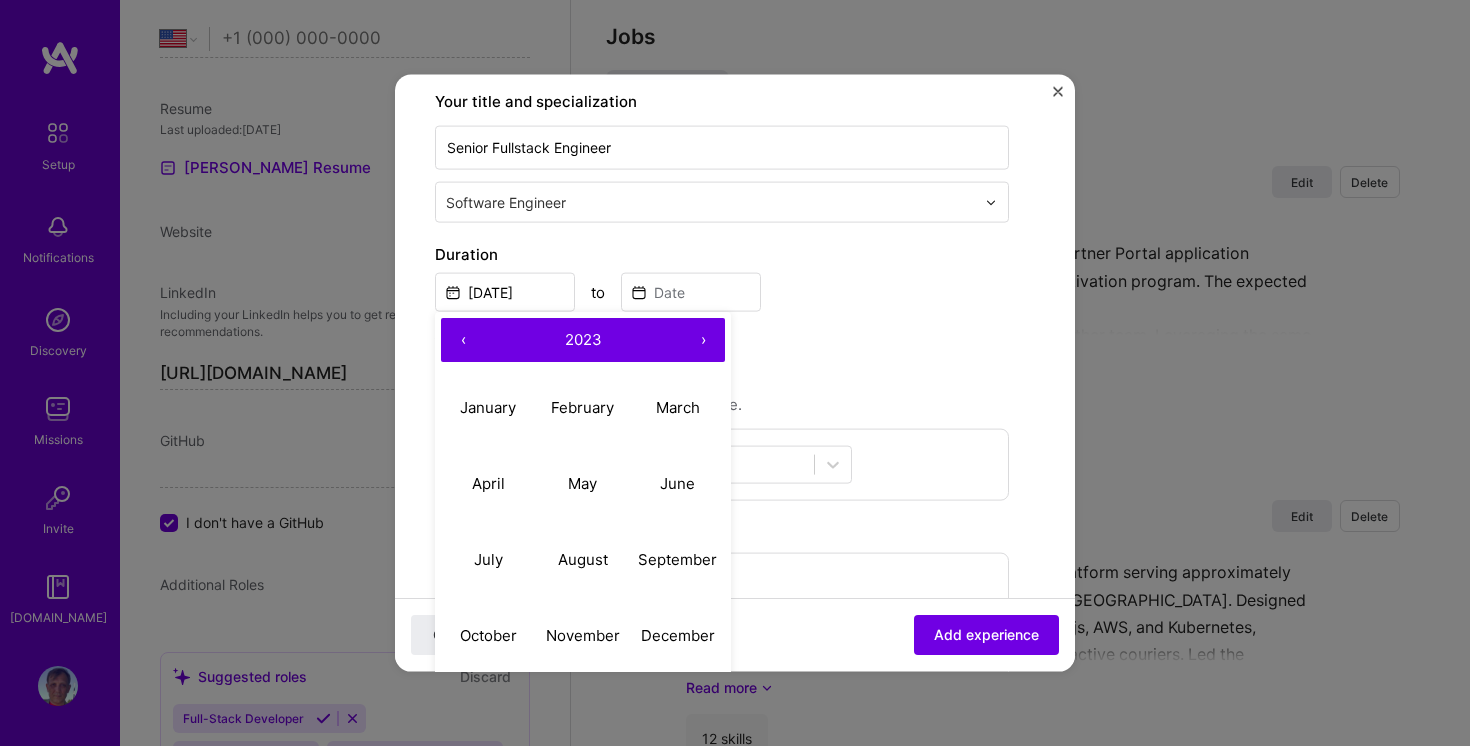 click on "‹" at bounding box center (463, 340) 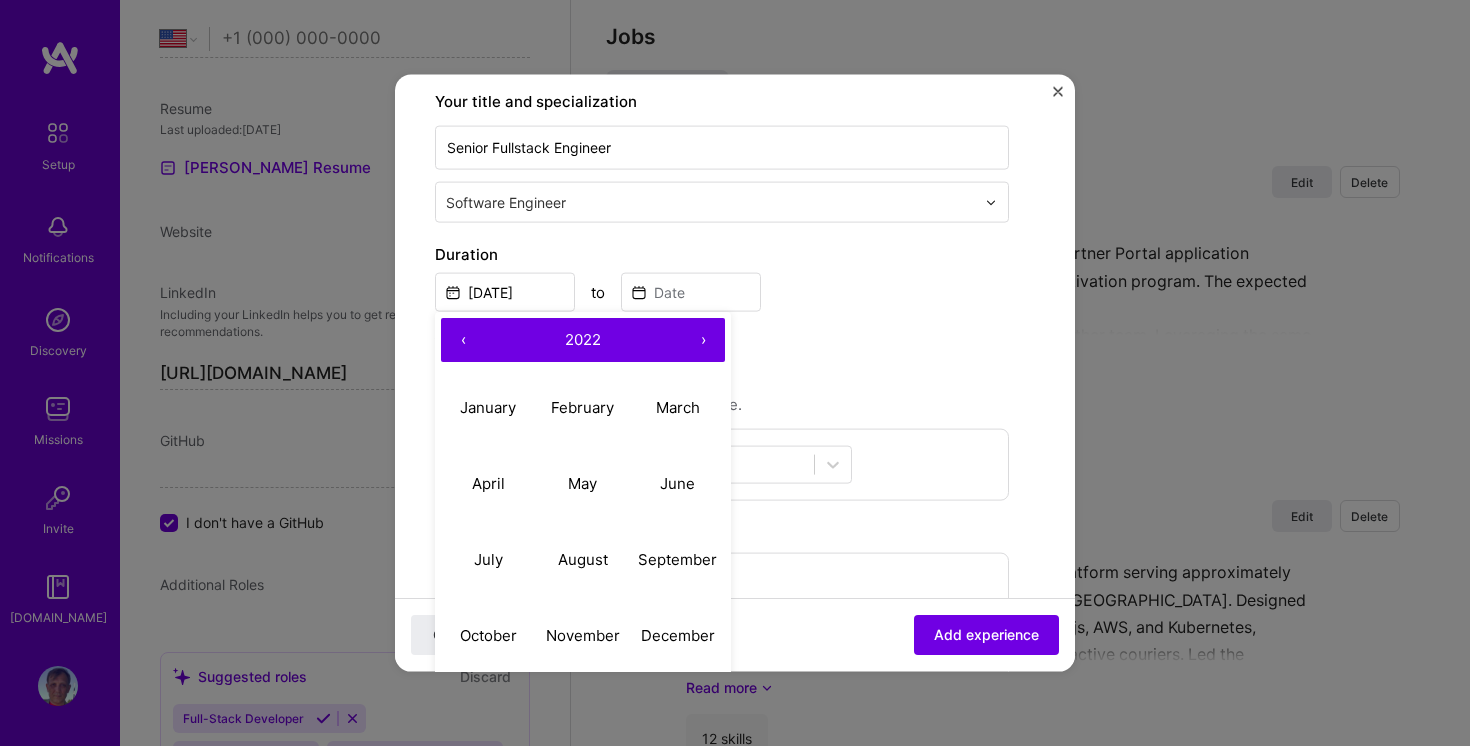 click on "‹" at bounding box center (463, 340) 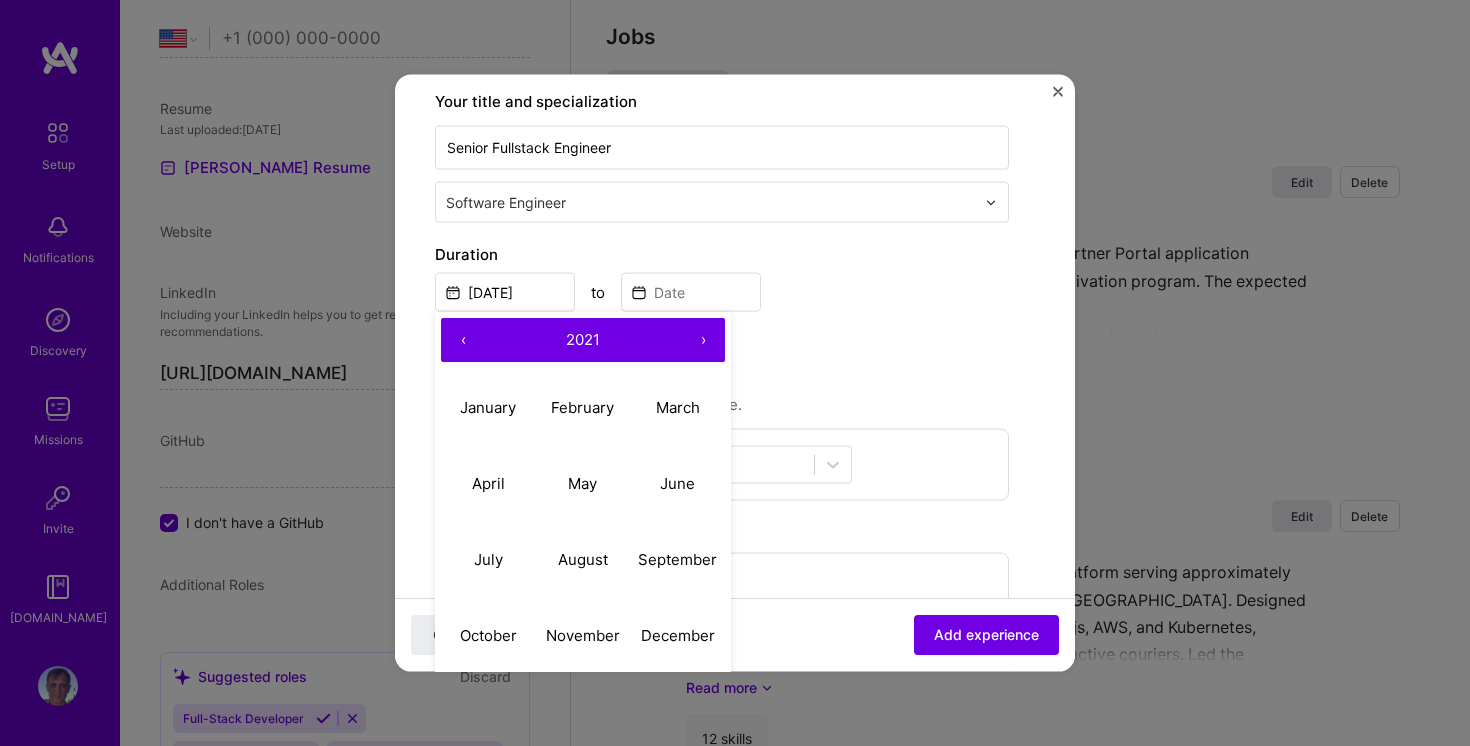 click on "‹" at bounding box center [463, 340] 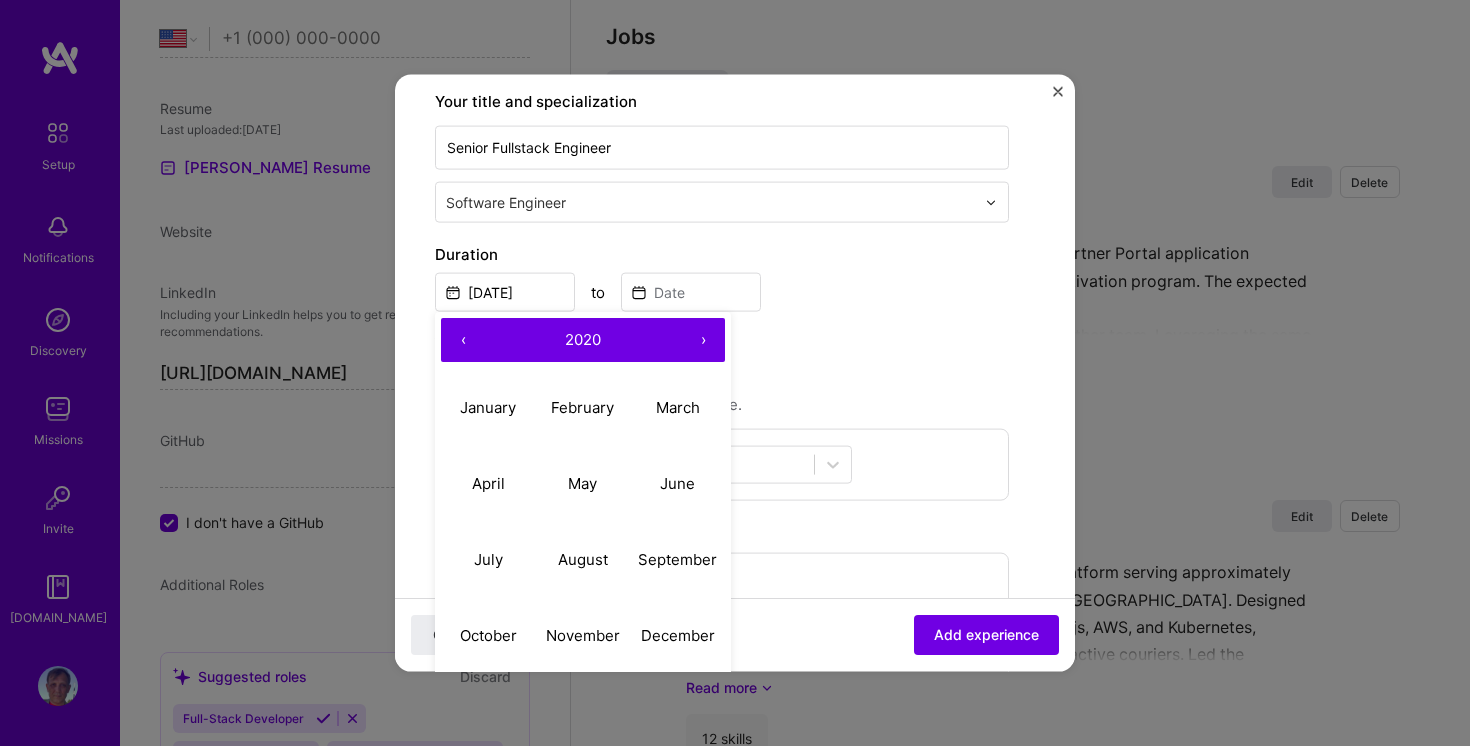 click on "‹" at bounding box center (463, 340) 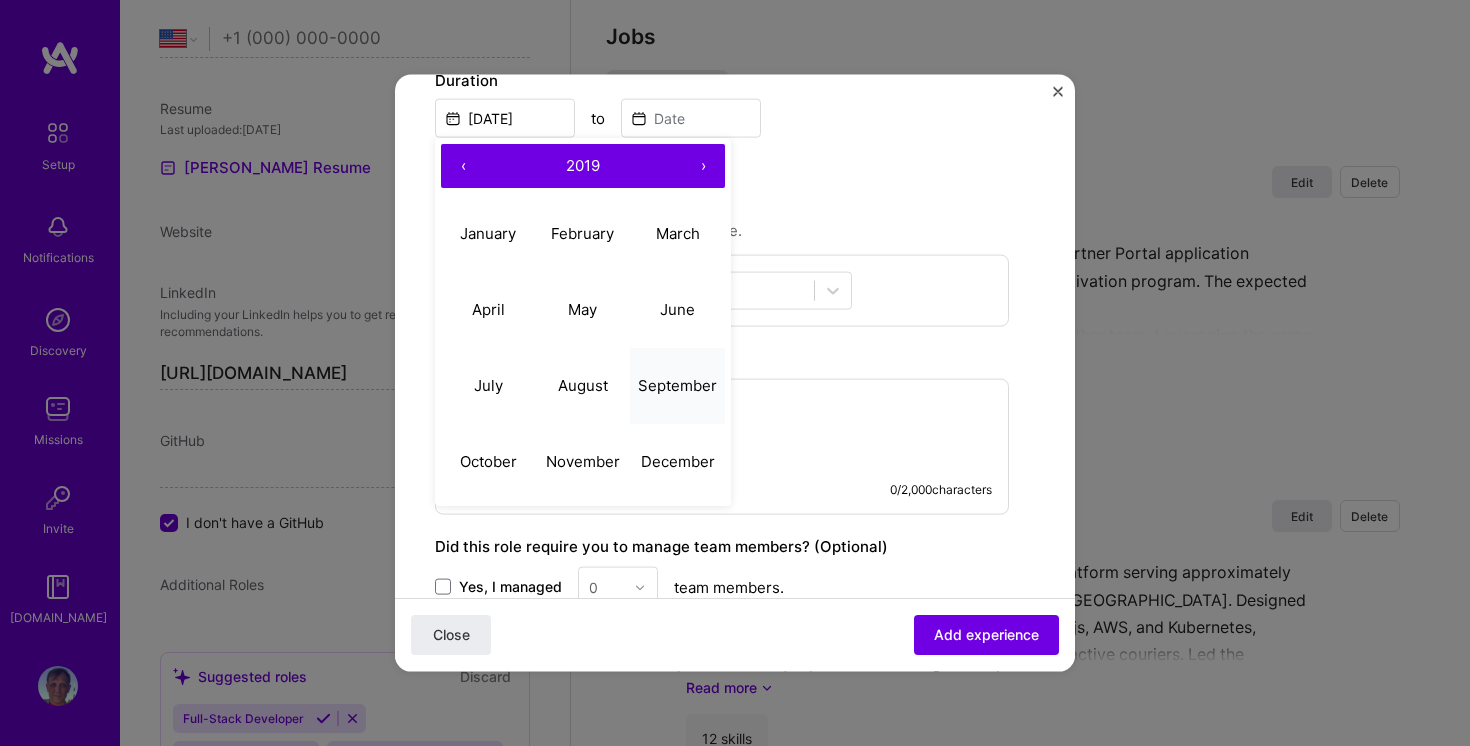 scroll, scrollTop: 490, scrollLeft: 0, axis: vertical 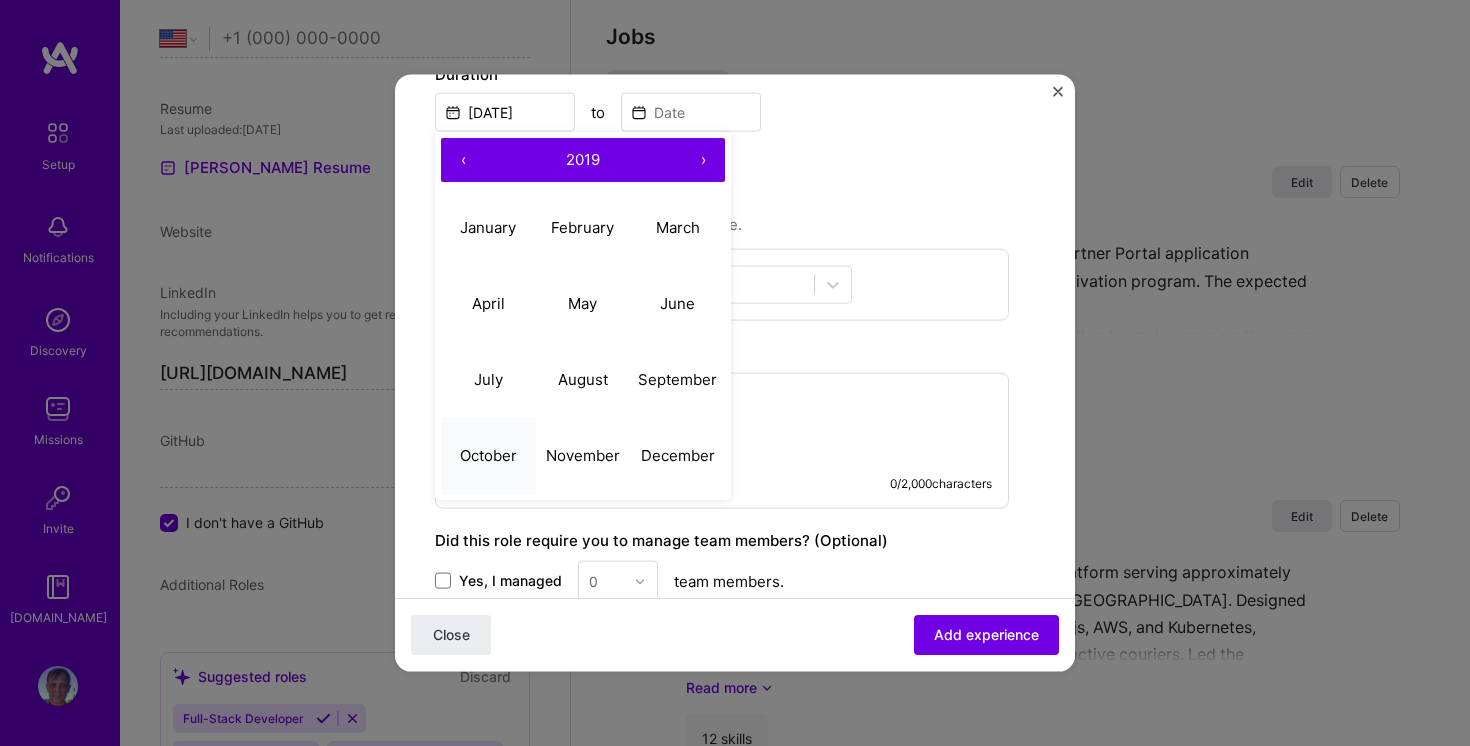 click on "October" at bounding box center [488, 454] 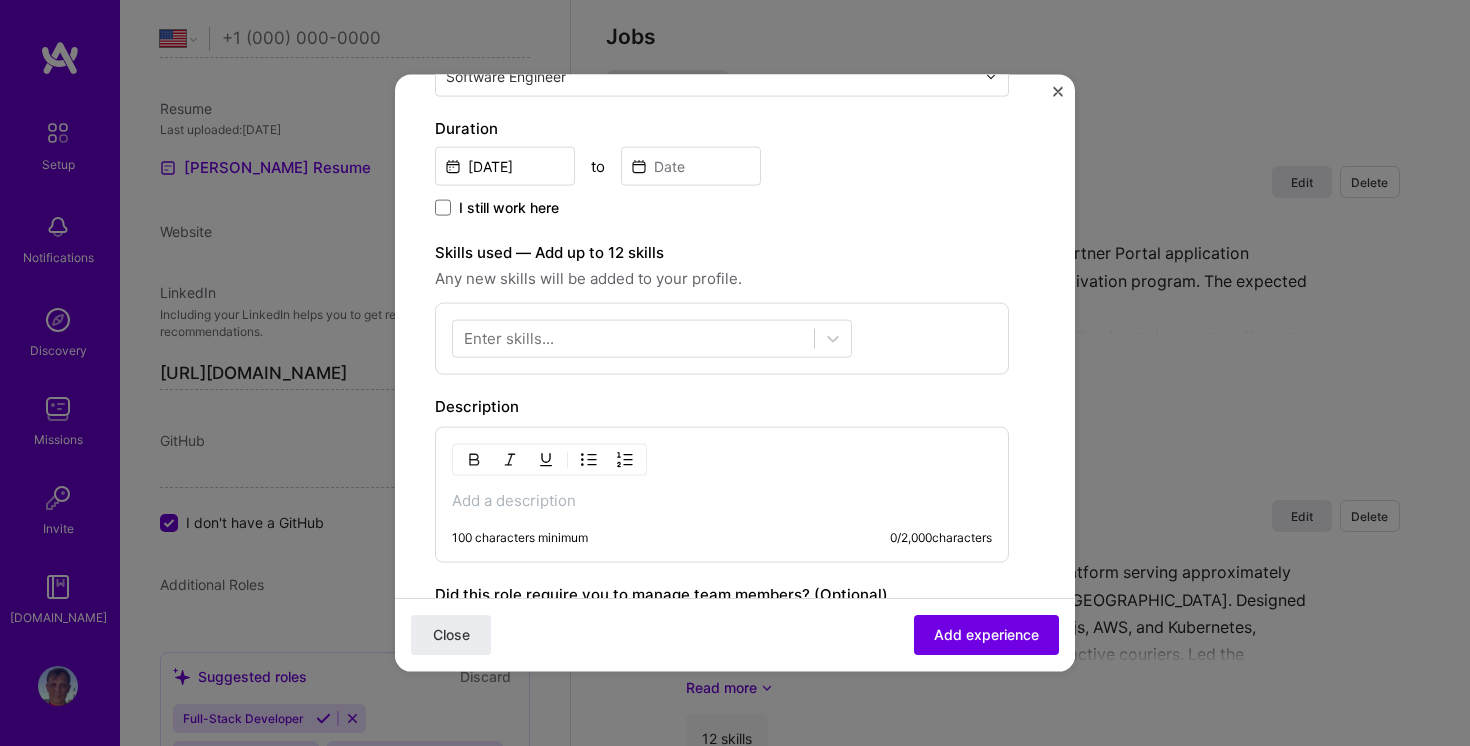 scroll, scrollTop: 424, scrollLeft: 0, axis: vertical 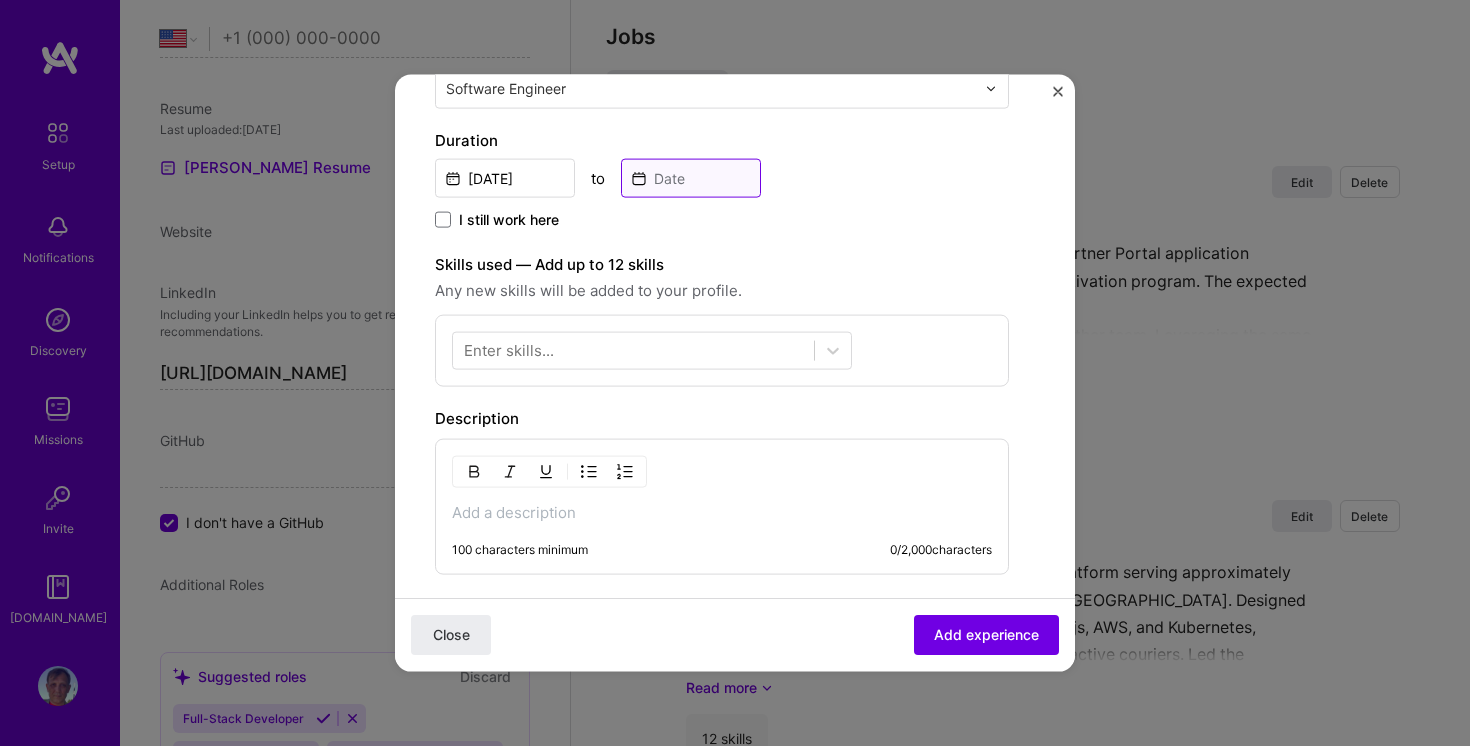 click at bounding box center [691, 178] 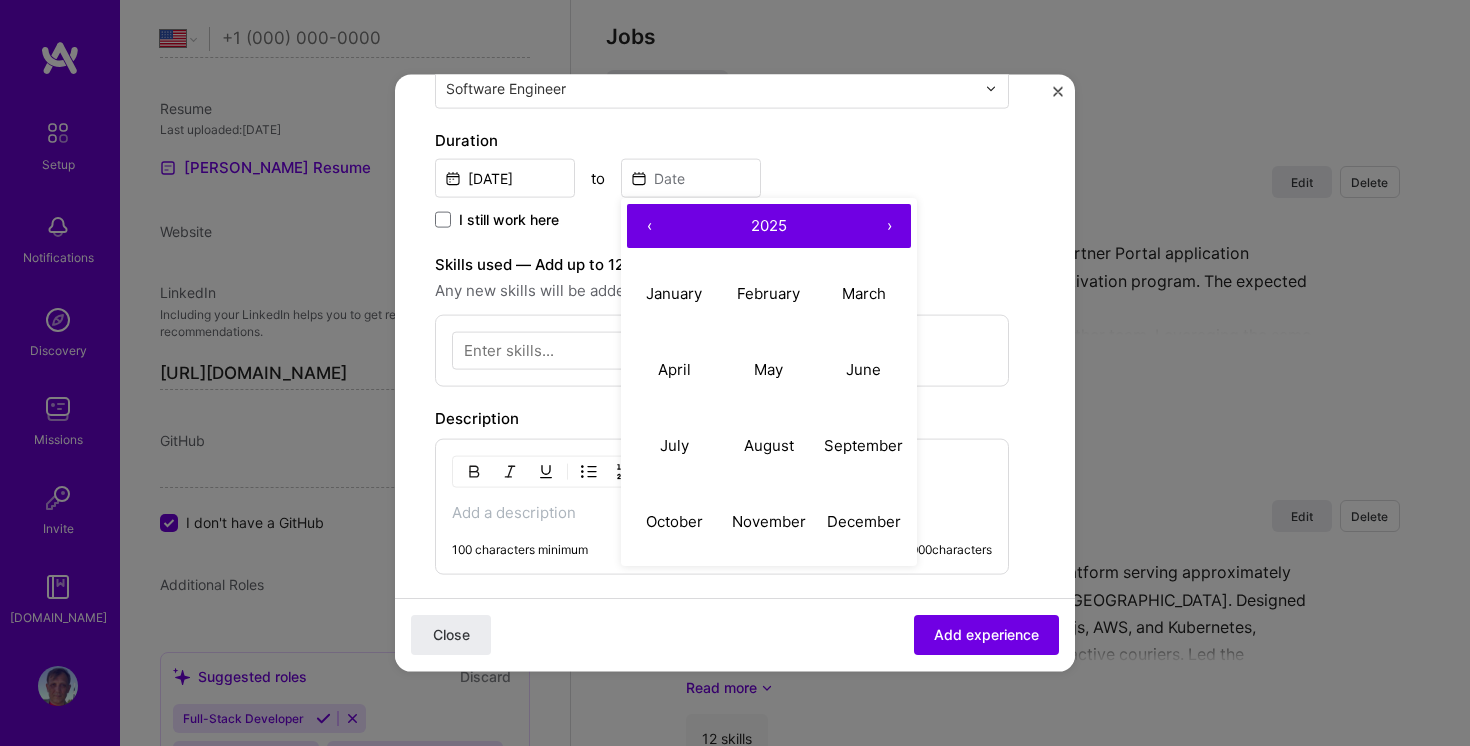 click on "‹" at bounding box center [649, 226] 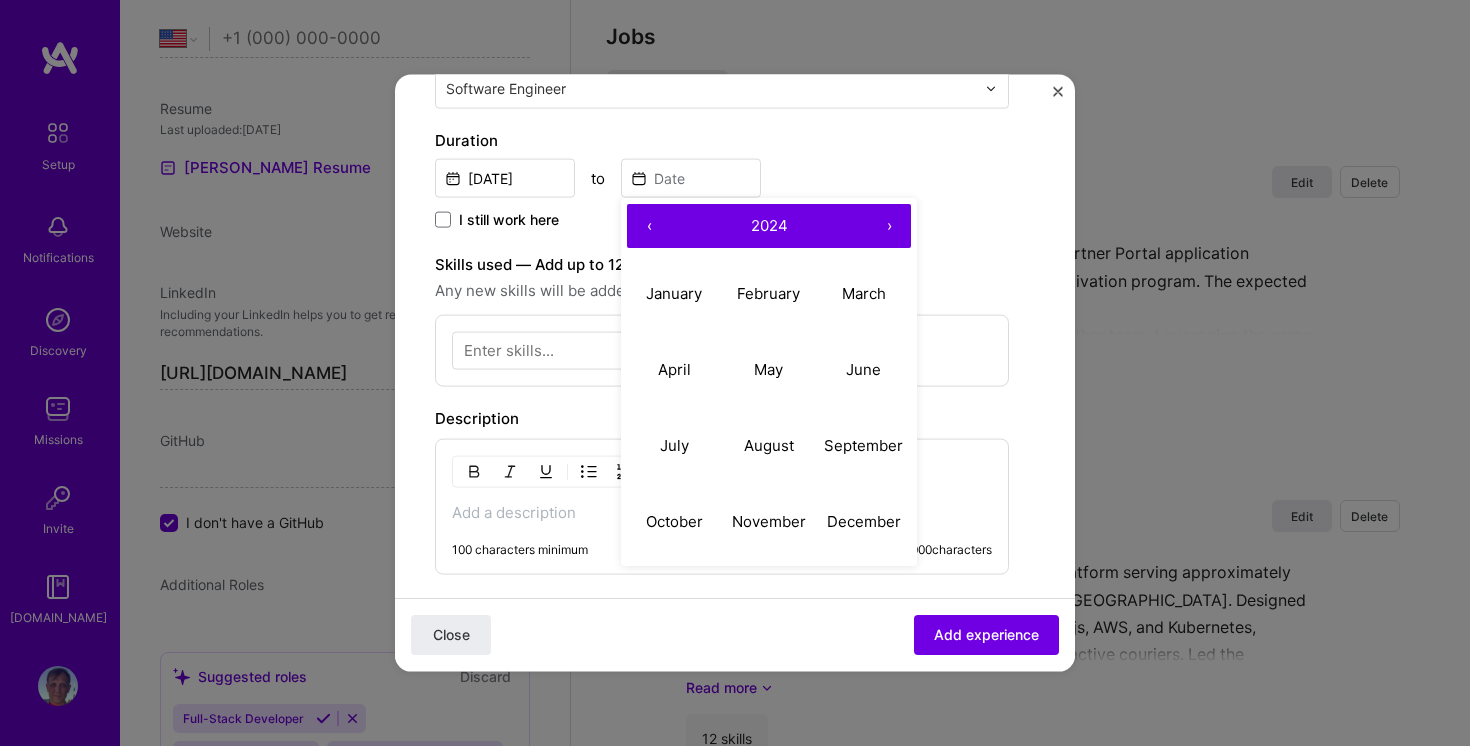 click on "‹" at bounding box center (649, 226) 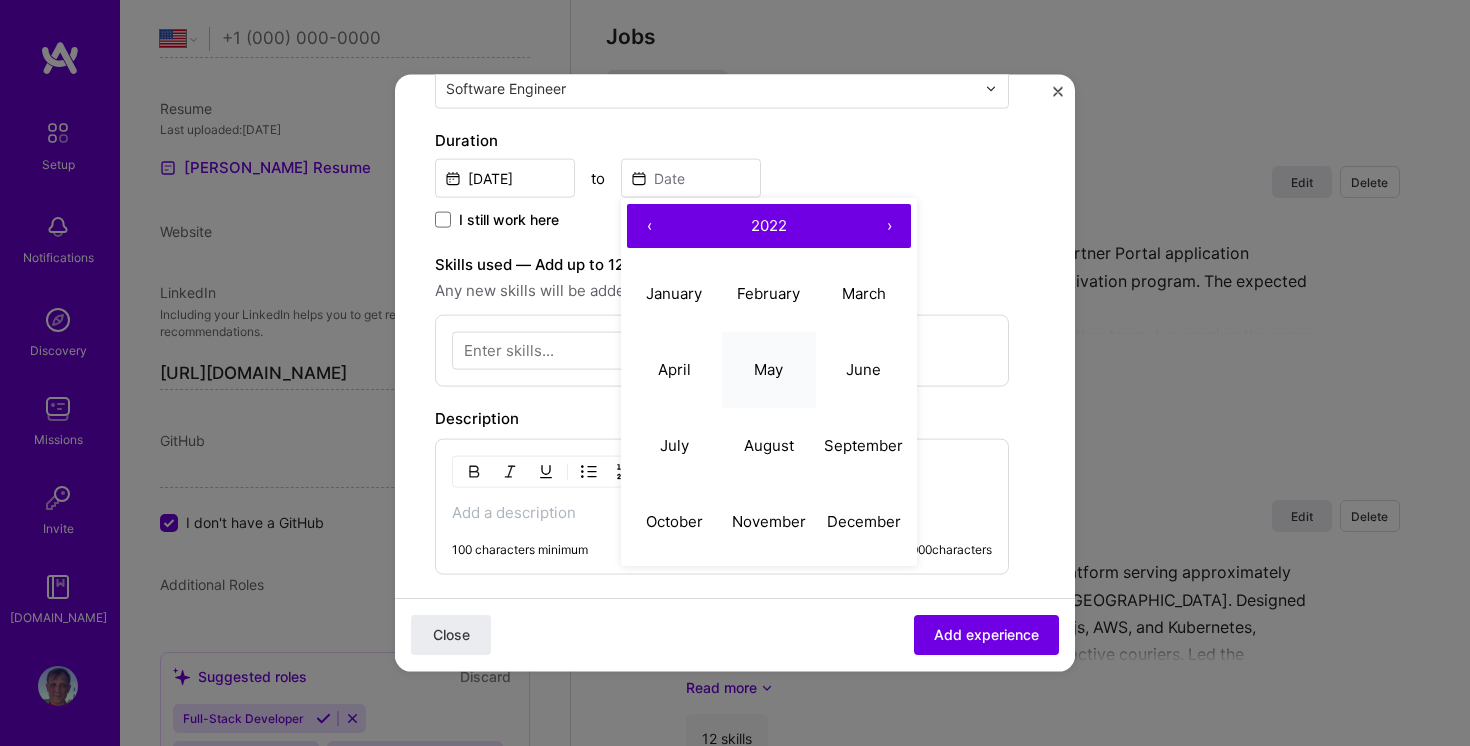 click on "May" at bounding box center (768, 368) 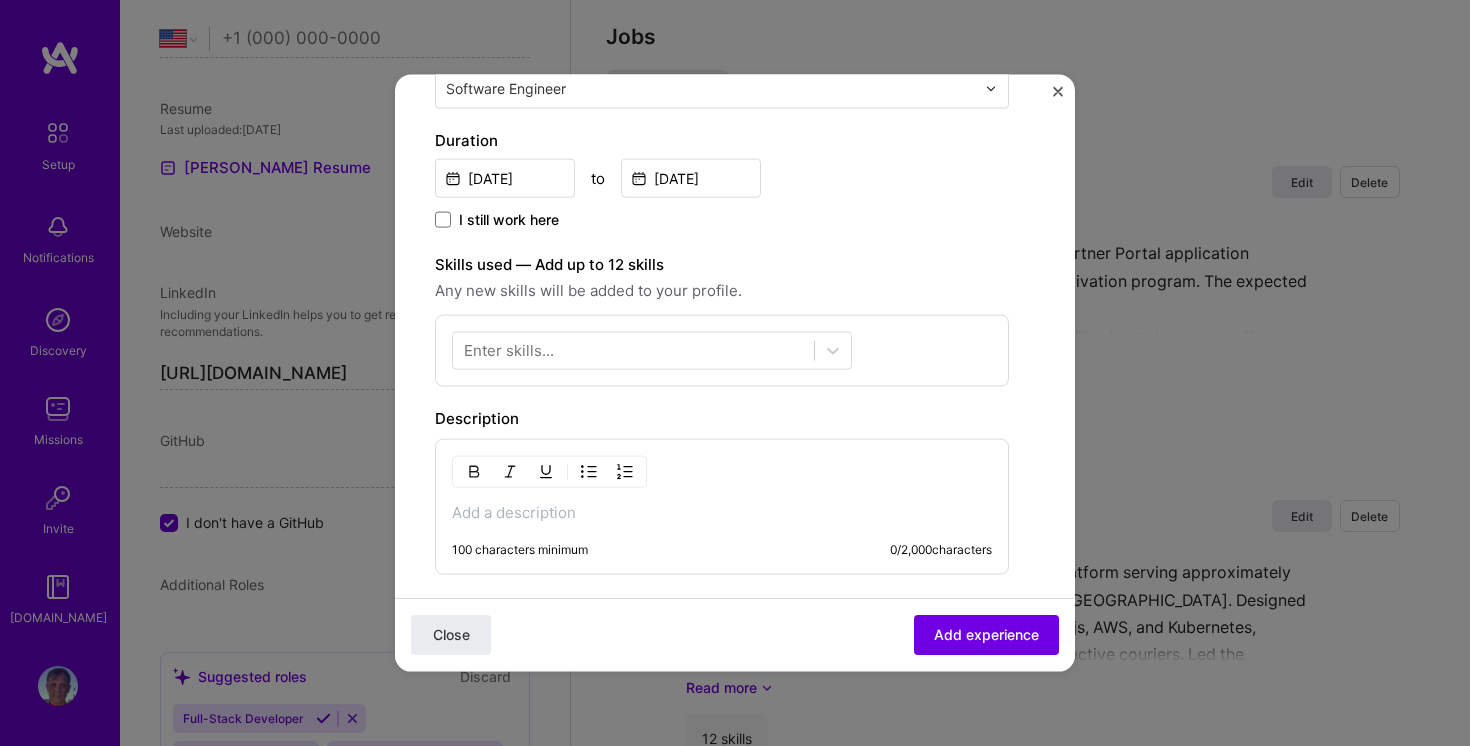 scroll, scrollTop: 427, scrollLeft: 0, axis: vertical 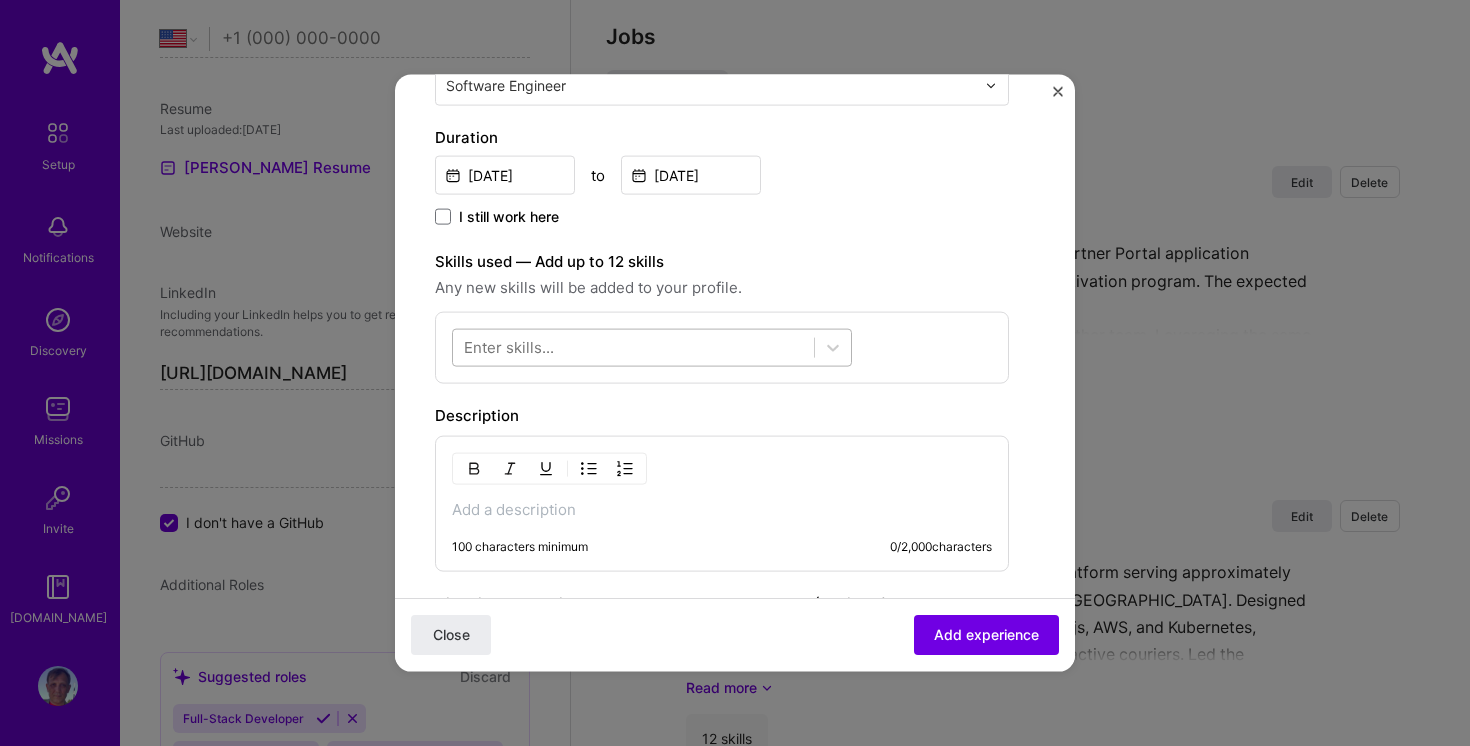 click at bounding box center [633, 347] 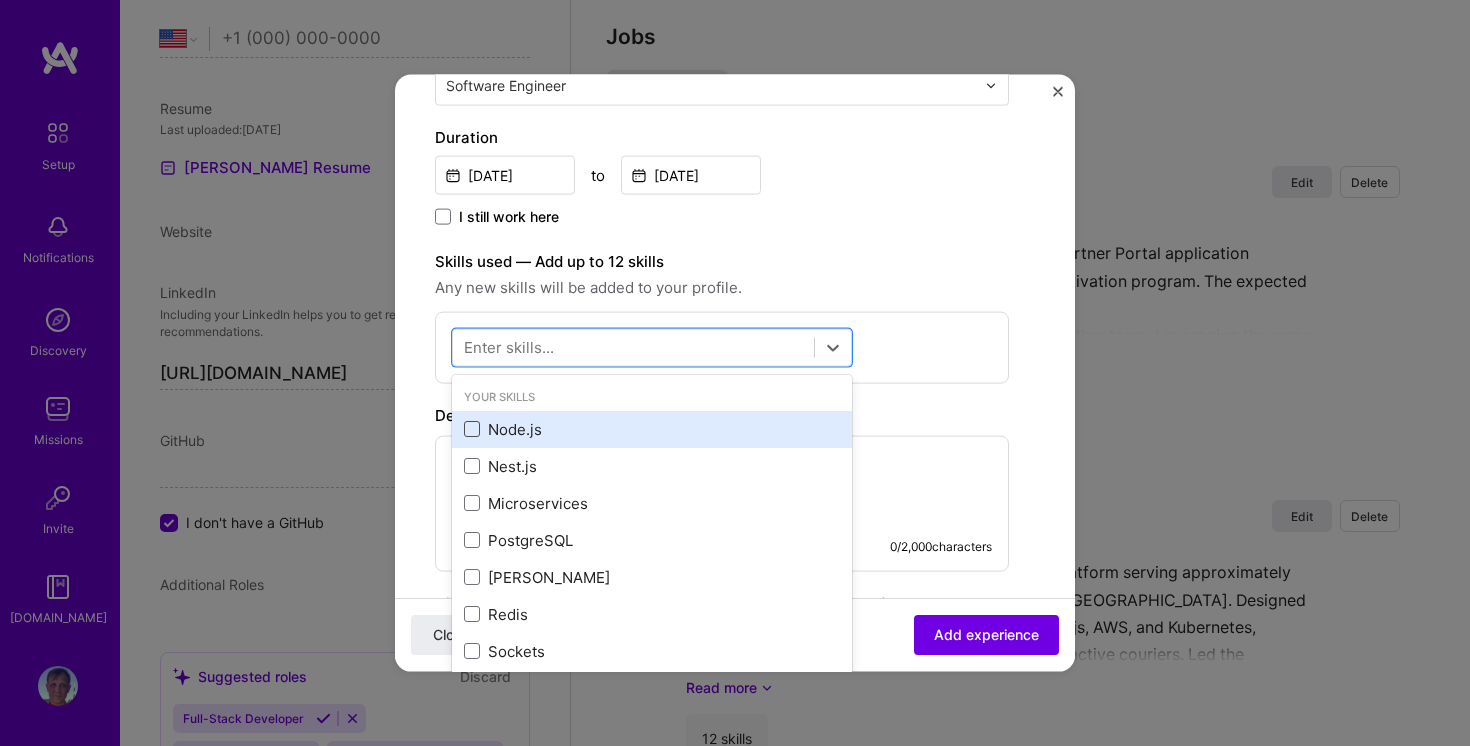 click at bounding box center (472, 429) 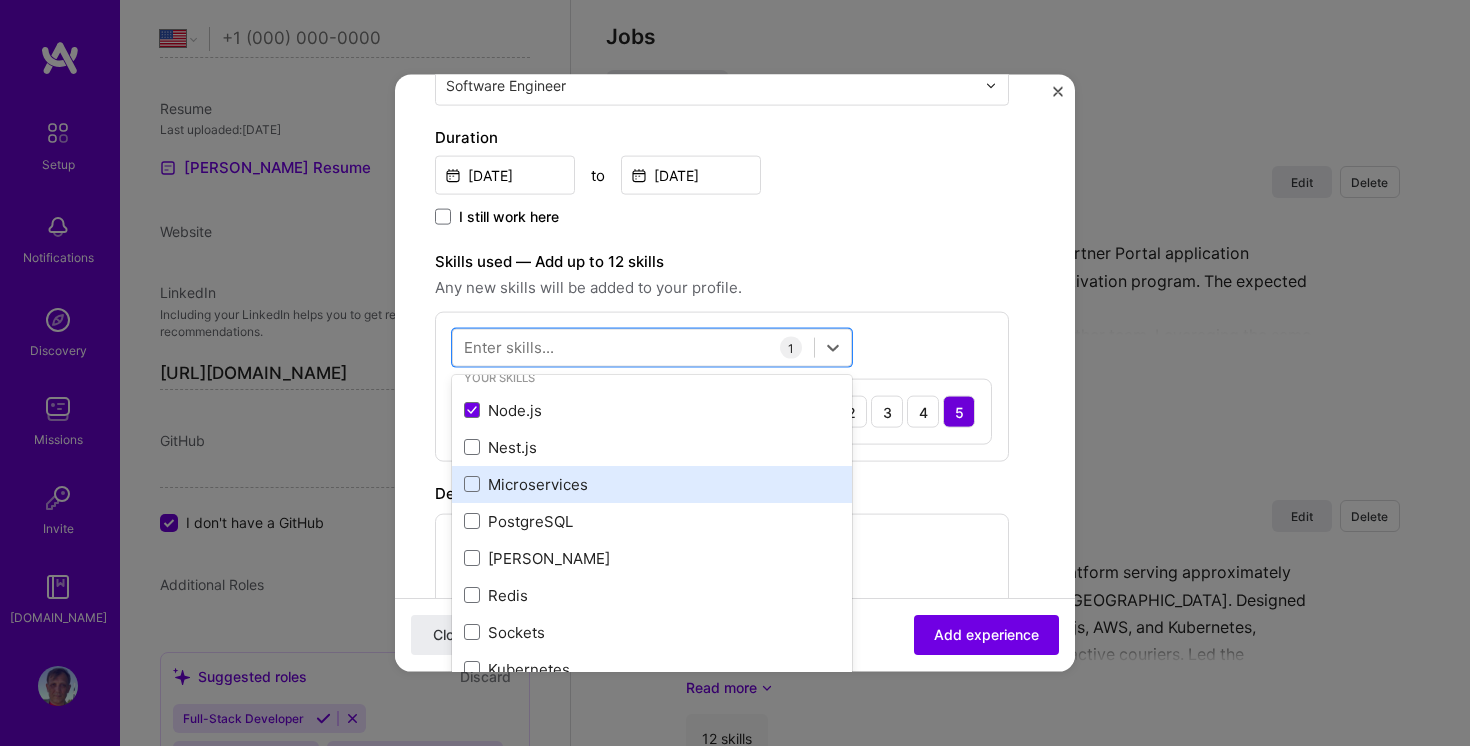 scroll, scrollTop: 21, scrollLeft: 0, axis: vertical 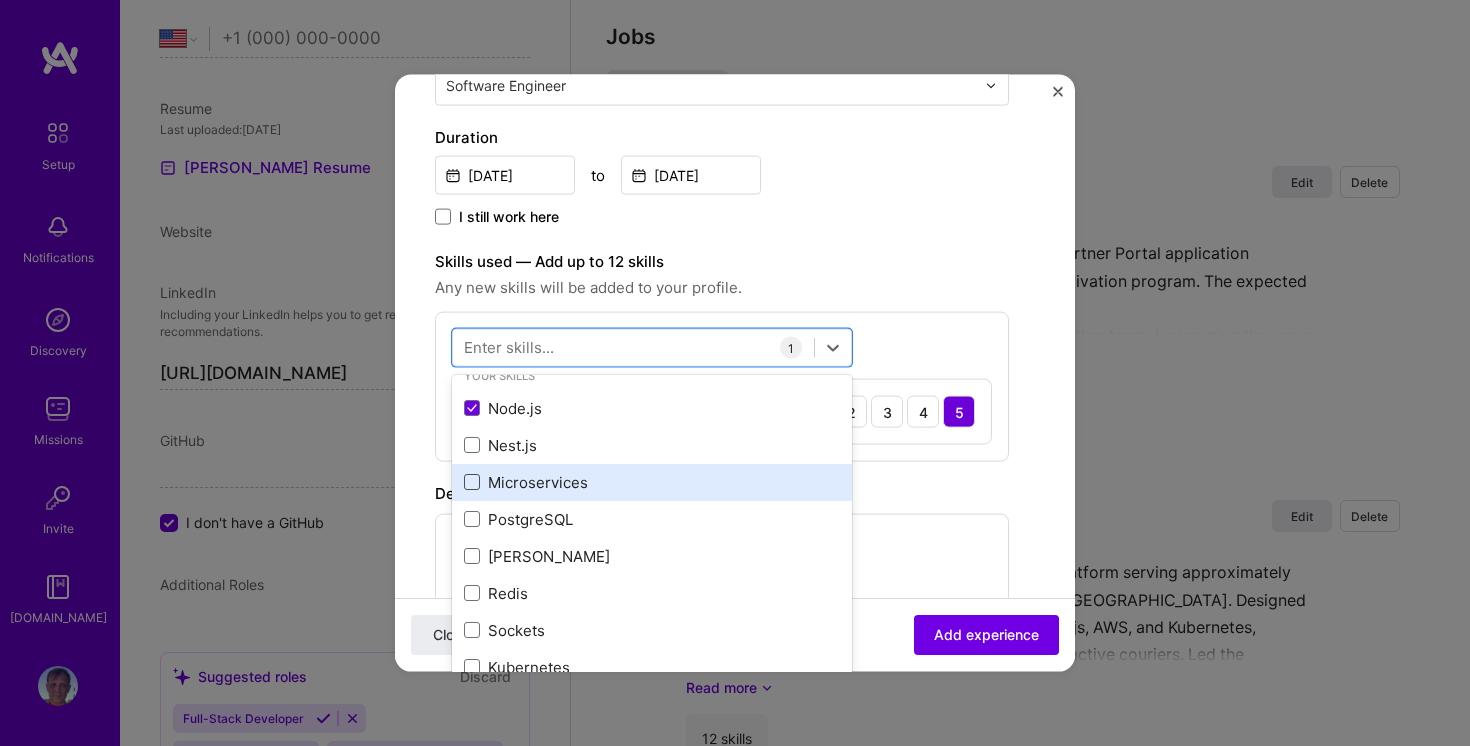 click at bounding box center (472, 482) 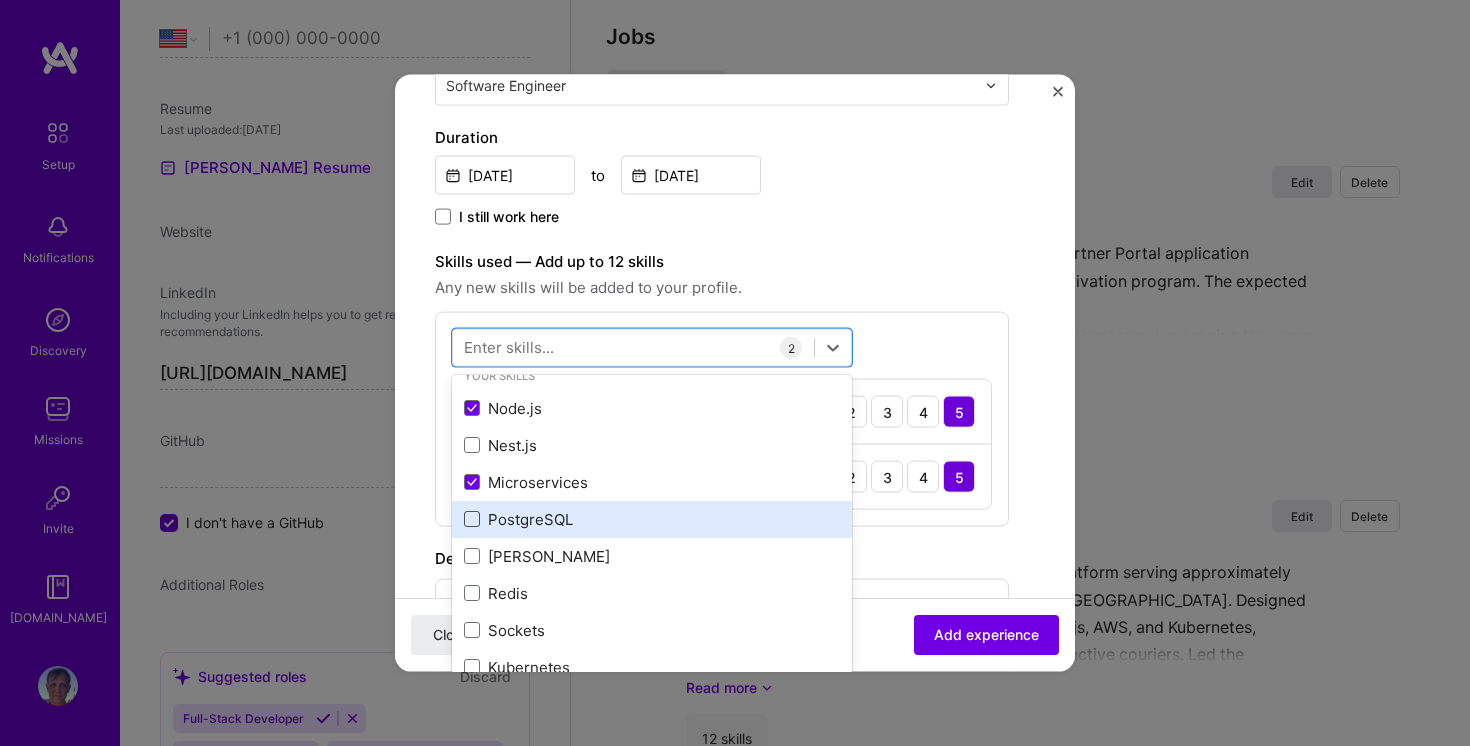 click at bounding box center (472, 519) 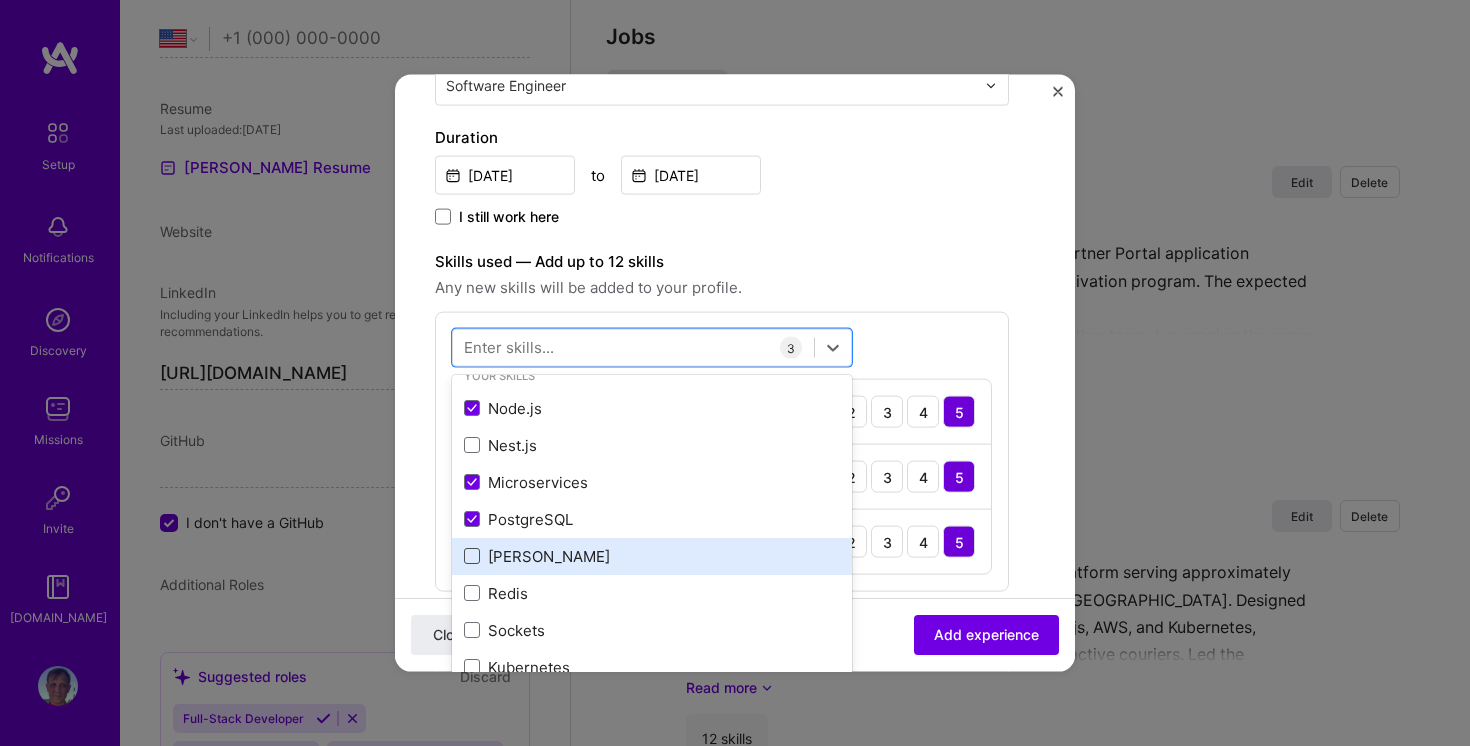 click at bounding box center [472, 556] 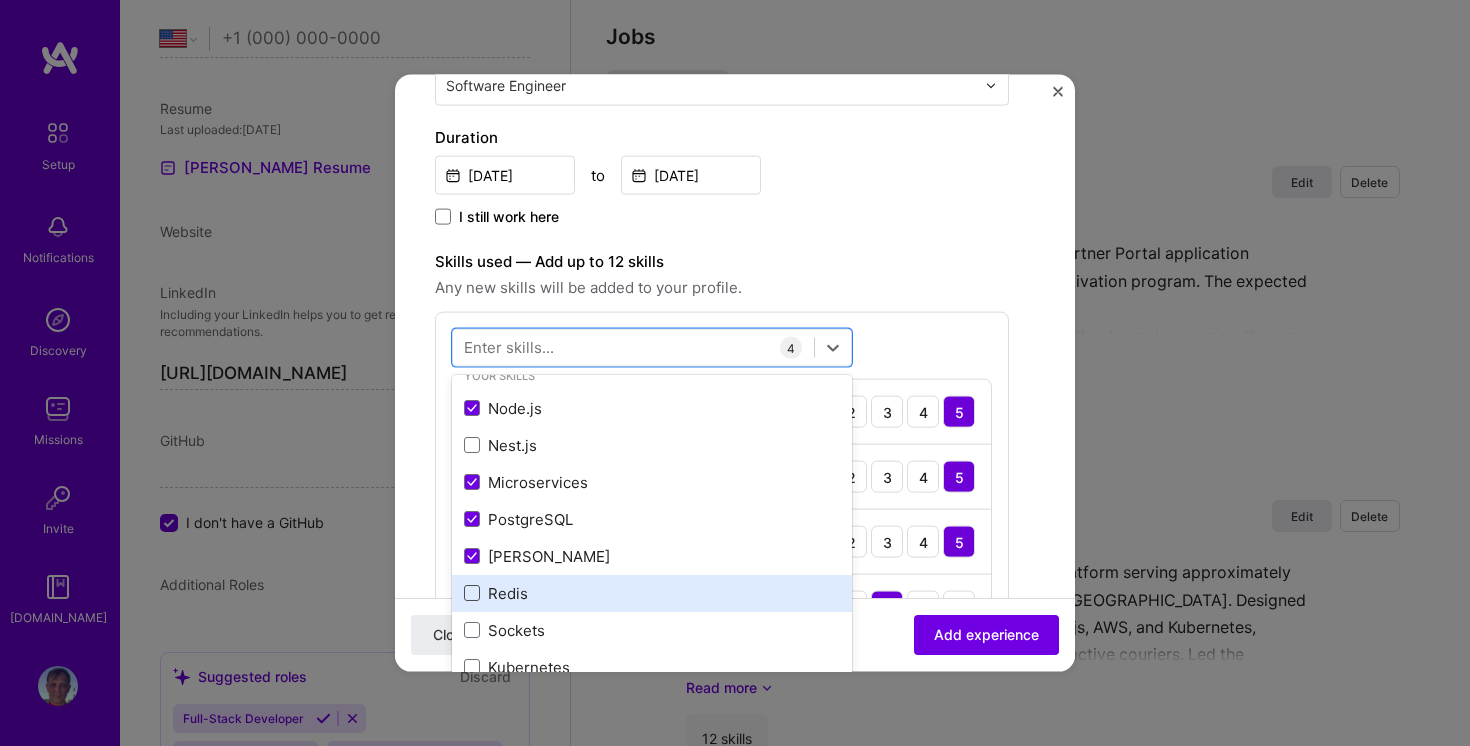 click at bounding box center (472, 593) 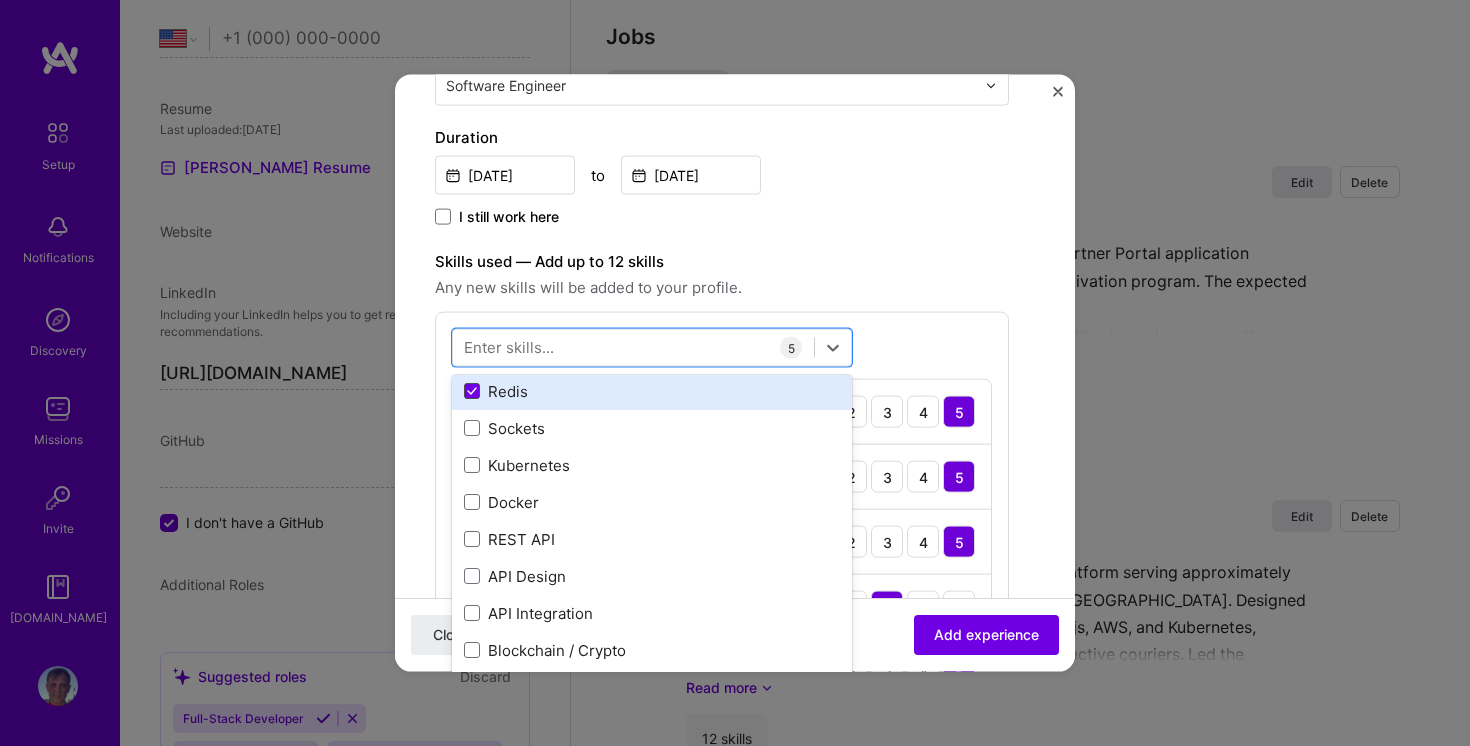 scroll, scrollTop: 232, scrollLeft: 0, axis: vertical 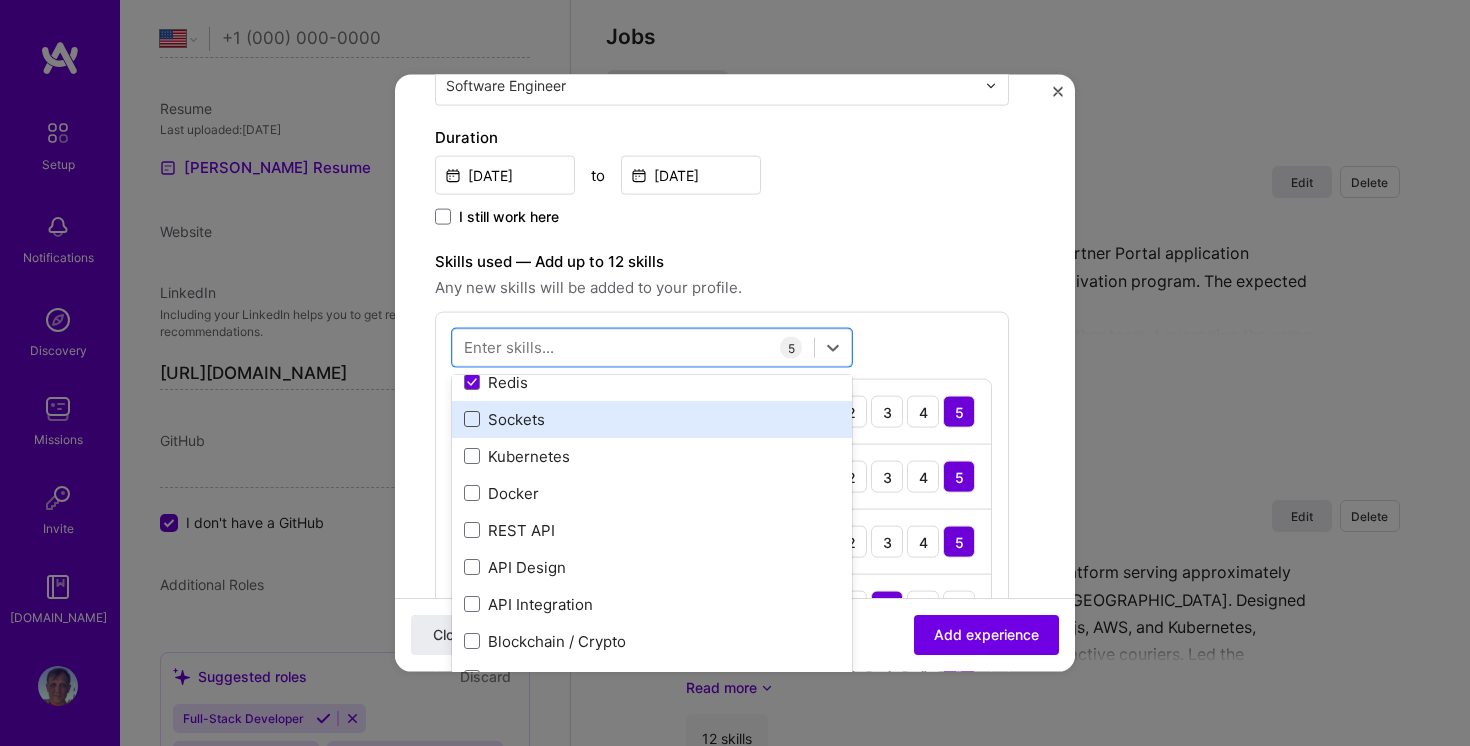 click at bounding box center [472, 419] 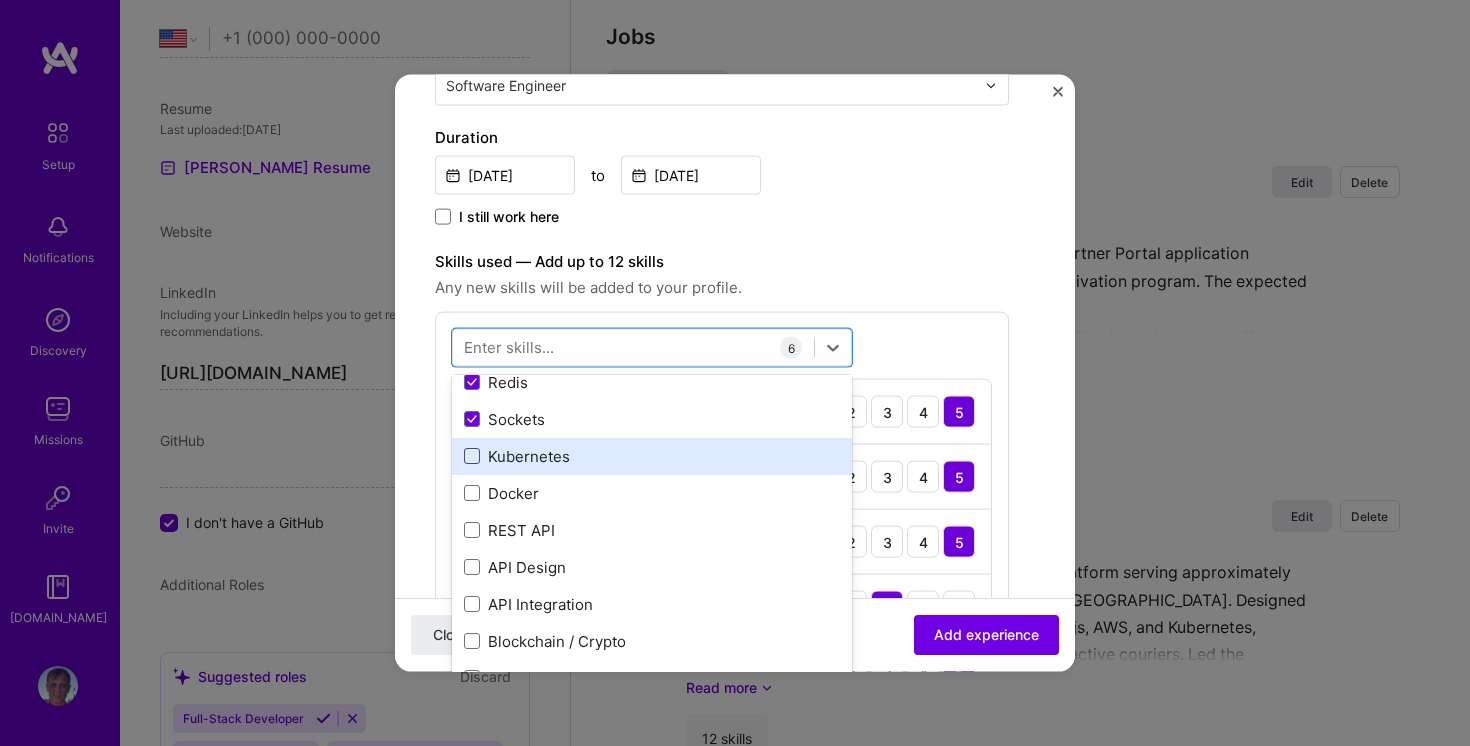 click at bounding box center [472, 456] 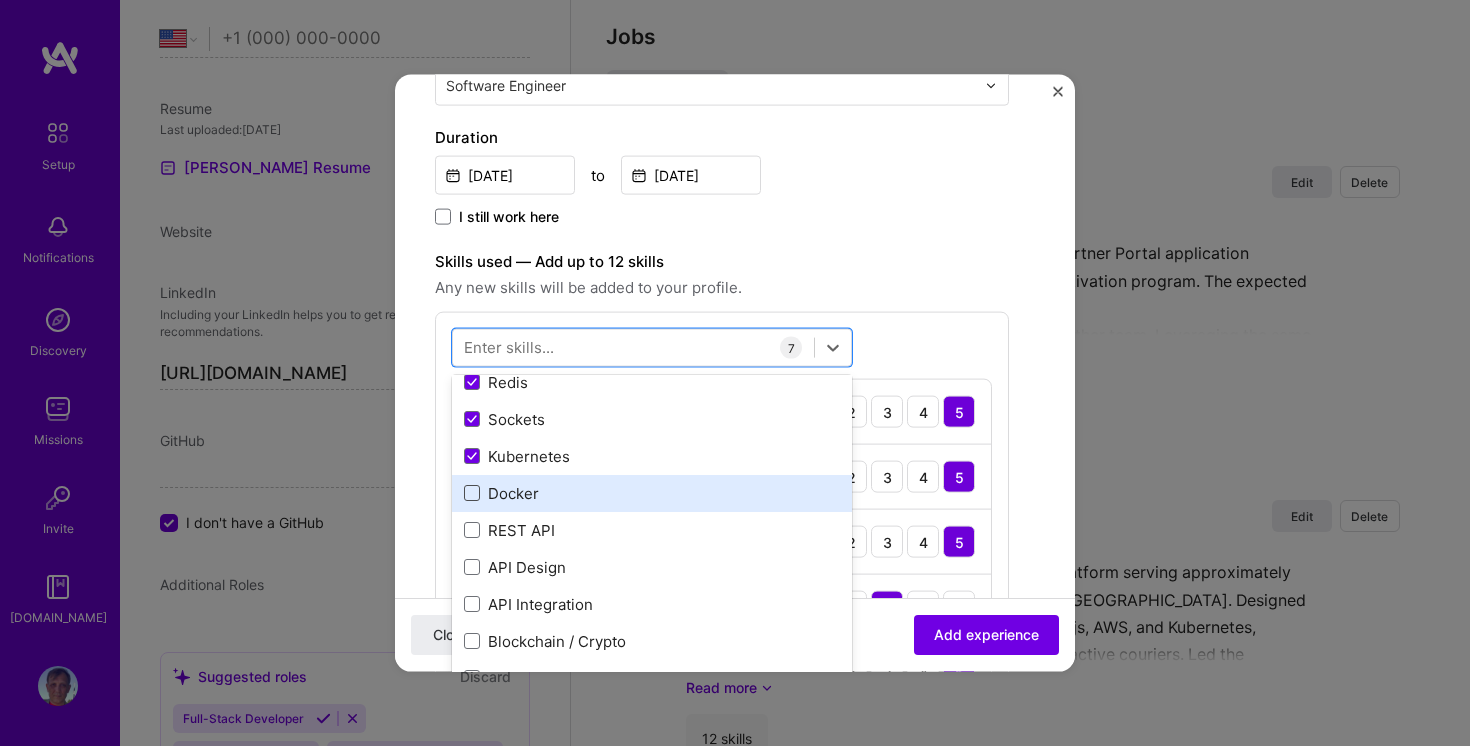 click at bounding box center (472, 493) 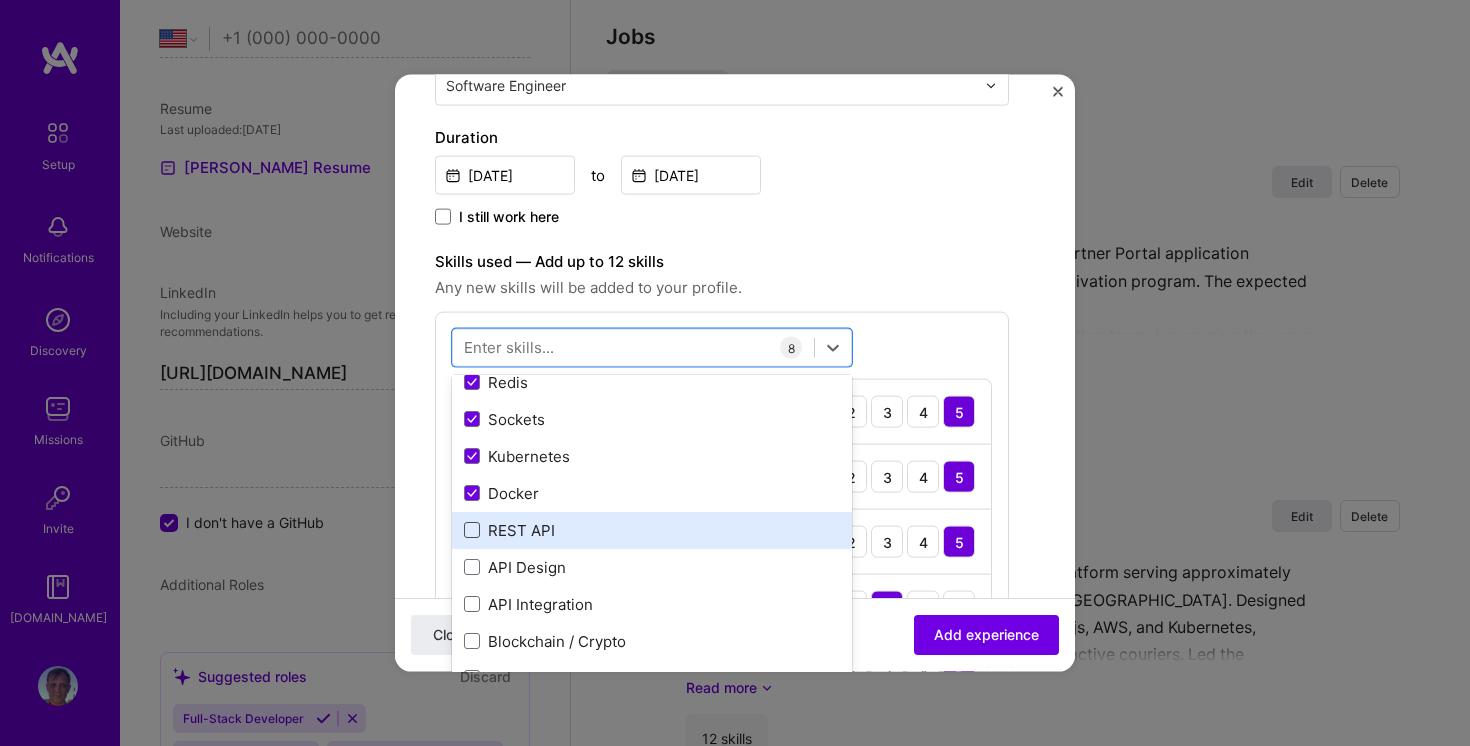 click at bounding box center (472, 530) 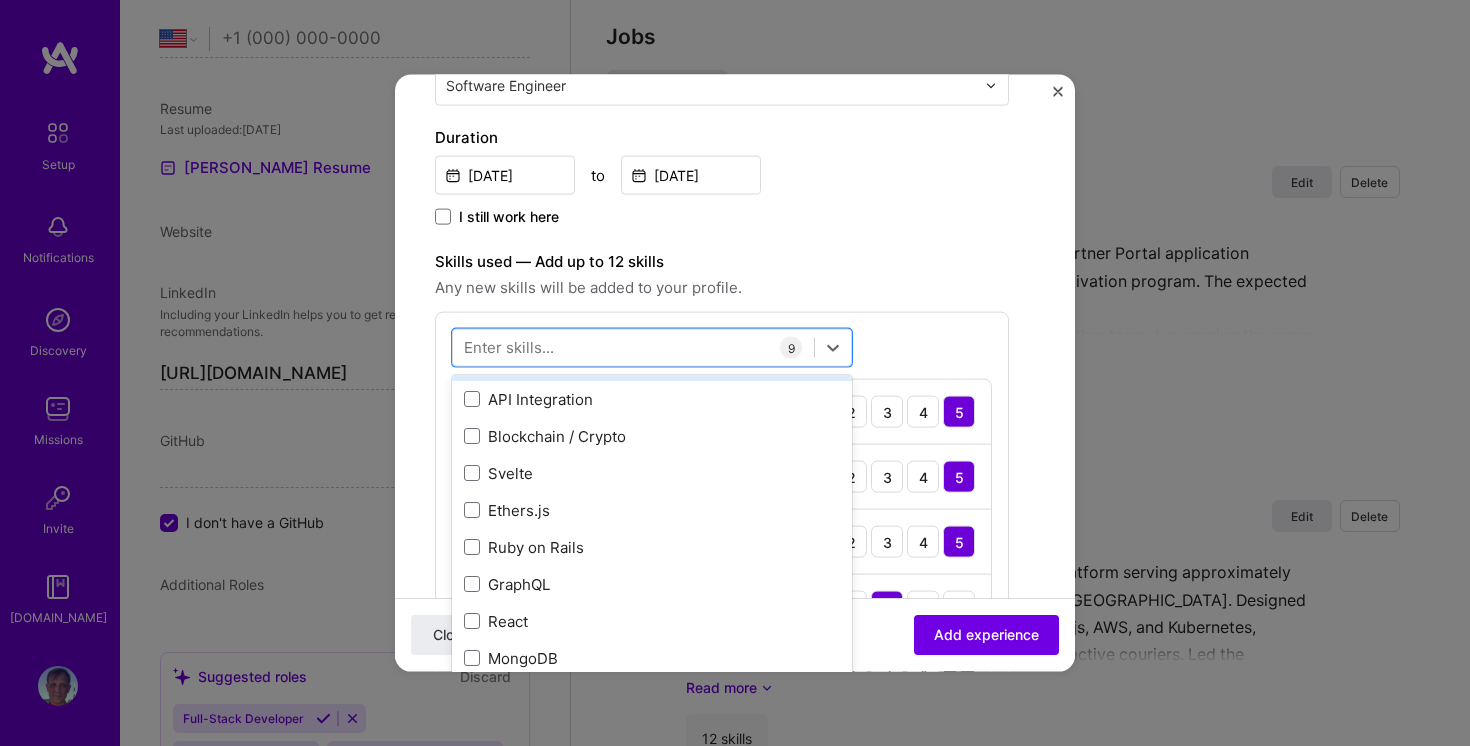 scroll, scrollTop: 438, scrollLeft: 0, axis: vertical 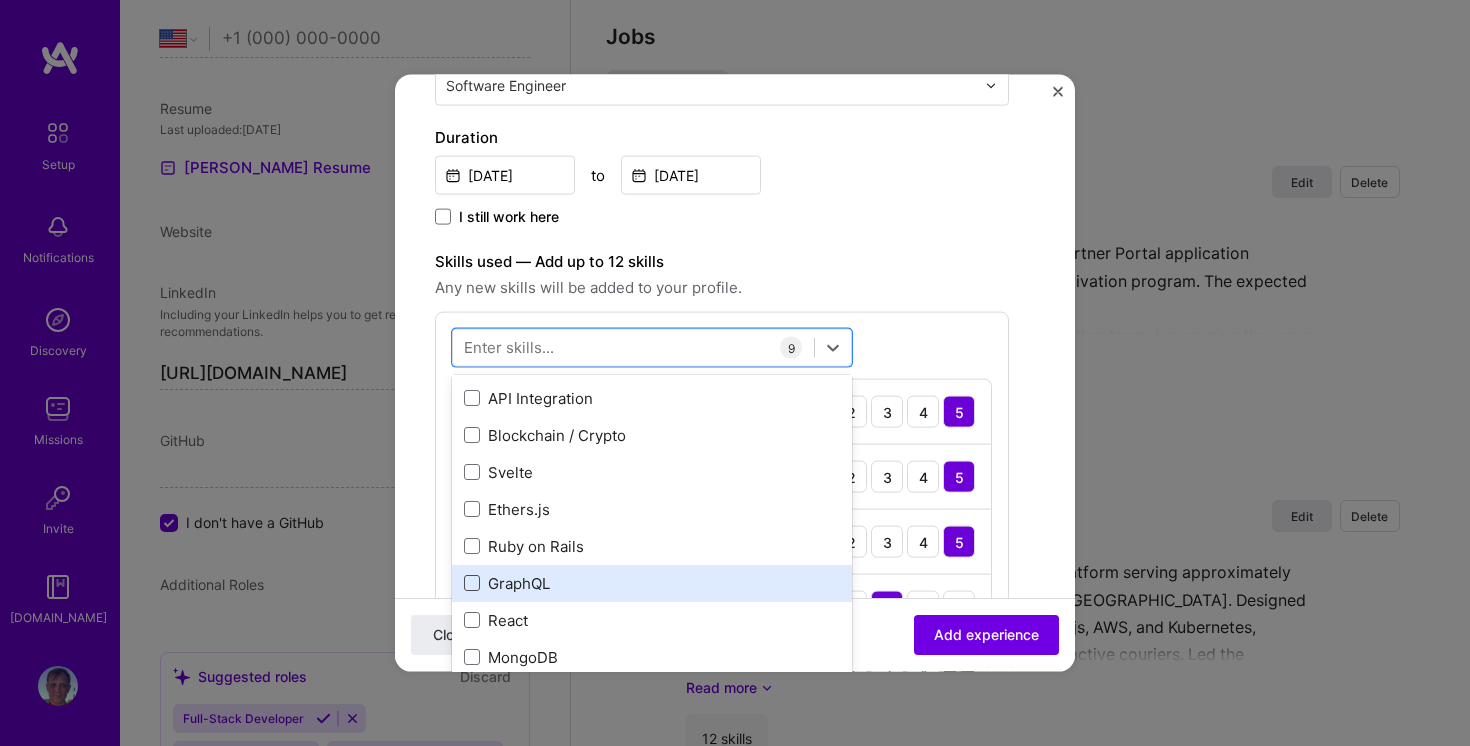 click at bounding box center [472, 583] 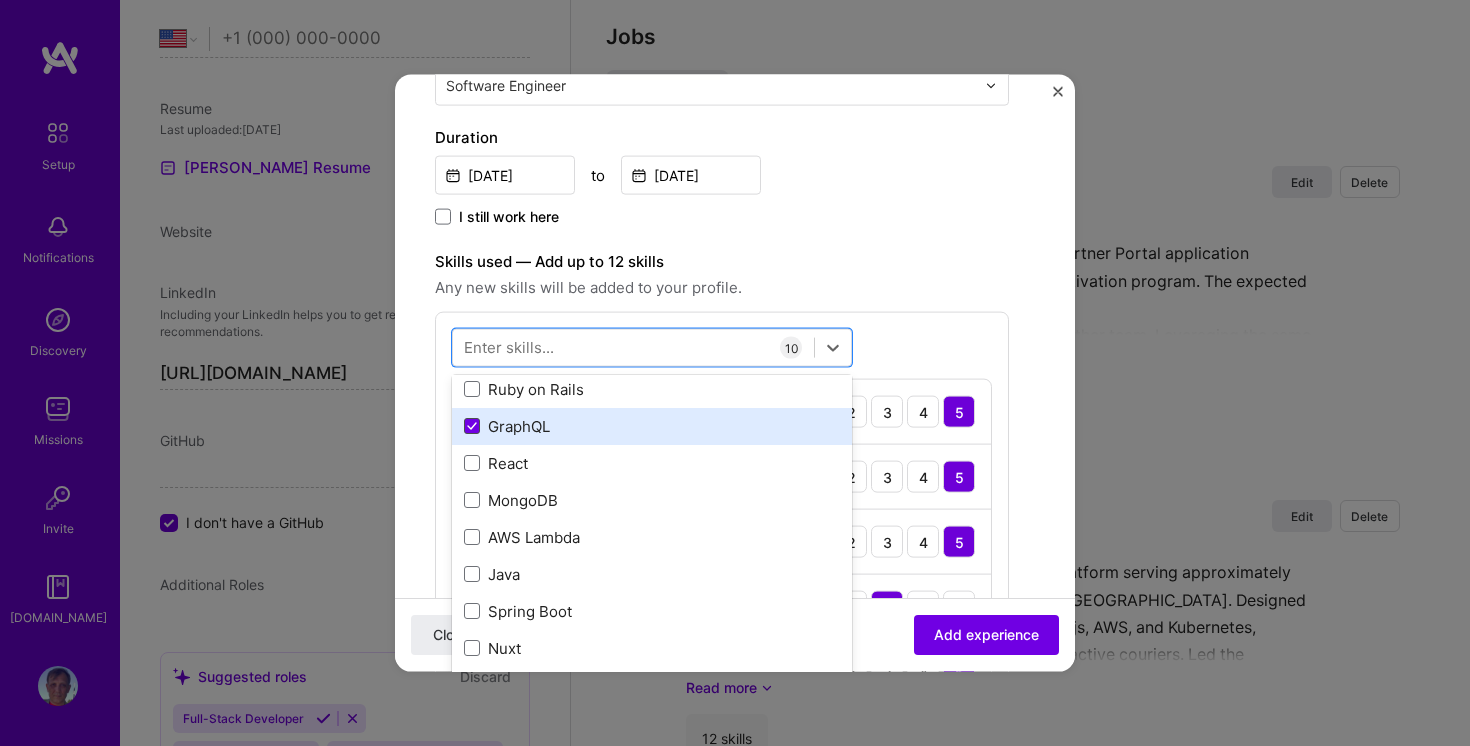 scroll, scrollTop: 662, scrollLeft: 0, axis: vertical 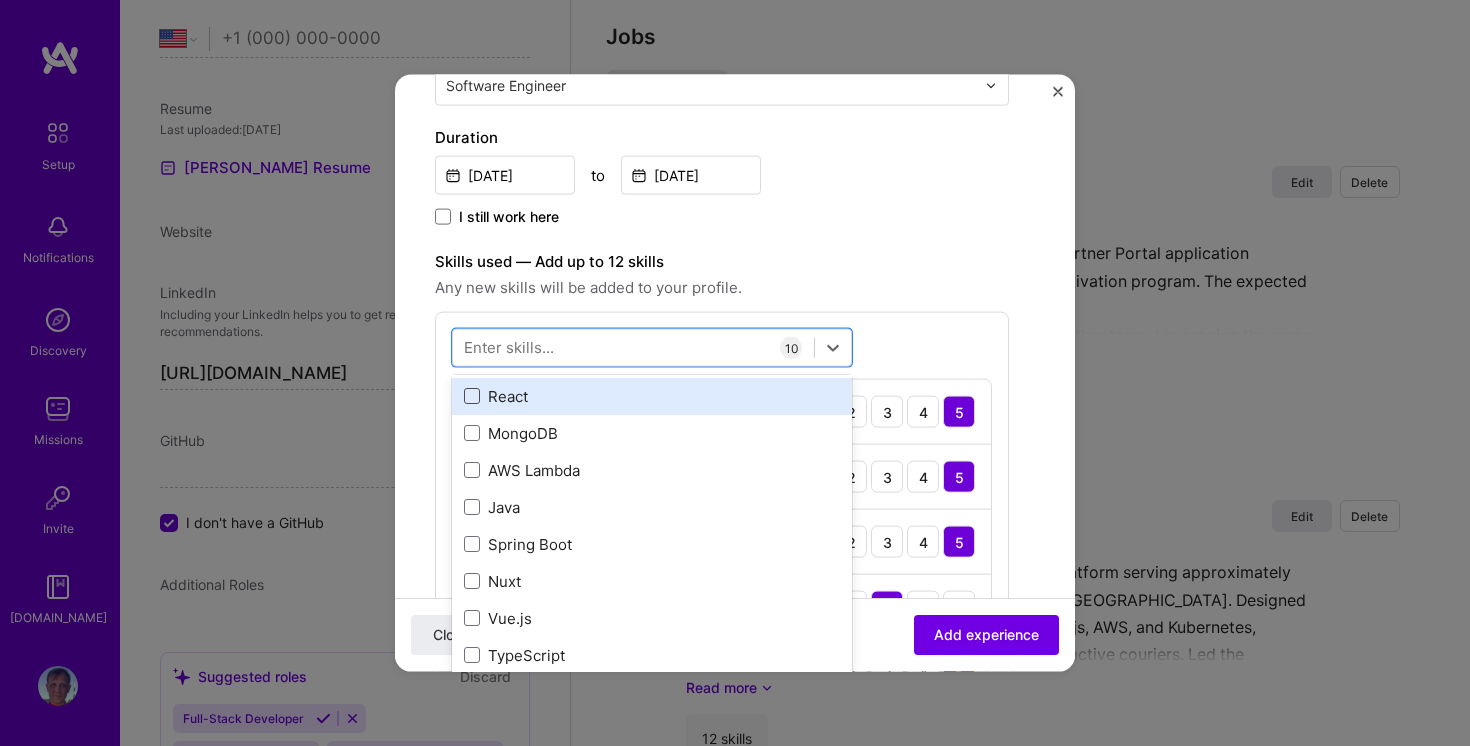 click at bounding box center (472, 396) 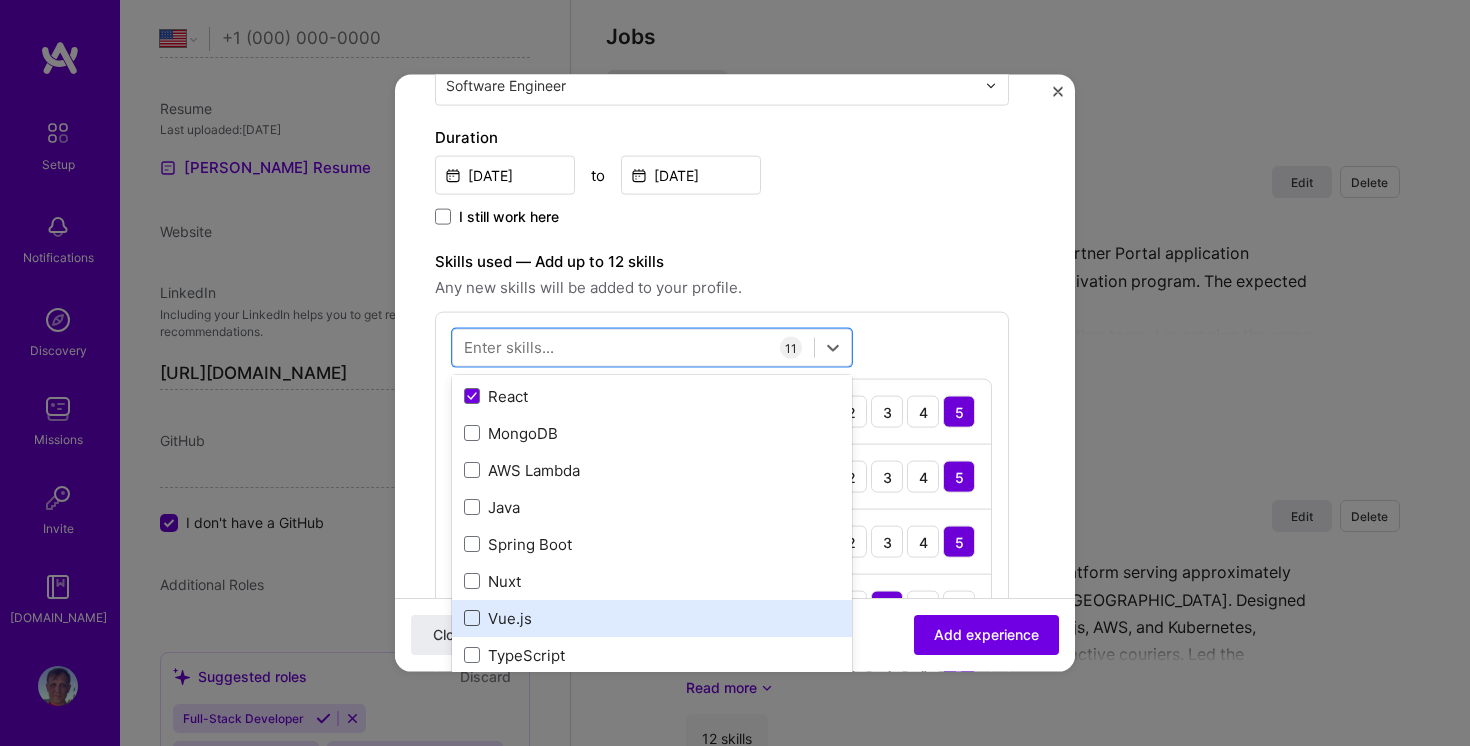 click at bounding box center [472, 618] 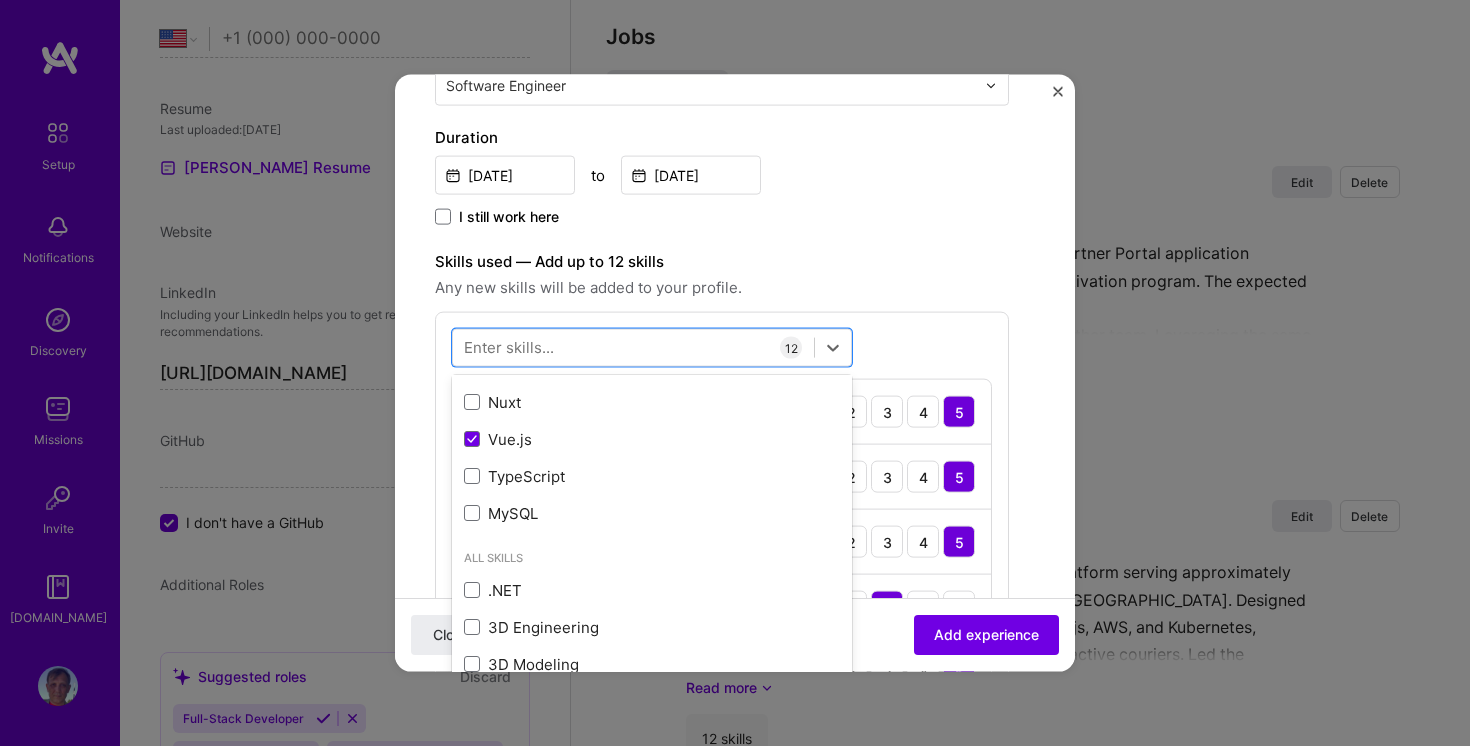 scroll, scrollTop: 842, scrollLeft: 0, axis: vertical 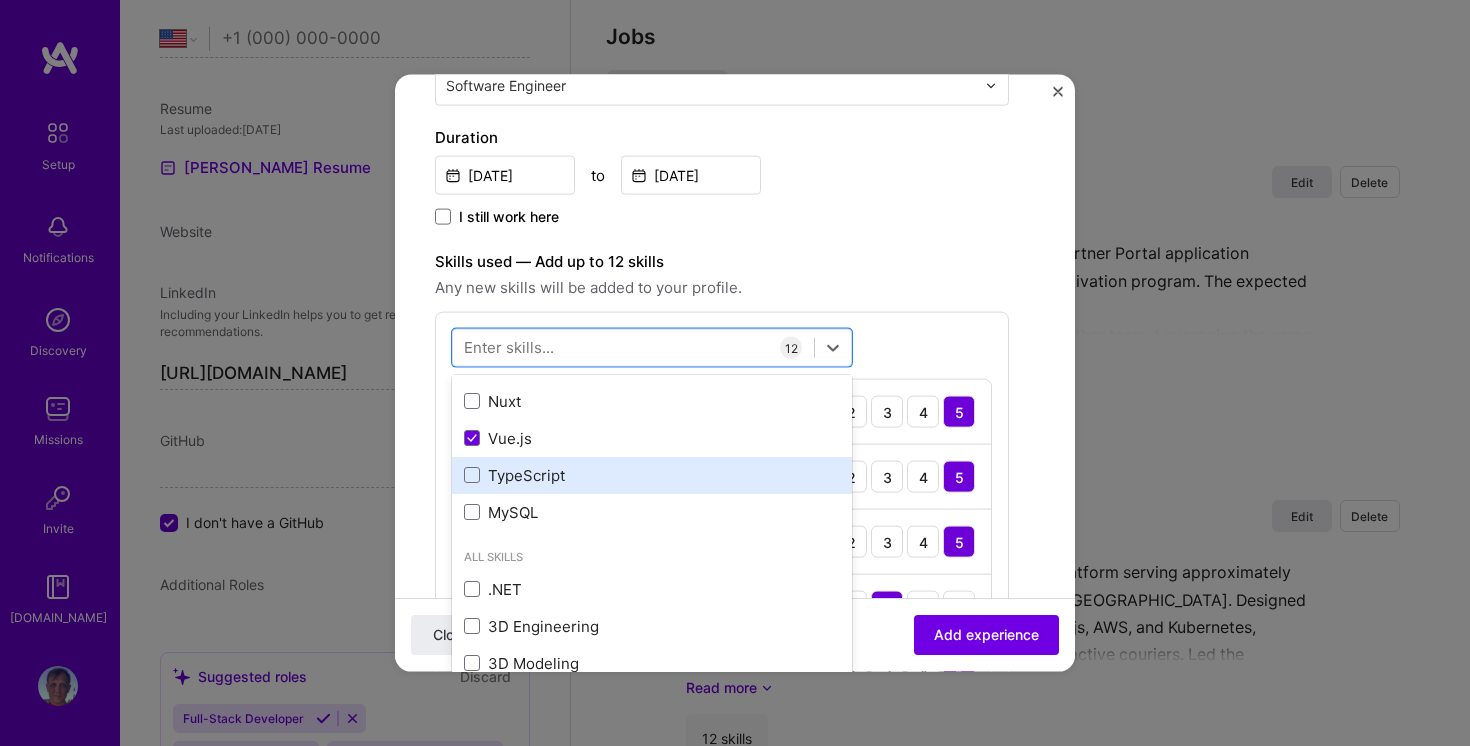 click on "TypeScript" at bounding box center (652, 474) 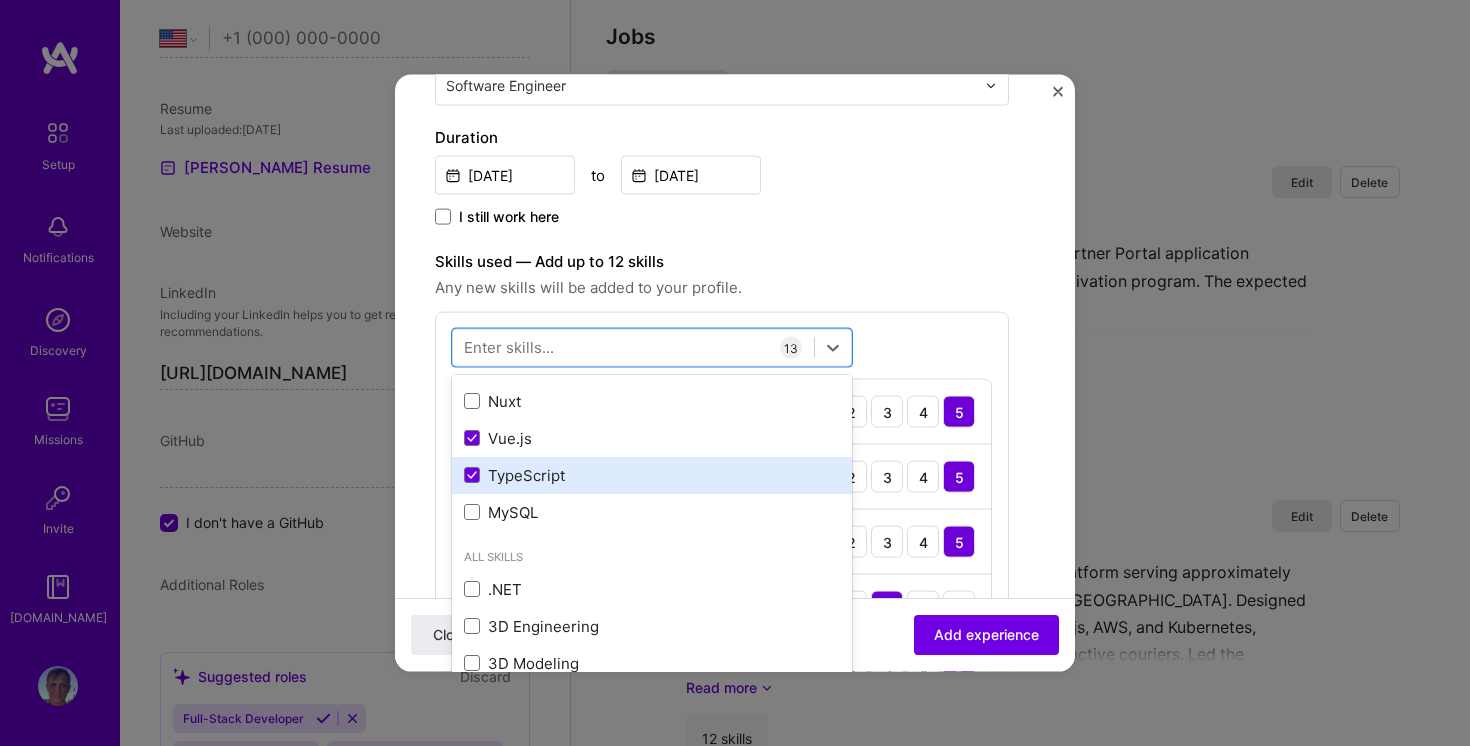 click on "TypeScript" at bounding box center [652, 474] 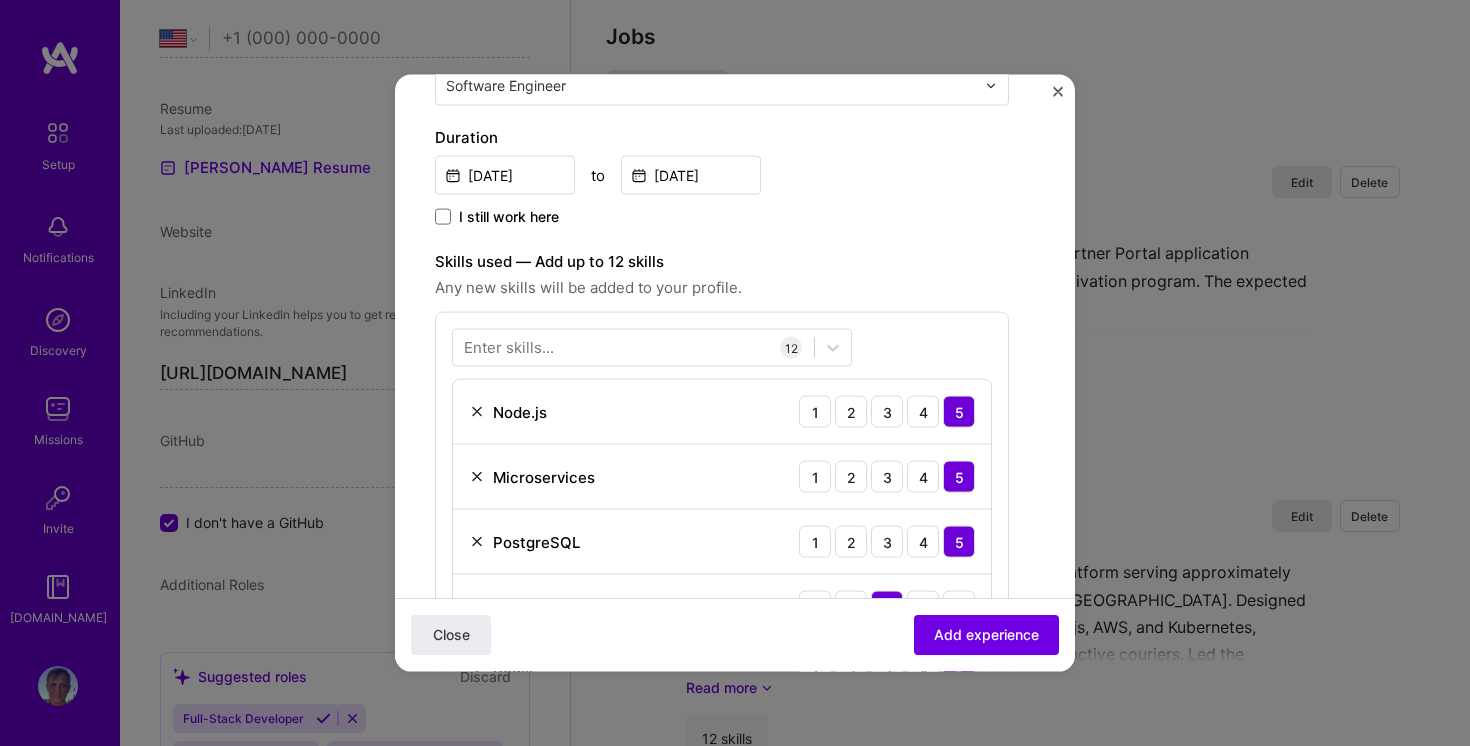 click on "Create a job experience Jobs help companies understand your past experience. Company logo Company name Malwarebytes
Industry Add up to 2 industries. Selected industries 2 Your title and specialization Senior Fullstack Engineer Software Engineer Duration [DATE]
to [DATE]
I still work here Skills used — Add up to 12 skills Any new skills will be added to your profile. Enter skills... 12 Node.js 1 2 3 4 5 Microservices 1 2 3 4 5 PostgreSQL 1 2 3 4 5 [PERSON_NAME] 1 2 3 4 5 Redis 1 2 3 4 5 Sockets 1 2 3 4 5 Kubernetes 1 2 3 4 5 Docker 1 2 3 4 5 REST API 1 2 3 4 5 GraphQL 1 2 3 4 5 React 1 2 3 4 5 Vue.js 1 2 3 4 5 Description 100 characters minimum 0 / 2,000  characters Did this role require you to manage team members? (Optional) Yes, I managed 0 team members. Were you involved from inception to launch (0 - >  1)? (Optional) I was involved in zero to one with this project Related projects (Optional)" at bounding box center (735, 686) 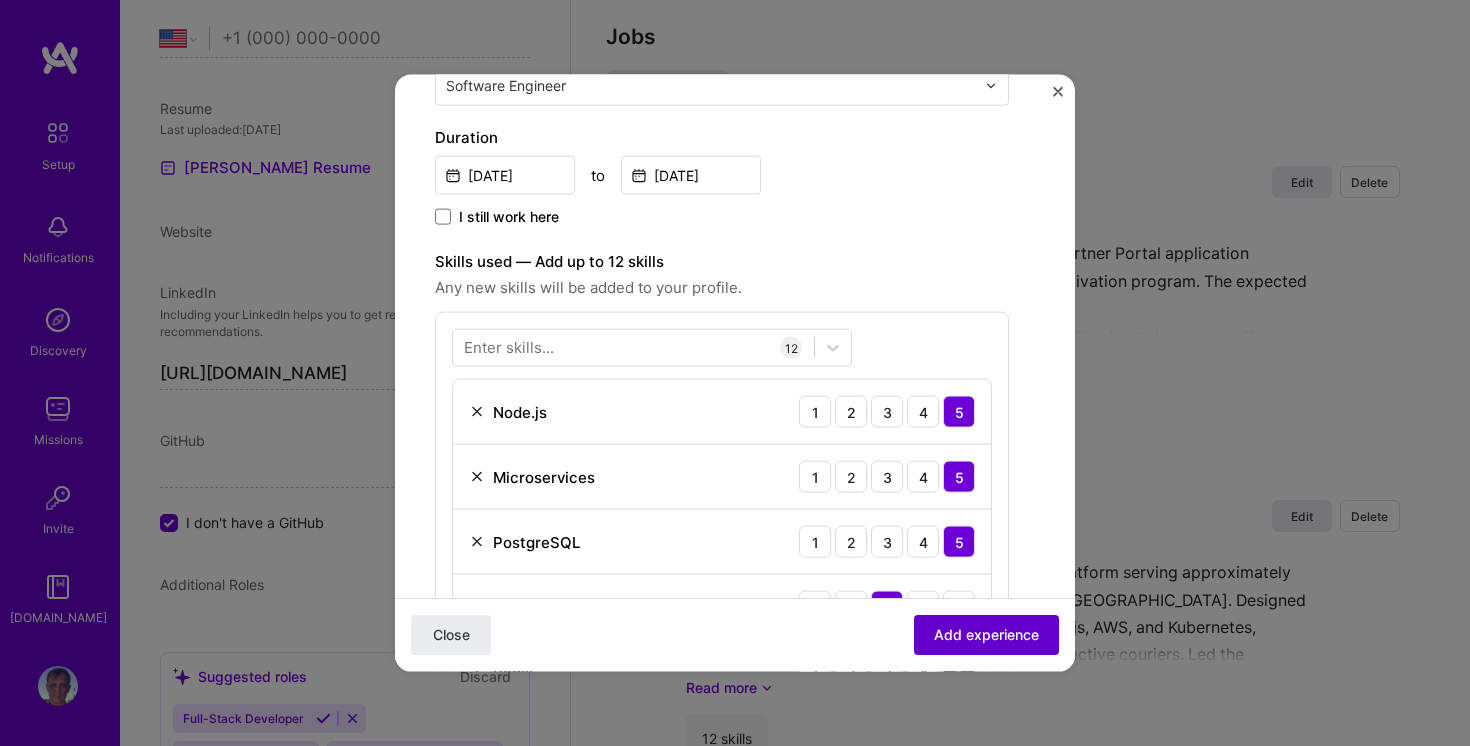 click on "Add experience" at bounding box center [986, 635] 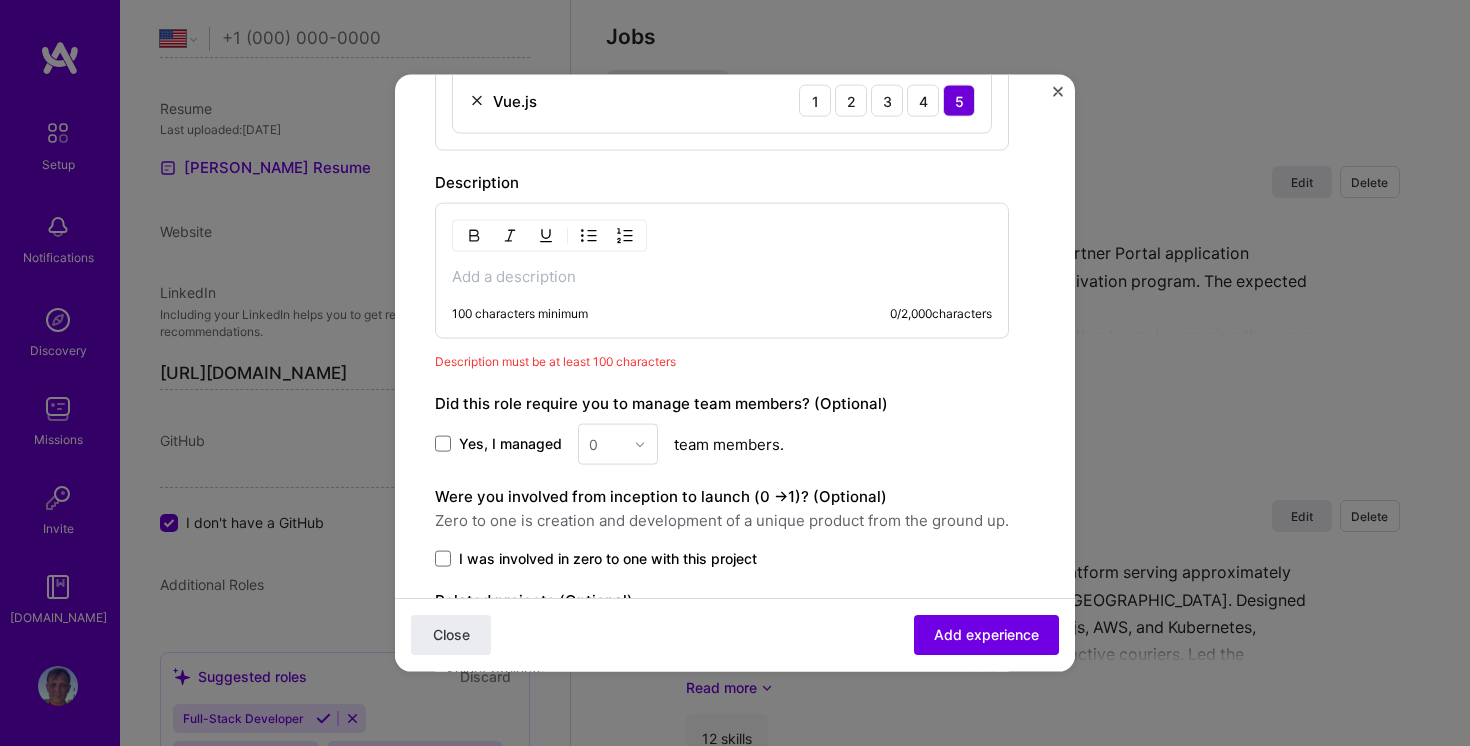 scroll, scrollTop: 1450, scrollLeft: 0, axis: vertical 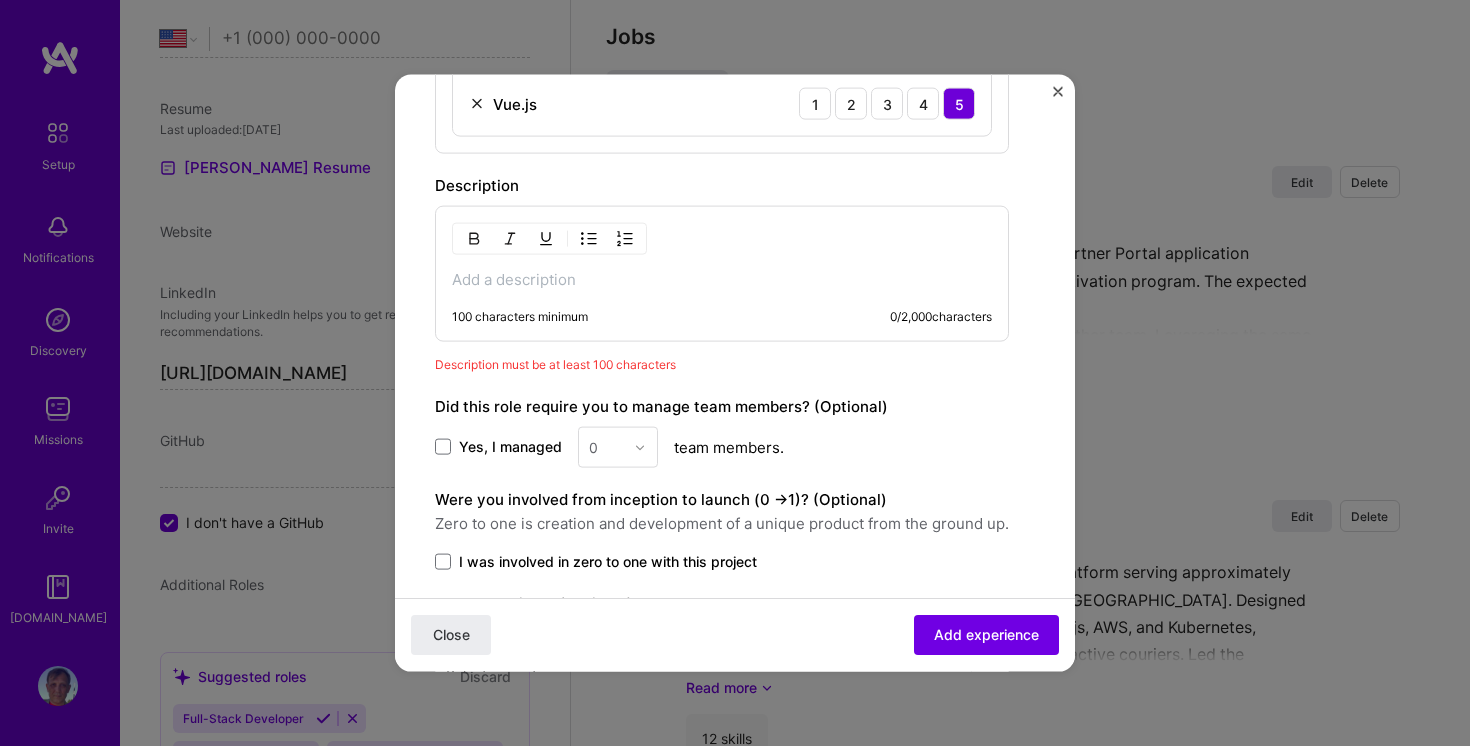 click at bounding box center (722, 280) 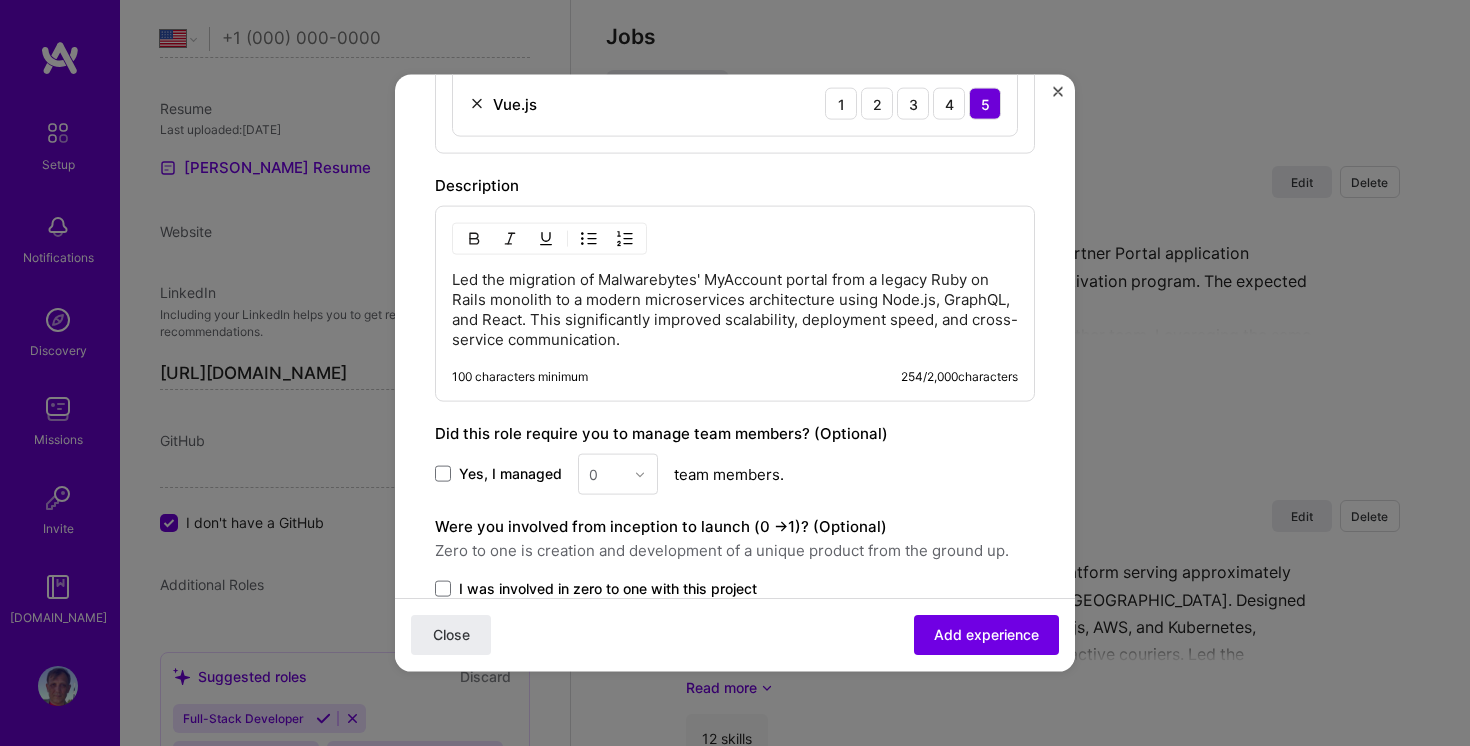 scroll, scrollTop: 1613, scrollLeft: 0, axis: vertical 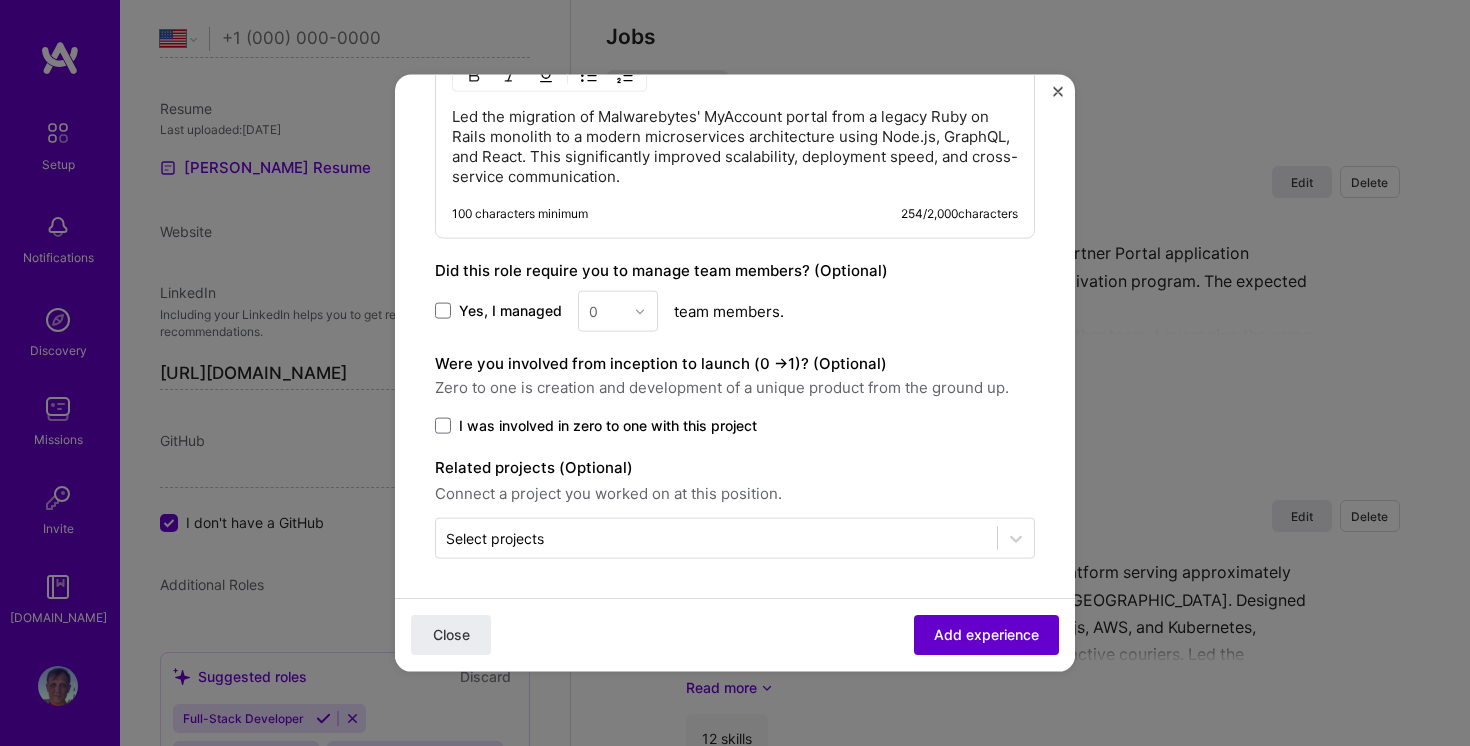 click on "Add experience" at bounding box center (986, 635) 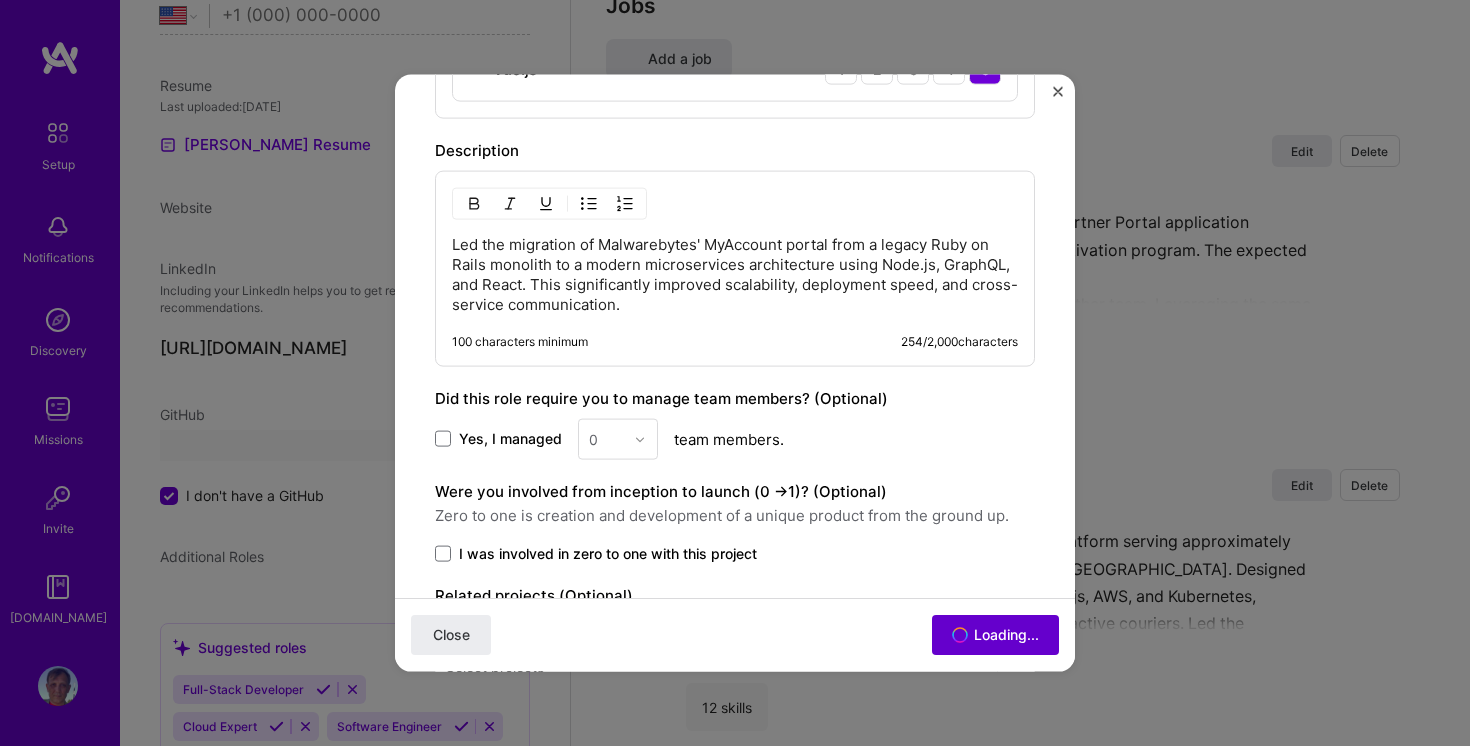 scroll, scrollTop: 451, scrollLeft: 0, axis: vertical 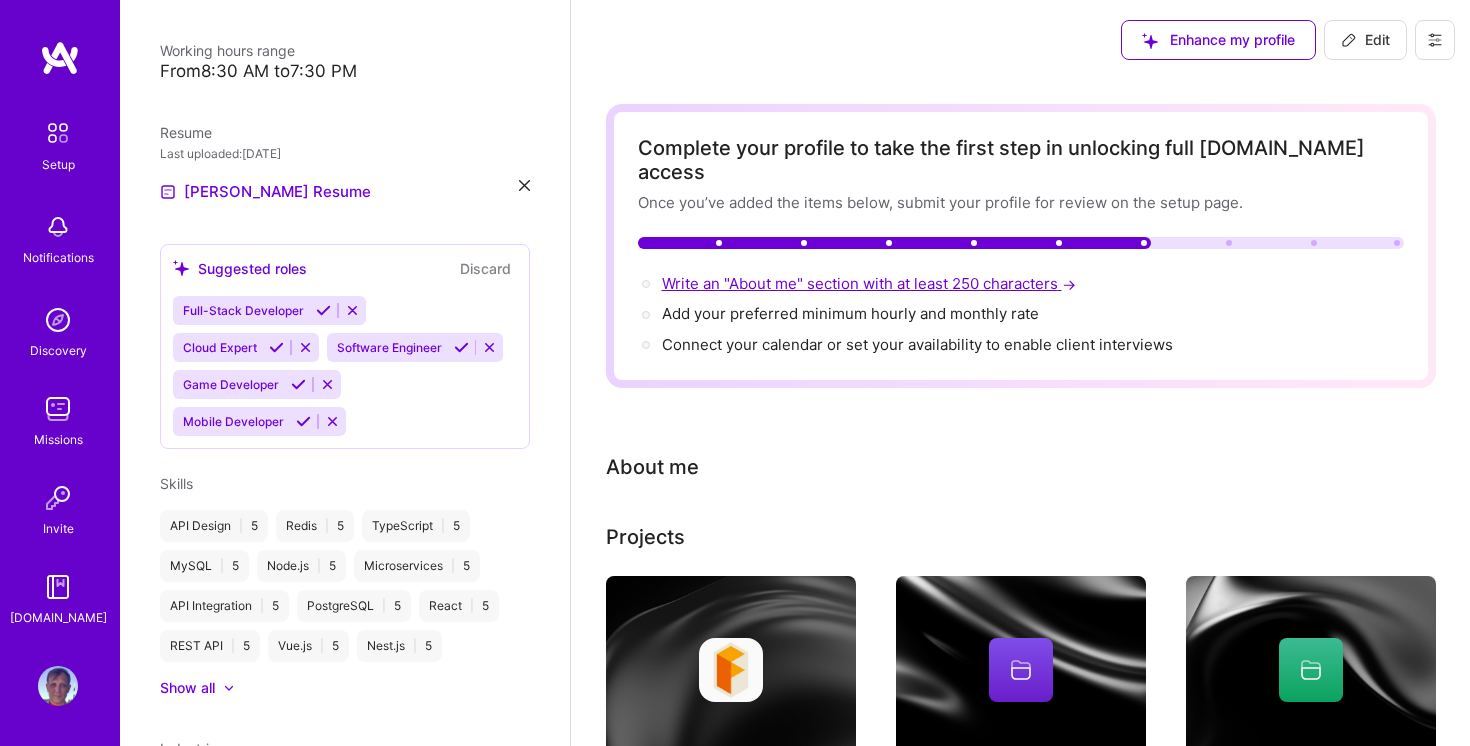 click on "Write an "About me" section with at least 250 characters   →" at bounding box center [871, 283] 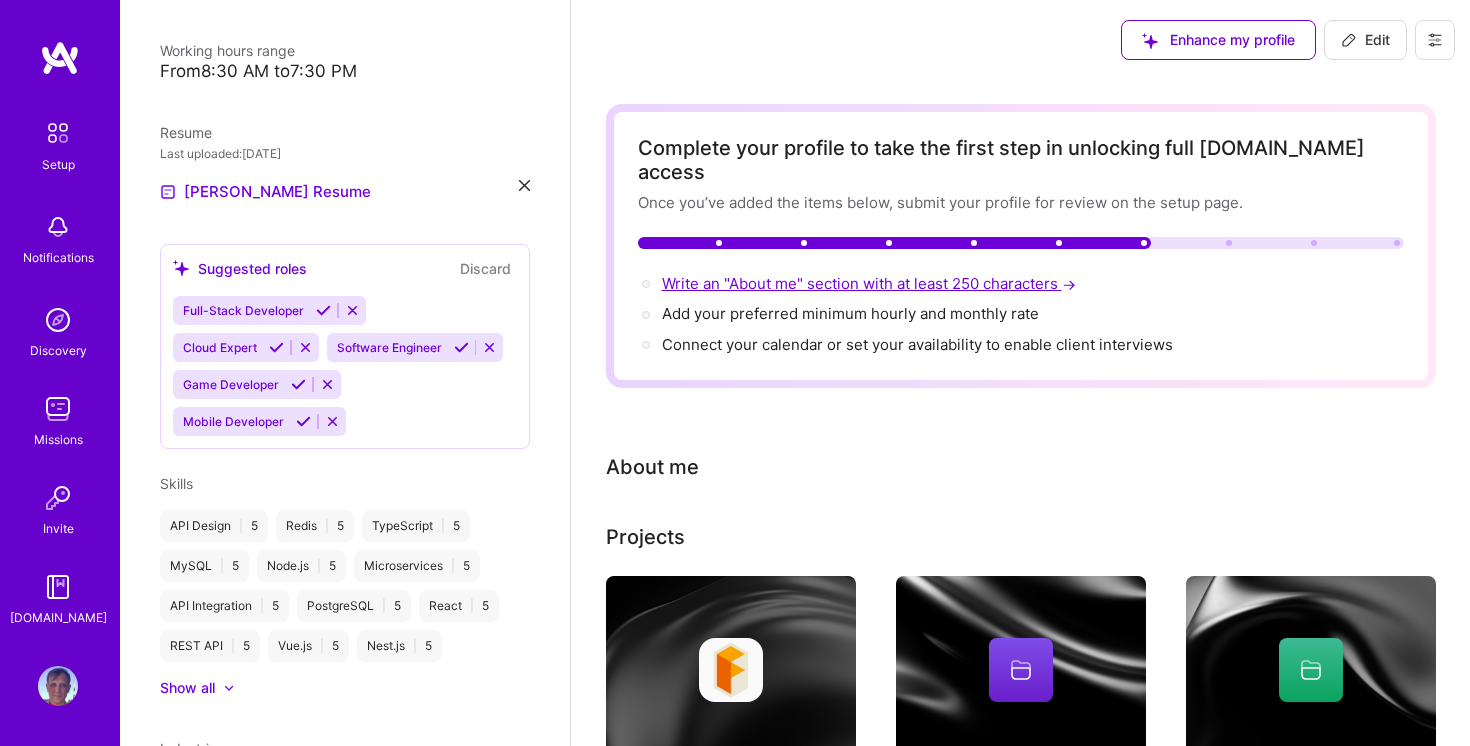 scroll, scrollTop: 797, scrollLeft: 0, axis: vertical 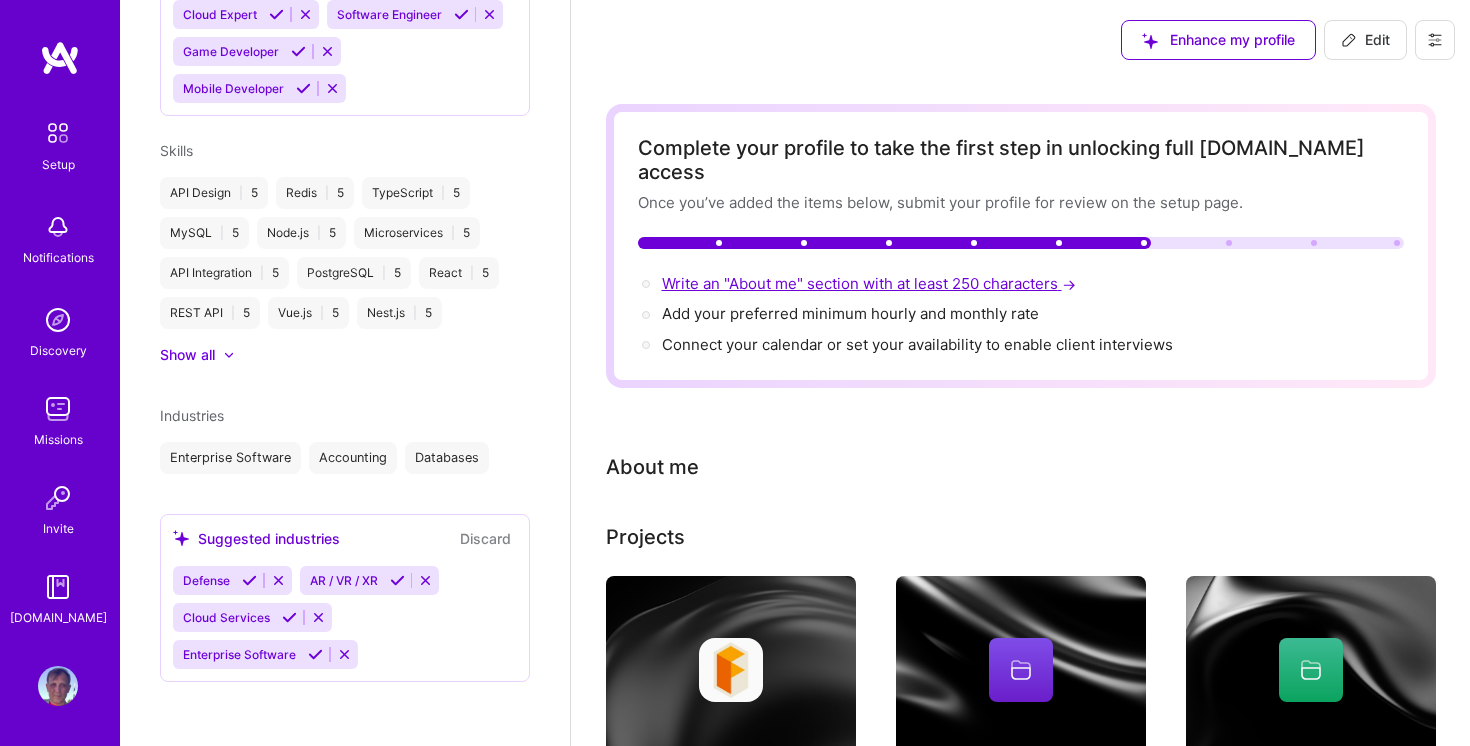 select on "US" 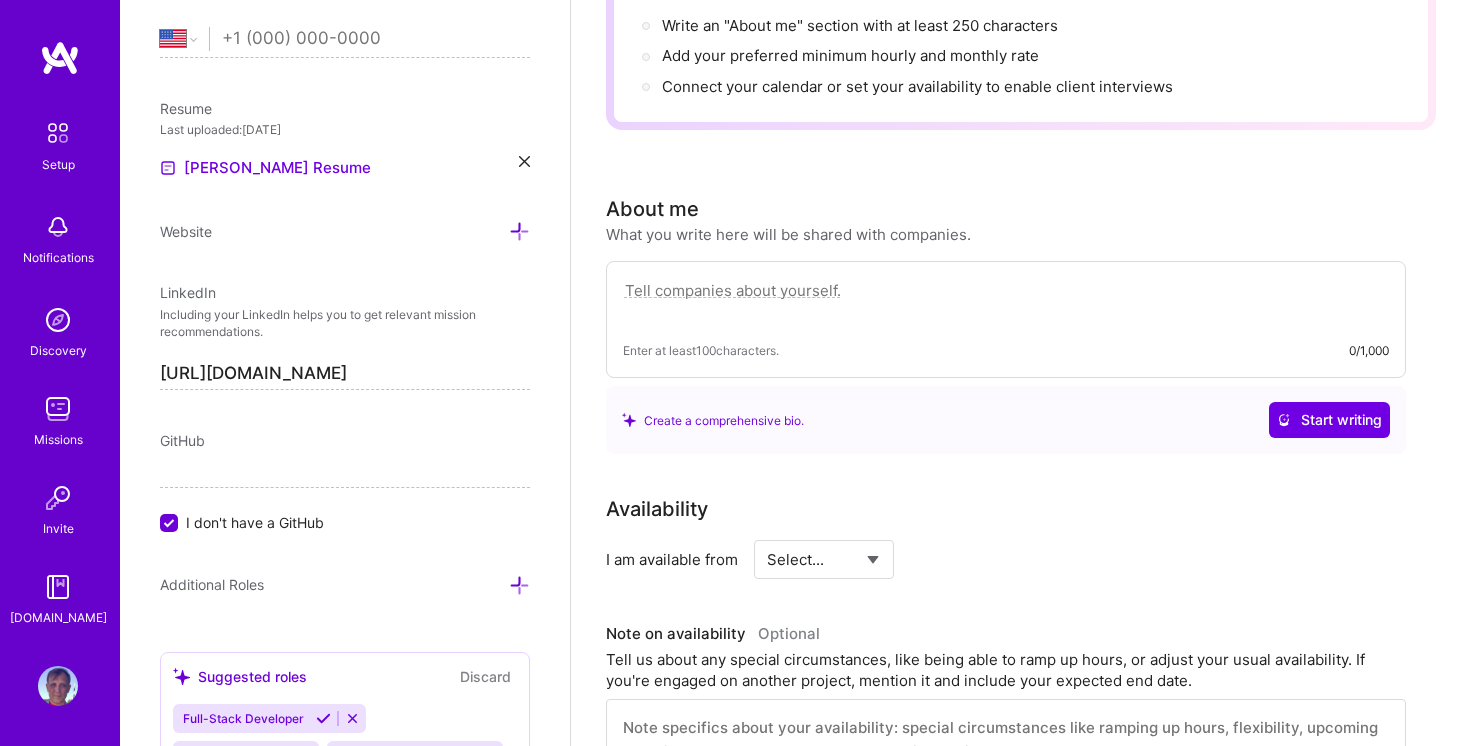 scroll, scrollTop: 261, scrollLeft: 0, axis: vertical 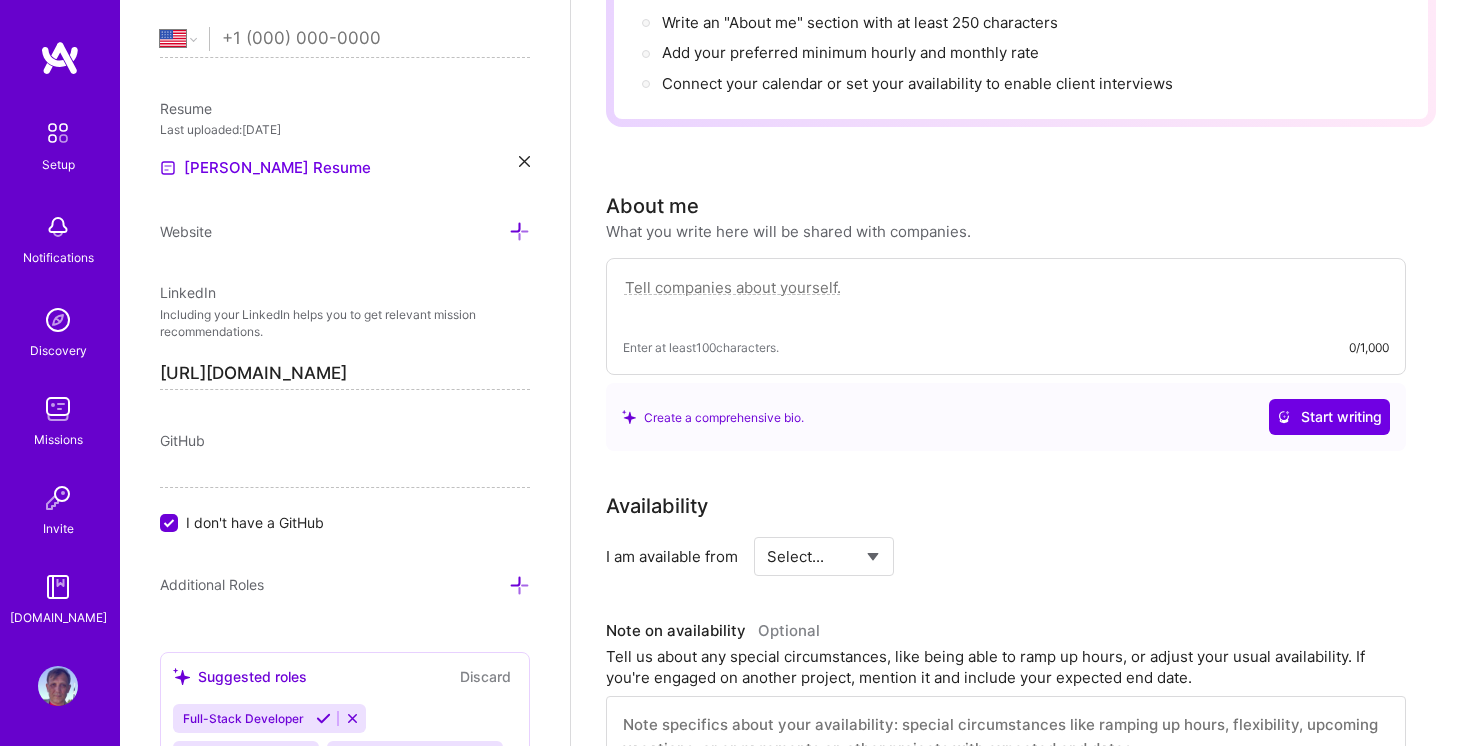click at bounding box center [1006, 298] 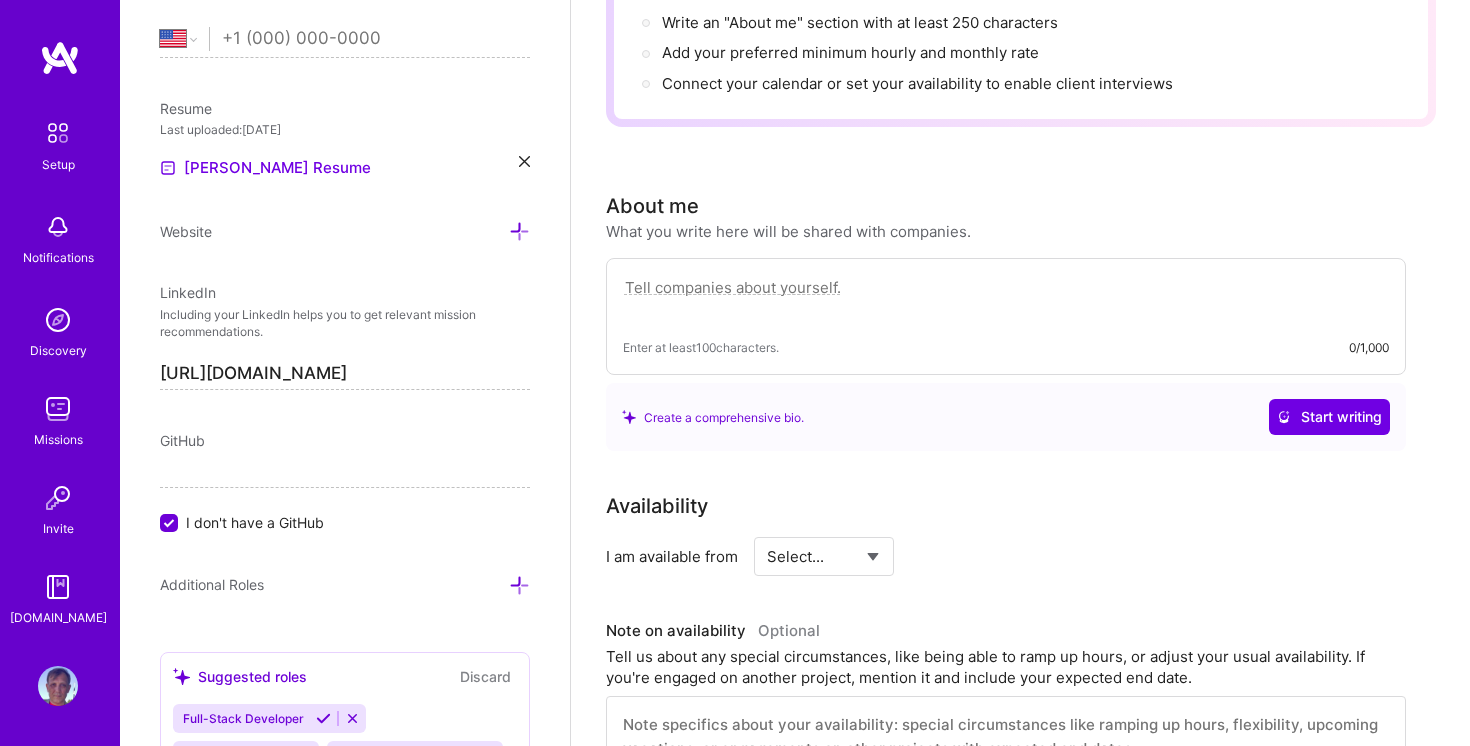 click at bounding box center [1006, 298] 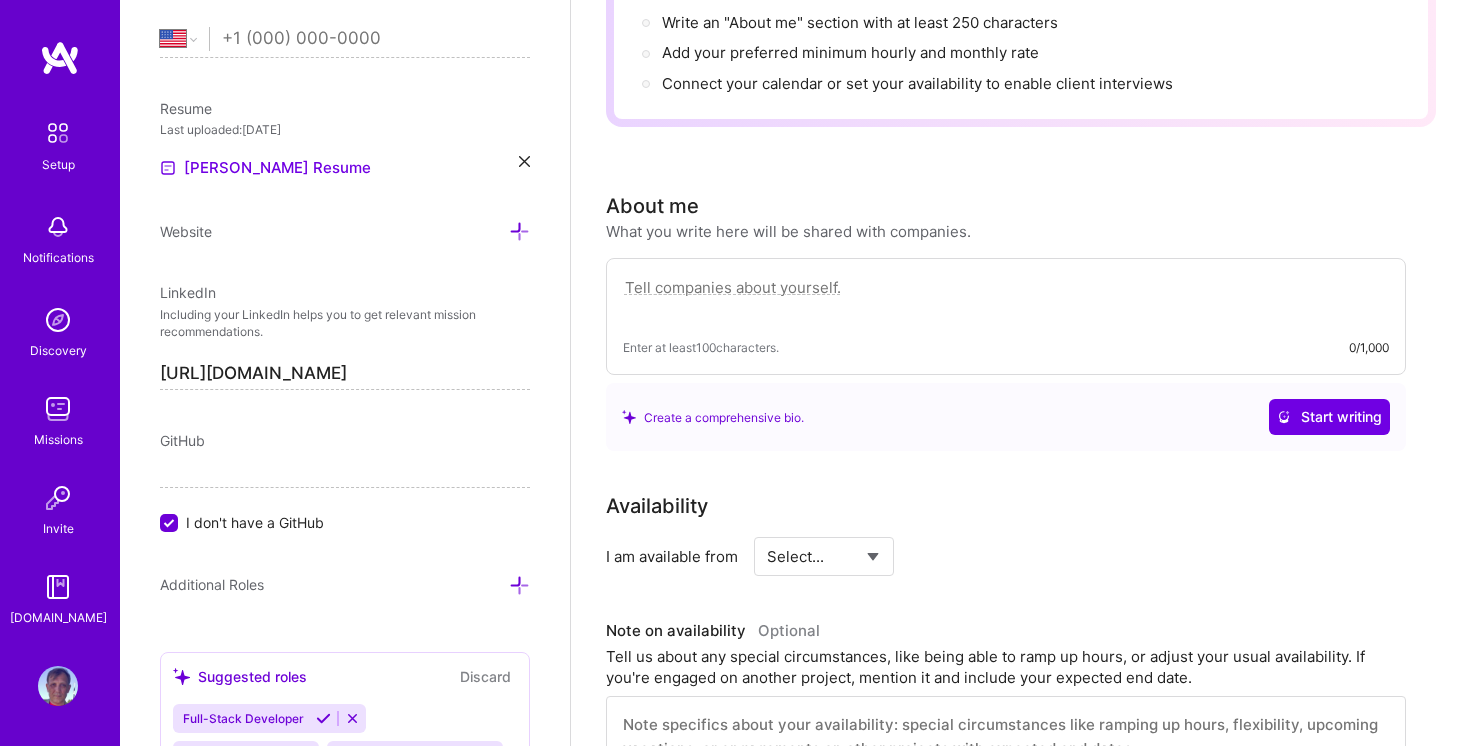 paste on "I’m a senior fullstack engineer with 10+ years of experience building scalable, production-grade systems. I’ve led cross-functional teams, designed microservices with Java/Spring Boot and Node.js, and shipped features used by millions in fintech. I enjoy crafting thoughtful APIs, working with [PERSON_NAME] and PostgreSQL, and building clean, testable code. On the frontend, I’m confident with [PERSON_NAME] and Vue. I thrive in async teams, value clear communication, and love turning complexity into simple, elegant products. Let’s build something meaningful together." 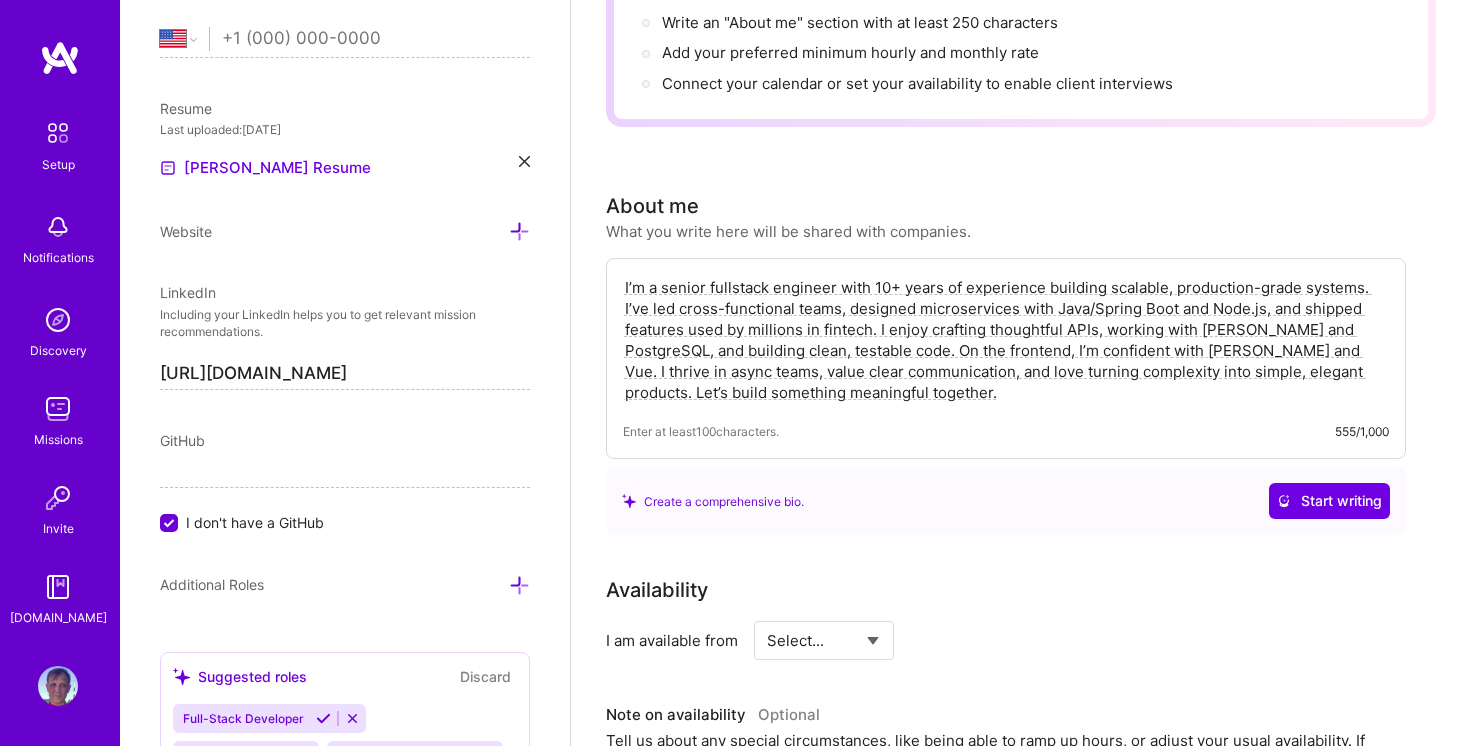 click on "I’m a senior fullstack engineer with 10+ years of experience building scalable, production-grade systems. I’ve led cross-functional teams, designed microservices with Java/Spring Boot and Node.js, and shipped features used by millions in fintech. I enjoy crafting thoughtful APIs, working with [PERSON_NAME] and PostgreSQL, and building clean, testable code. On the frontend, I’m confident with [PERSON_NAME] and Vue. I thrive in async teams, value clear communication, and love turning complexity into simple, elegant products. Let’s build something meaningful together." at bounding box center [1006, 340] 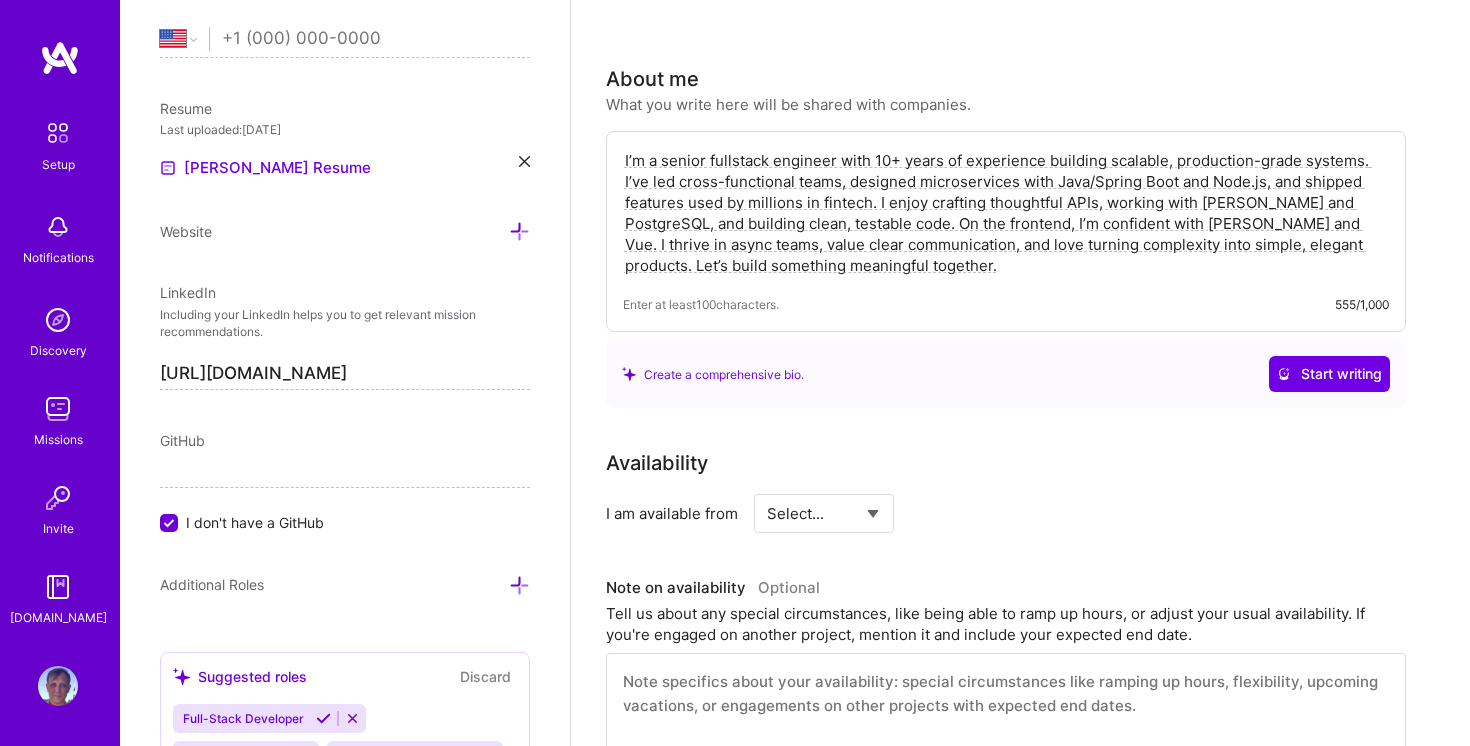 scroll, scrollTop: 220, scrollLeft: 0, axis: vertical 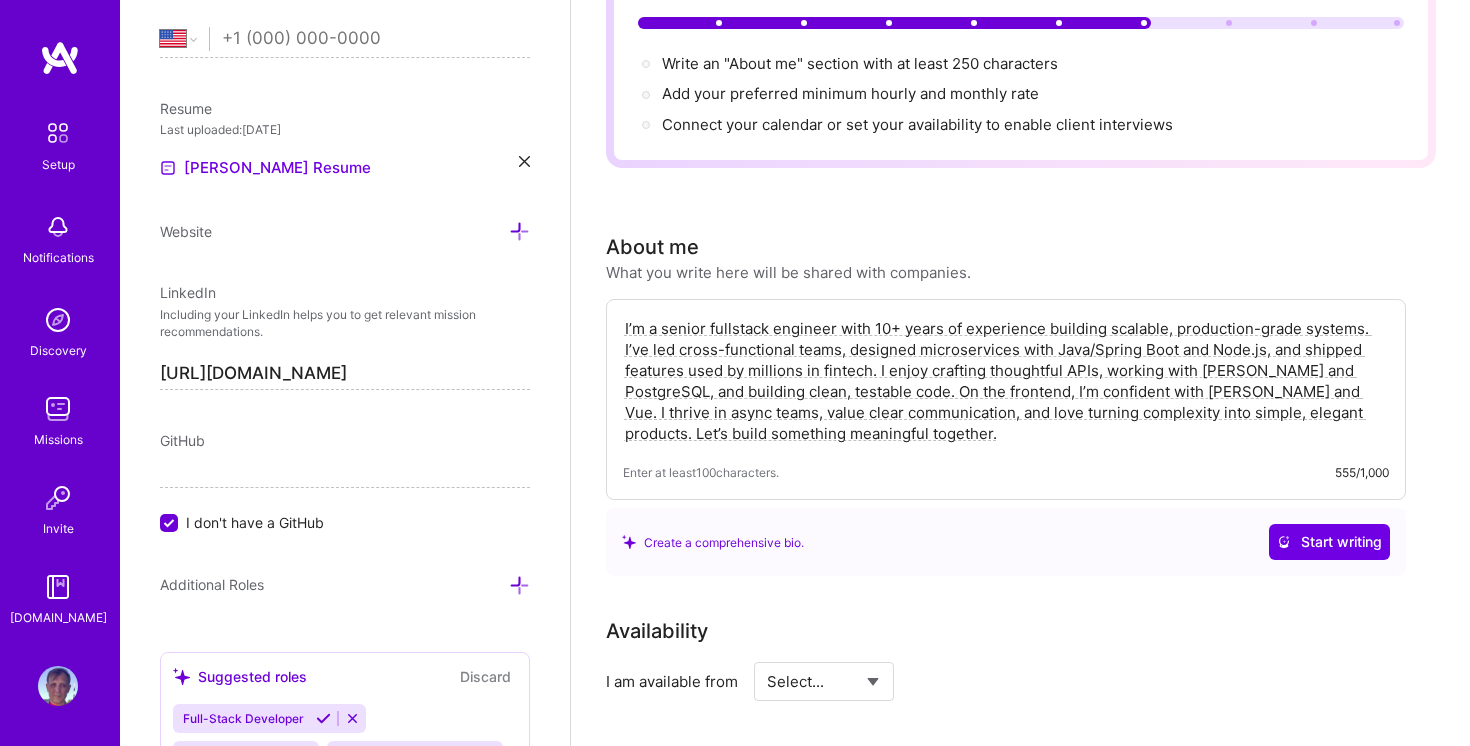 click on "I’m a senior fullstack engineer with 10+ years of experience building scalable, production-grade systems. I’ve led cross-functional teams, designed microservices with Java/Spring Boot and Node.js, and shipped features used by millions in fintech. I enjoy crafting thoughtful APIs, working with [PERSON_NAME] and PostgreSQL, and building clean, testable code. On the frontend, I’m confident with [PERSON_NAME] and Vue. I thrive in async teams, value clear communication, and love turning complexity into simple, elegant products. Let’s build something meaningful together." at bounding box center (1006, 381) 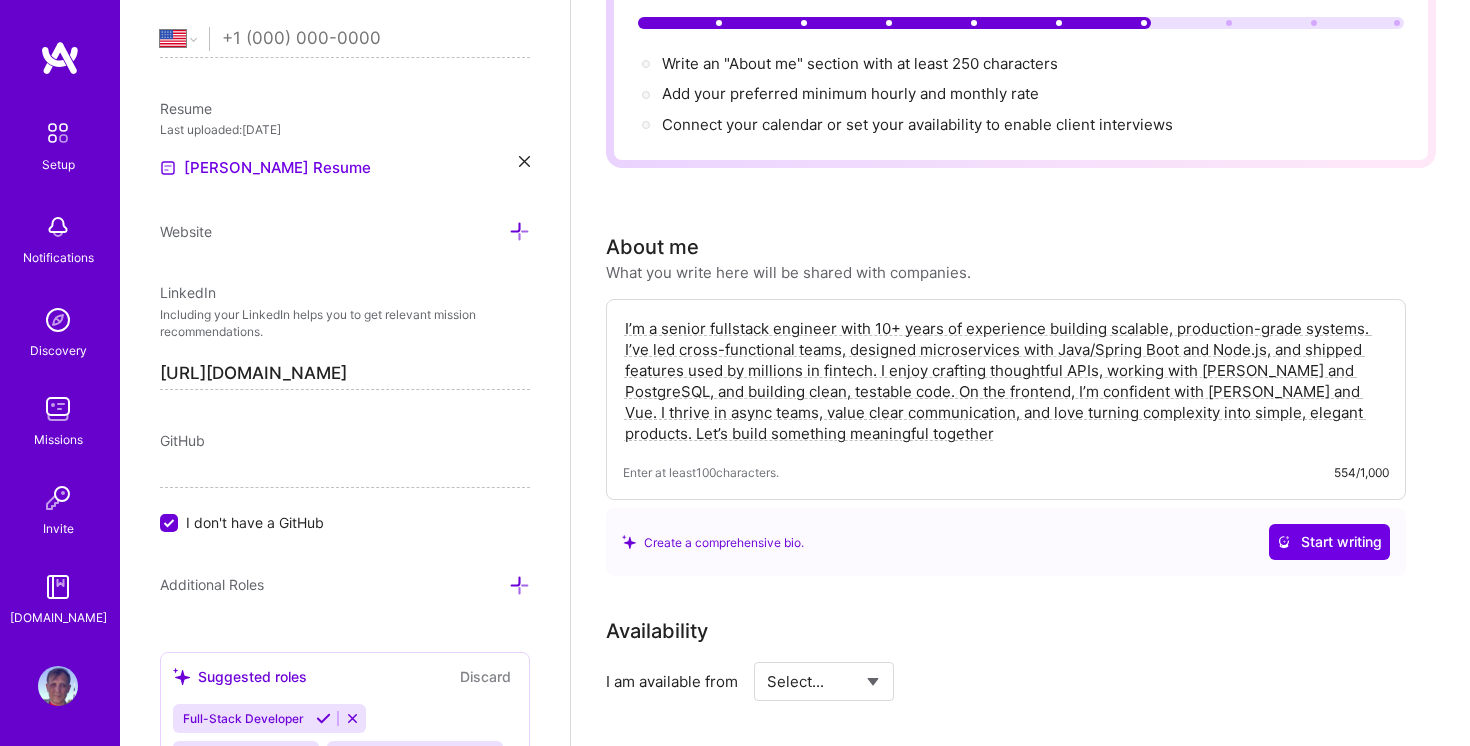 type on "I’m a senior fullstack engineer with 10+ years of experience building scalable, production-grade systems. I’ve led cross-functional teams, designed microservices with Java/Spring Boot and Node.js, and shipped features used by millions in fintech. I enjoy crafting thoughtful APIs, working with [PERSON_NAME] and PostgreSQL, and building clean, testable code. On the frontend, I’m confident with [PERSON_NAME] and Vue. I thrive in async teams, value clear communication, and love turning complexity into simple, elegant products. Let’s build something meaningful together." 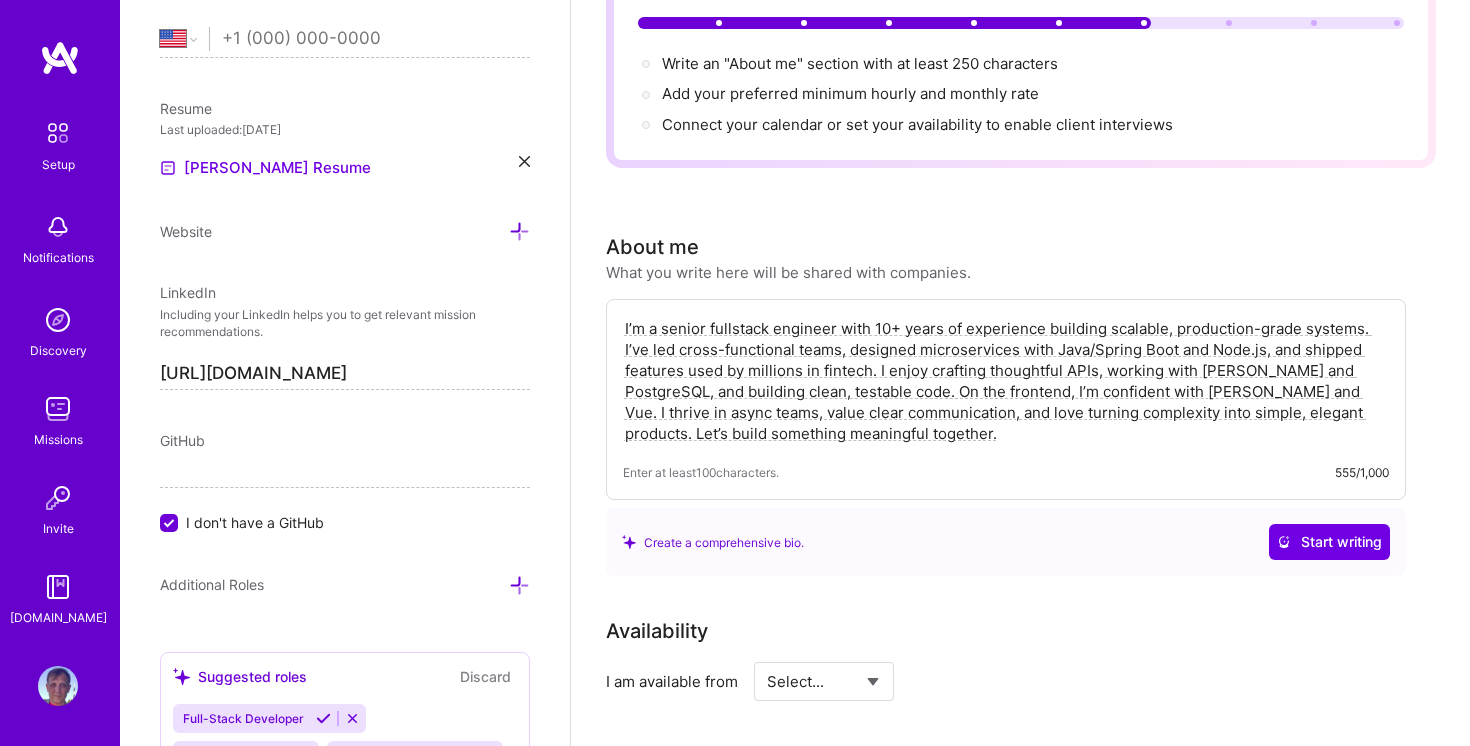 click on "I’m a senior fullstack engineer with 10+ years of experience building scalable, production-grade systems. I’ve led cross-functional teams, designed microservices with Java/Spring Boot and Node.js, and shipped features used by millions in fintech. I enjoy crafting thoughtful APIs, working with [PERSON_NAME] and PostgreSQL, and building clean, testable code. On the frontend, I’m confident with [PERSON_NAME] and Vue. I thrive in async teams, value clear communication, and love turning complexity into simple, elegant products. Let’s build something meaningful together." at bounding box center (1006, 381) 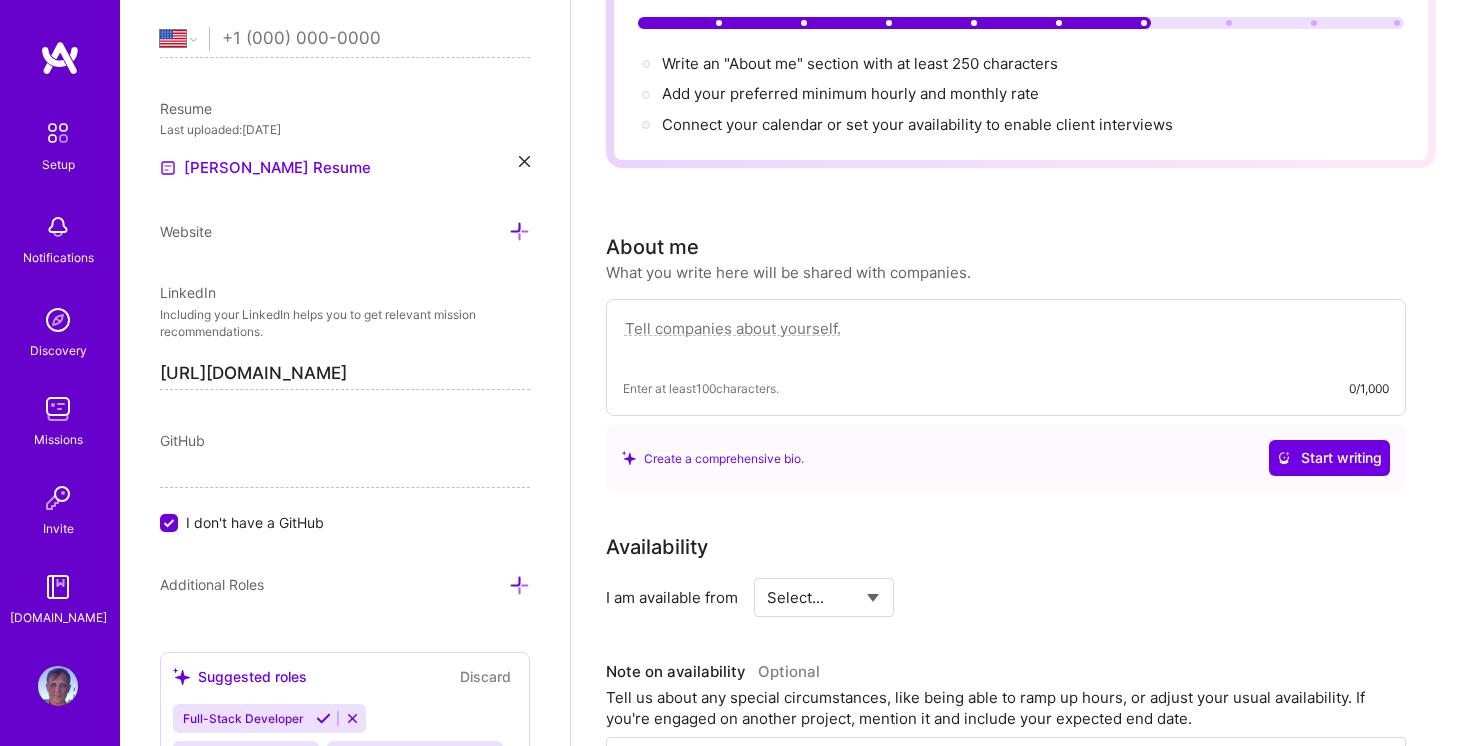 paste on "I'm a seasoned Senior Fullstack Engineer with over a decade of experience  crafting scalable, production-ready systems. I've had the privilege of leading cross-functional teams , designing robust microservices with Java/Spring Boot and Node.js , and delivering features that impact millions, especially within the fintech sector. I genuinely enjoy the process of designing thoughtful APIs, working with powerful tools like [PERSON_NAME] and PostgreSQL, and consistently writing clean, testable code. On the frontend, I'm highly proficient with both React and Vue. I thrive in asynchronous team environments, place a high value on clear and concise communication, and find immense satisfaction in transforming complex challenges into simple, elegant product solutions. I'm eager to collaborate and build something truly meaningful together." 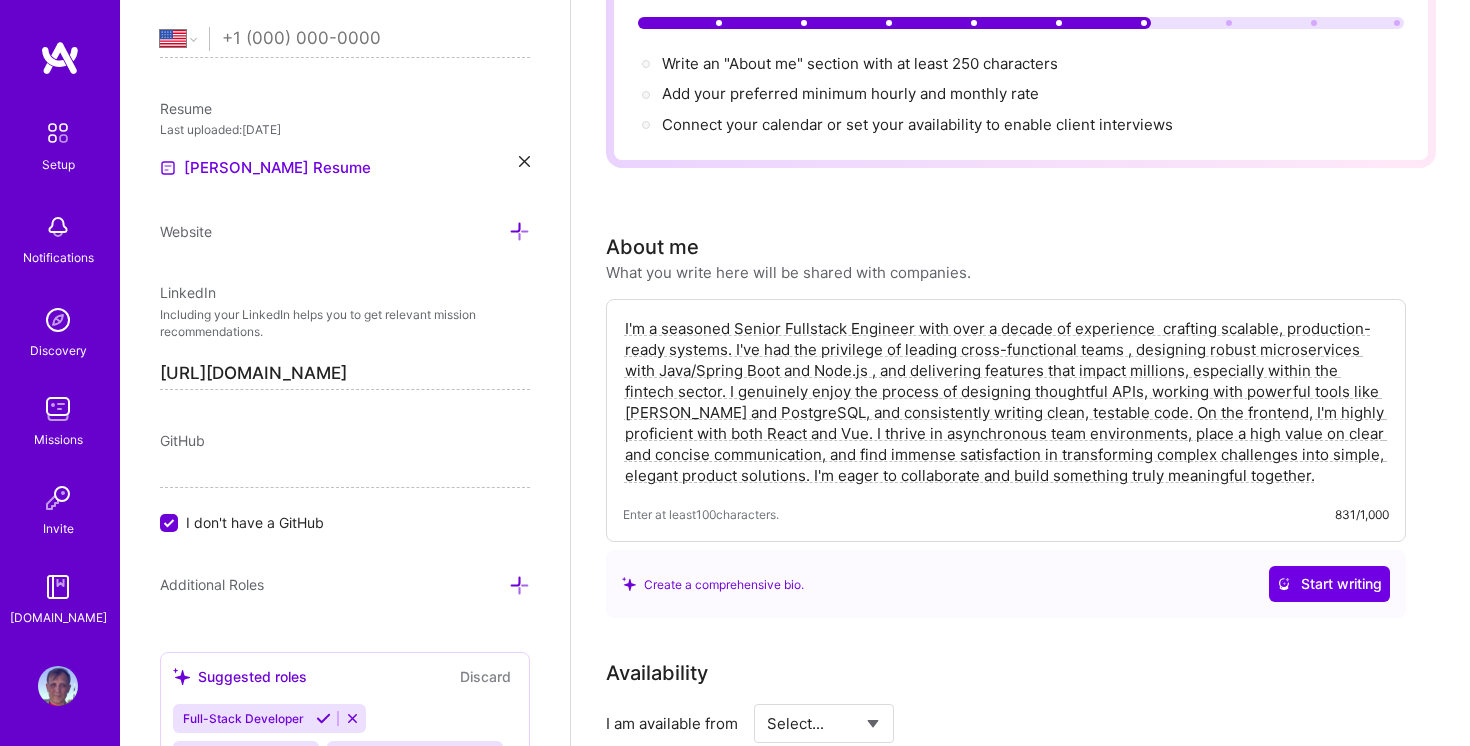 click on "I'm a seasoned Senior Fullstack Engineer with over a decade of experience  crafting scalable, production-ready systems. I've had the privilege of leading cross-functional teams , designing robust microservices with Java/Spring Boot and Node.js , and delivering features that impact millions, especially within the fintech sector. I genuinely enjoy the process of designing thoughtful APIs, working with powerful tools like [PERSON_NAME] and PostgreSQL, and consistently writing clean, testable code. On the frontend, I'm highly proficient with both React and Vue. I thrive in asynchronous team environments, place a high value on clear and concise communication, and find immense satisfaction in transforming complex challenges into simple, elegant product solutions. I'm eager to collaborate and build something truly meaningful together." at bounding box center [1006, 402] 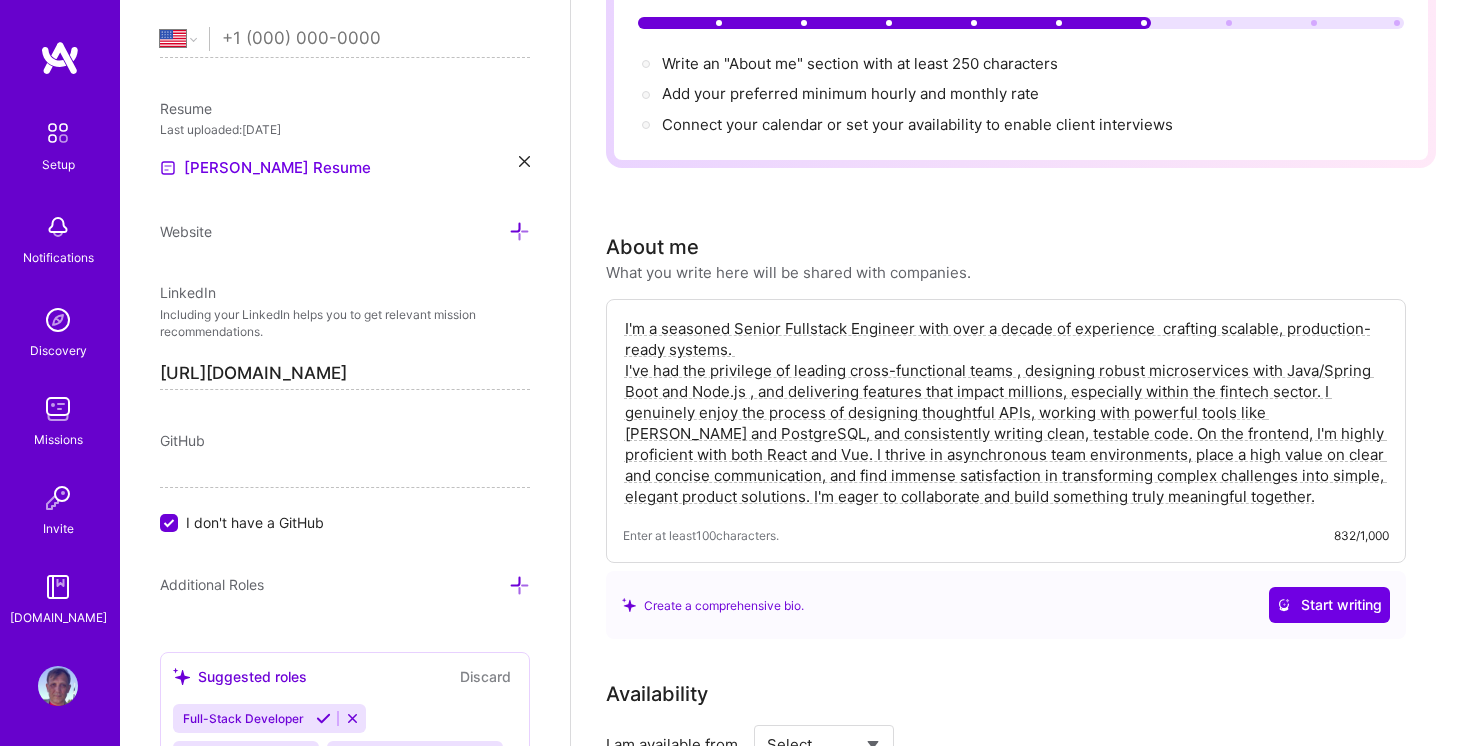 click on "I'm a seasoned Senior Fullstack Engineer with over a decade of experience  crafting scalable, production-ready systems.
I've had the privilege of leading cross-functional teams , designing robust microservices with Java/Spring Boot and Node.js , and delivering features that impact millions, especially within the fintech sector. I genuinely enjoy the process of designing thoughtful APIs, working with powerful tools like [PERSON_NAME] and PostgreSQL, and consistently writing clean, testable code. On the frontend, I'm highly proficient with both React and Vue. I thrive in asynchronous team environments, place a high value on clear and concise communication, and find immense satisfaction in transforming complex challenges into simple, elegant product solutions. I'm eager to collaborate and build something truly meaningful together." at bounding box center [1006, 412] 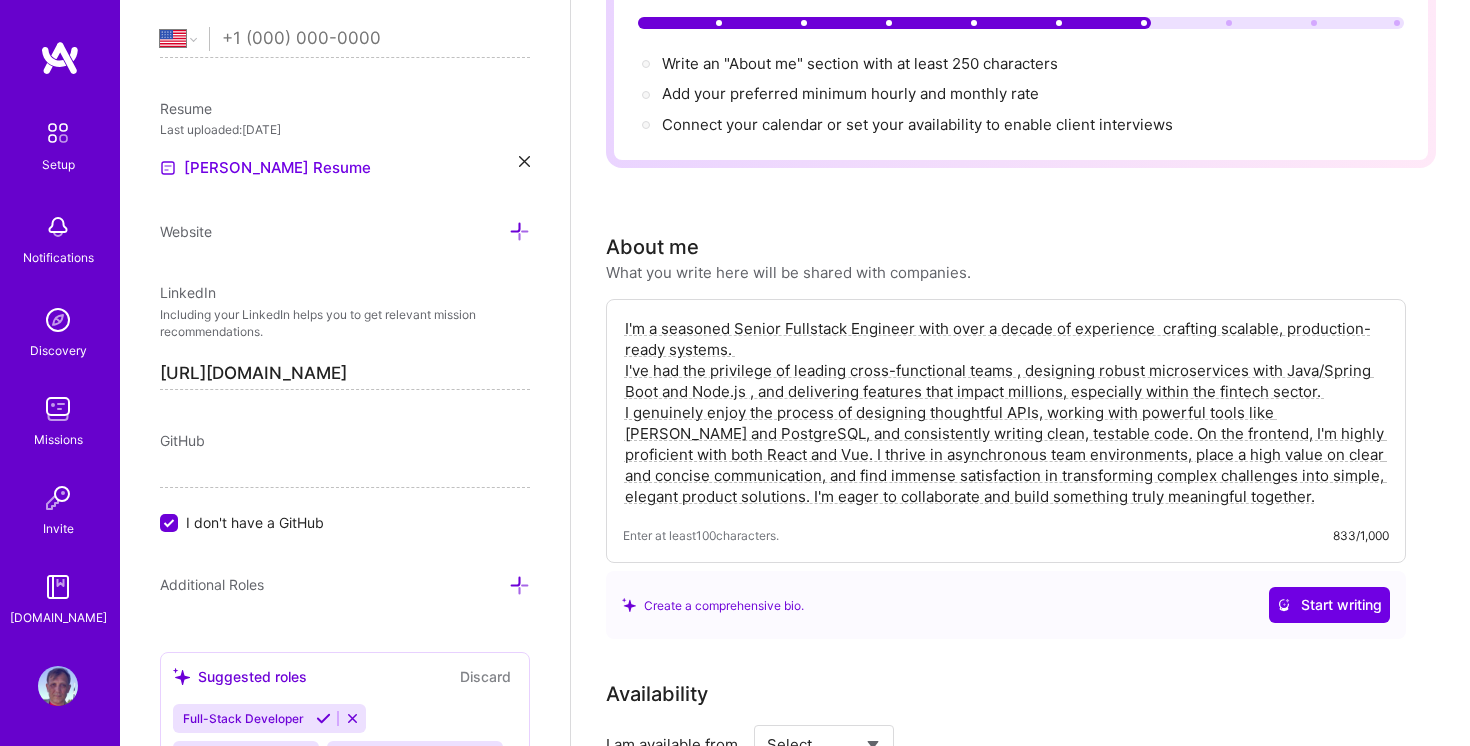 click on "I'm a seasoned Senior Fullstack Engineer with over a decade of experience  crafting scalable, production-ready systems.
I've had the privilege of leading cross-functional teams , designing robust microservices with Java/Spring Boot and Node.js , and delivering features that impact millions, especially within the fintech sector.
I genuinely enjoy the process of designing thoughtful APIs, working with powerful tools like [PERSON_NAME] and PostgreSQL, and consistently writing clean, testable code. On the frontend, I'm highly proficient with both React and Vue. I thrive in asynchronous team environments, place a high value on clear and concise communication, and find immense satisfaction in transforming complex challenges into simple, elegant product solutions. I'm eager to collaborate and build something truly meaningful together." at bounding box center (1006, 412) 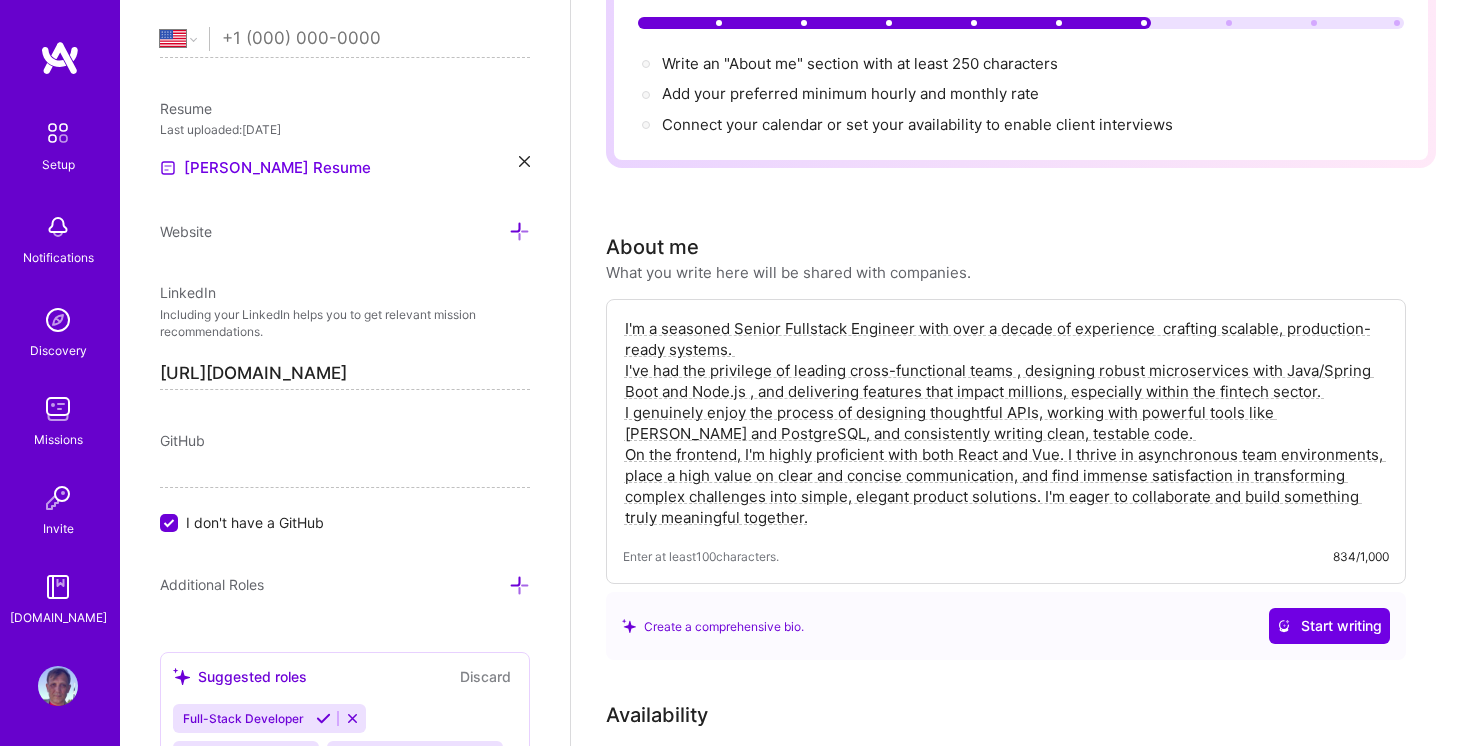 click on "I'm a seasoned Senior Fullstack Engineer with over a decade of experience  crafting scalable, production-ready systems.
I've had the privilege of leading cross-functional teams , designing robust microservices with Java/Spring Boot and Node.js , and delivering features that impact millions, especially within the fintech sector.
I genuinely enjoy the process of designing thoughtful APIs, working with powerful tools like [PERSON_NAME] and PostgreSQL, and consistently writing clean, testable code.
On the frontend, I'm highly proficient with both React and Vue. I thrive in asynchronous team environments, place a high value on clear and concise communication, and find immense satisfaction in transforming complex challenges into simple, elegant product solutions. I'm eager to collaborate and build something truly meaningful together." at bounding box center (1006, 423) 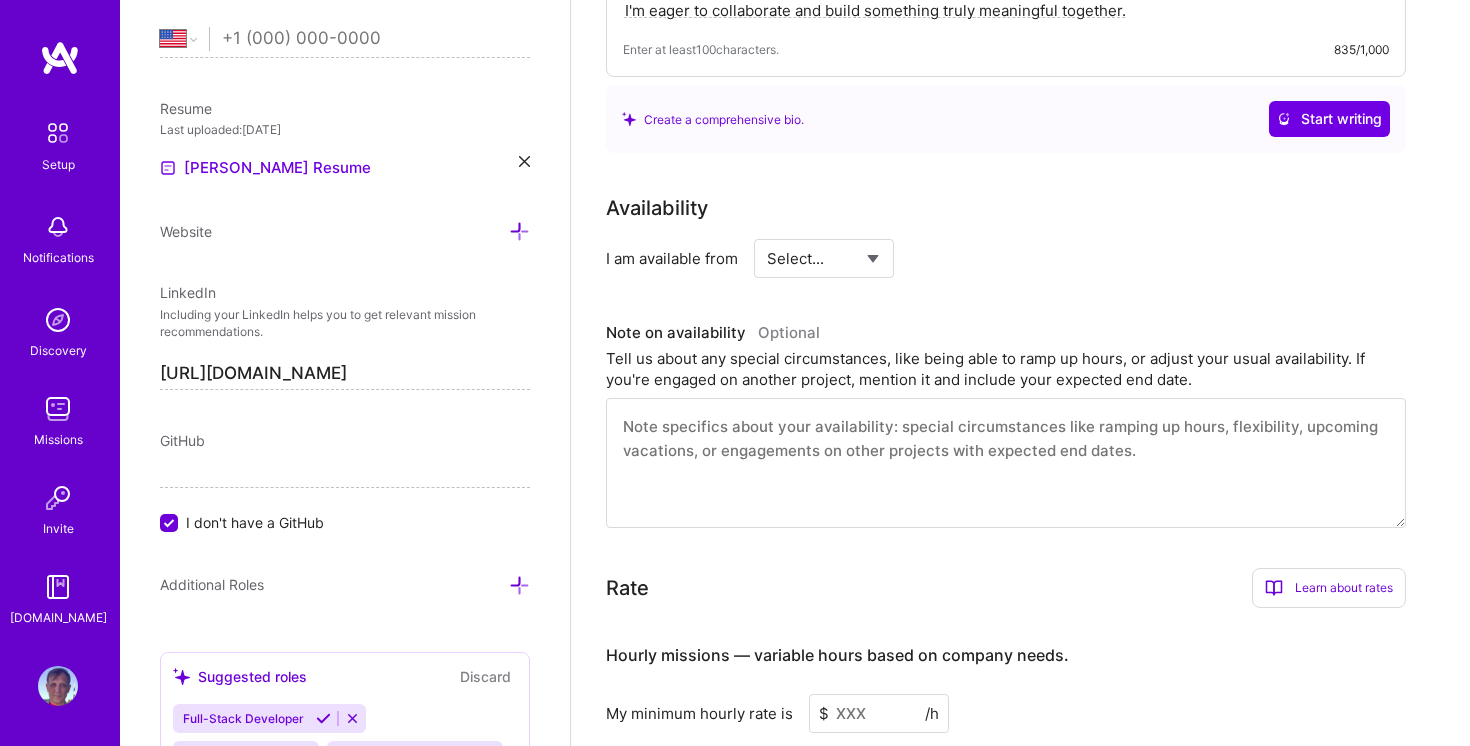 scroll, scrollTop: 728, scrollLeft: 0, axis: vertical 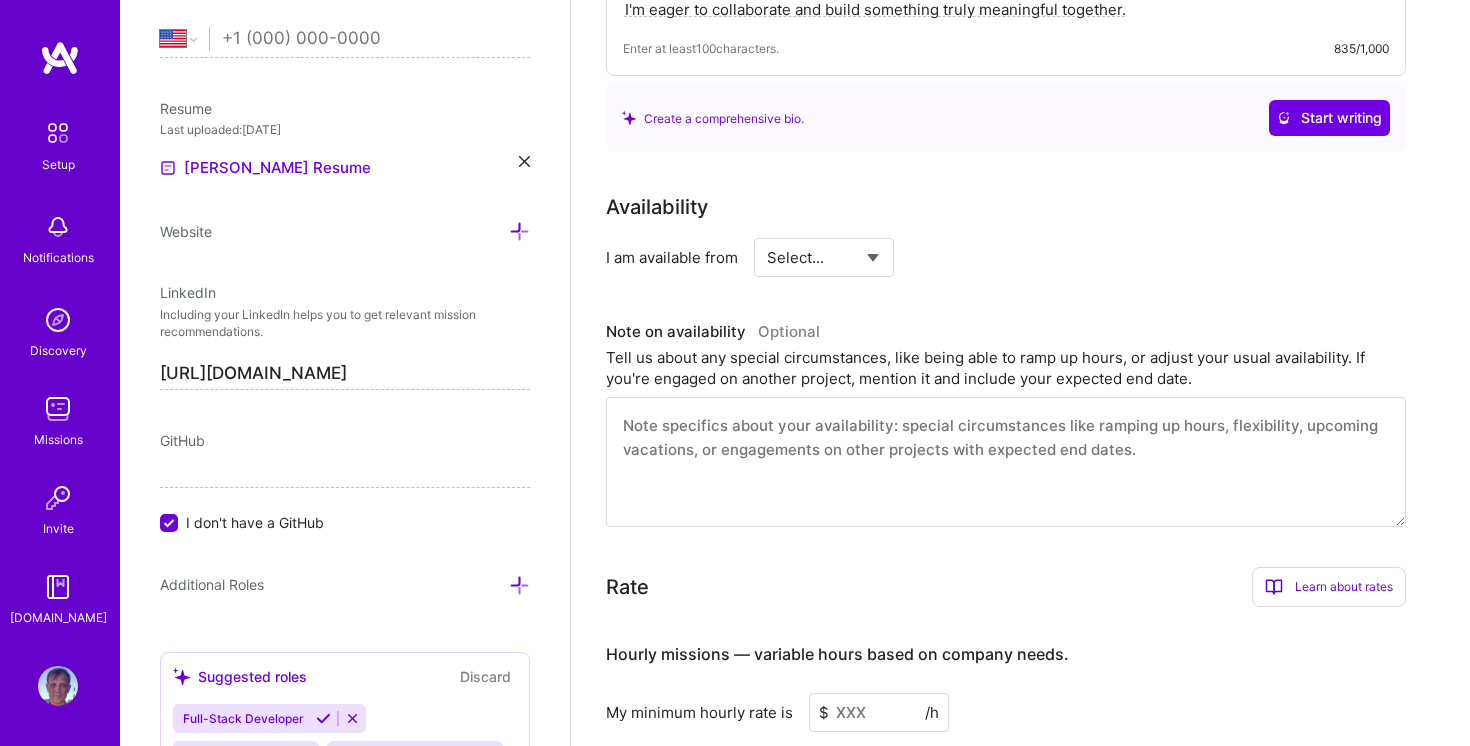 type on "I'm a seasoned Senior Fullstack Engineer with over a decade of experience  crafting scalable, production-ready systems.
I've had the privilege of leading cross-functional teams , designing robust microservices with Java/Spring Boot and Node.js , and delivering features that impact millions, especially within the fintech sector.
I genuinely enjoy the process of designing thoughtful APIs, working with powerful tools like [PERSON_NAME] and PostgreSQL, and consistently writing clean, testable code.
On the frontend, I'm highly proficient with both React and Vue. I thrive in asynchronous team environments, place a high value on clear and concise communication, and find immense satisfaction in transforming complex challenges into simple, elegant product solutions.
I'm eager to collaborate and build something truly meaningful together." 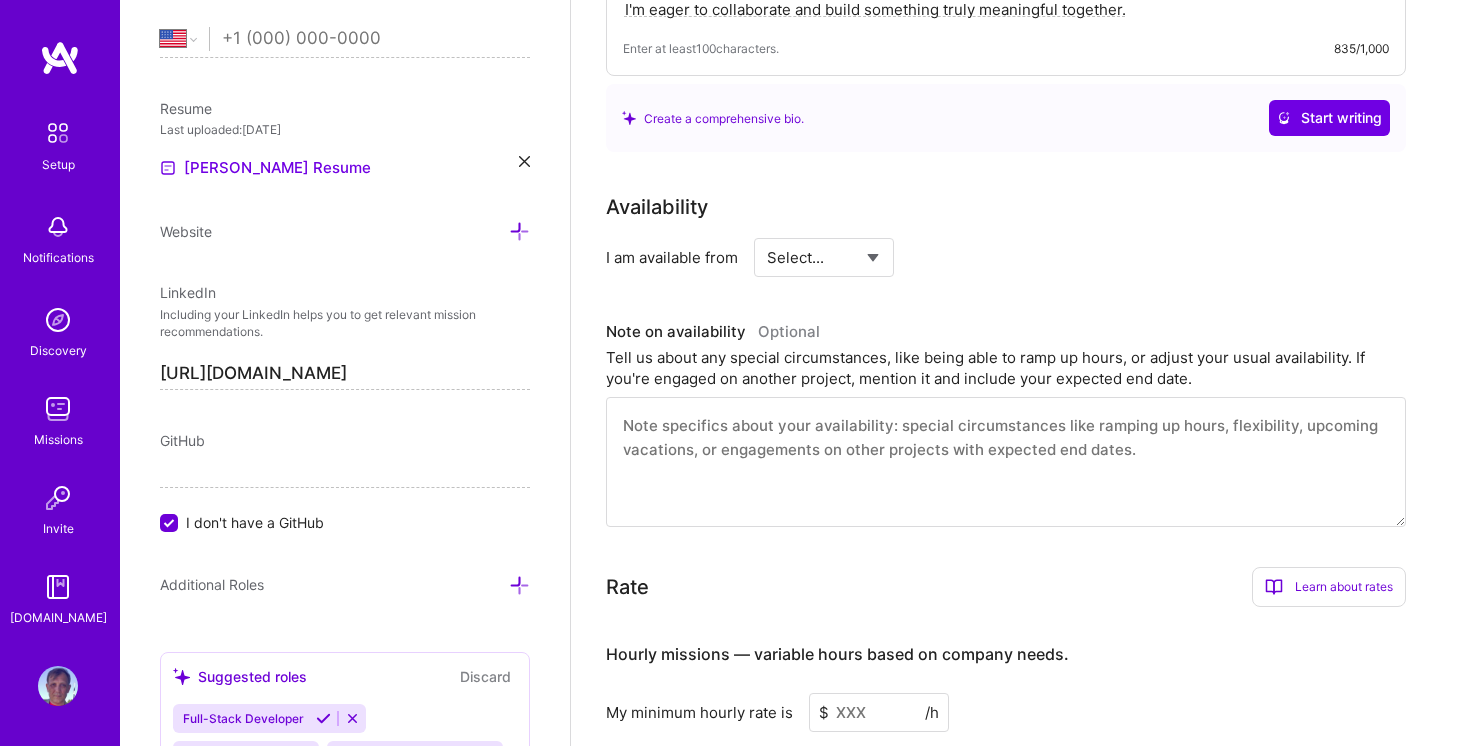 select on "Right Now" 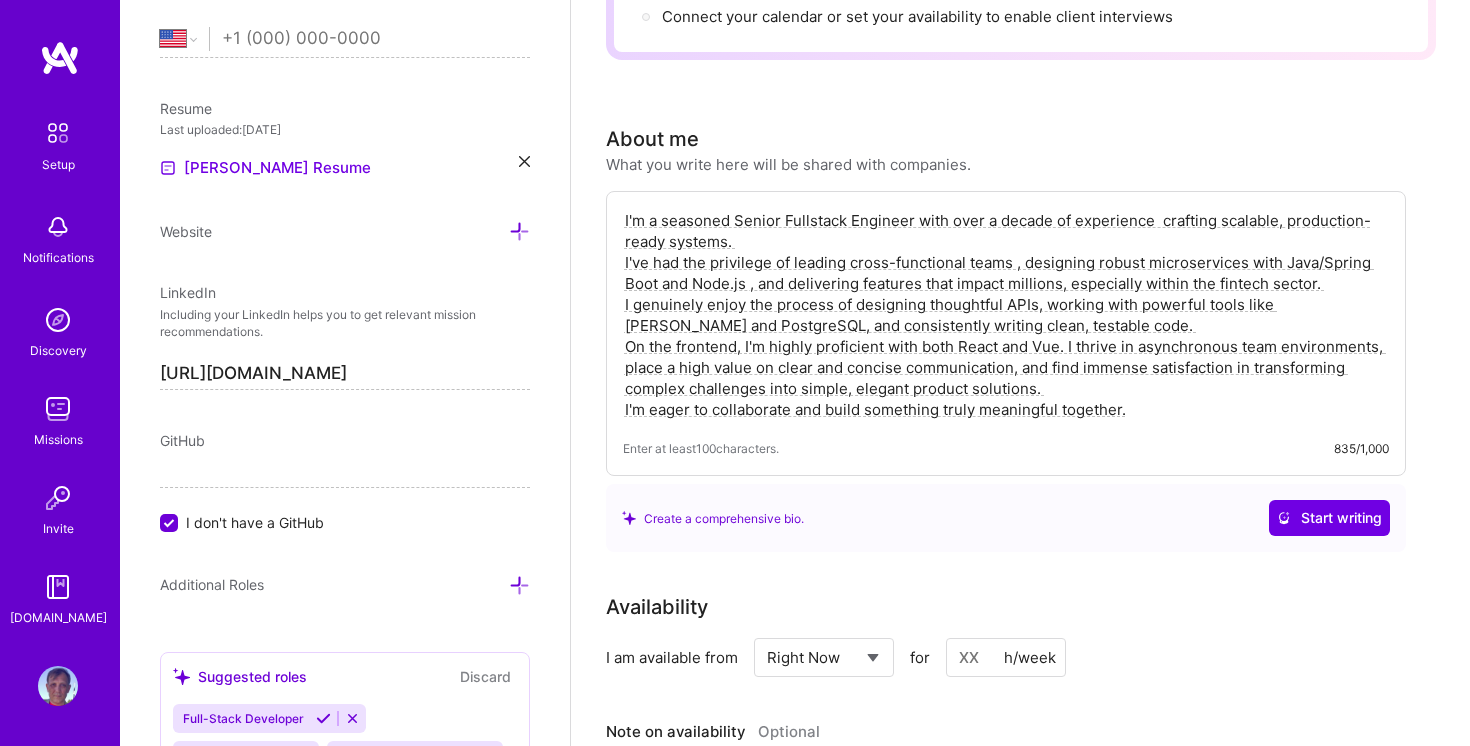 scroll, scrollTop: 0, scrollLeft: 0, axis: both 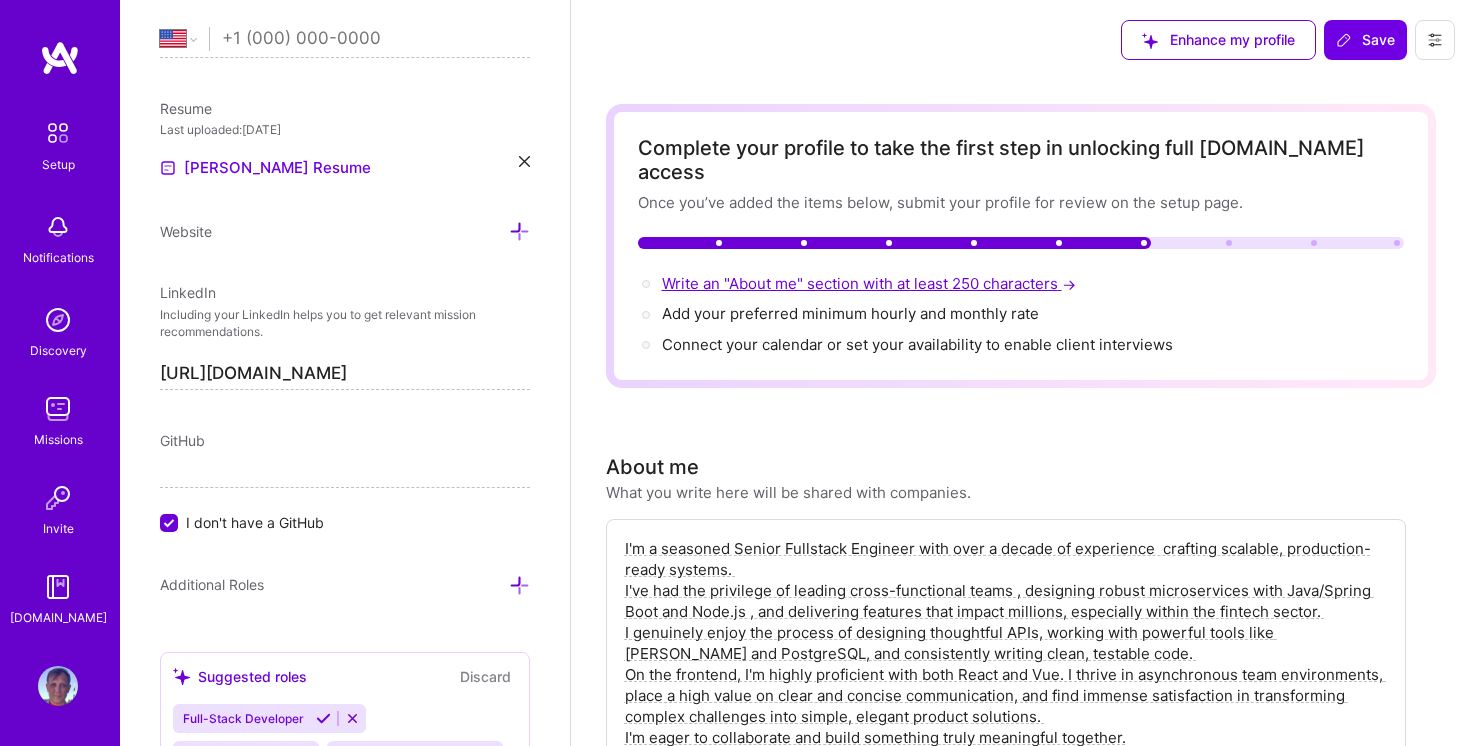 click on "Write an "About me" section with at least 250 characters   →" at bounding box center [871, 283] 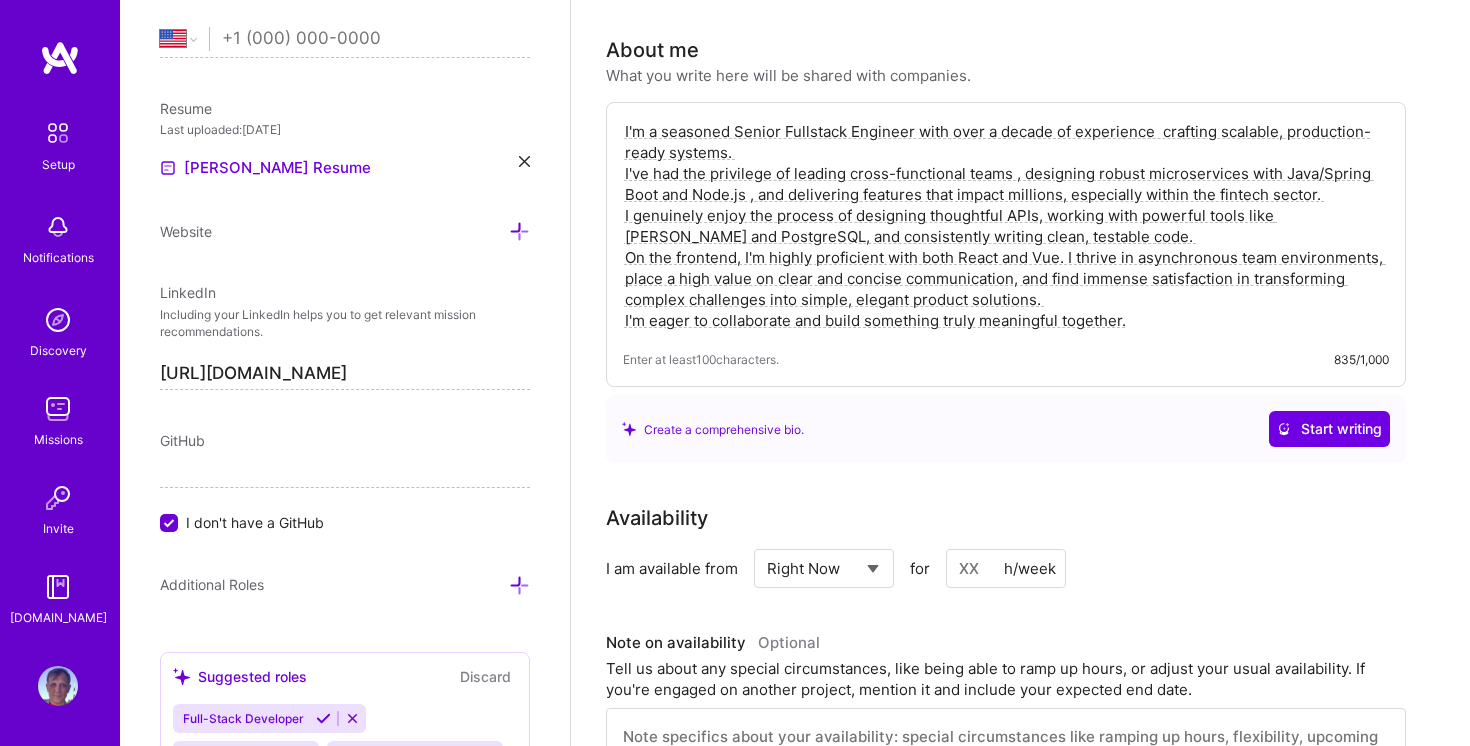 scroll, scrollTop: 428, scrollLeft: 0, axis: vertical 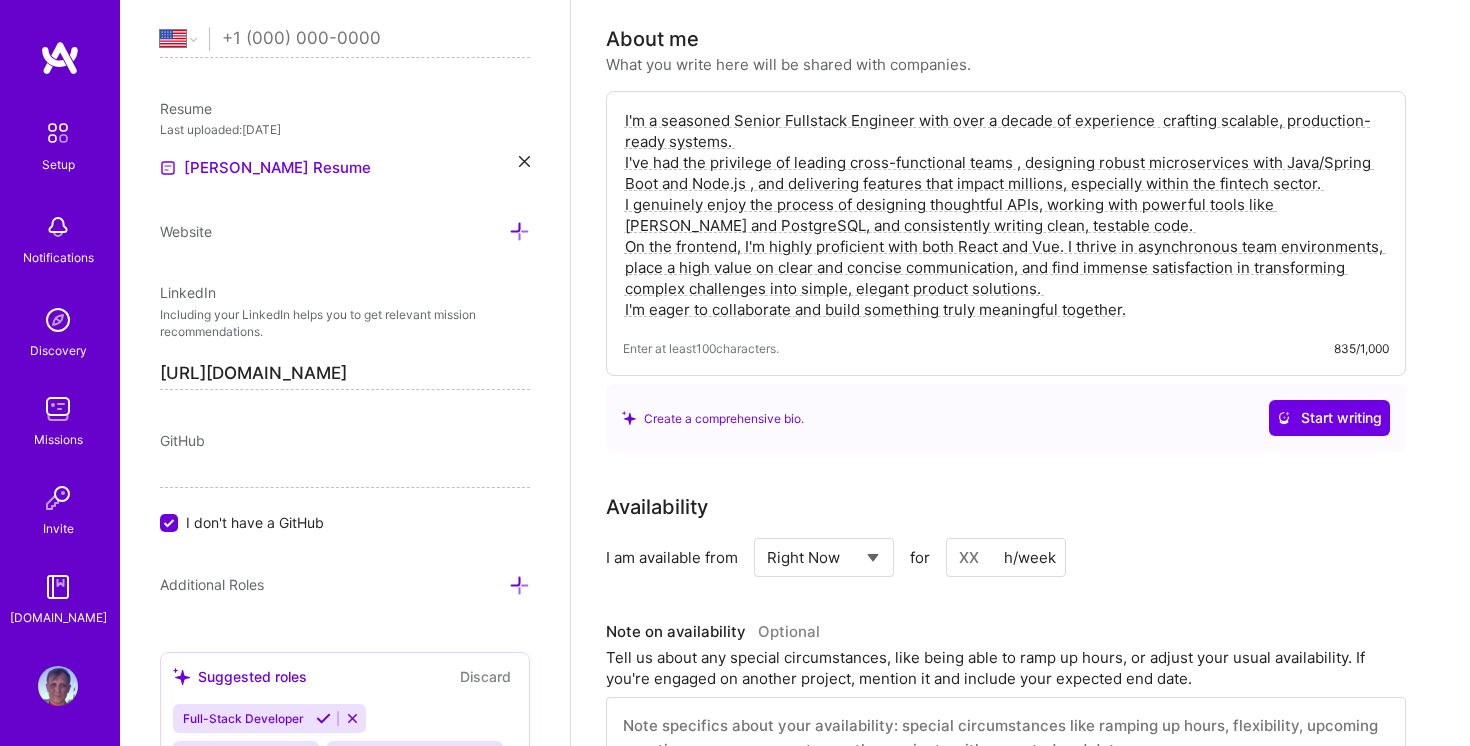 click on "I'm a seasoned Senior Fullstack Engineer with over a decade of experience  crafting scalable, production-ready systems.
I've had the privilege of leading cross-functional teams , designing robust microservices with Java/Spring Boot and Node.js , and delivering features that impact millions, especially within the fintech sector.
I genuinely enjoy the process of designing thoughtful APIs, working with powerful tools like [PERSON_NAME] and PostgreSQL, and consistently writing clean, testable code.
On the frontend, I'm highly proficient with both React and Vue. I thrive in asynchronous team environments, place a high value on clear and concise communication, and find immense satisfaction in transforming complex challenges into simple, elegant product solutions.
I'm eager to collaborate and build something truly meaningful together." at bounding box center (1006, 215) 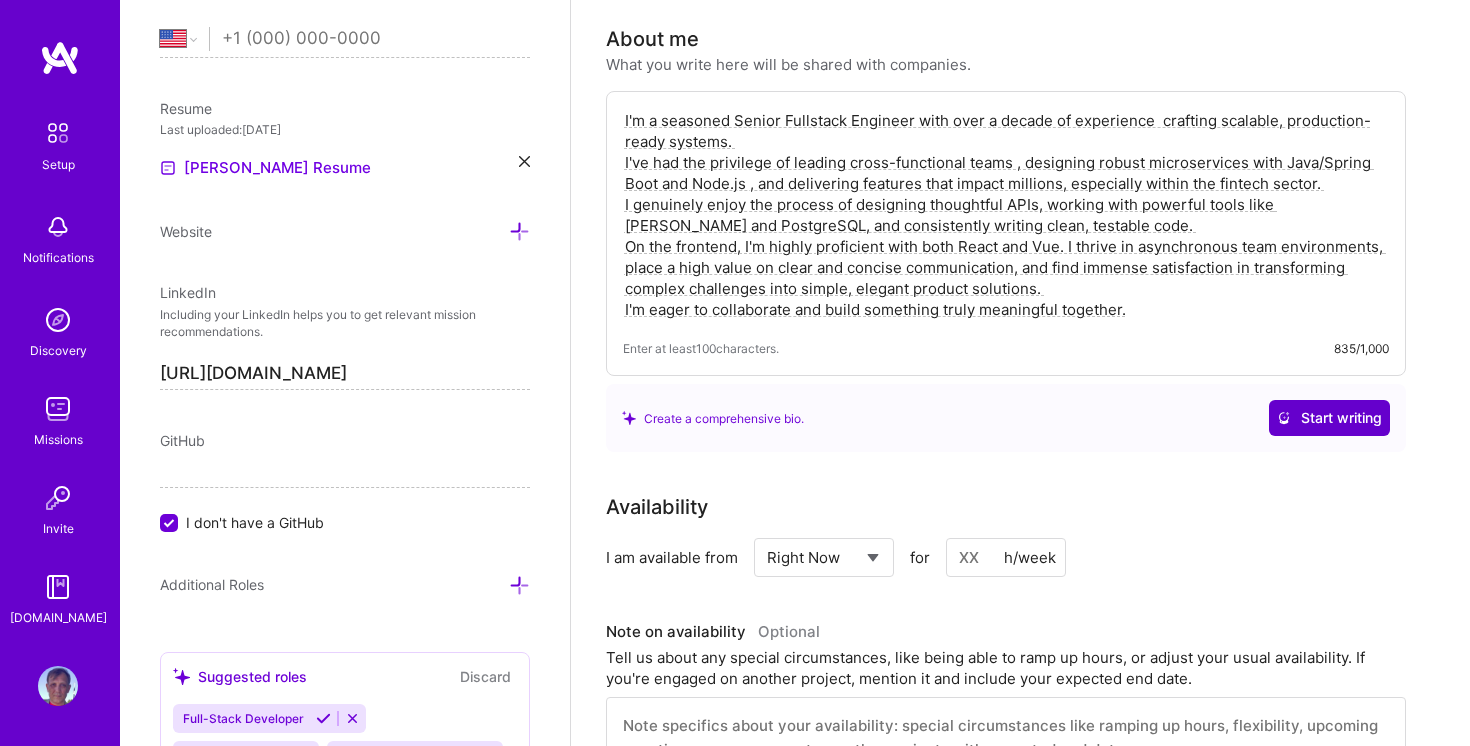 click on "Start writing" at bounding box center (1329, 418) 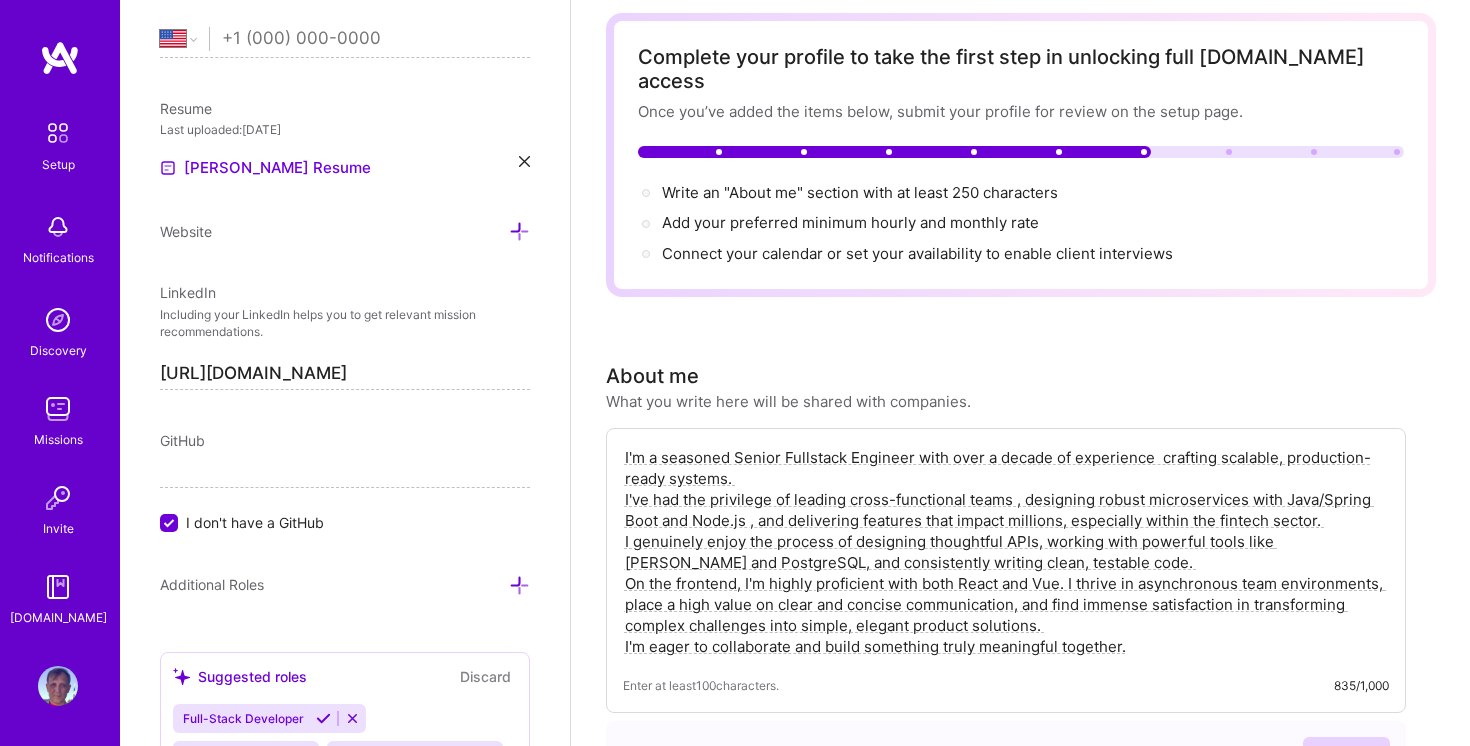 scroll, scrollTop: 0, scrollLeft: 0, axis: both 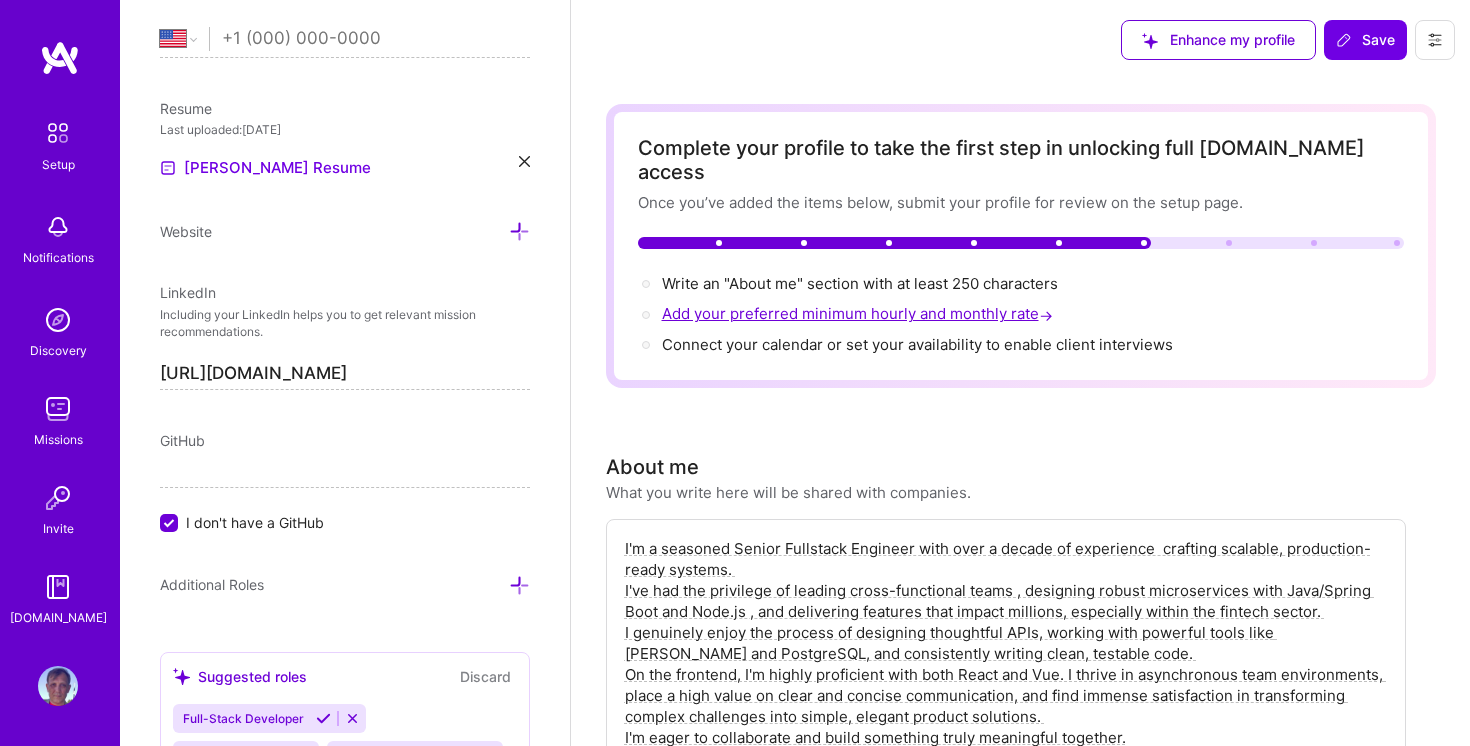 click on "Add your preferred minimum hourly and monthly rate  →" at bounding box center [859, 313] 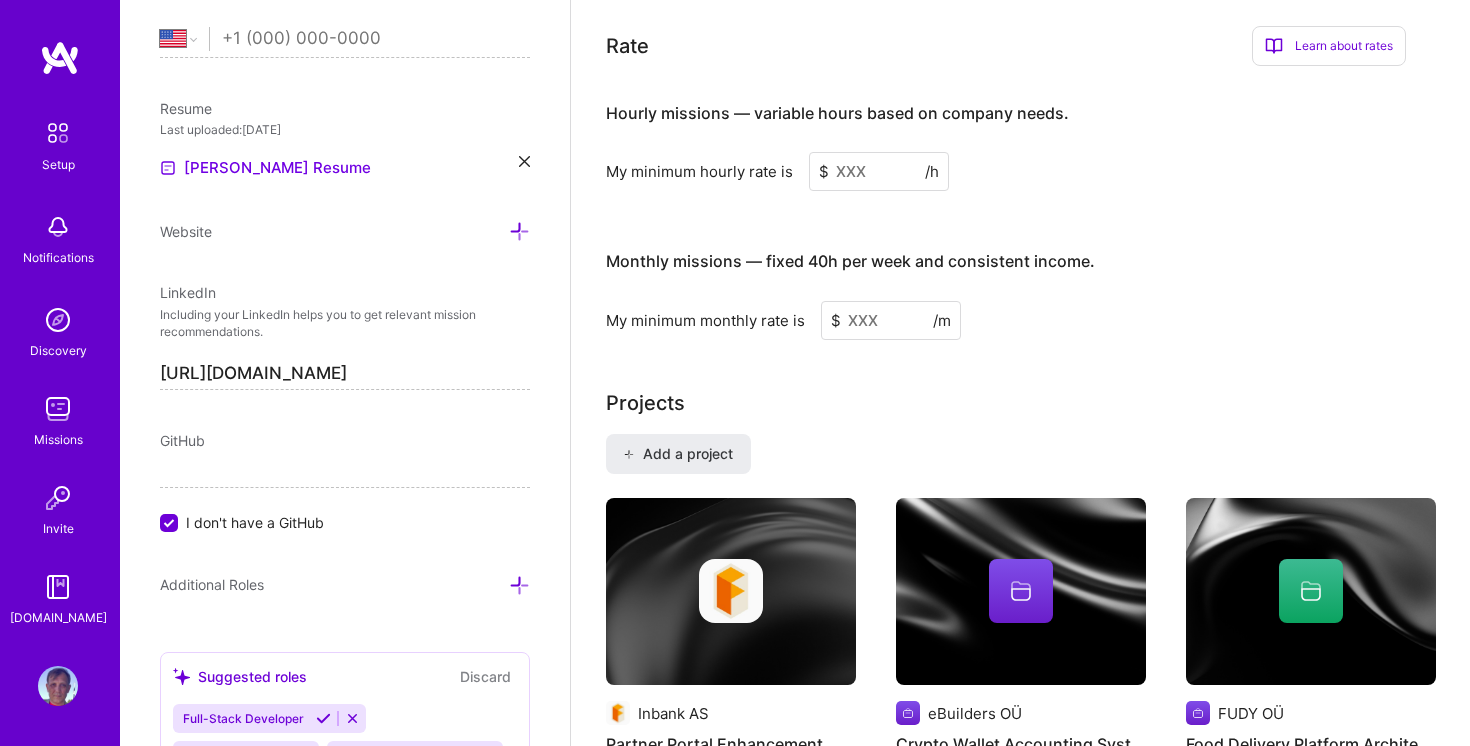 scroll, scrollTop: 1560, scrollLeft: 0, axis: vertical 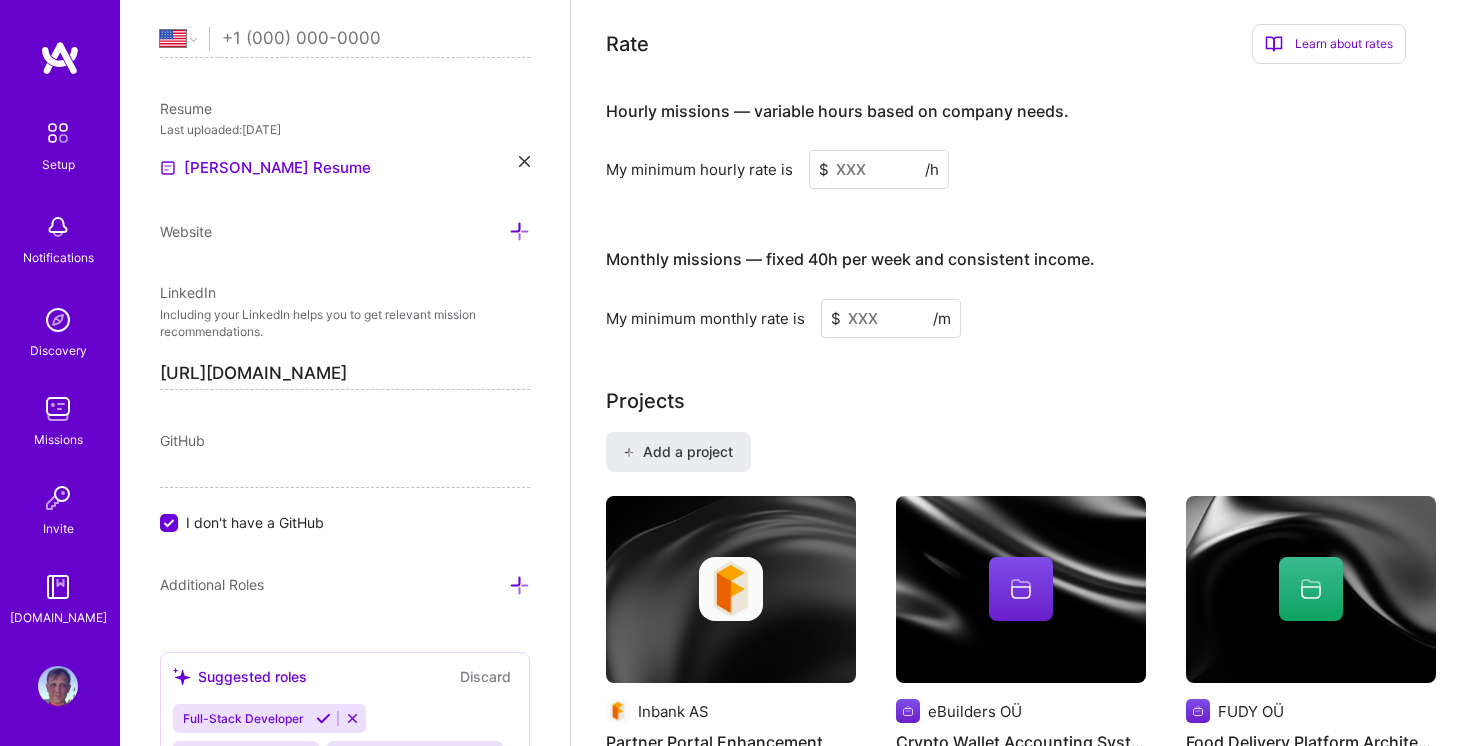 click at bounding box center [879, 169] 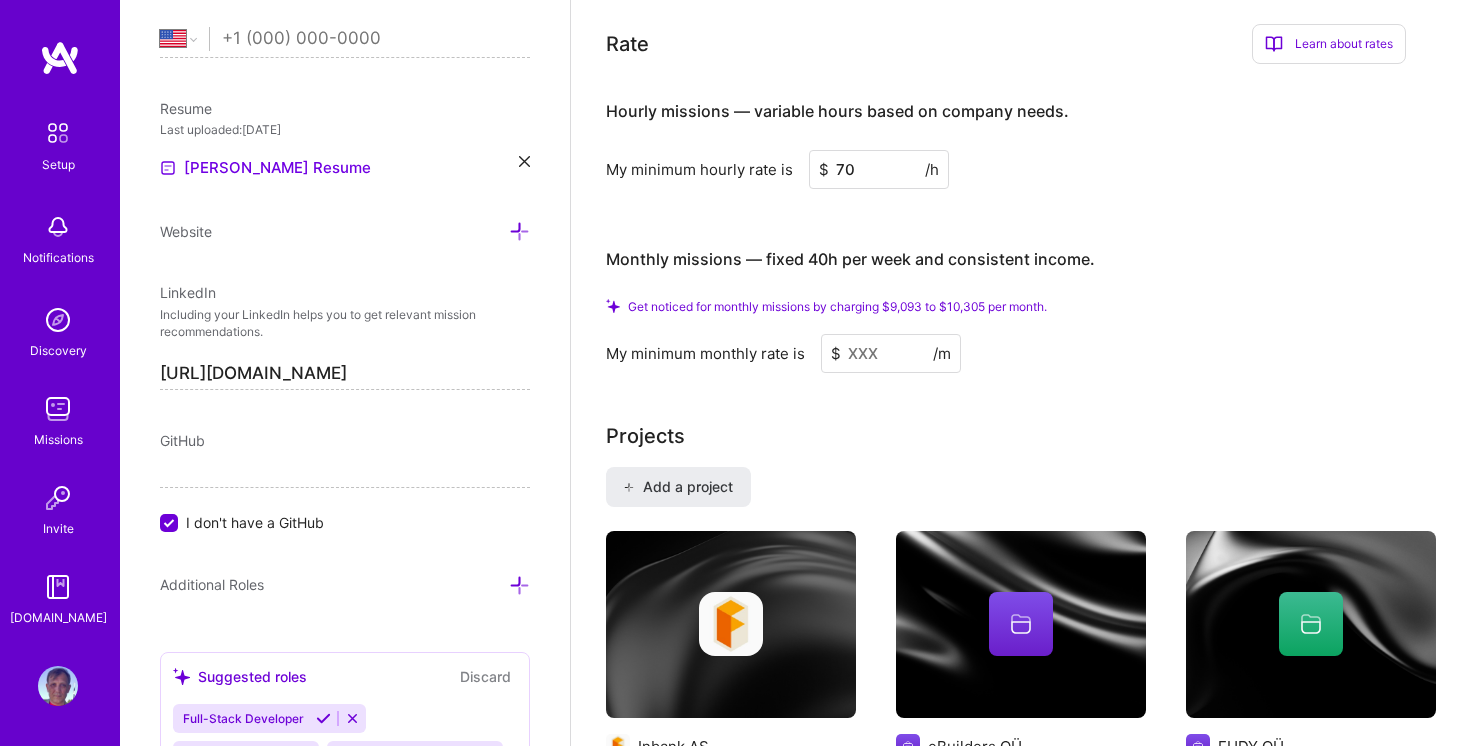 type on "70" 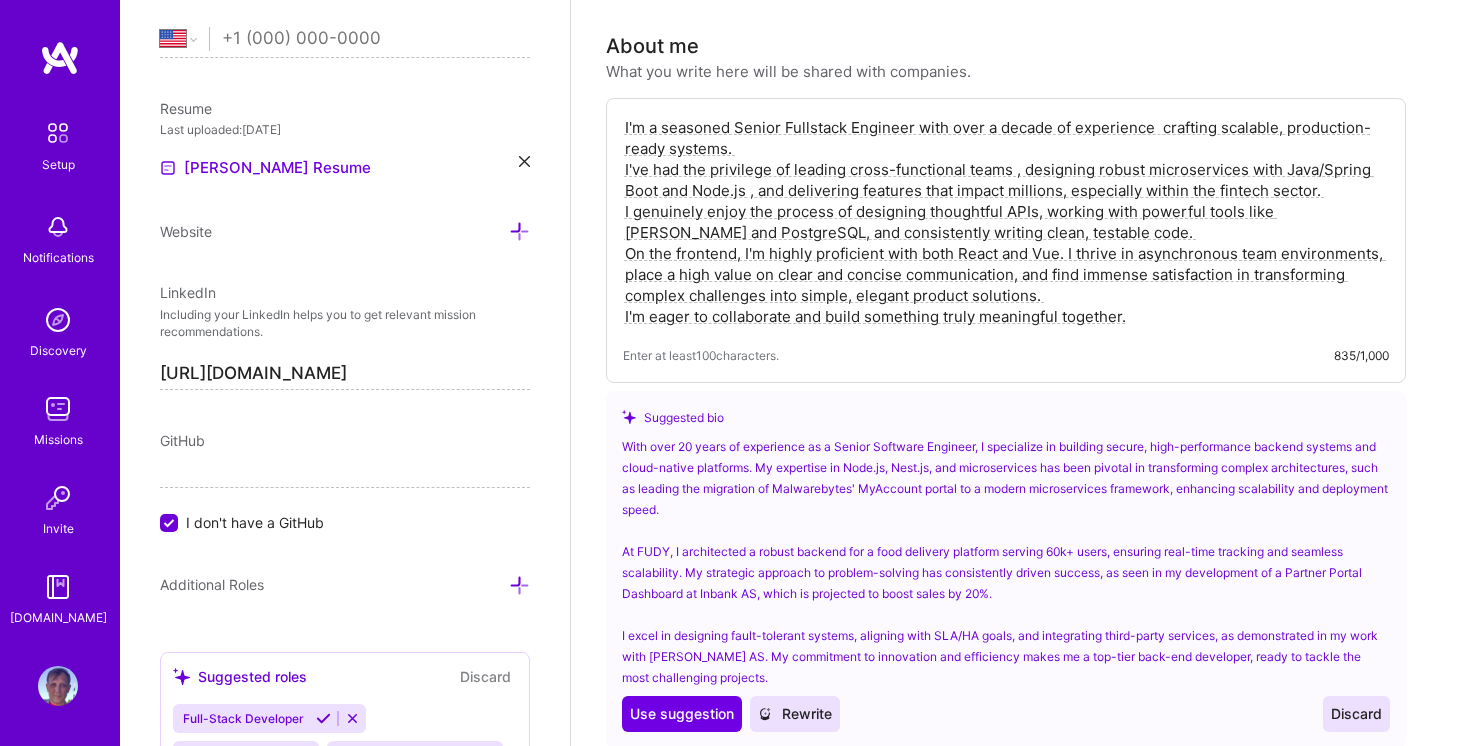 scroll, scrollTop: 0, scrollLeft: 0, axis: both 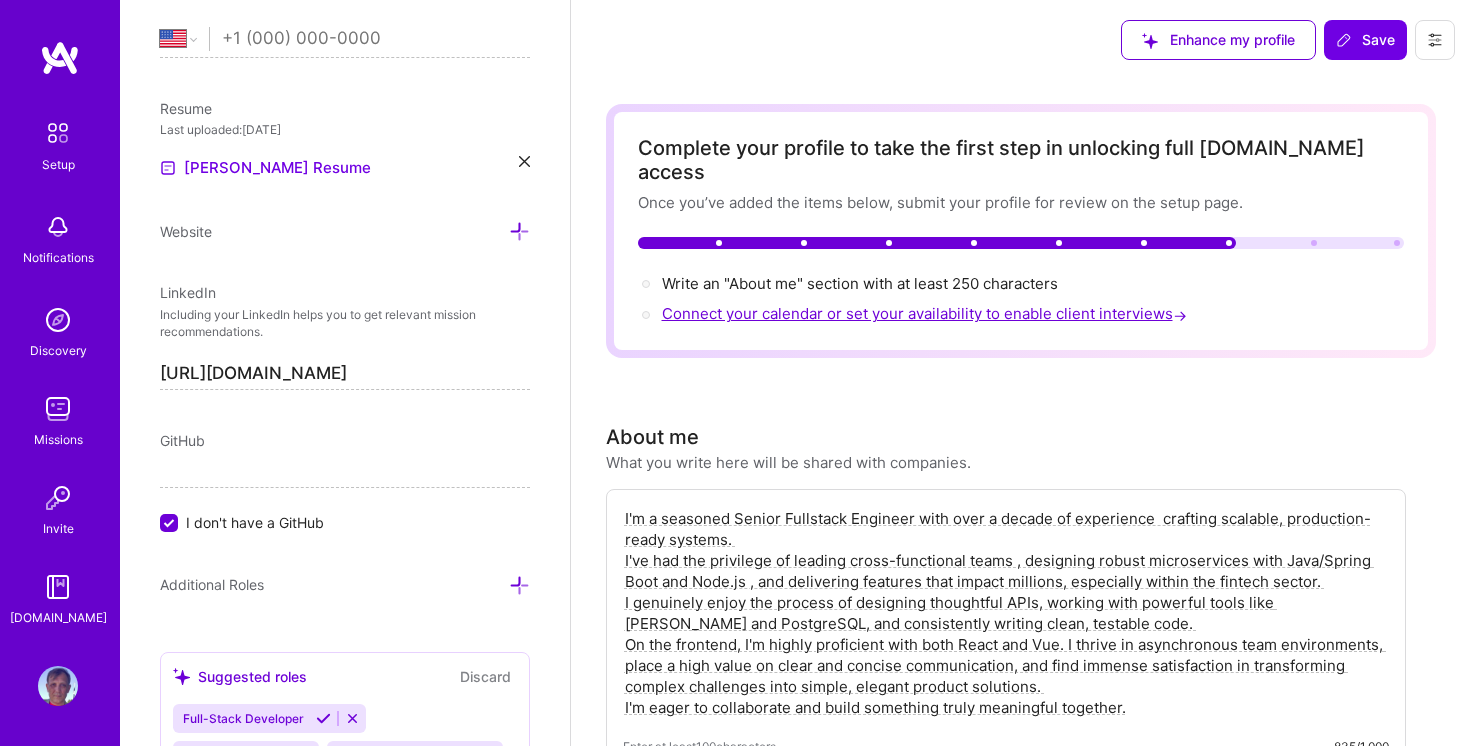 type on "9000" 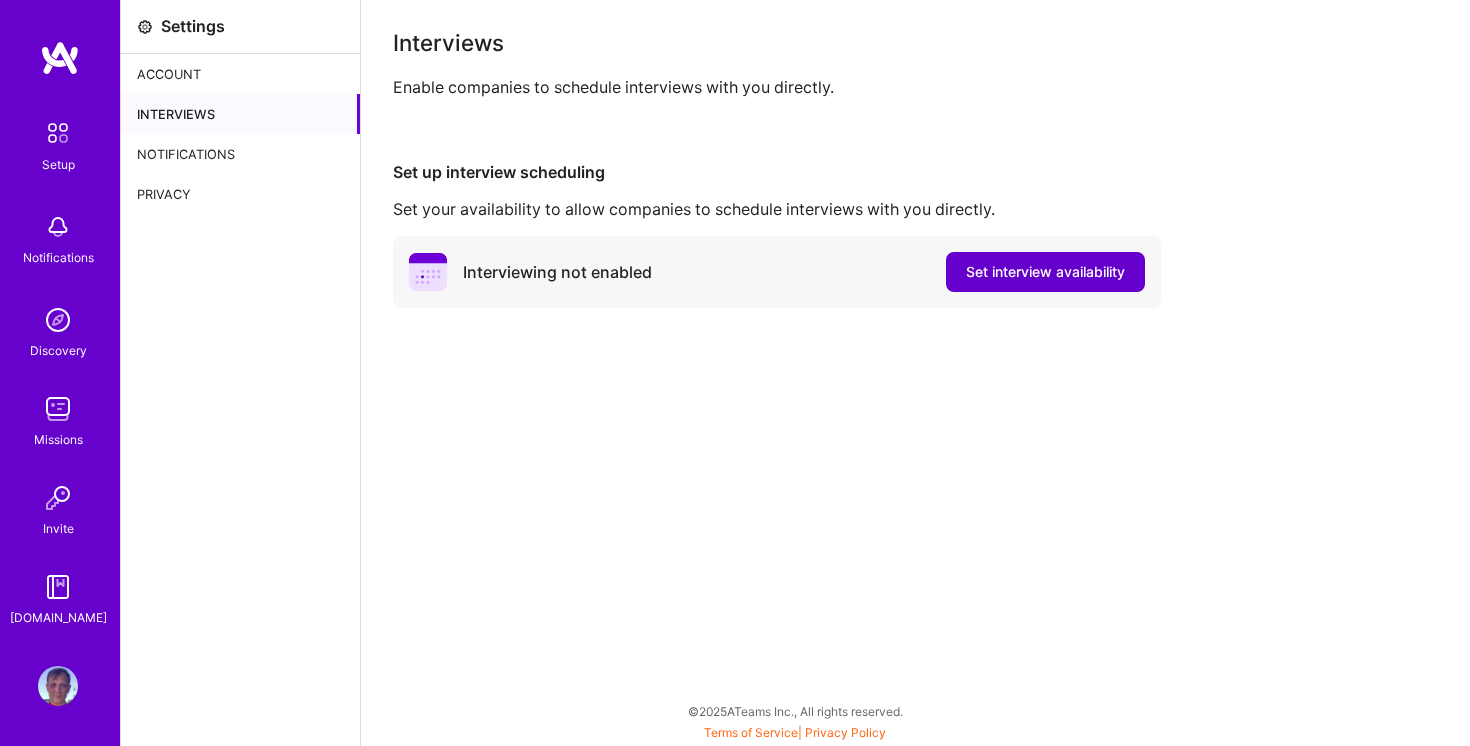 click on "Set interview availability" at bounding box center (1045, 272) 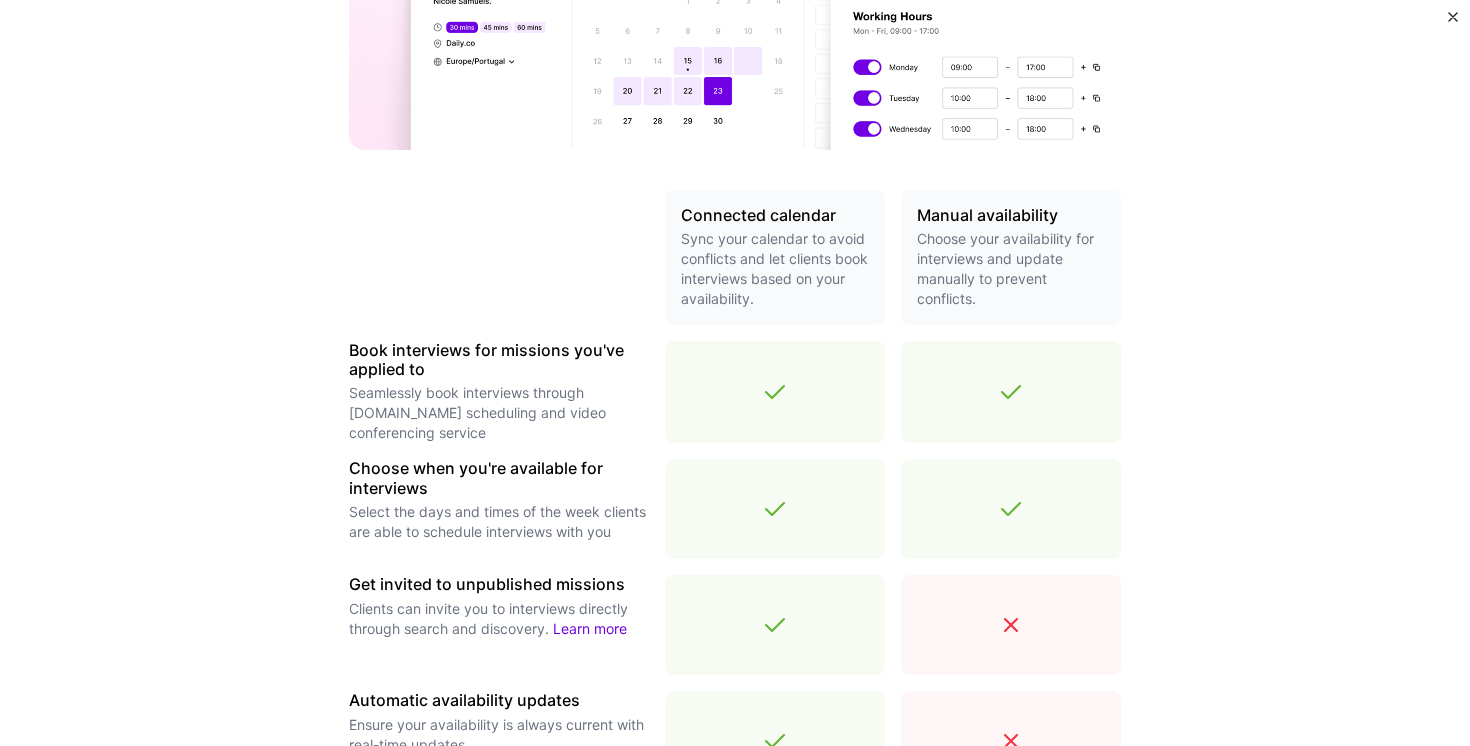 scroll, scrollTop: 655, scrollLeft: 0, axis: vertical 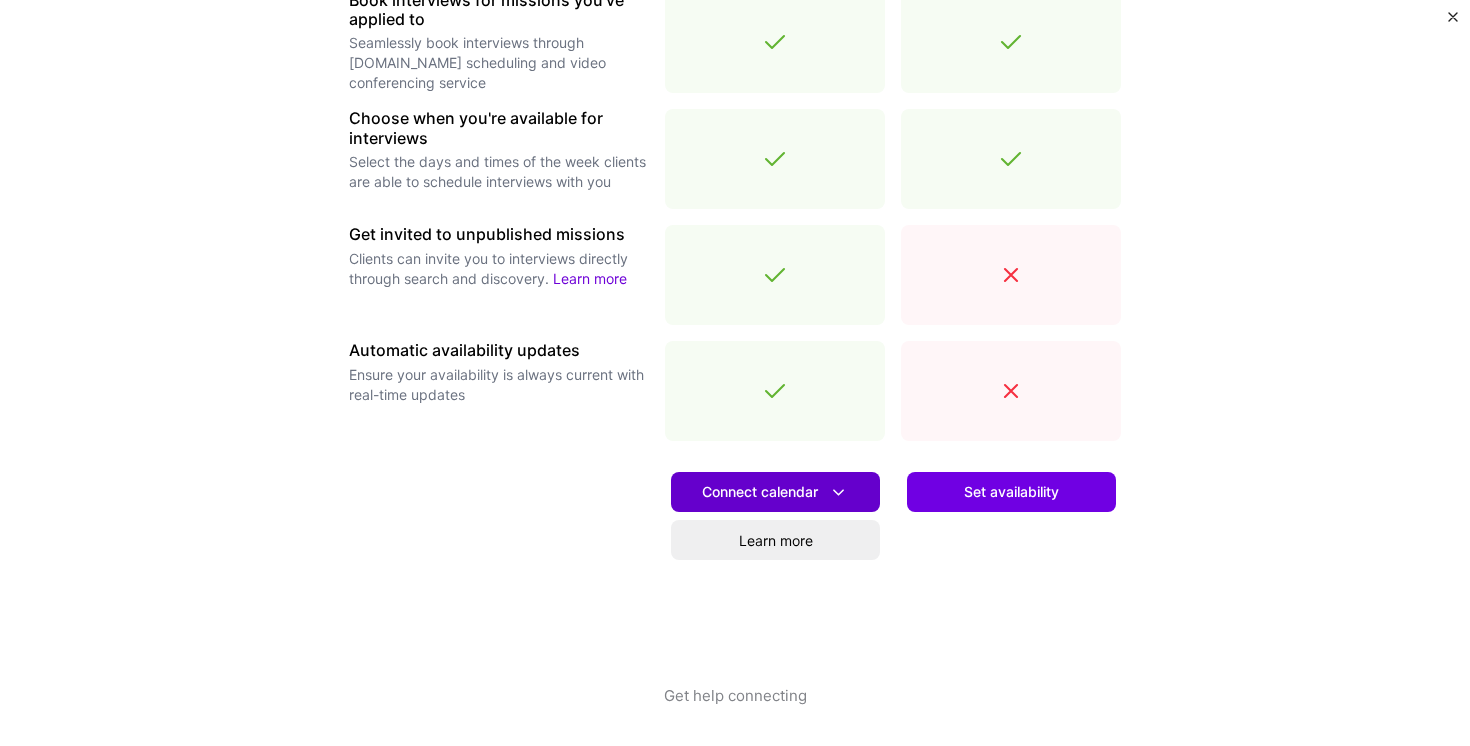 click at bounding box center (838, 492) 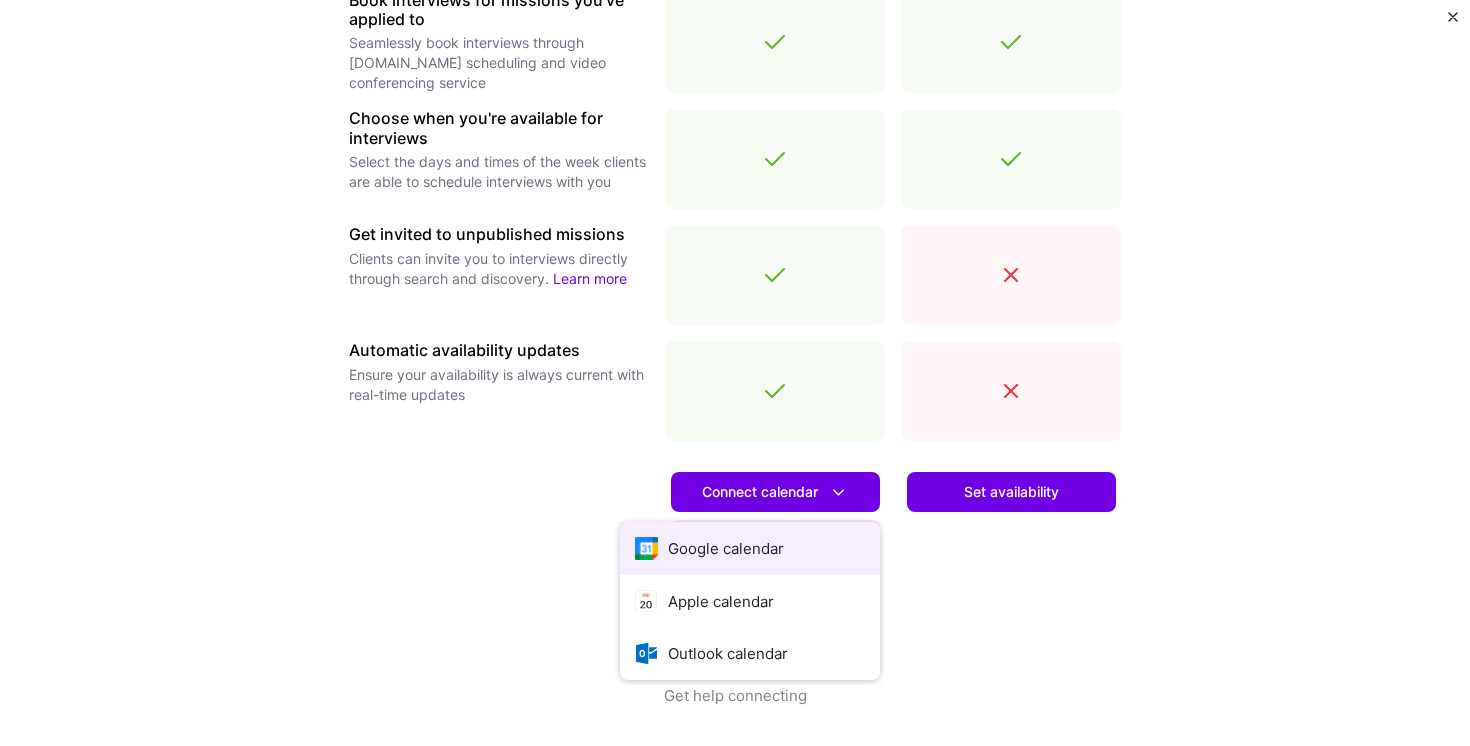 click on "Google calendar" at bounding box center (750, 548) 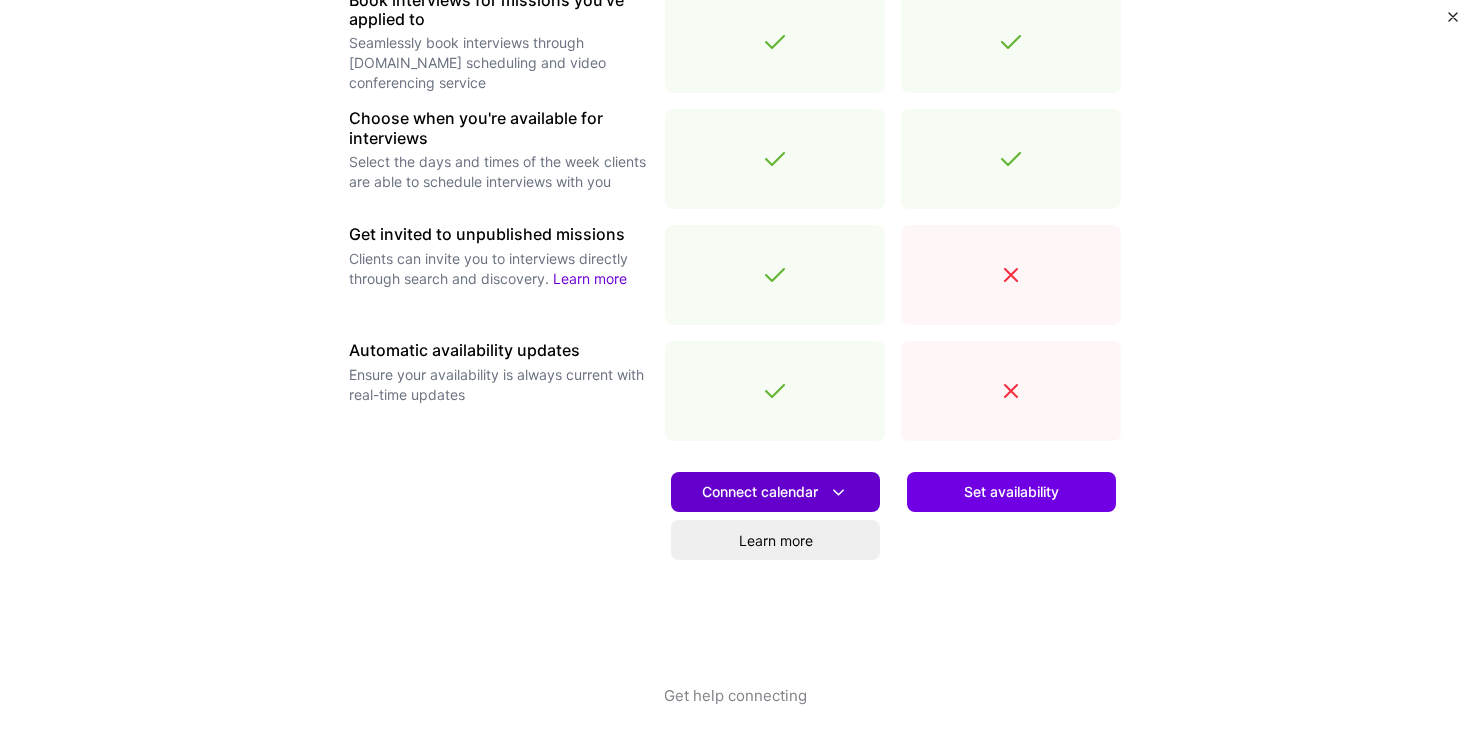 click on "Connect calendar" at bounding box center [775, 492] 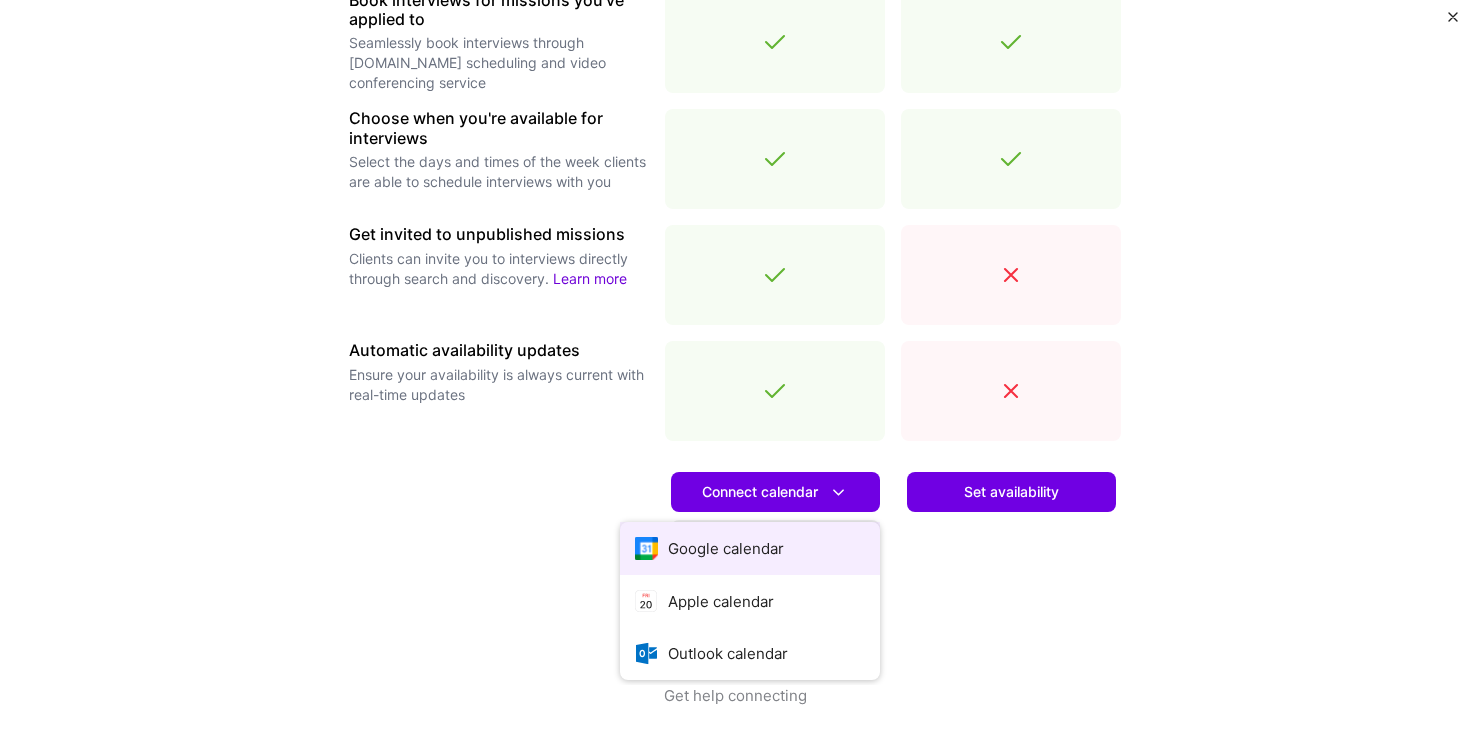 click on "Google calendar" at bounding box center [750, 548] 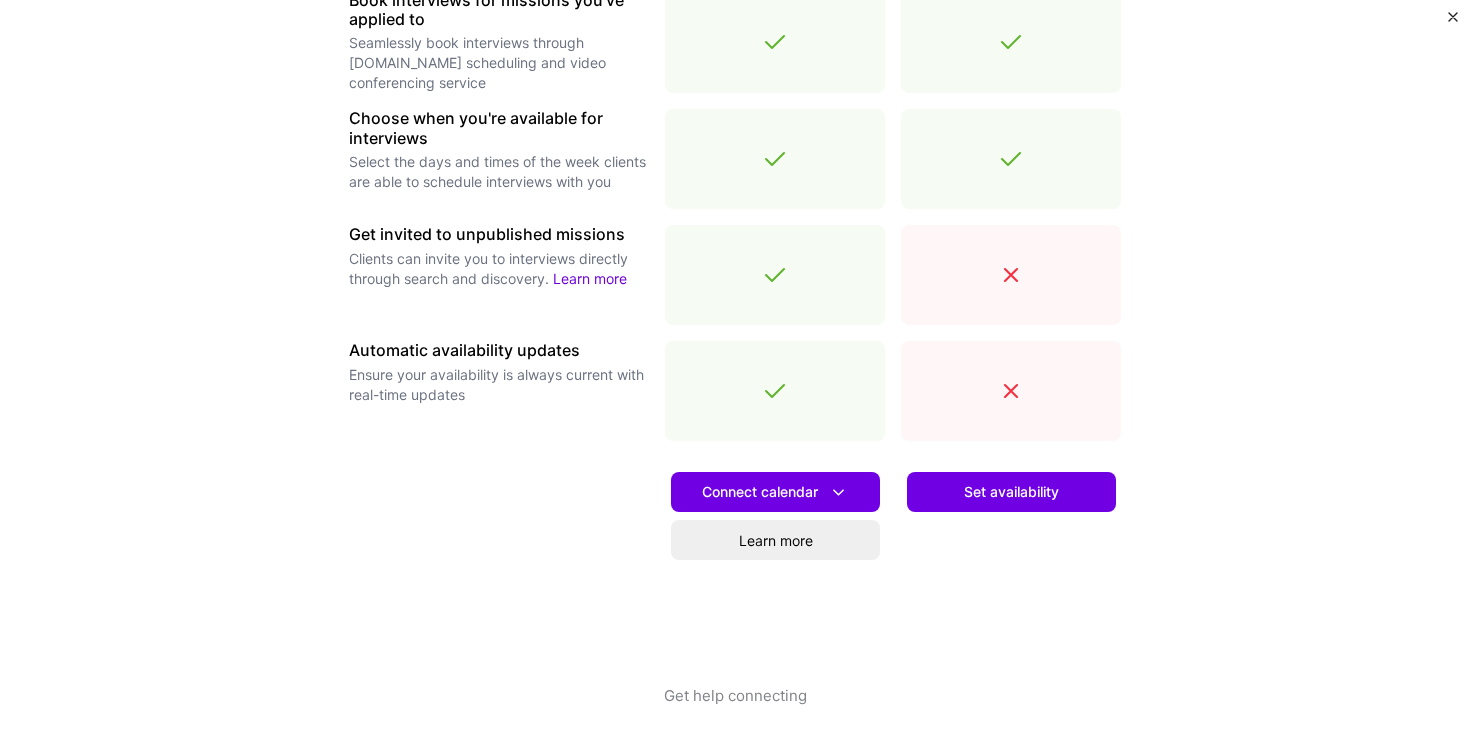 scroll, scrollTop: 0, scrollLeft: 0, axis: both 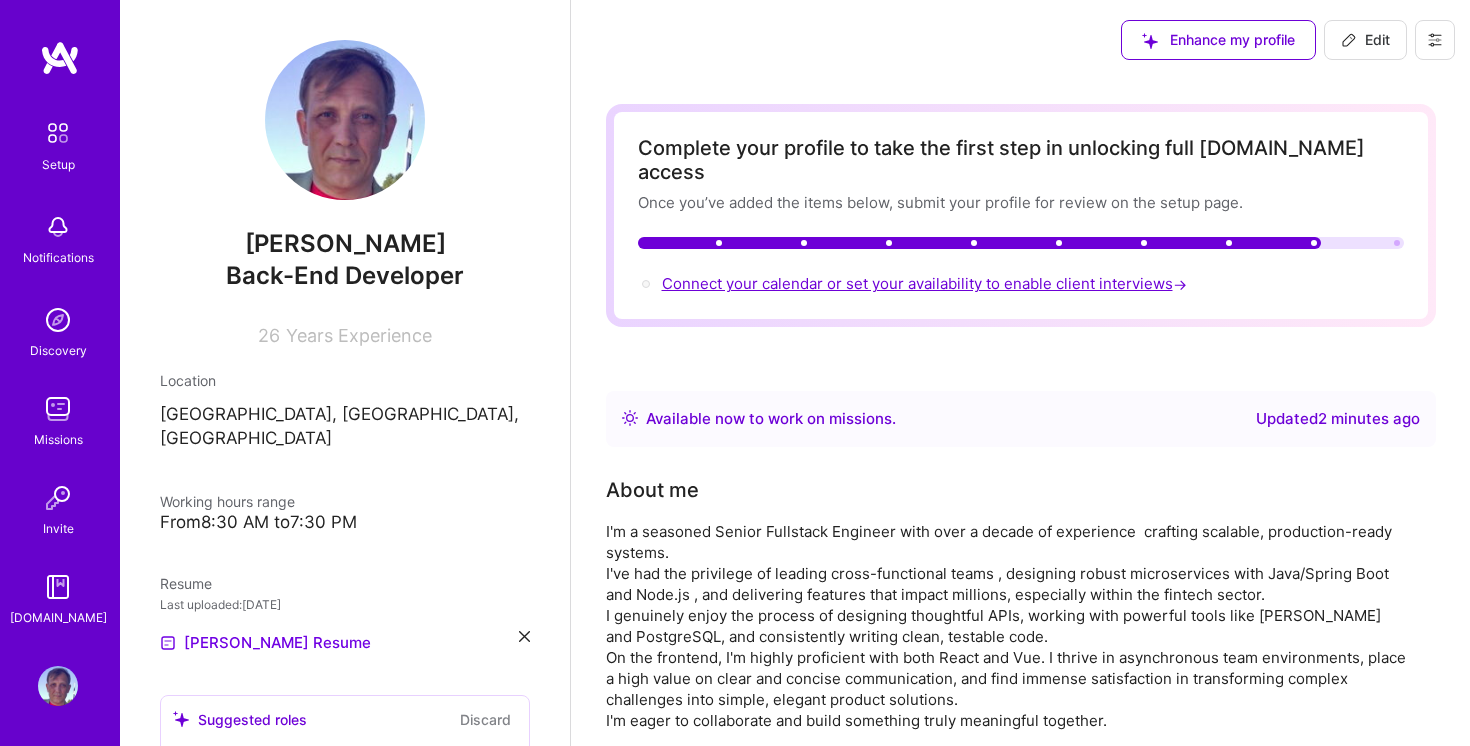 click on "Connect your calendar or set your availability to enable client interviews  →" at bounding box center [926, 283] 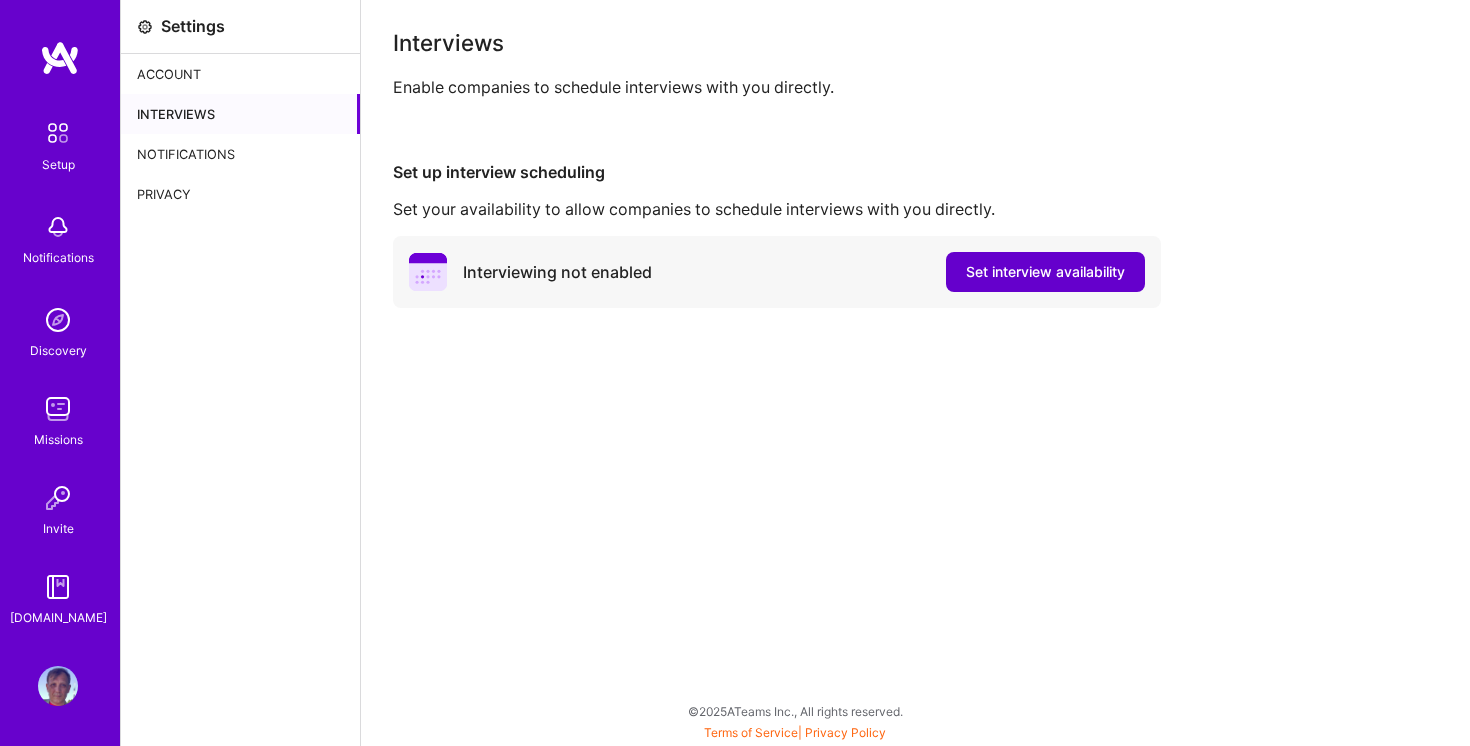 click on "Set interview availability" at bounding box center [1045, 272] 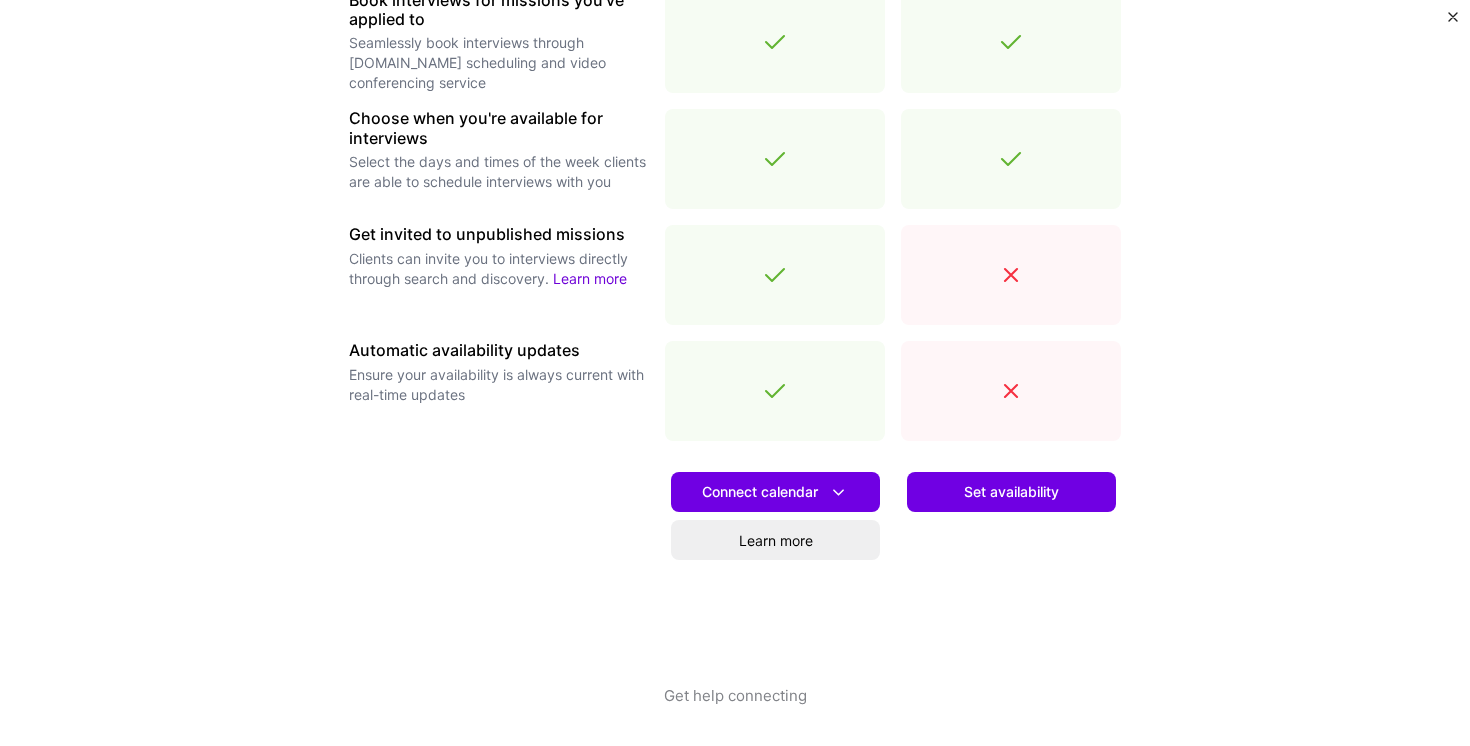 scroll, scrollTop: 654, scrollLeft: 0, axis: vertical 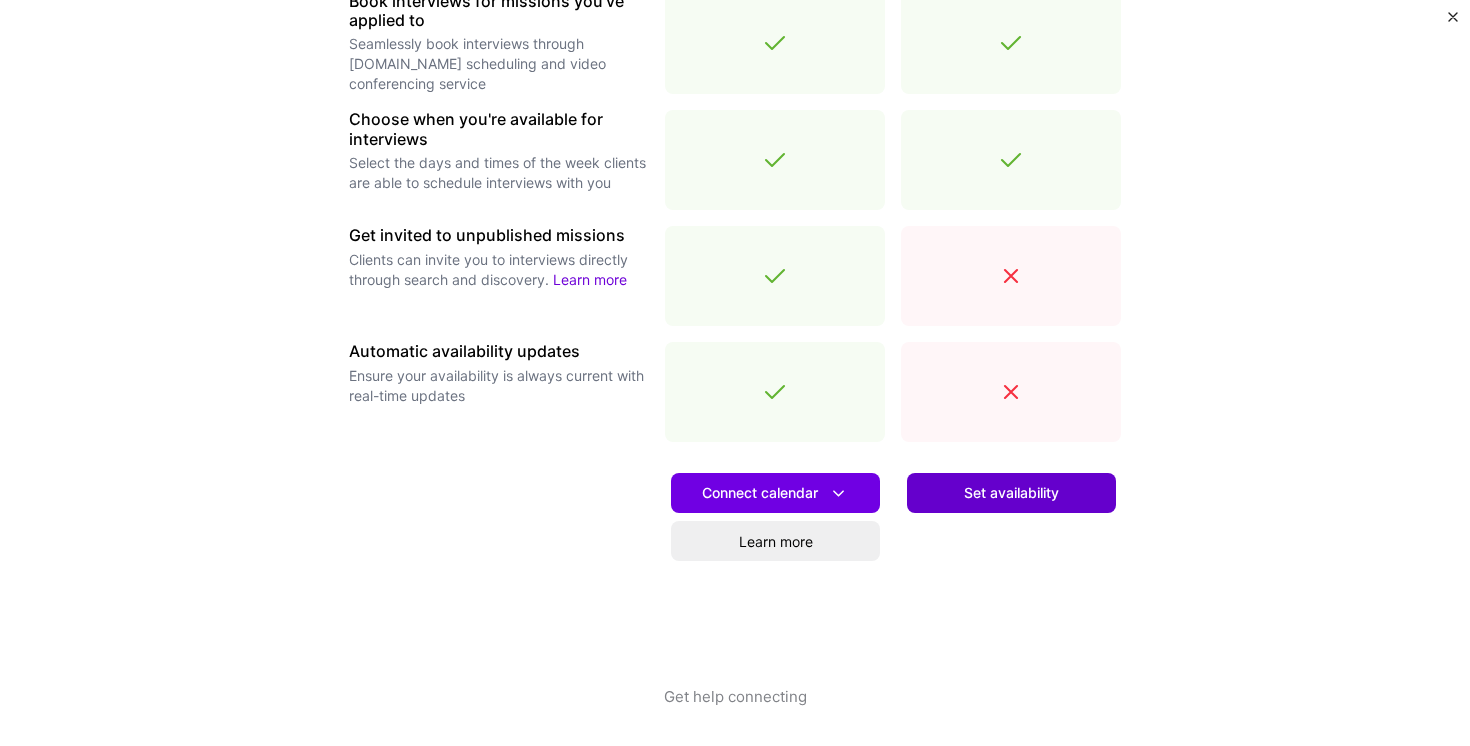 click on "Set availability" at bounding box center (1011, 493) 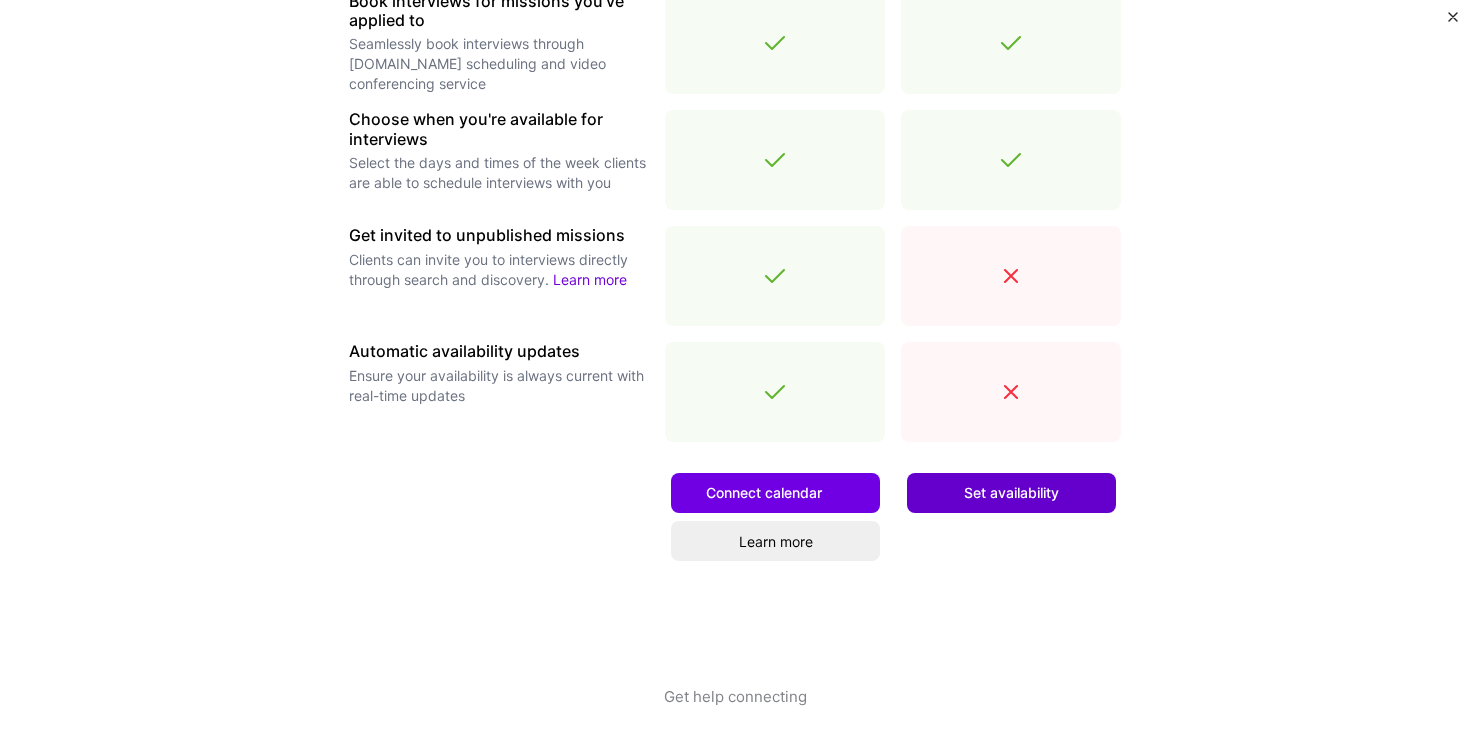 scroll, scrollTop: 0, scrollLeft: 0, axis: both 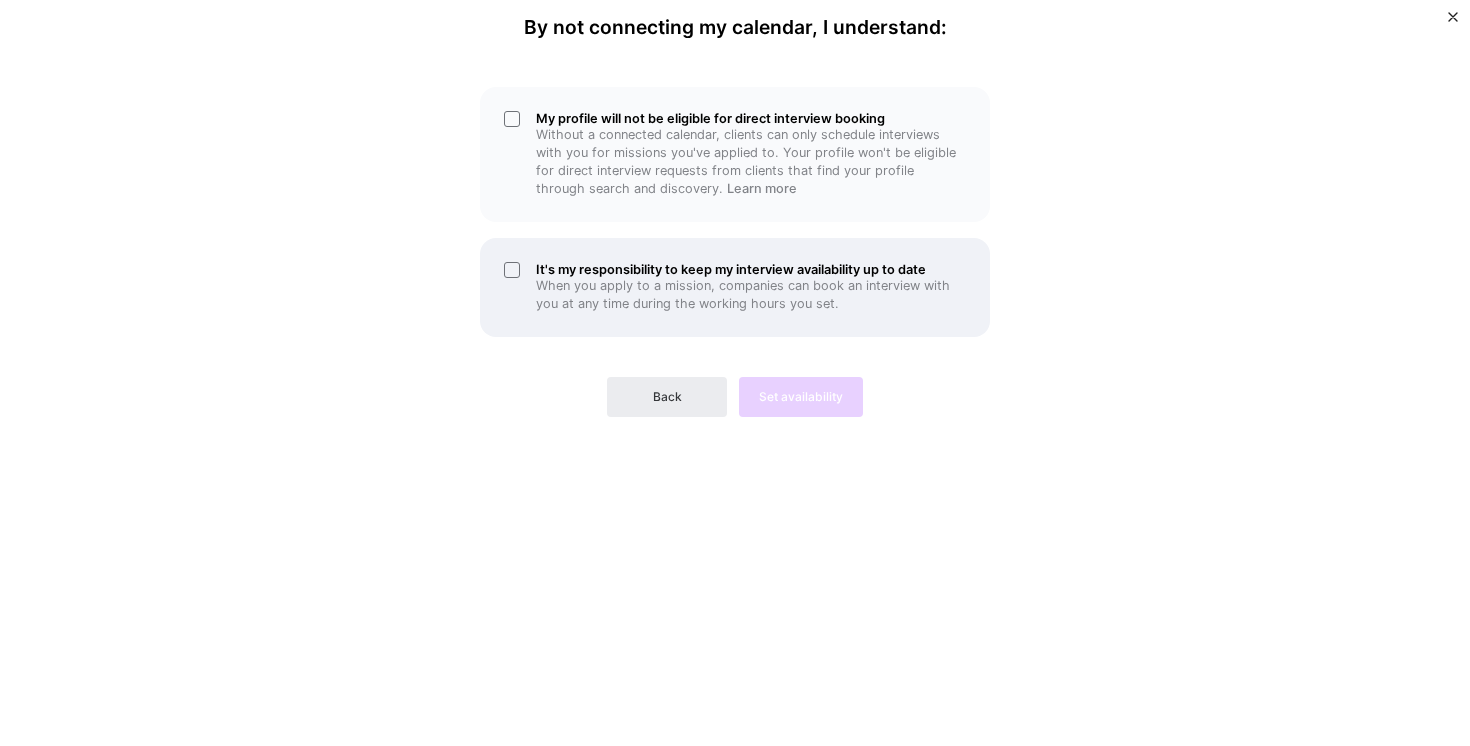 click on "It's my responsibility to keep my interview availability up to date When you apply to a mission, companies can book an interview with you at any time during the working hours you set." at bounding box center [735, 287] 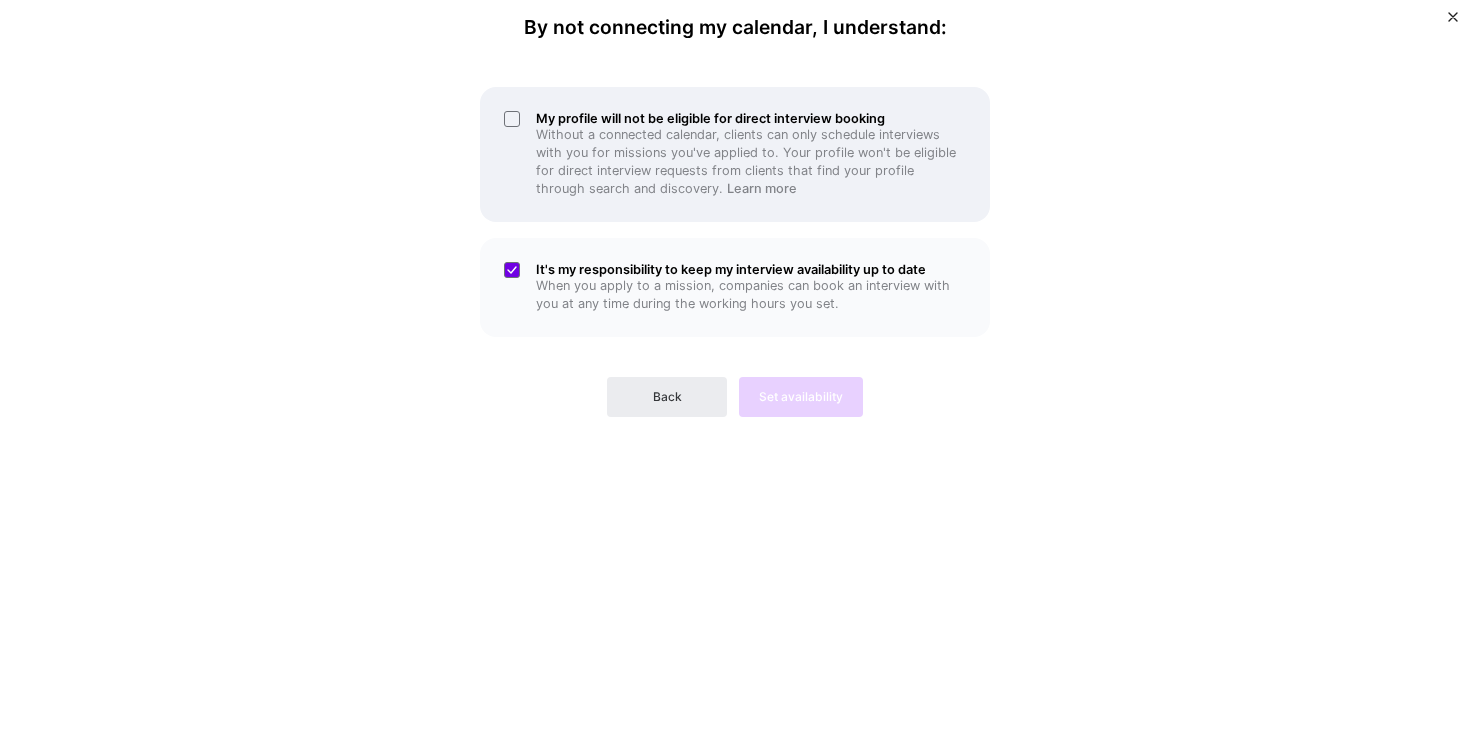 click on "My profile will not be eligible for direct interview booking Without a connected calendar, clients can only schedule interviews with you for missions you've applied to. Your profile won't be eligible for direct interview requests from clients that find your profile through search and discovery.   Learn more" at bounding box center [735, 154] 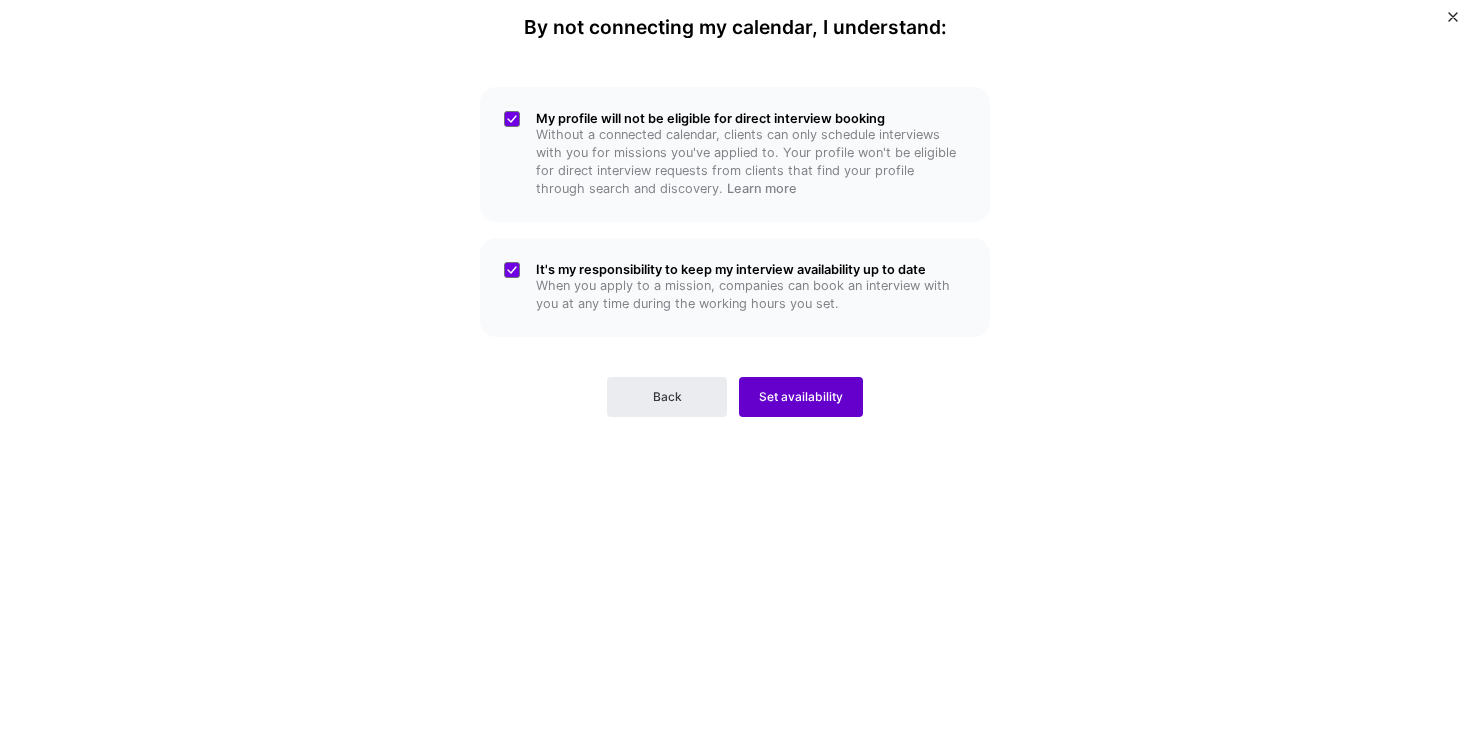 click on "Set availability" at bounding box center (801, 397) 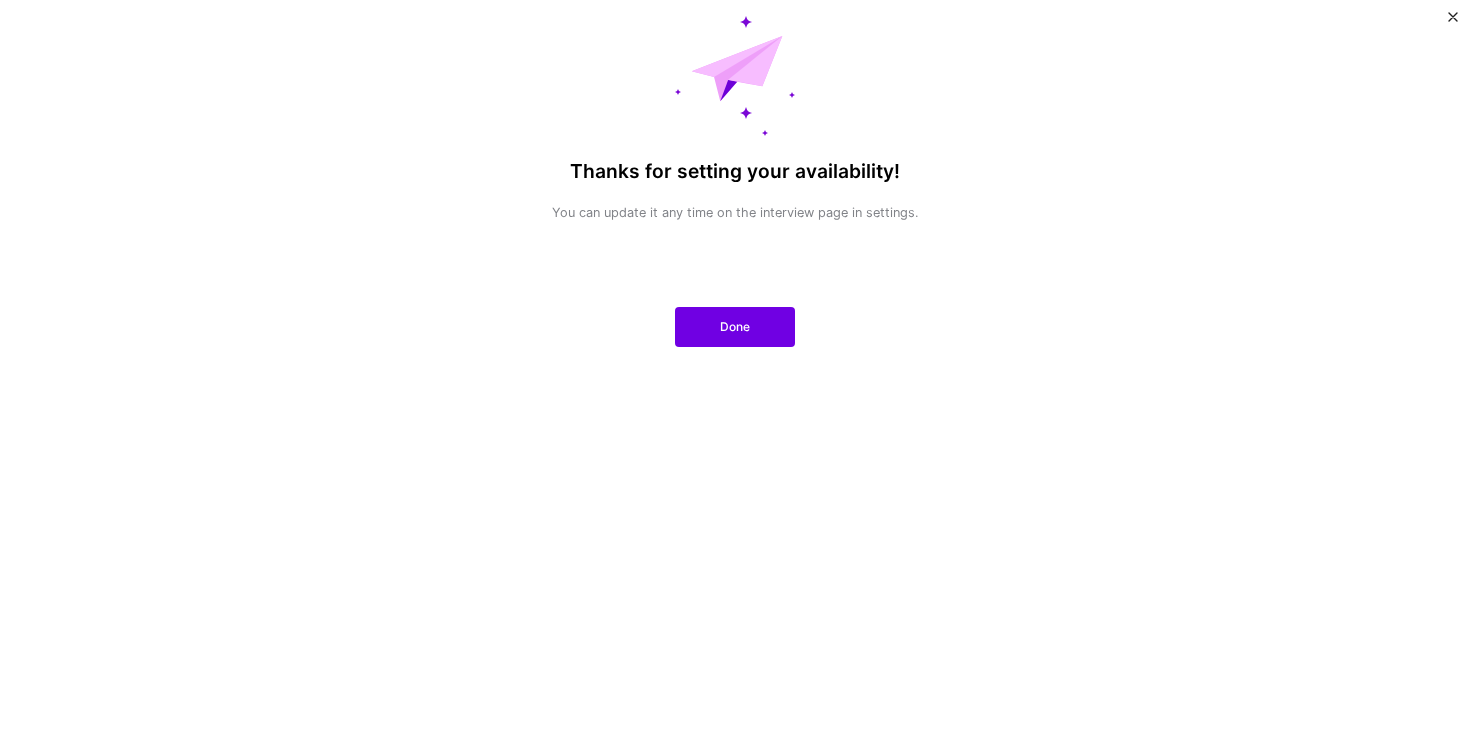 scroll, scrollTop: 0, scrollLeft: 0, axis: both 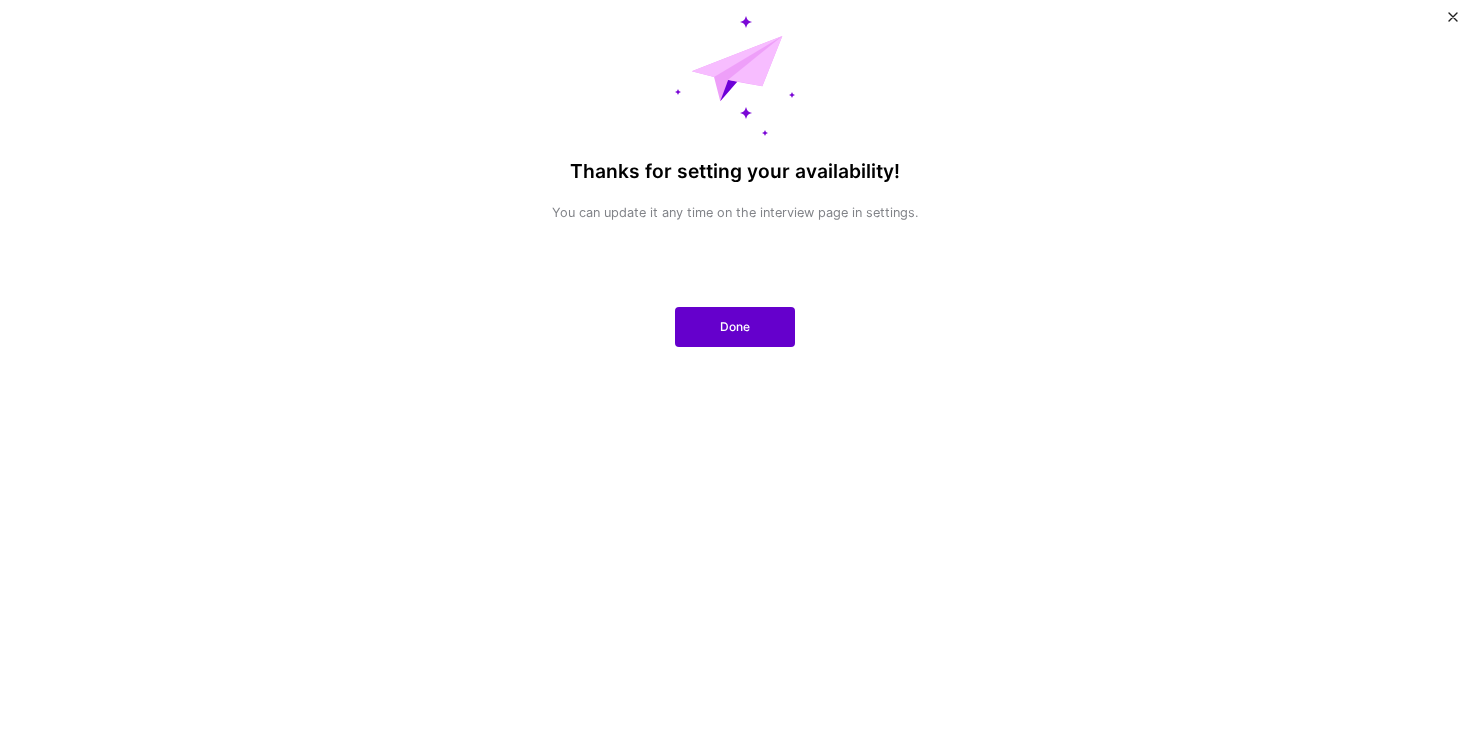 click on "Done" at bounding box center [735, 327] 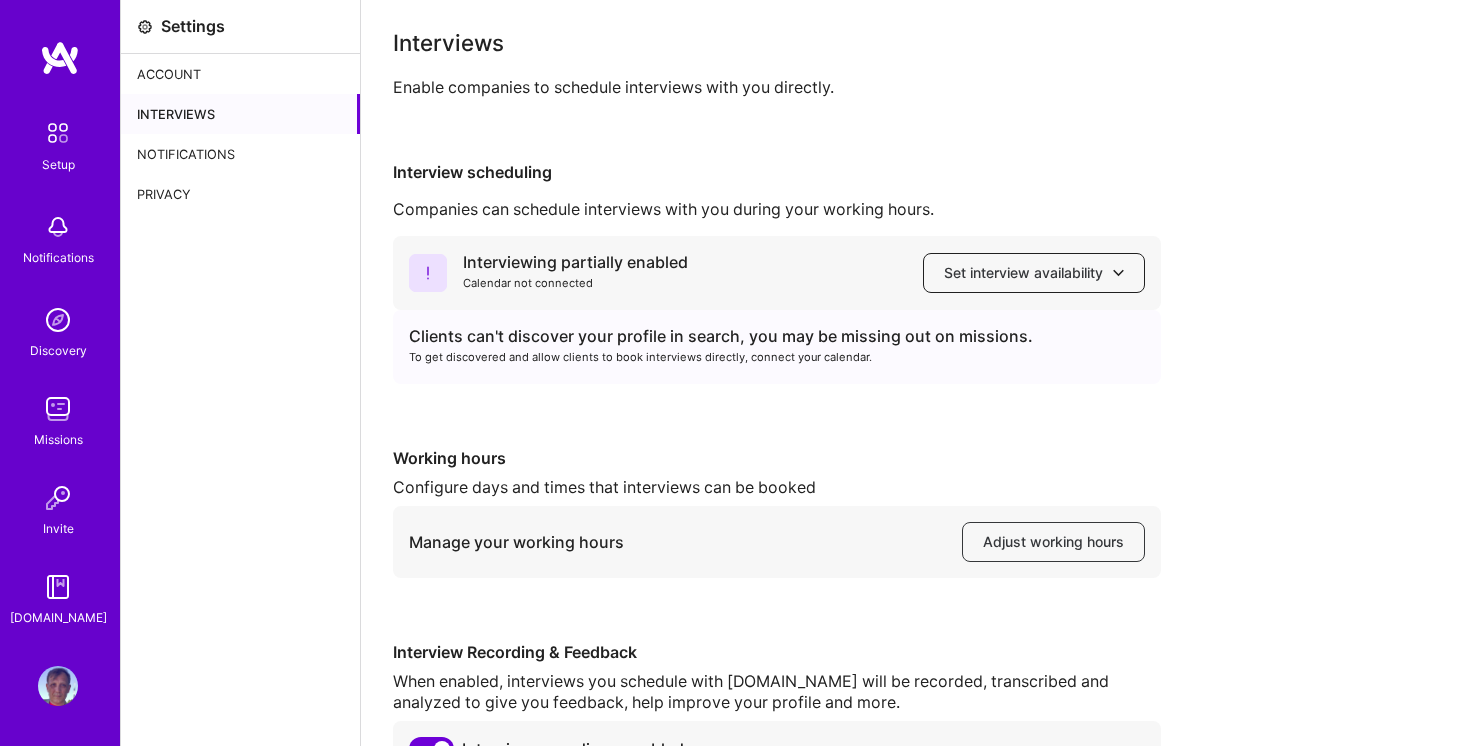 click on "Set interview availability" at bounding box center (1034, 273) 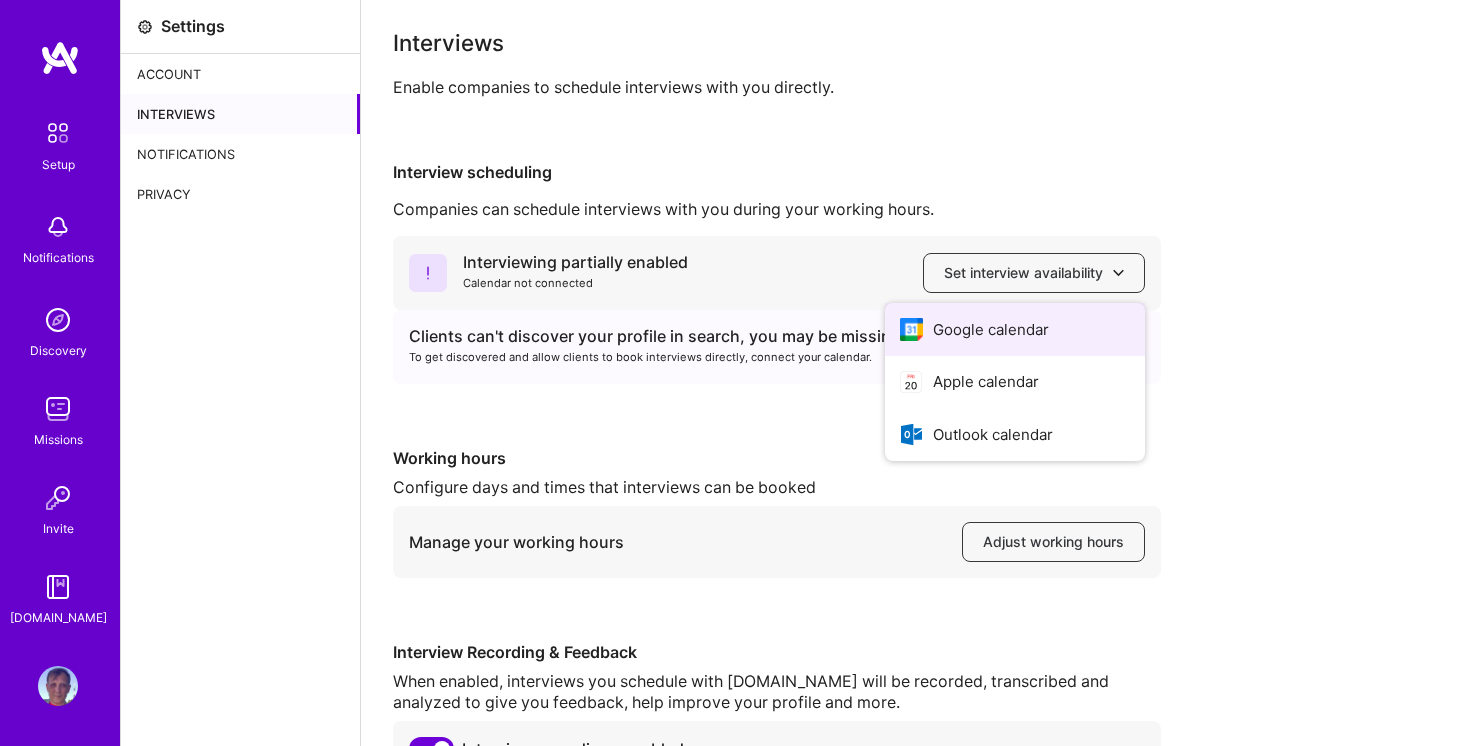 click on "Google calendar" at bounding box center [1015, 329] 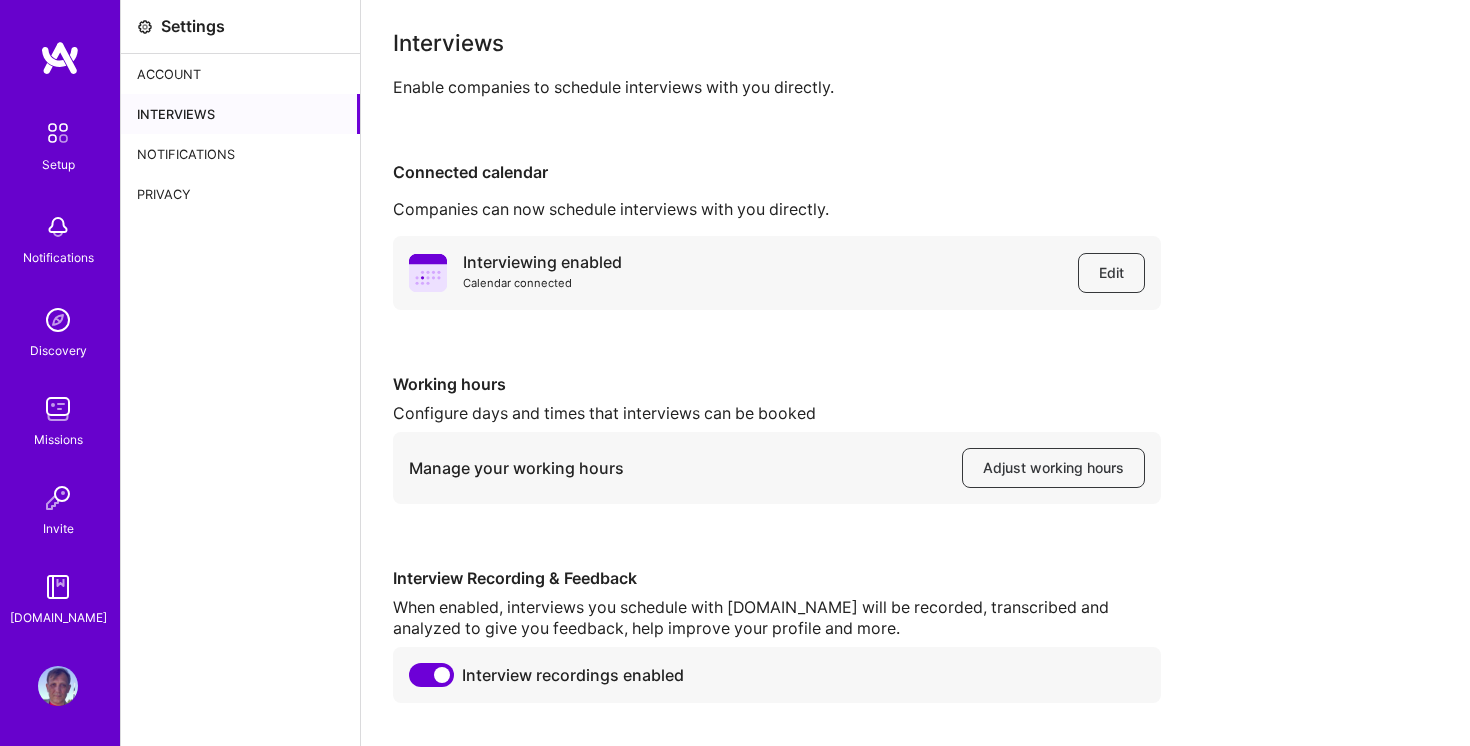 scroll, scrollTop: 53, scrollLeft: 0, axis: vertical 